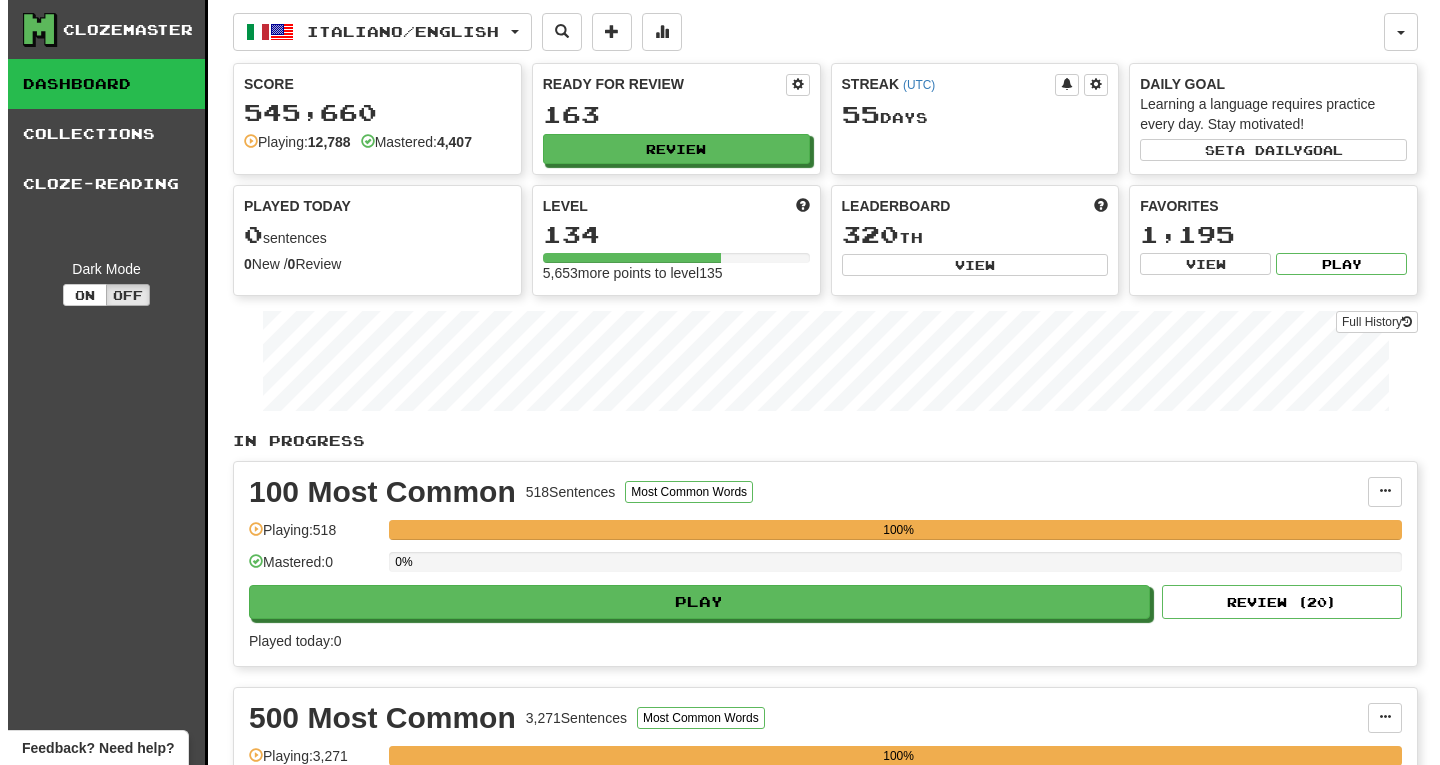 scroll, scrollTop: 0, scrollLeft: 0, axis: both 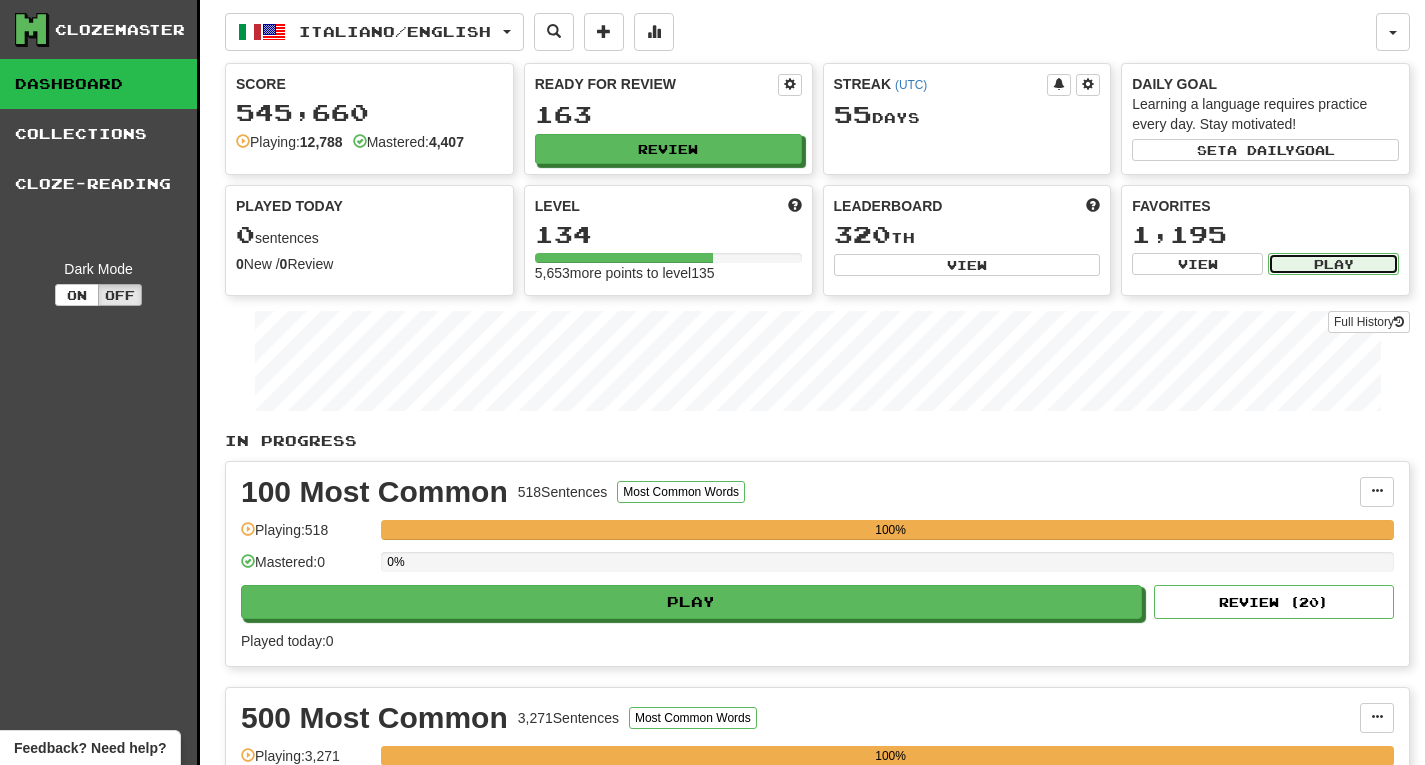 click on "Play" at bounding box center (1333, 264) 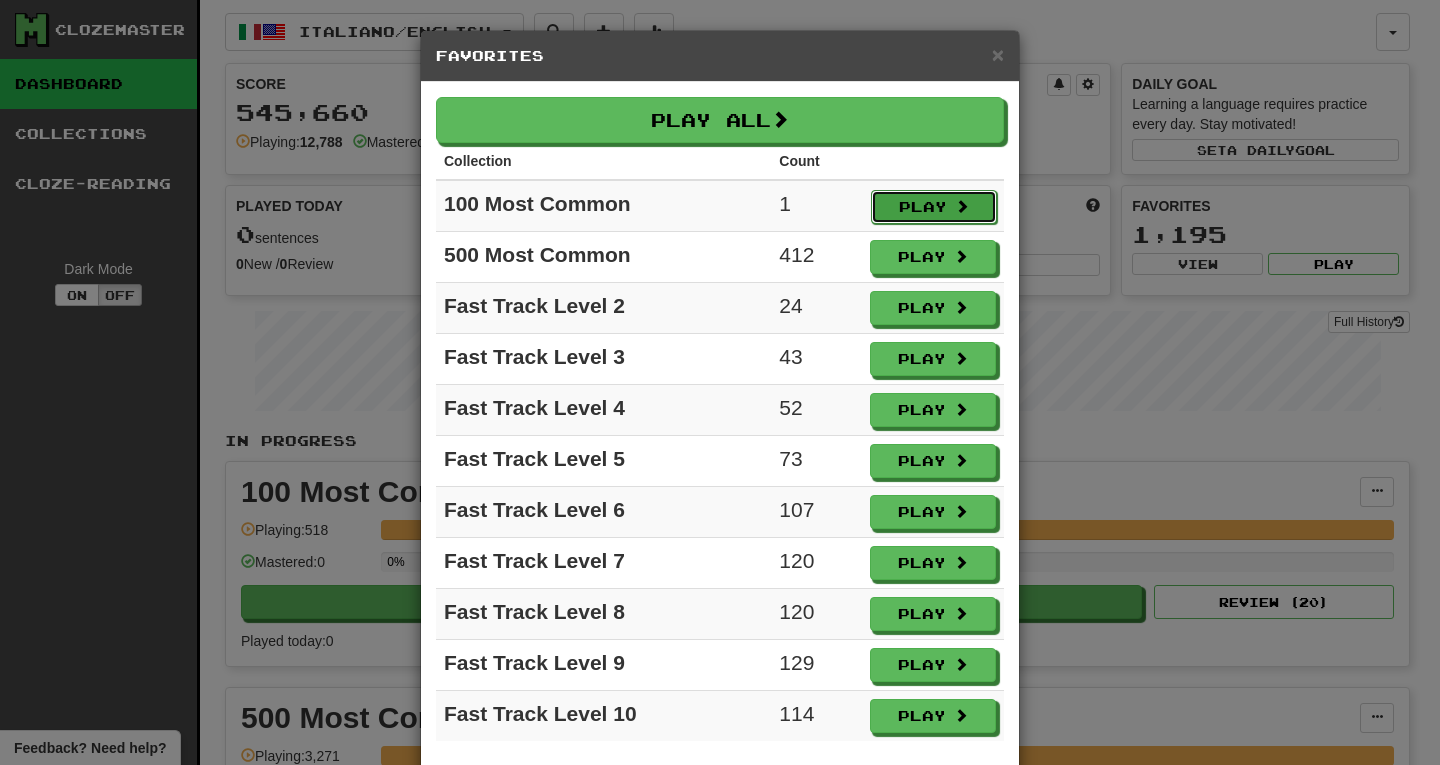 click on "Play" at bounding box center (934, 207) 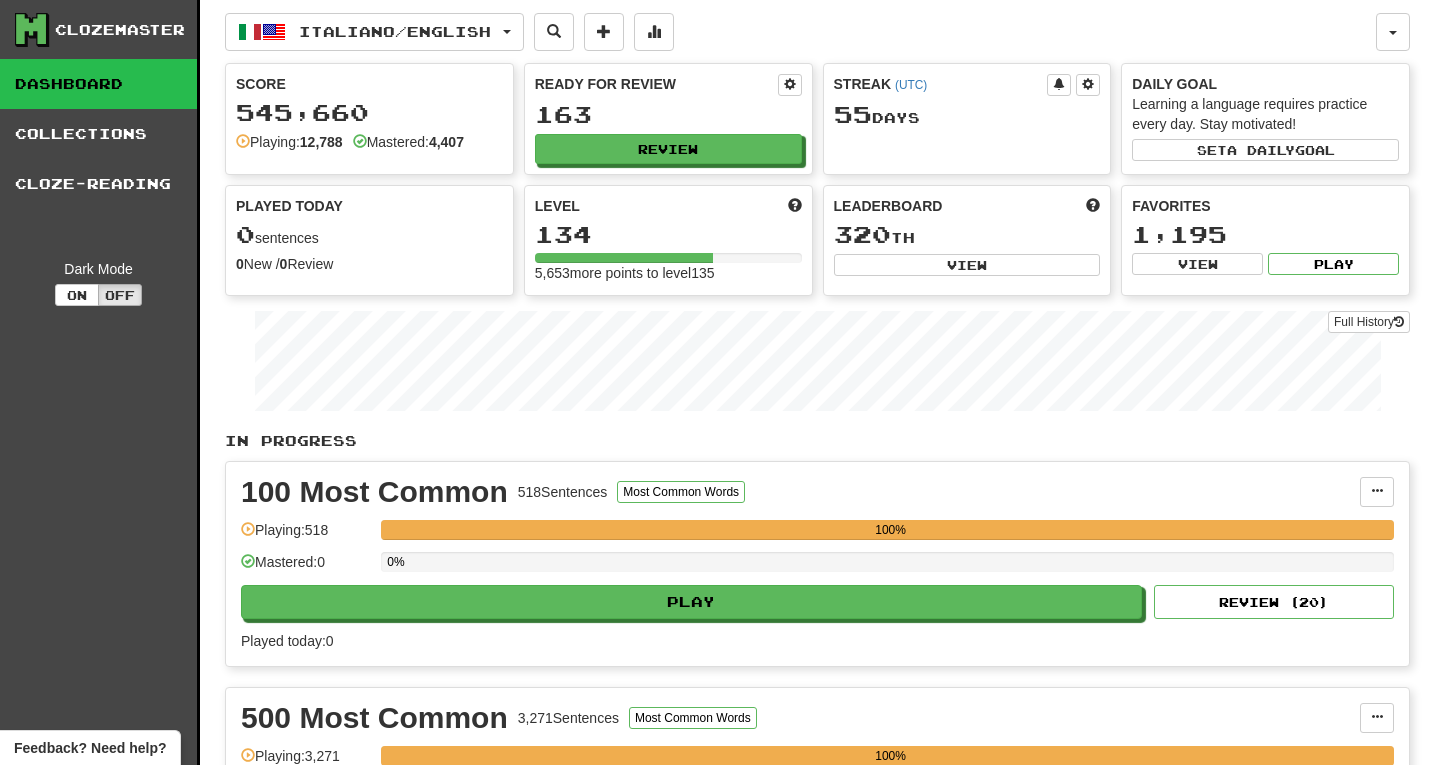 select on "***" 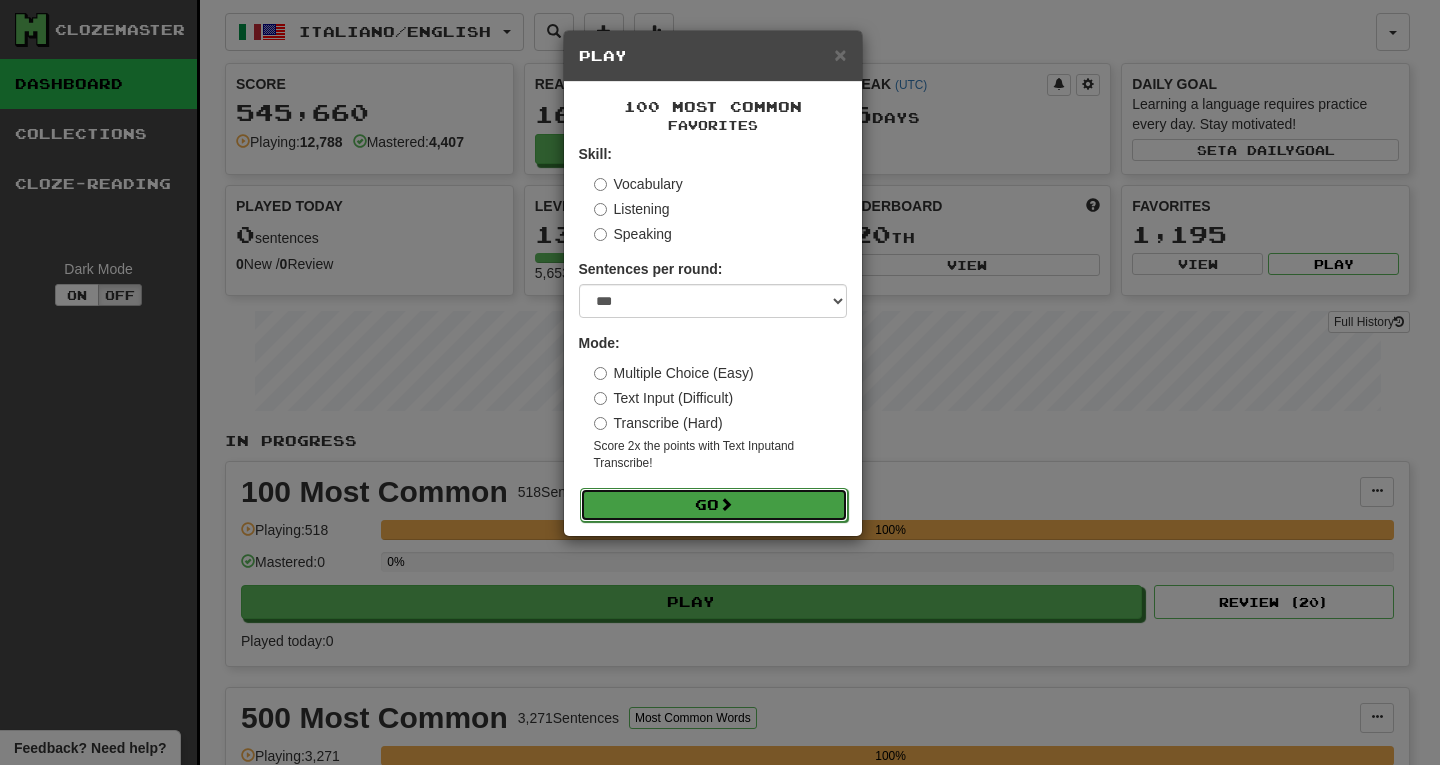click on "Go" at bounding box center (714, 505) 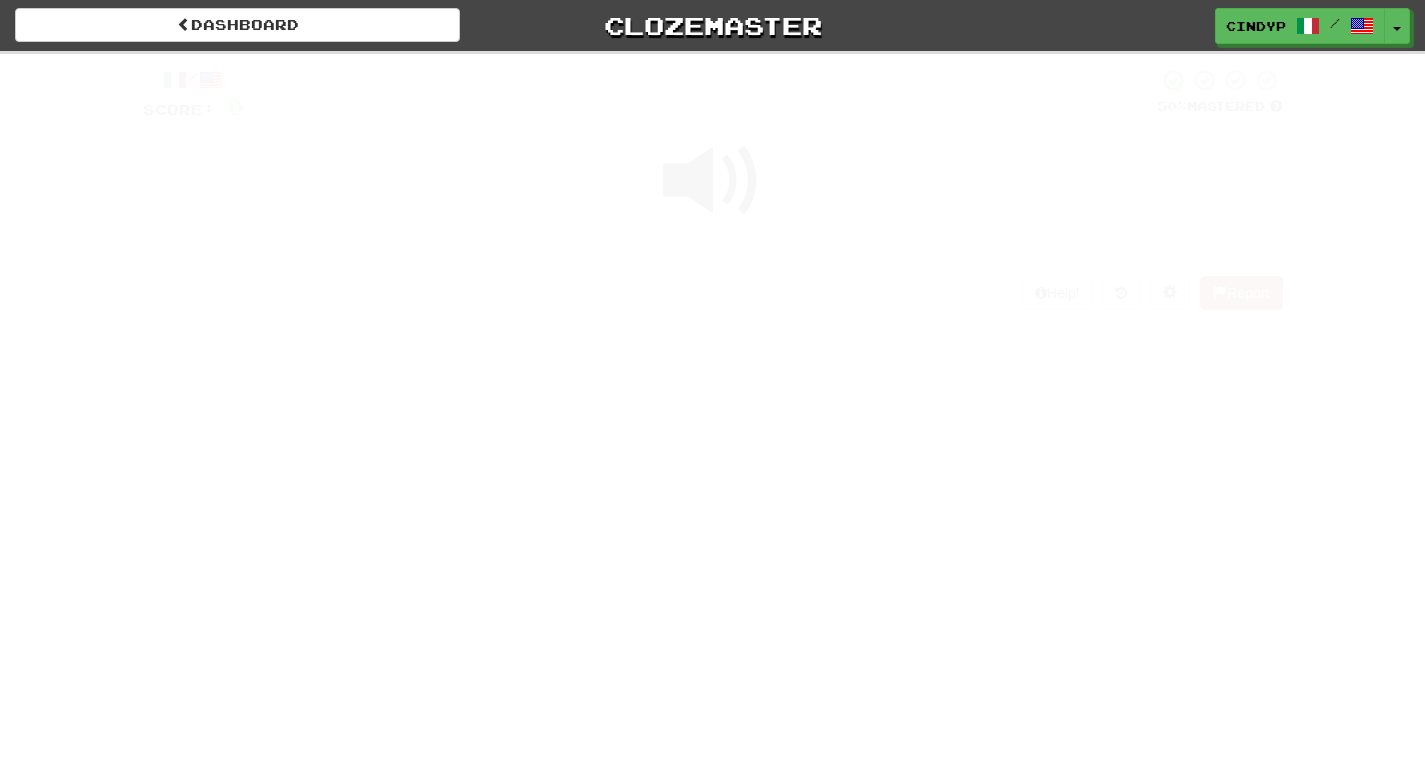 scroll, scrollTop: 0, scrollLeft: 0, axis: both 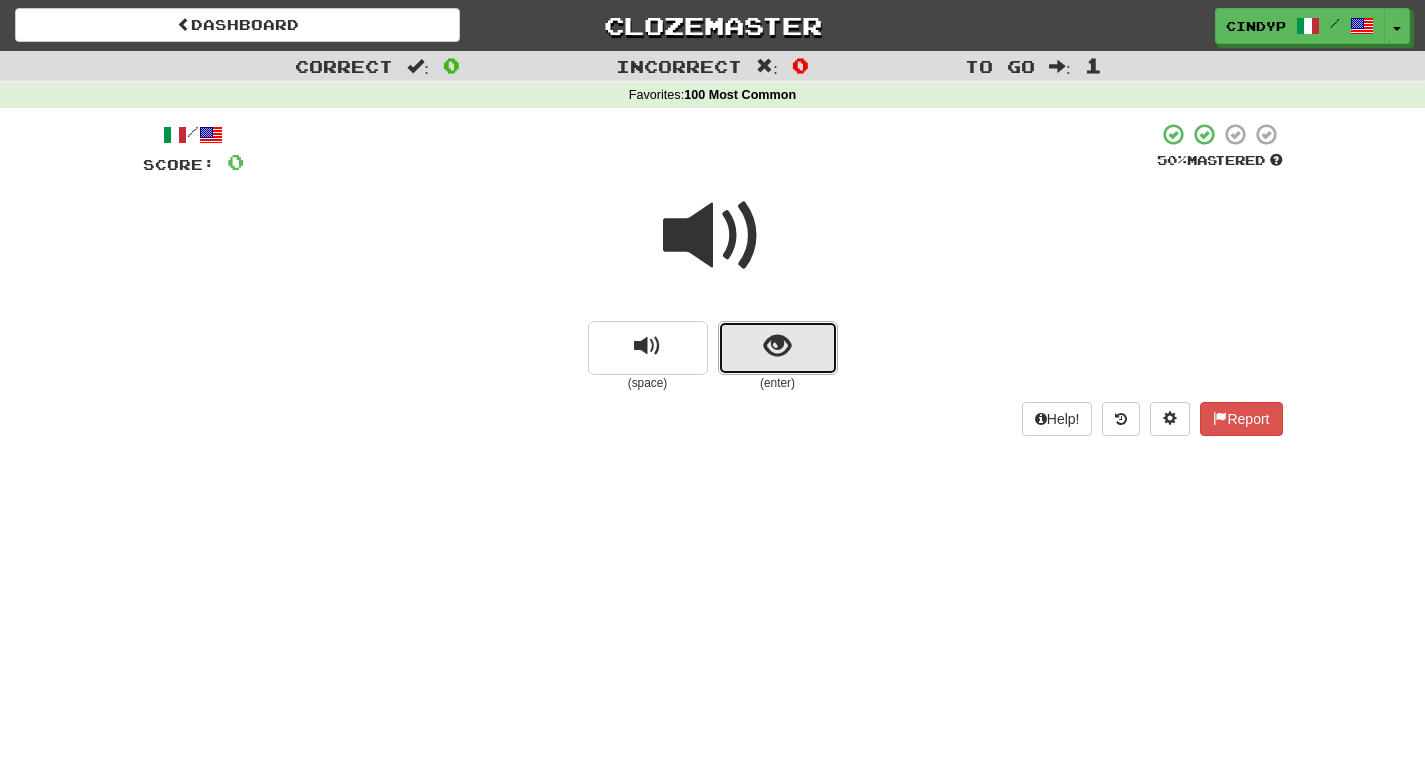 click at bounding box center (778, 348) 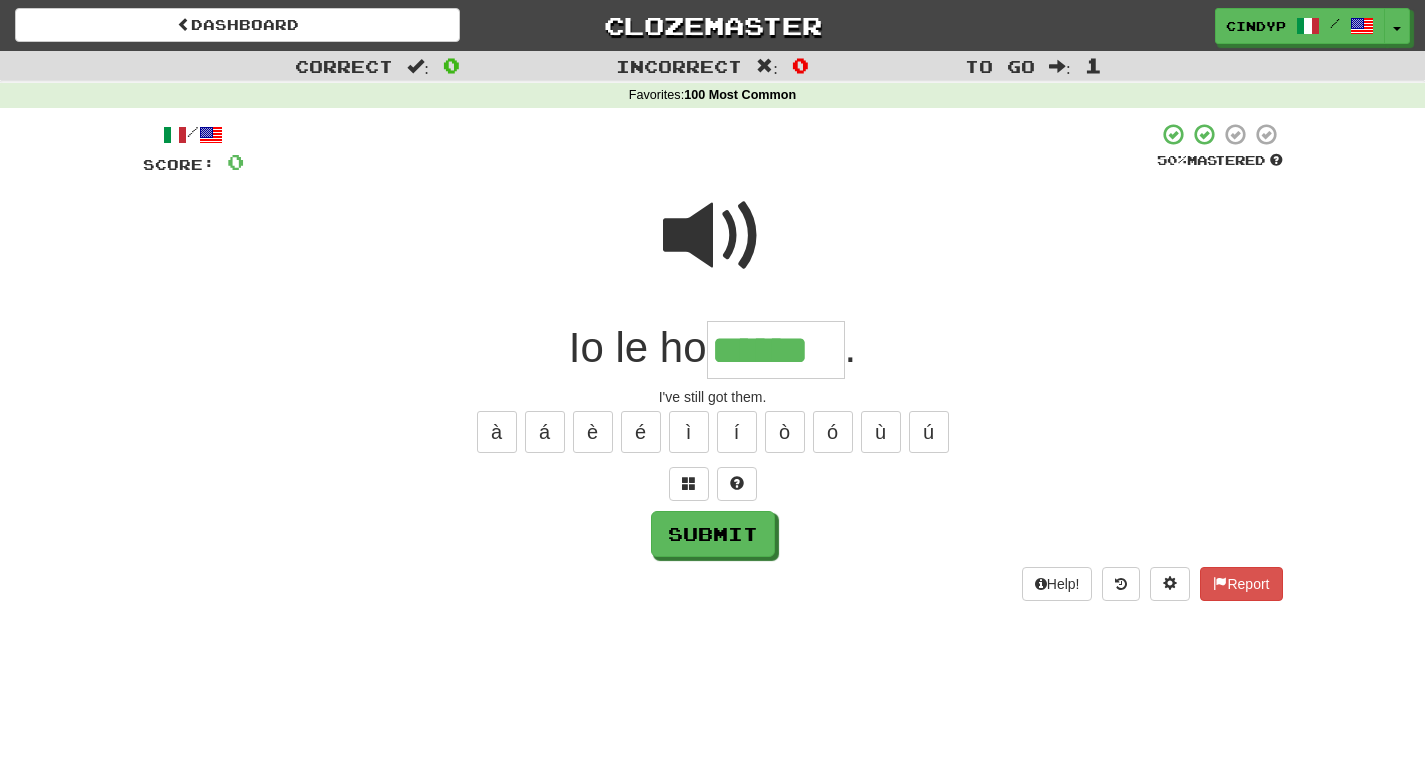 type on "******" 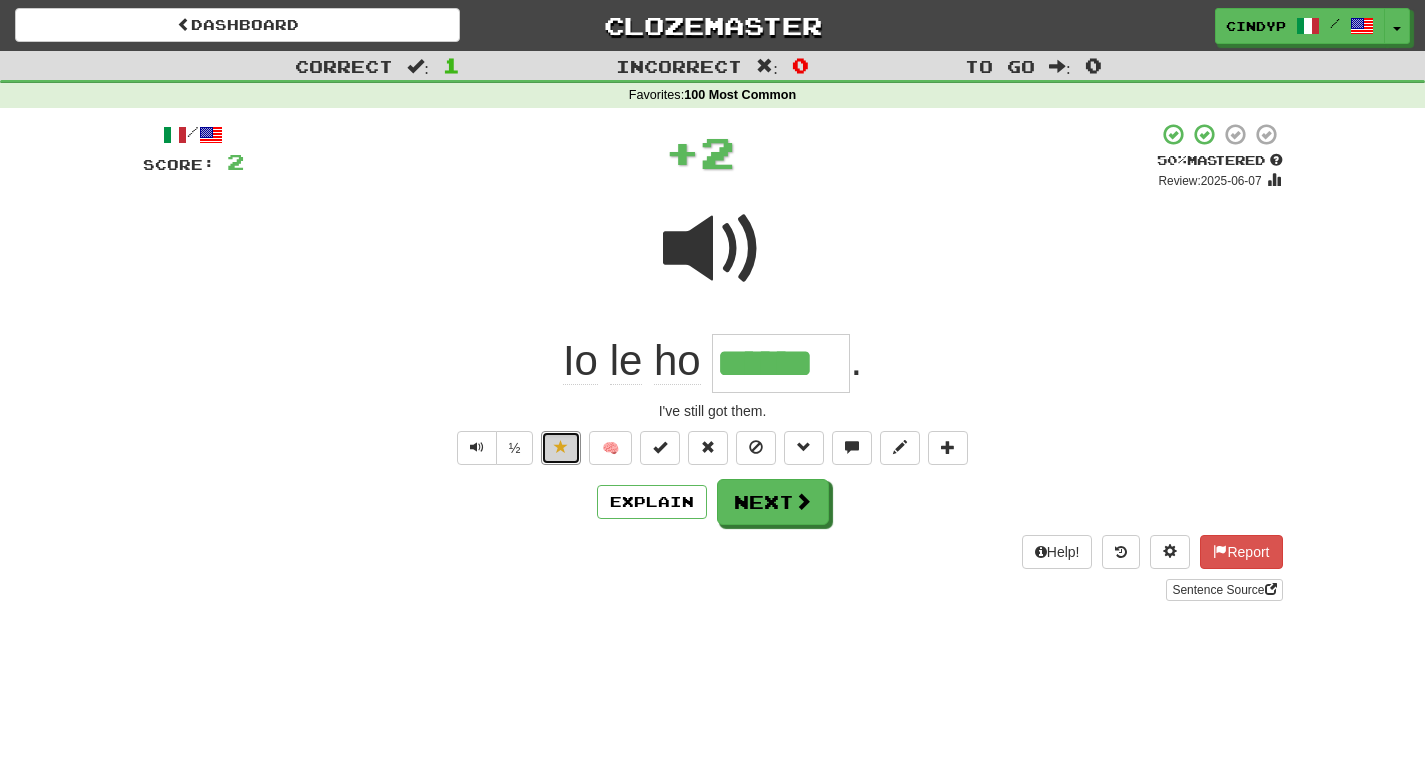 click at bounding box center (561, 447) 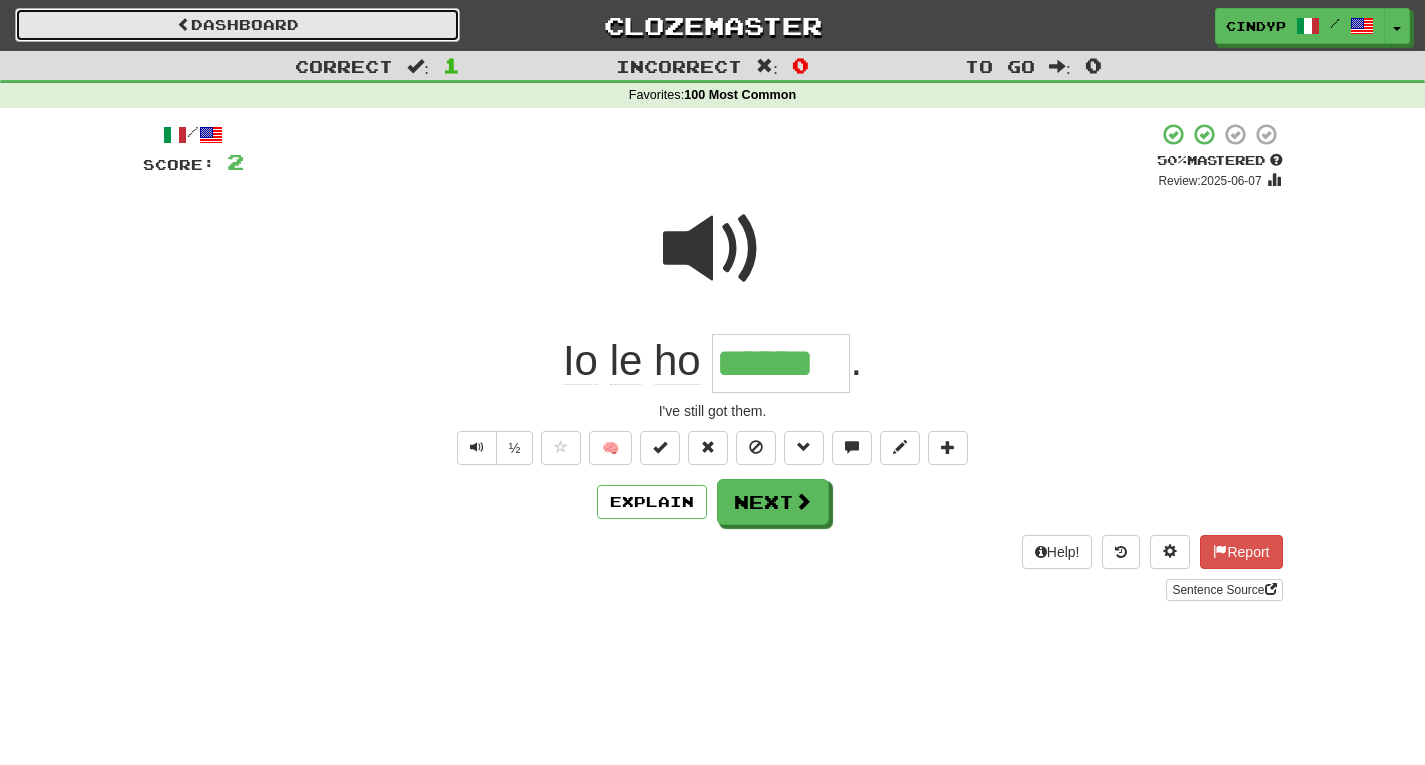 click on "Dashboard" at bounding box center [237, 25] 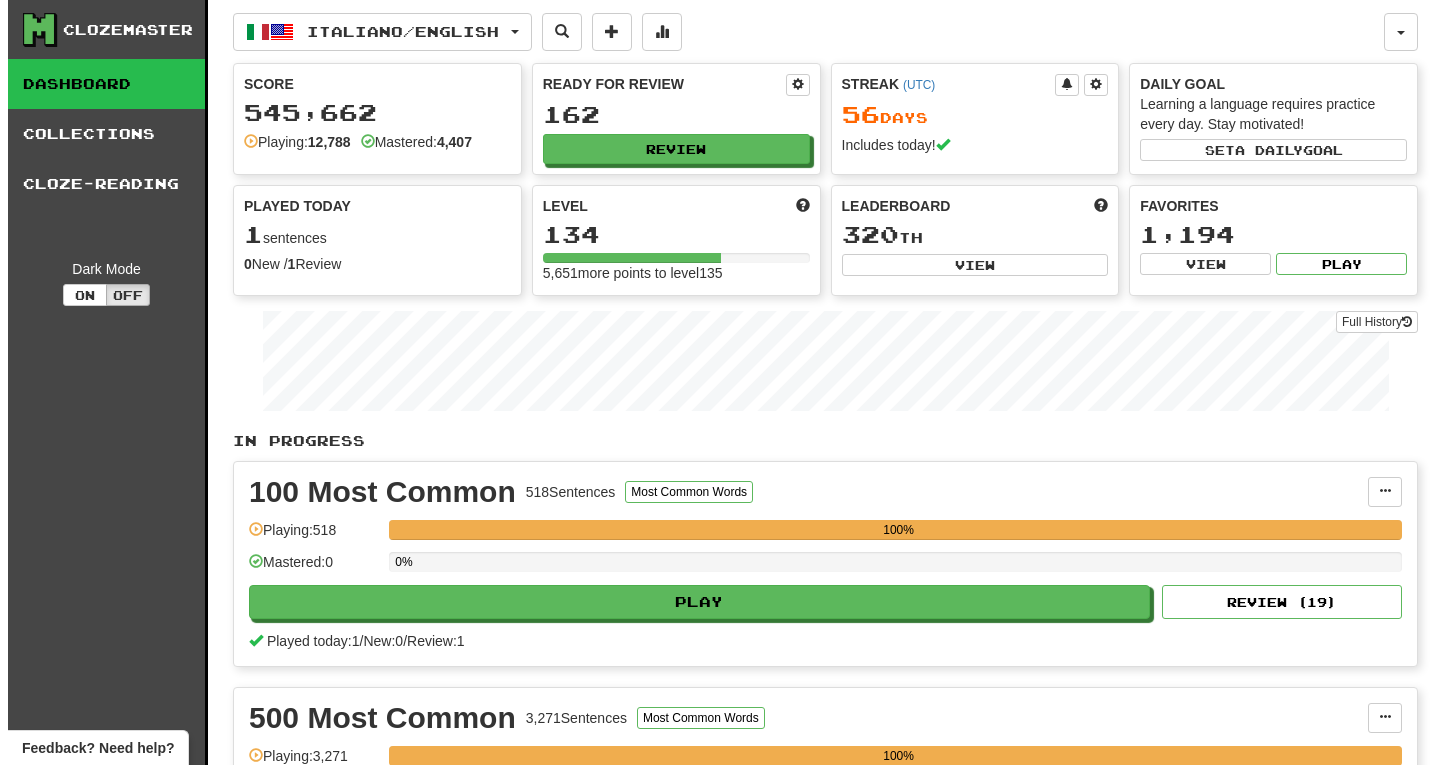 scroll, scrollTop: 0, scrollLeft: 0, axis: both 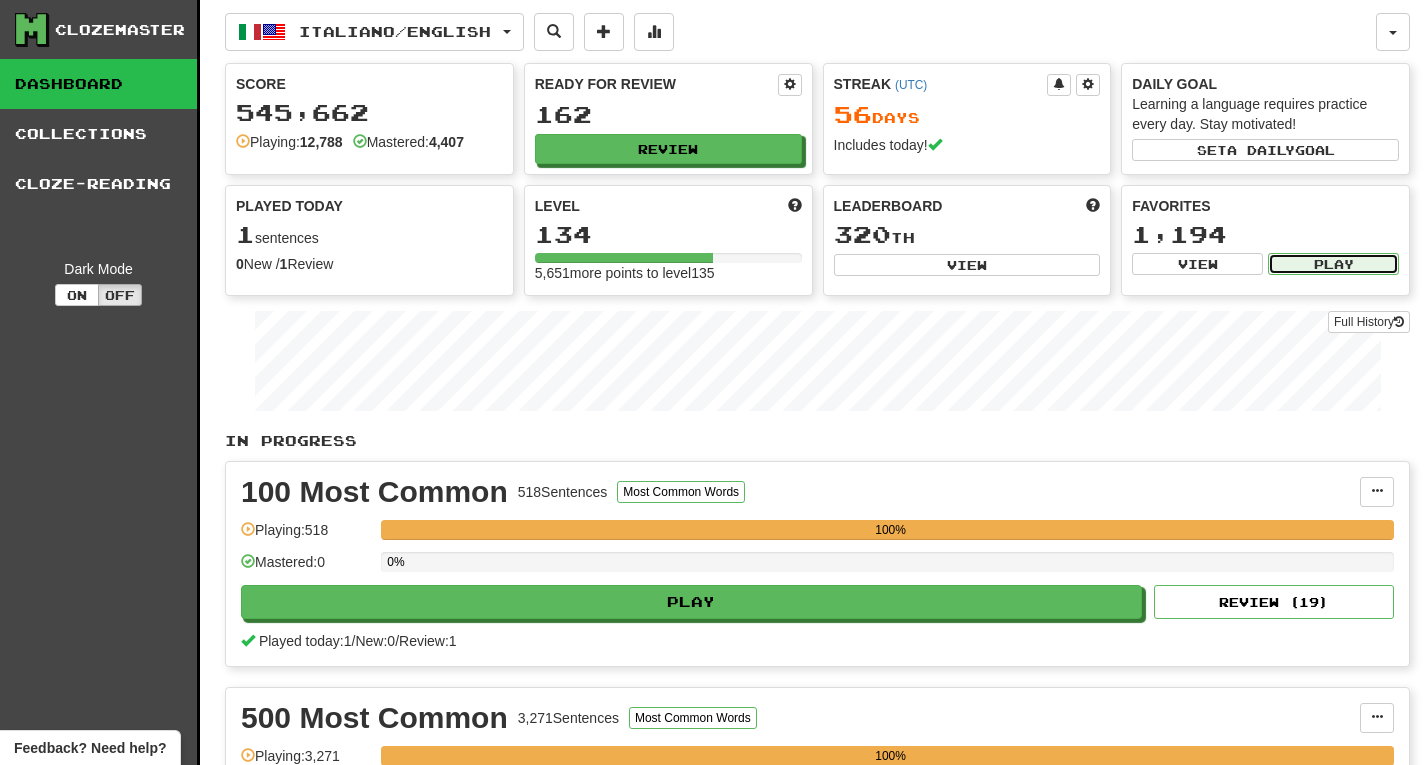 click on "Play" at bounding box center (1333, 264) 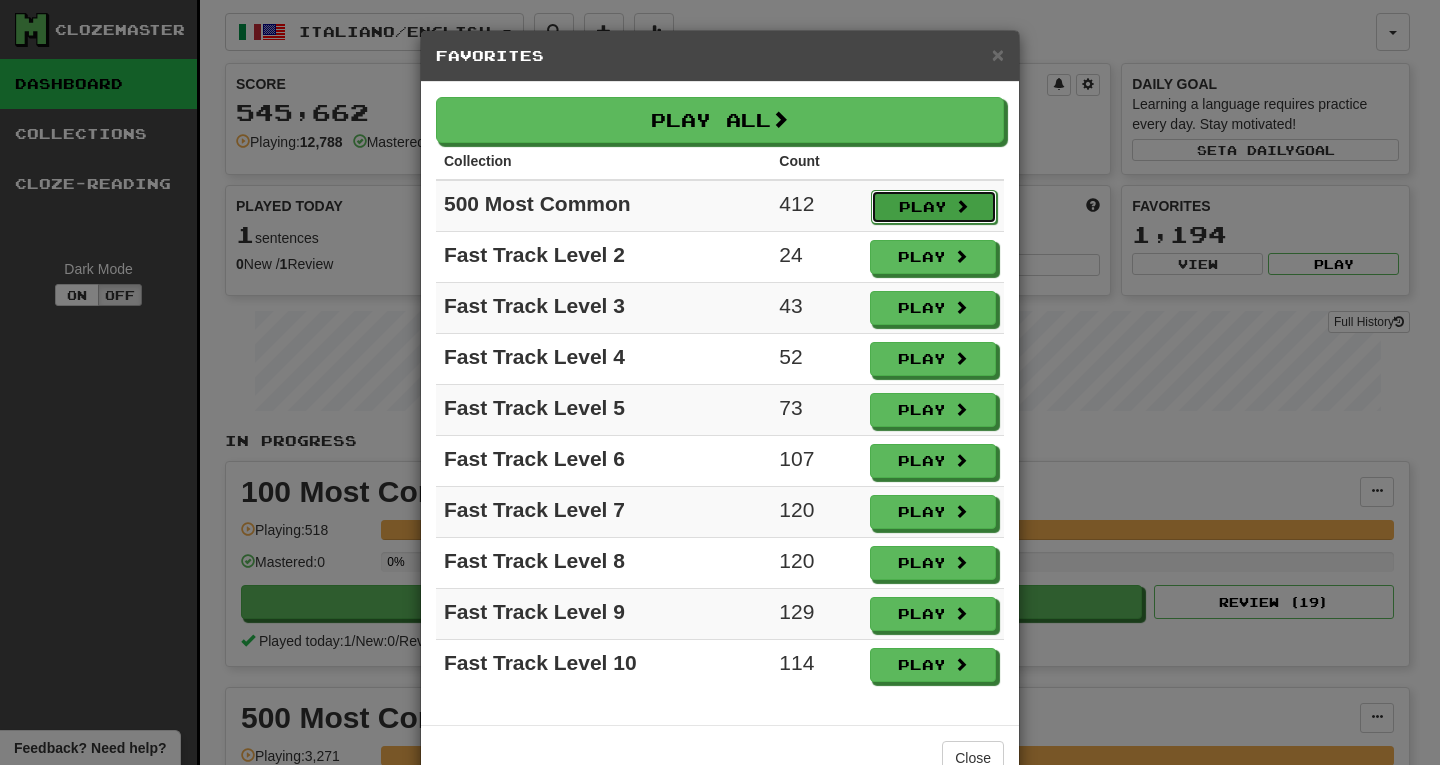 click on "Play" at bounding box center (934, 207) 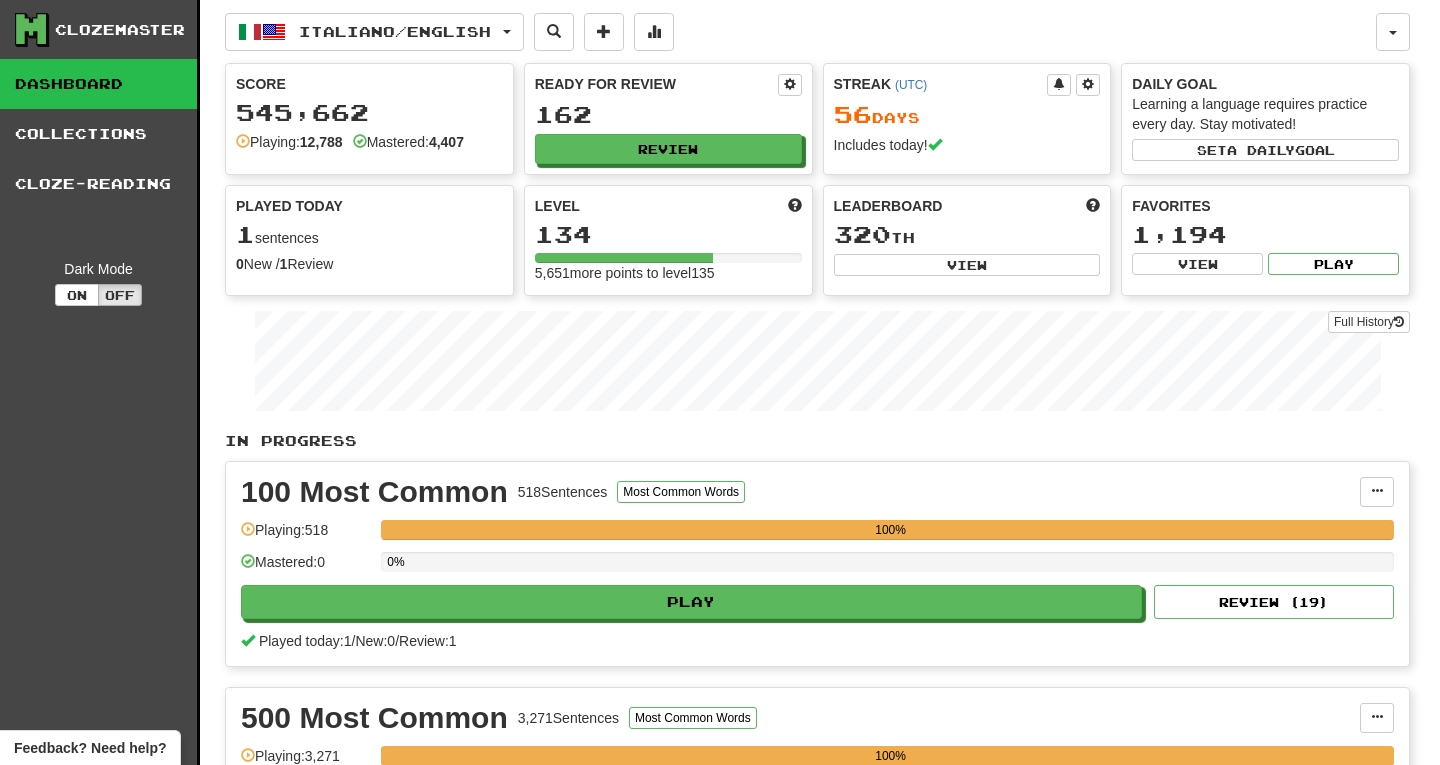 select on "***" 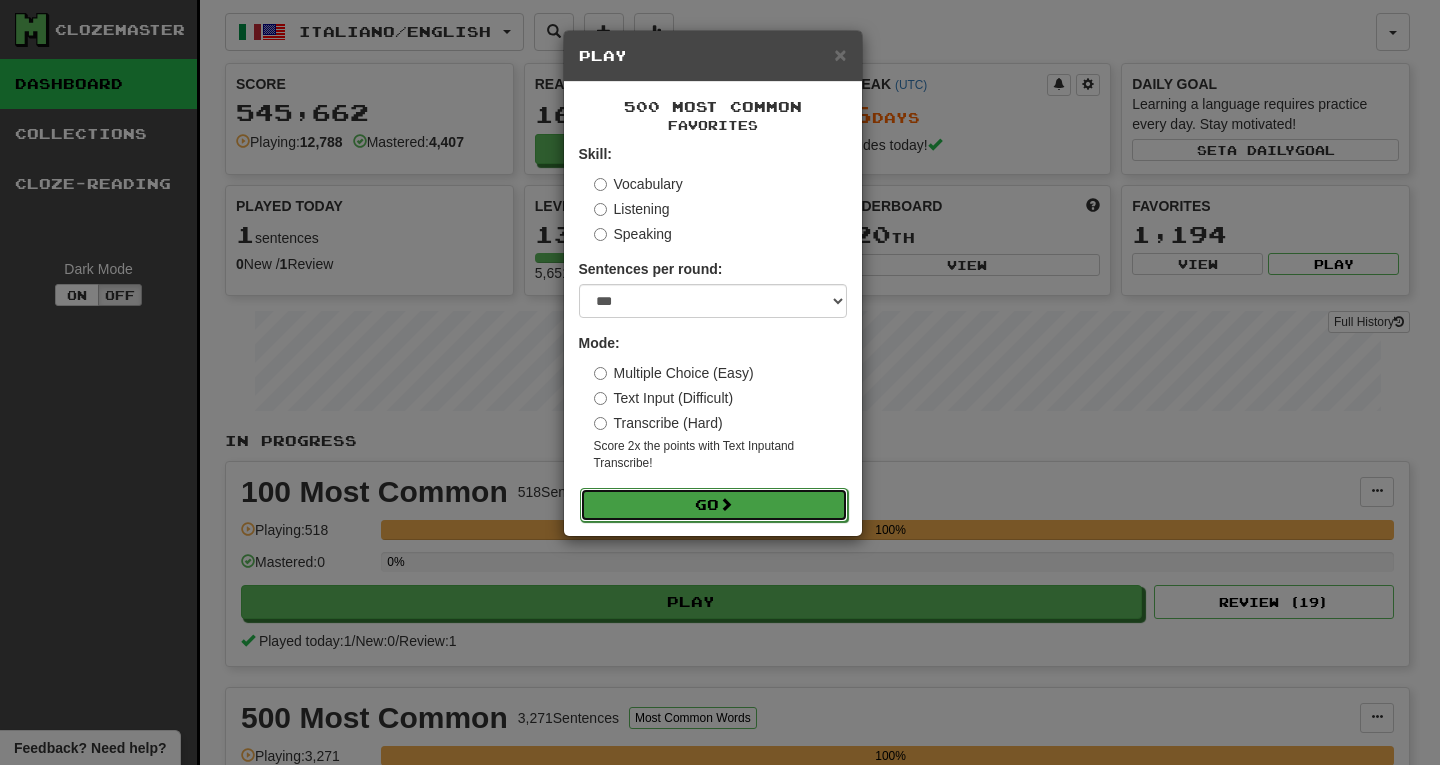 click on "Go" at bounding box center (714, 505) 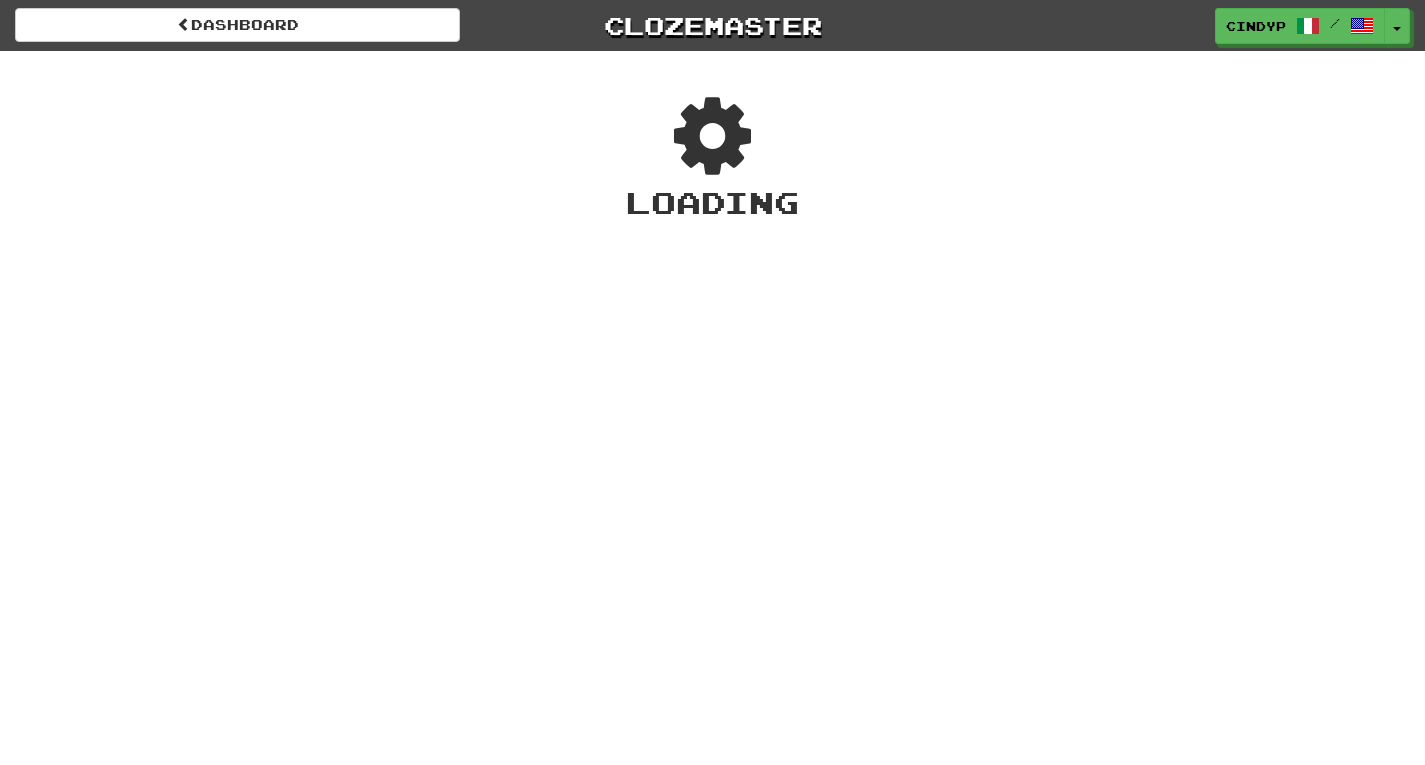 scroll, scrollTop: 0, scrollLeft: 0, axis: both 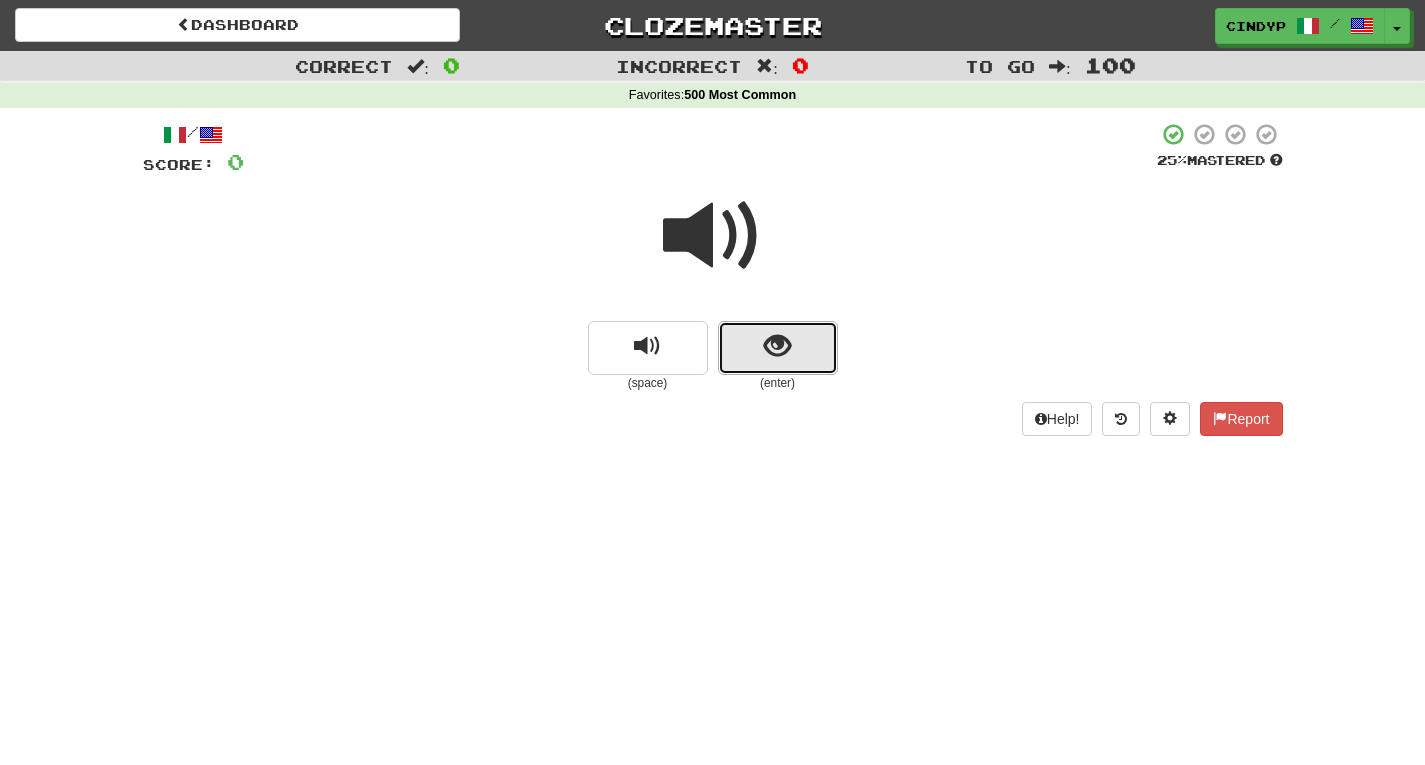 click at bounding box center (778, 348) 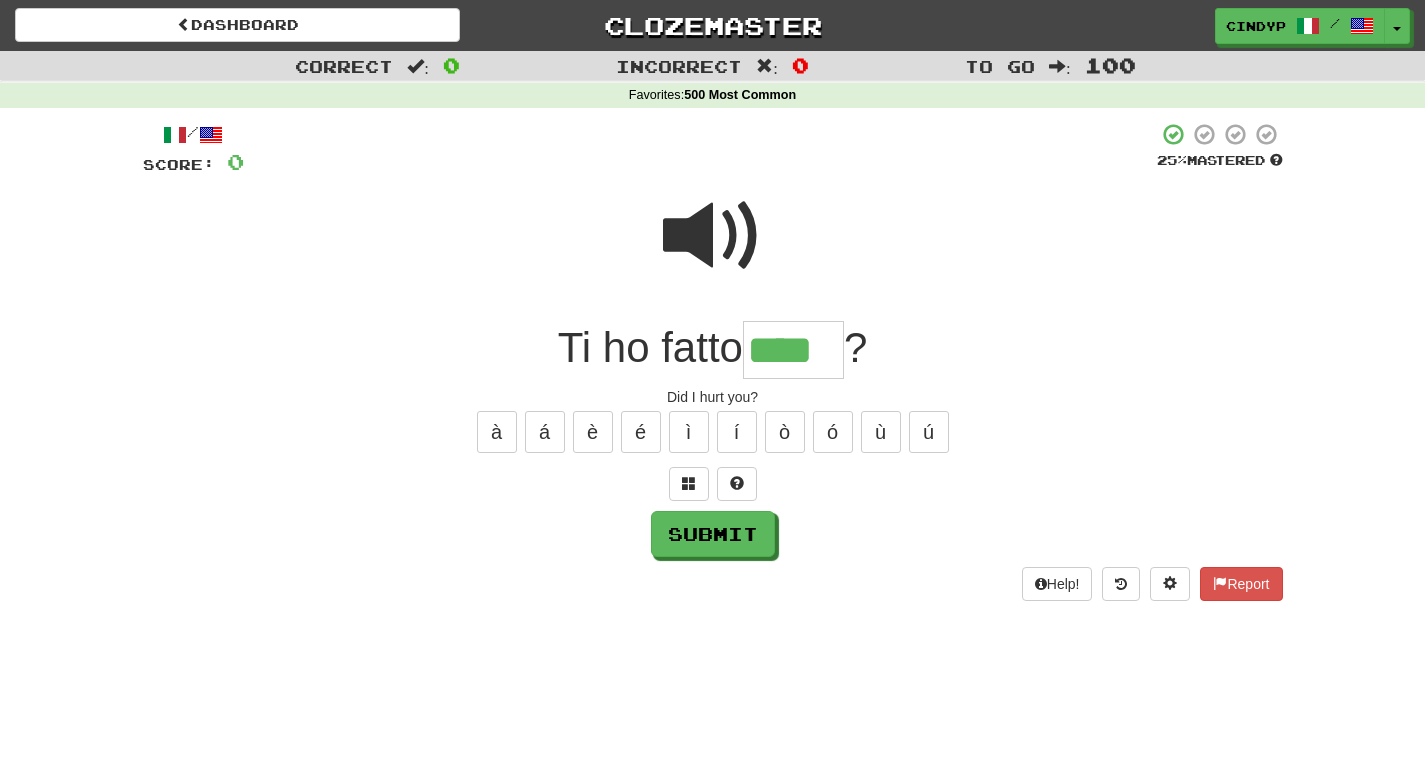 type on "****" 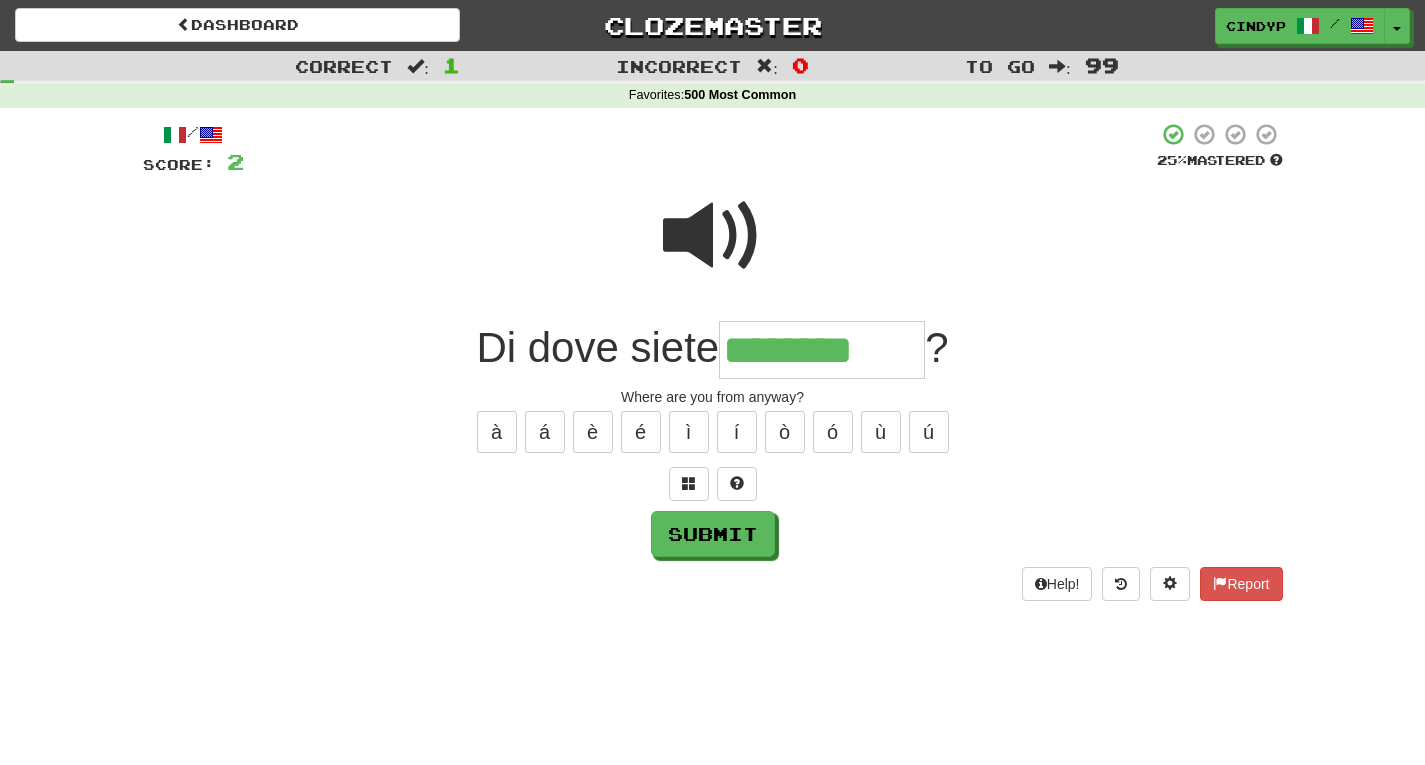 type on "********" 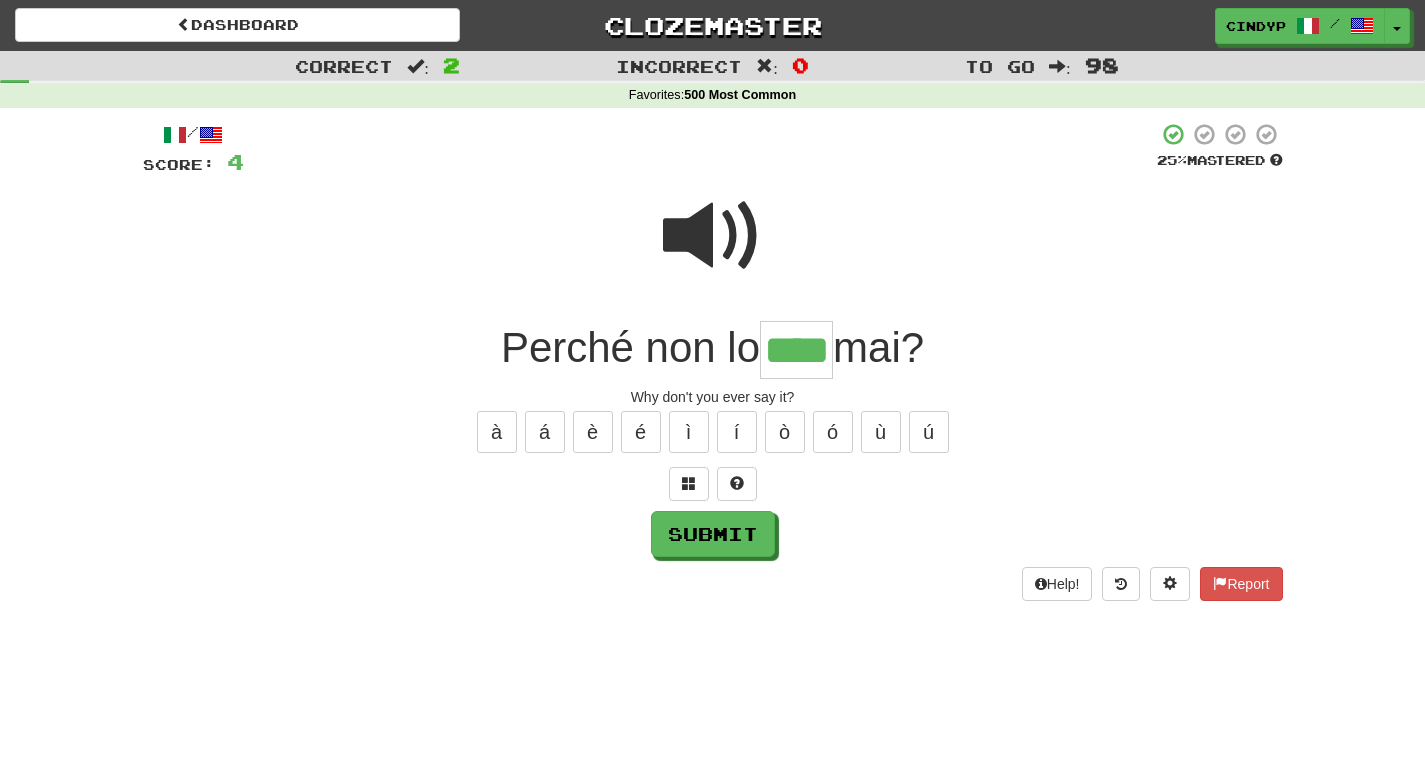 type on "****" 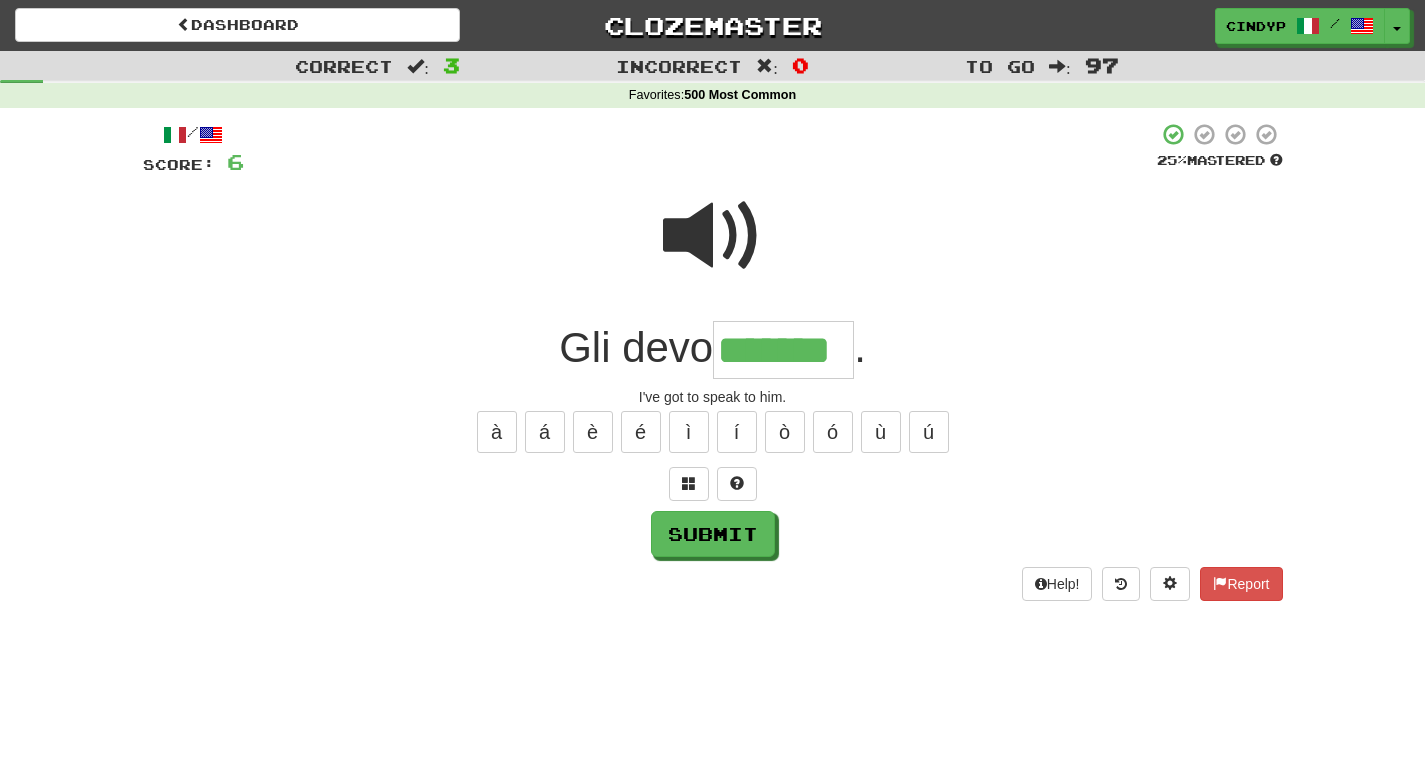 type on "*******" 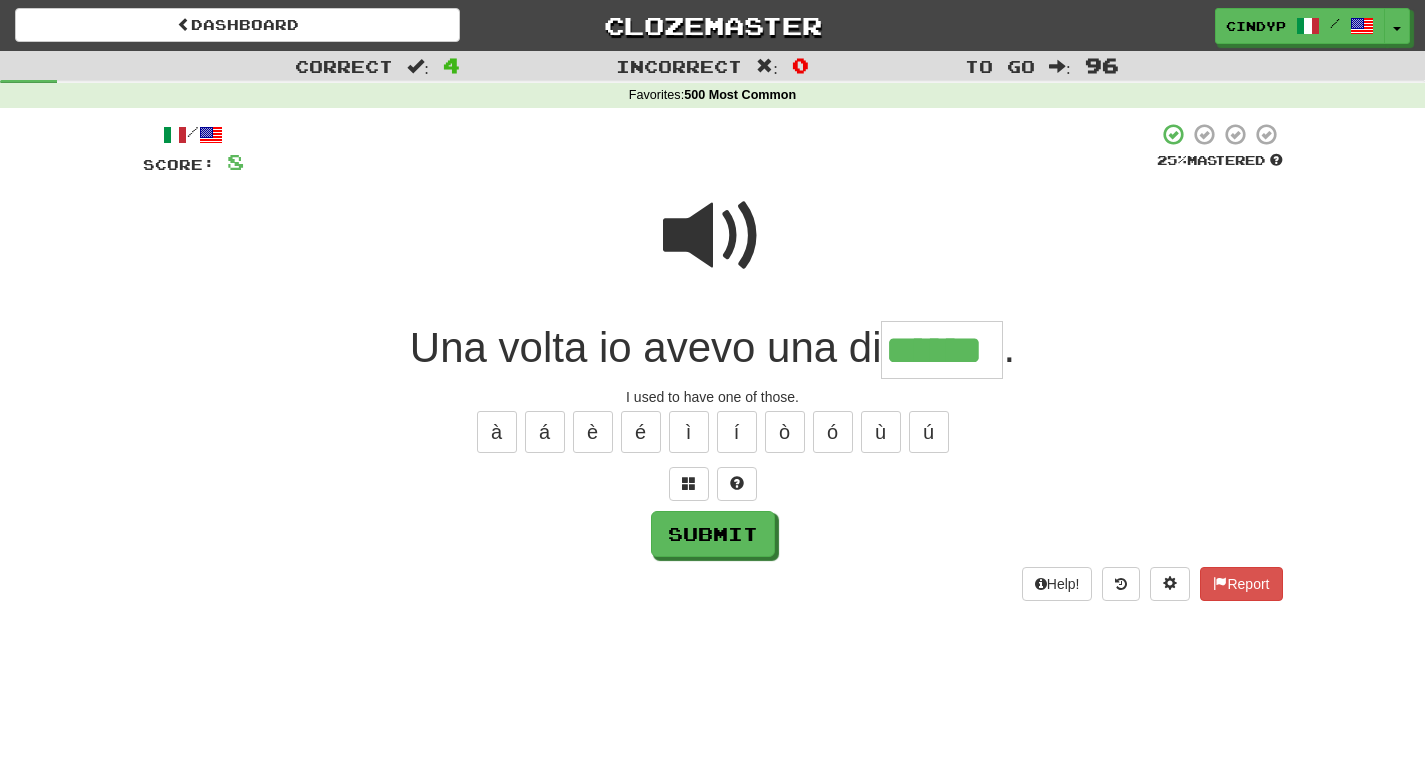 type on "******" 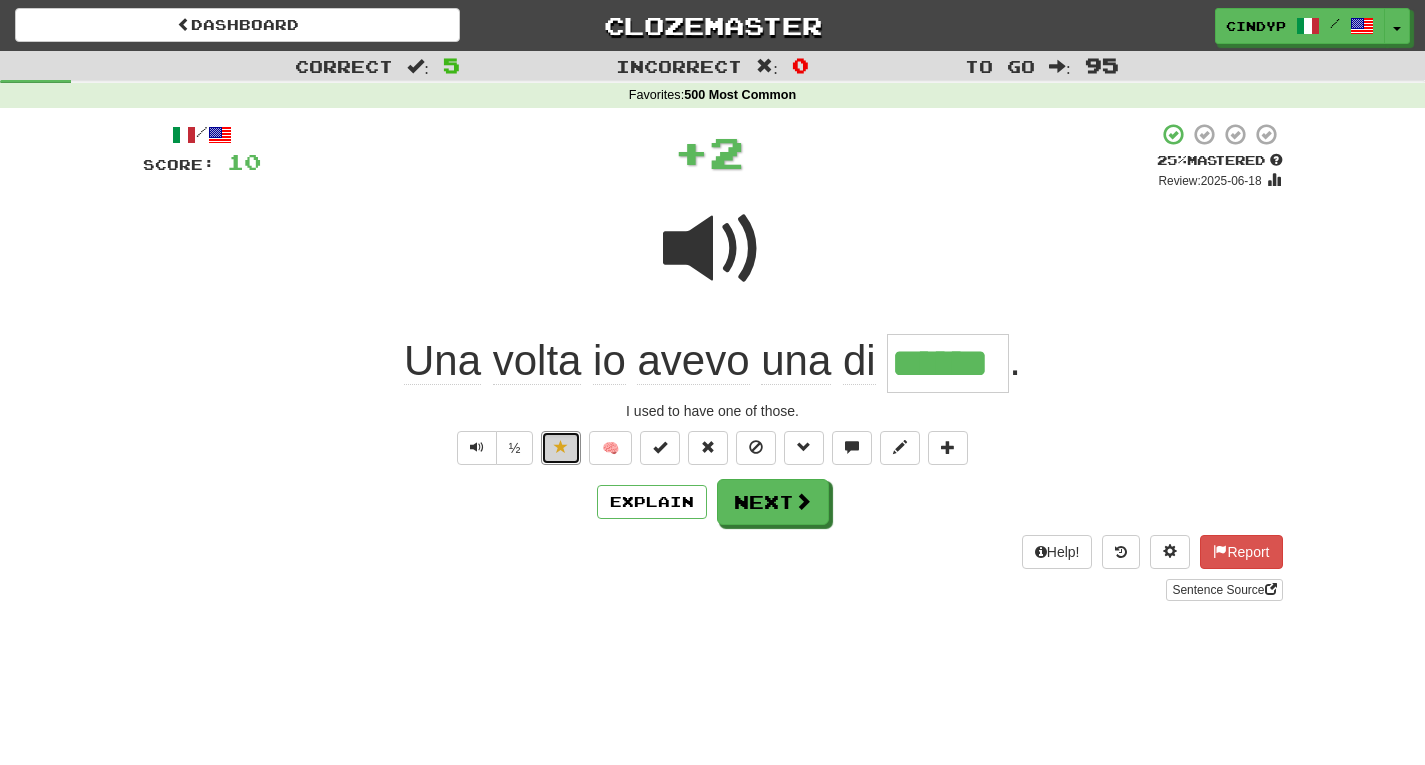 click at bounding box center (561, 447) 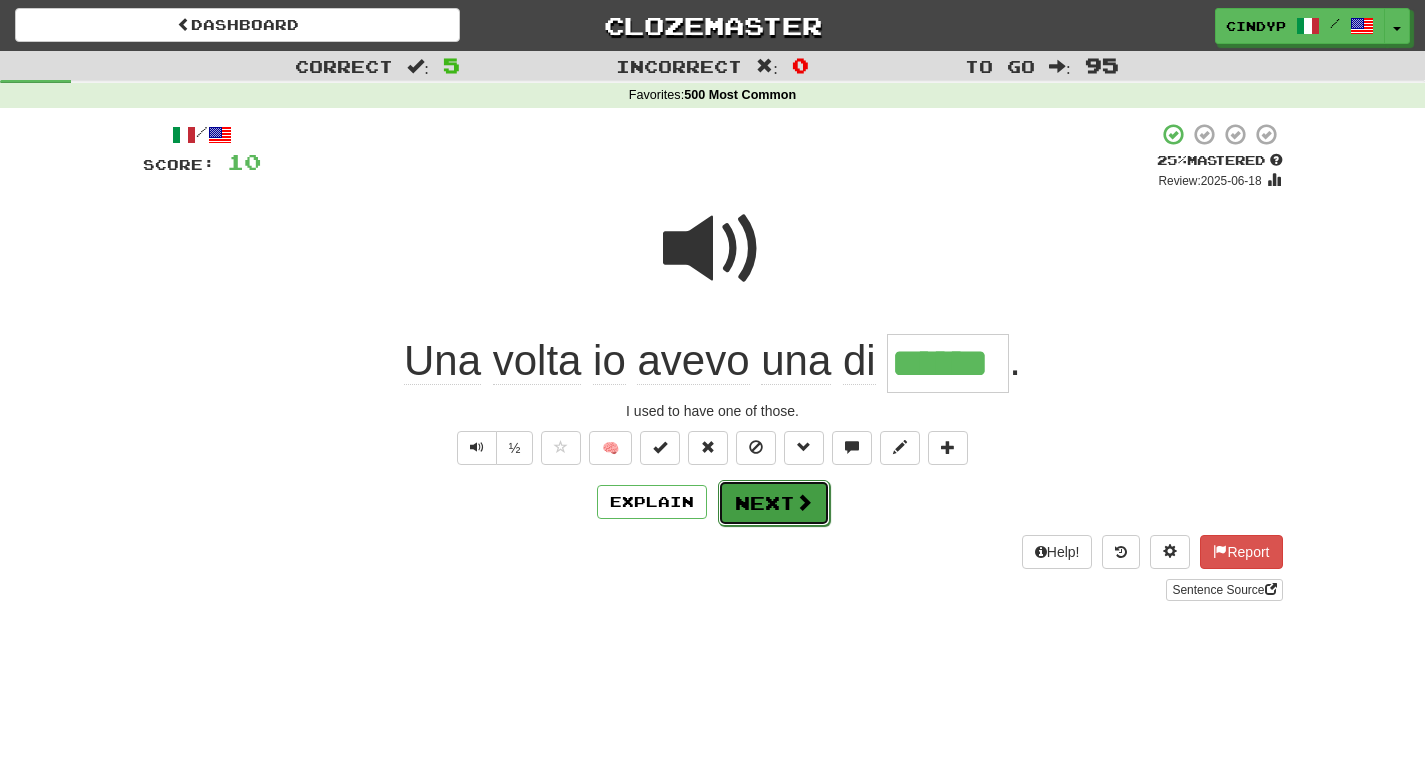 click on "Next" at bounding box center [774, 503] 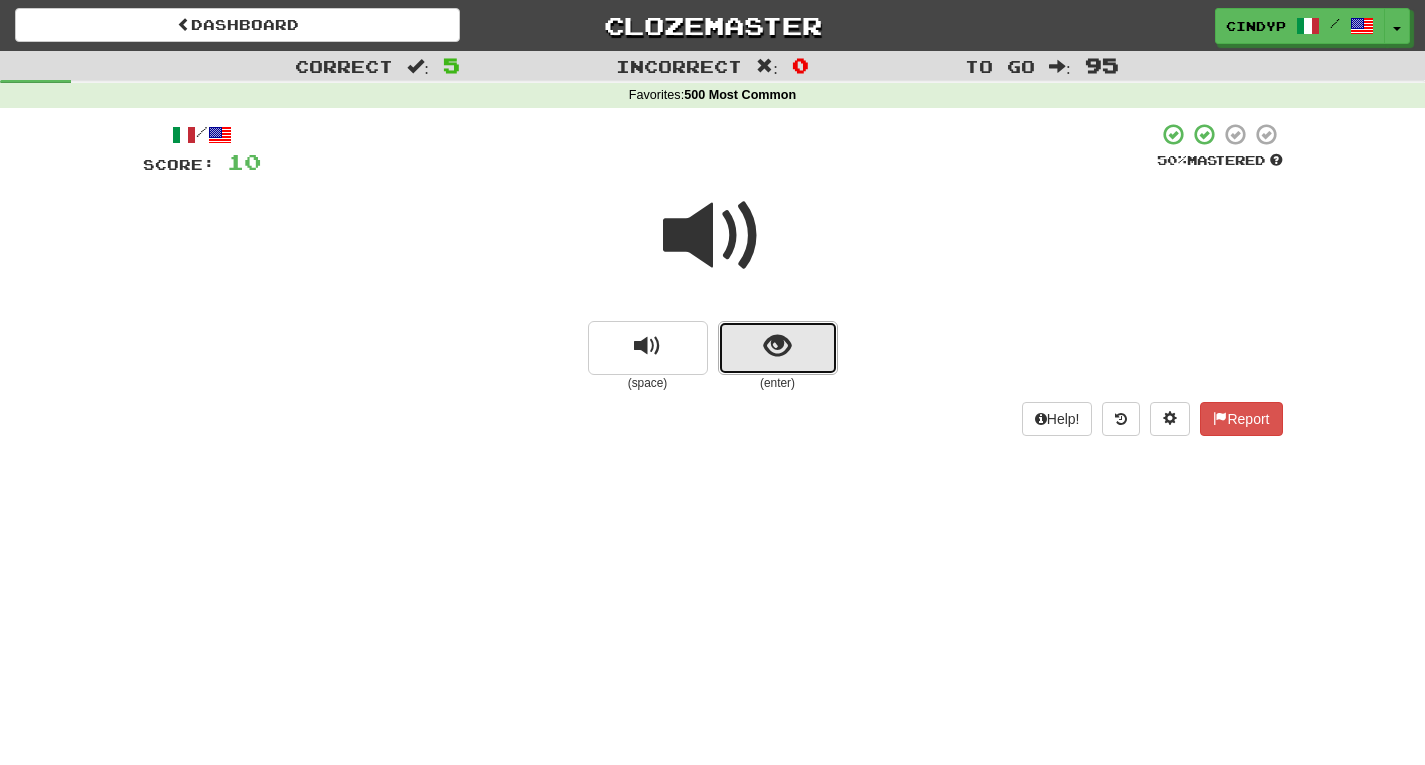 click at bounding box center (778, 348) 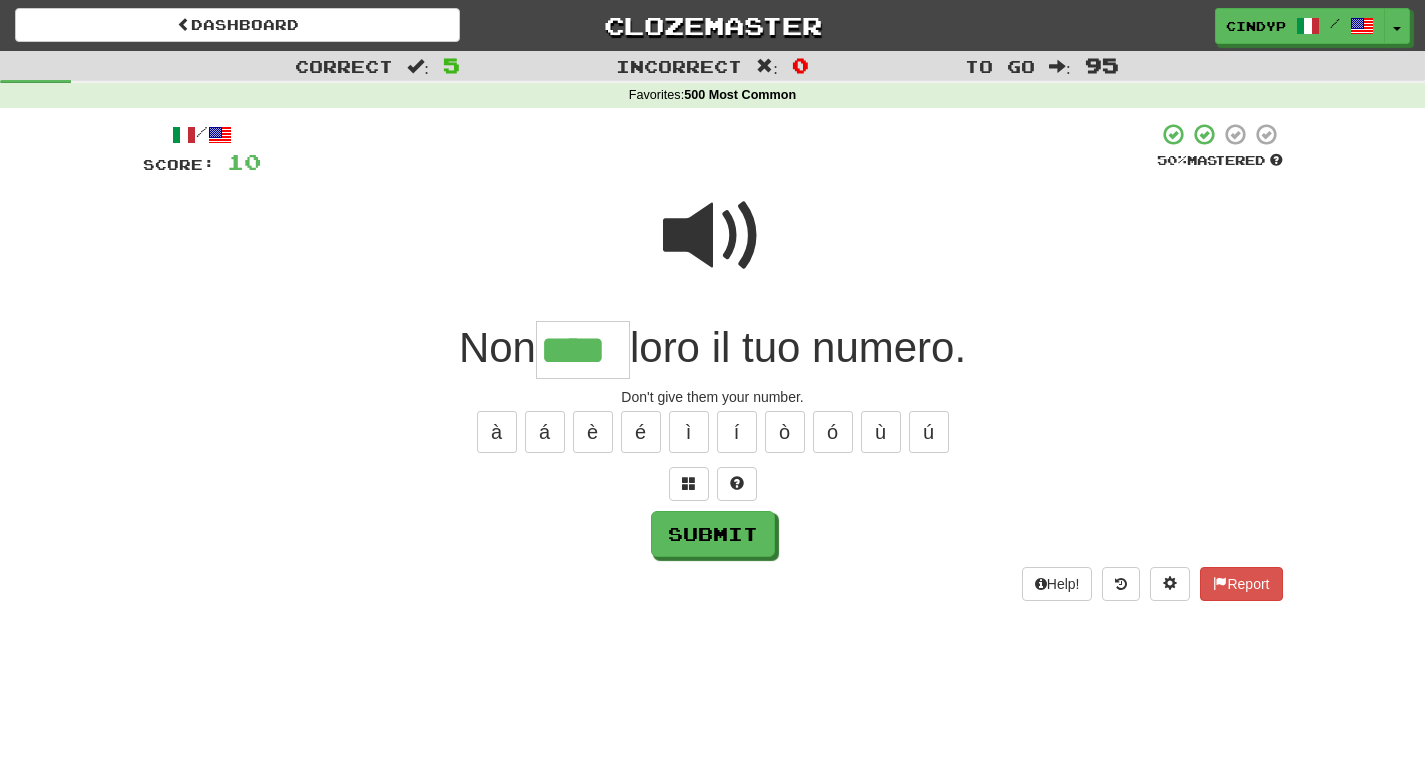 type on "****" 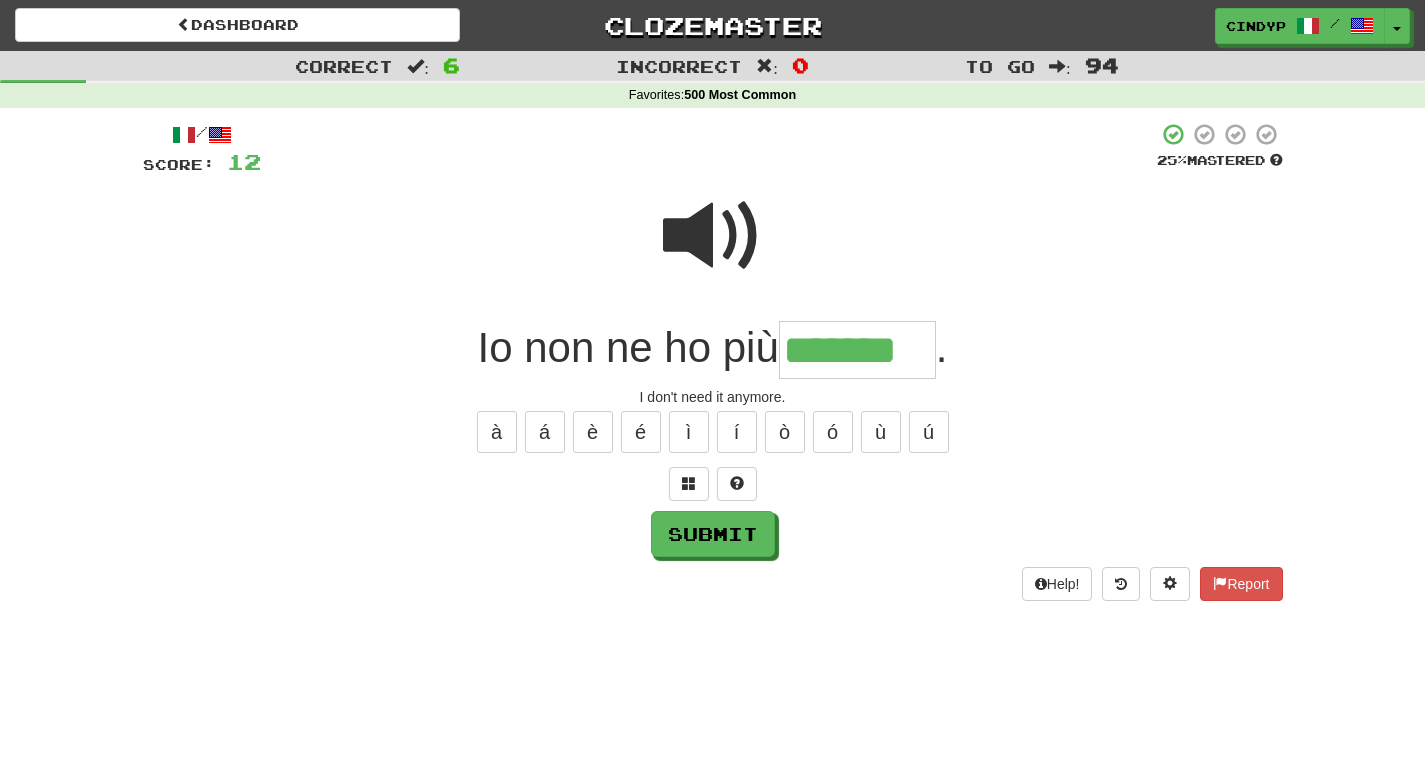 type on "*******" 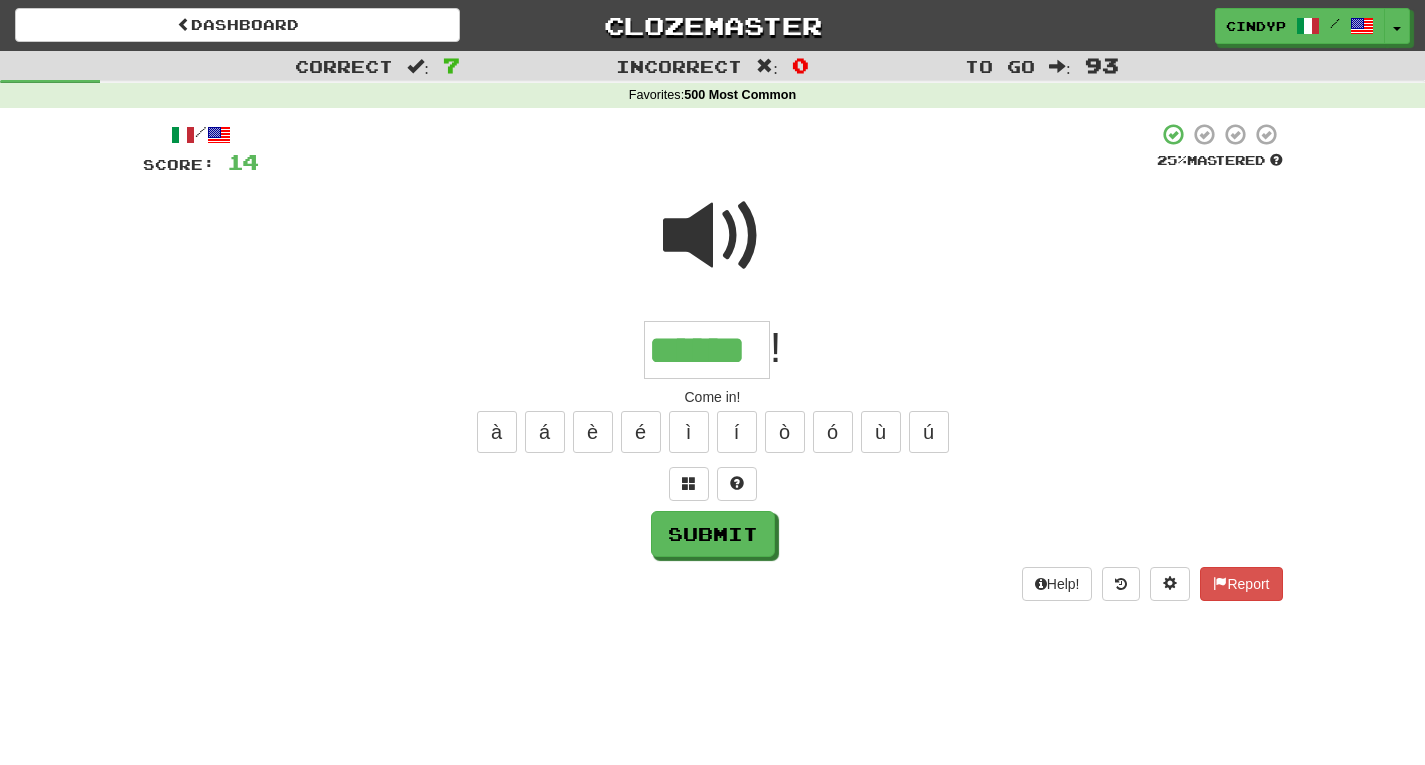 type on "******" 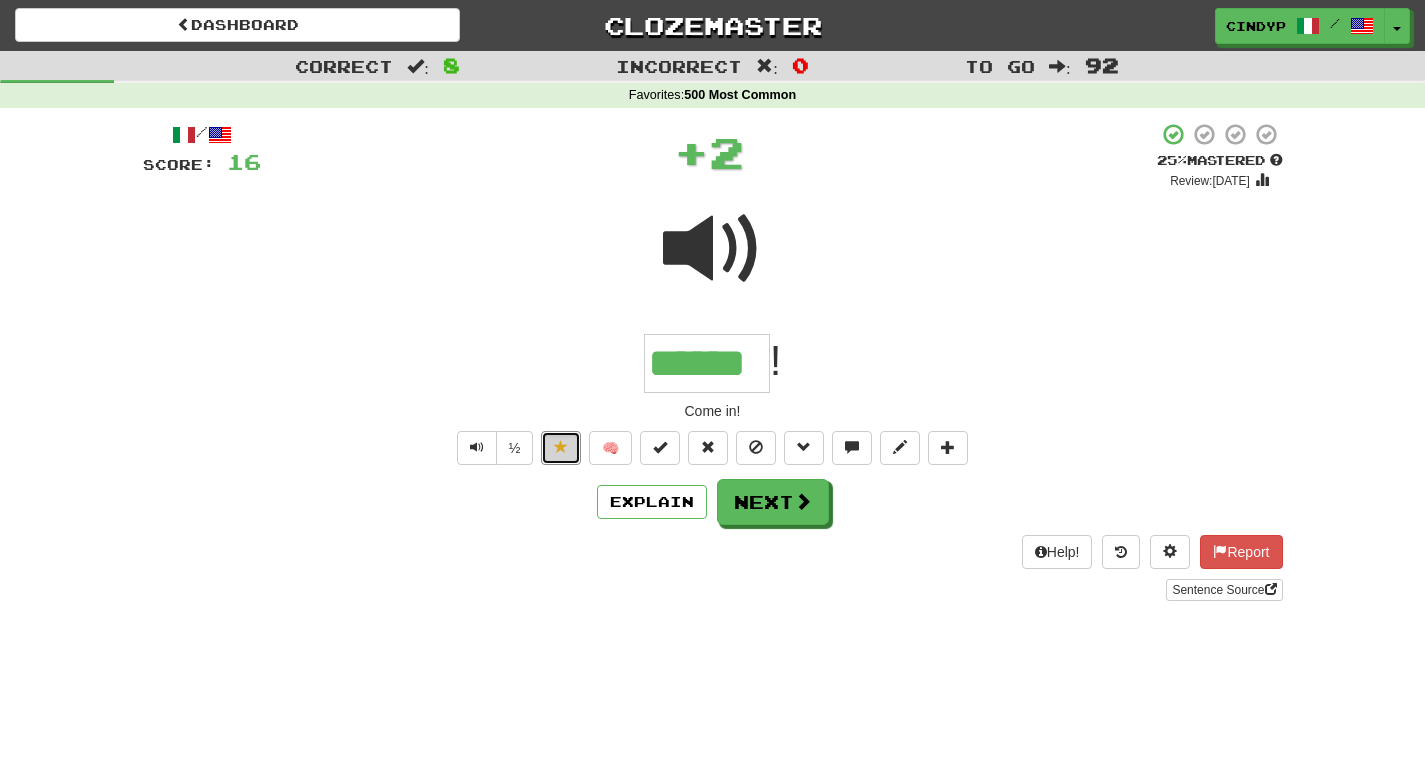 click at bounding box center (561, 448) 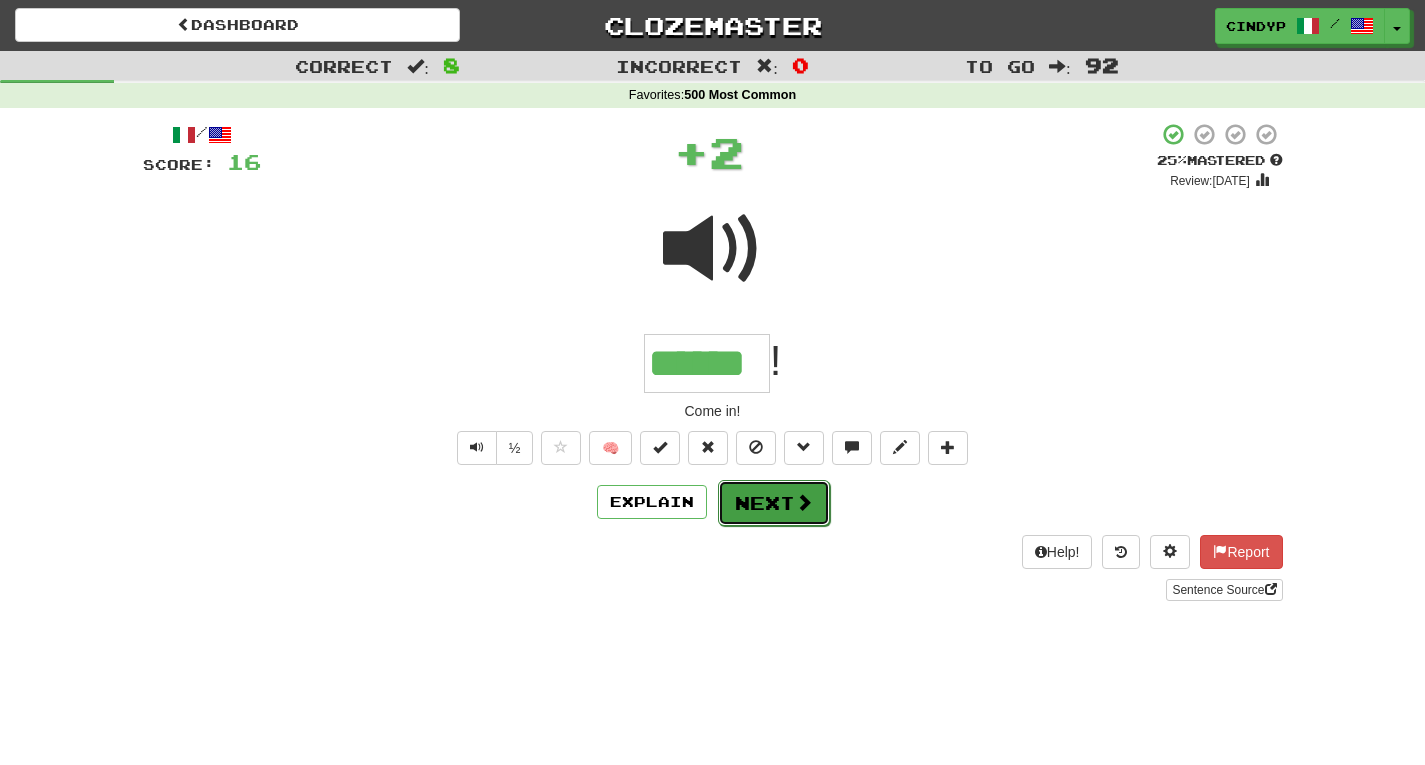 click on "Next" at bounding box center [774, 503] 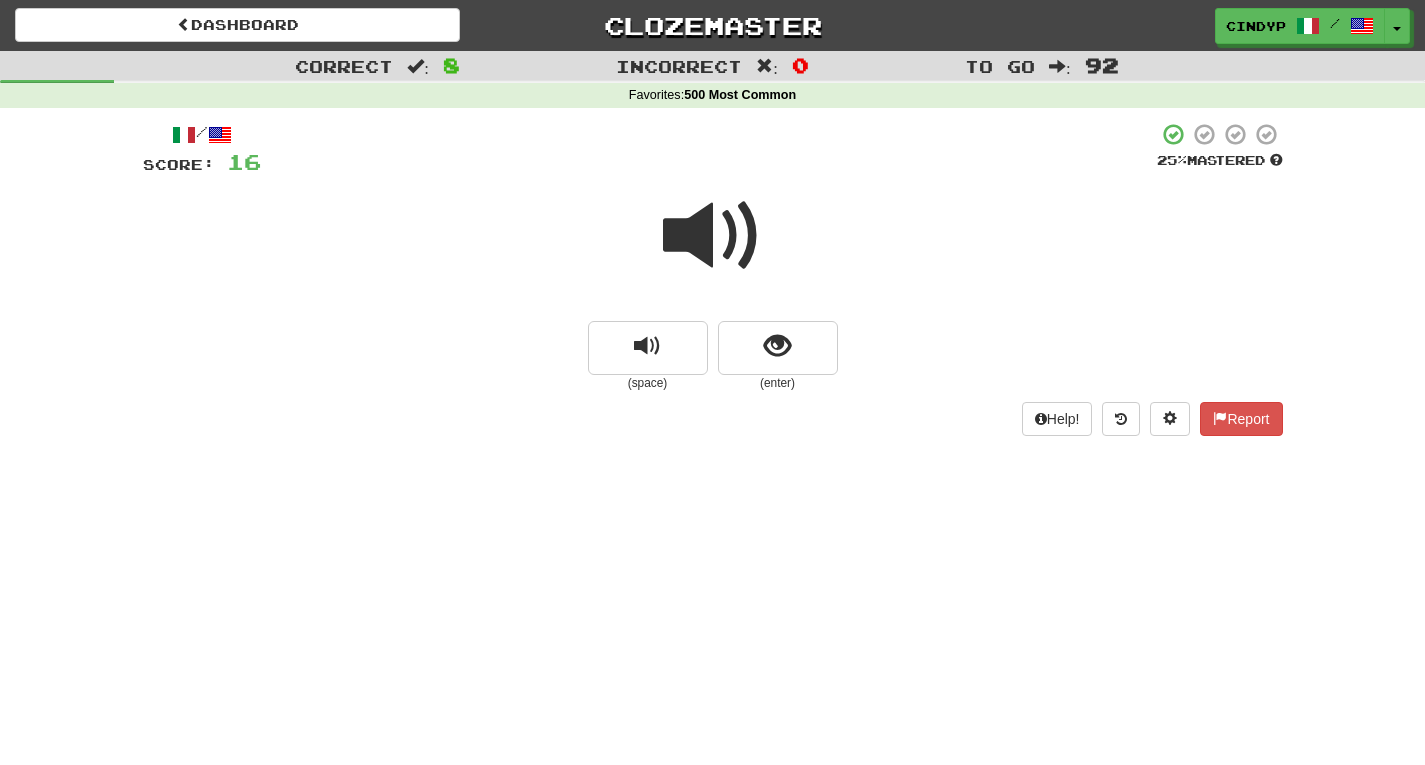 click at bounding box center [713, 236] 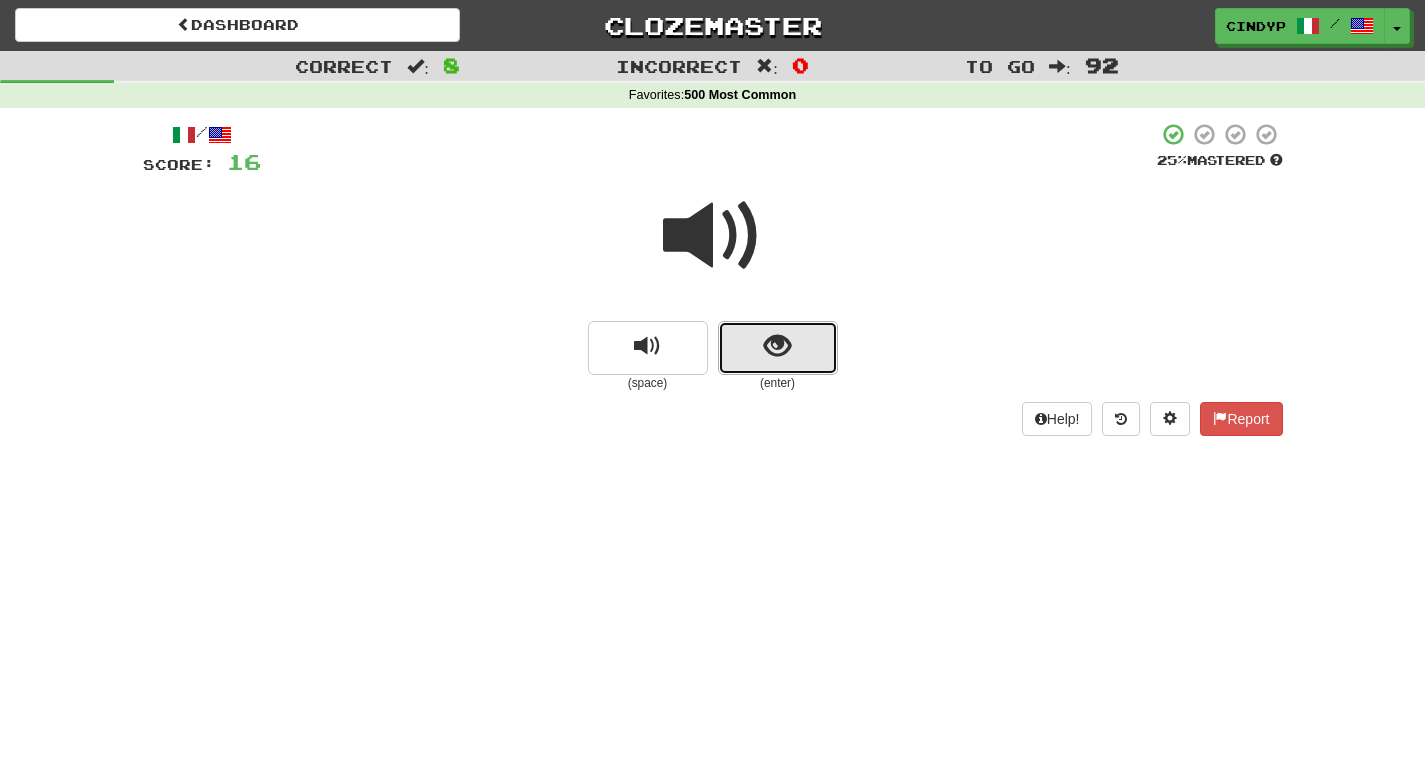click at bounding box center (777, 346) 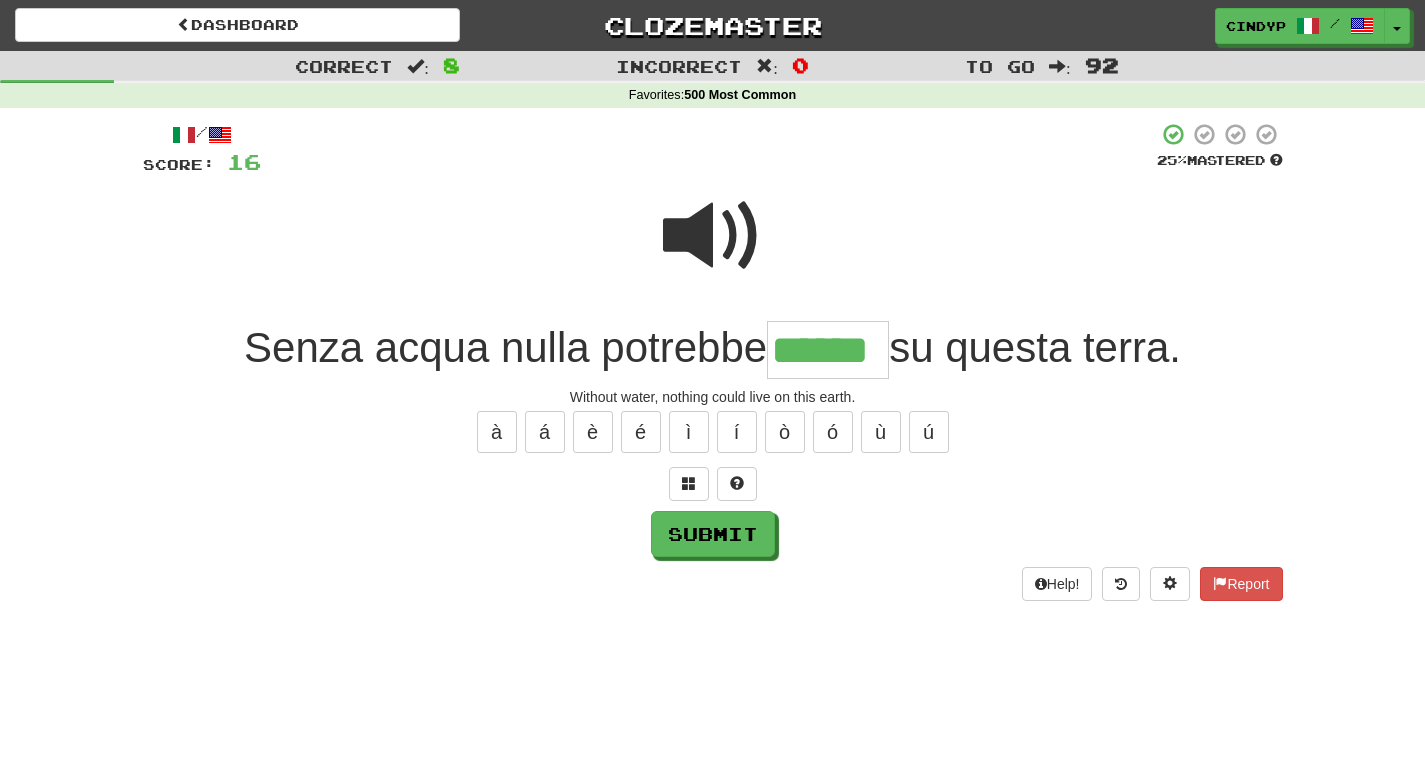 type on "******" 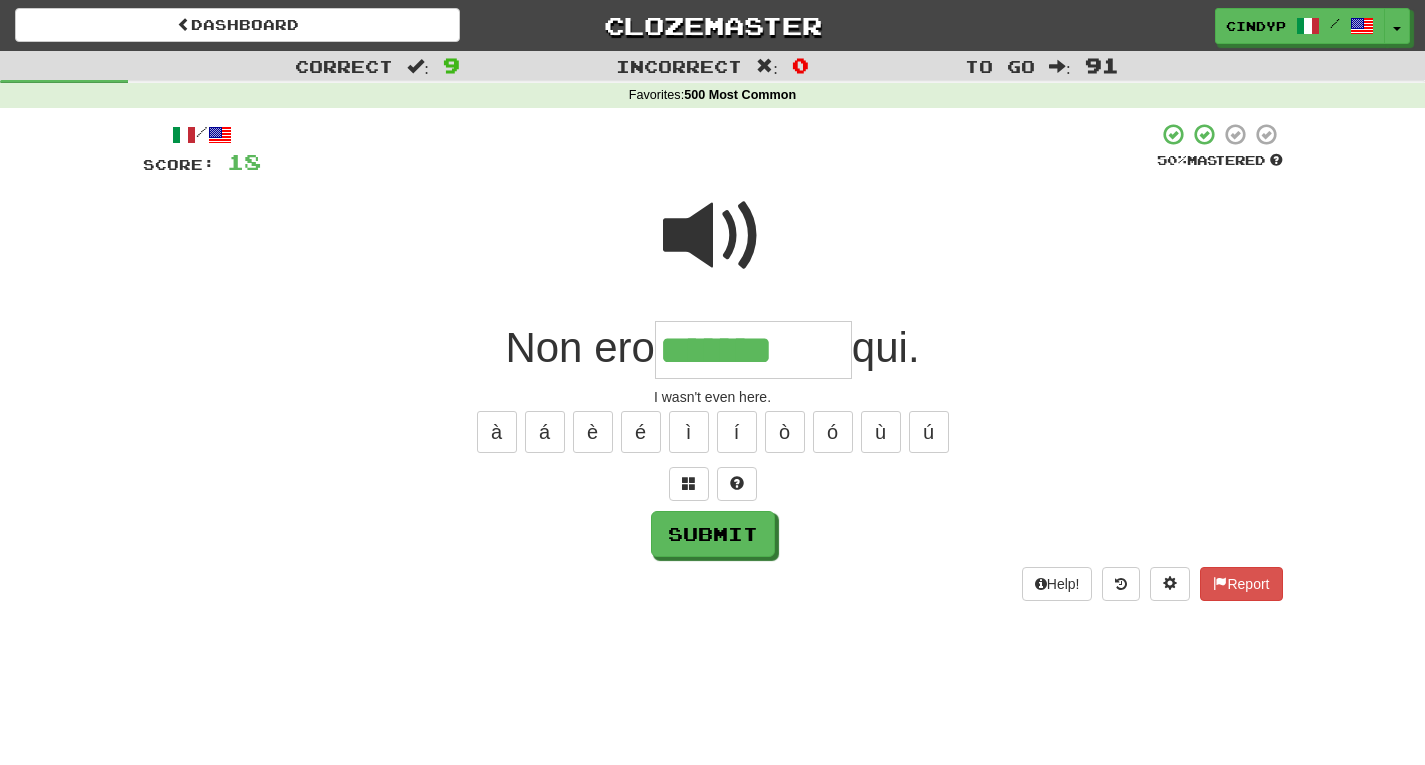 type on "*******" 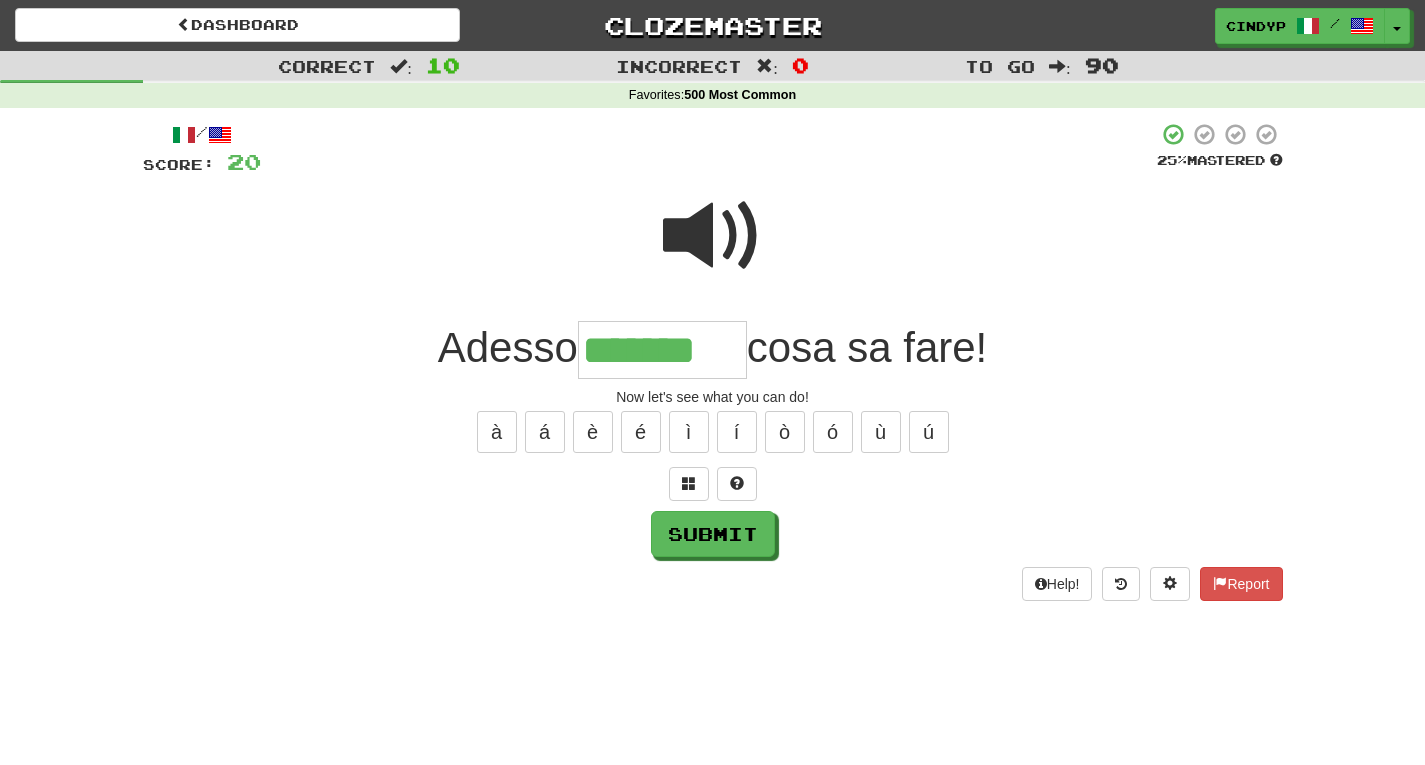 type on "*******" 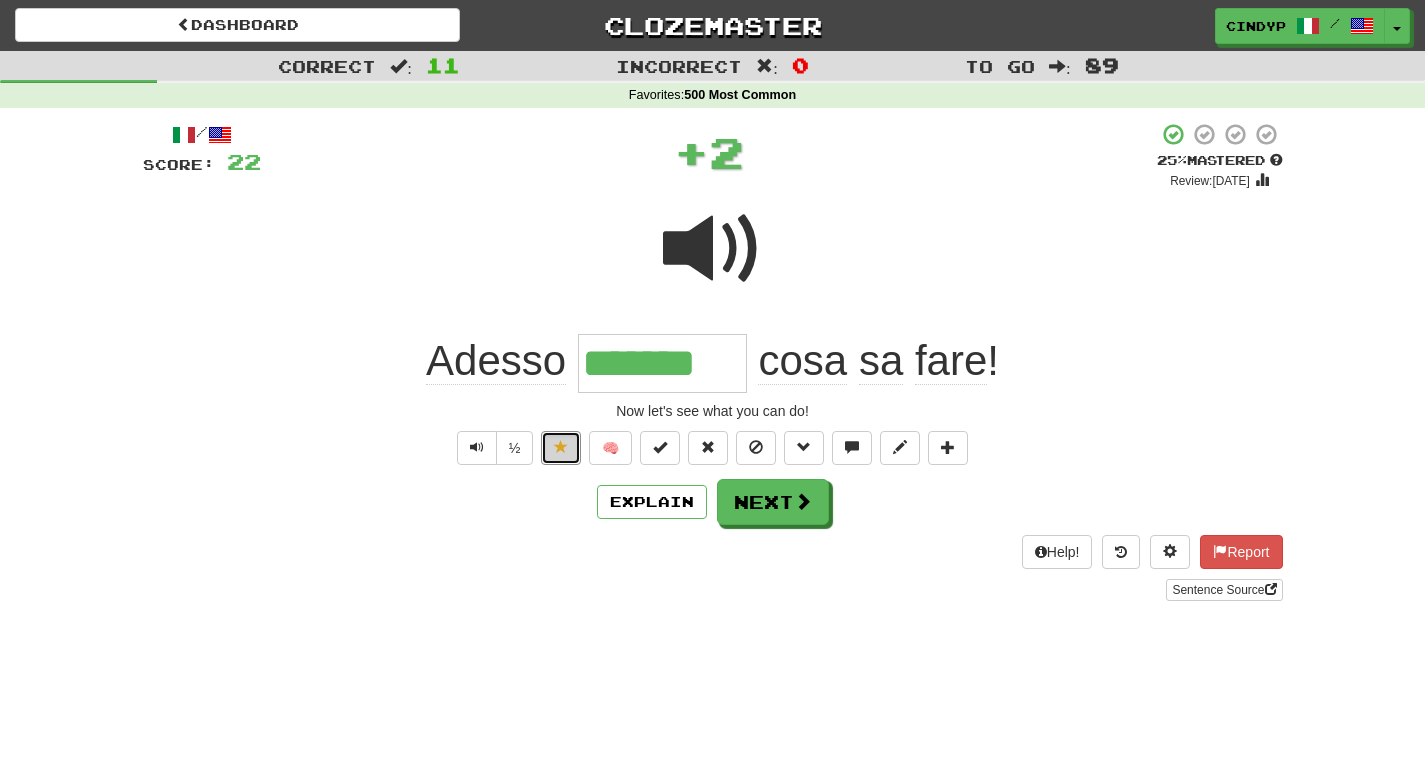 click at bounding box center [561, 448] 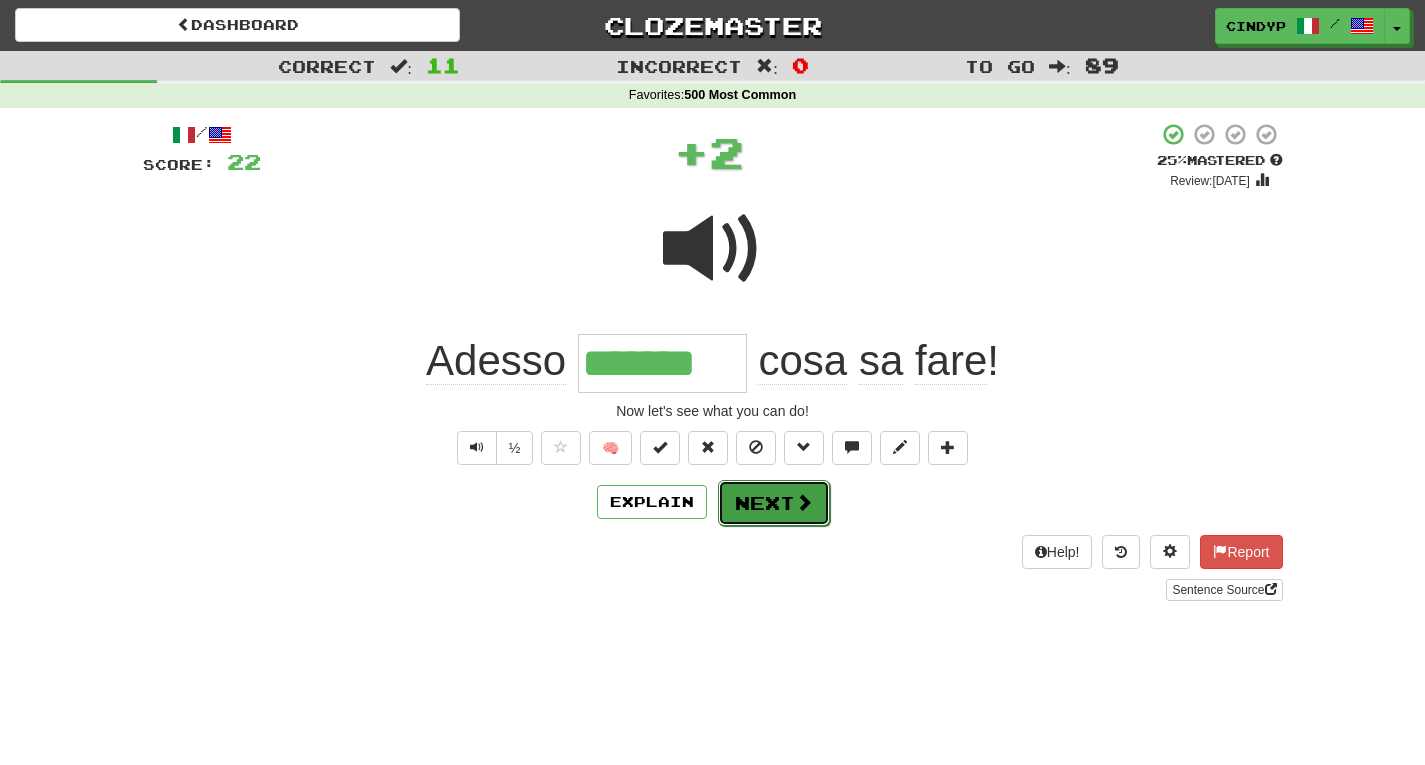 click on "Next" at bounding box center (774, 503) 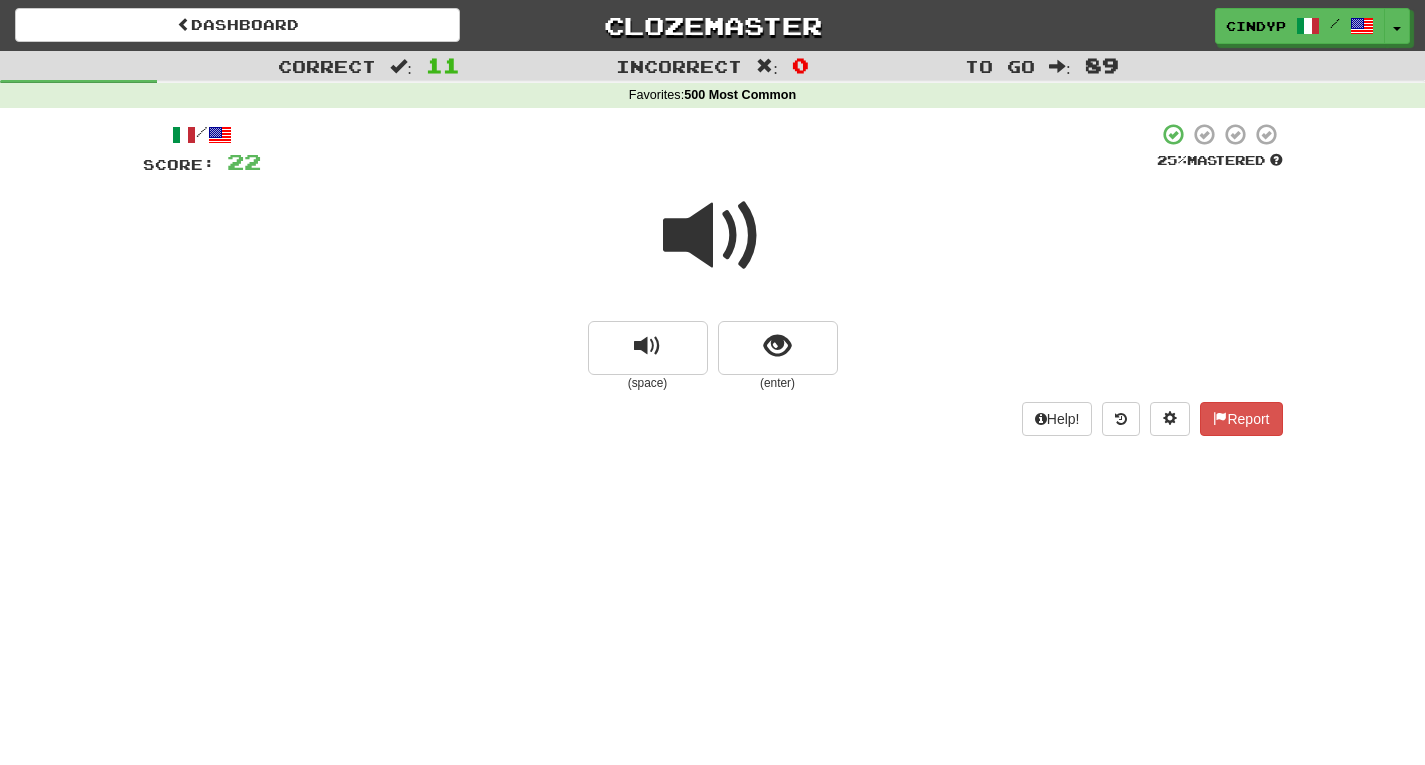 click at bounding box center (713, 236) 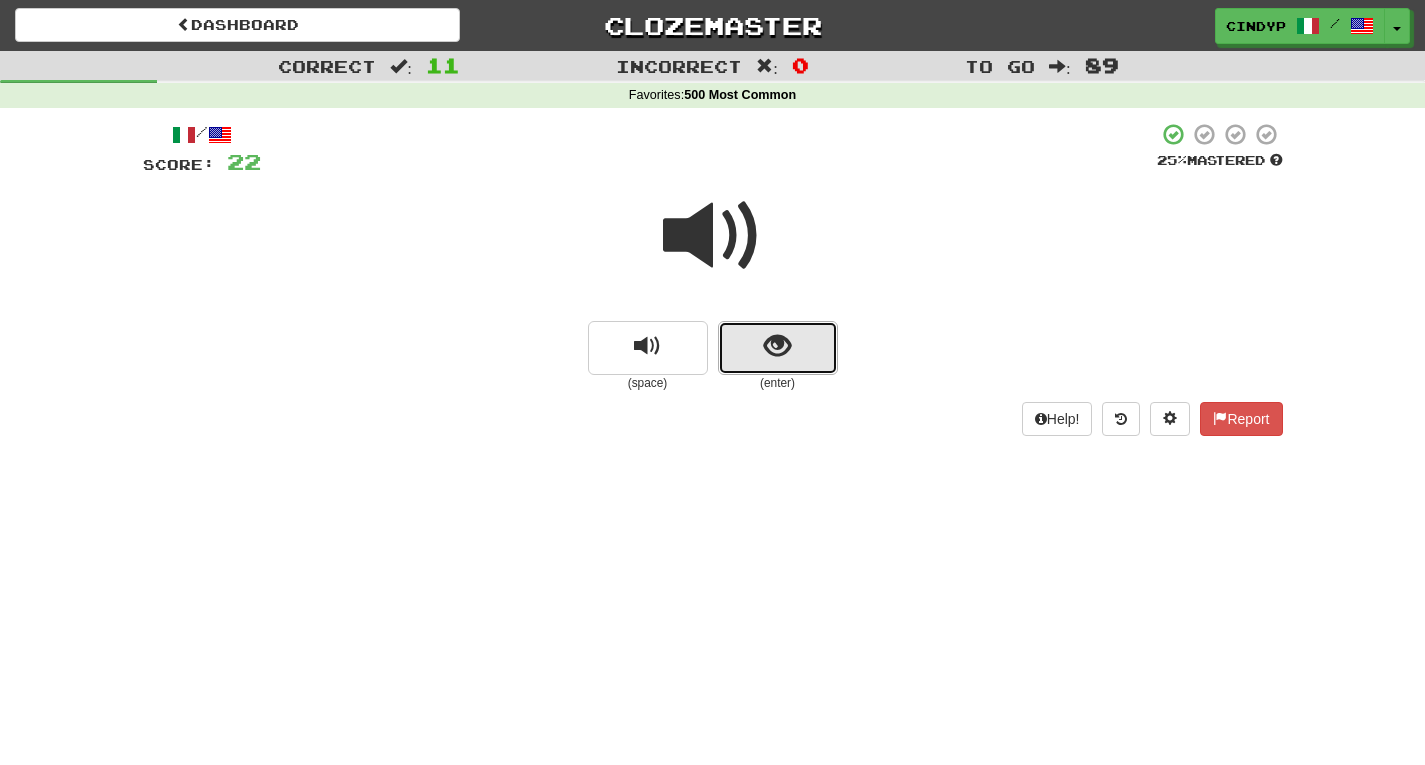 click at bounding box center [778, 348] 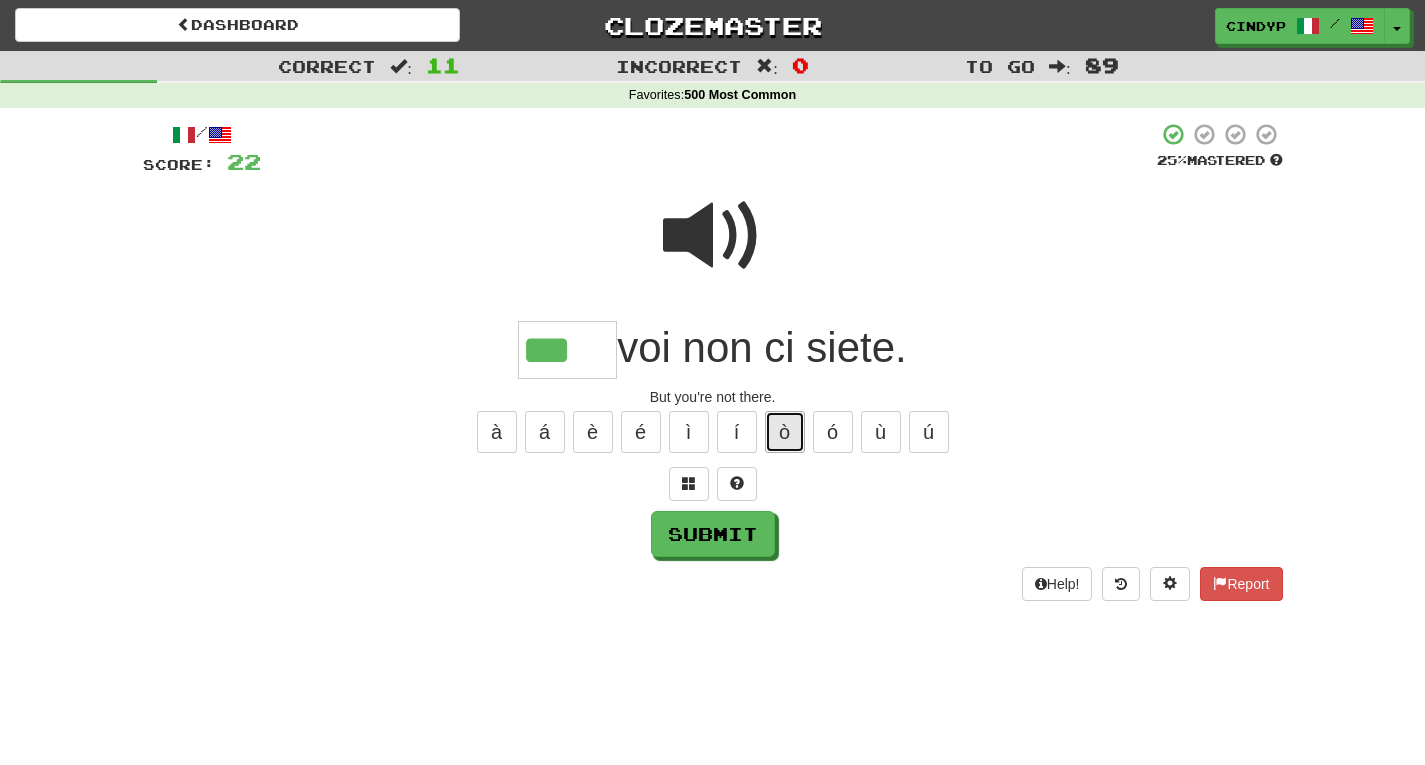 click on "ò" at bounding box center (785, 432) 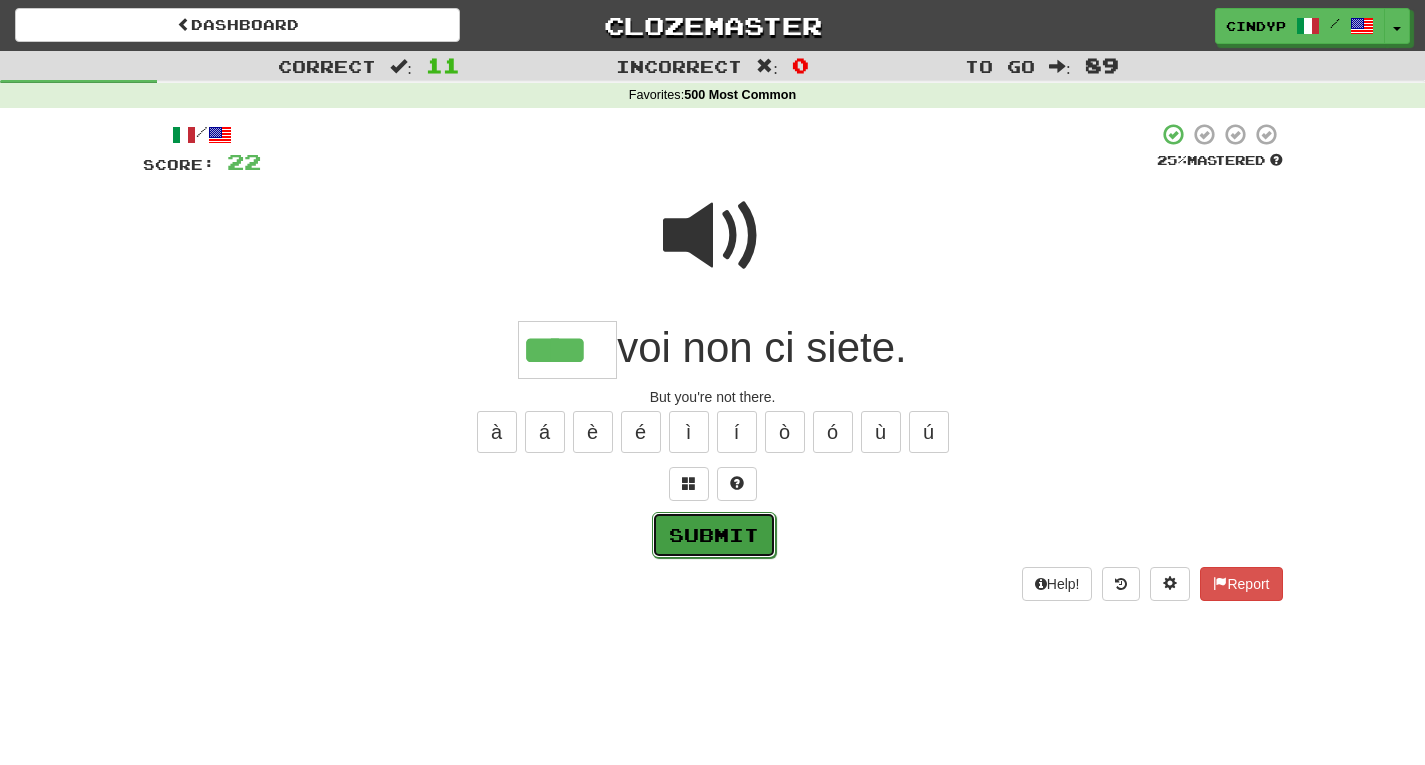click on "Submit" at bounding box center [714, 535] 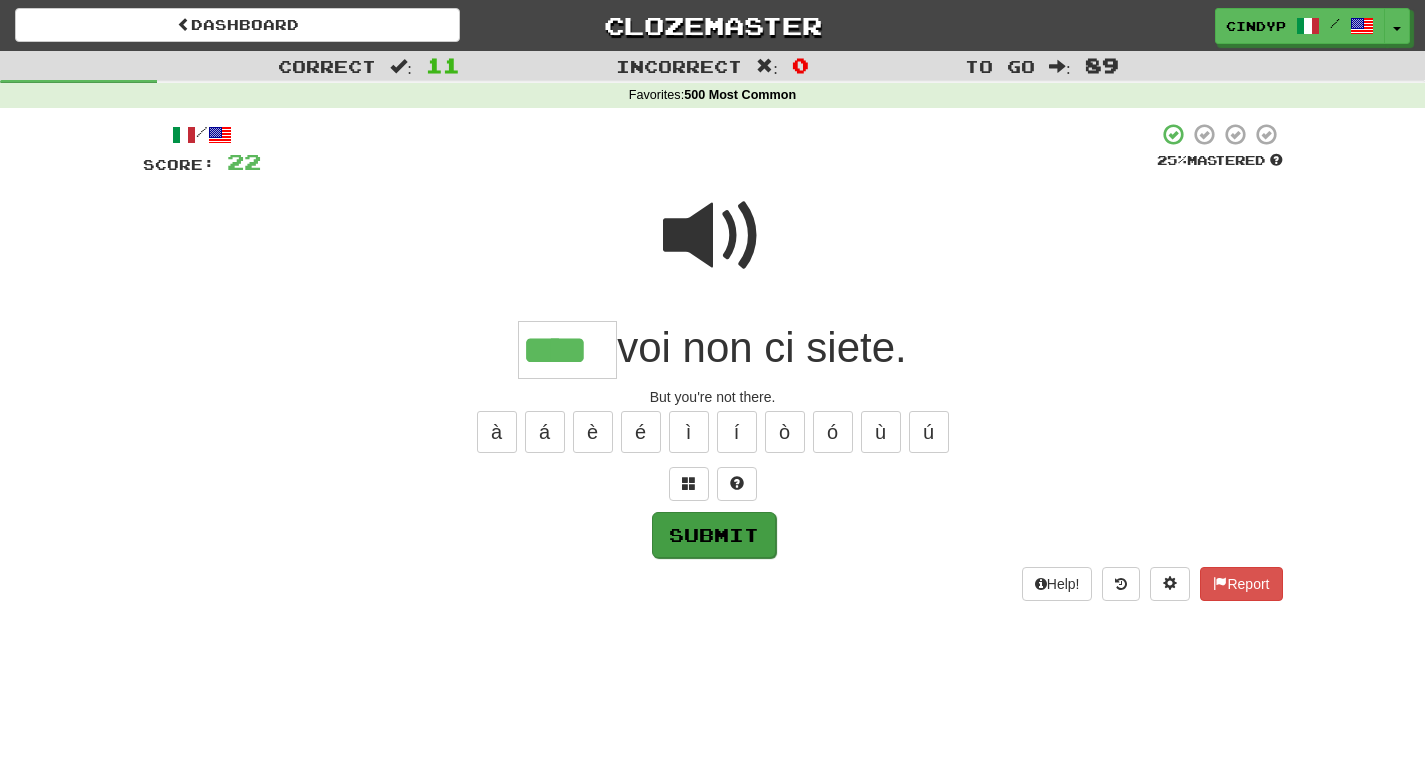 type on "****" 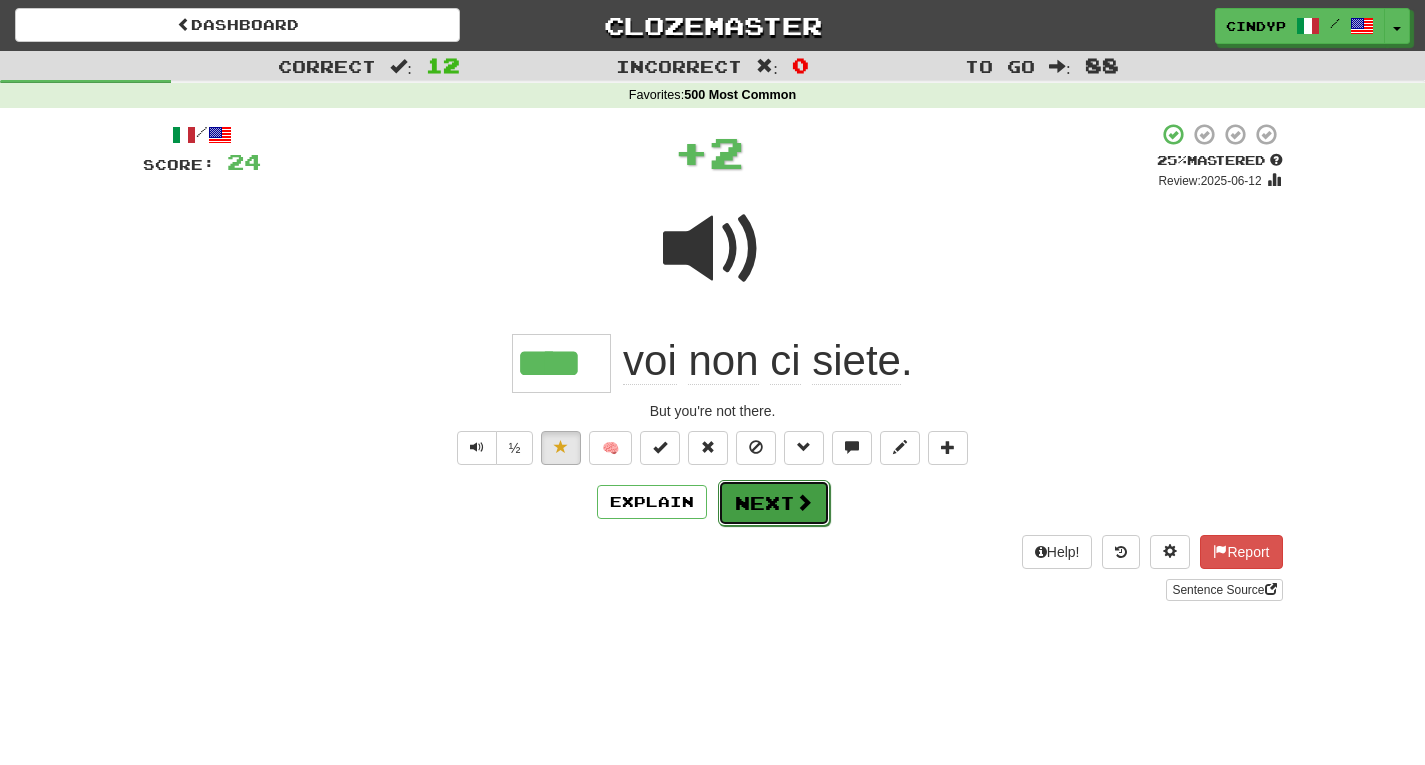 click on "Next" at bounding box center [774, 503] 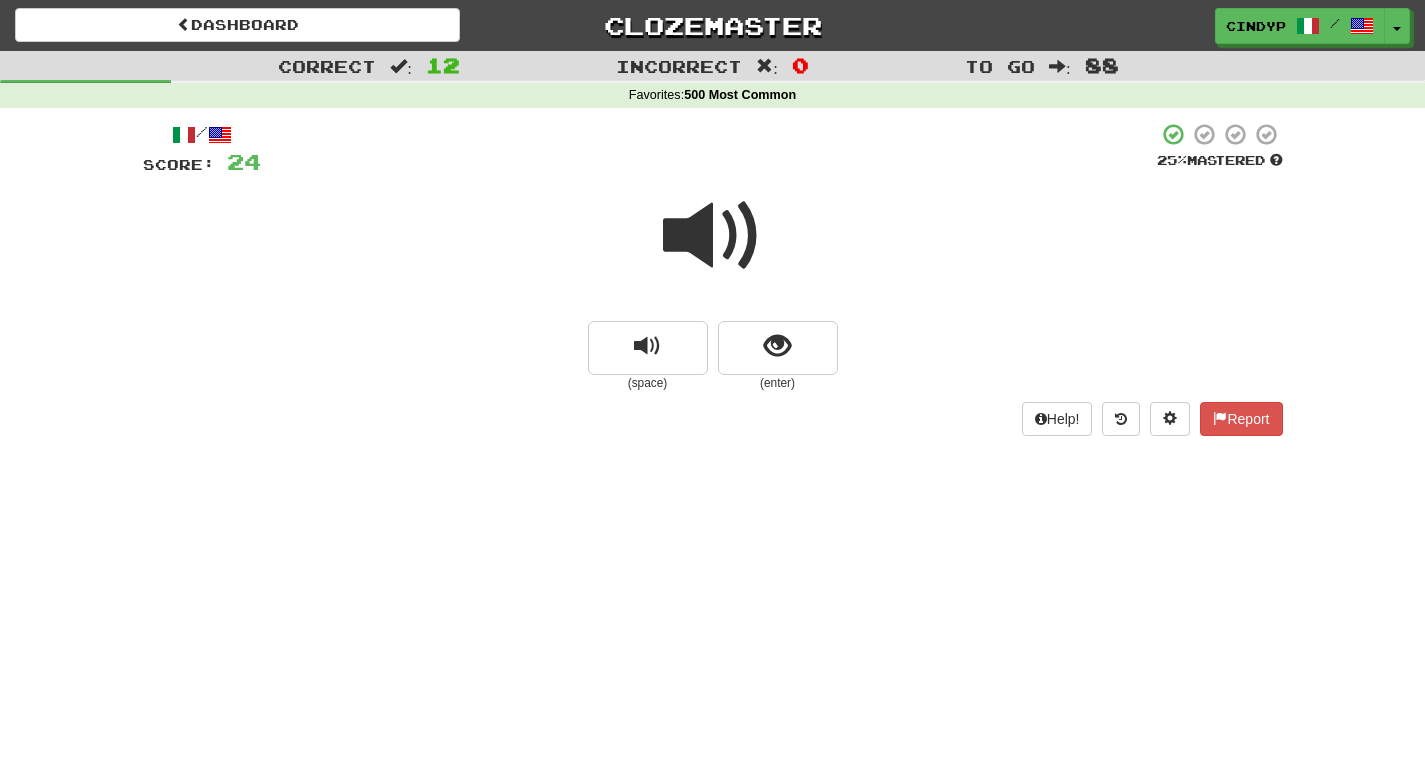 click at bounding box center [713, 236] 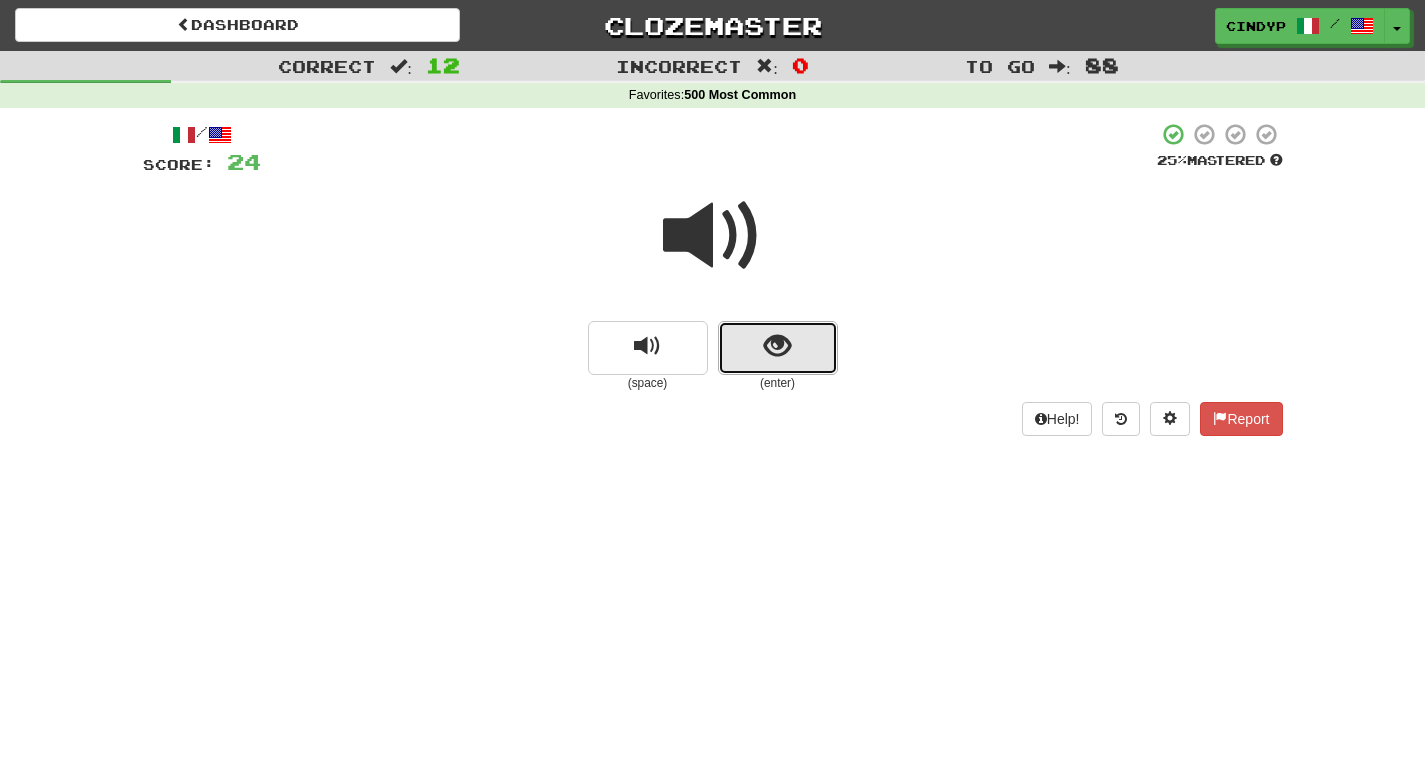 click at bounding box center (777, 346) 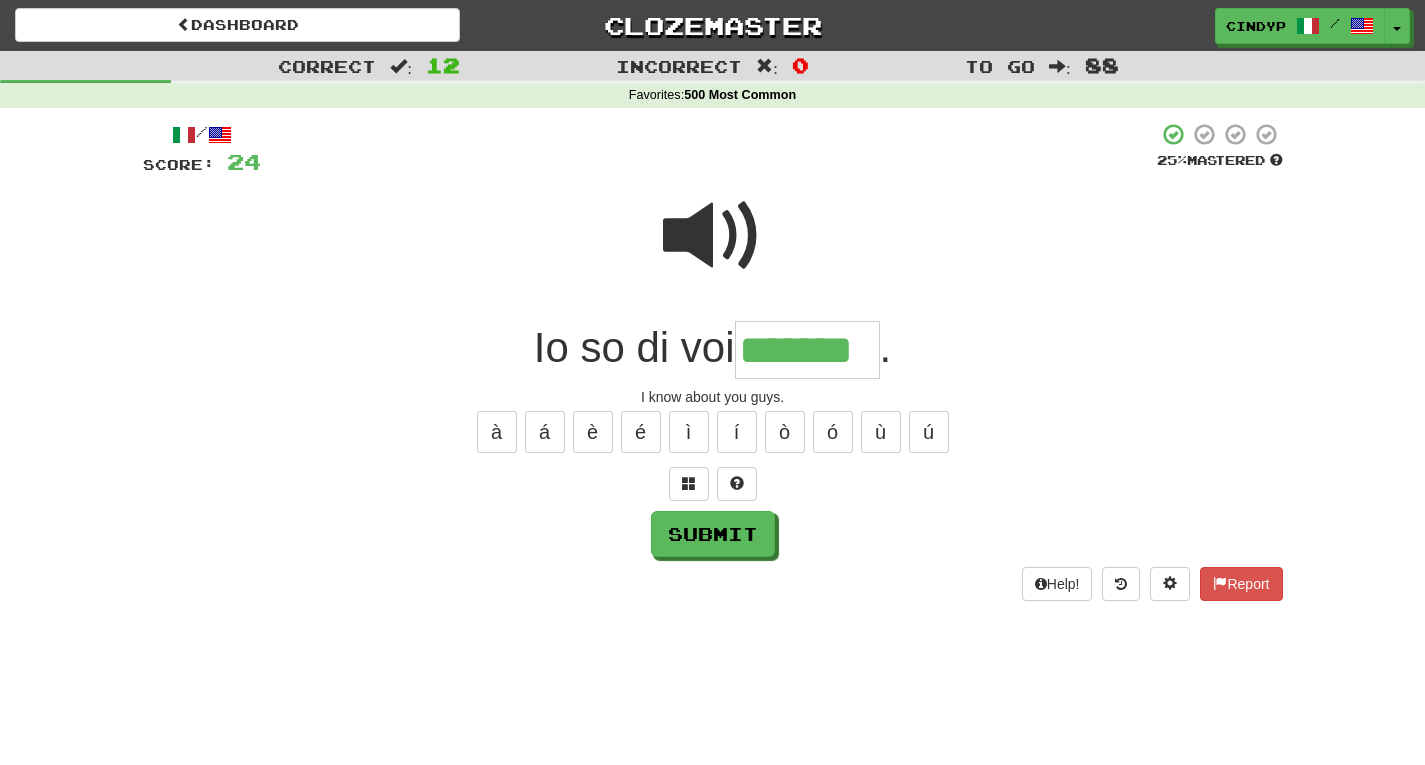 type on "*******" 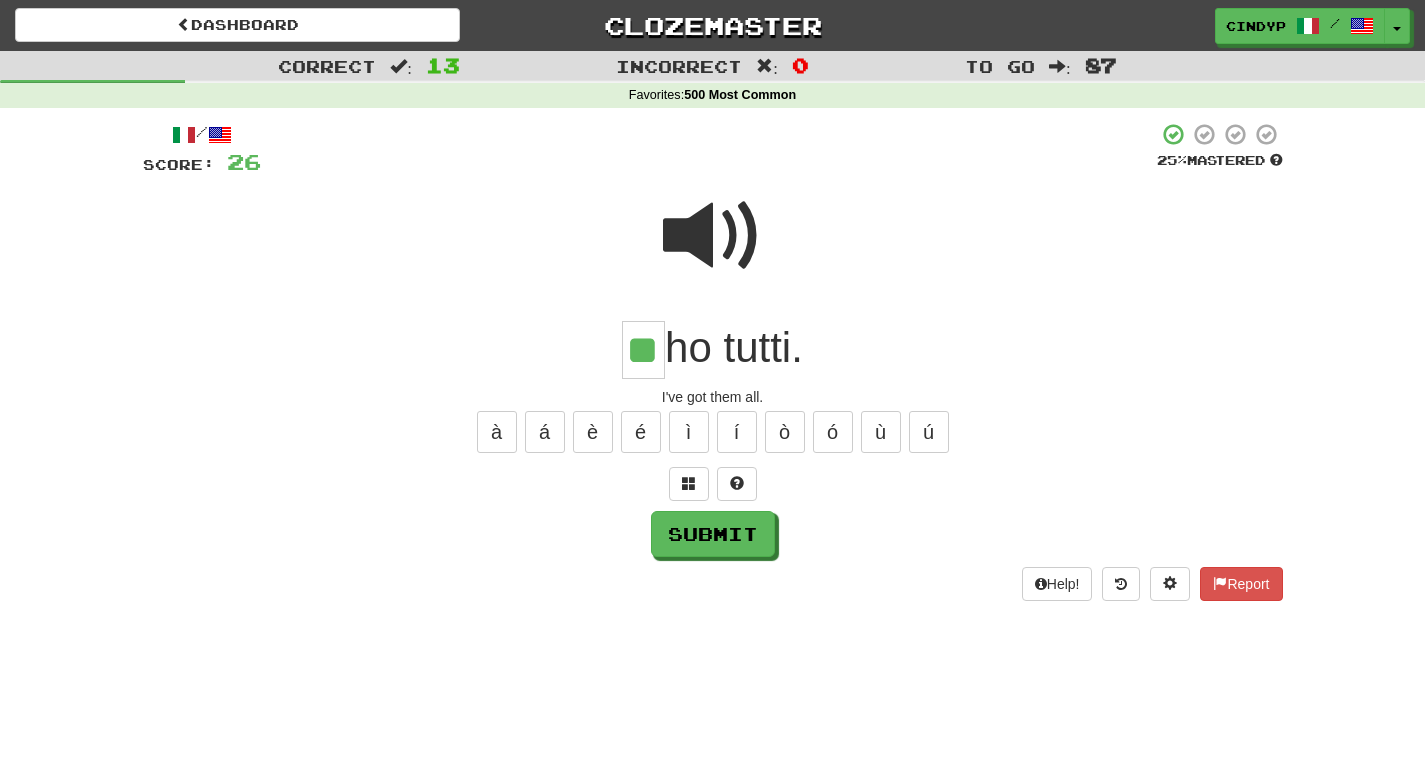 type on "**" 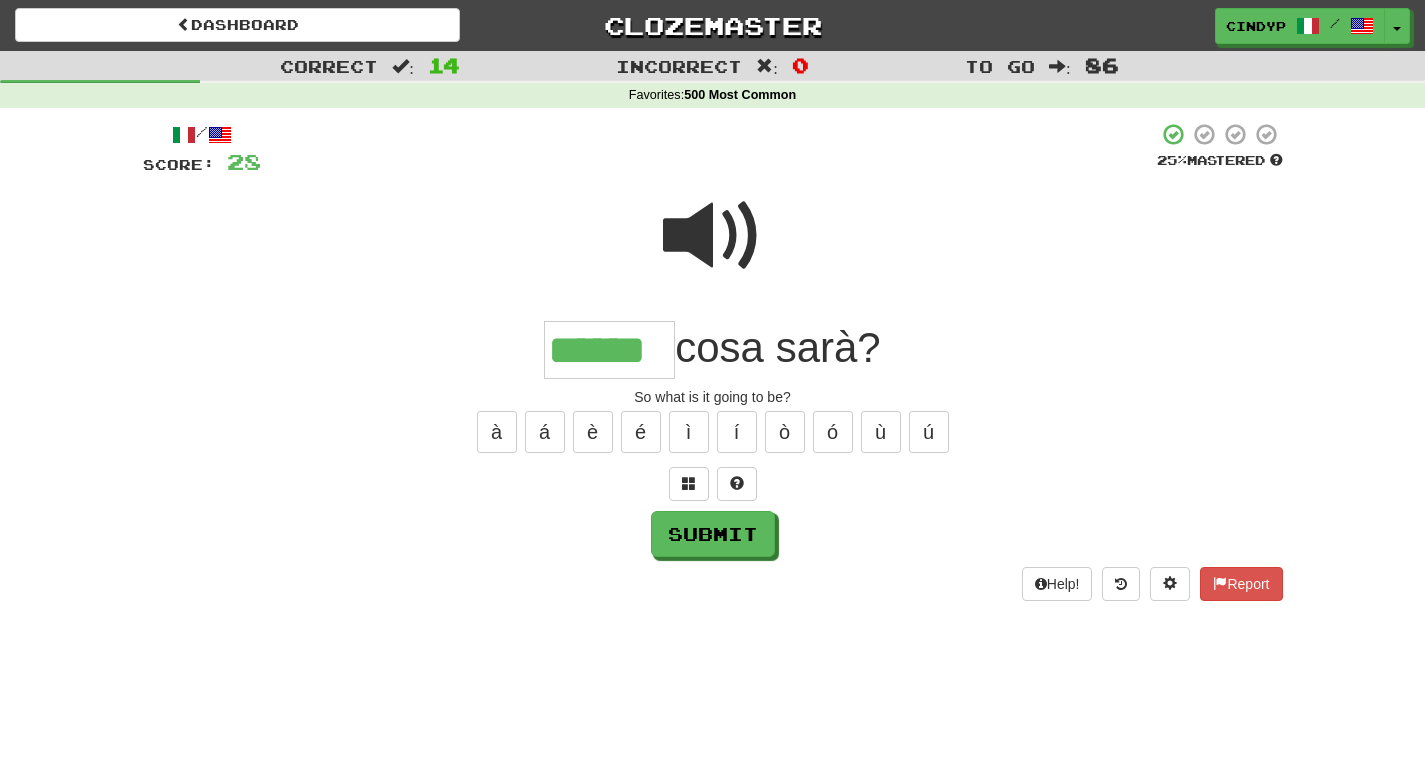type on "******" 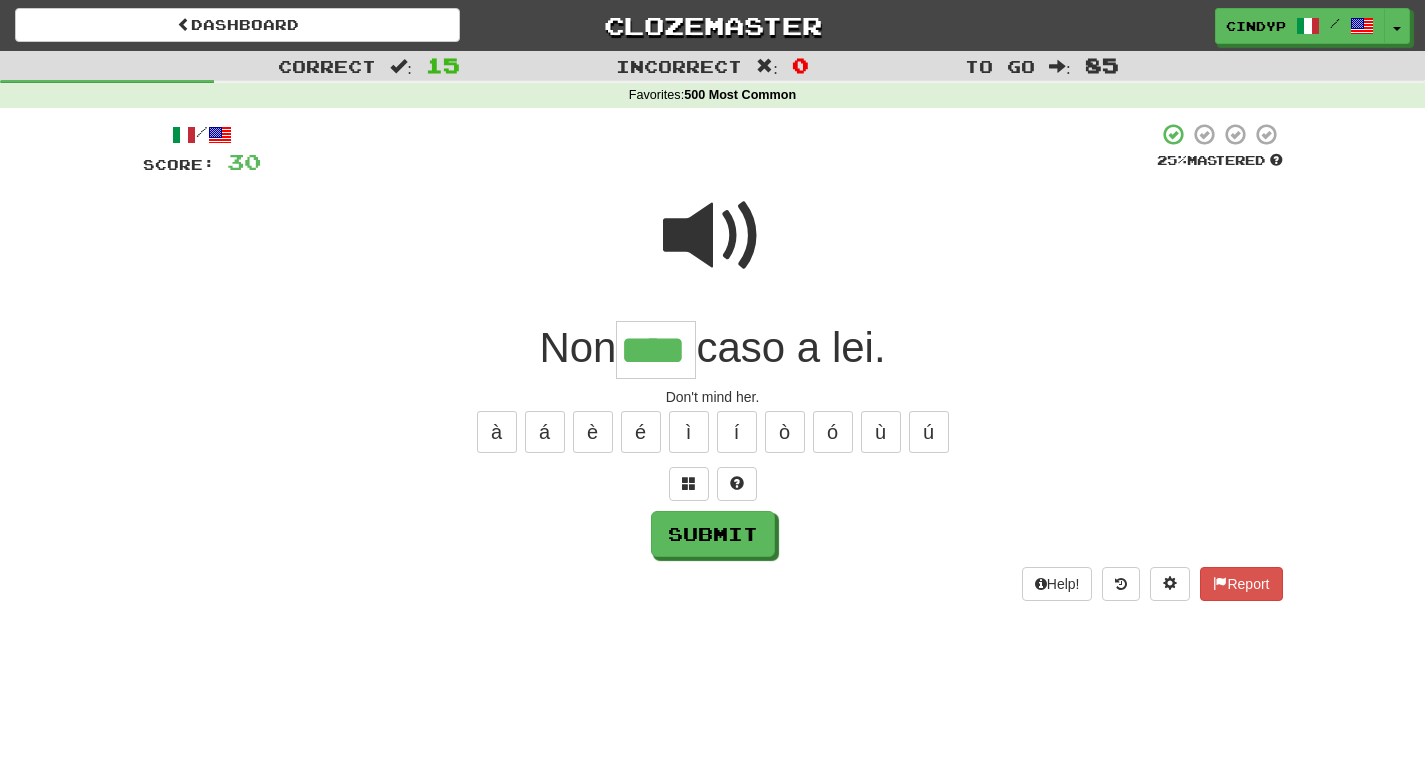 type on "****" 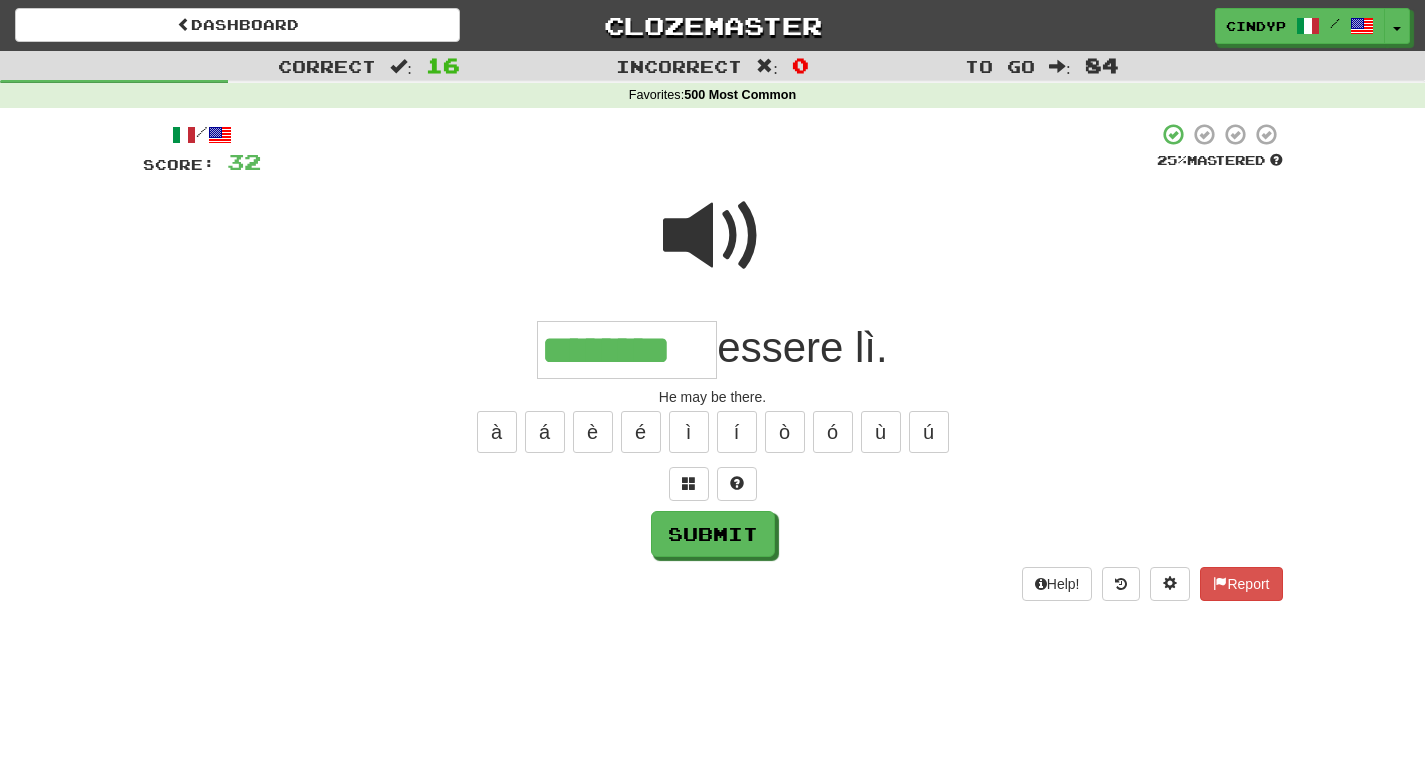 type on "********" 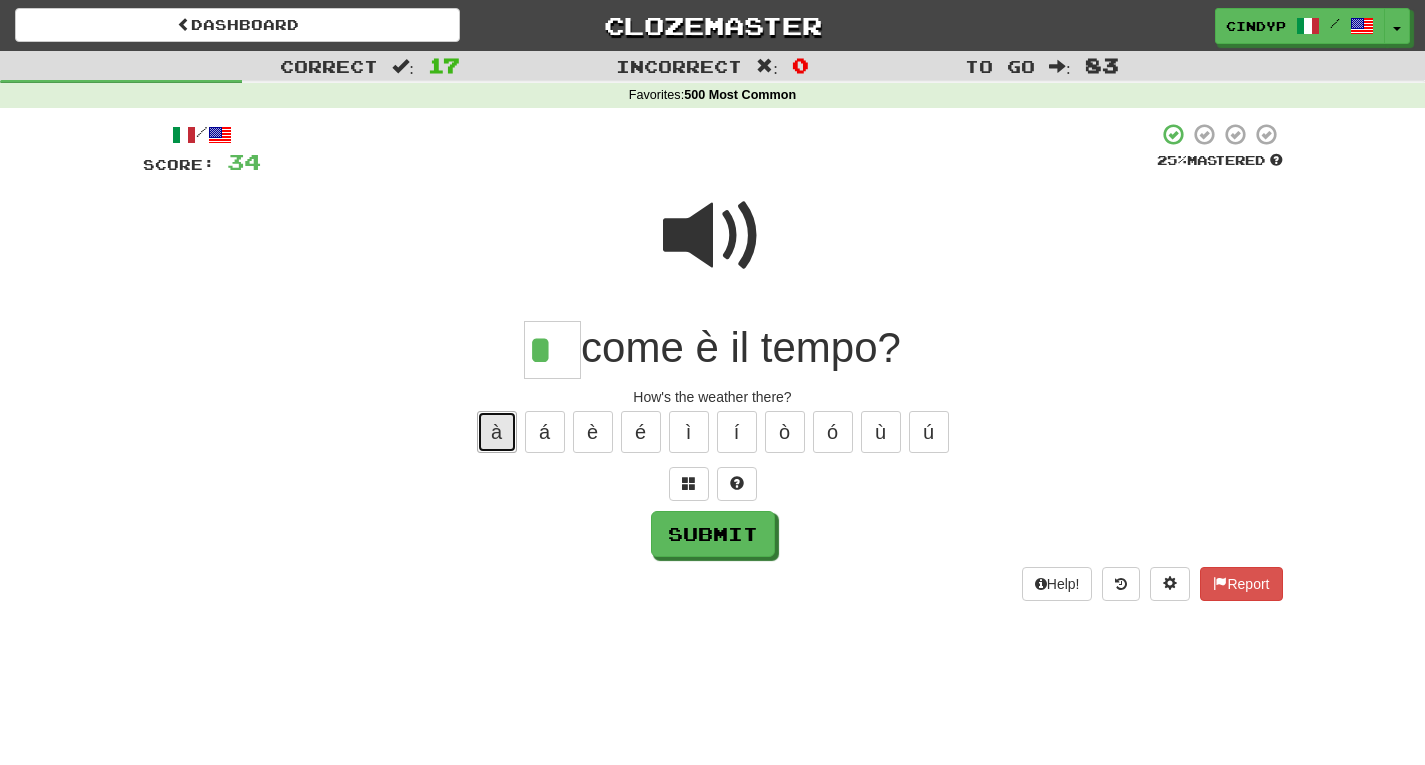 click on "à" at bounding box center (497, 432) 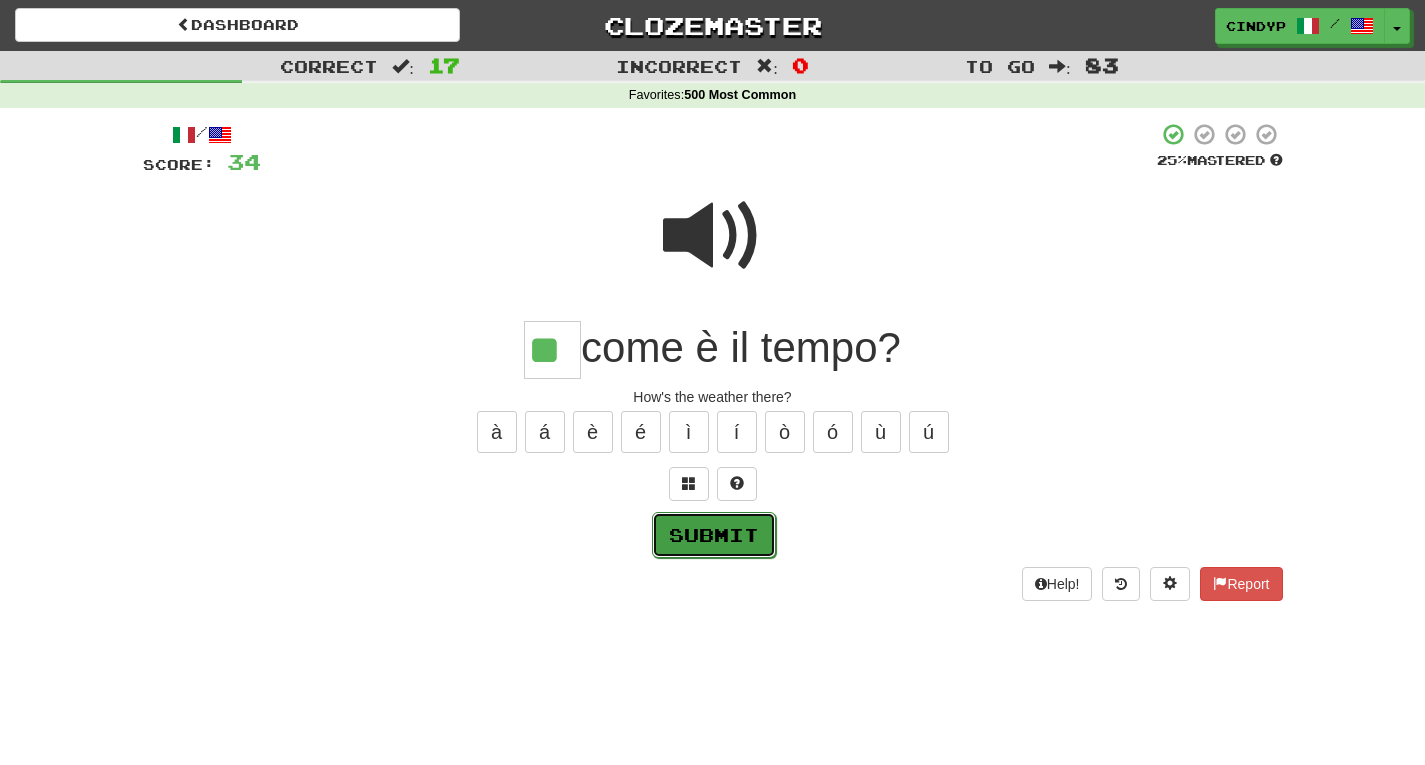 click on "Submit" at bounding box center [714, 535] 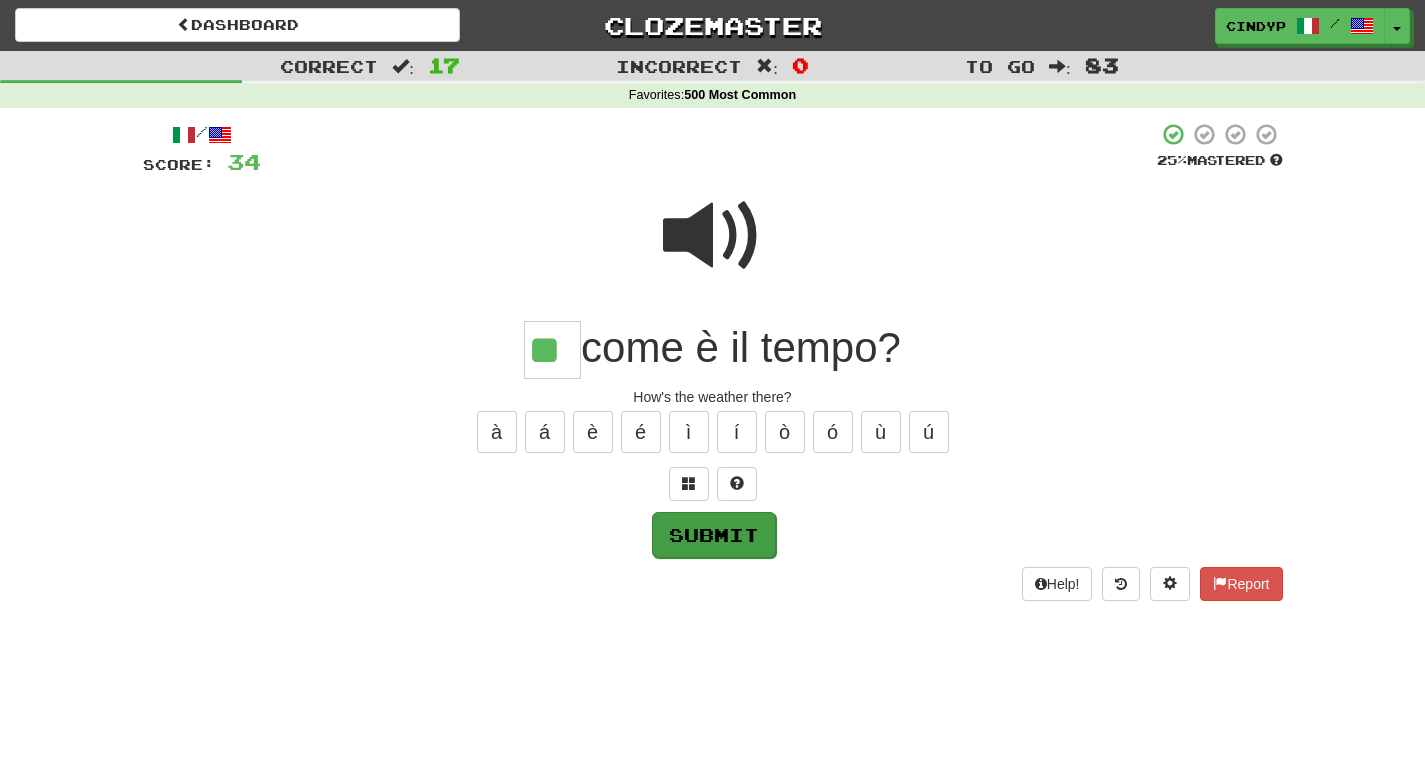 type on "**" 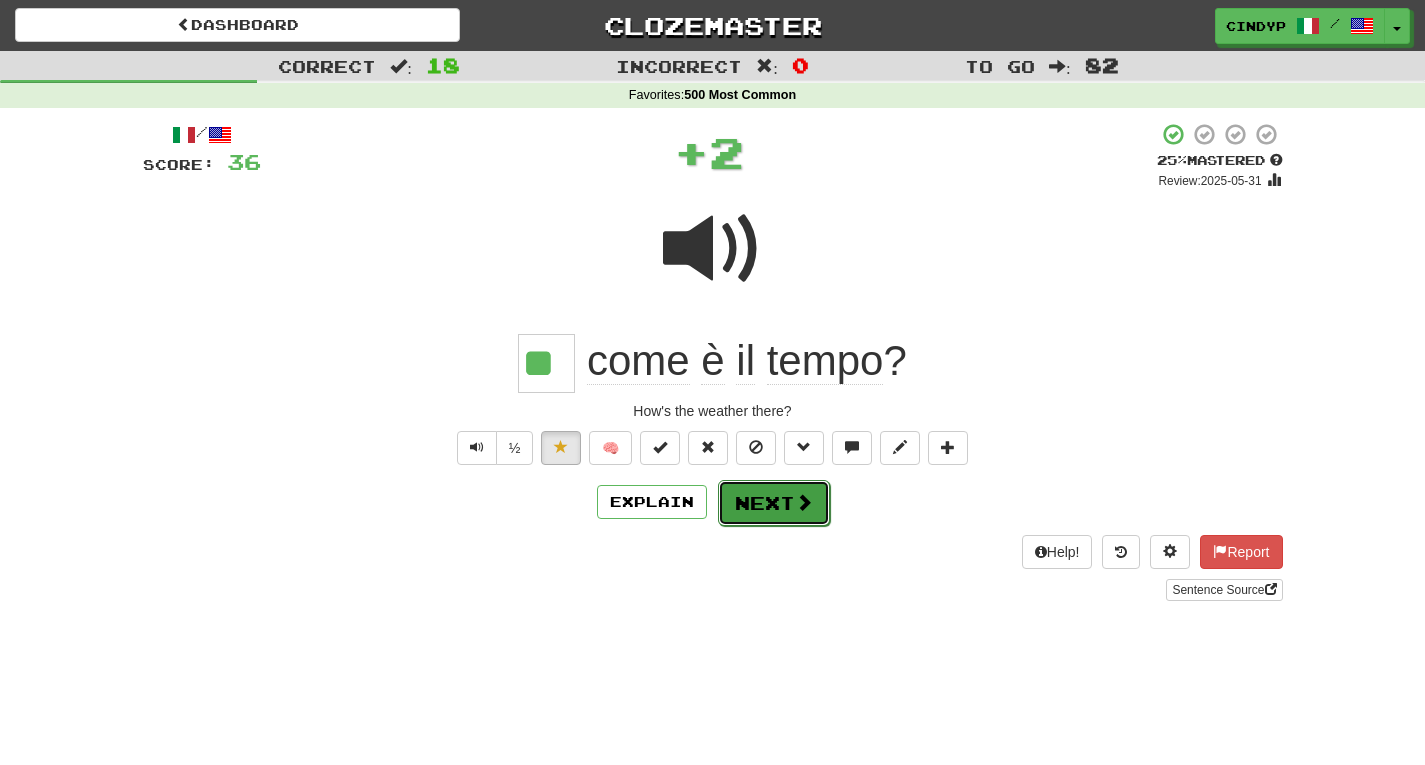 click on "Next" at bounding box center [774, 503] 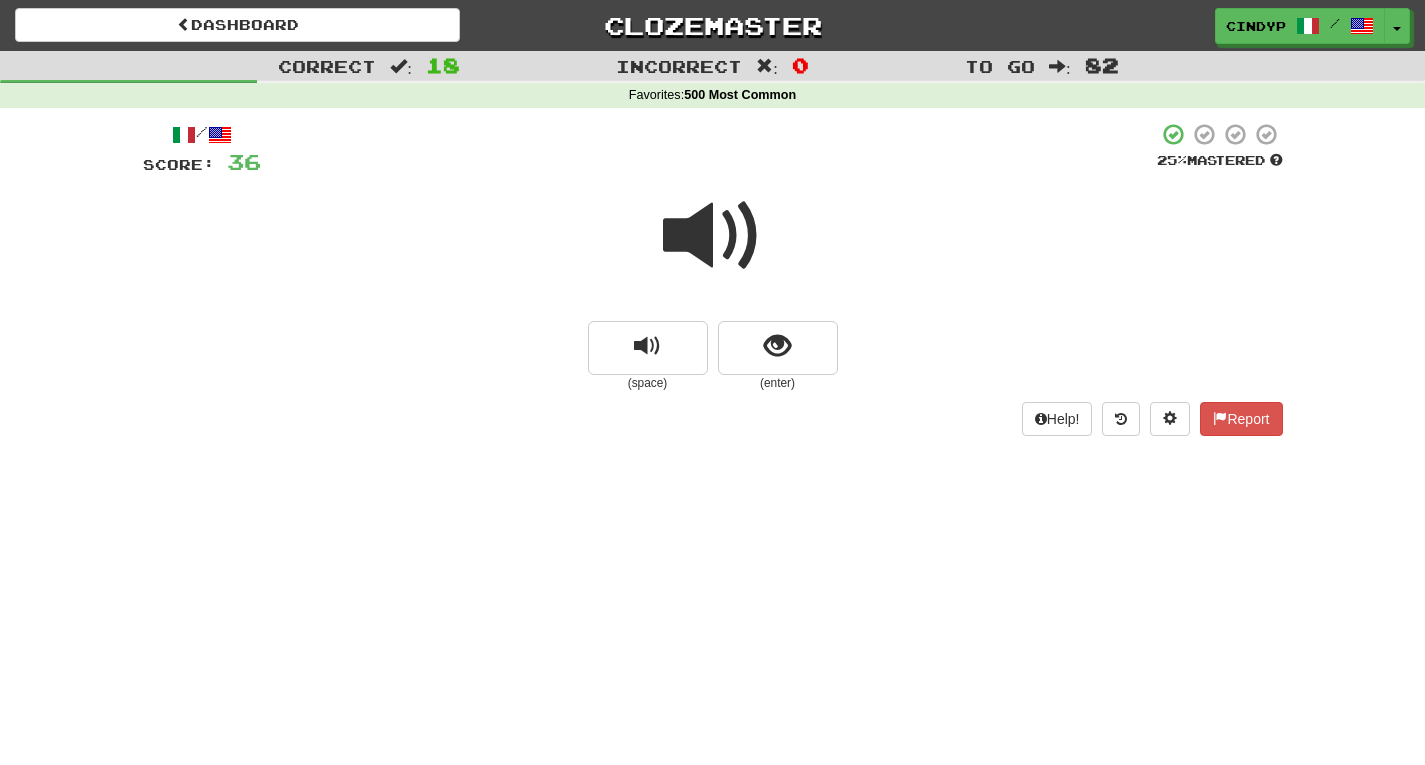 click at bounding box center (713, 236) 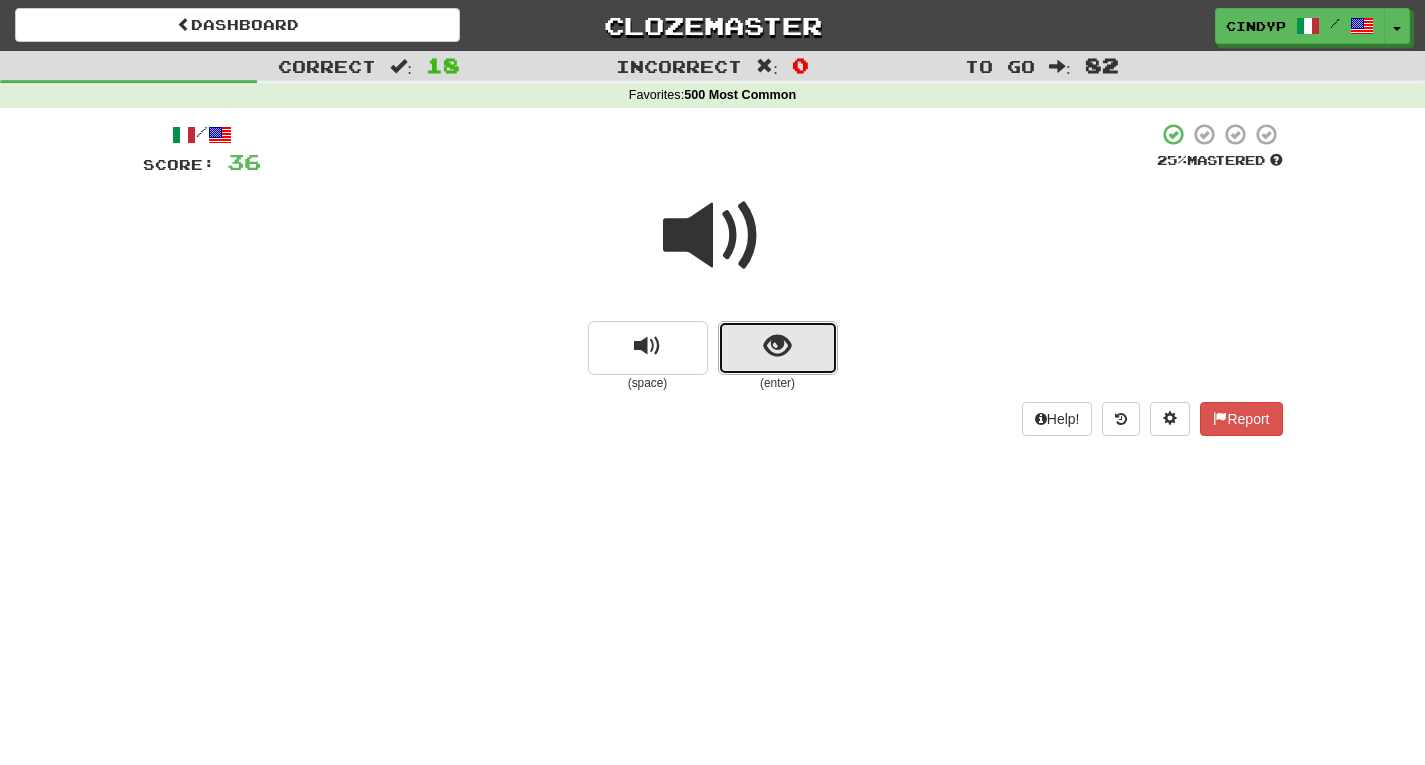 click at bounding box center (777, 346) 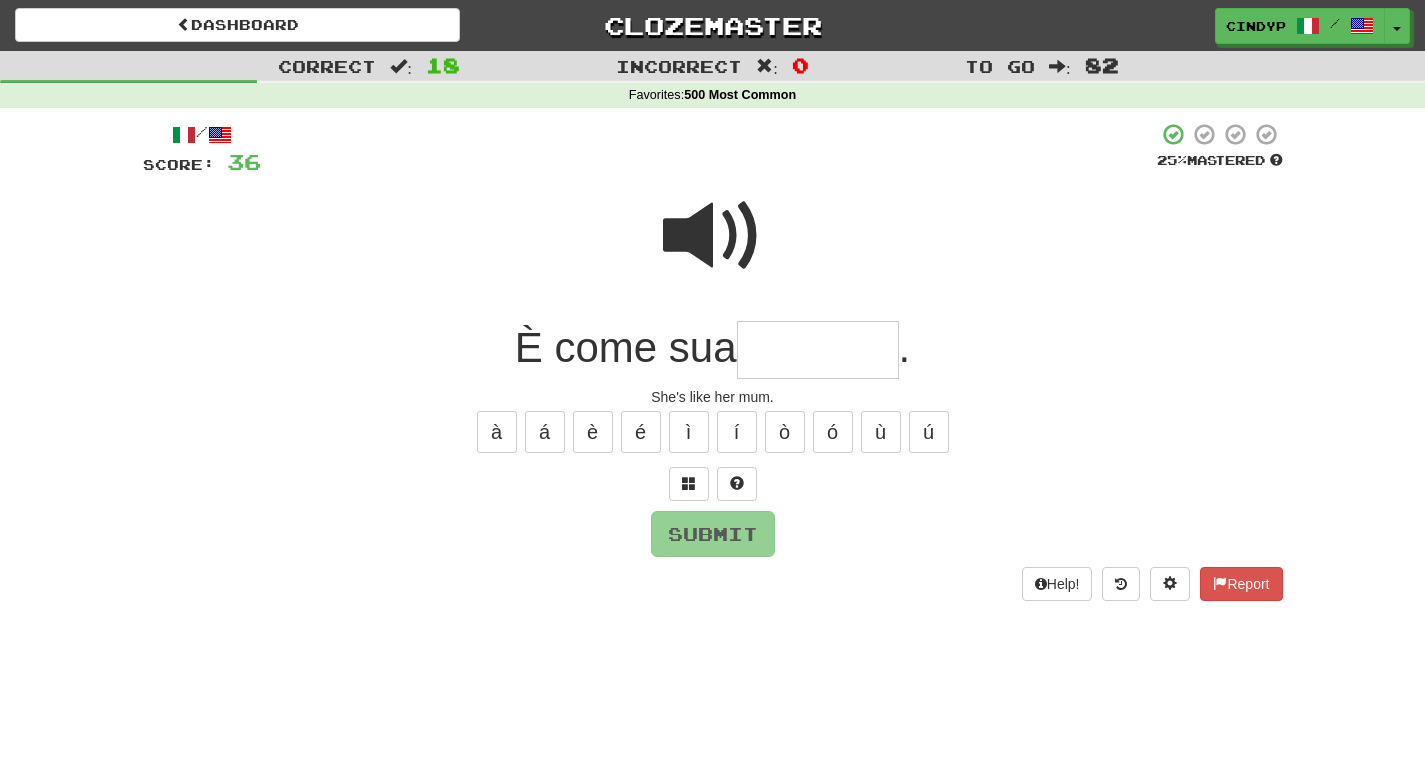 type on "*" 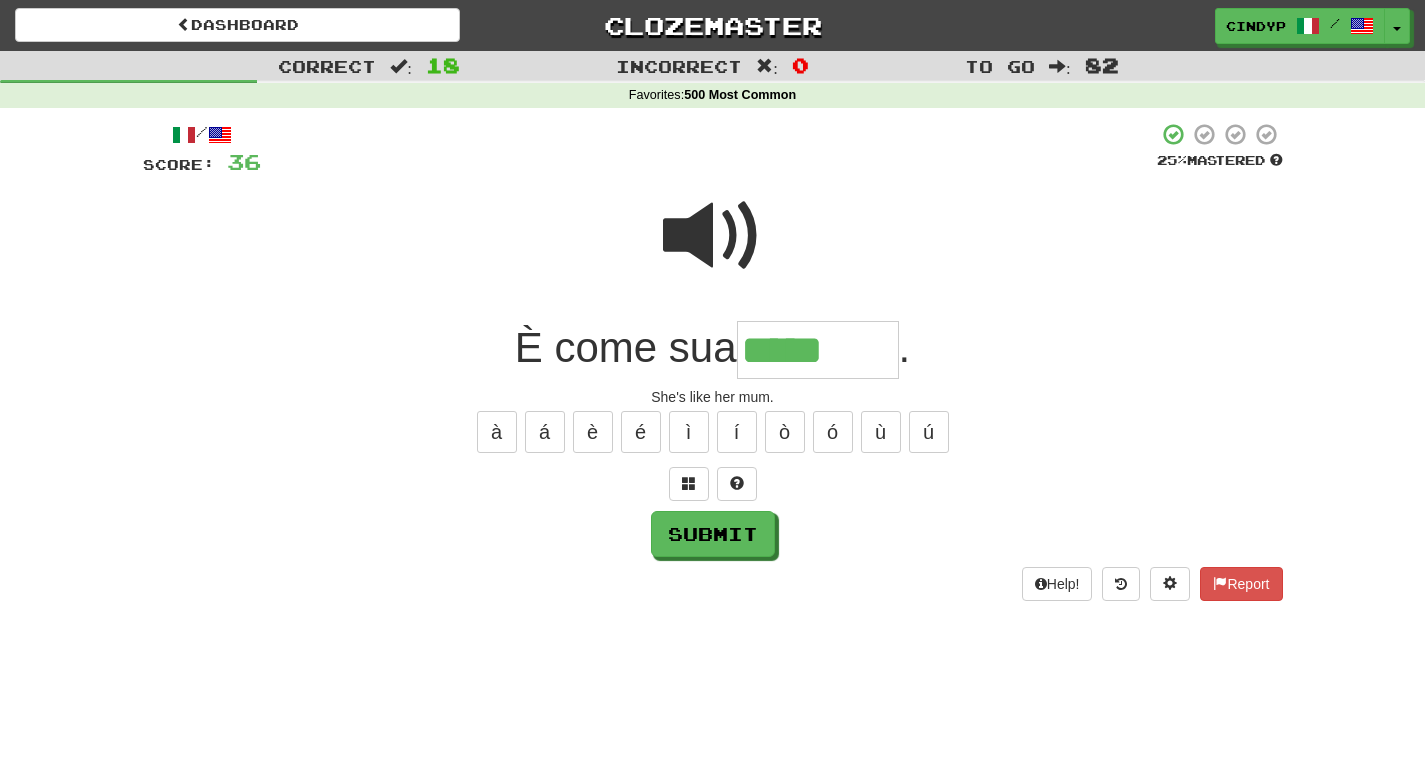type on "*****" 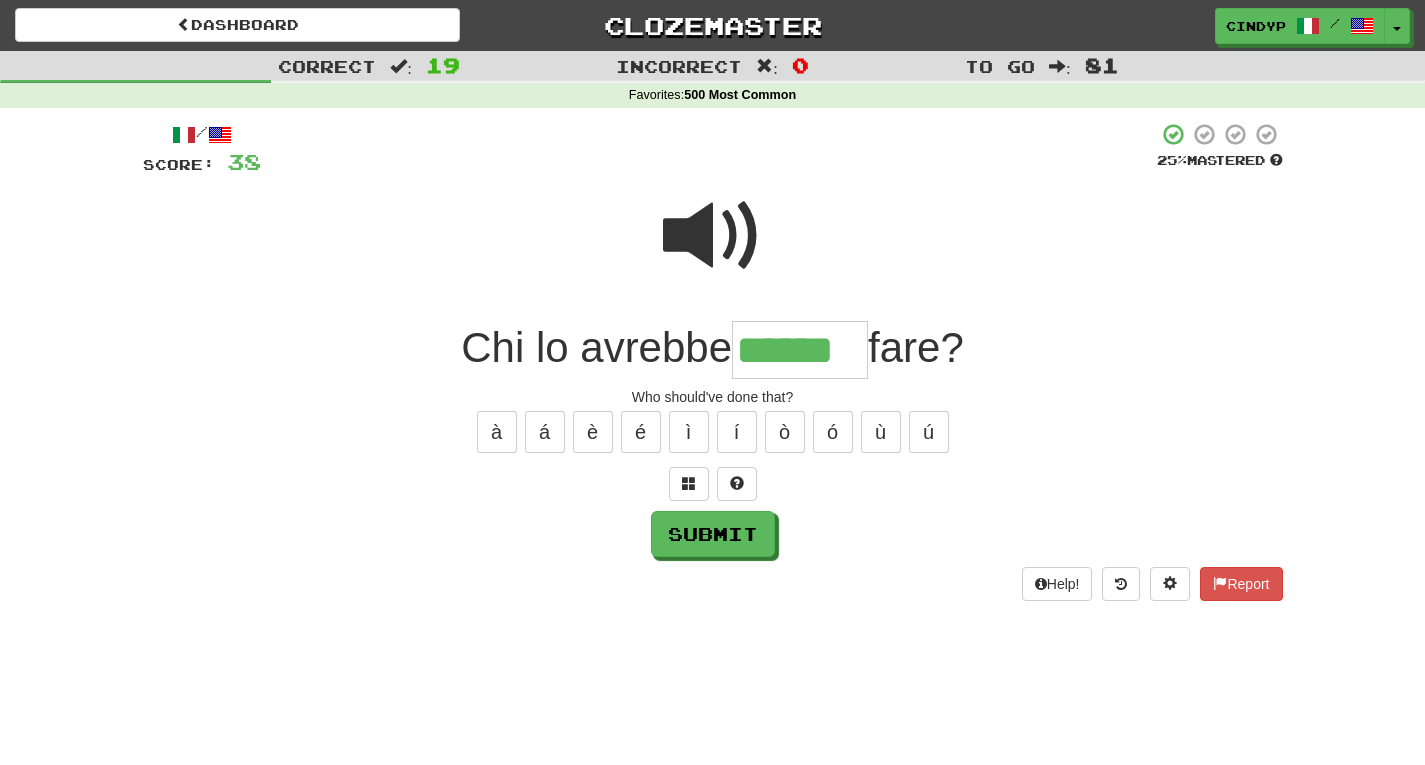 type on "******" 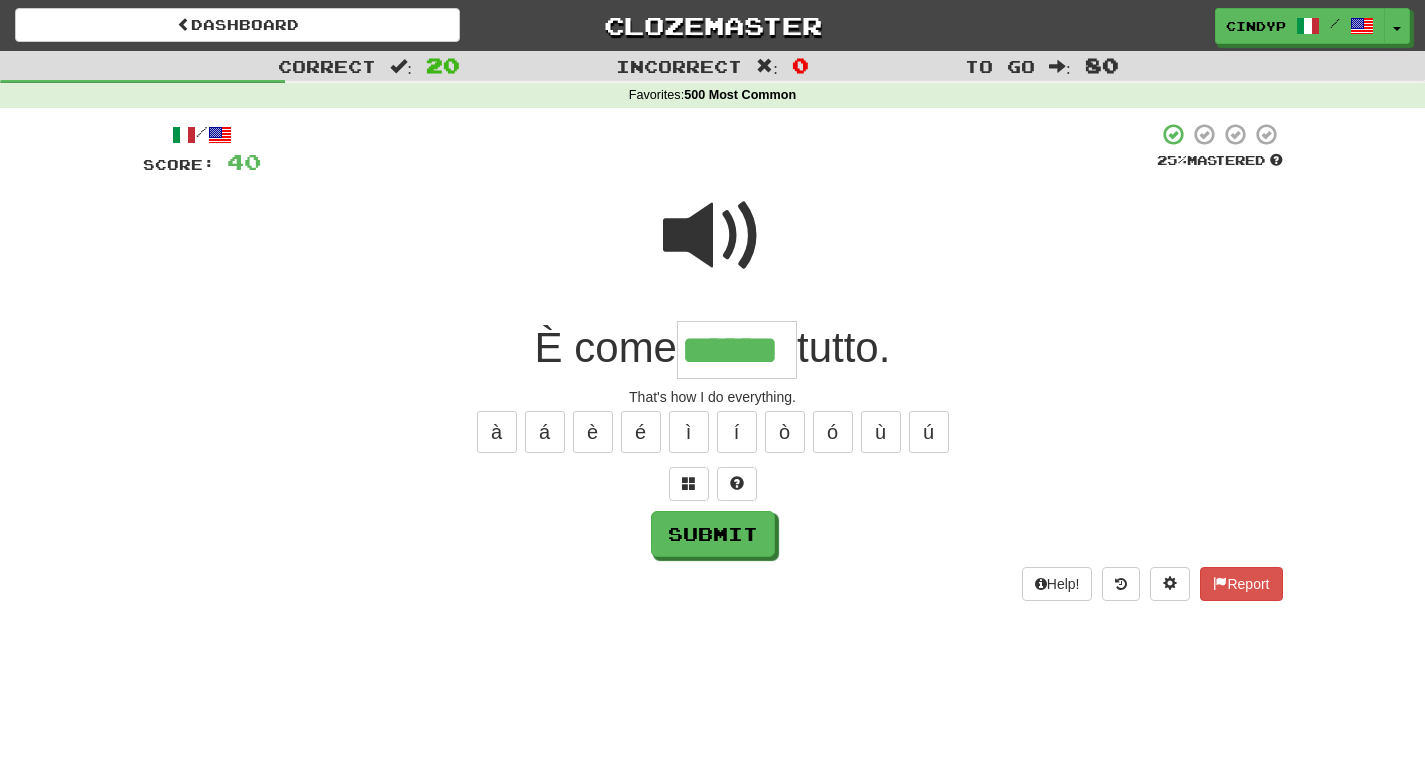 type on "******" 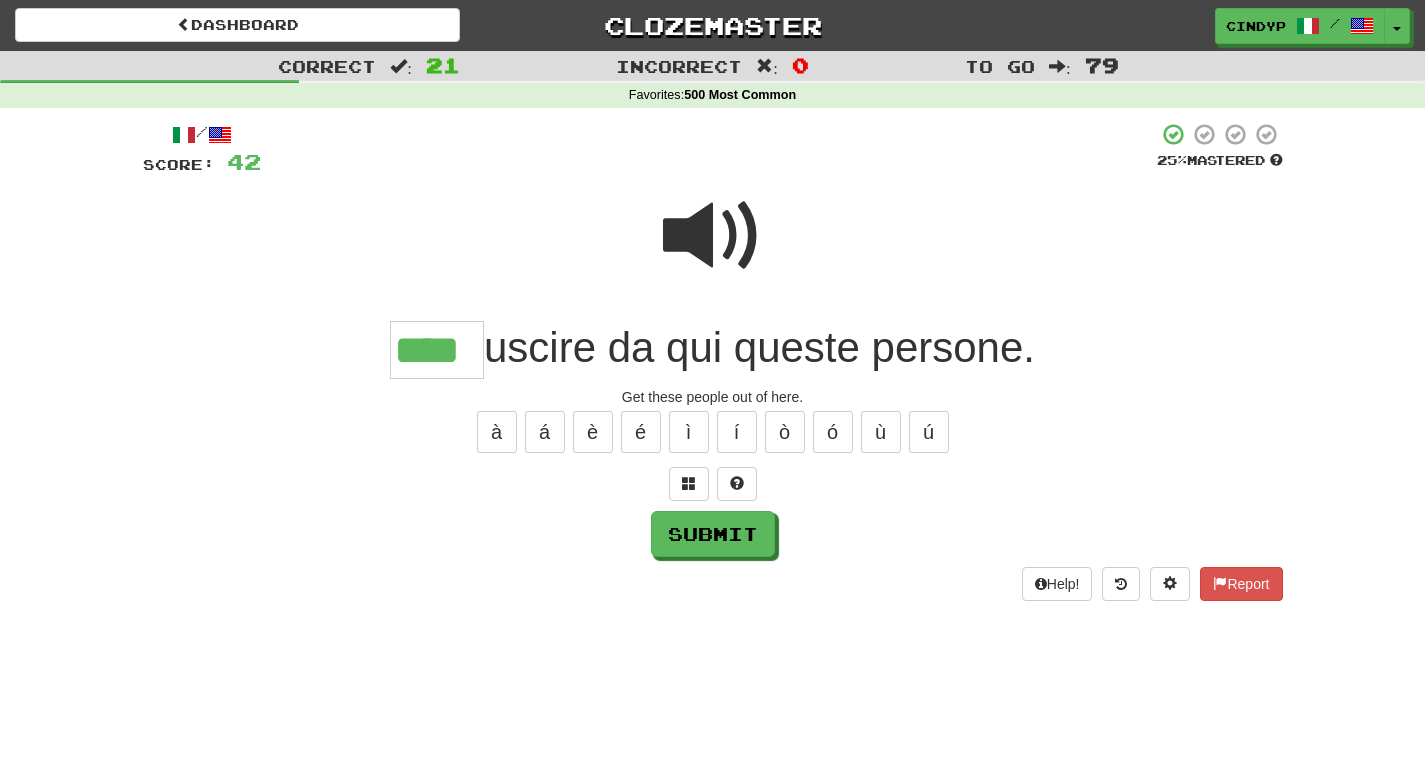 type on "****" 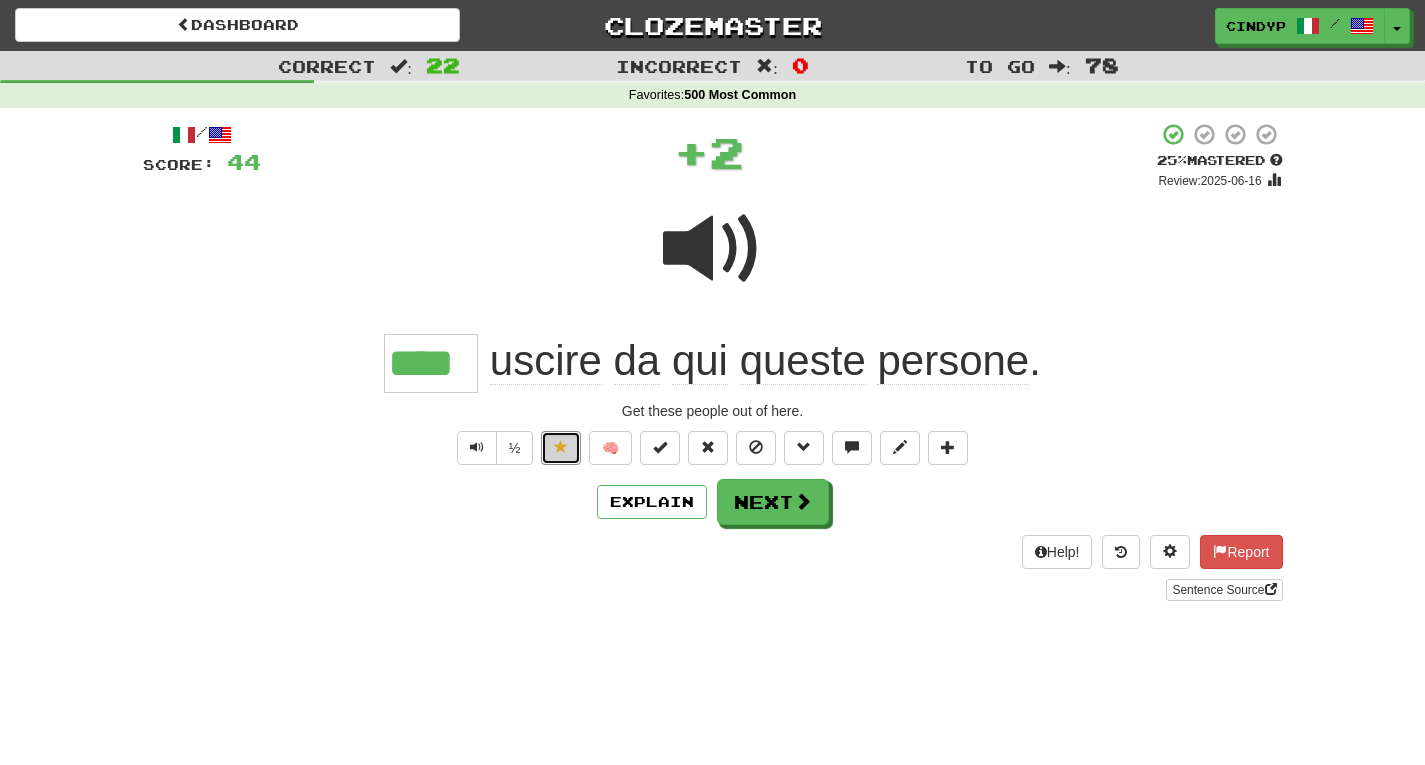click at bounding box center (561, 447) 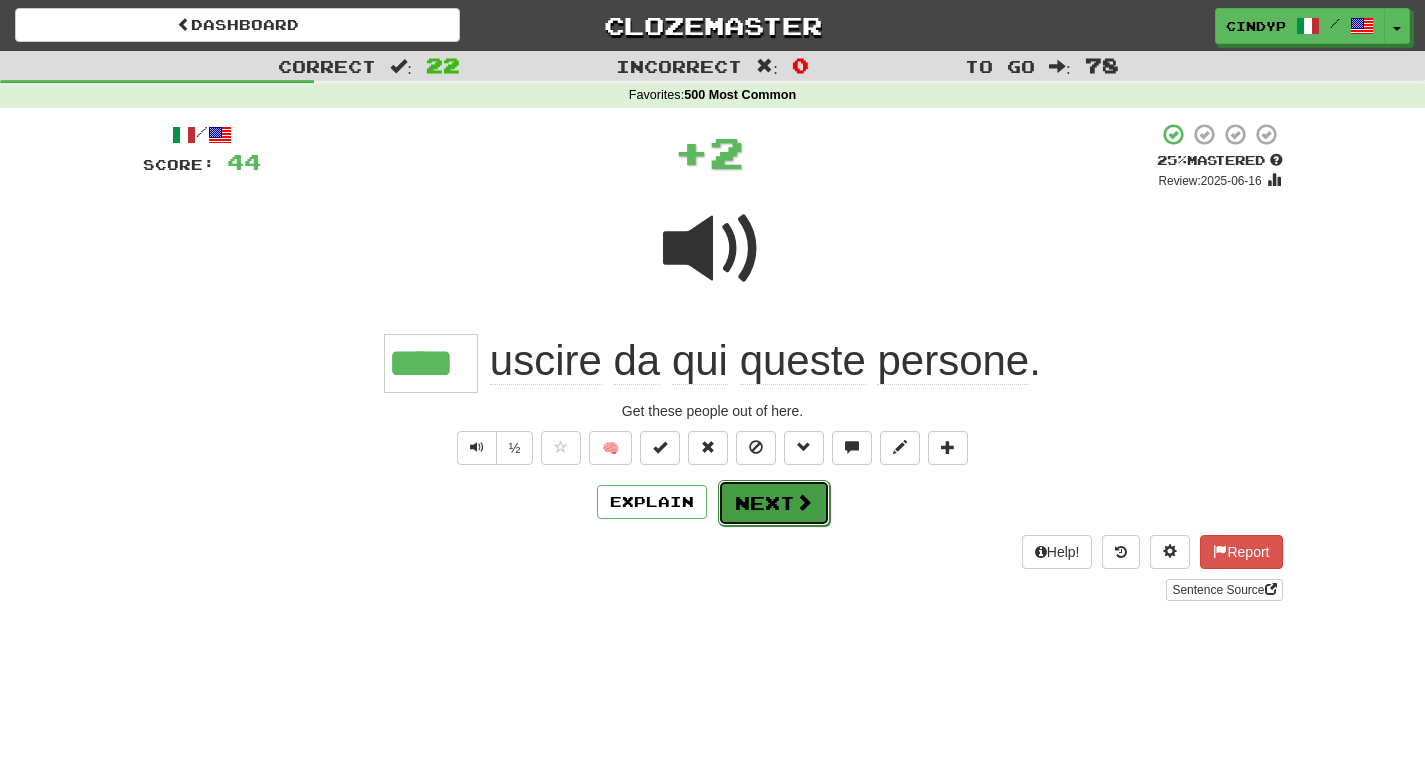 click on "Next" at bounding box center (774, 503) 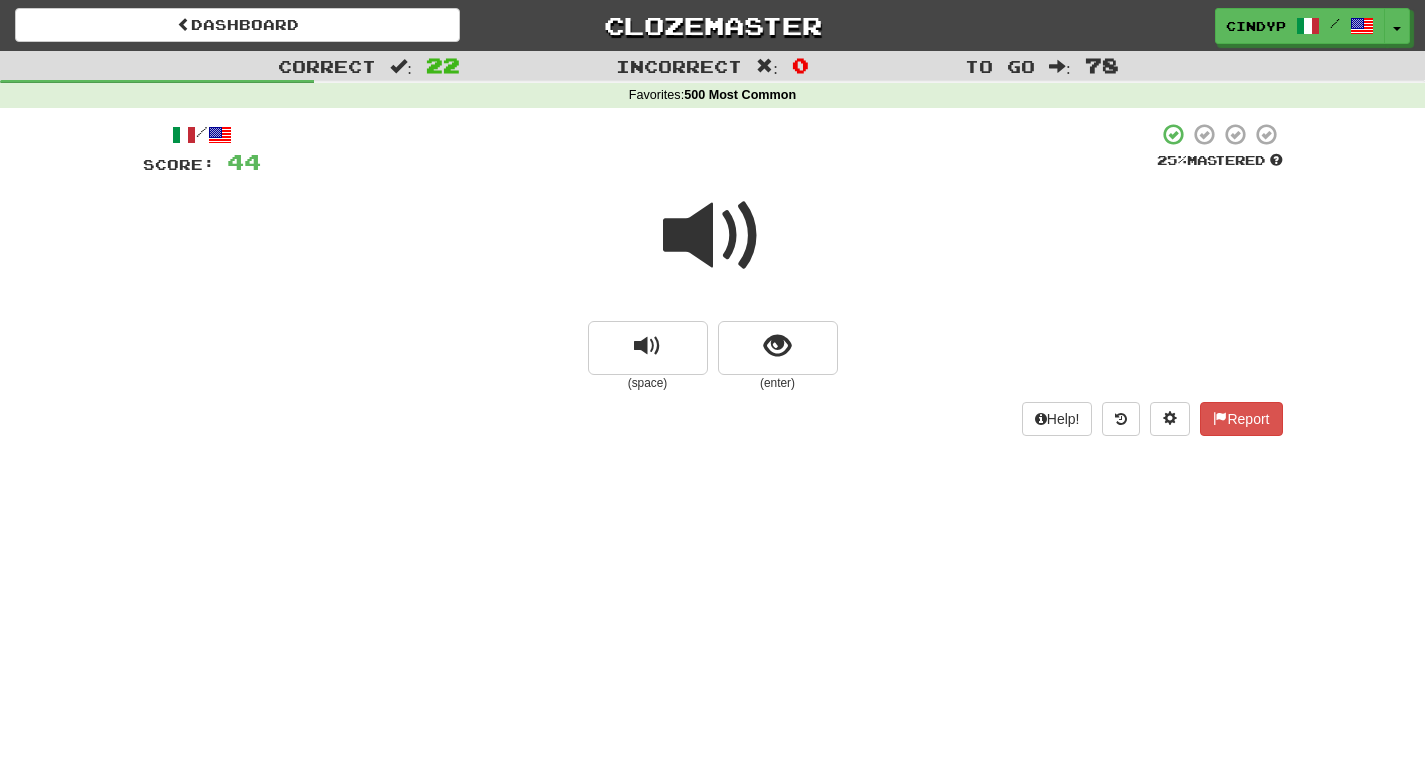 click at bounding box center [713, 236] 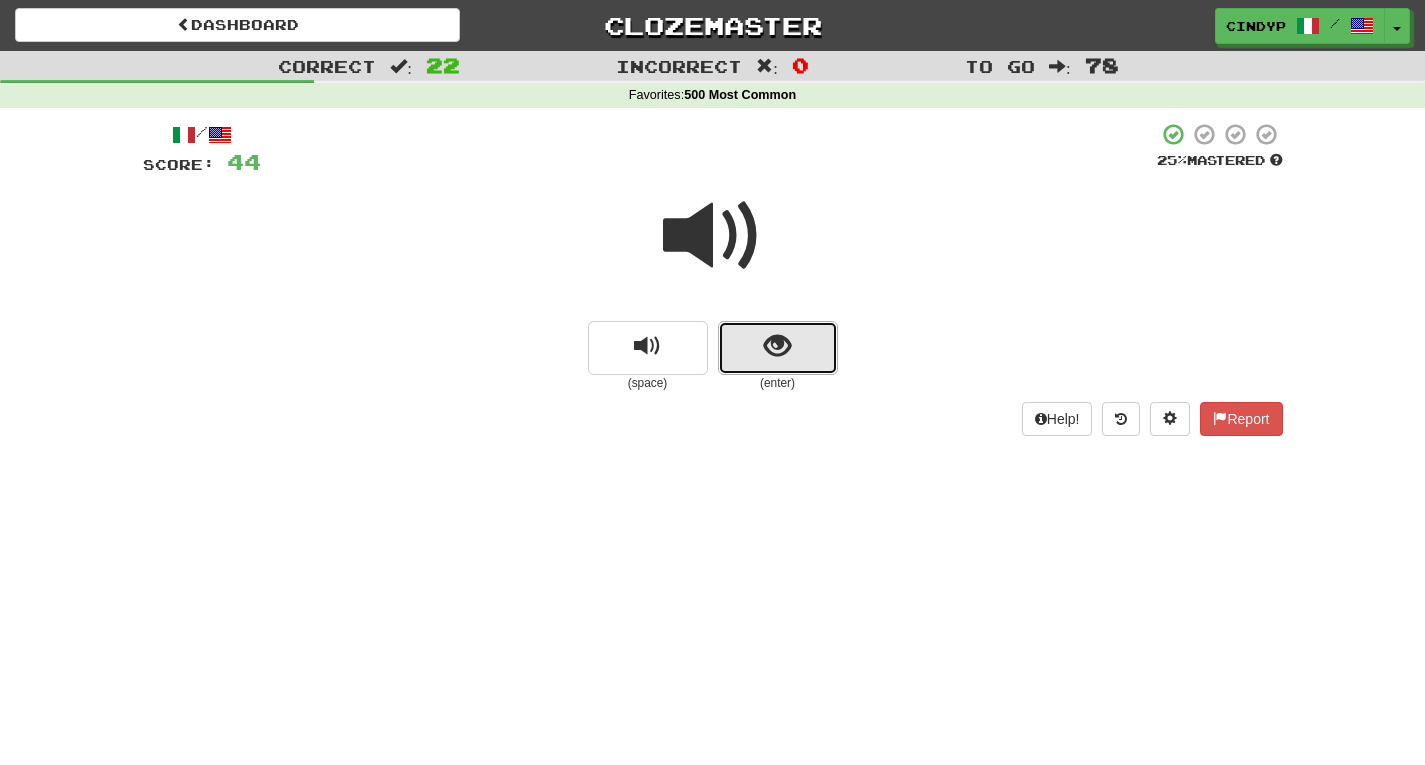 click at bounding box center [777, 346] 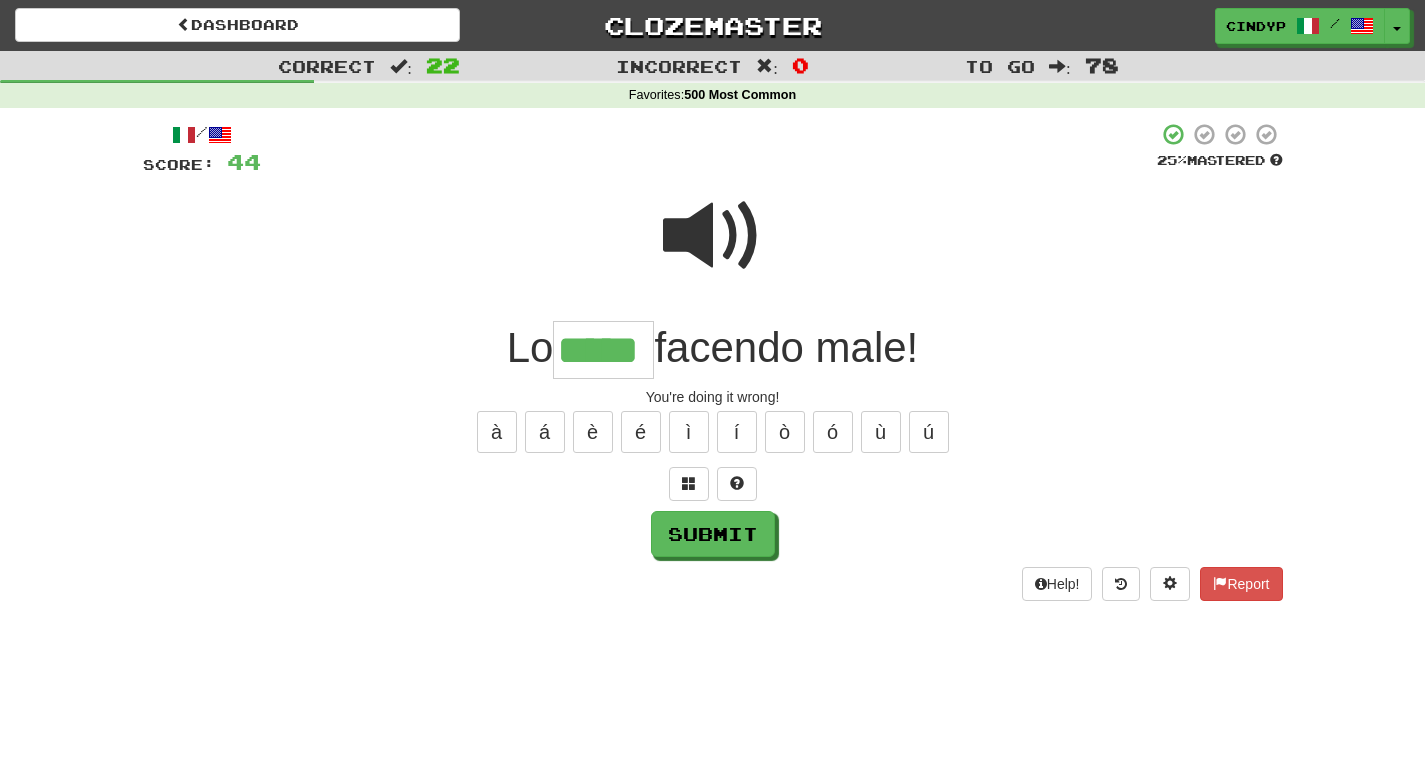 type on "*****" 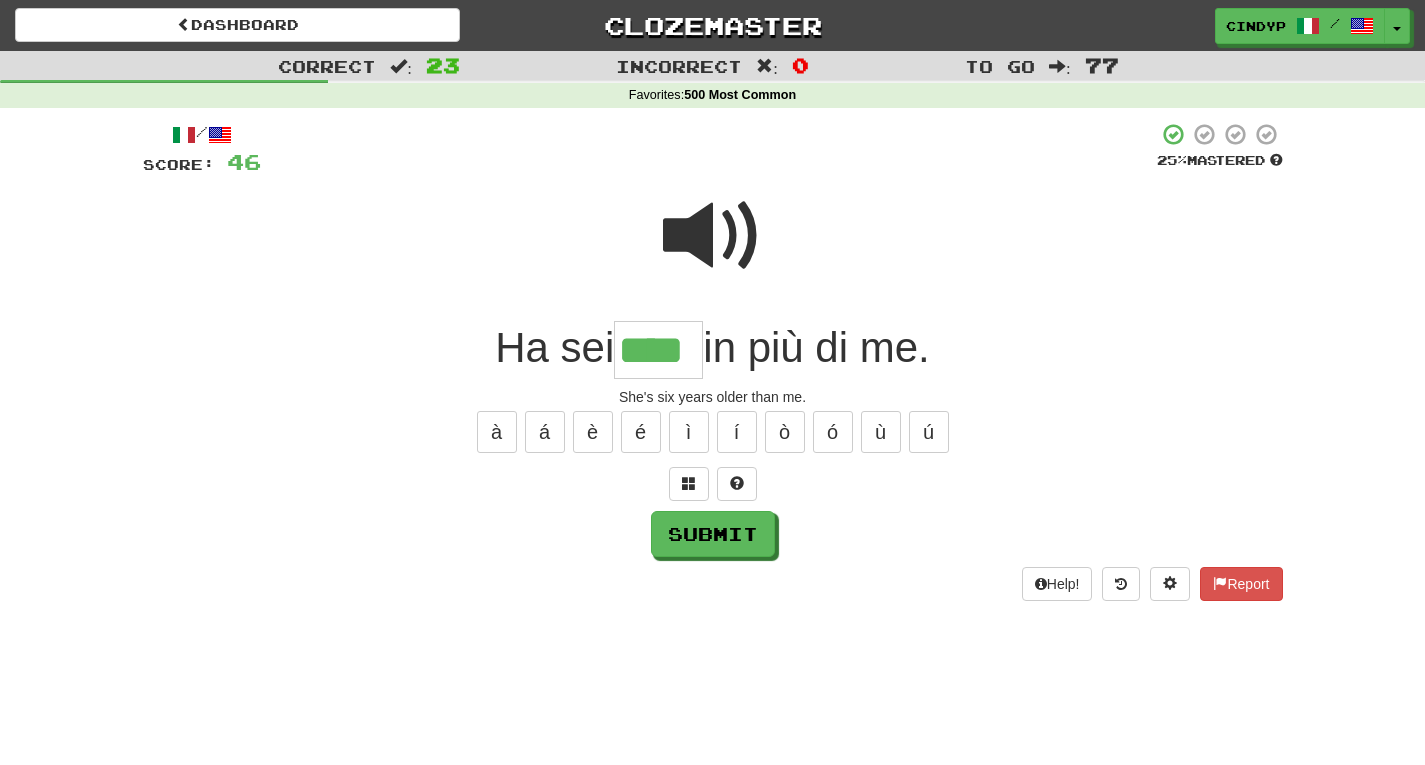 type on "****" 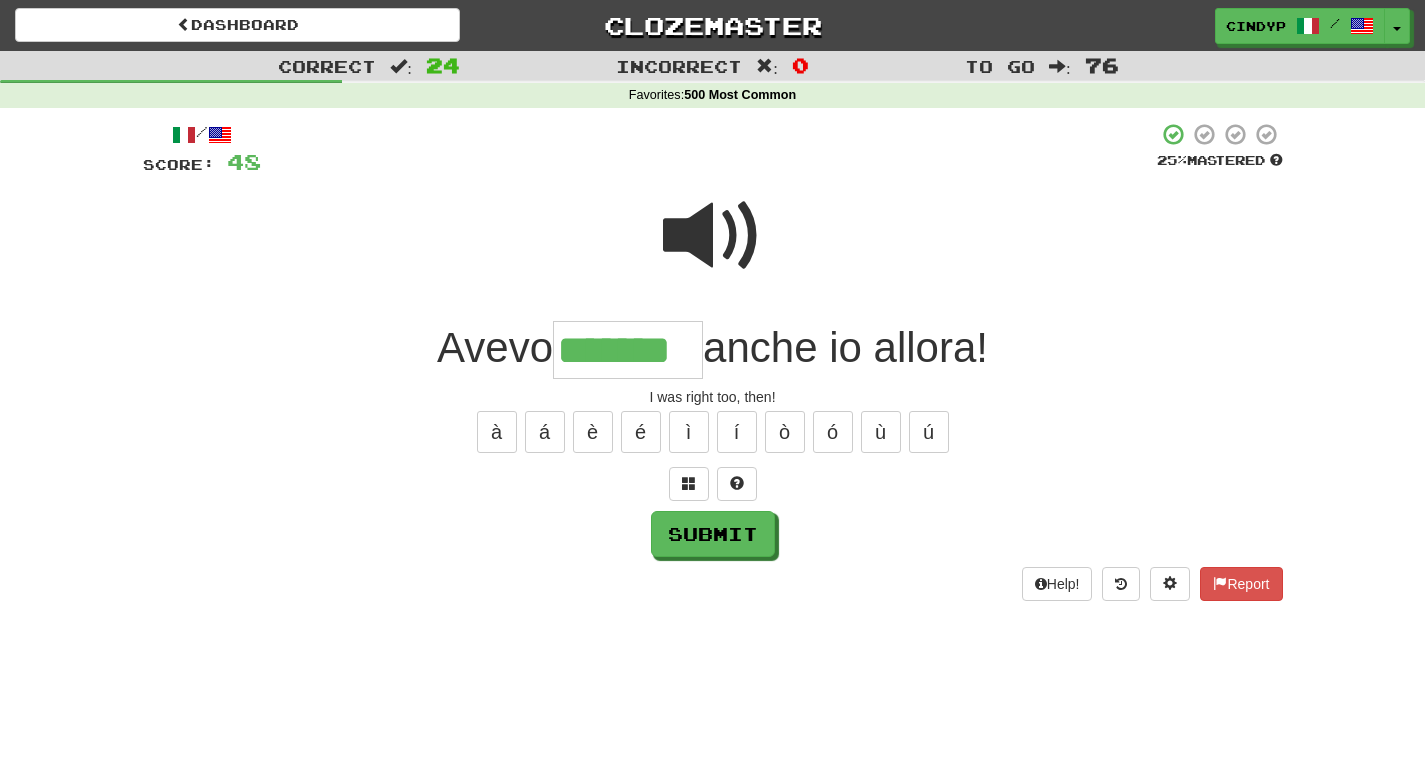 type on "*******" 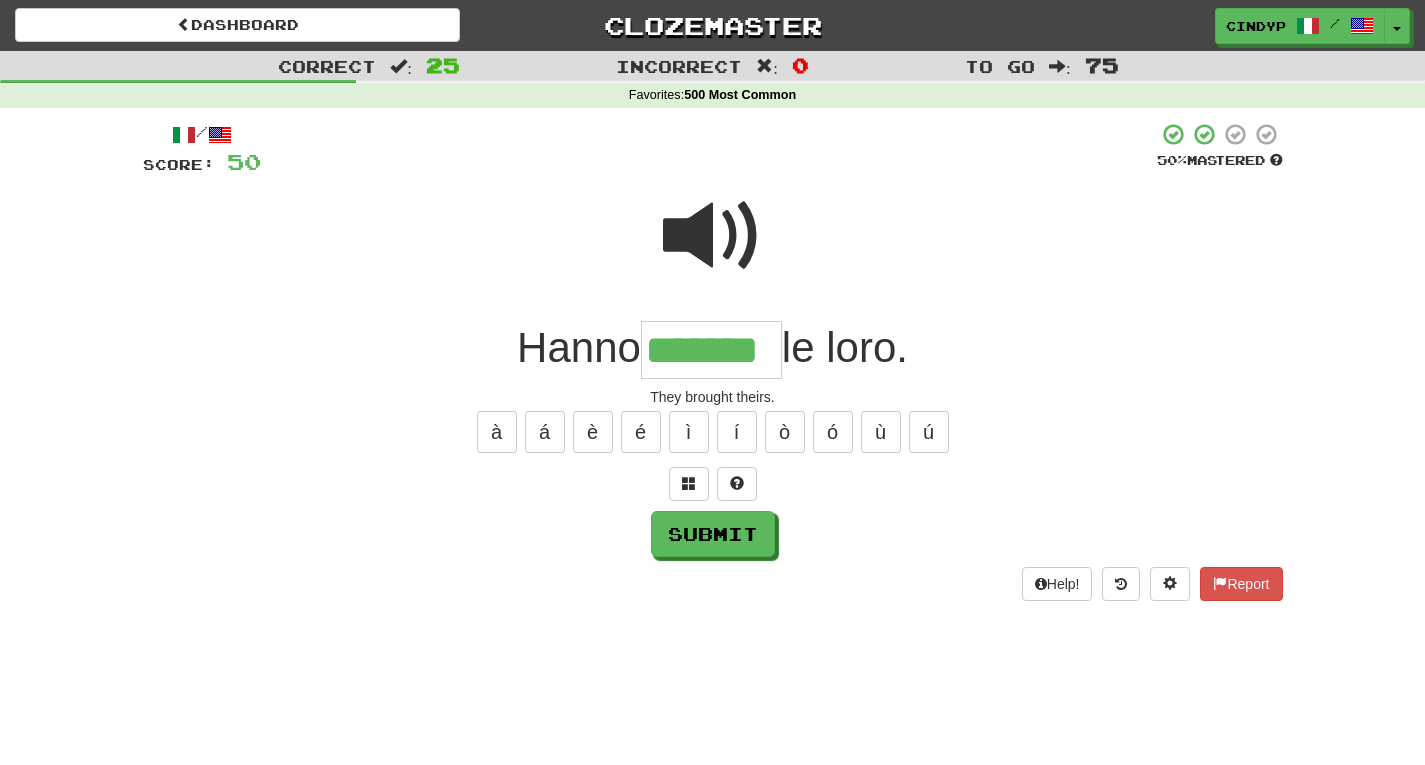 type on "*******" 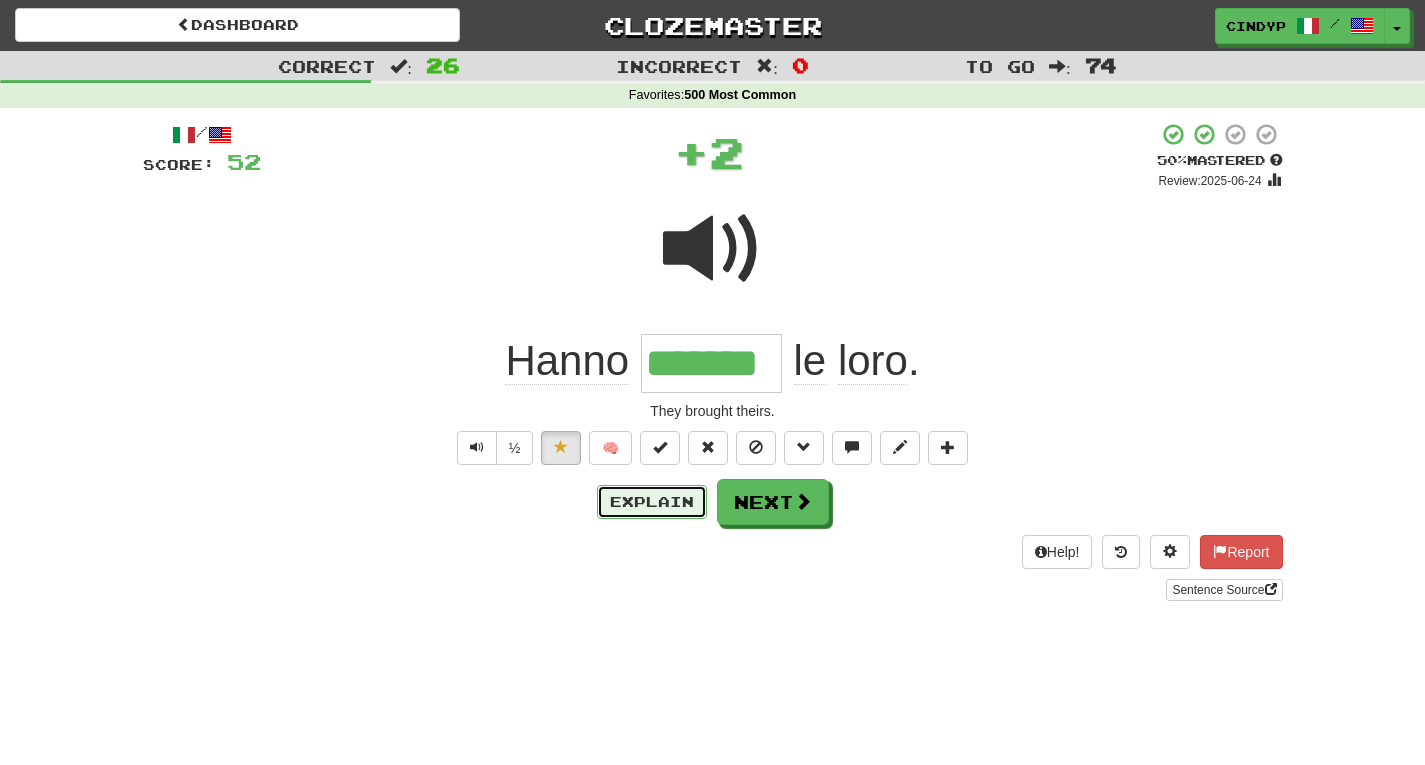 click on "Explain" at bounding box center [652, 502] 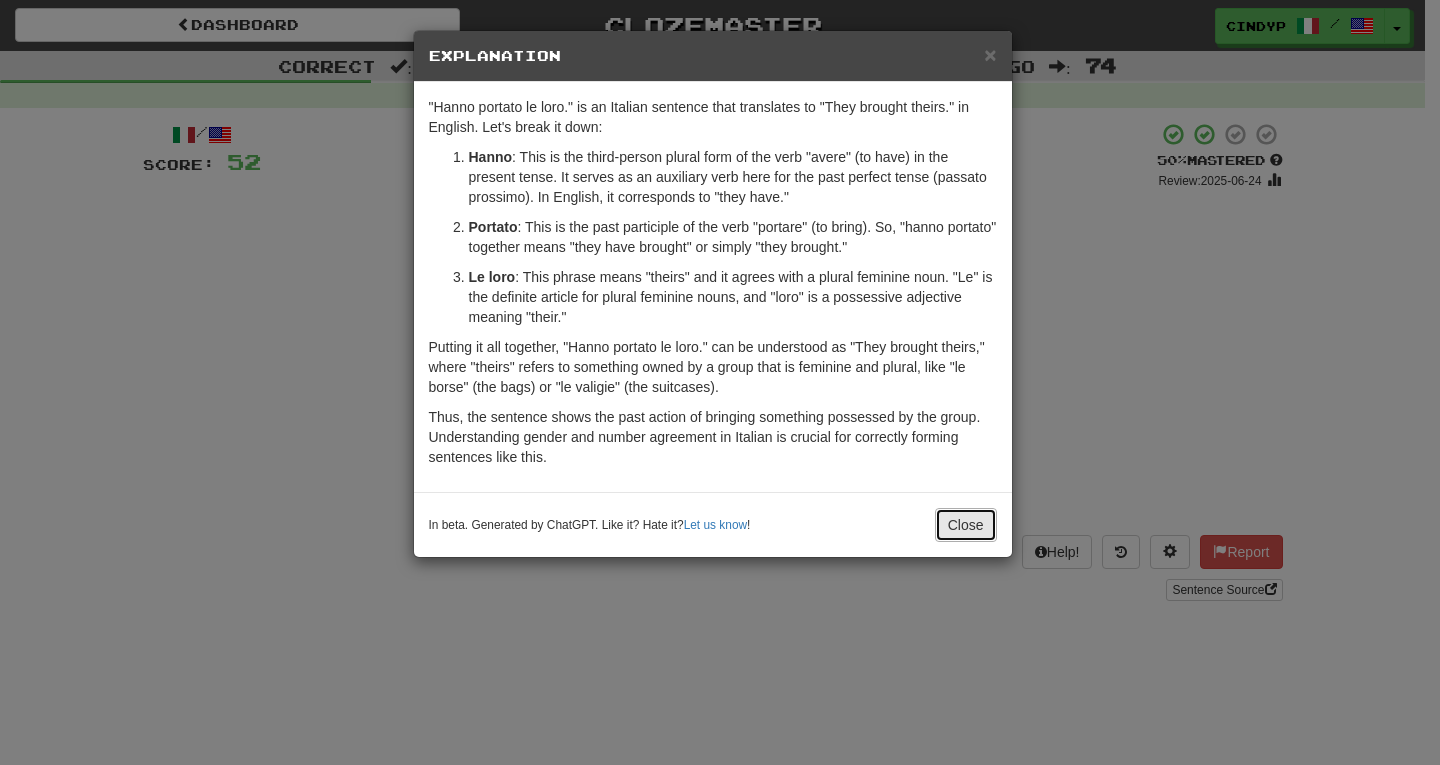 click on "Close" at bounding box center [966, 525] 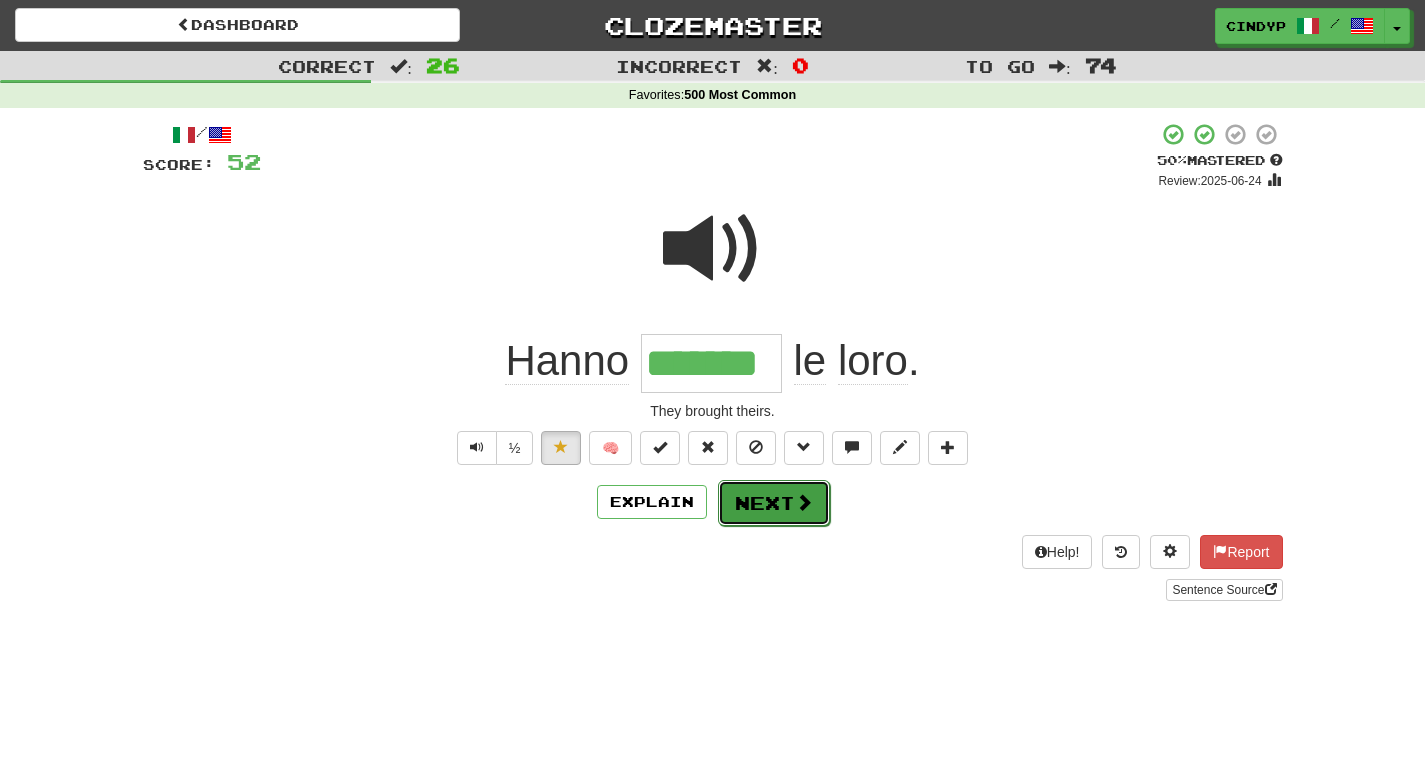 click on "Next" at bounding box center (774, 503) 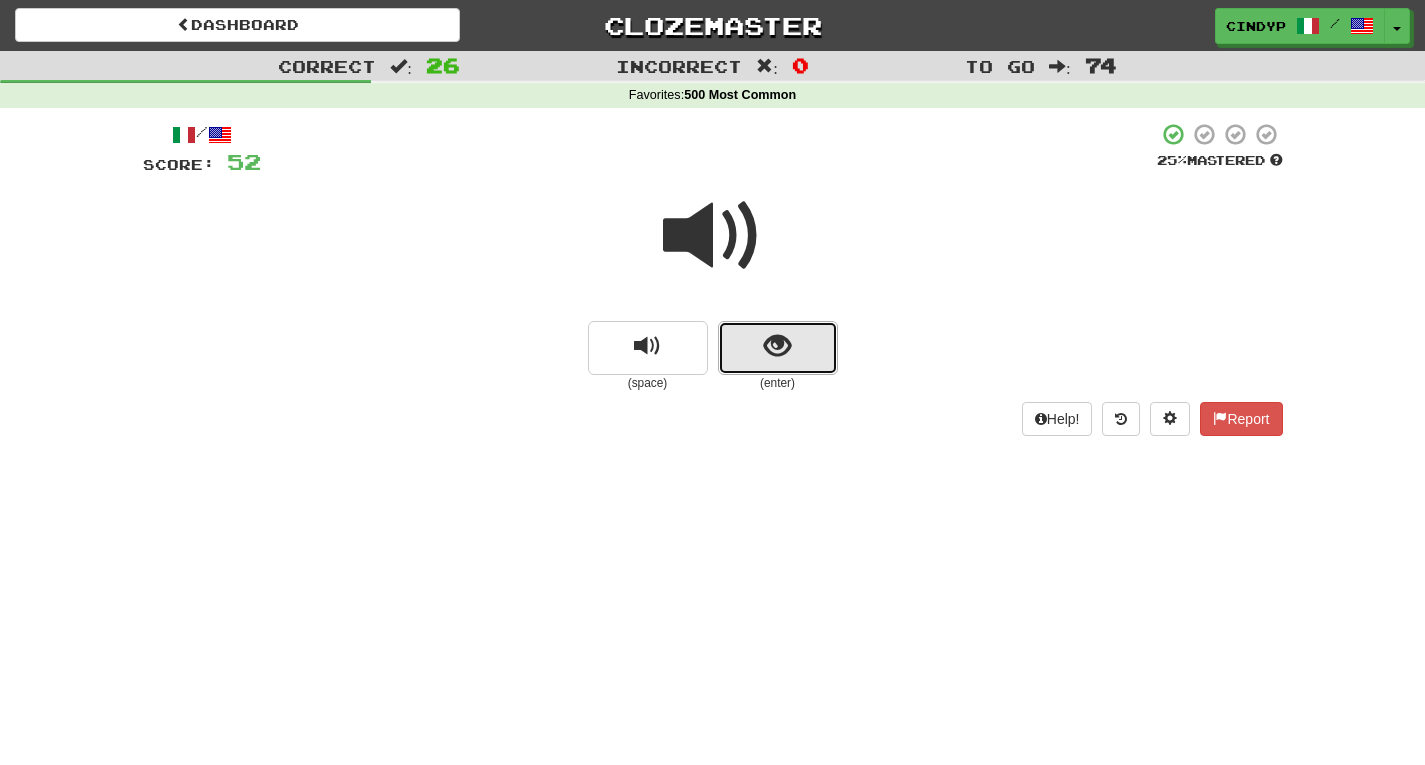 click at bounding box center (777, 346) 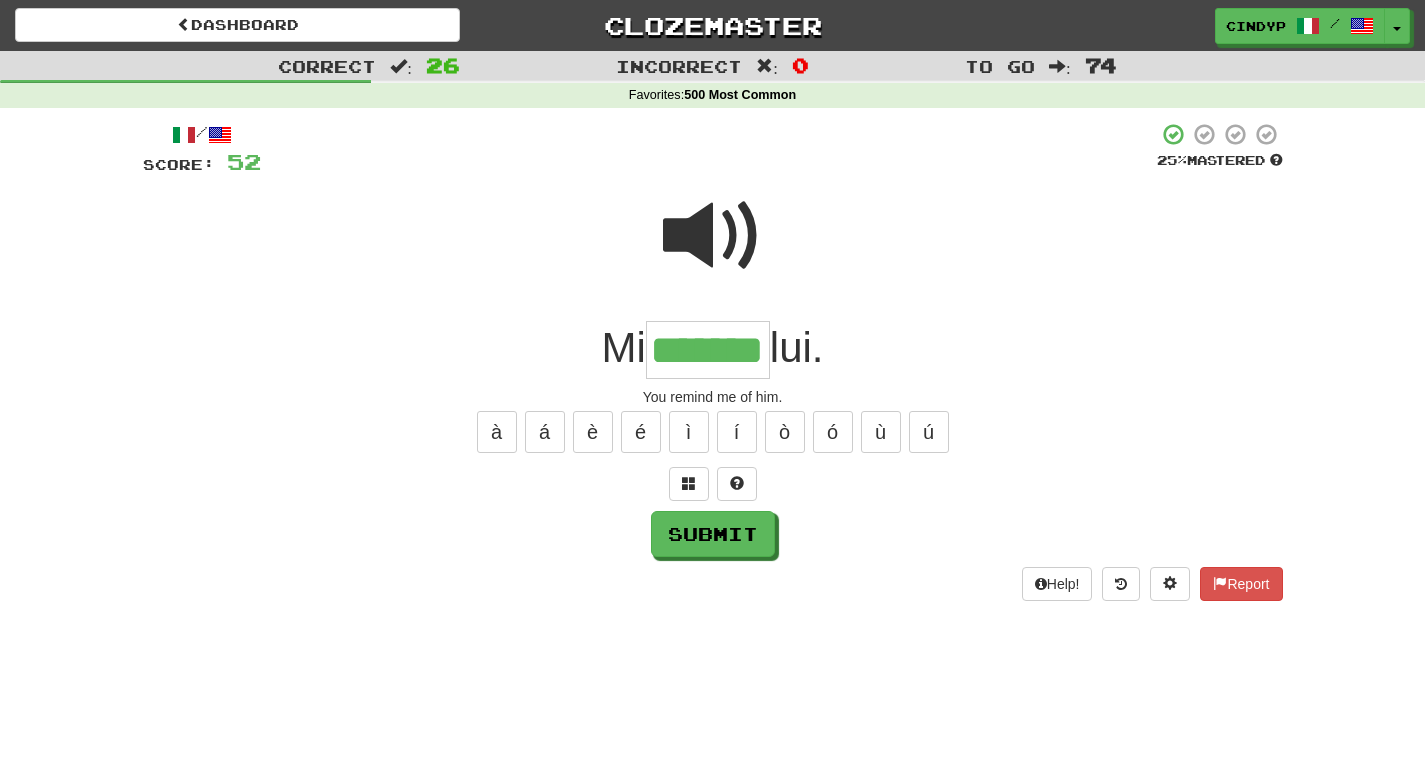 type on "*******" 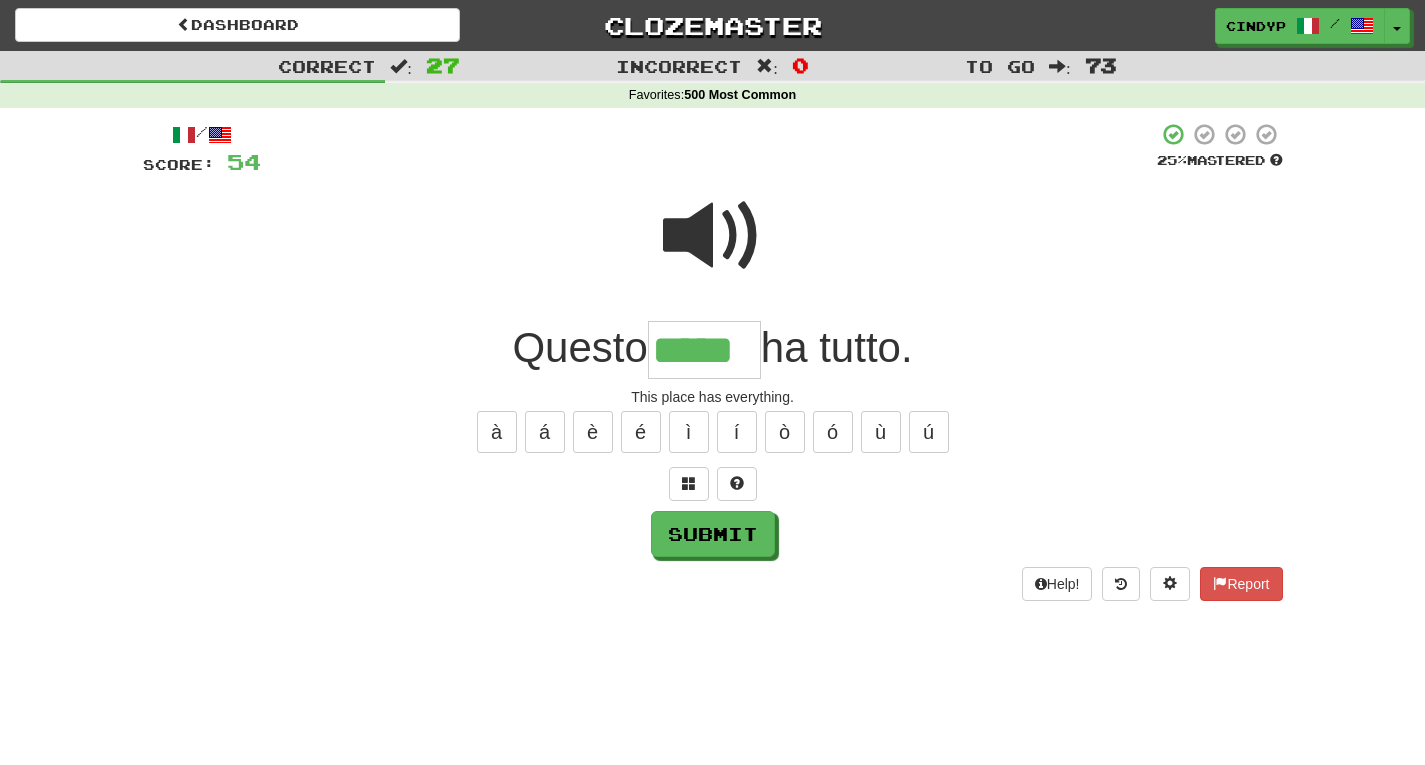 type on "*****" 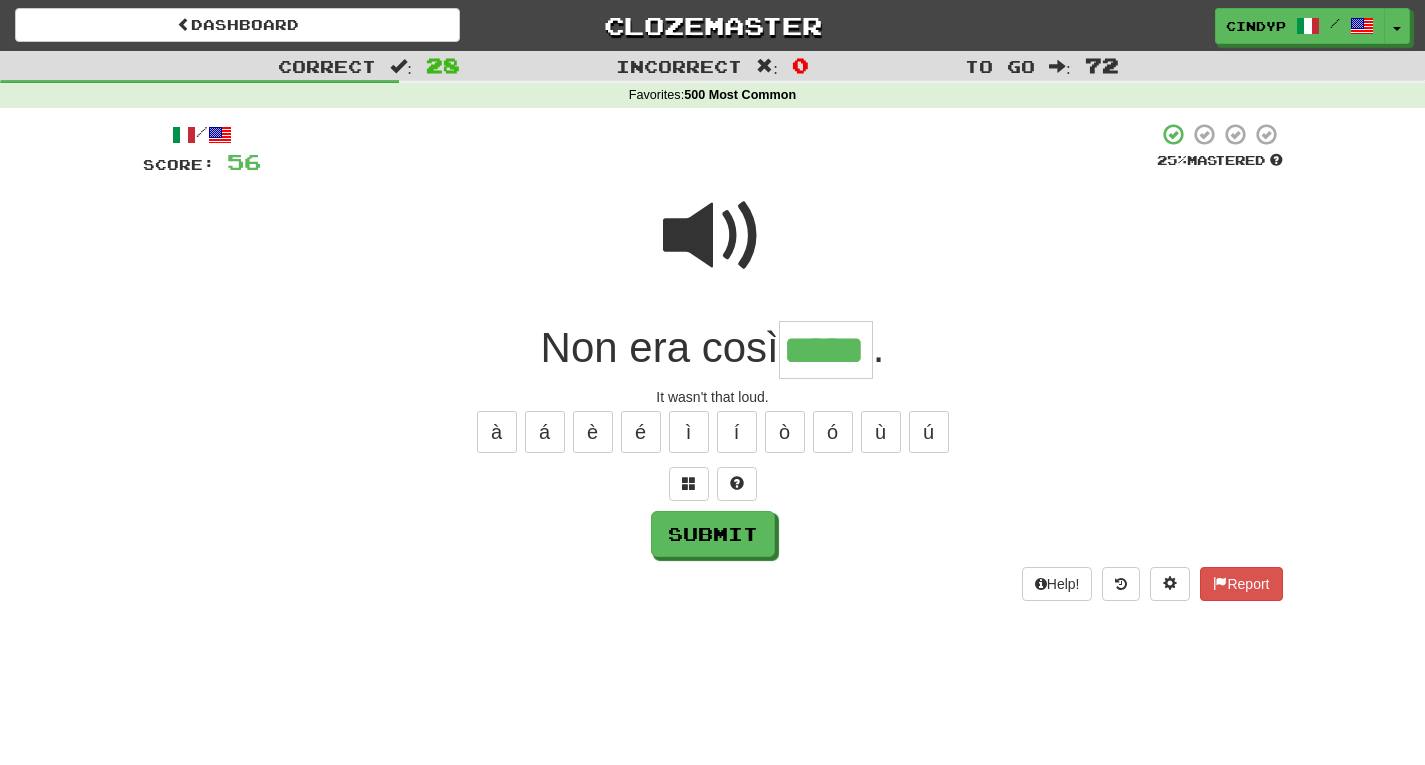 type on "*****" 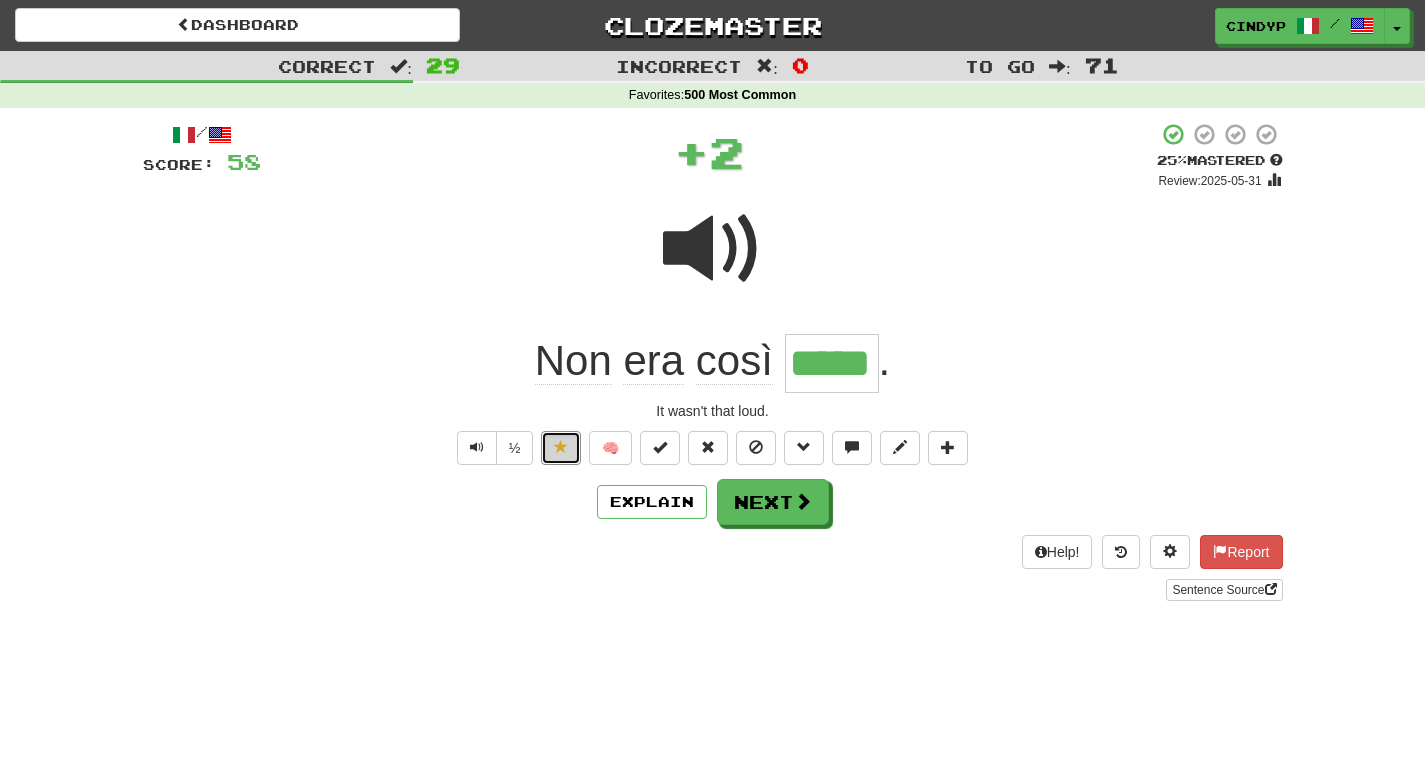 click at bounding box center (561, 447) 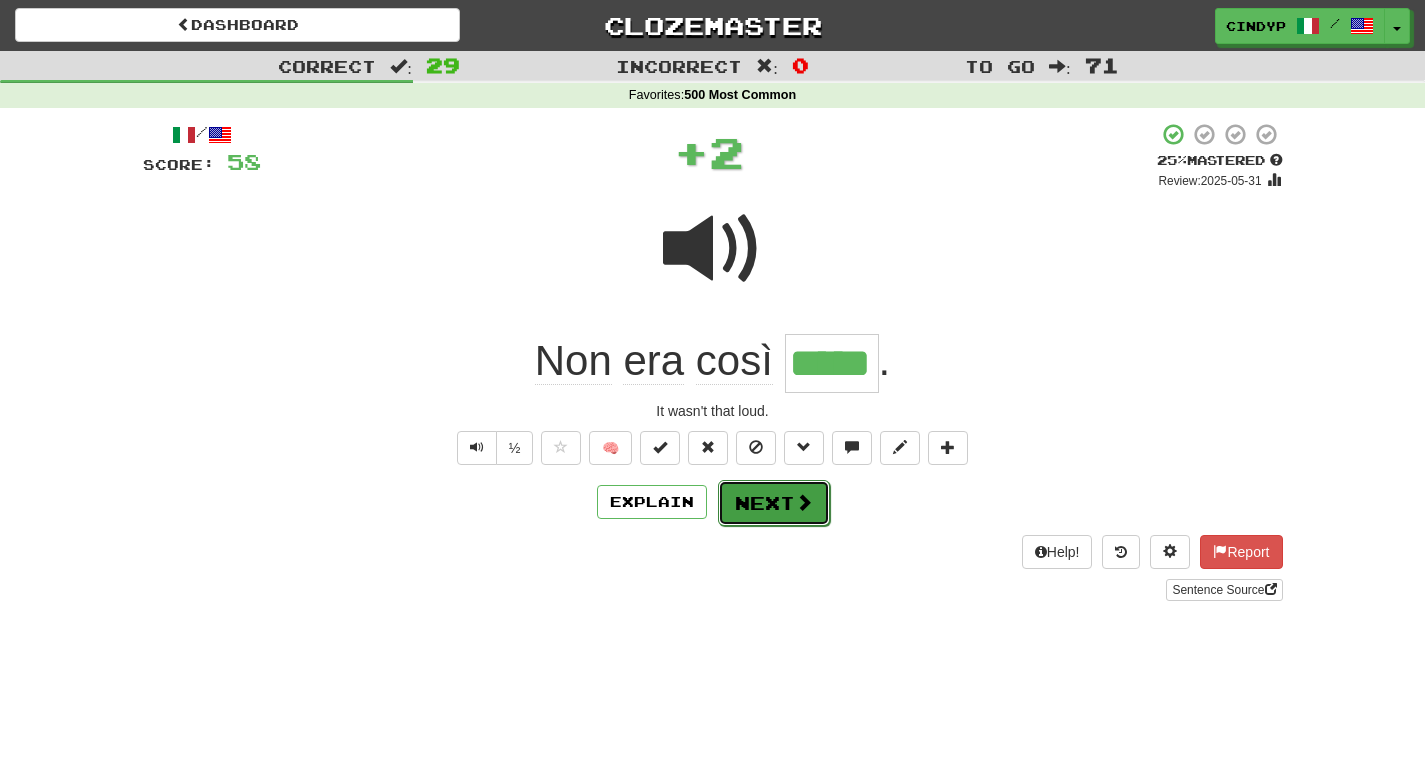 click on "Next" at bounding box center [774, 503] 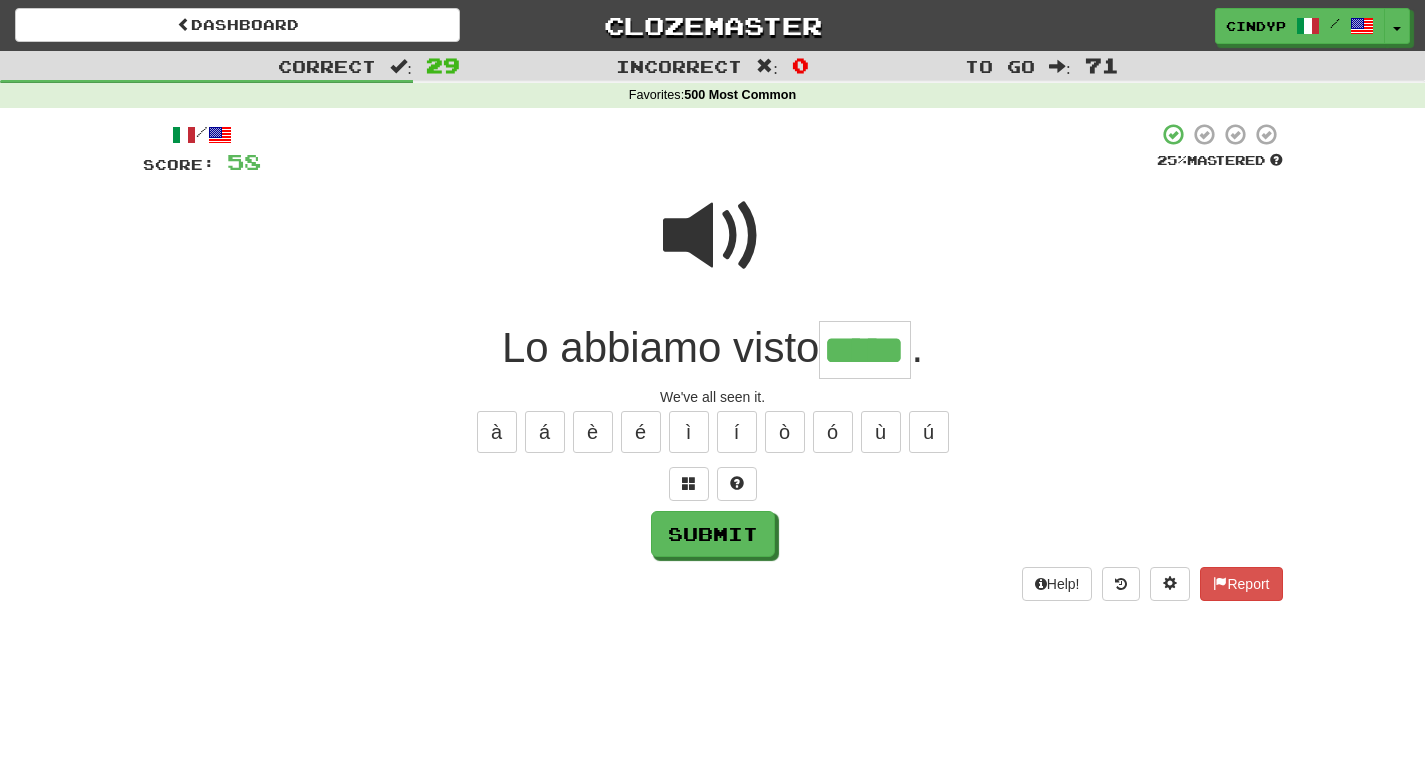 type on "*****" 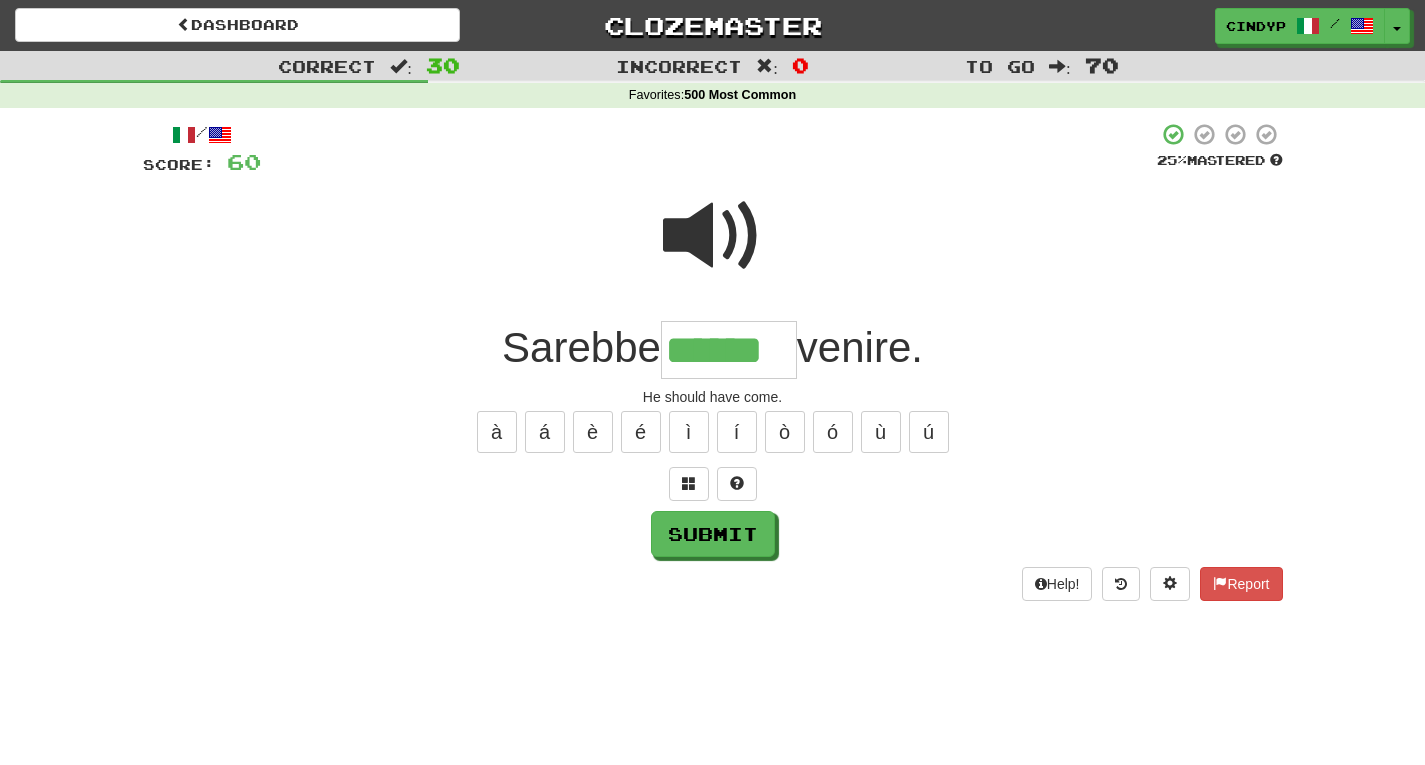 type on "******" 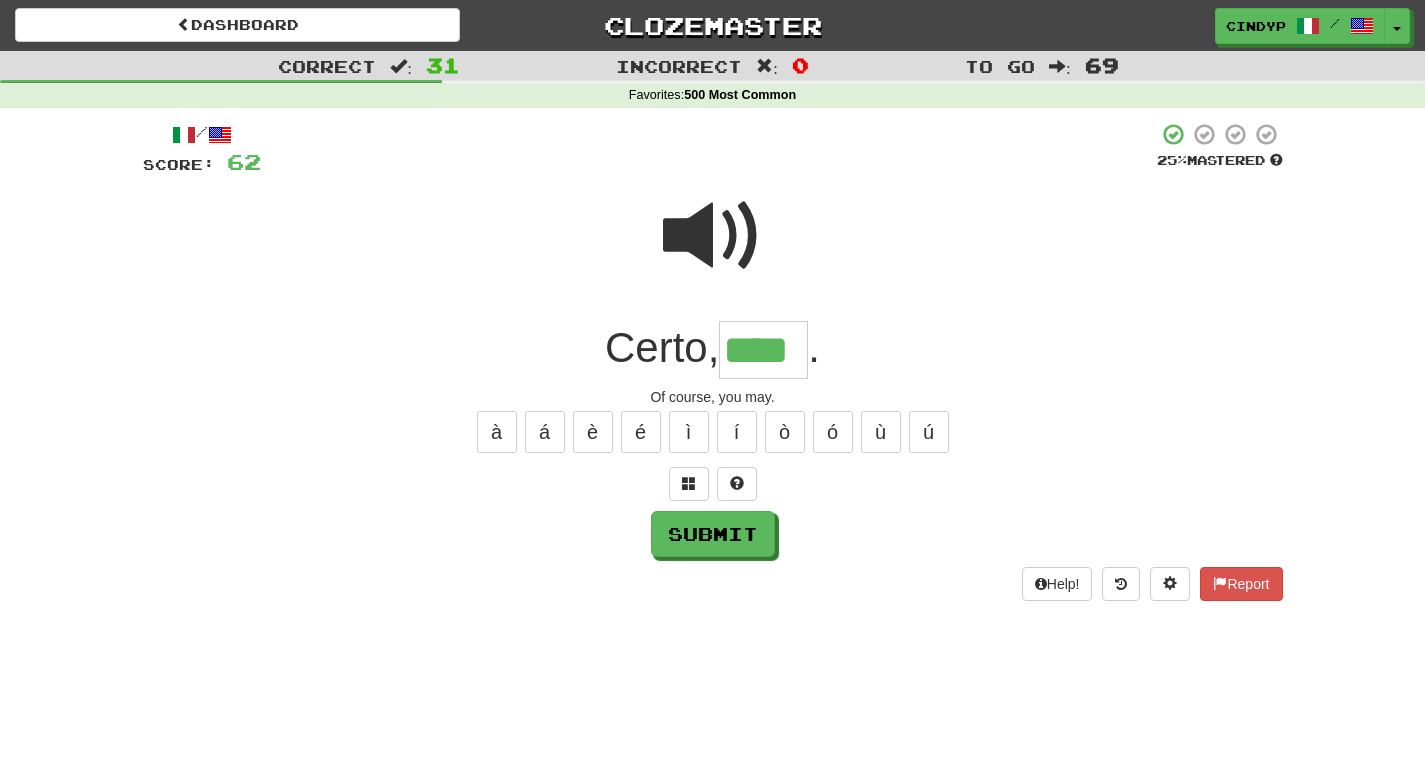 type on "****" 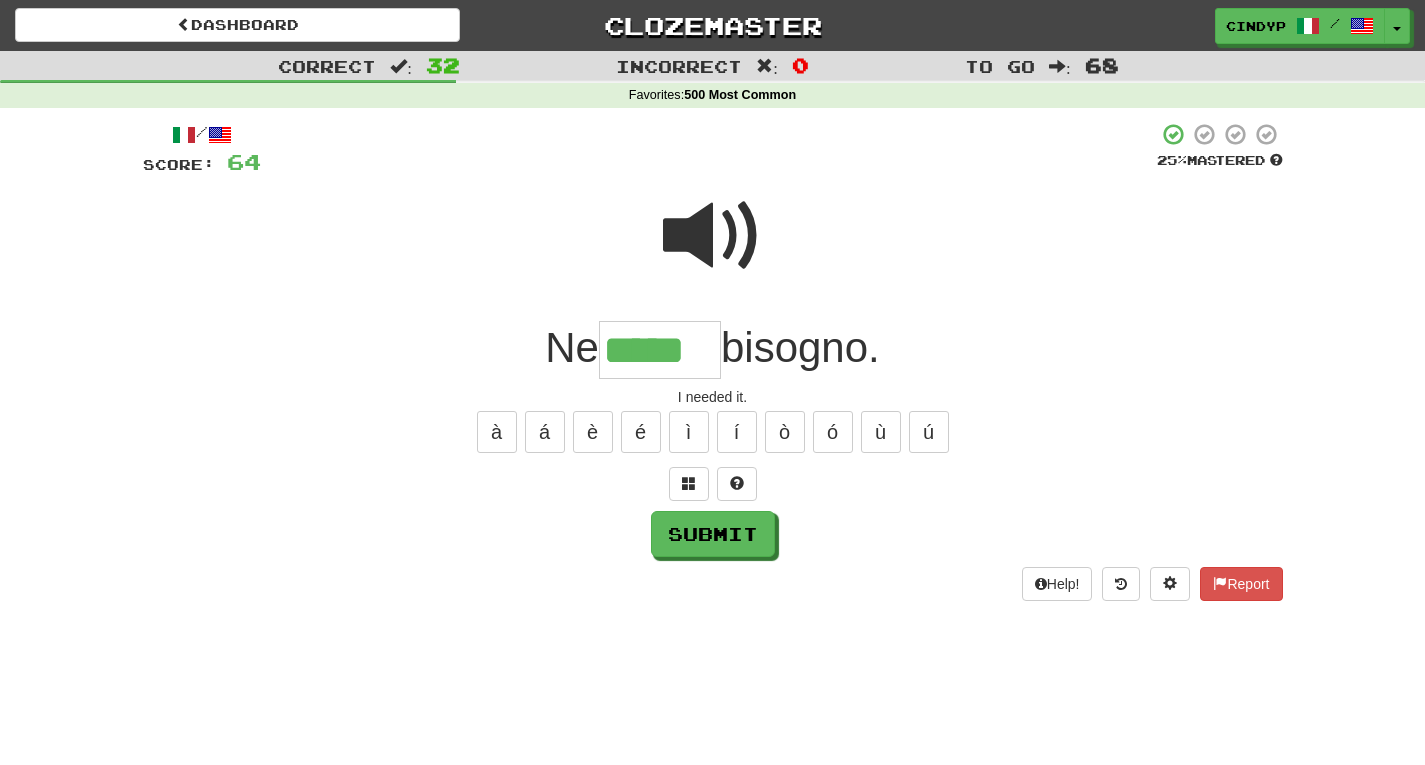 type on "*****" 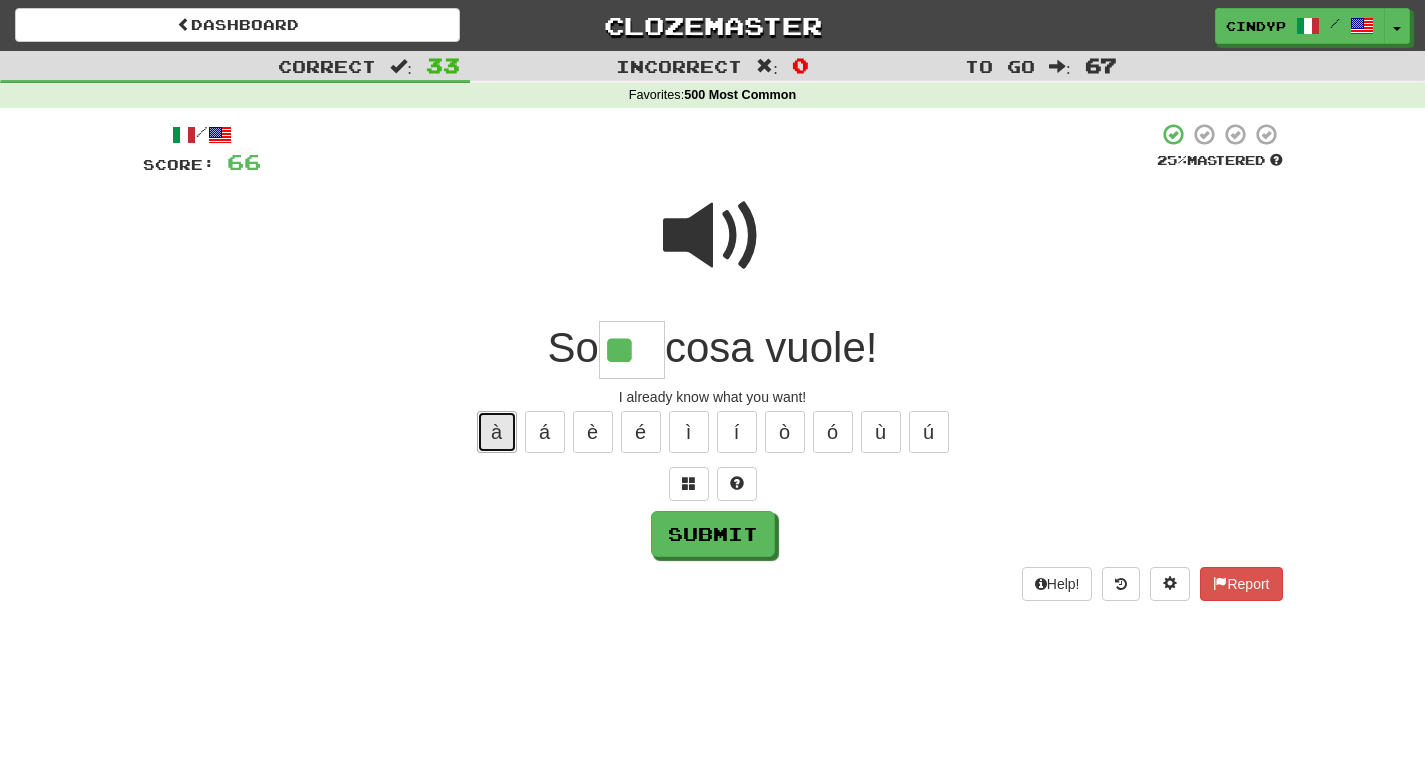 click on "à" at bounding box center [497, 432] 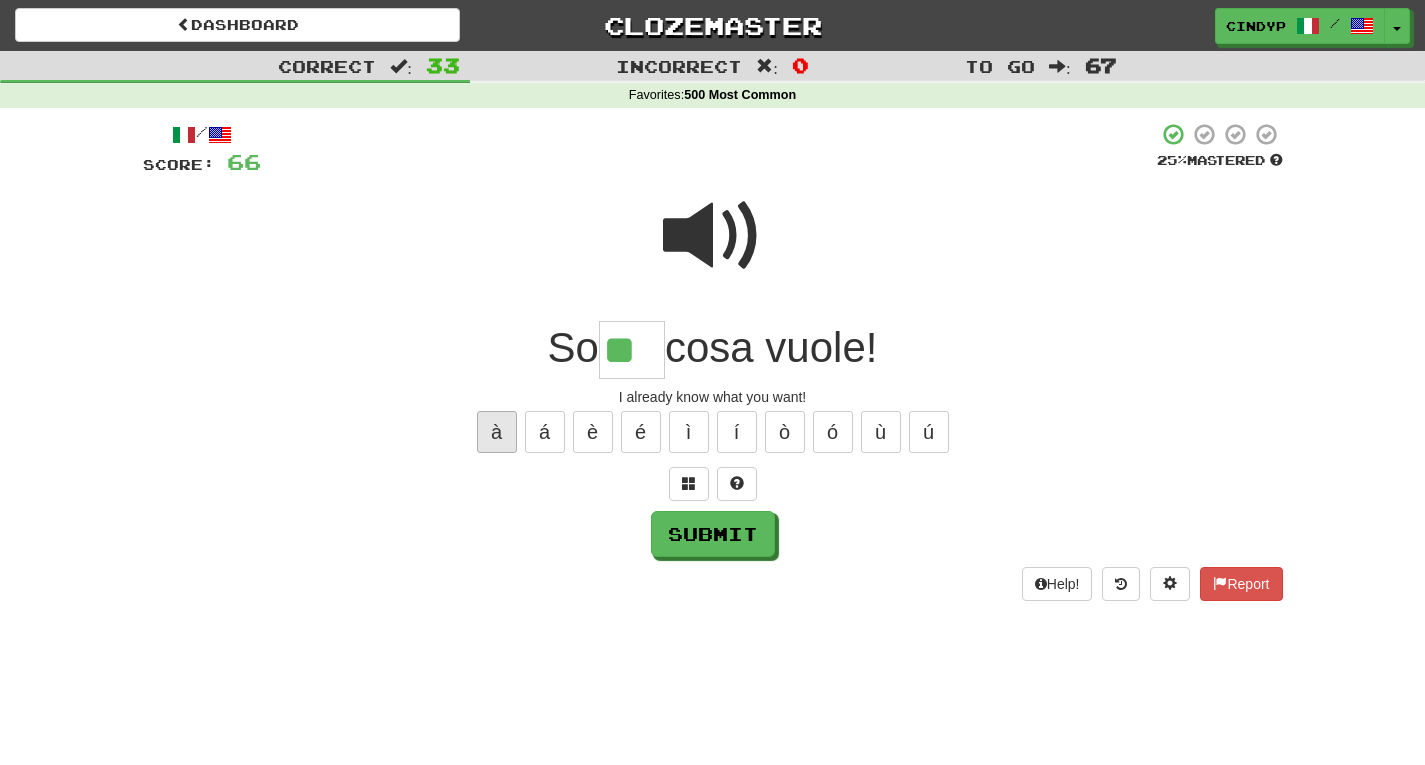 type on "***" 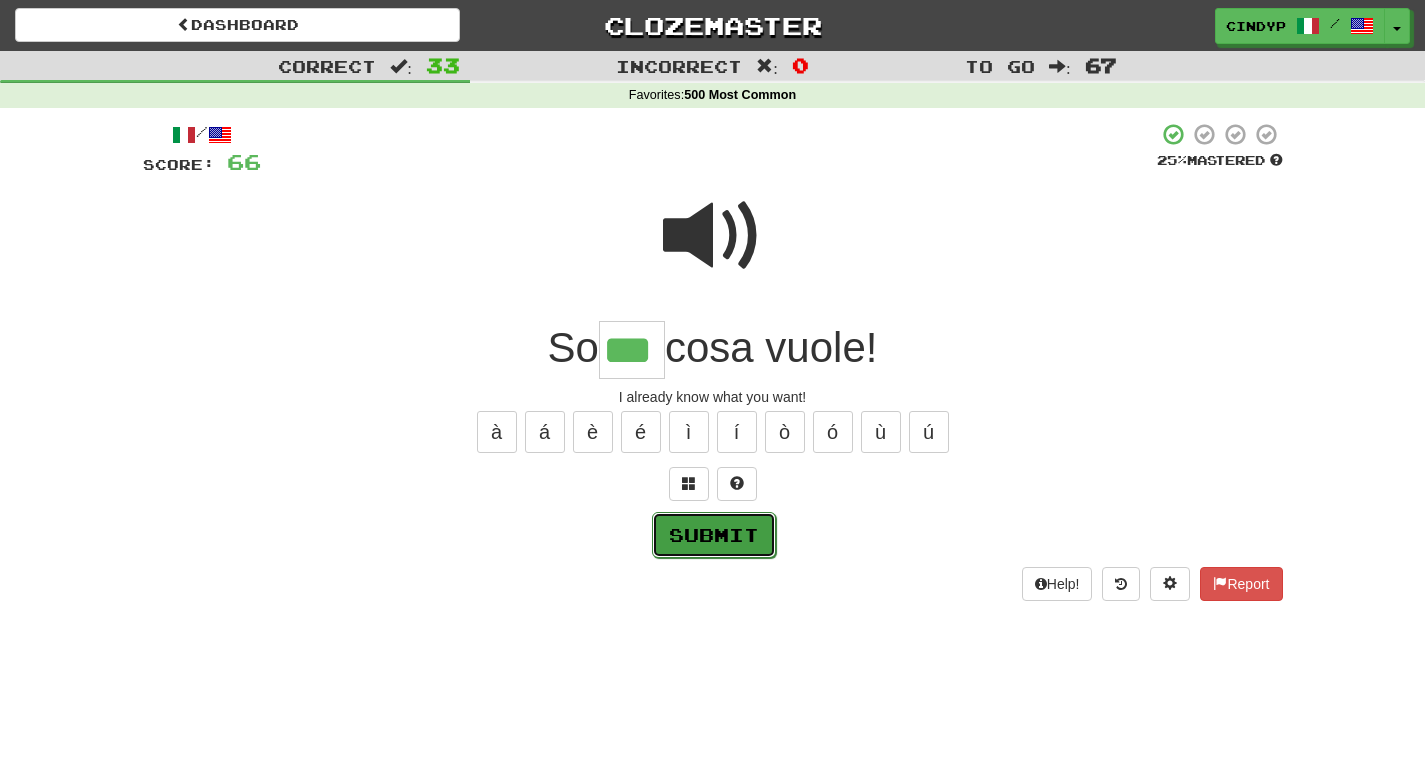 click on "Submit" at bounding box center (714, 535) 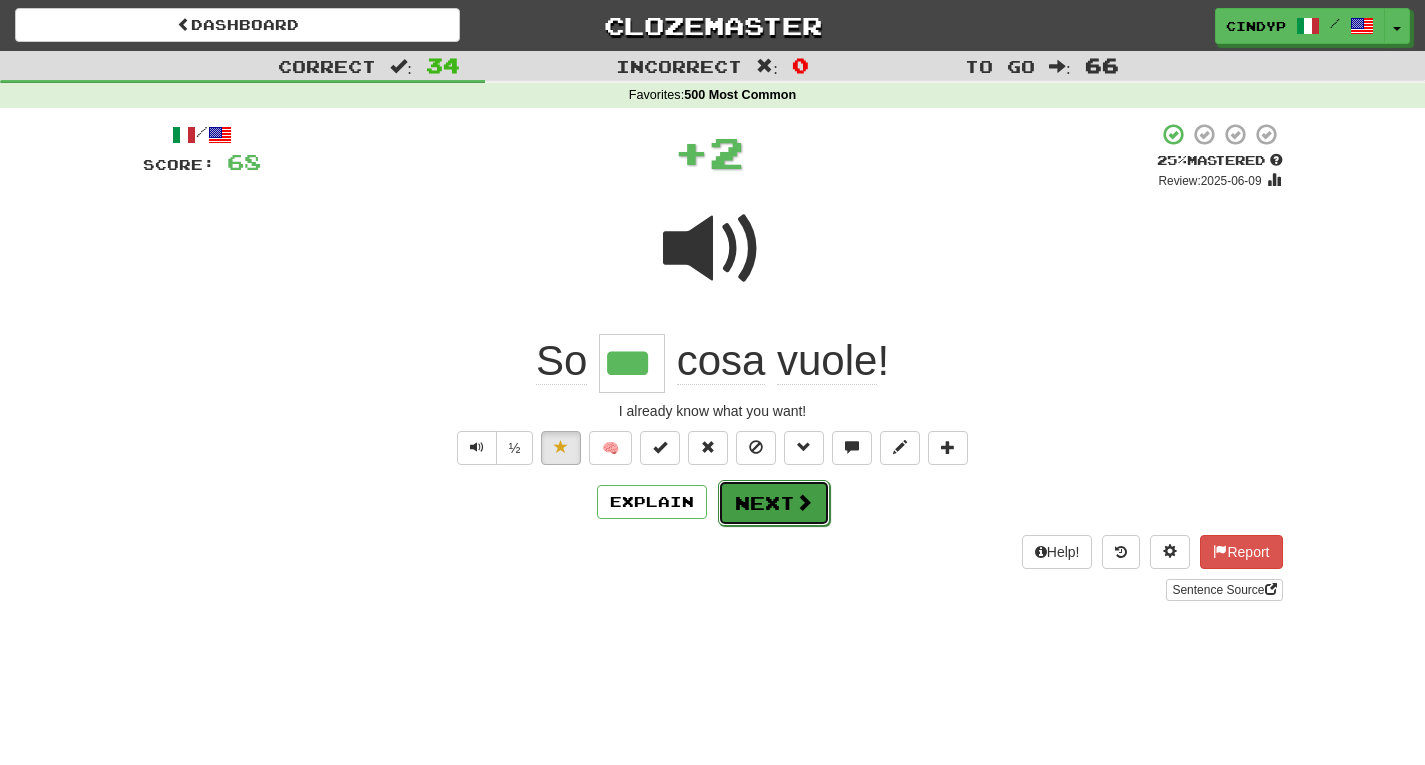 click on "Next" at bounding box center (774, 503) 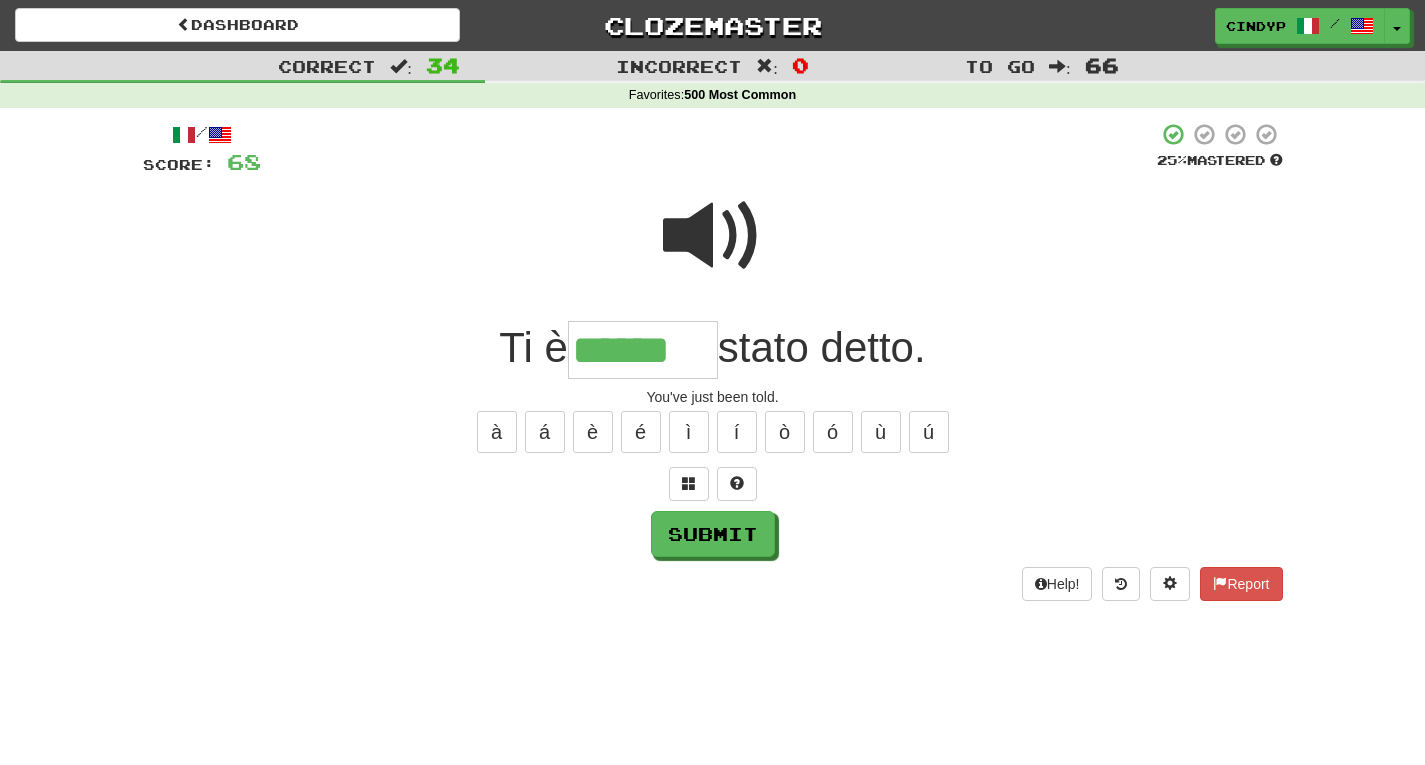 type on "******" 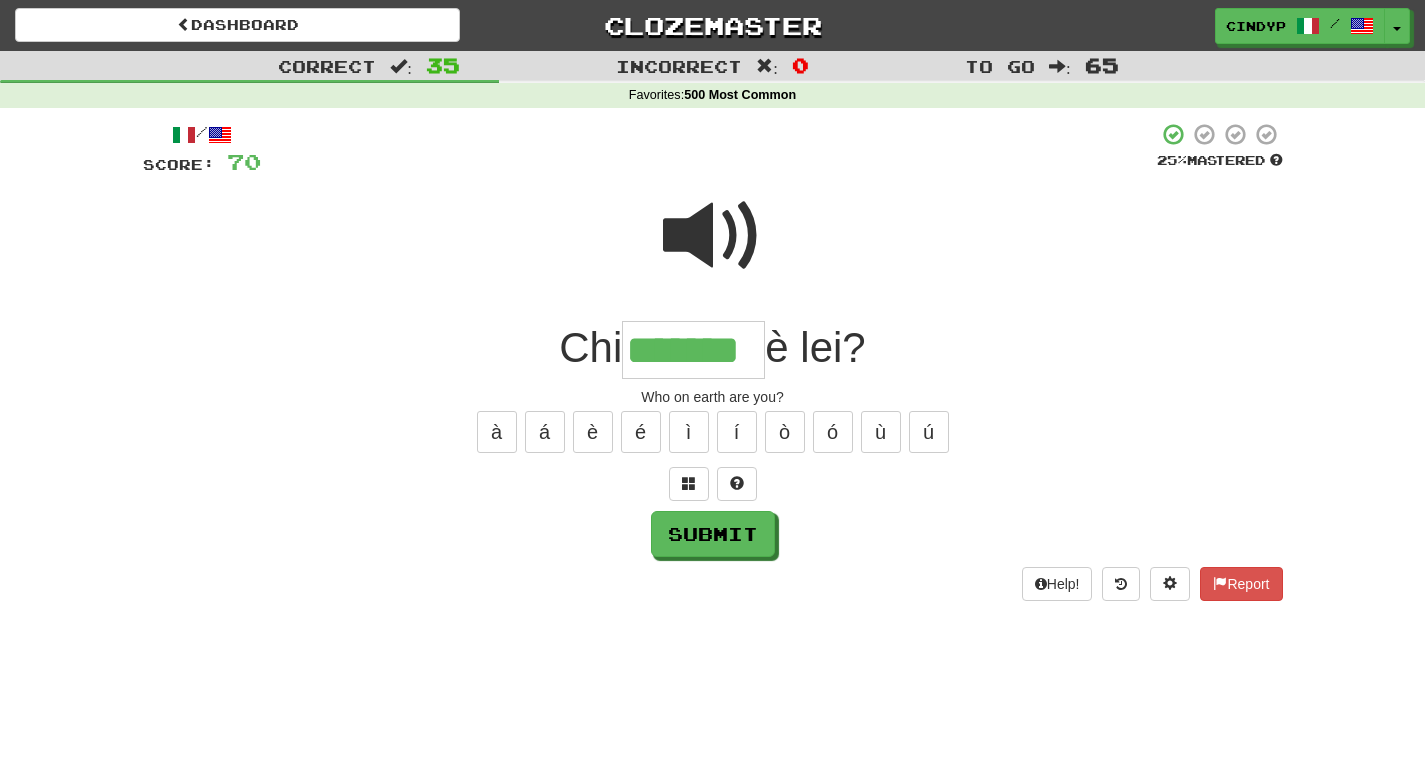 type on "*******" 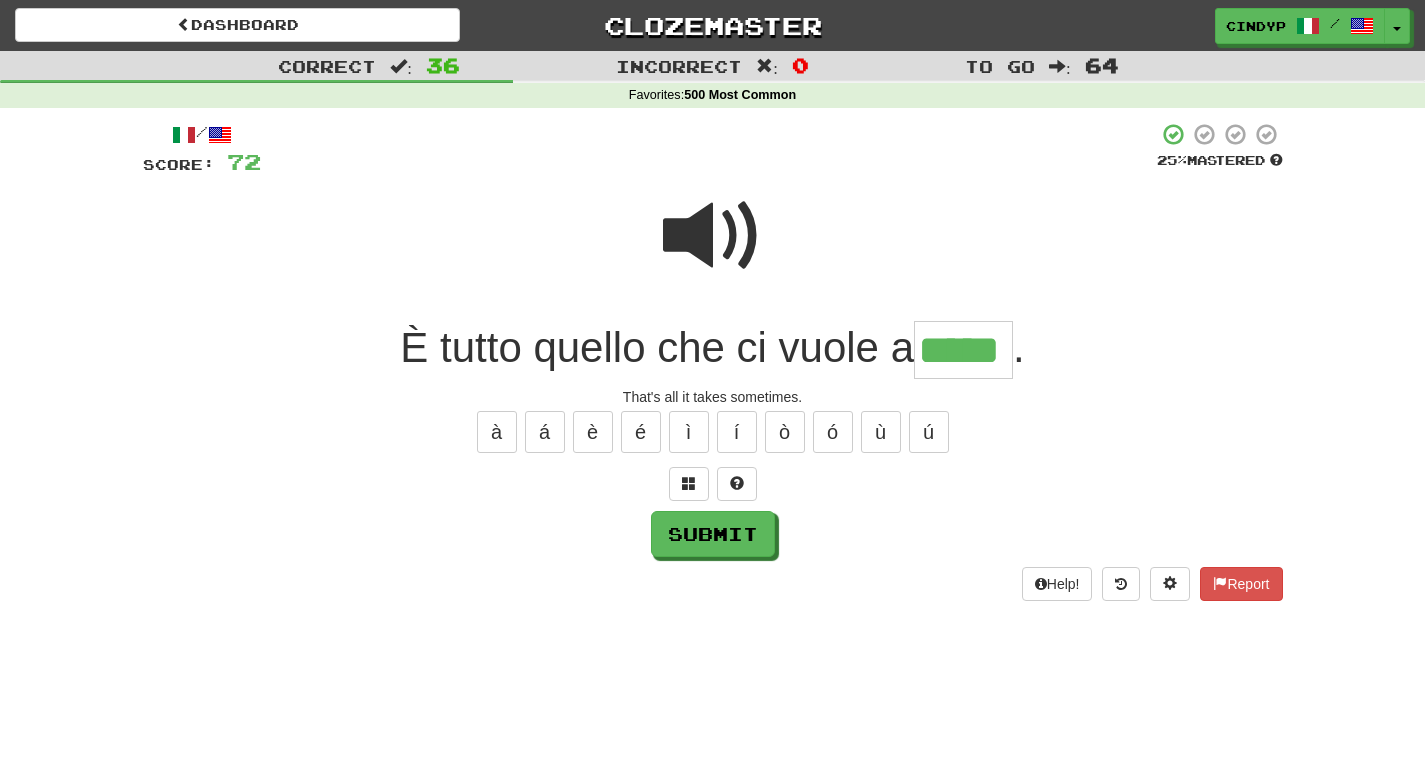 type on "*****" 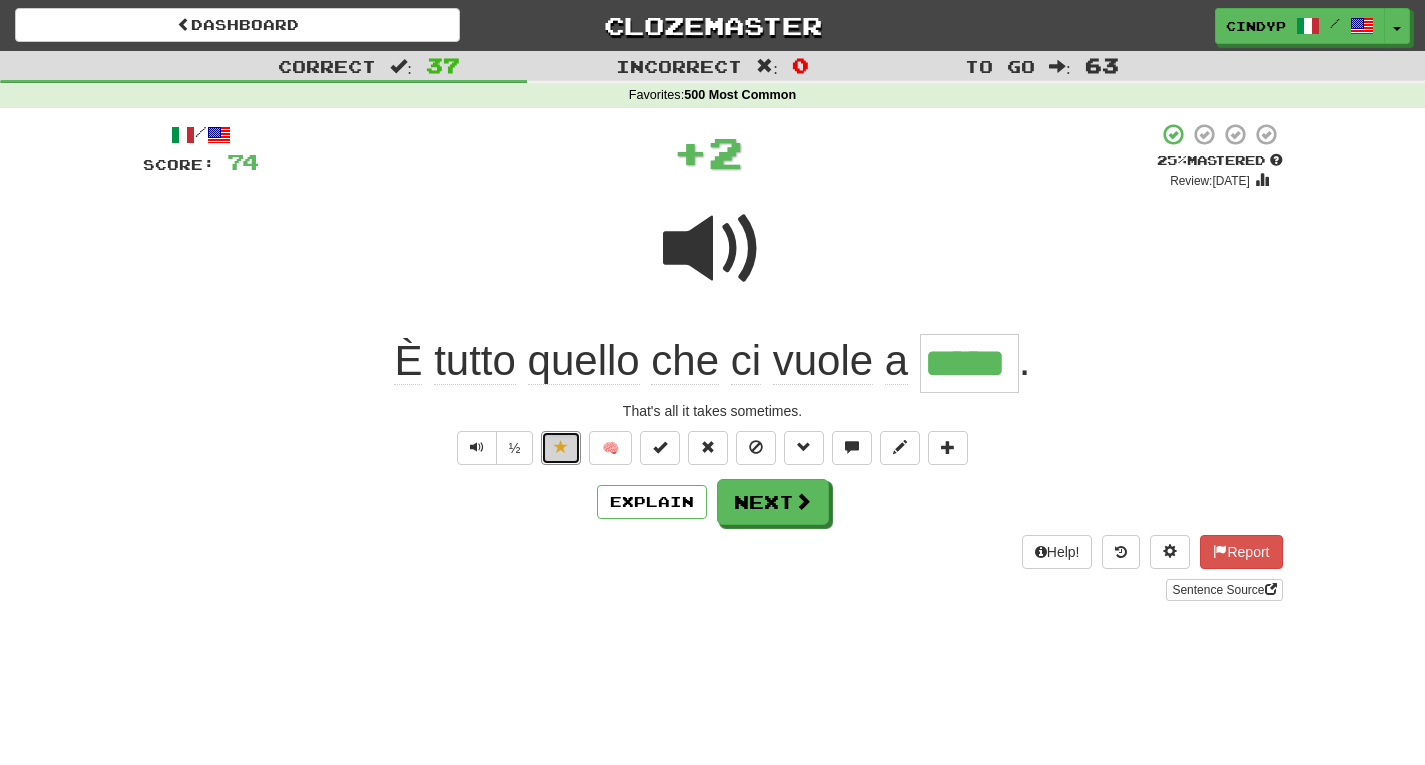 click at bounding box center (561, 448) 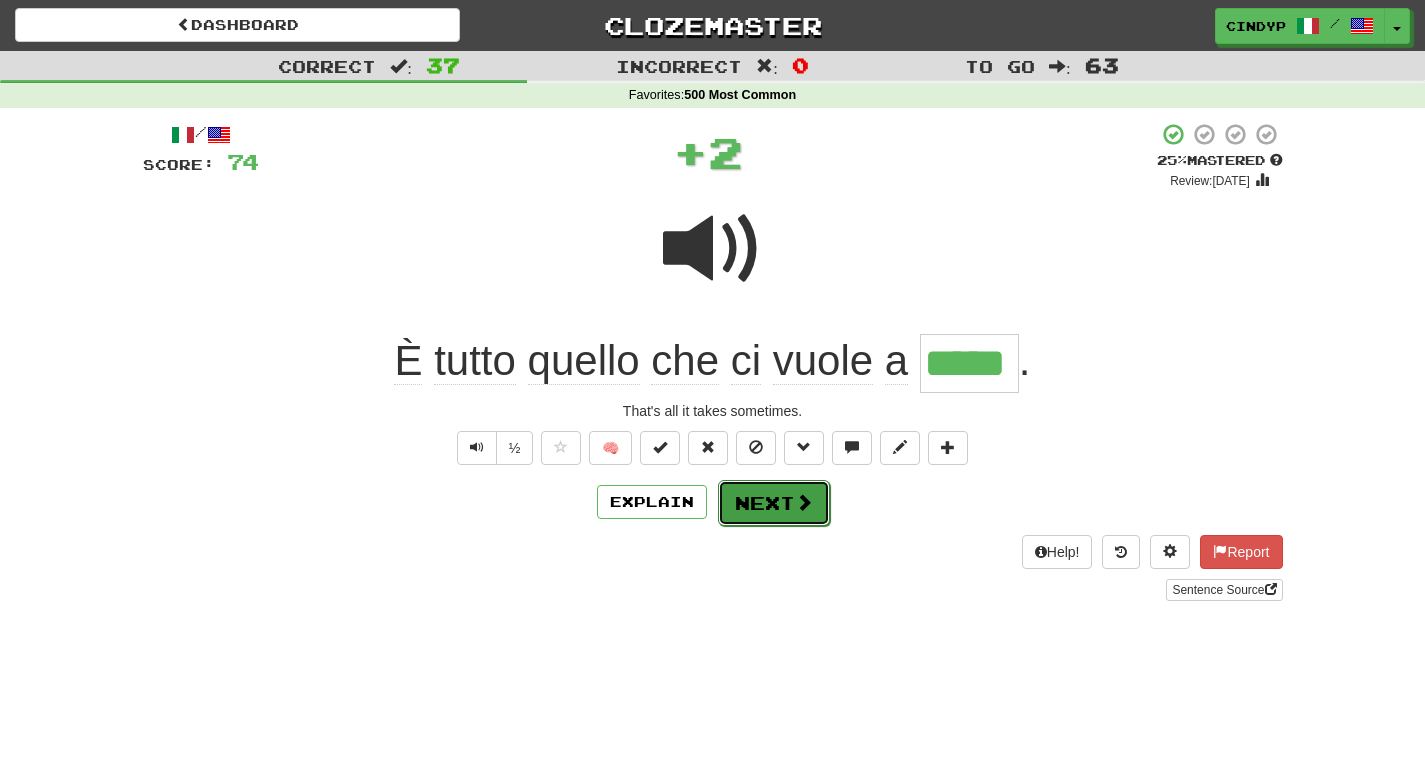 click on "Next" at bounding box center [774, 503] 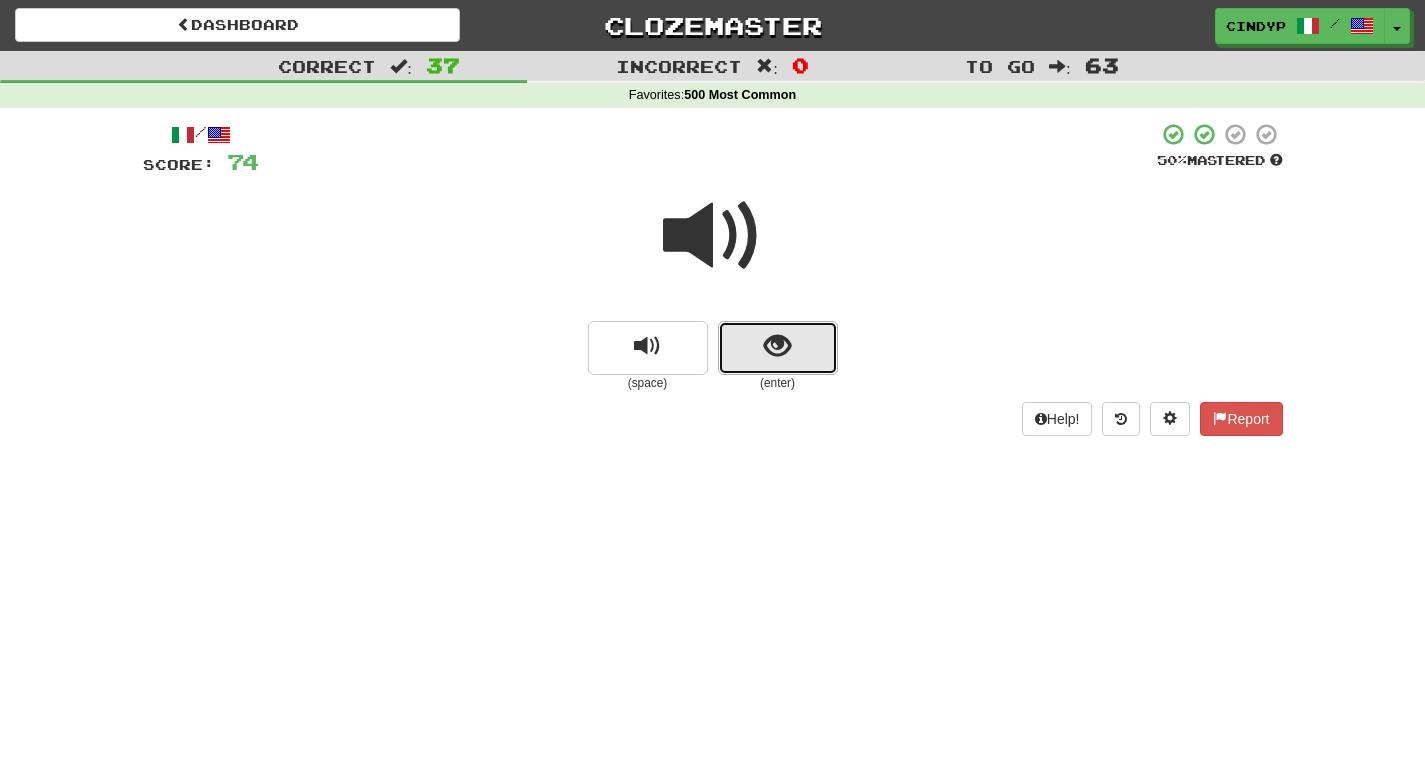click at bounding box center (778, 348) 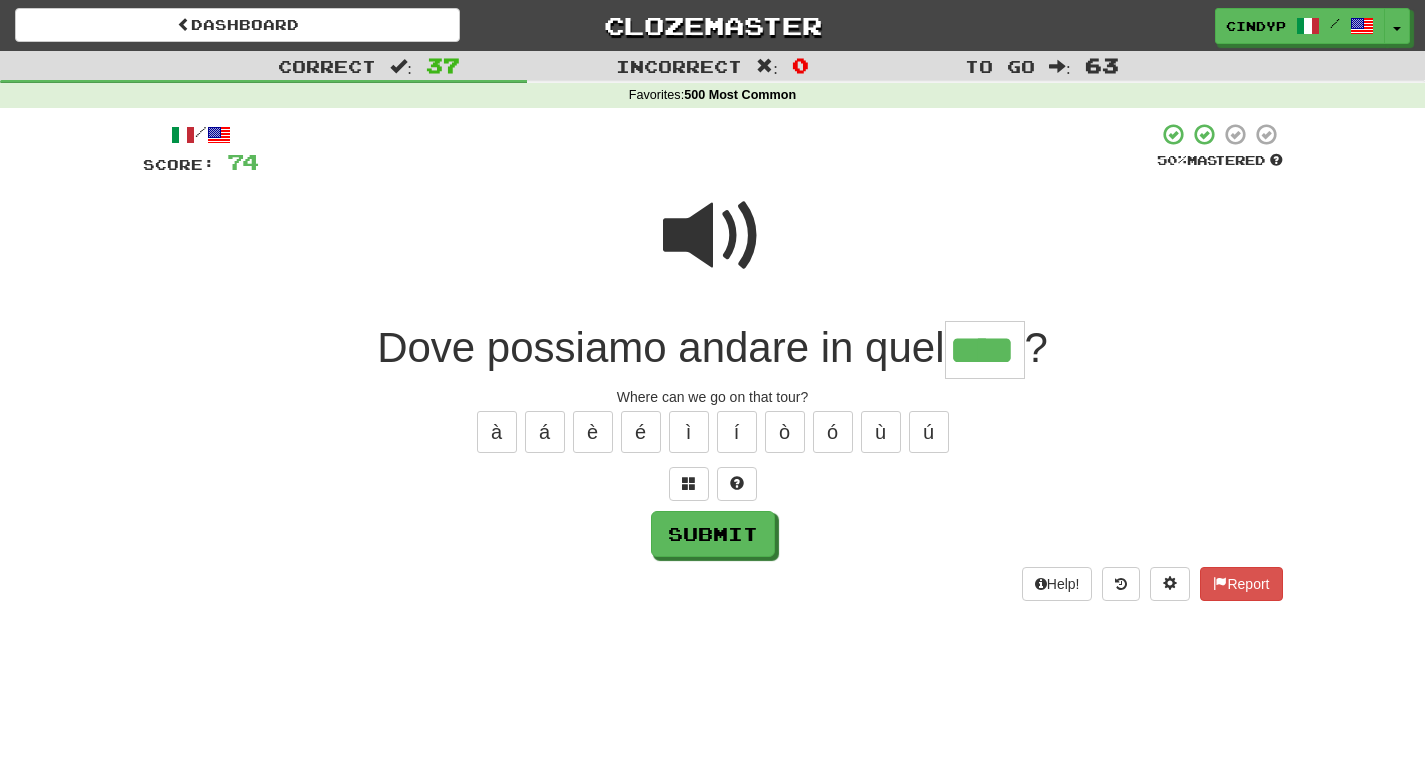 type on "****" 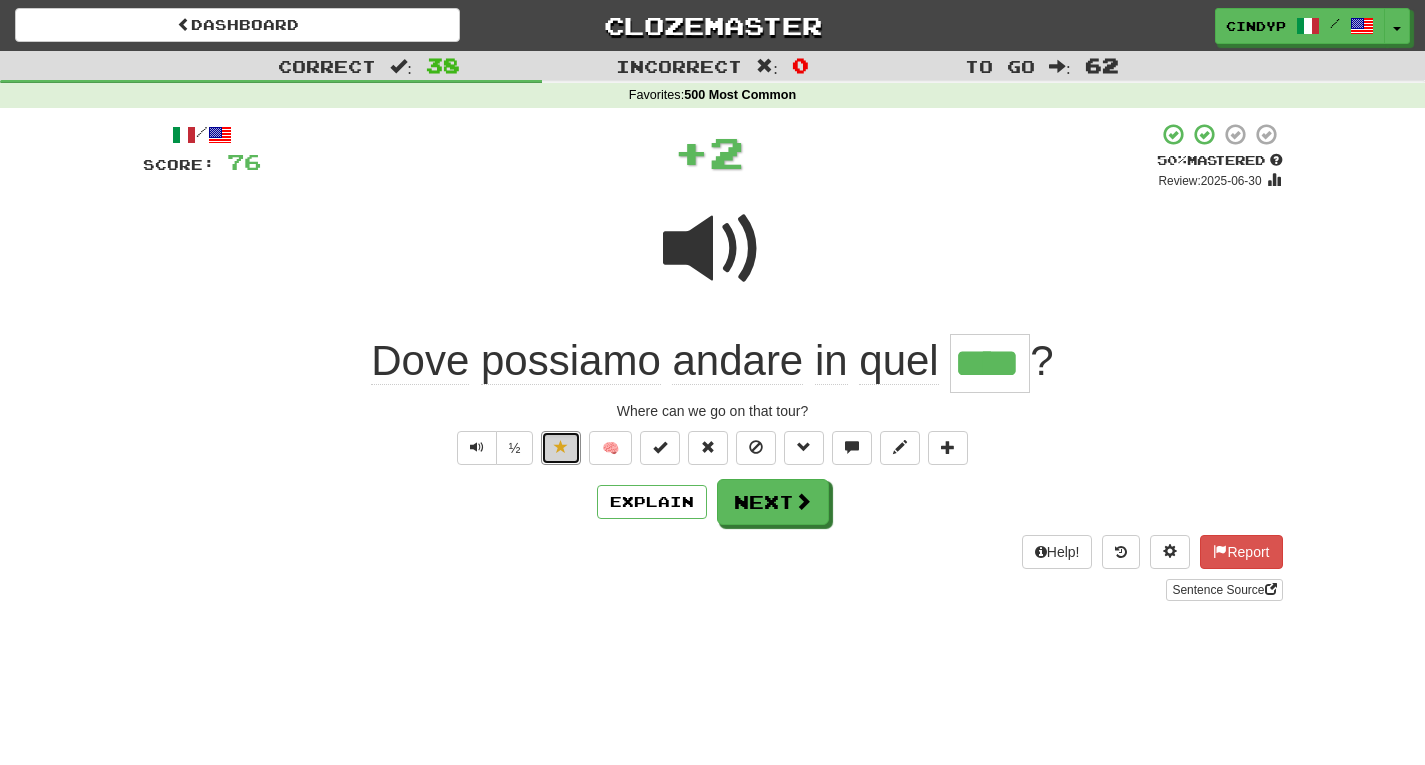 click at bounding box center [561, 447] 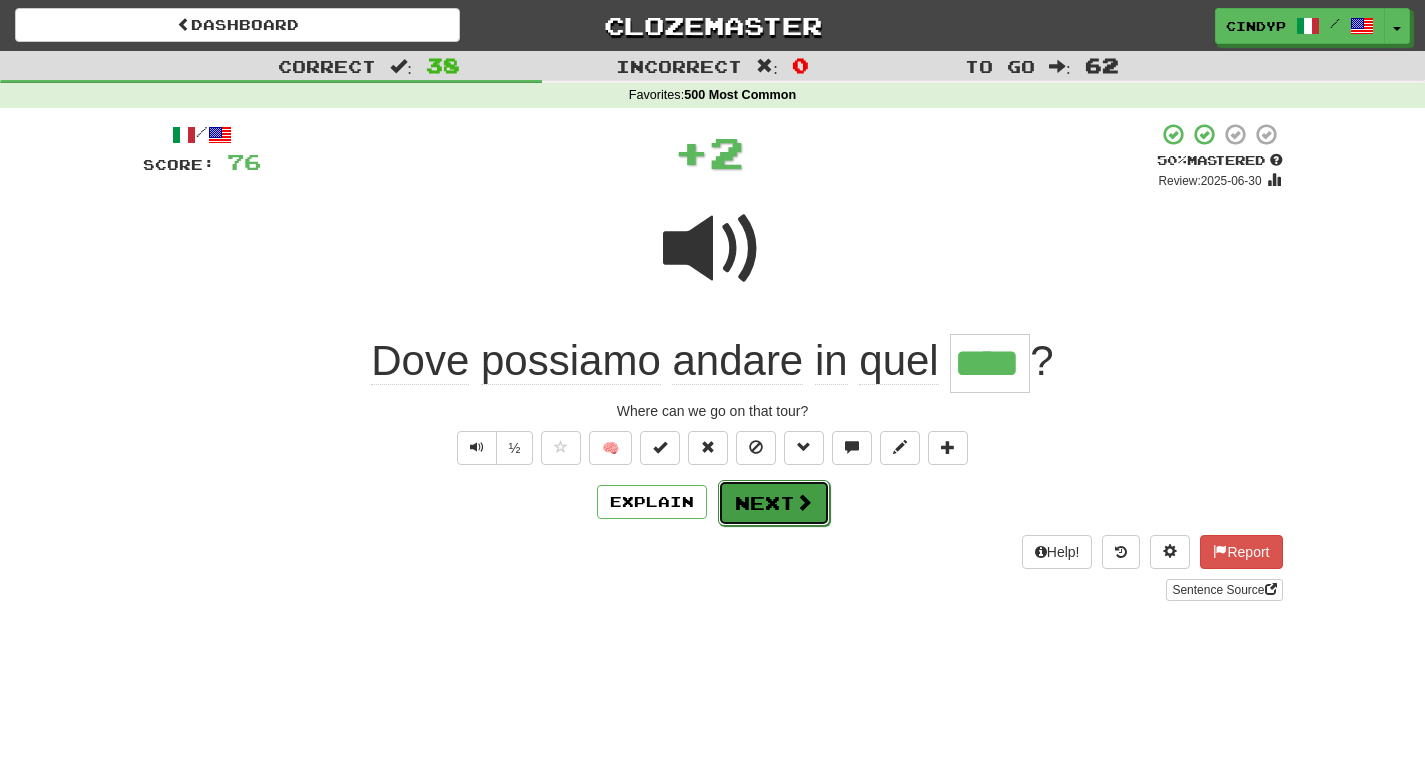 click on "Next" at bounding box center (774, 503) 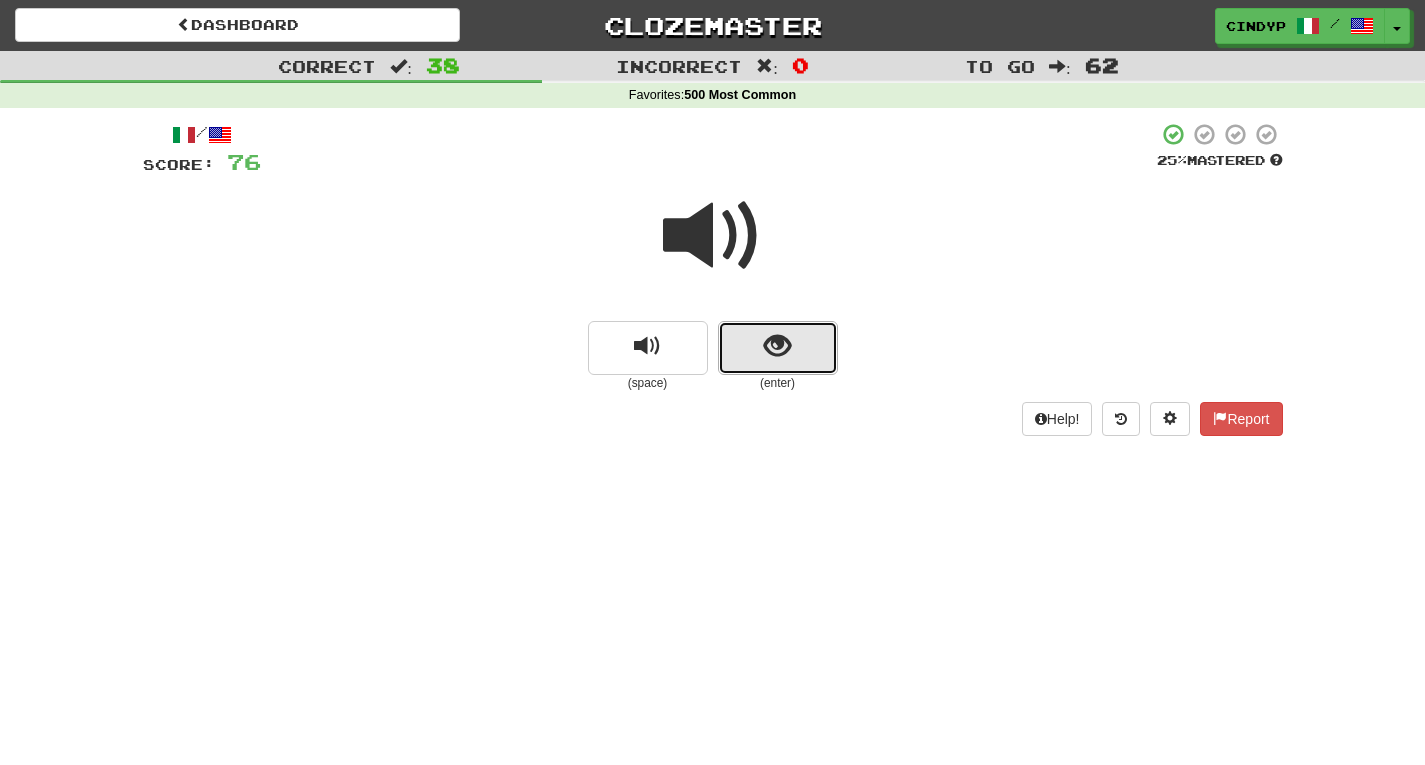 click at bounding box center [777, 346] 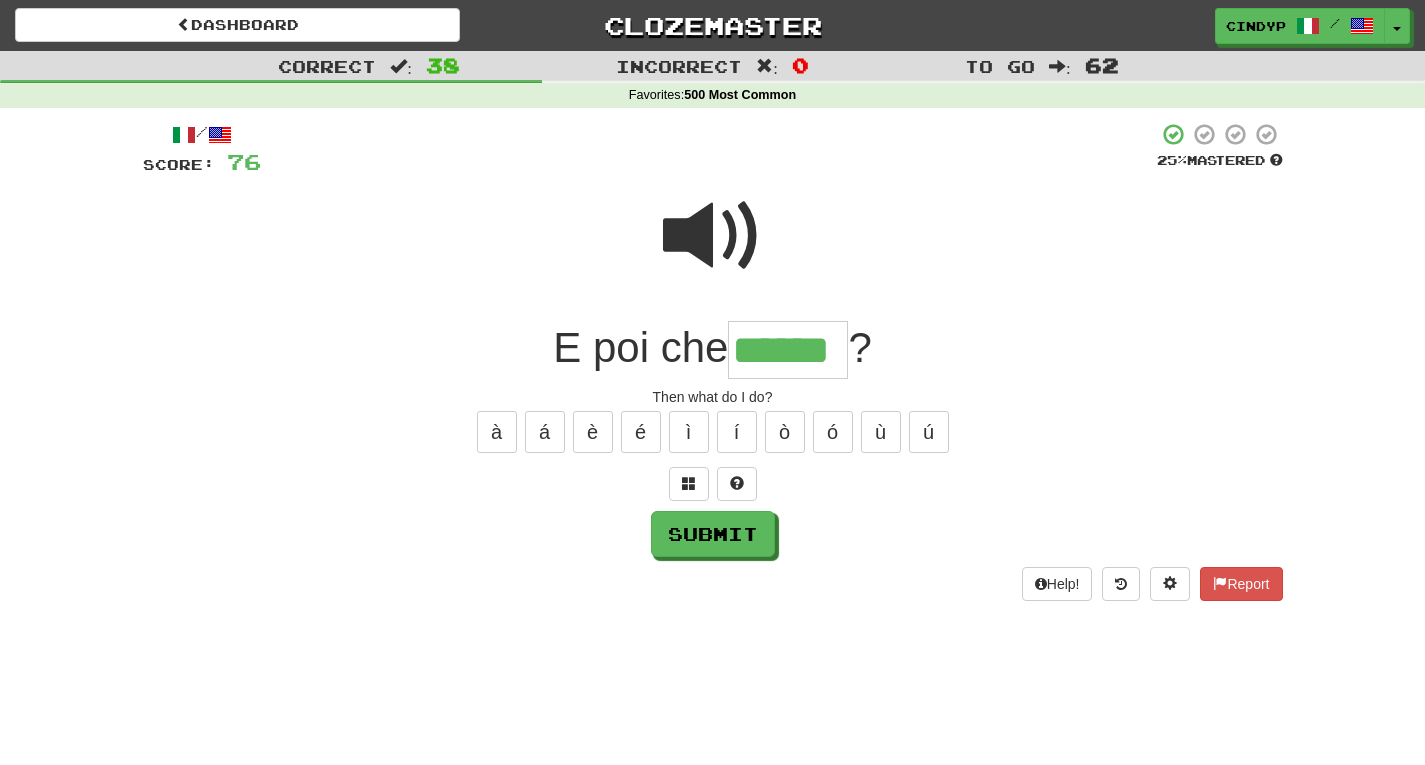 type on "******" 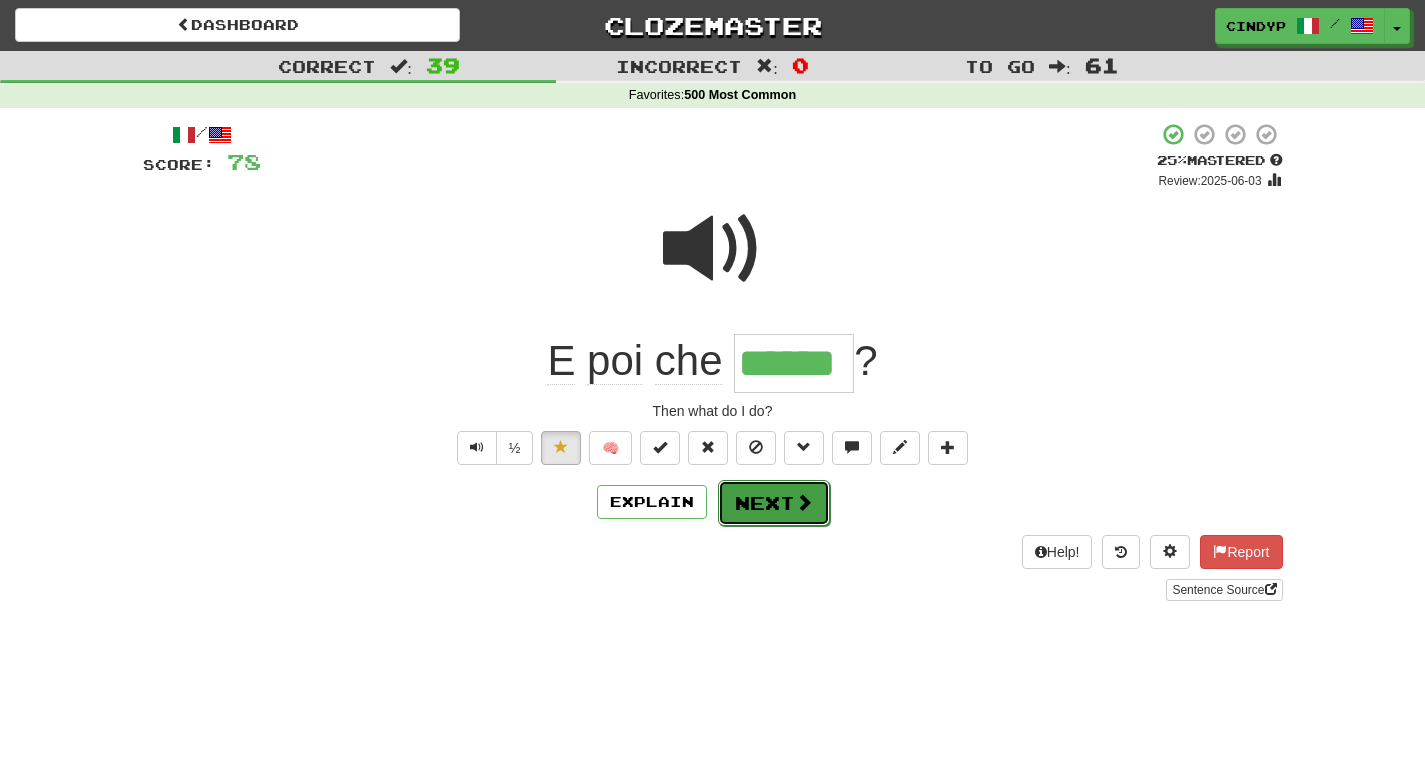 click on "Next" at bounding box center [774, 503] 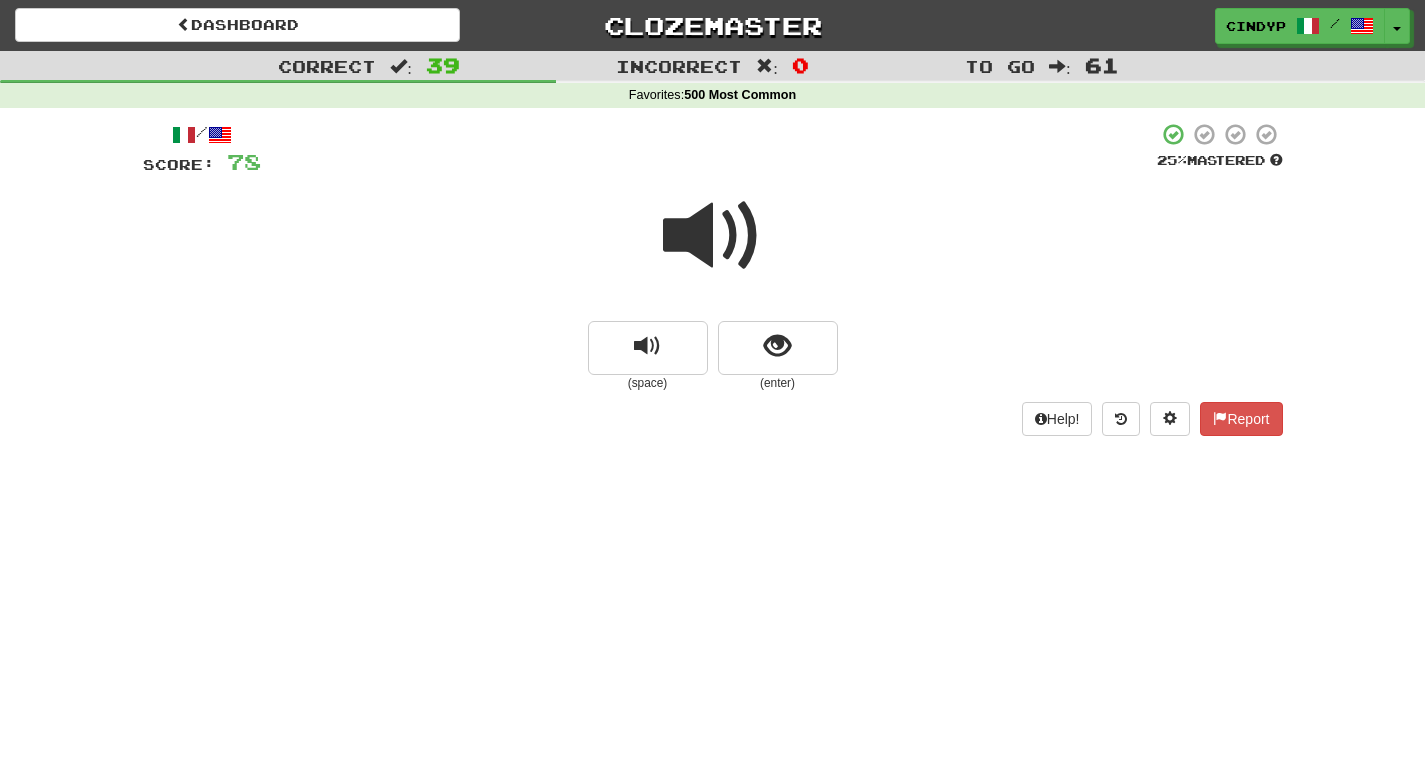 click at bounding box center [713, 236] 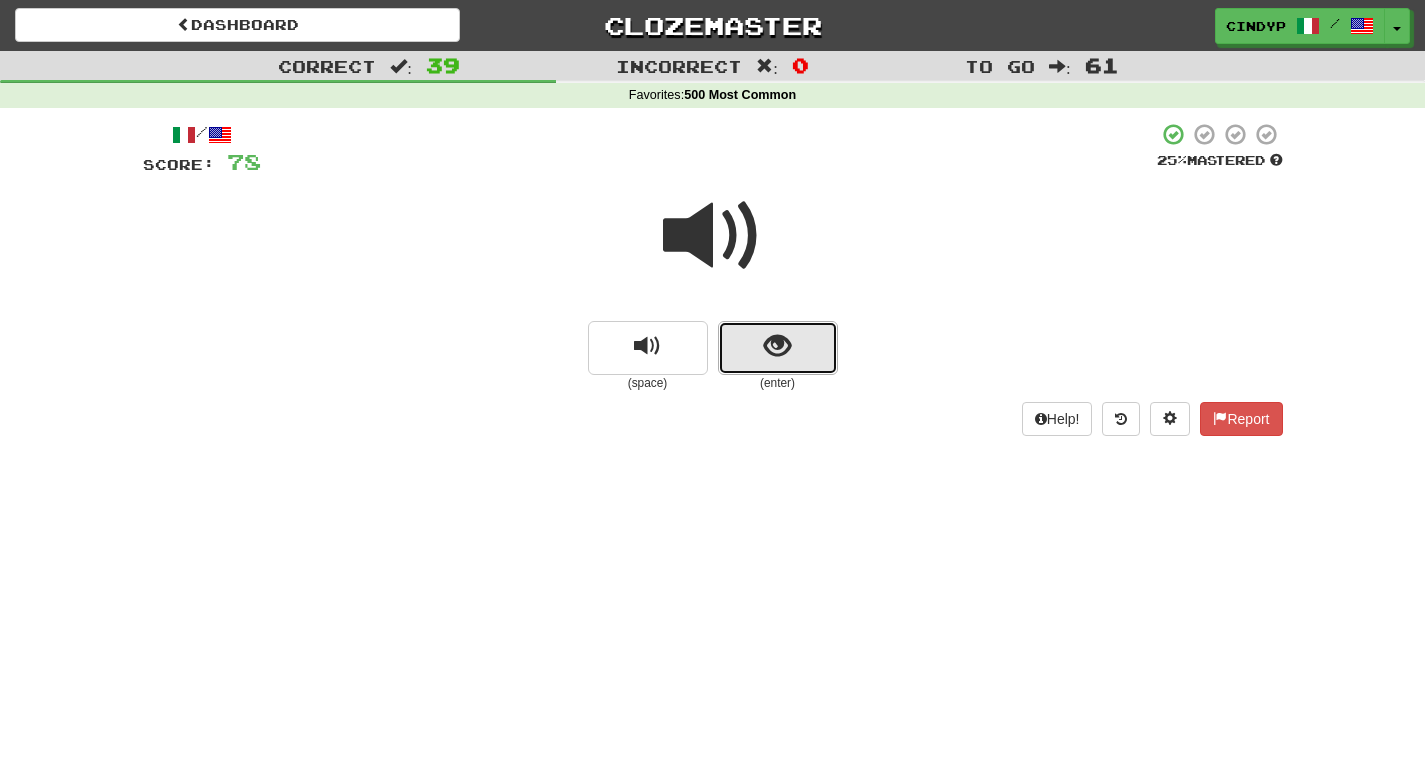 click at bounding box center (778, 348) 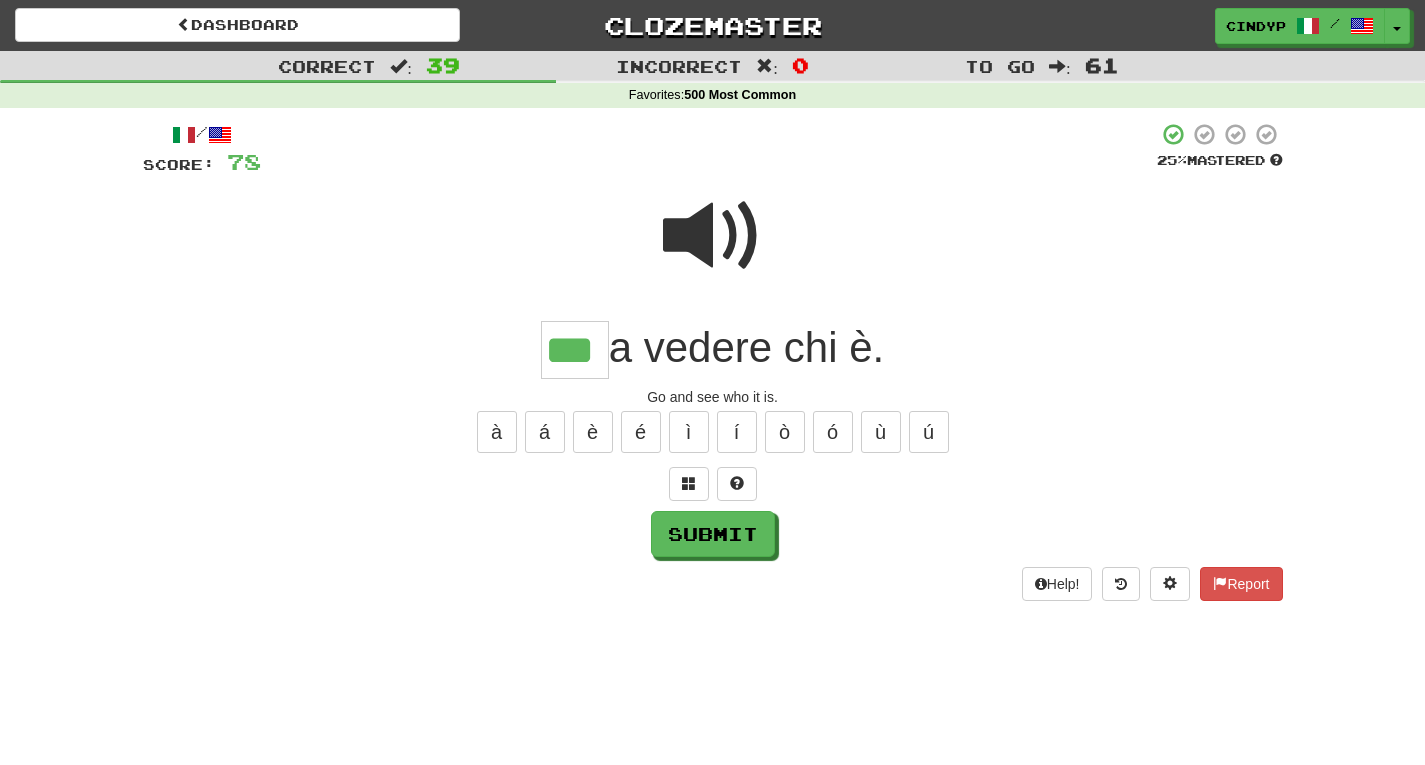 type on "***" 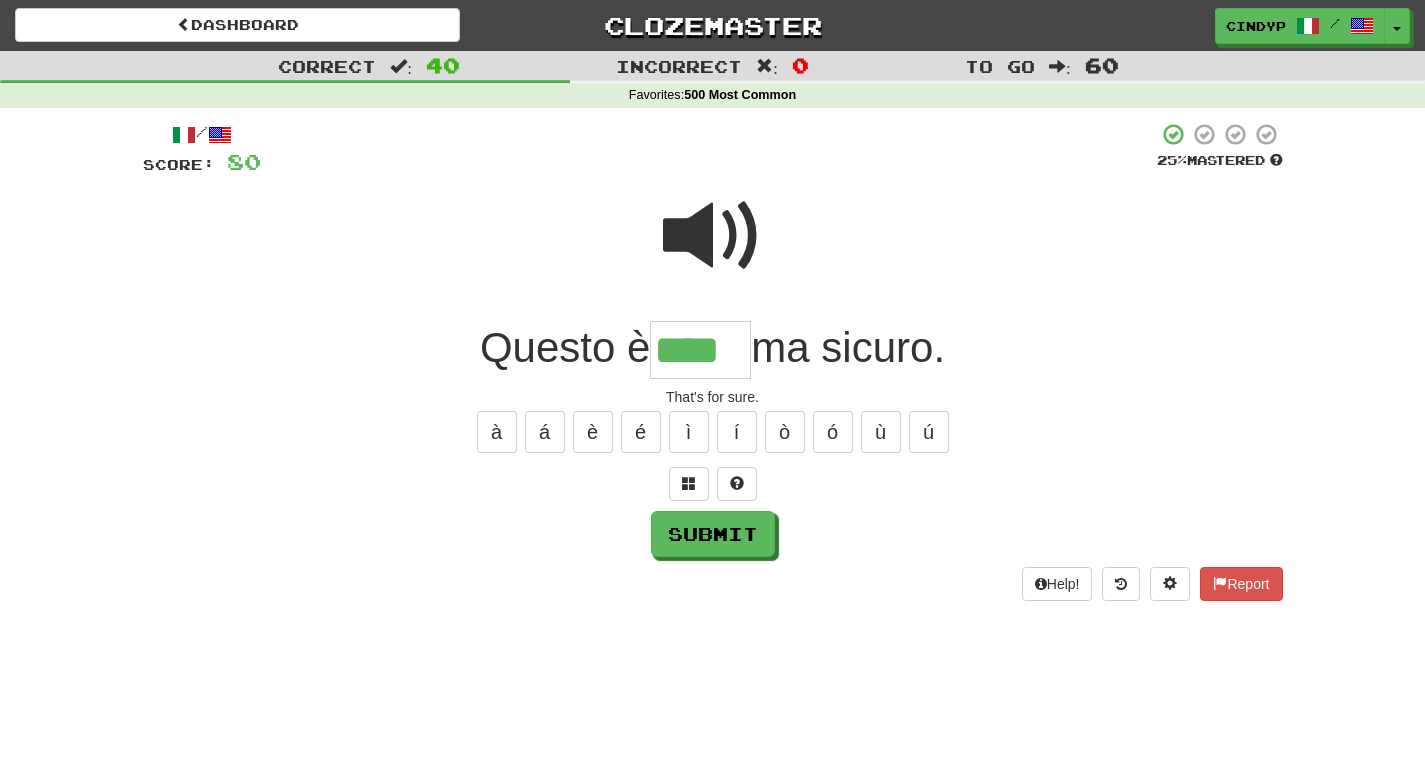 type on "****" 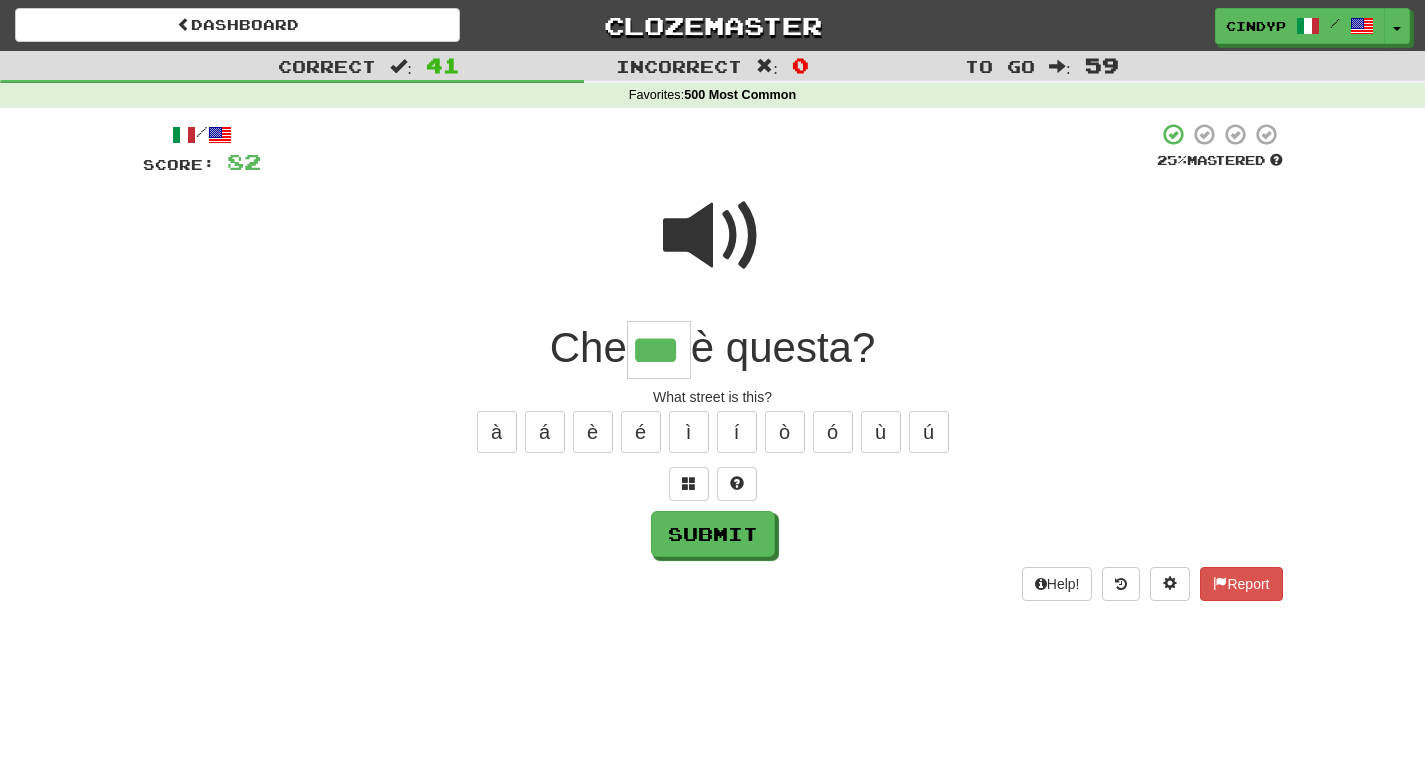 type on "***" 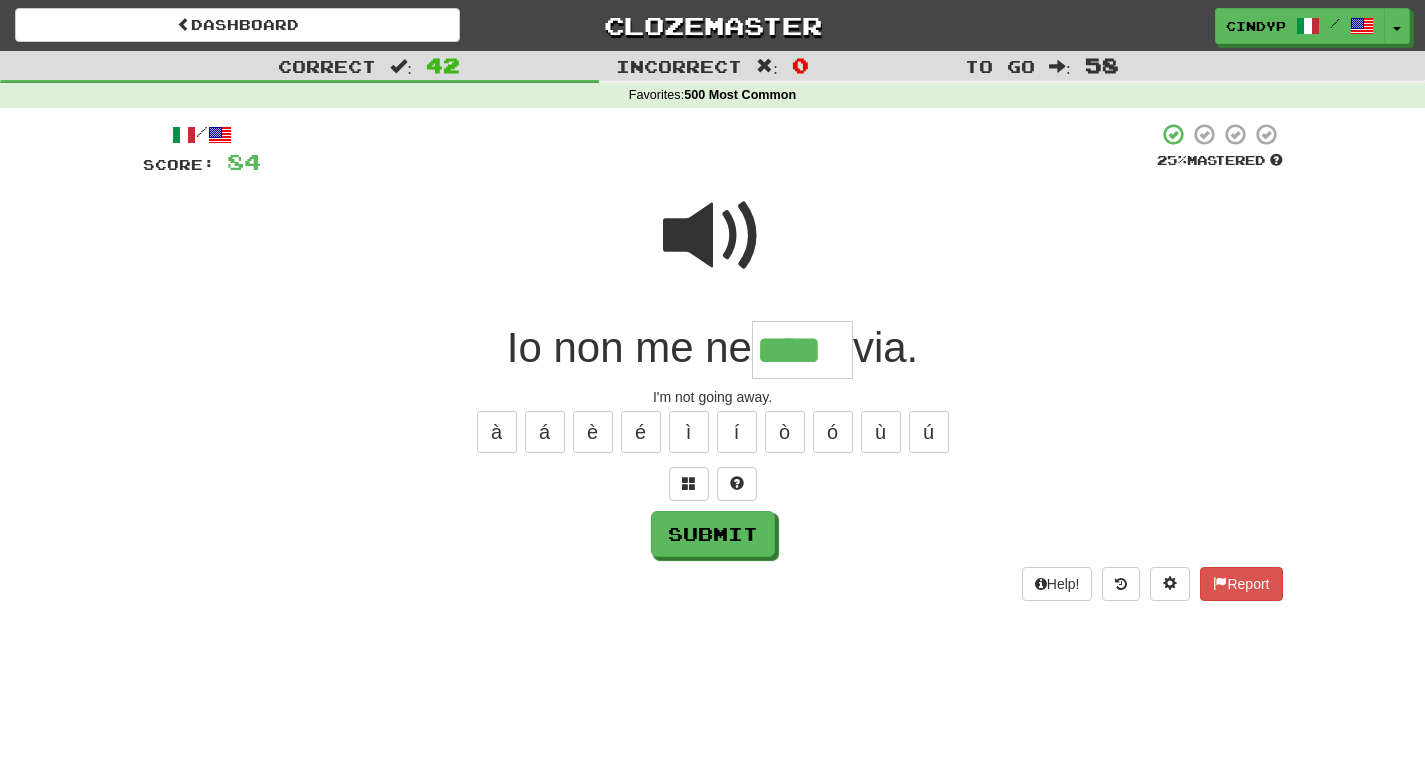 type on "****" 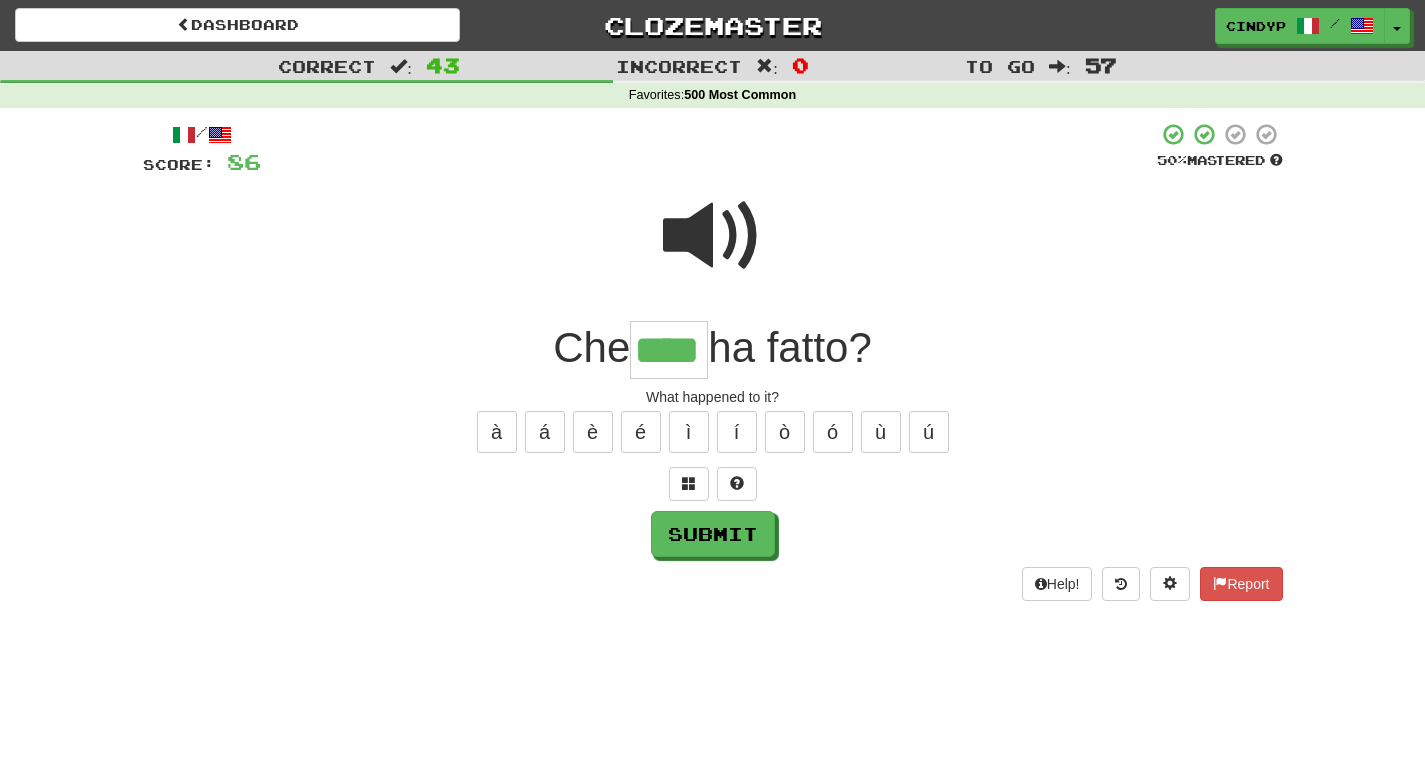 type on "****" 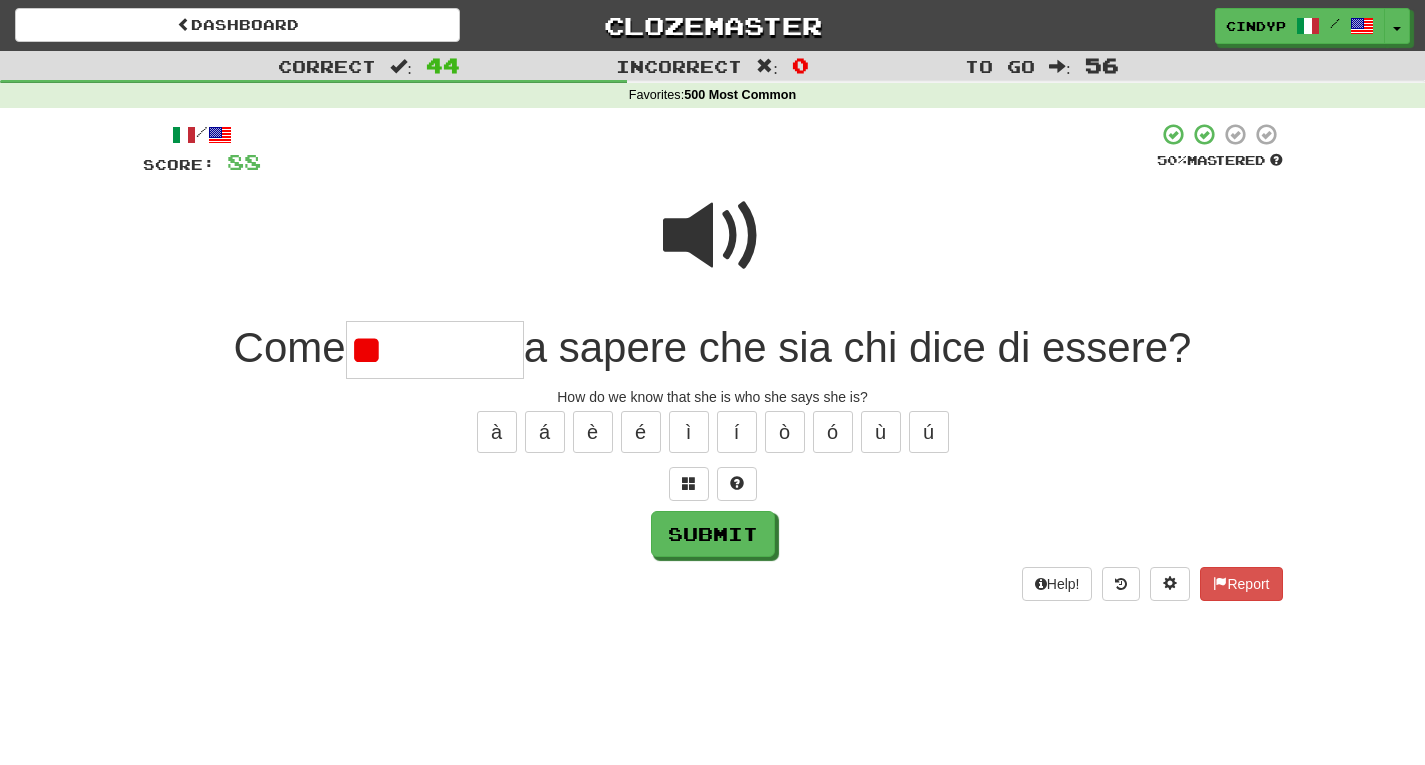 type on "*" 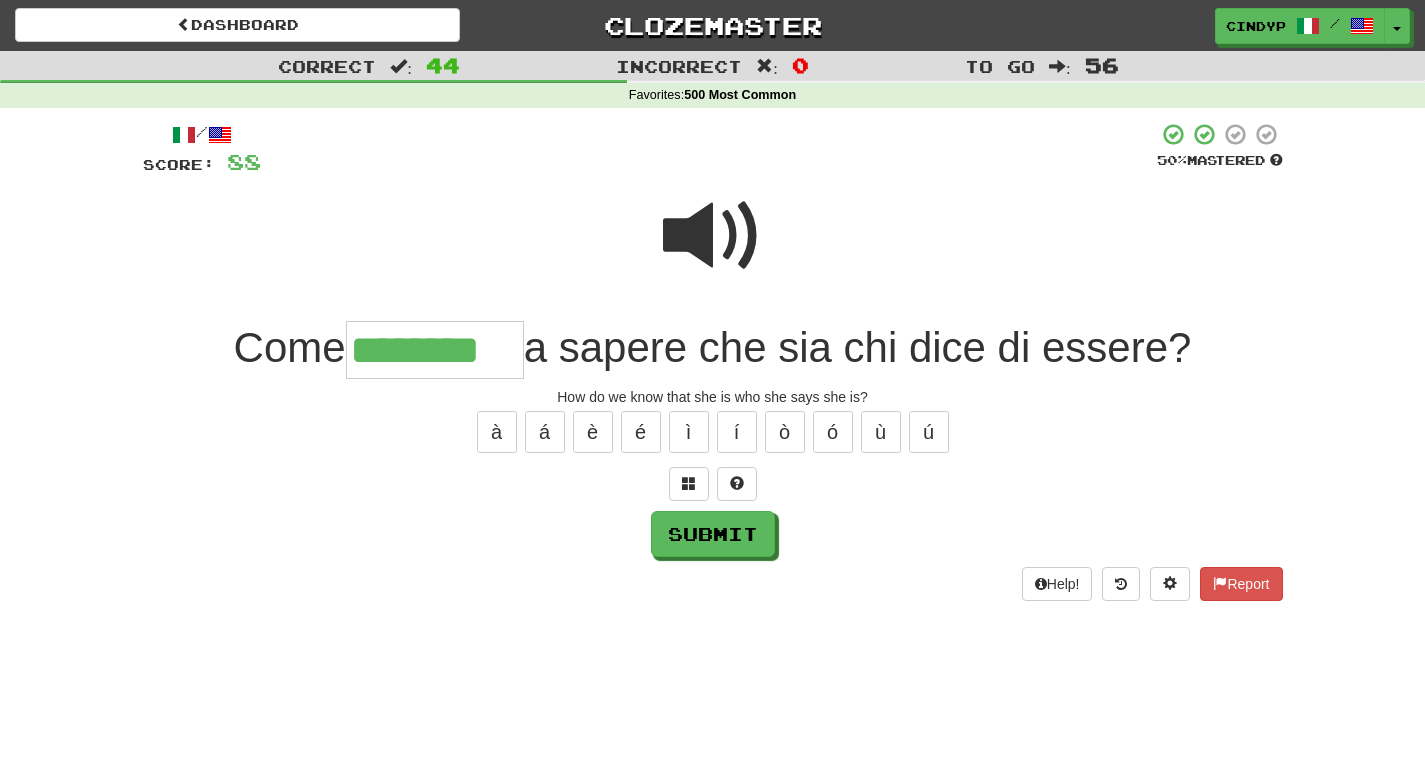 type on "********" 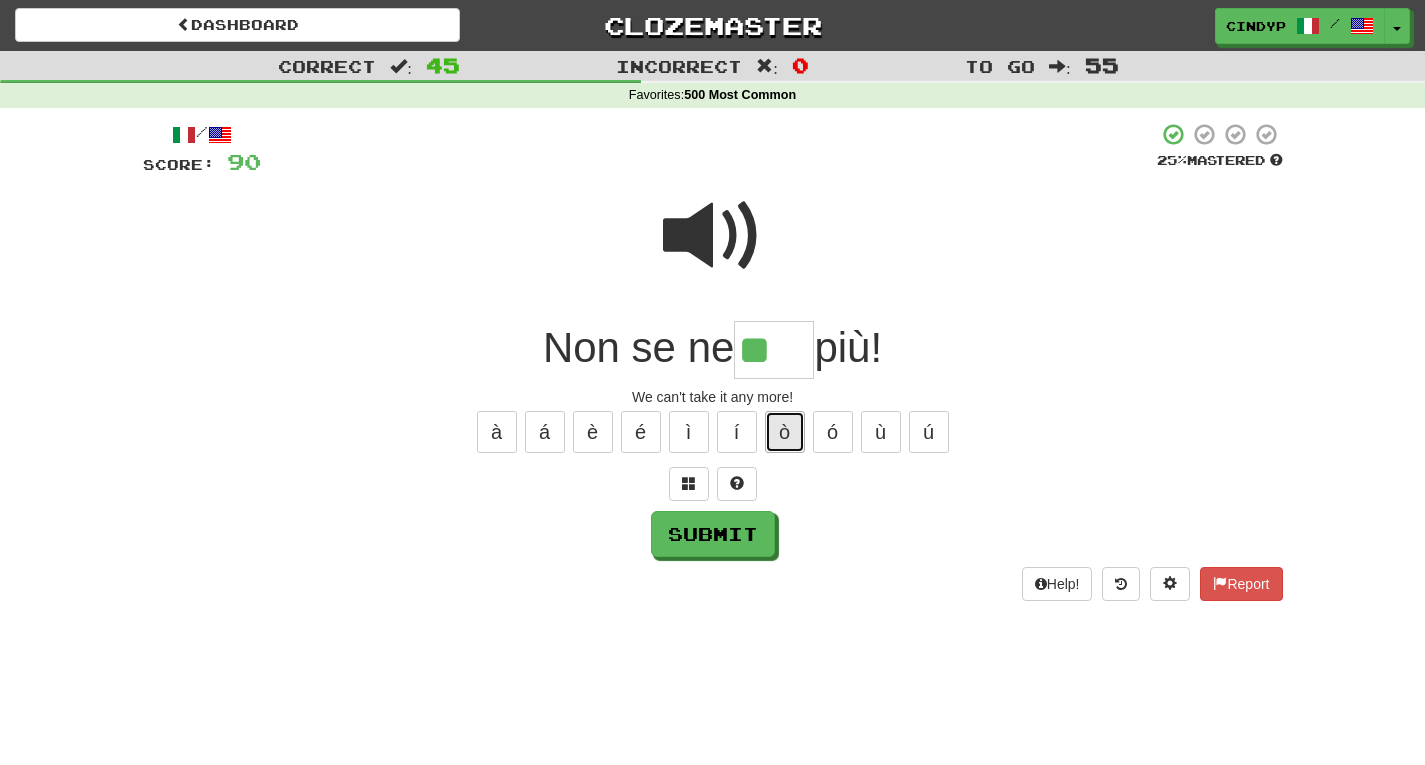 click on "ò" at bounding box center (785, 432) 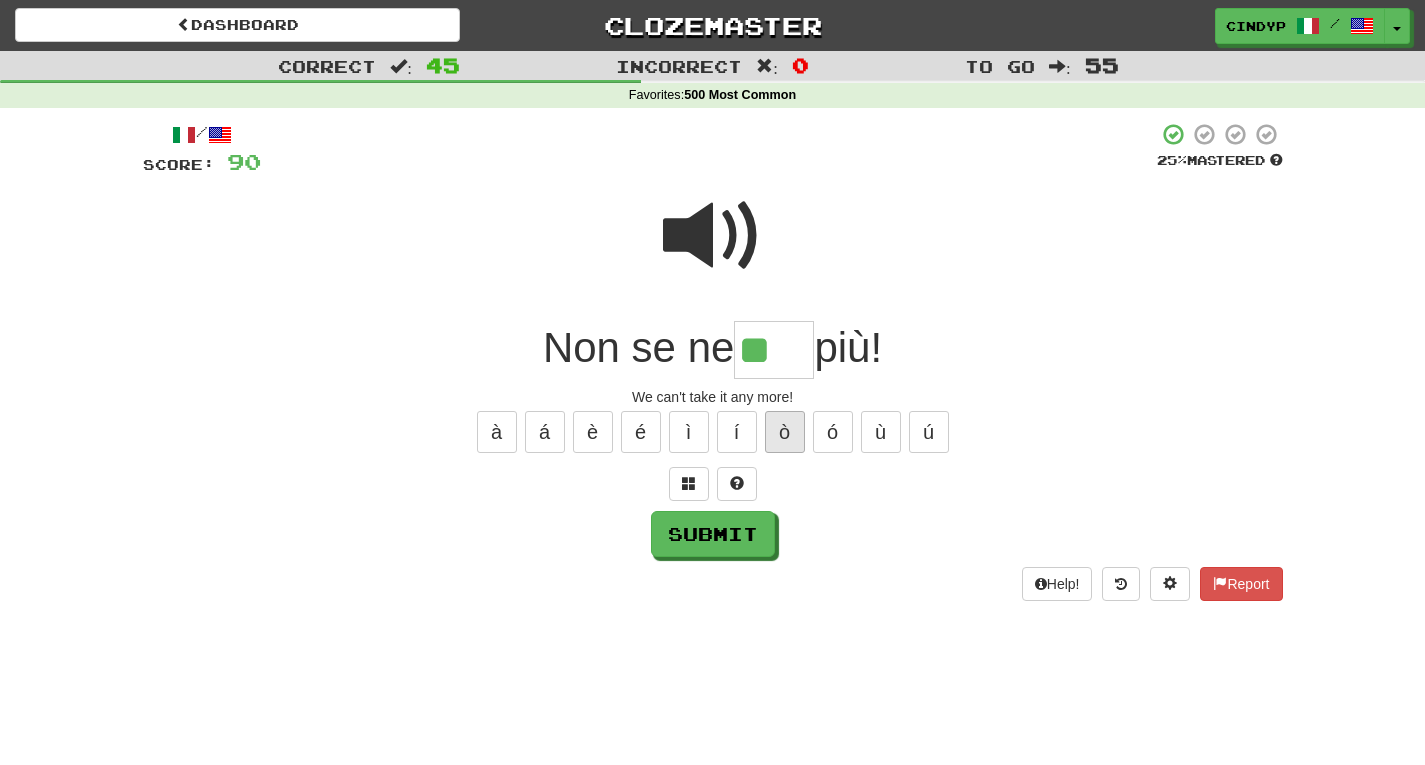 type on "***" 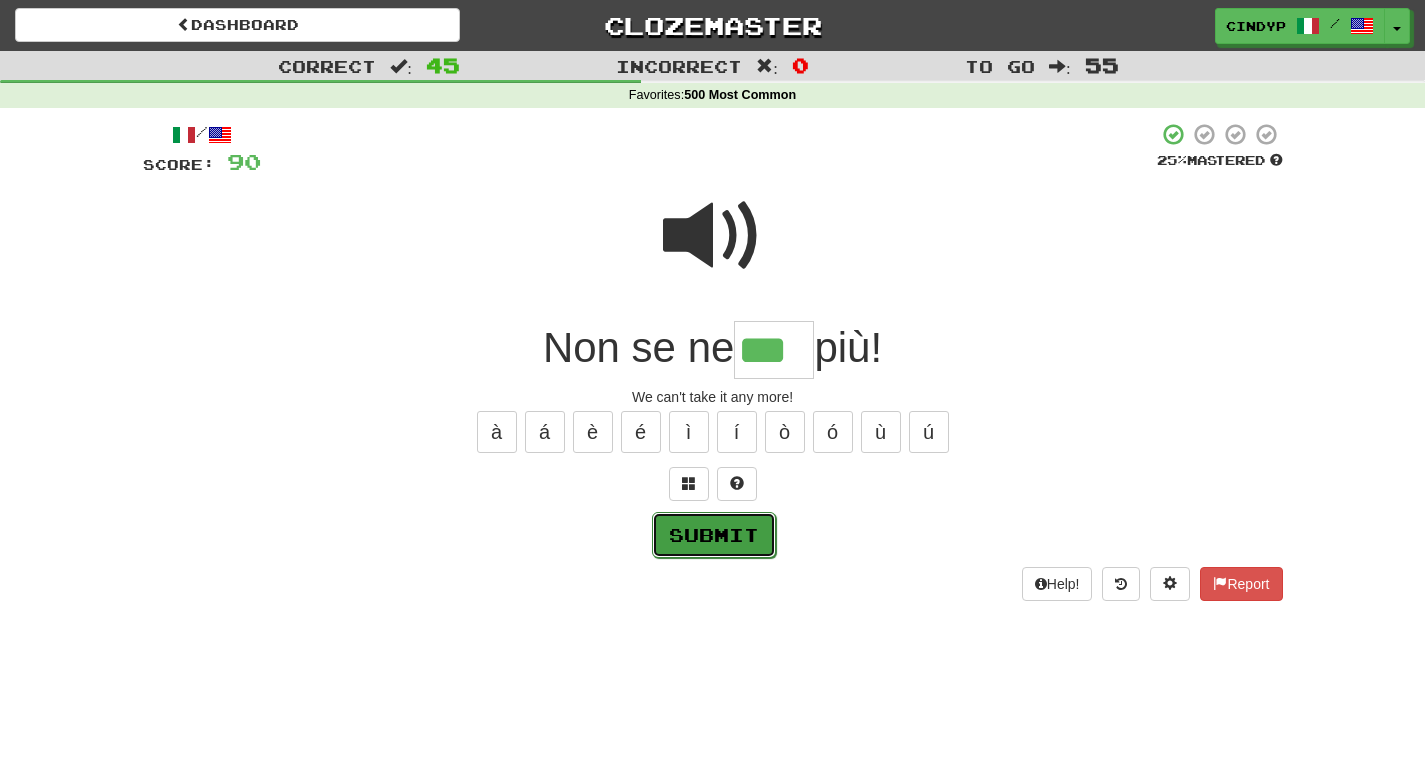 click on "Submit" at bounding box center [714, 535] 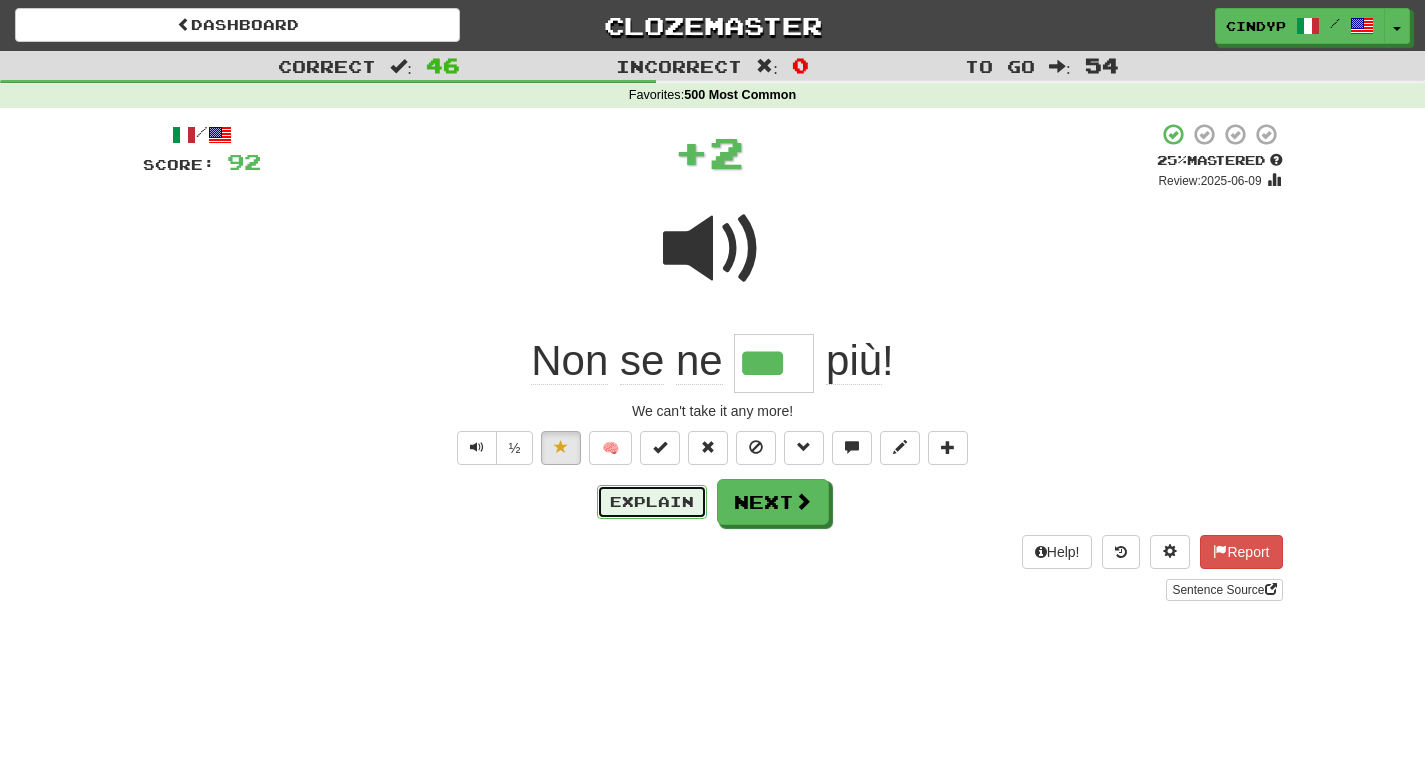 click on "Explain" at bounding box center [652, 502] 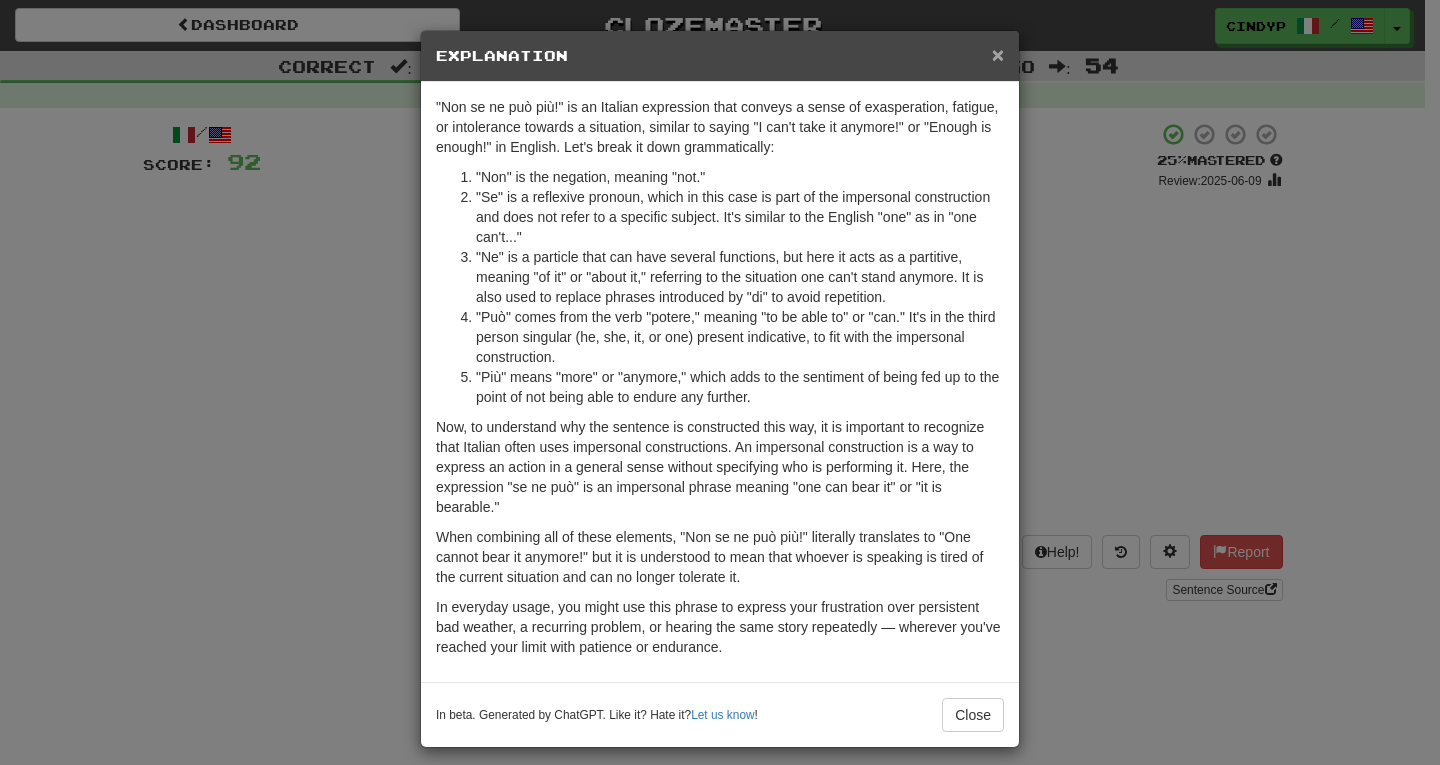 click on "×" at bounding box center (998, 54) 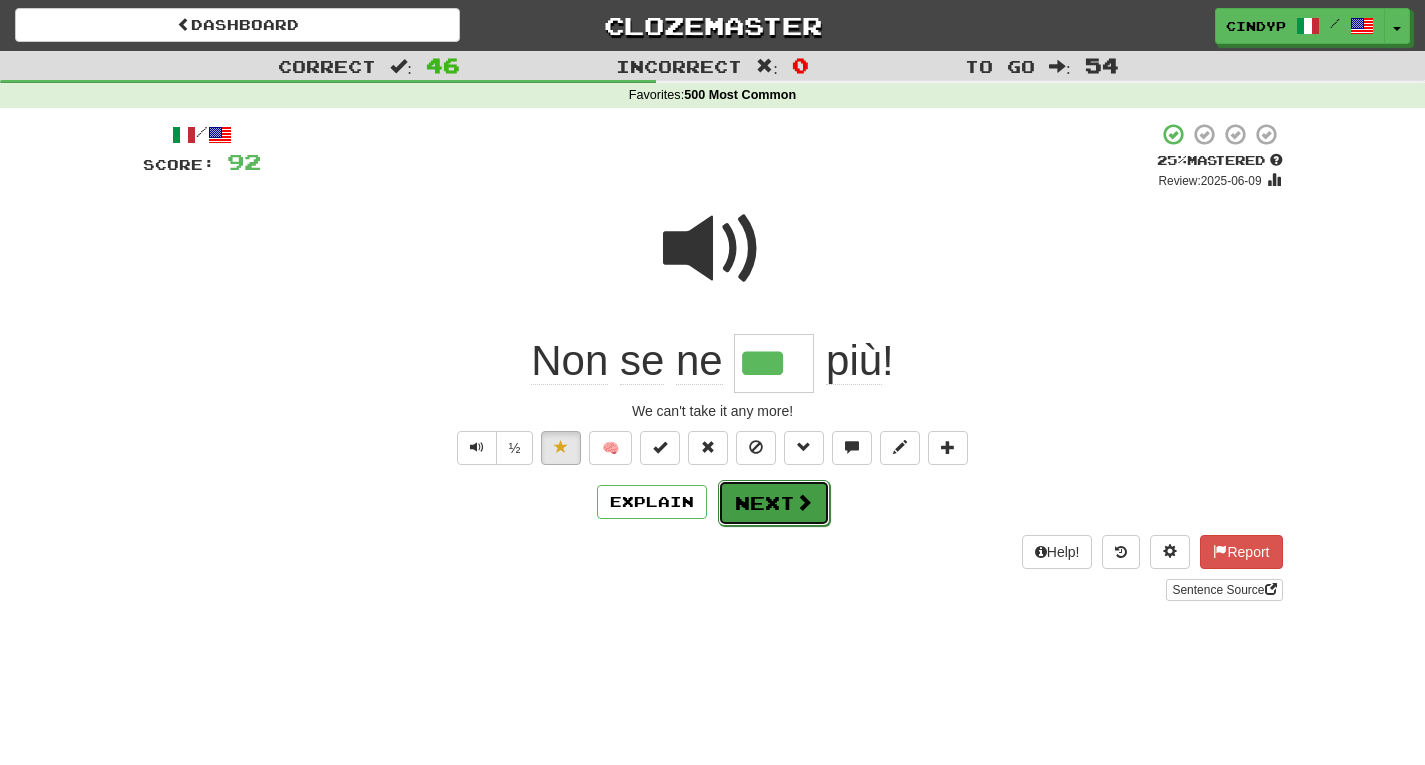click on "Next" at bounding box center (774, 503) 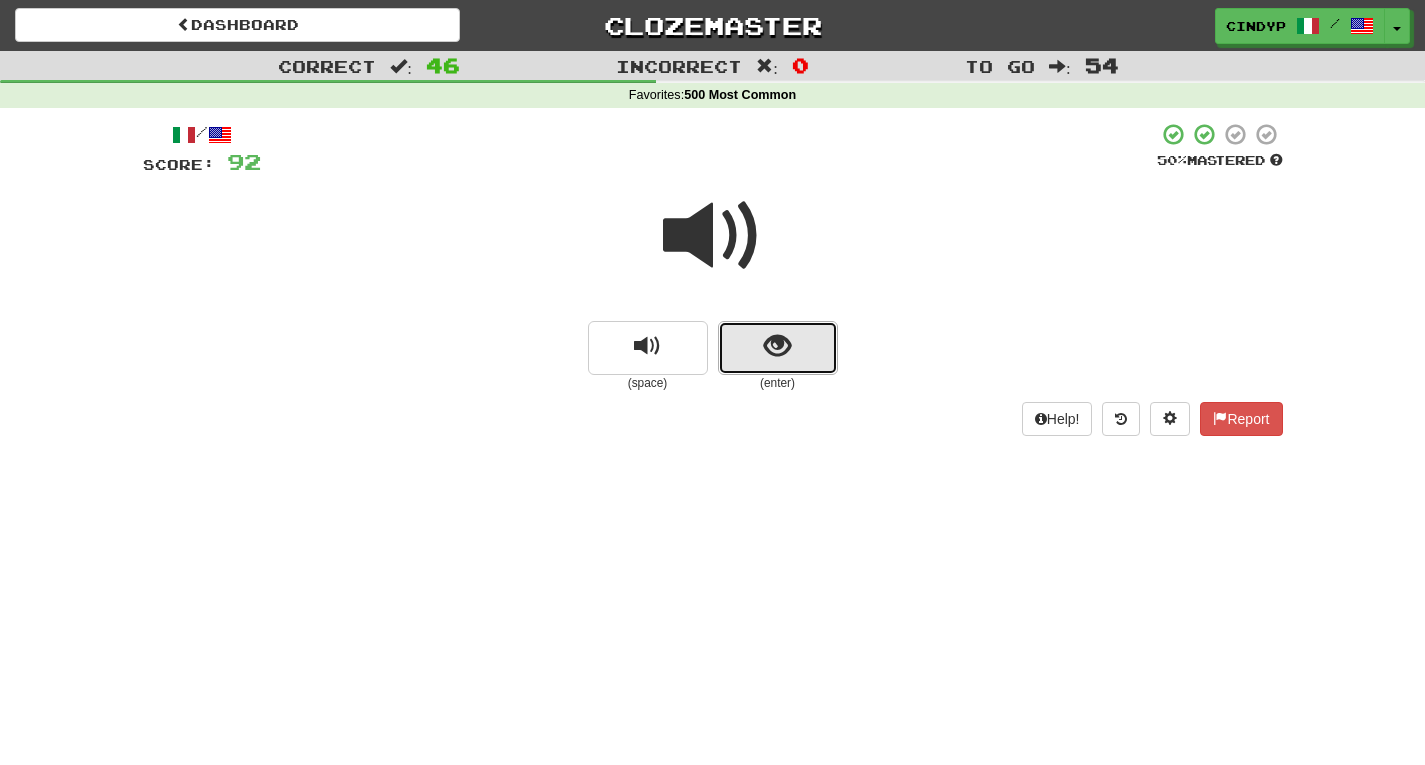 click at bounding box center (778, 348) 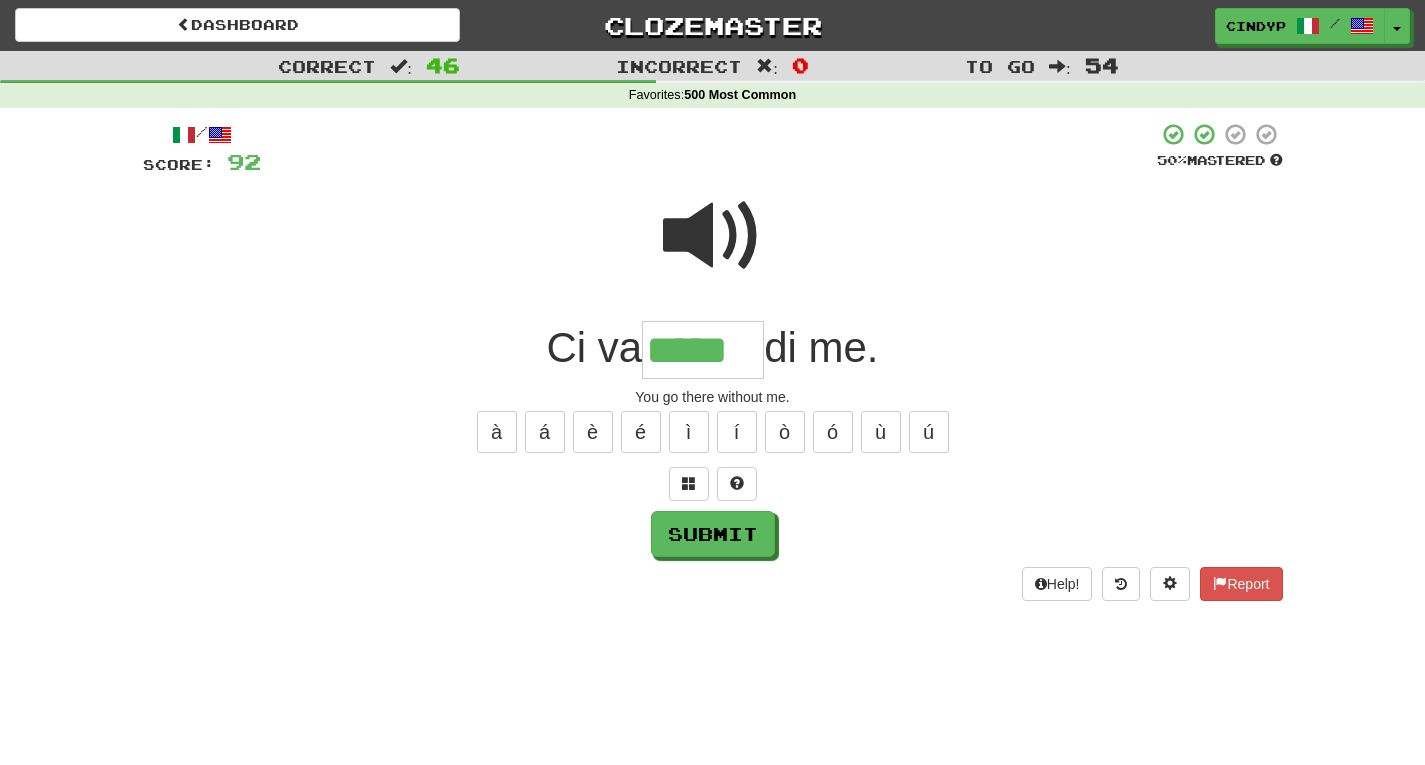 type on "*****" 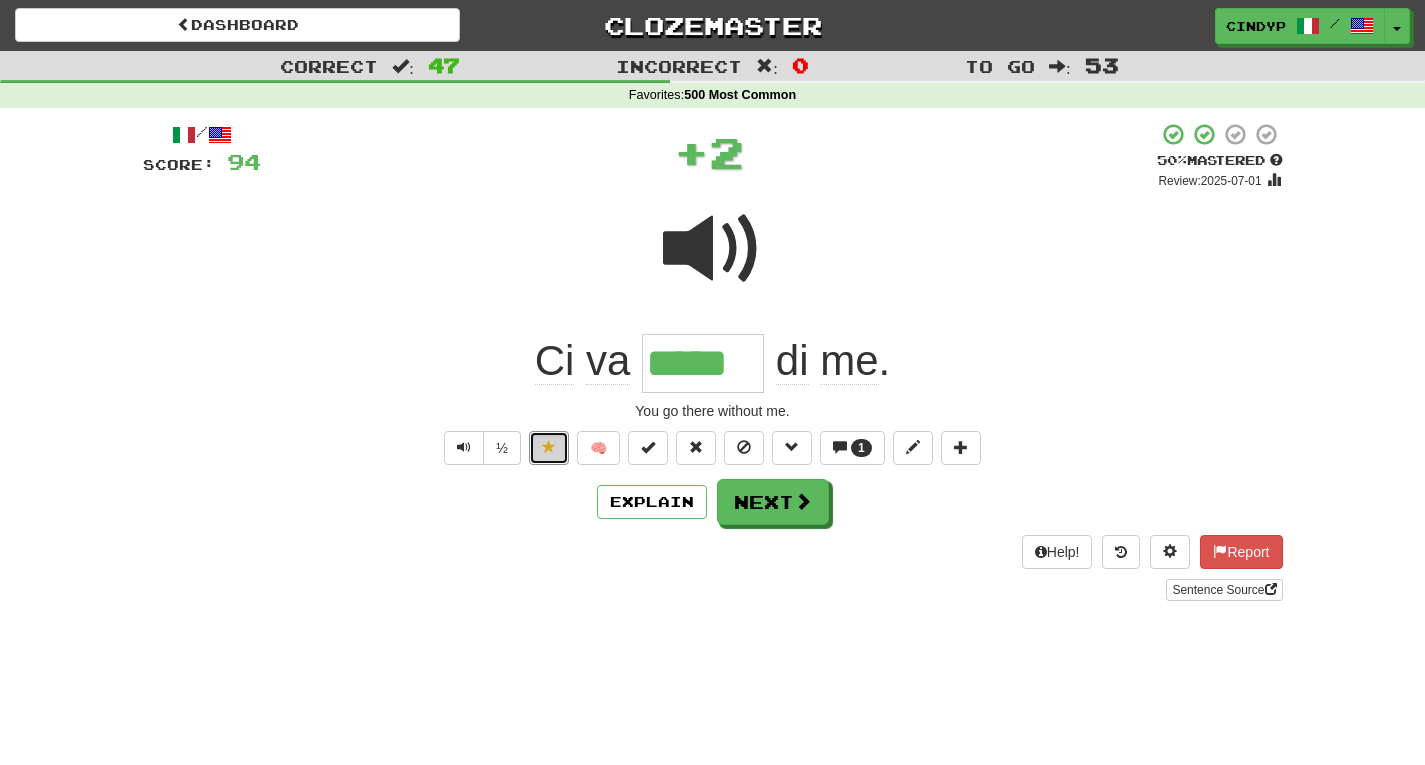 click at bounding box center [549, 447] 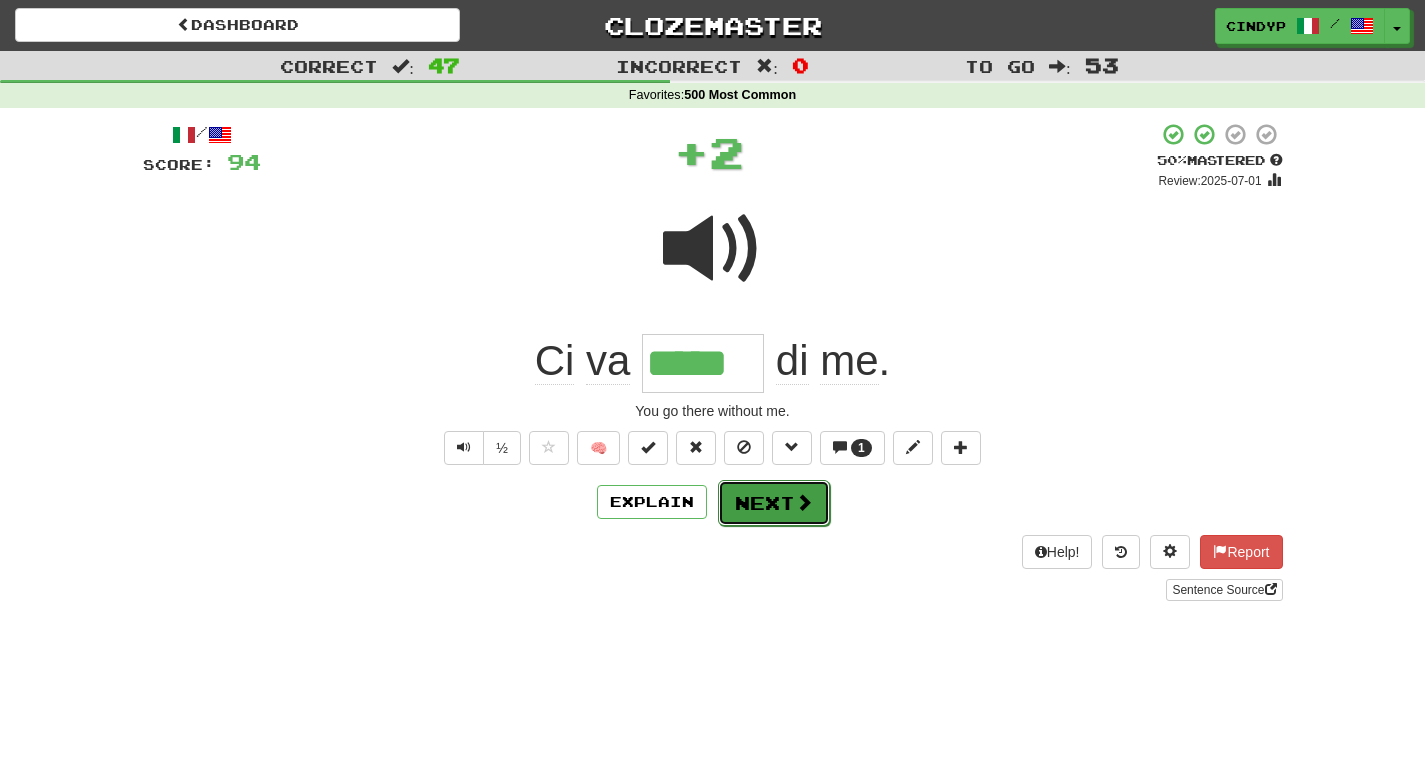 click at bounding box center [804, 502] 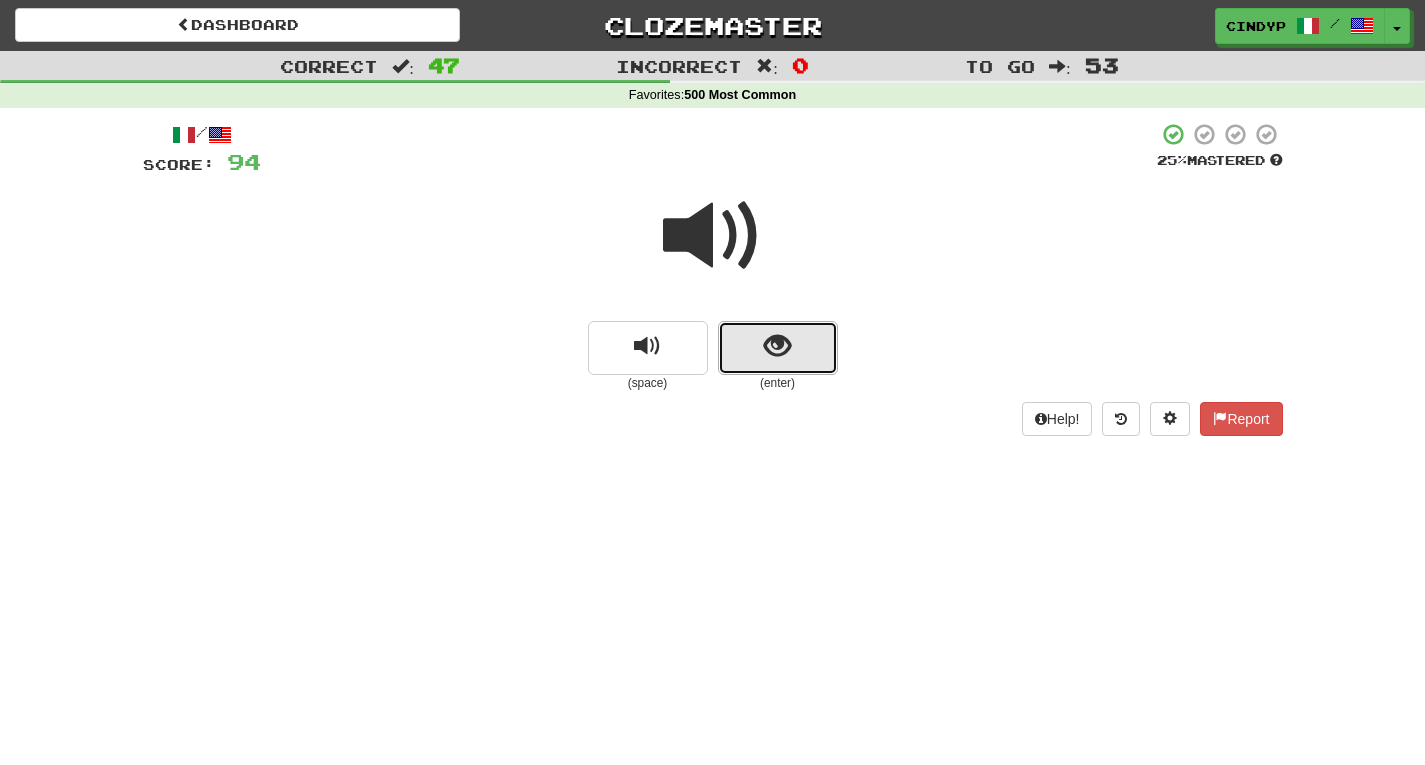 click at bounding box center (778, 348) 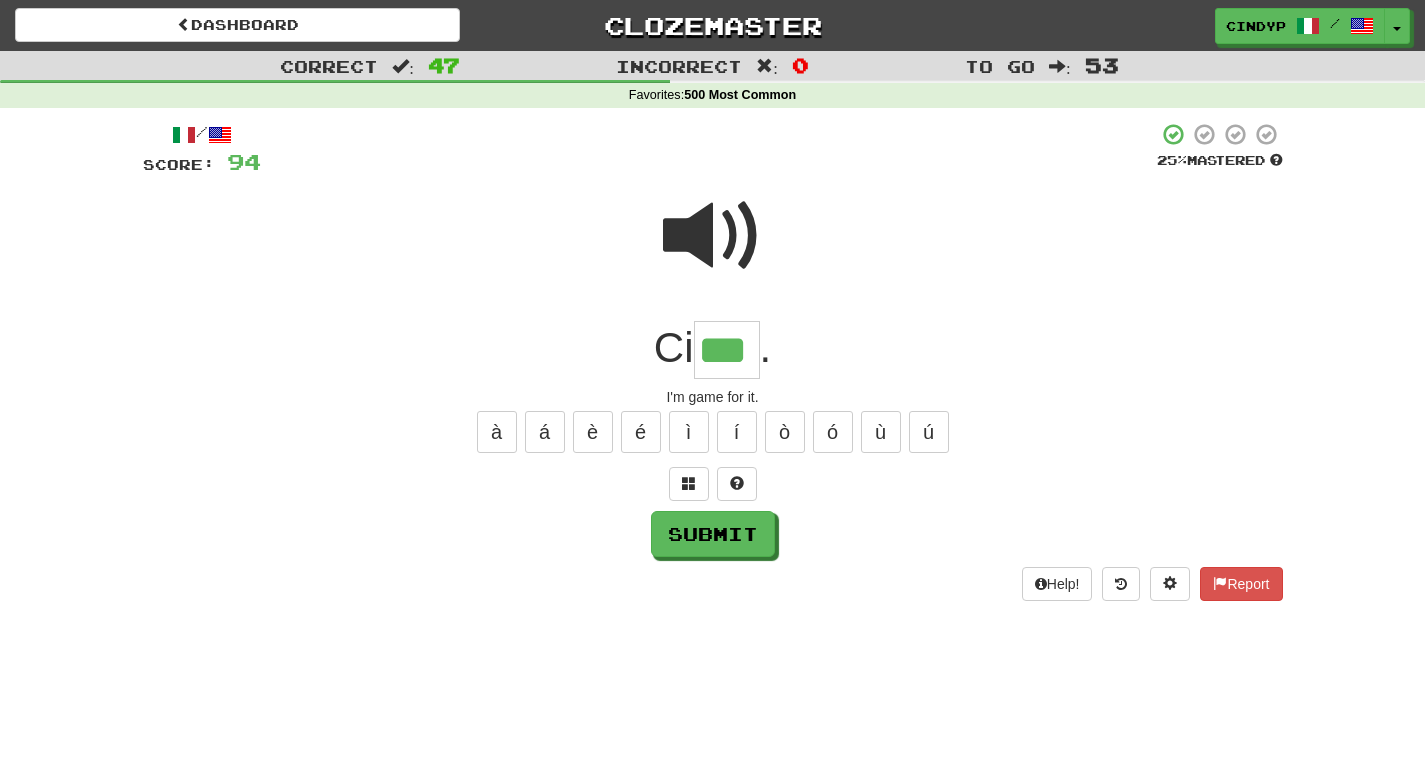 type on "***" 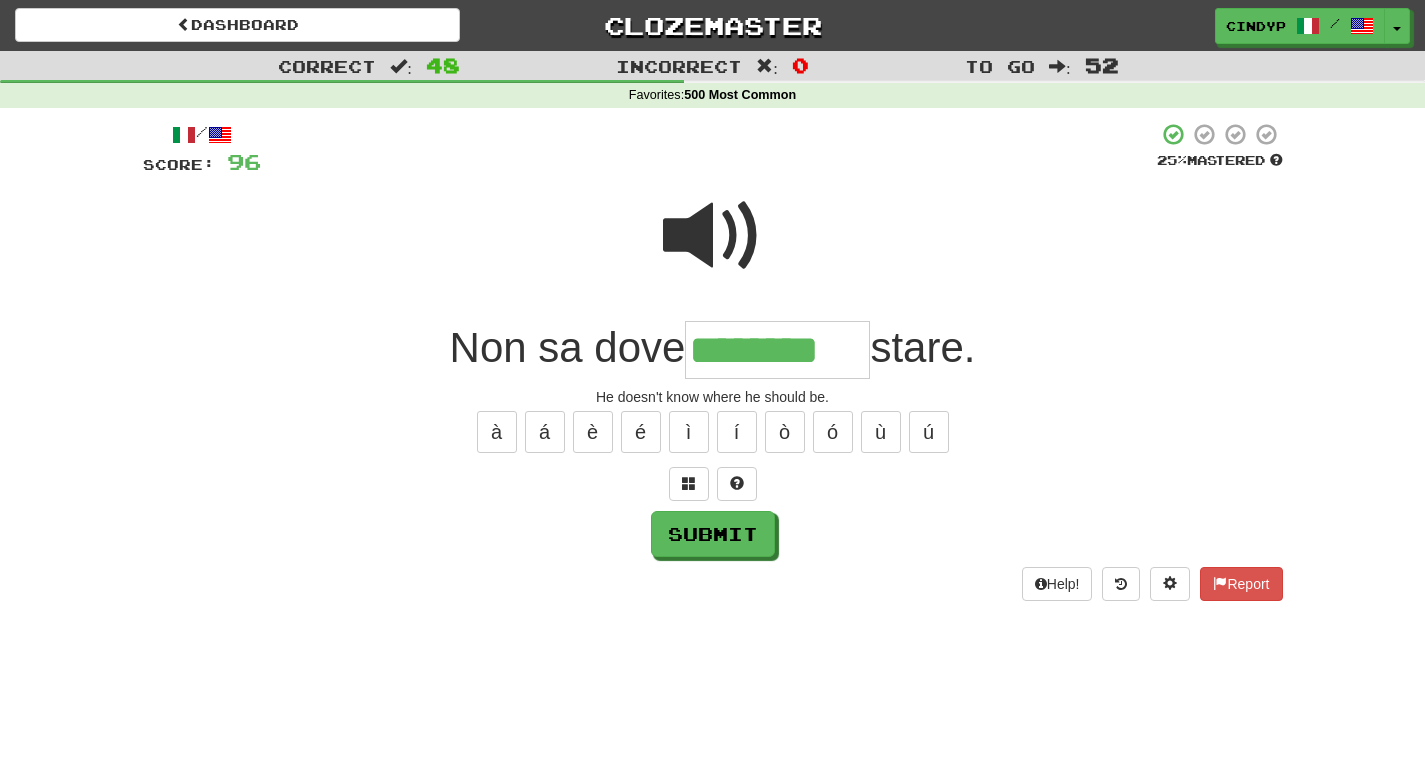type on "********" 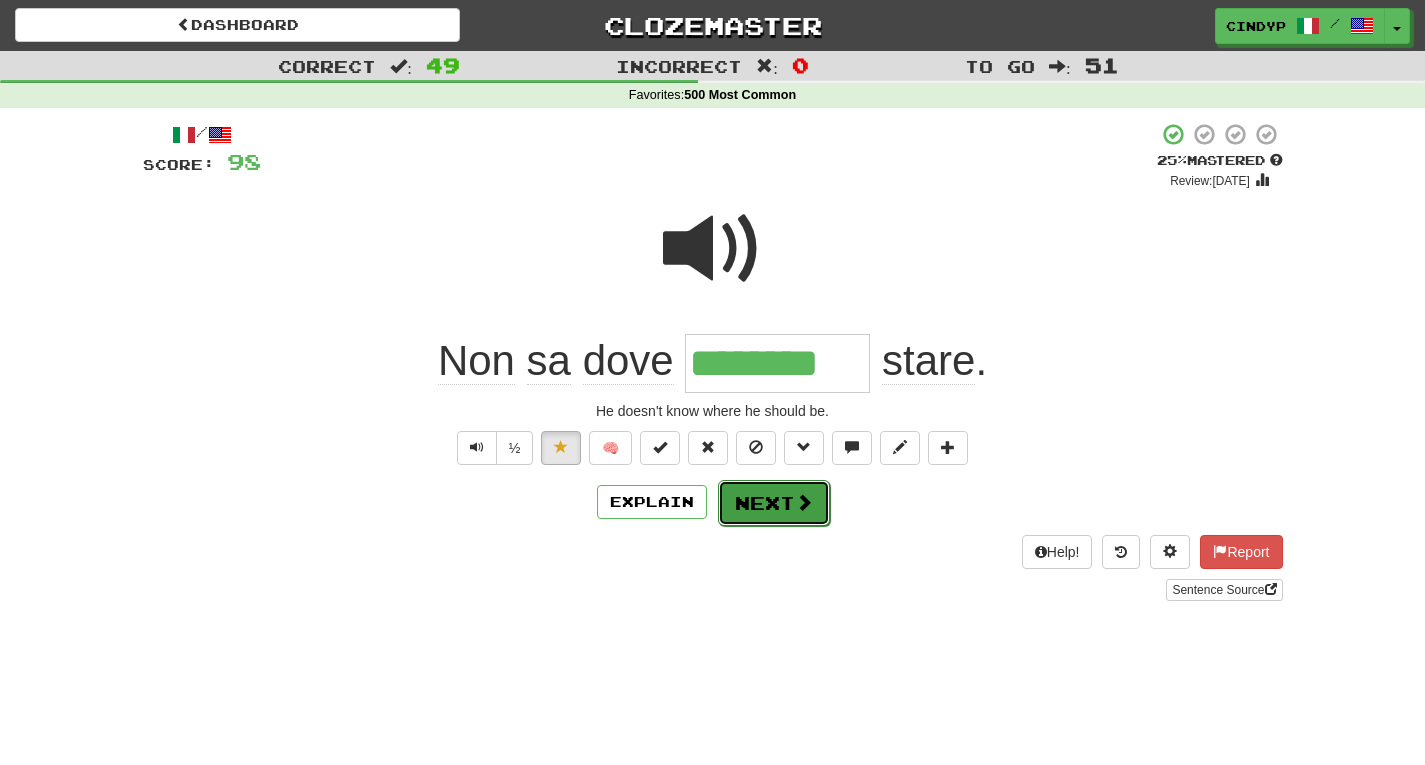 click on "Next" at bounding box center (774, 503) 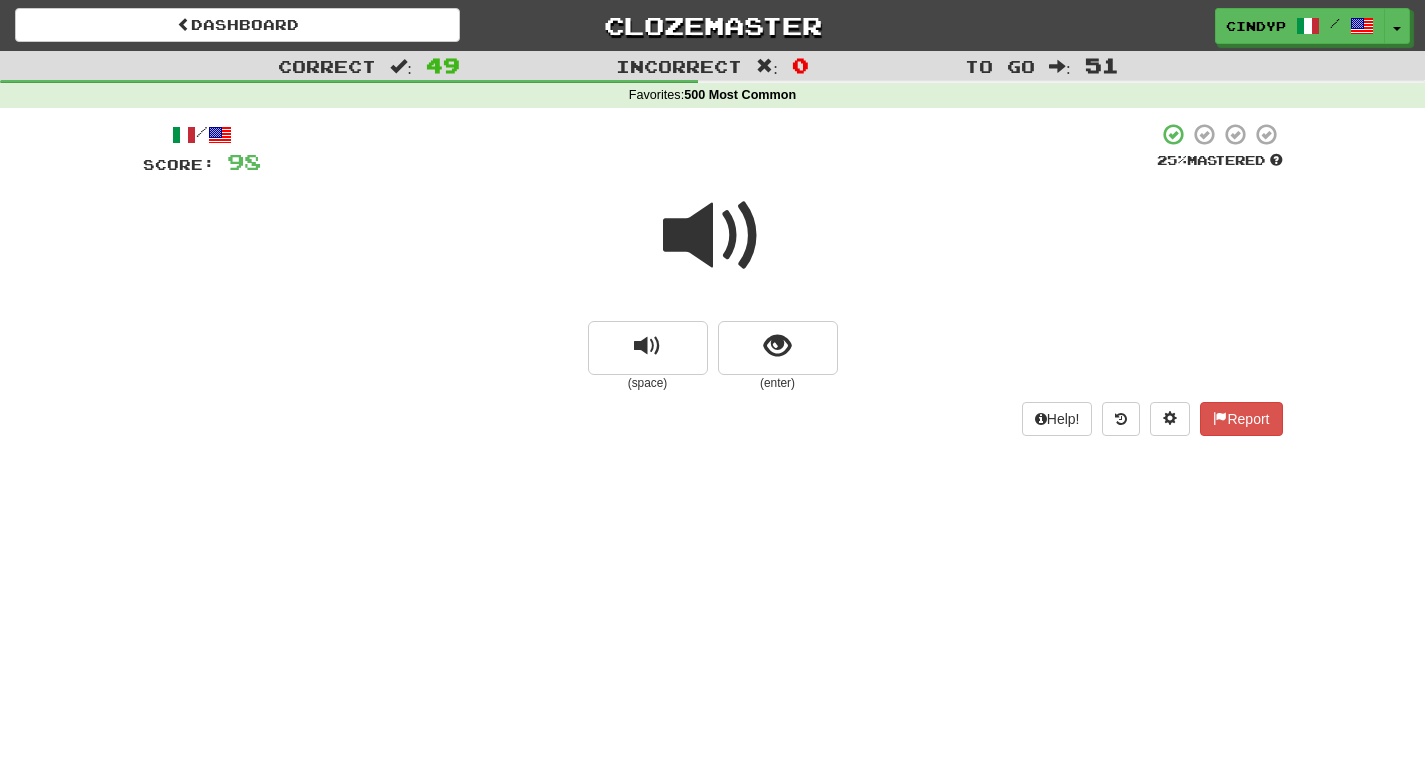 click at bounding box center [713, 236] 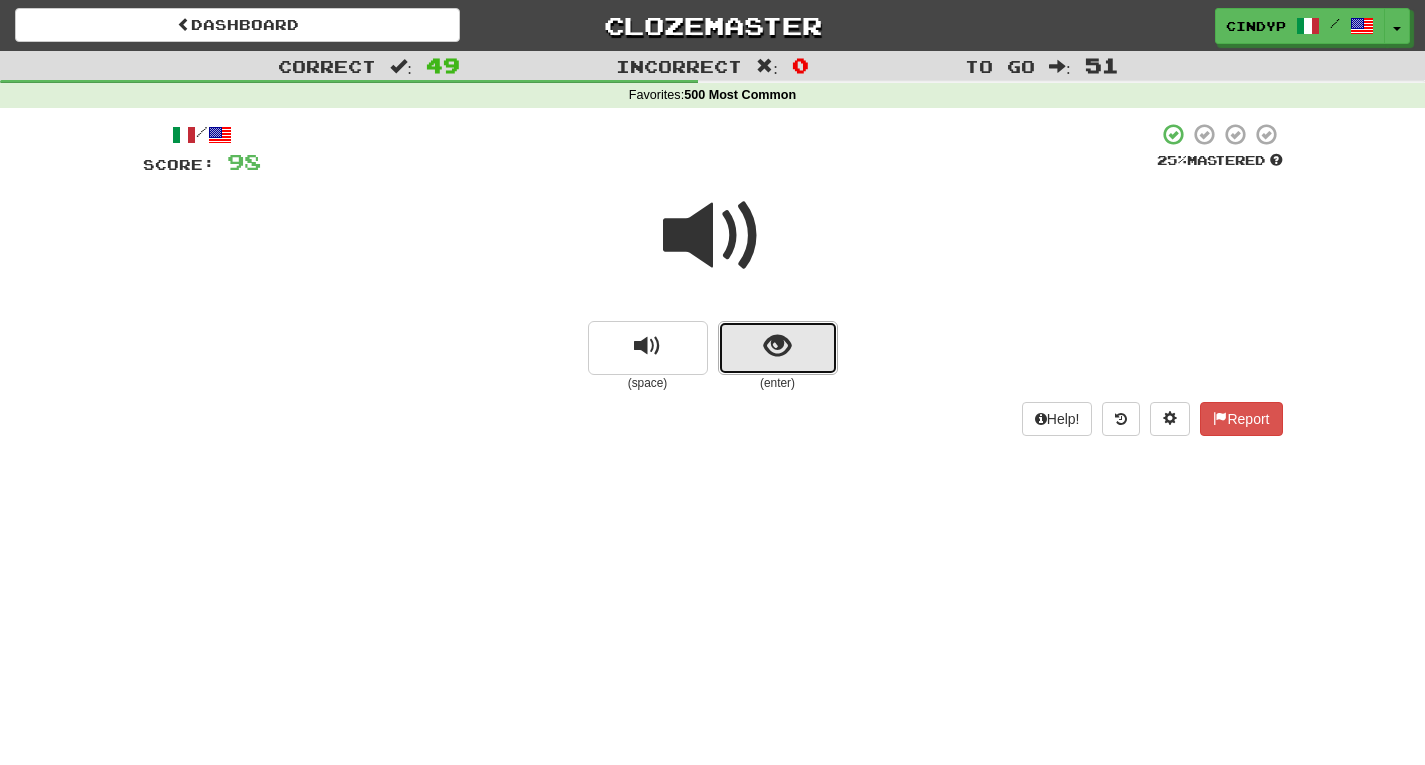 click at bounding box center (778, 348) 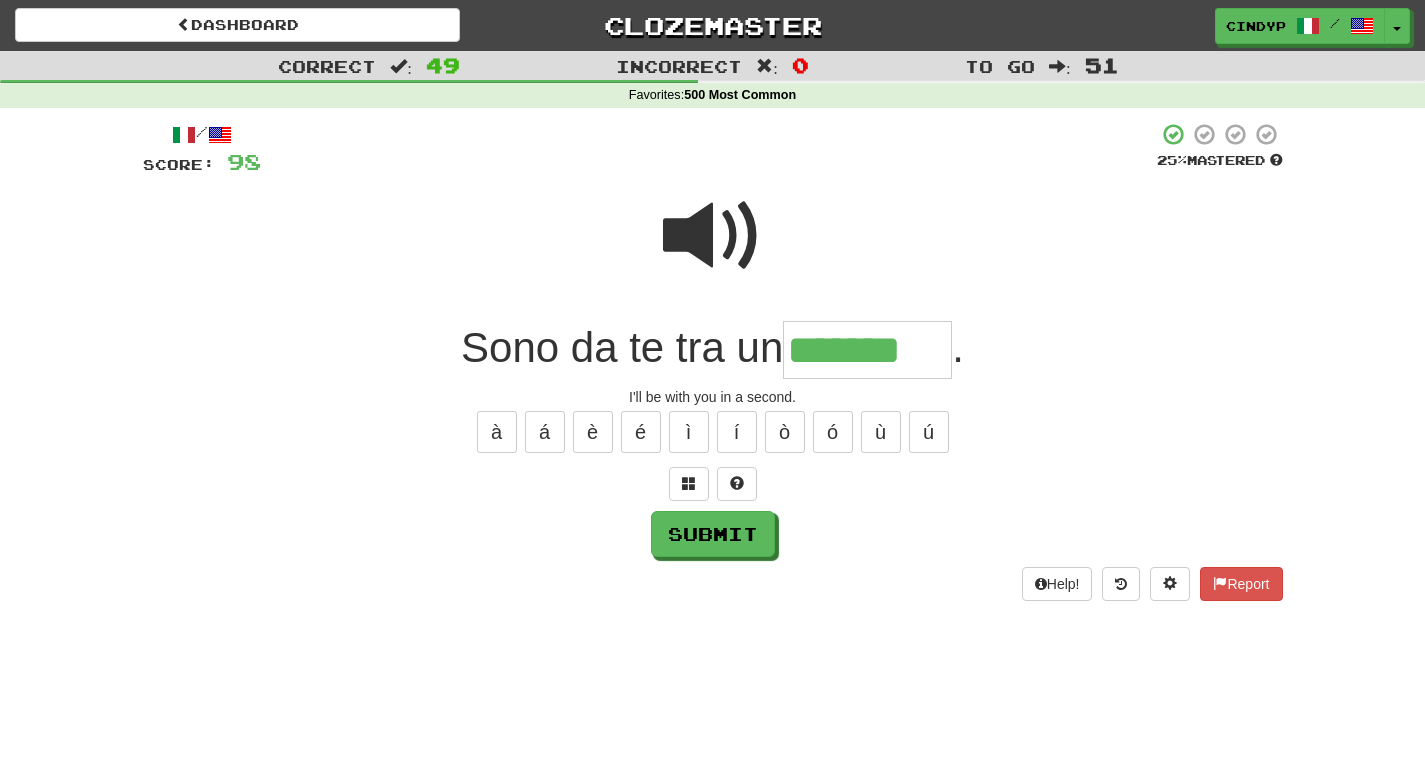 type on "*******" 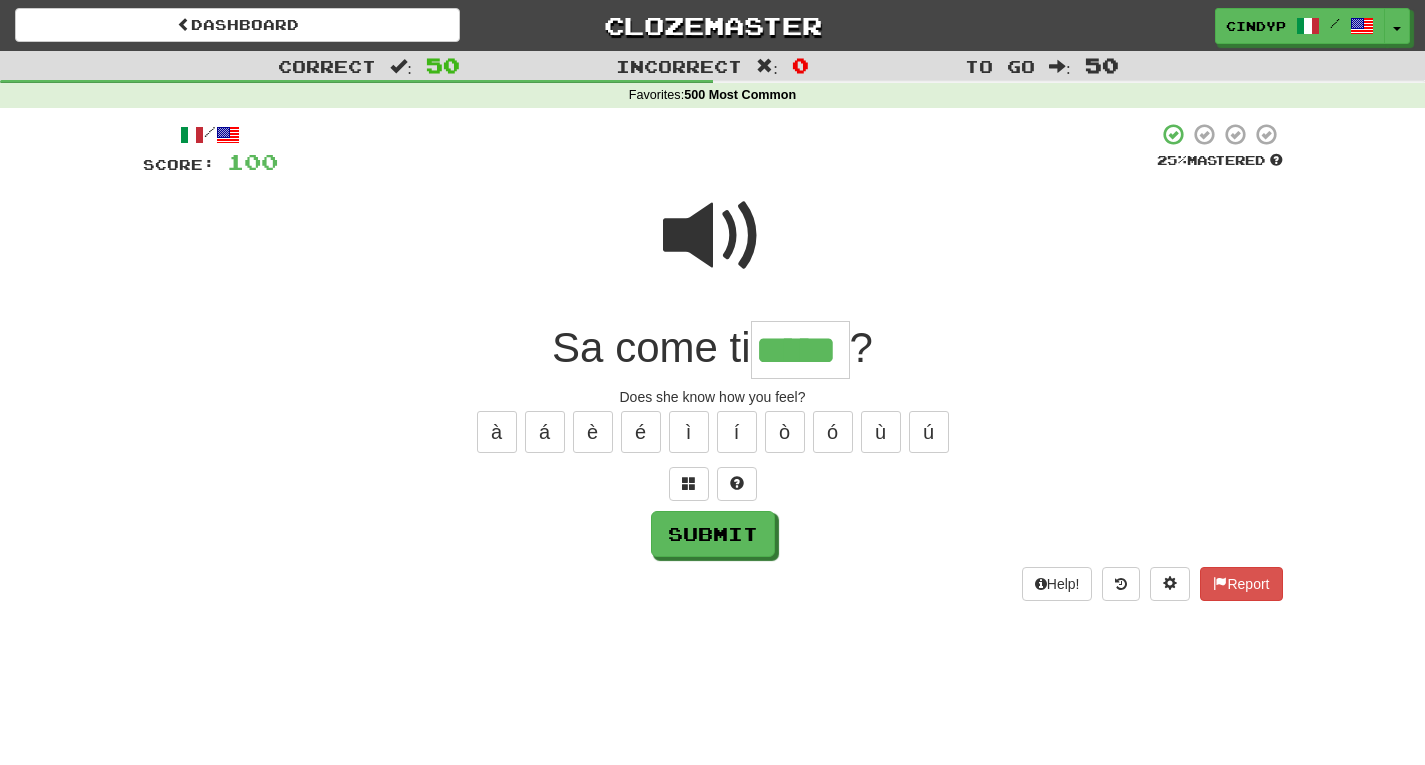 type on "*****" 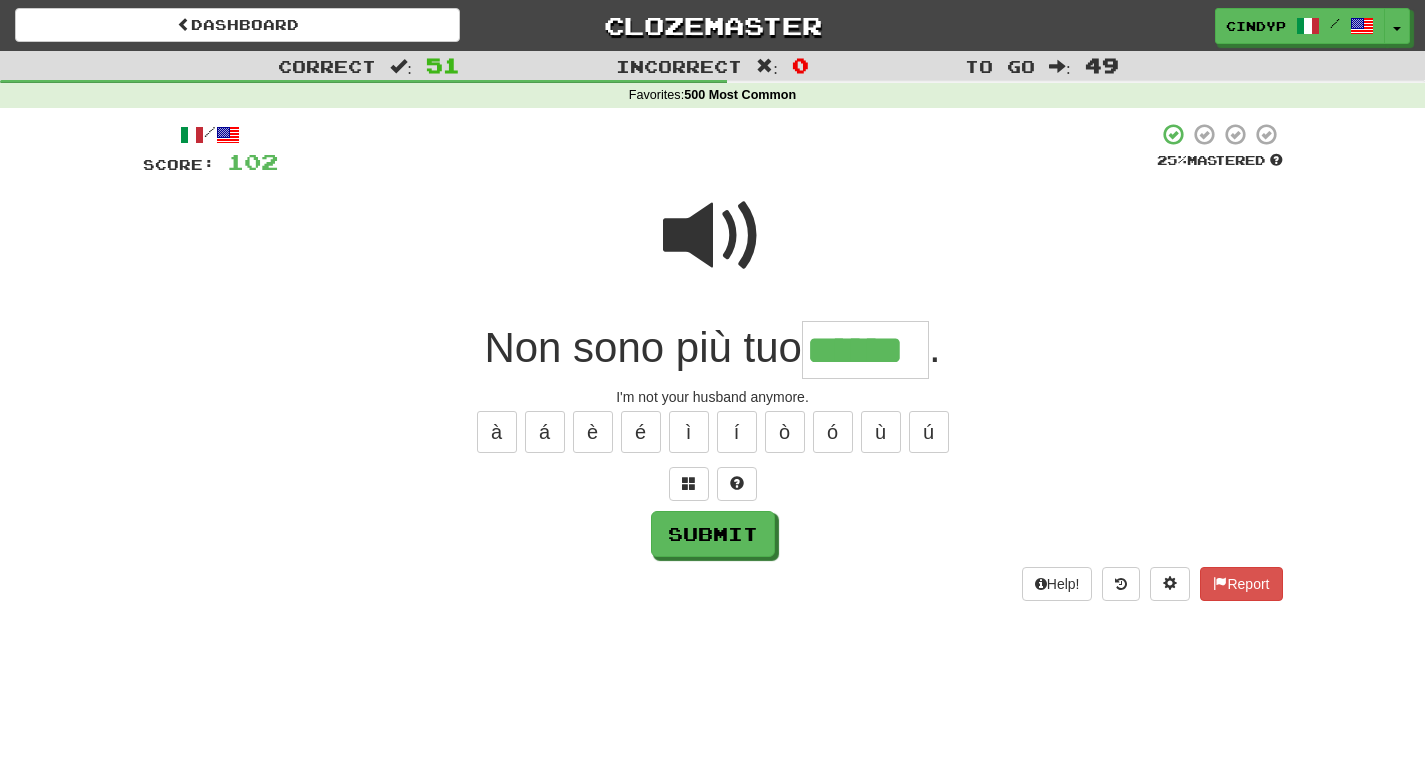 type on "******" 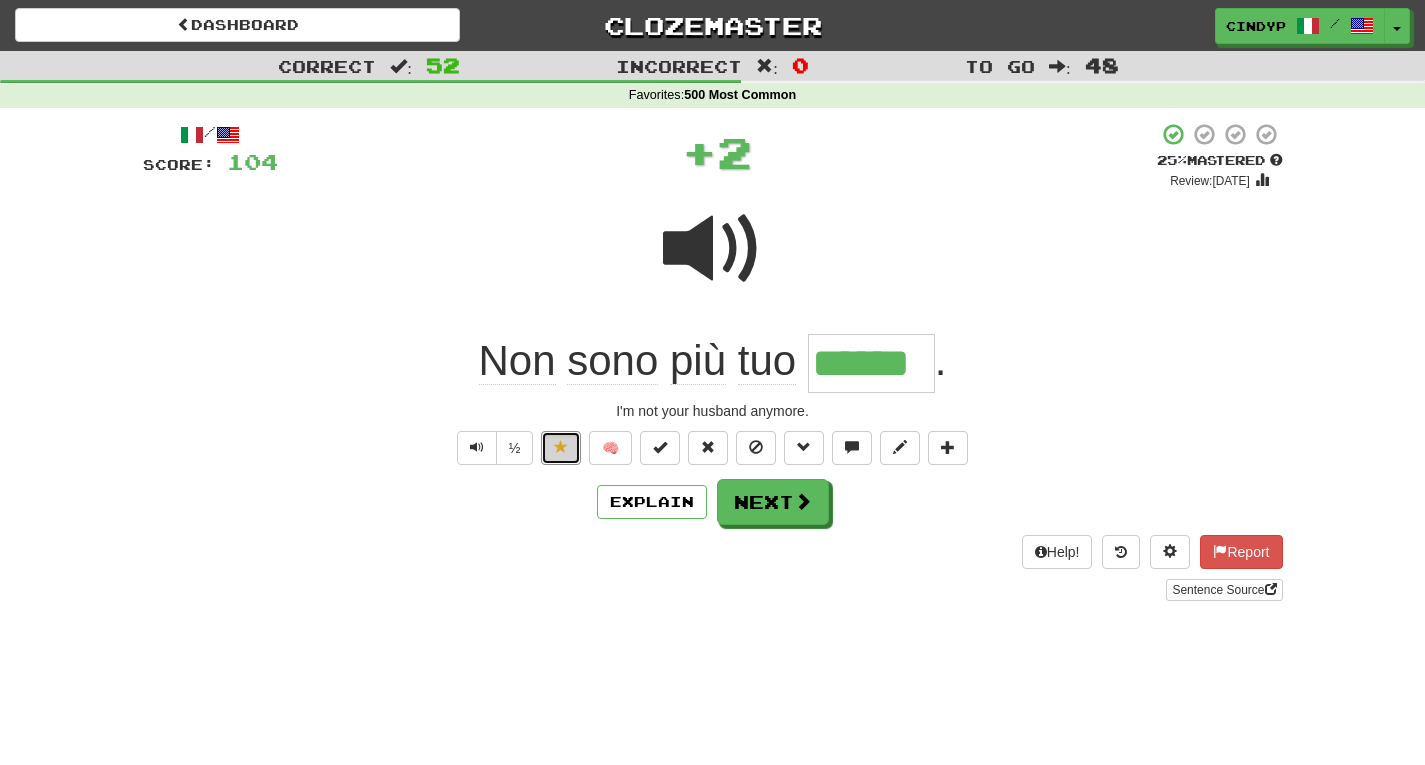 click at bounding box center (561, 448) 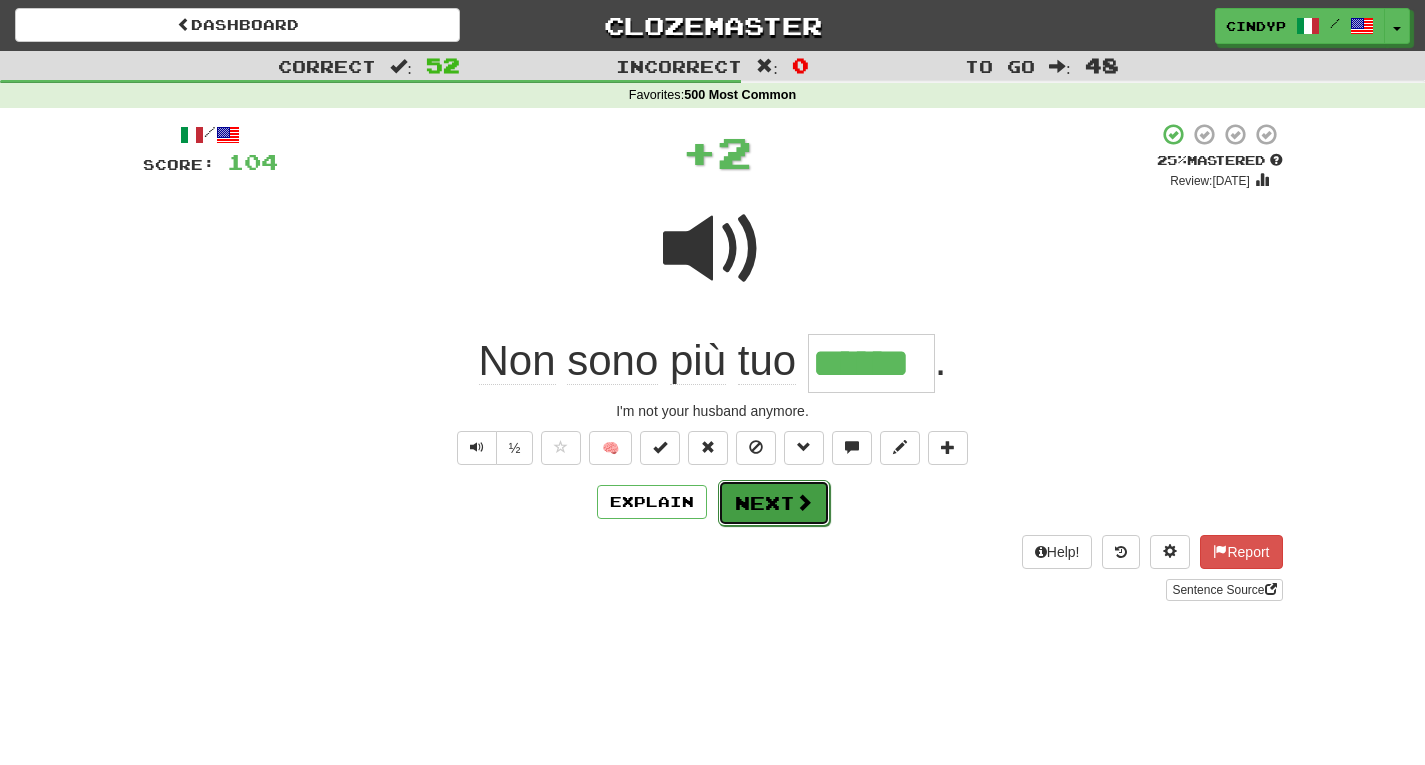 click on "Next" at bounding box center [774, 503] 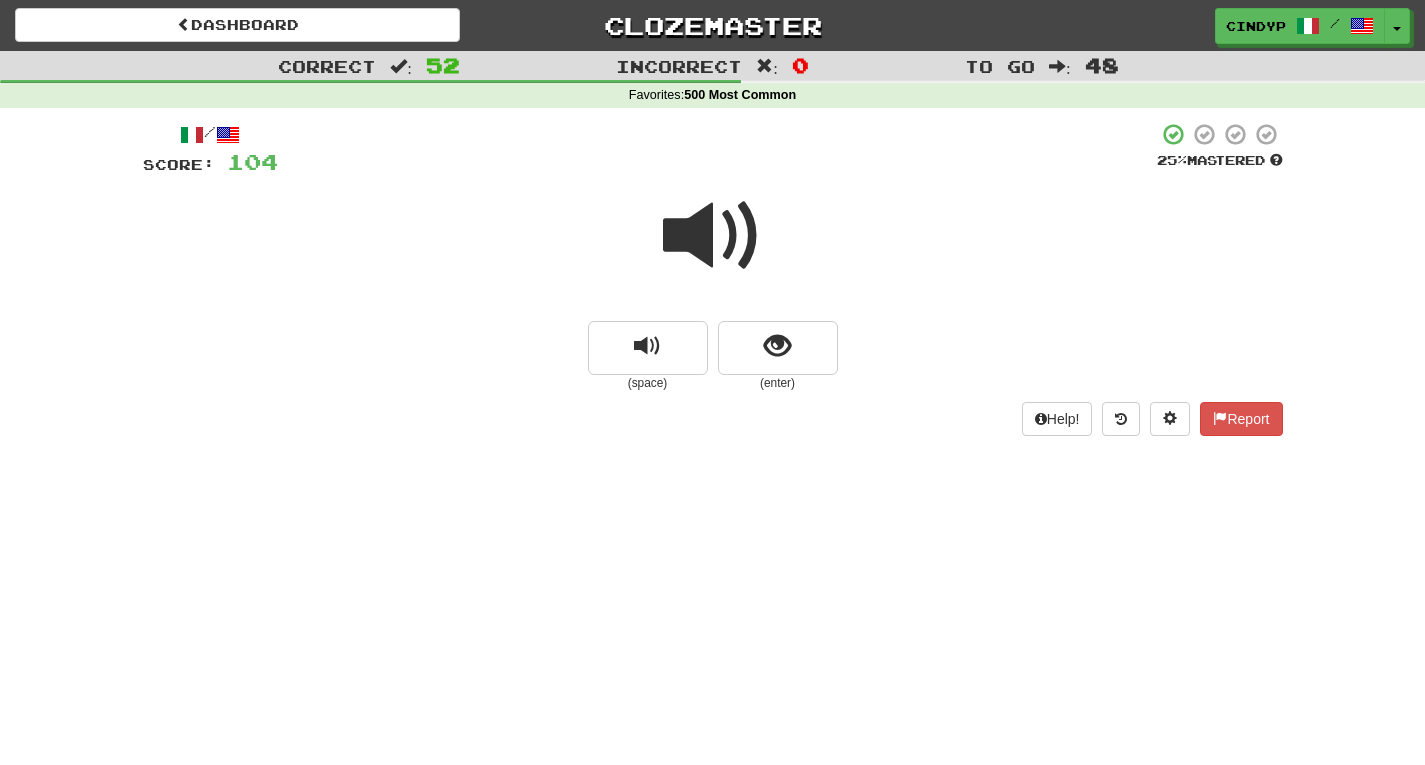 click at bounding box center [713, 236] 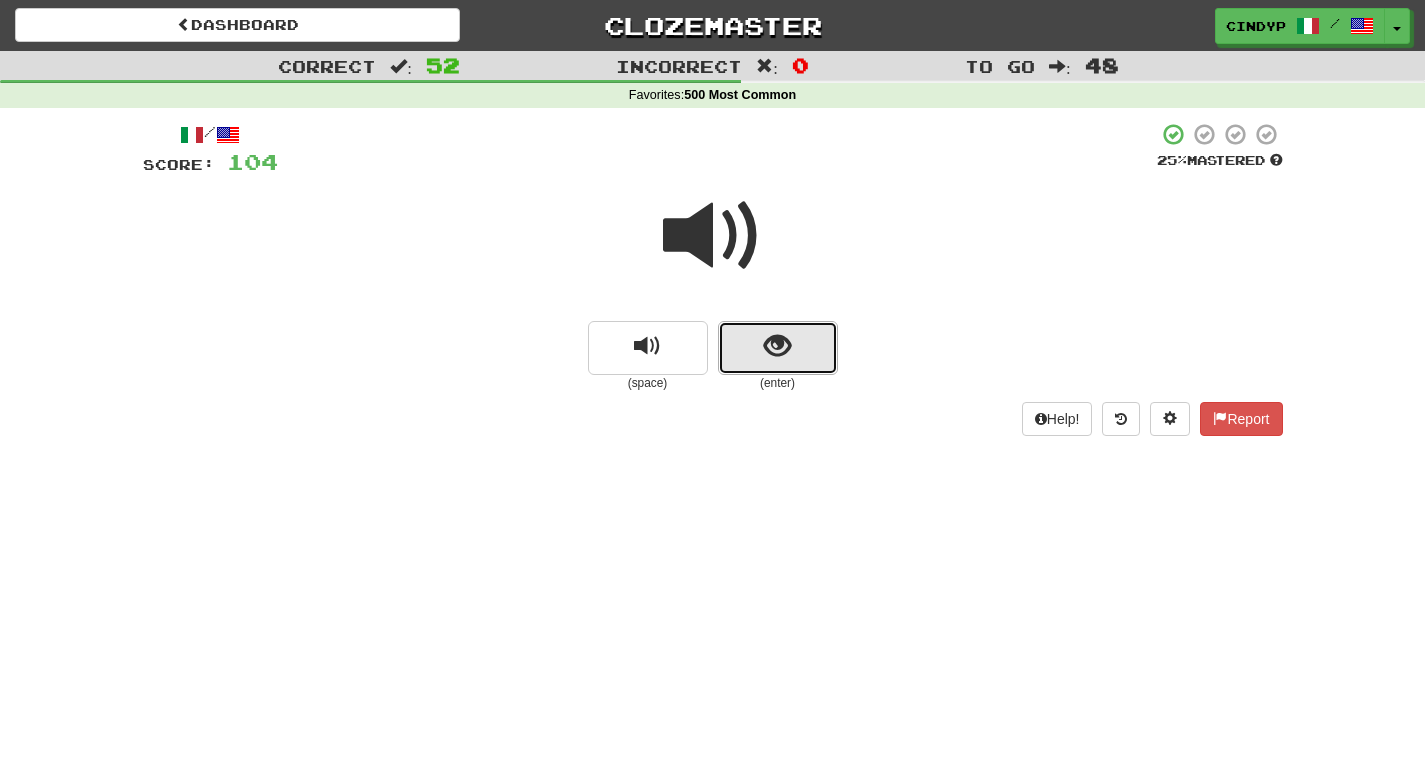 click at bounding box center [777, 346] 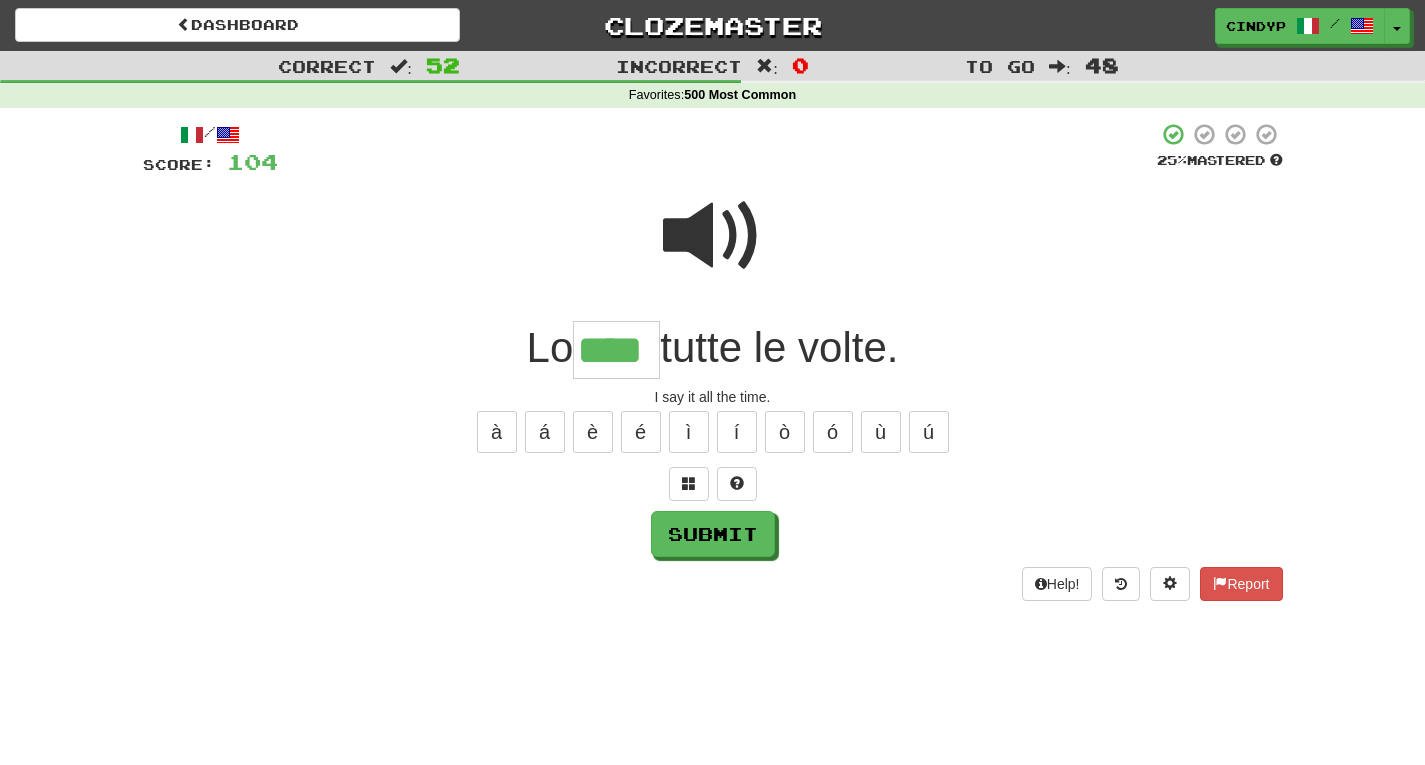 type on "****" 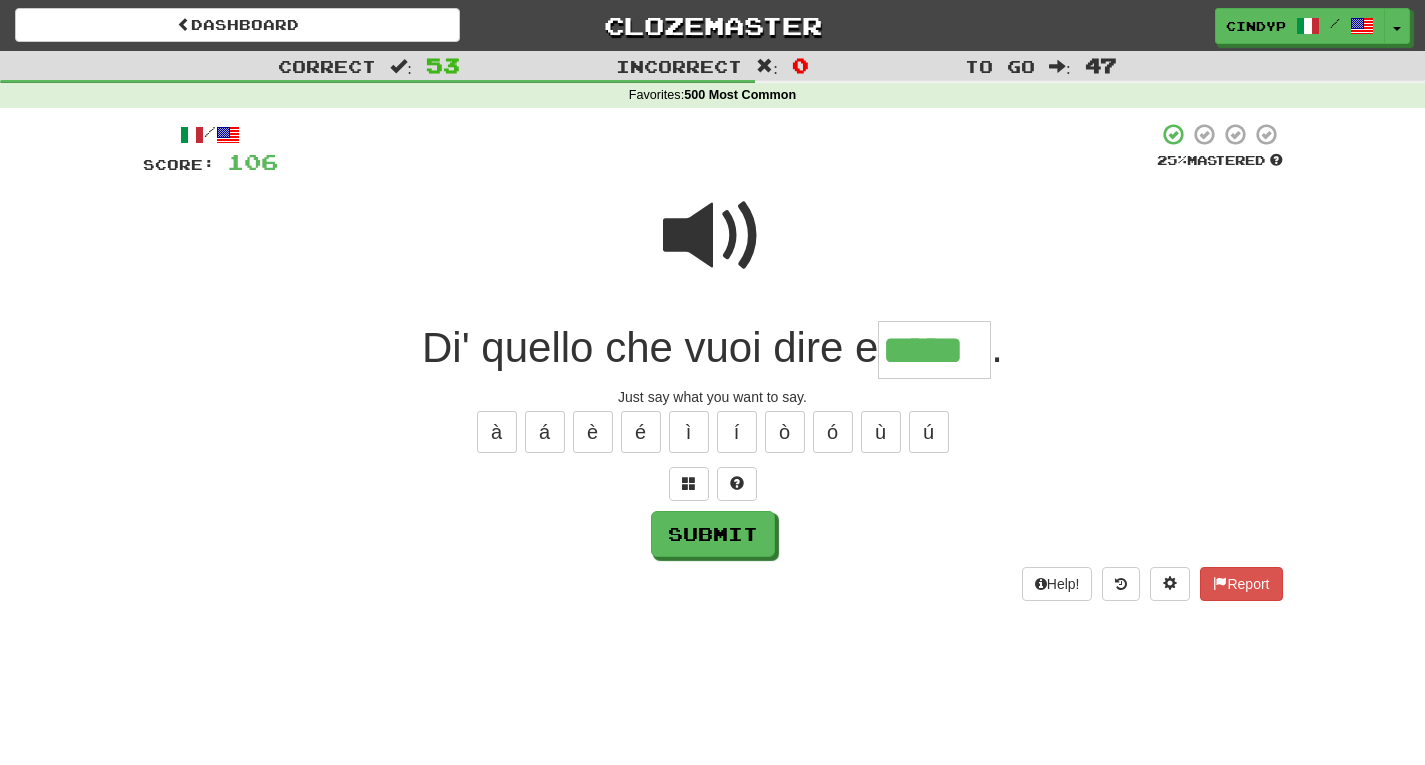 type on "*****" 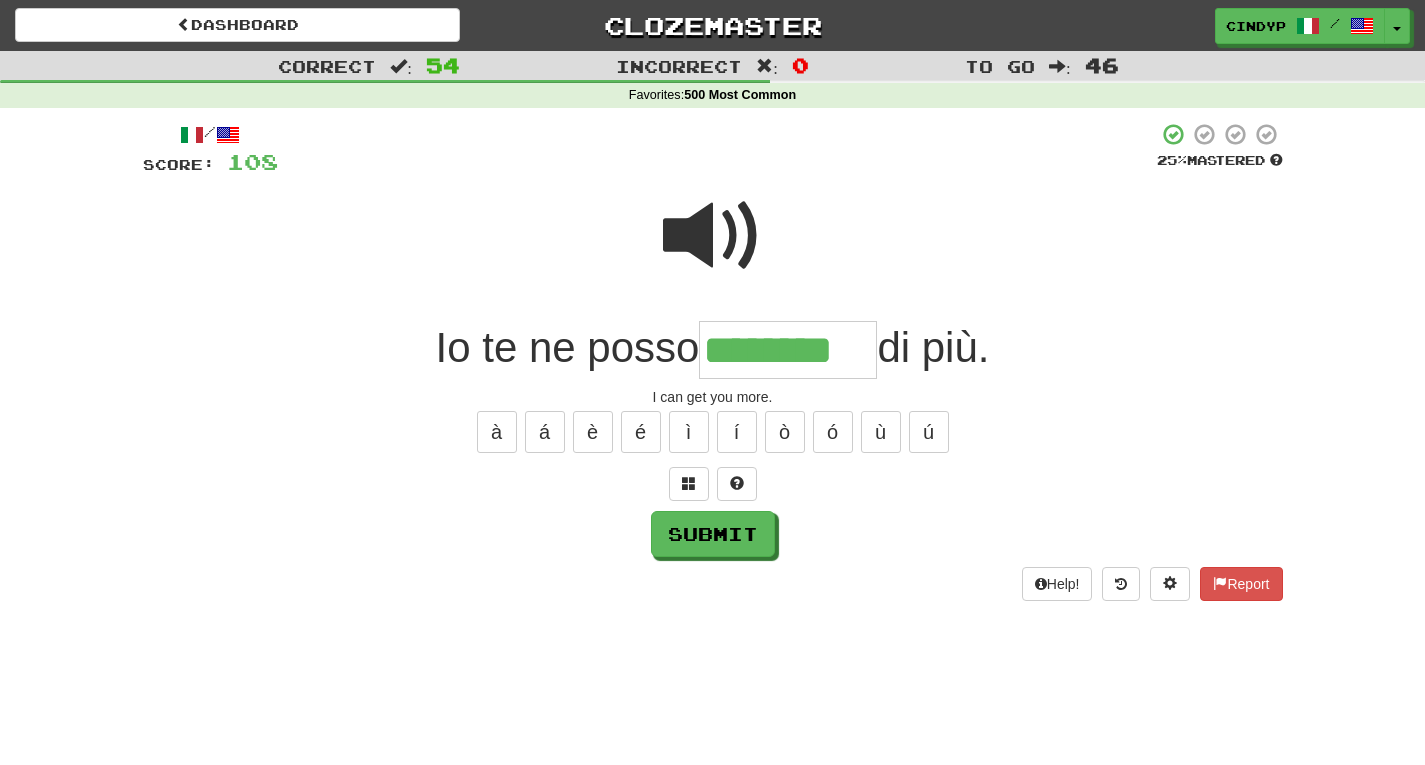 type on "********" 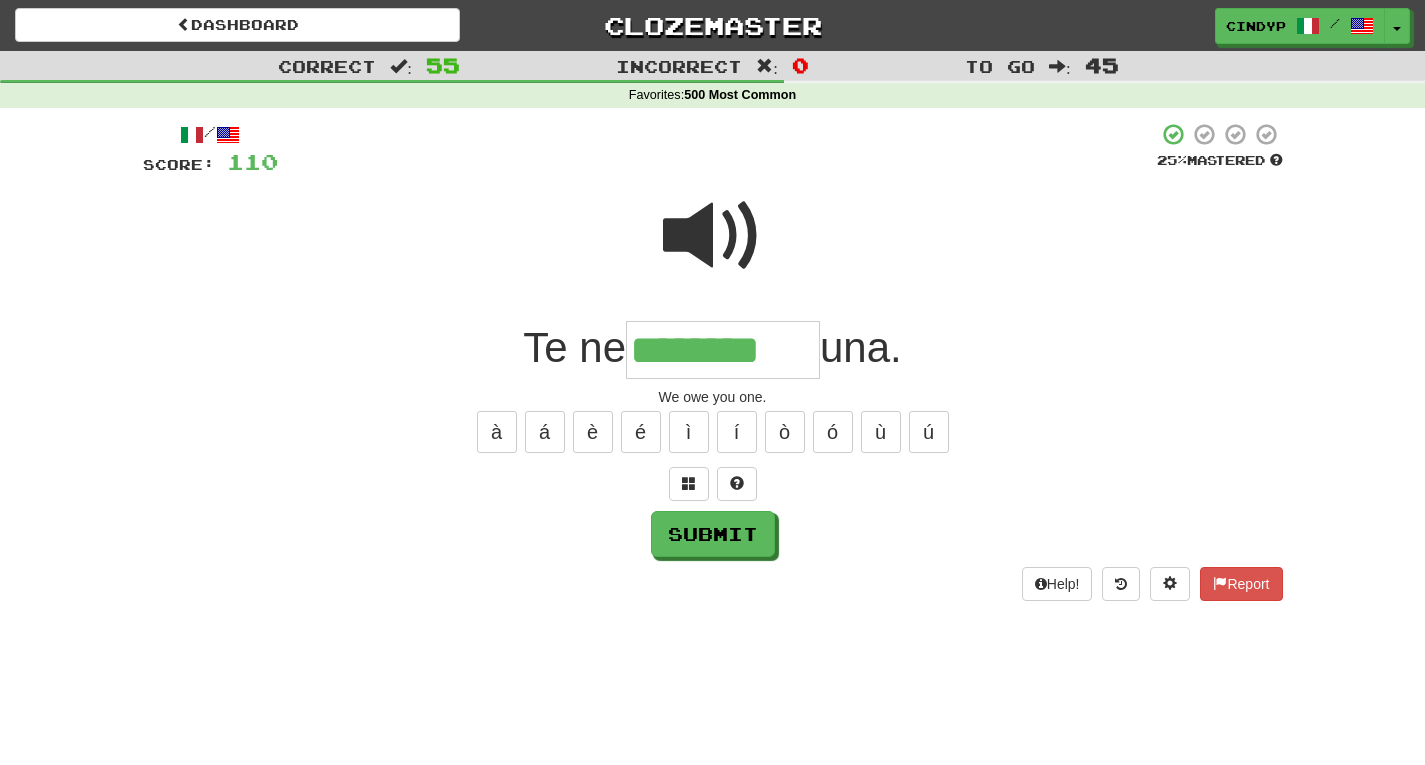 type on "********" 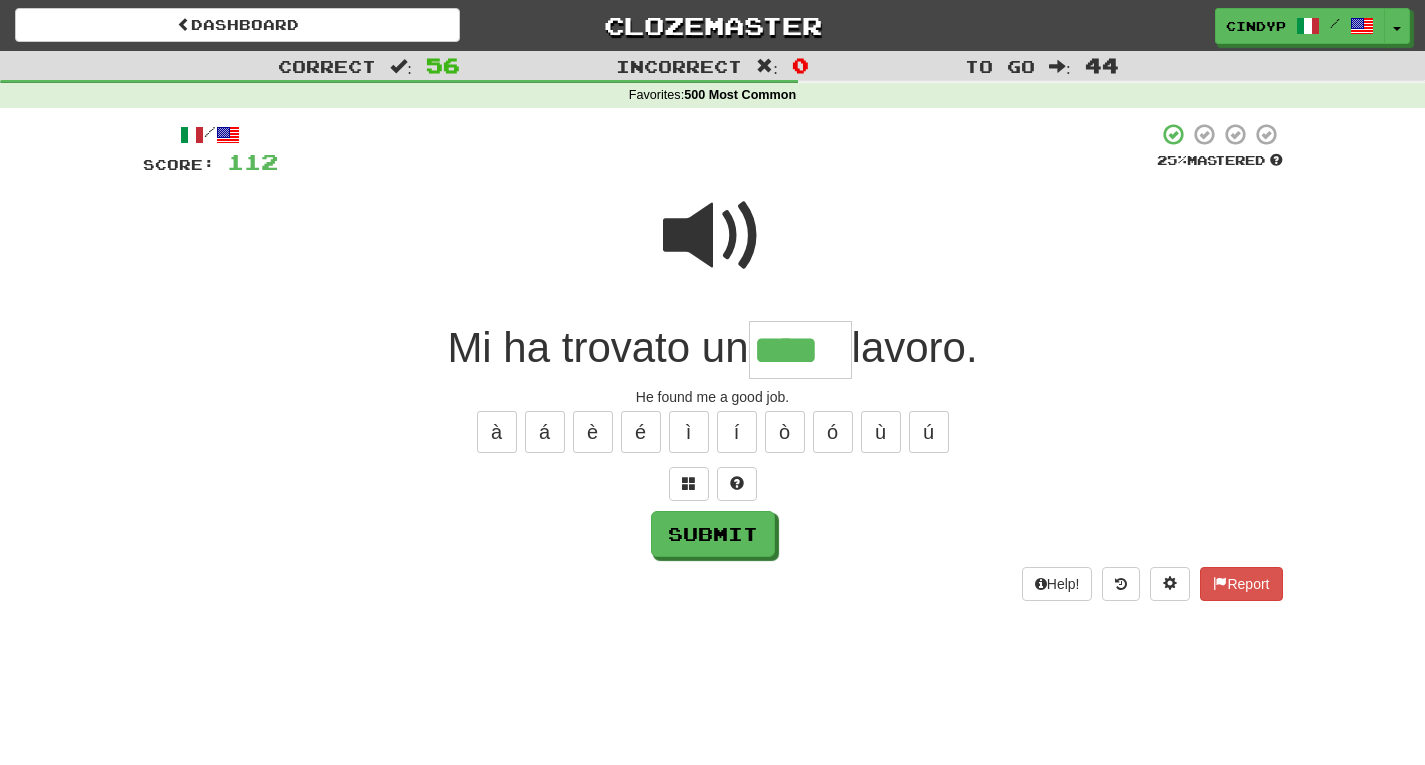 type on "****" 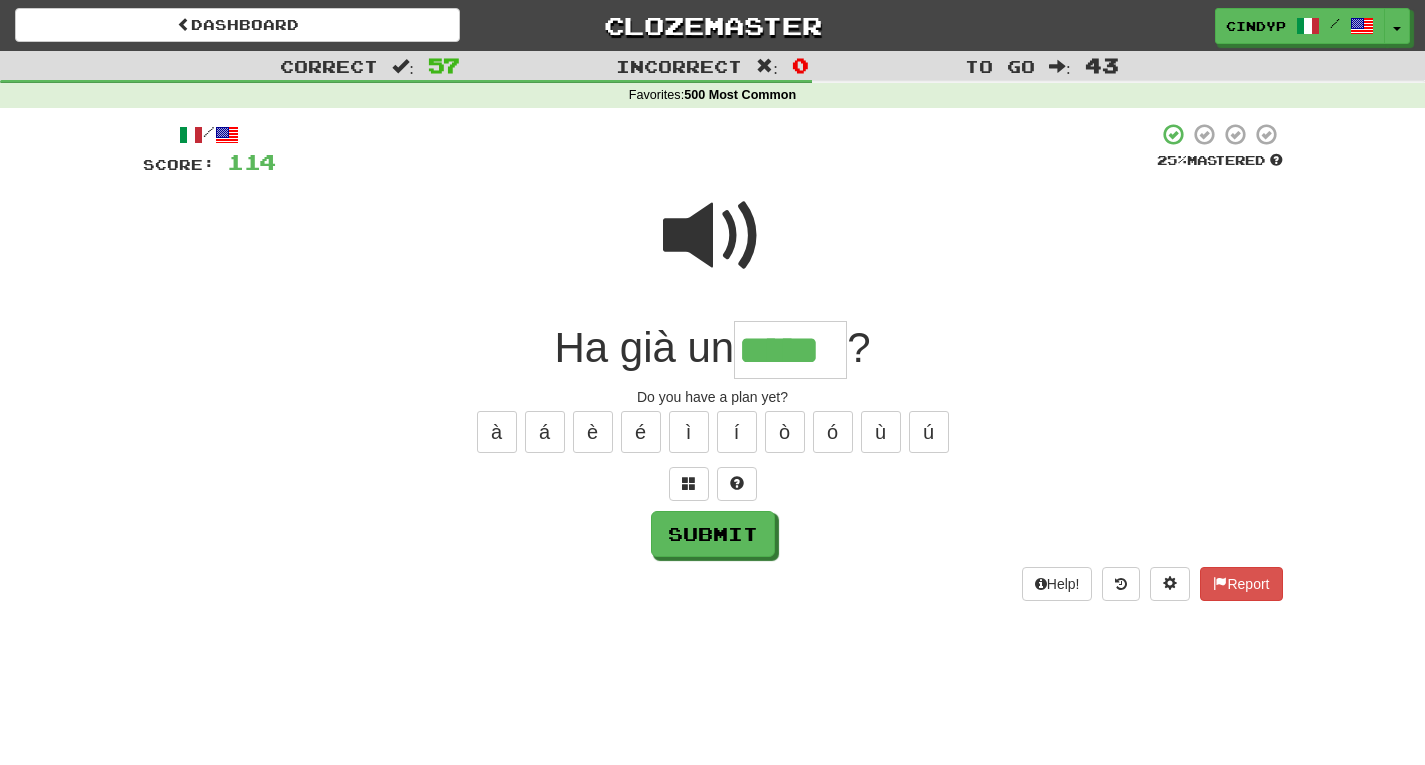 type on "*****" 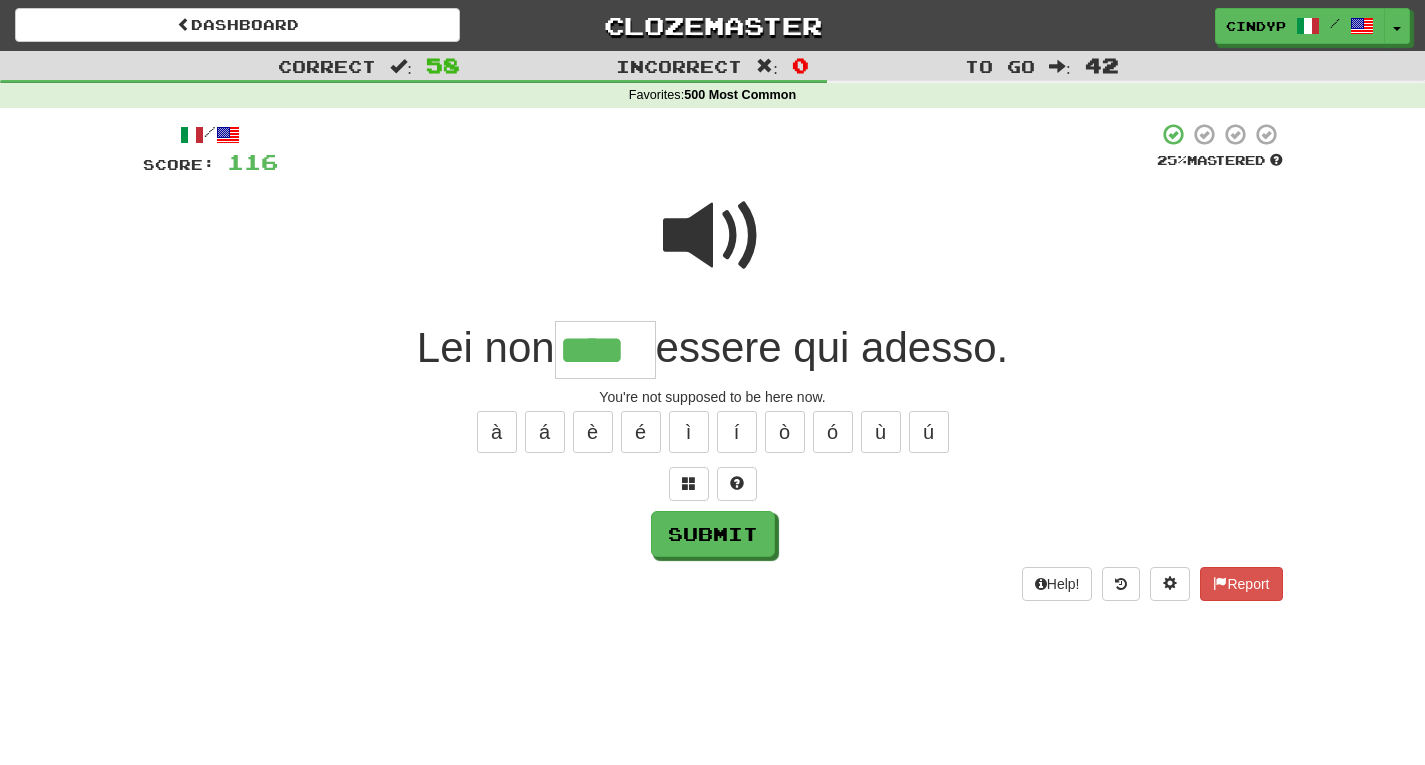 type on "****" 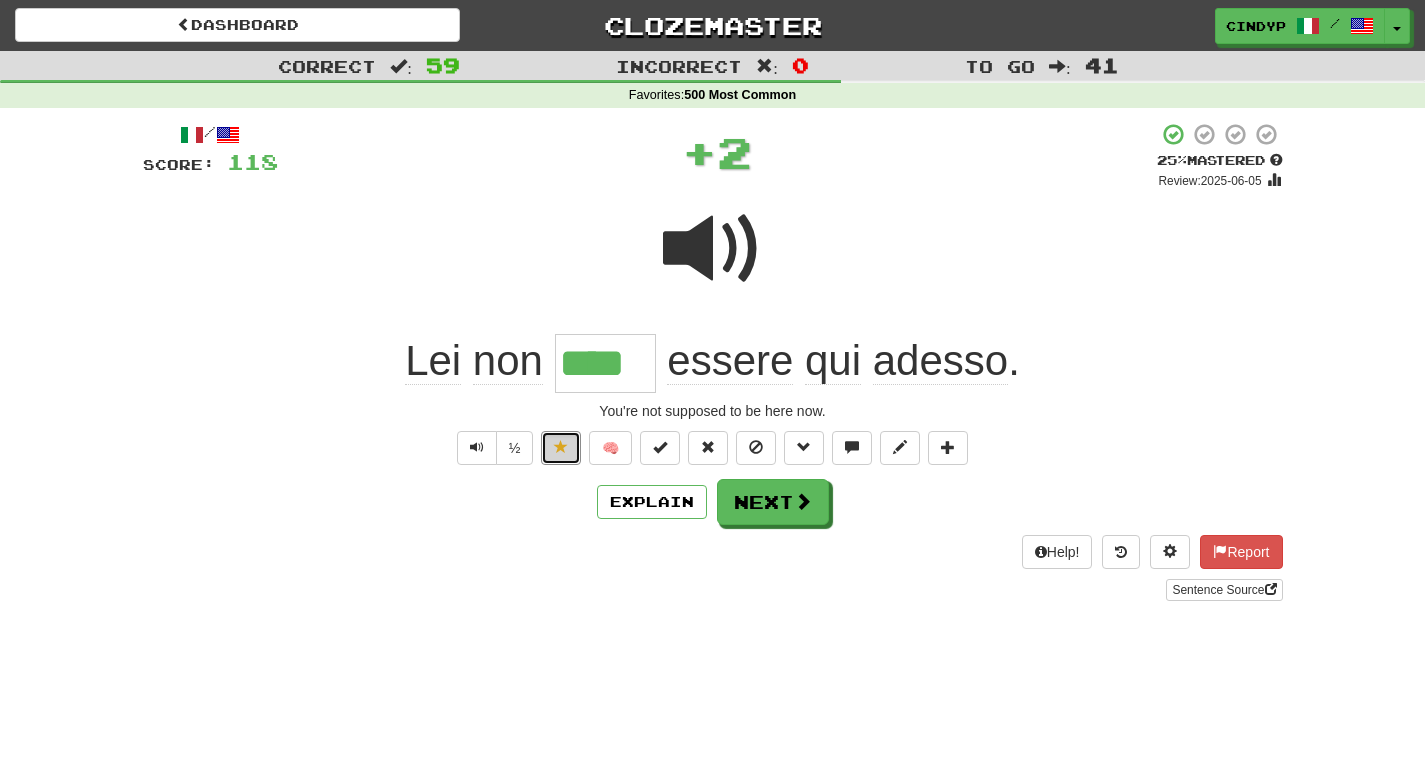 click at bounding box center [561, 447] 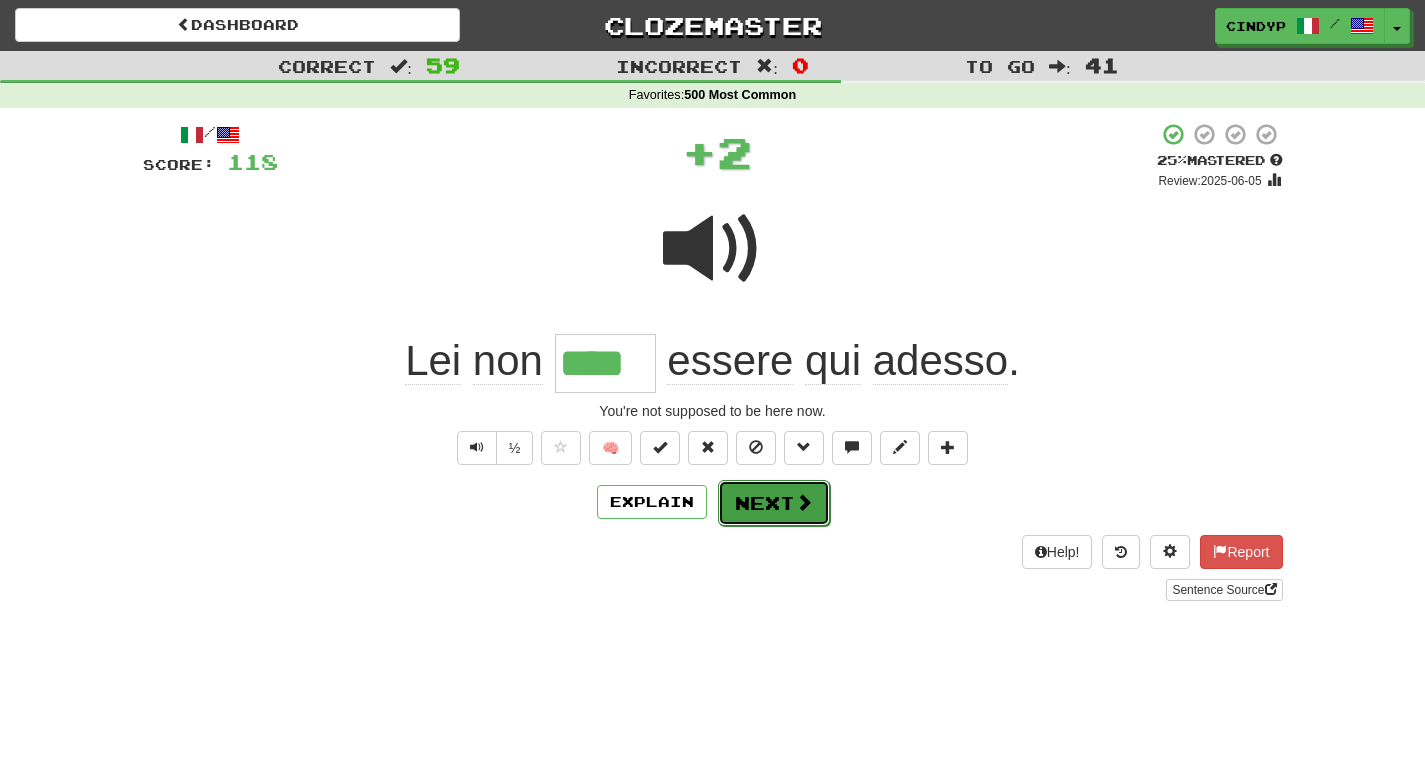 click on "Next" at bounding box center [774, 503] 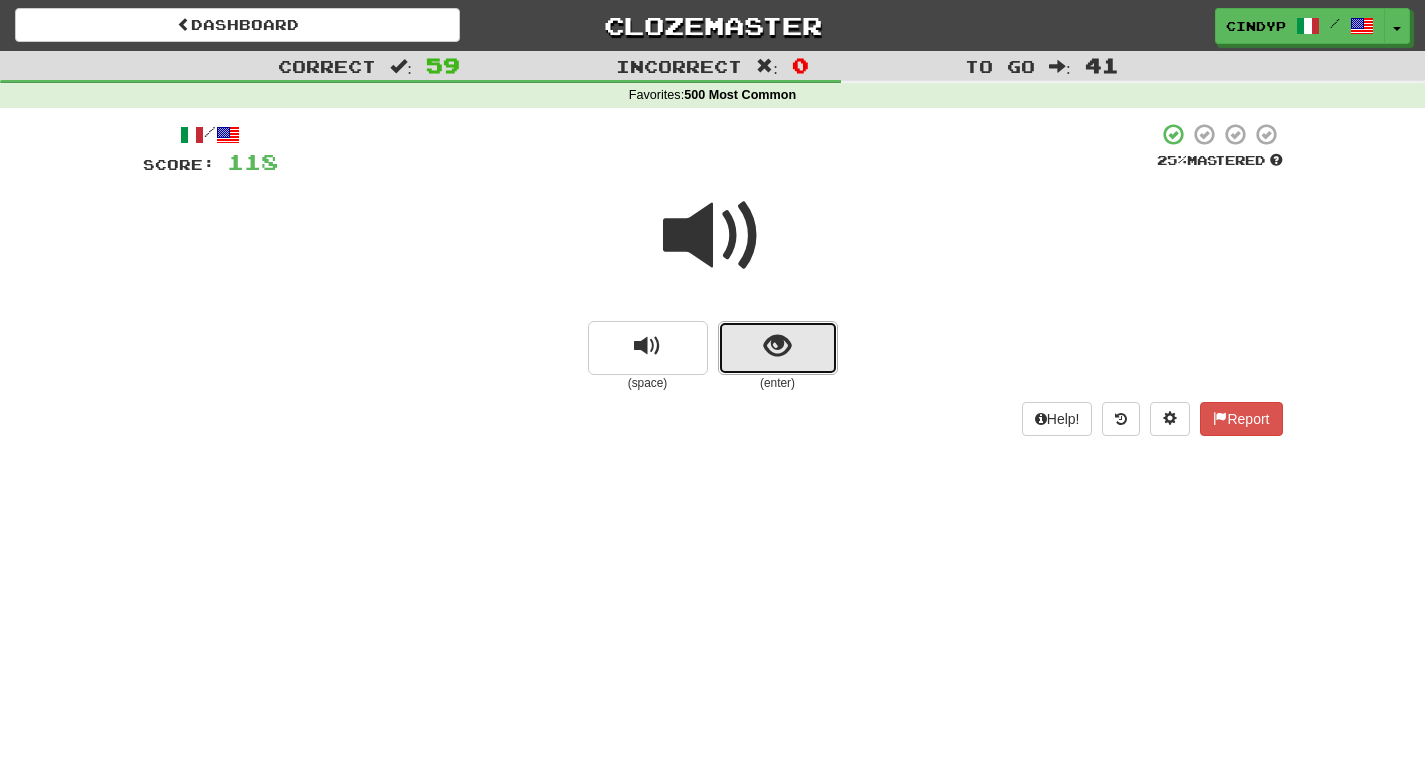 click at bounding box center (778, 348) 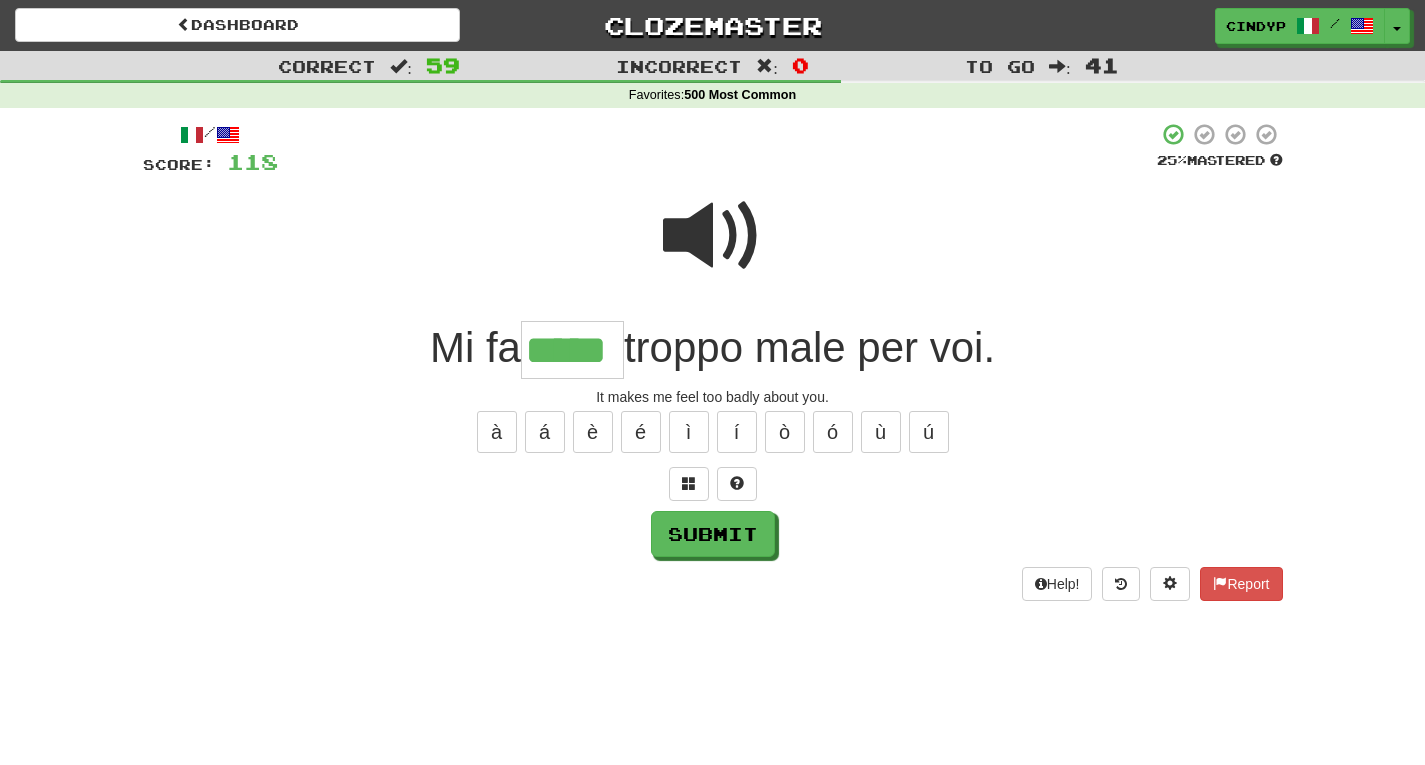 type on "*****" 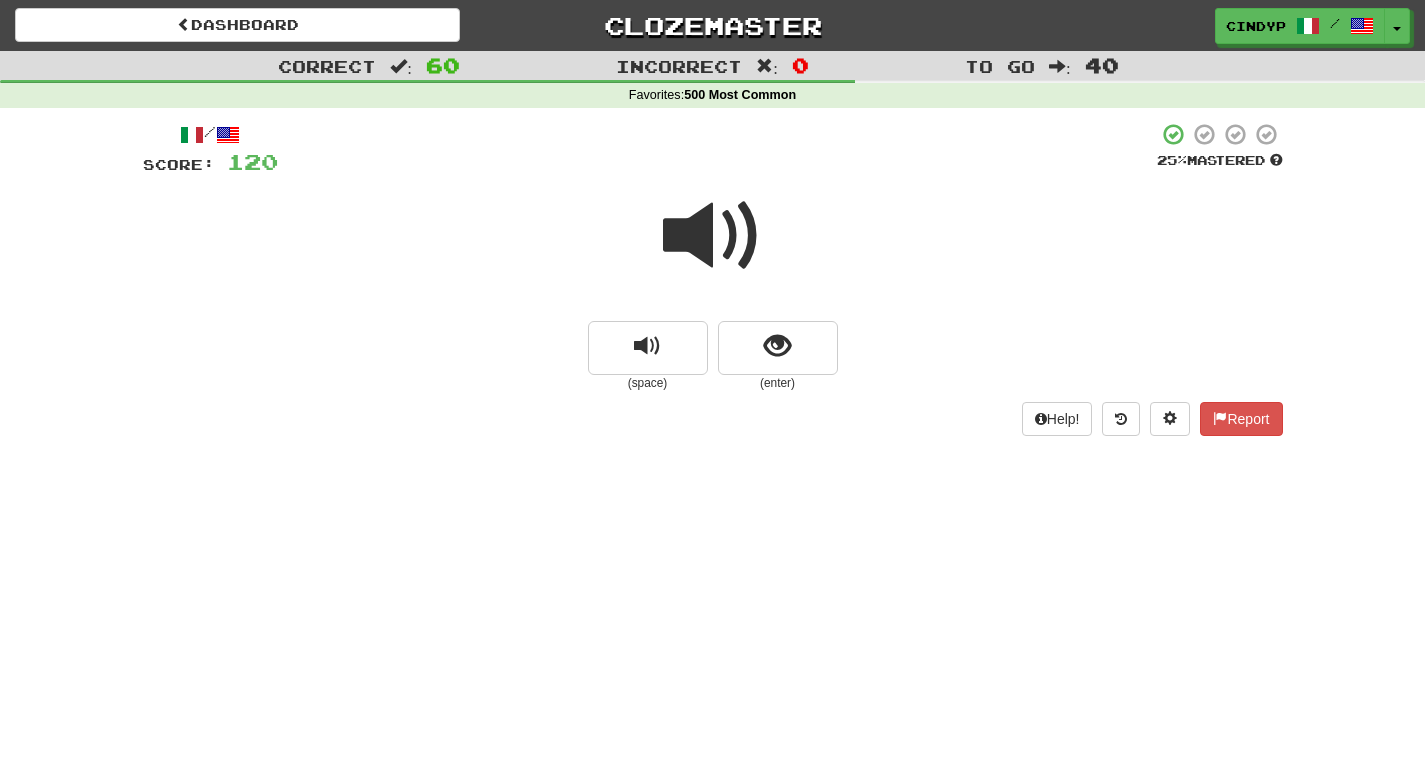 click at bounding box center [713, 236] 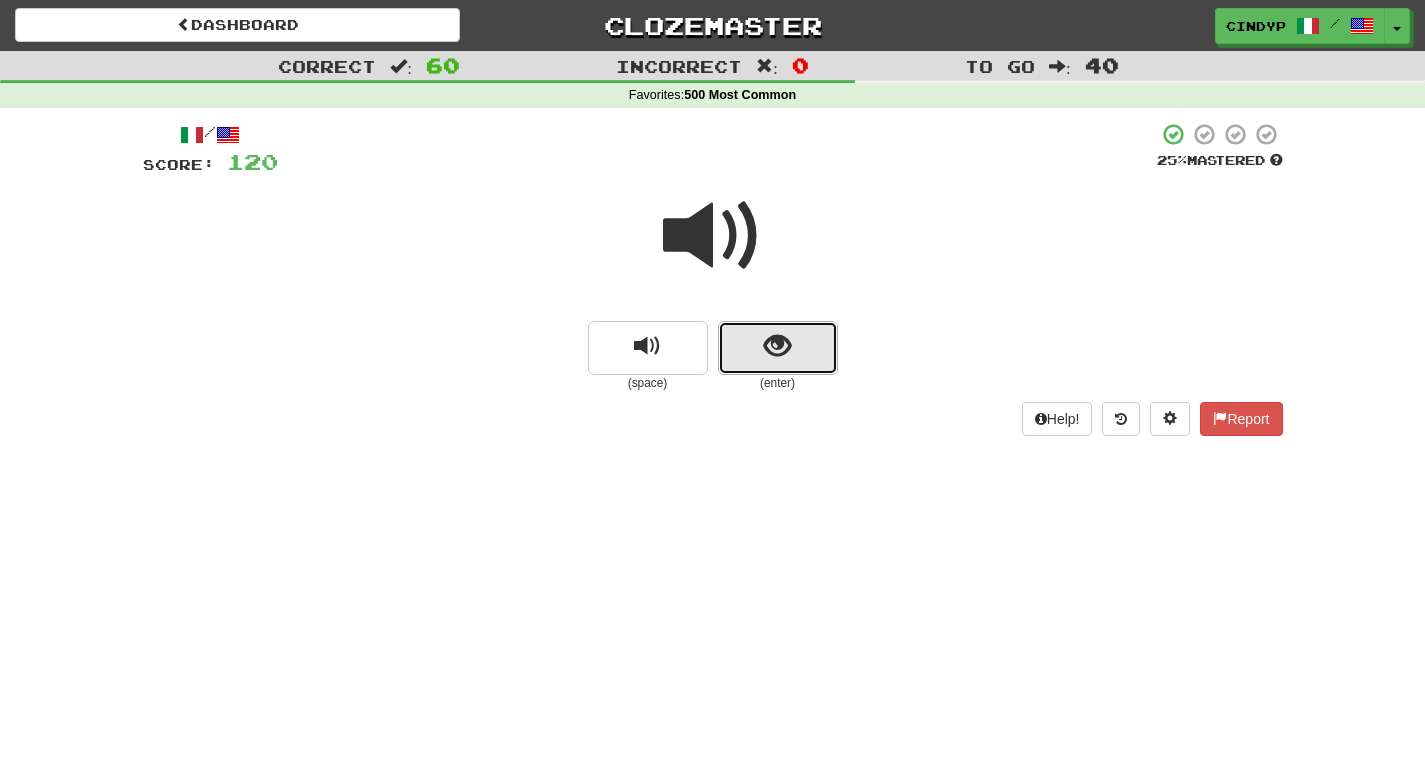 click at bounding box center [777, 346] 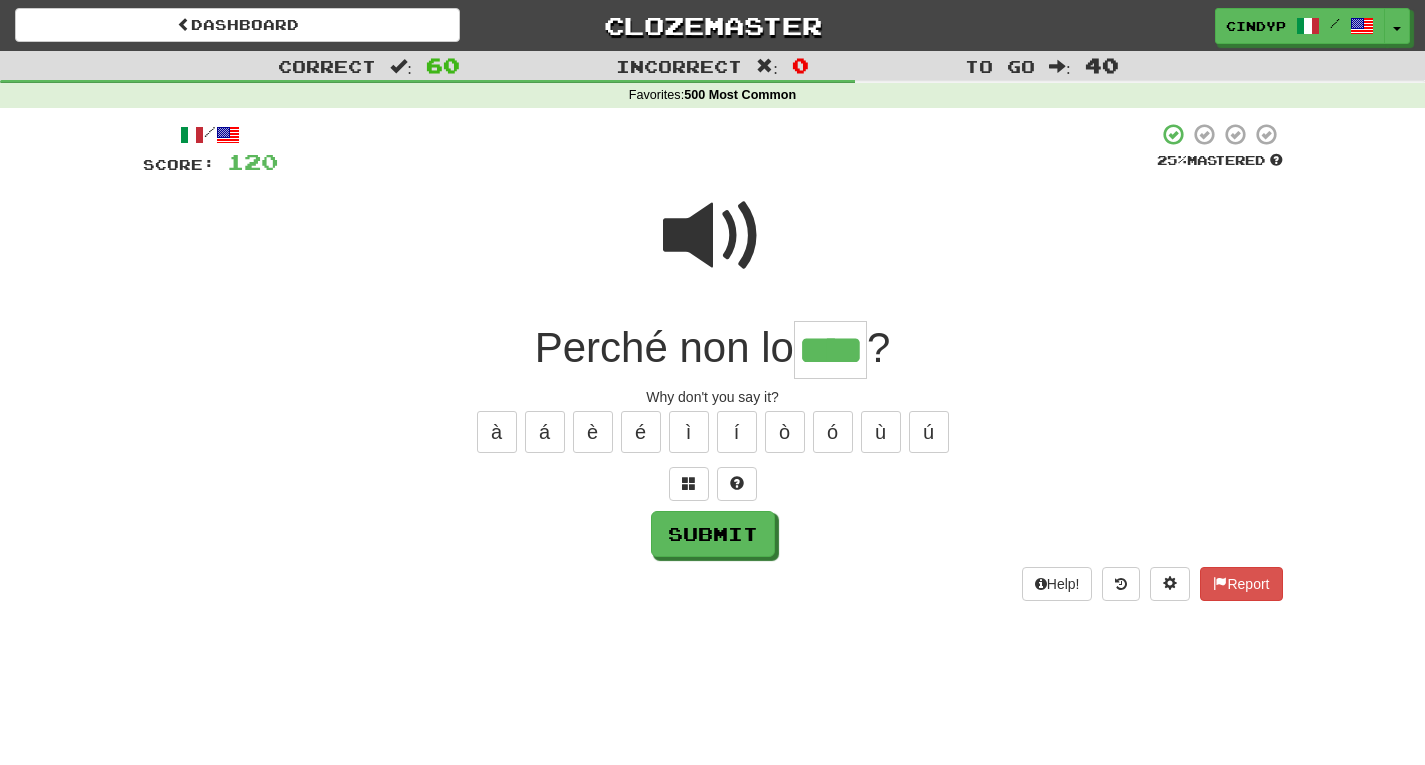 type on "****" 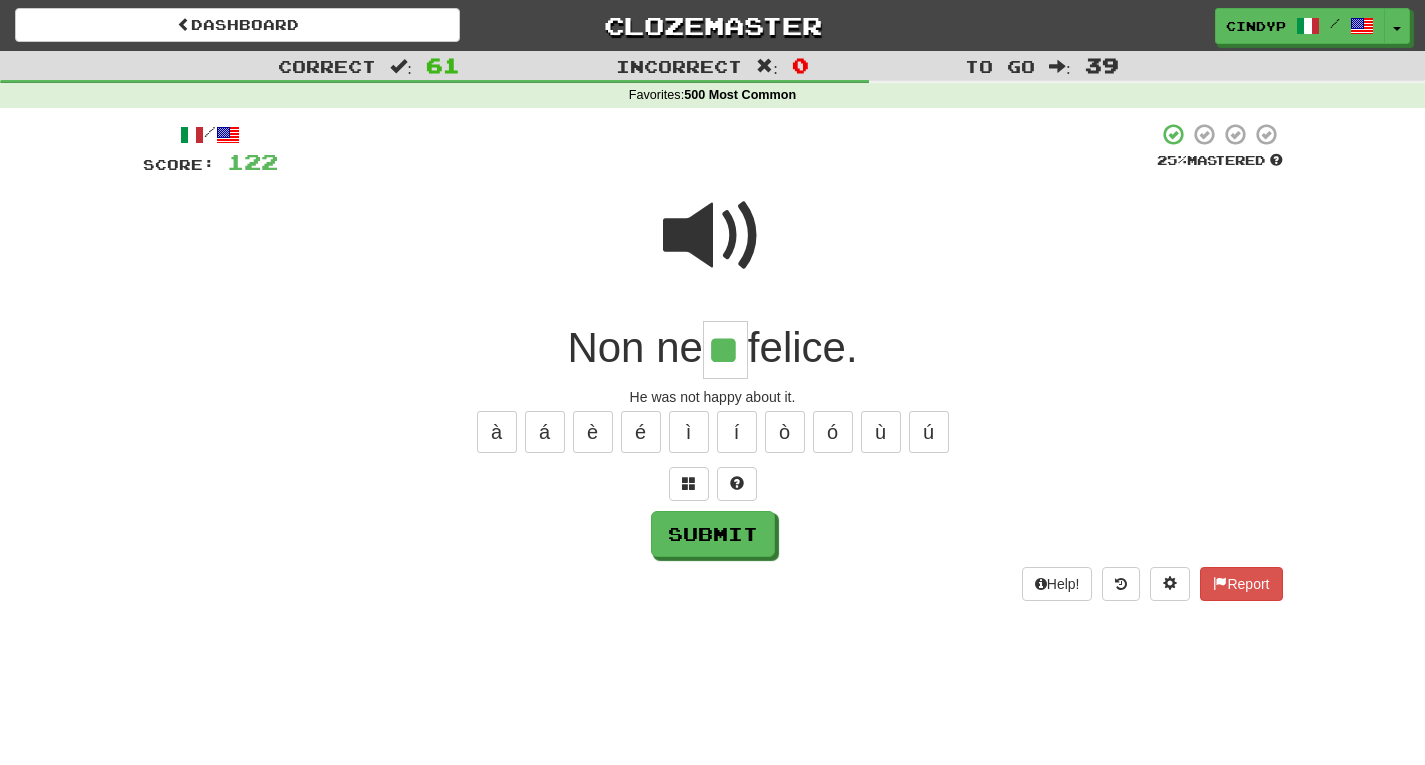 type on "**" 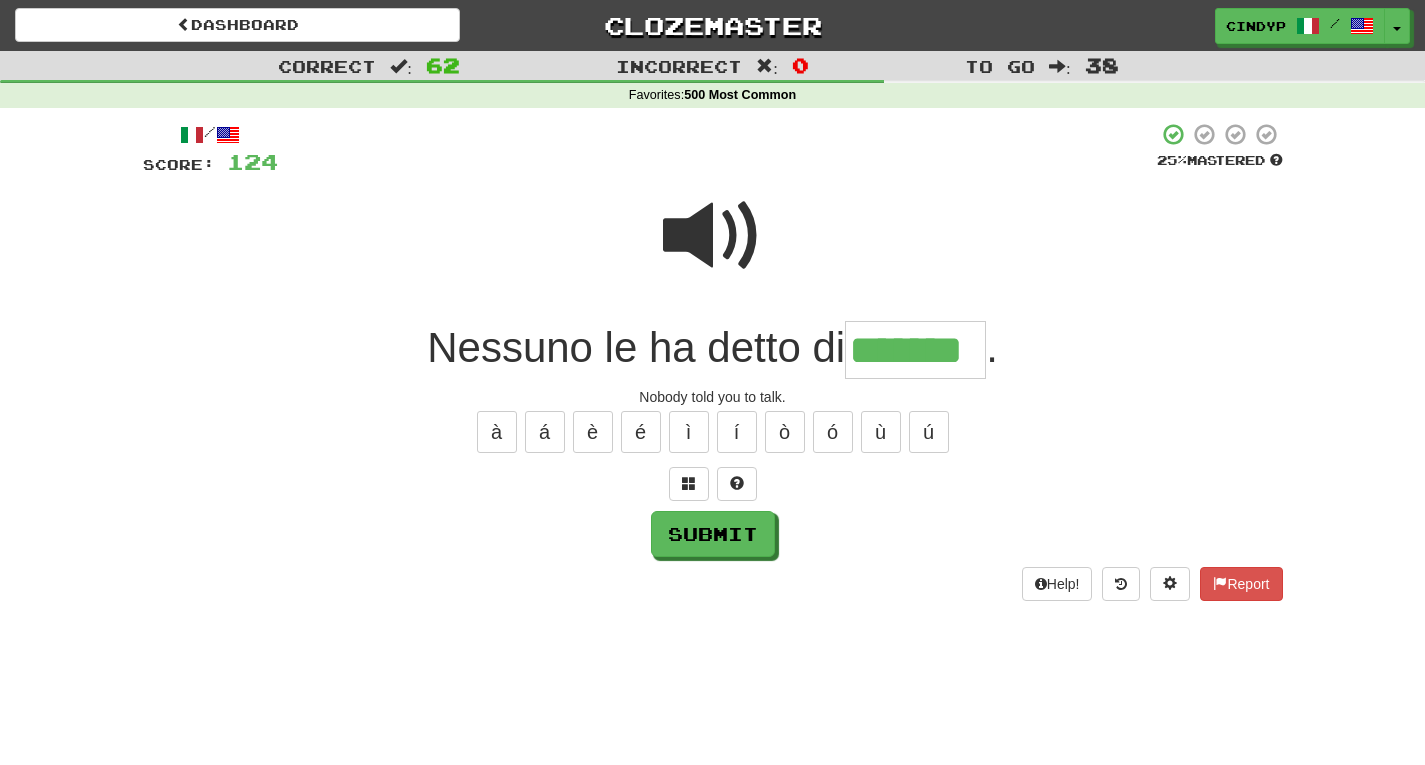 type on "*******" 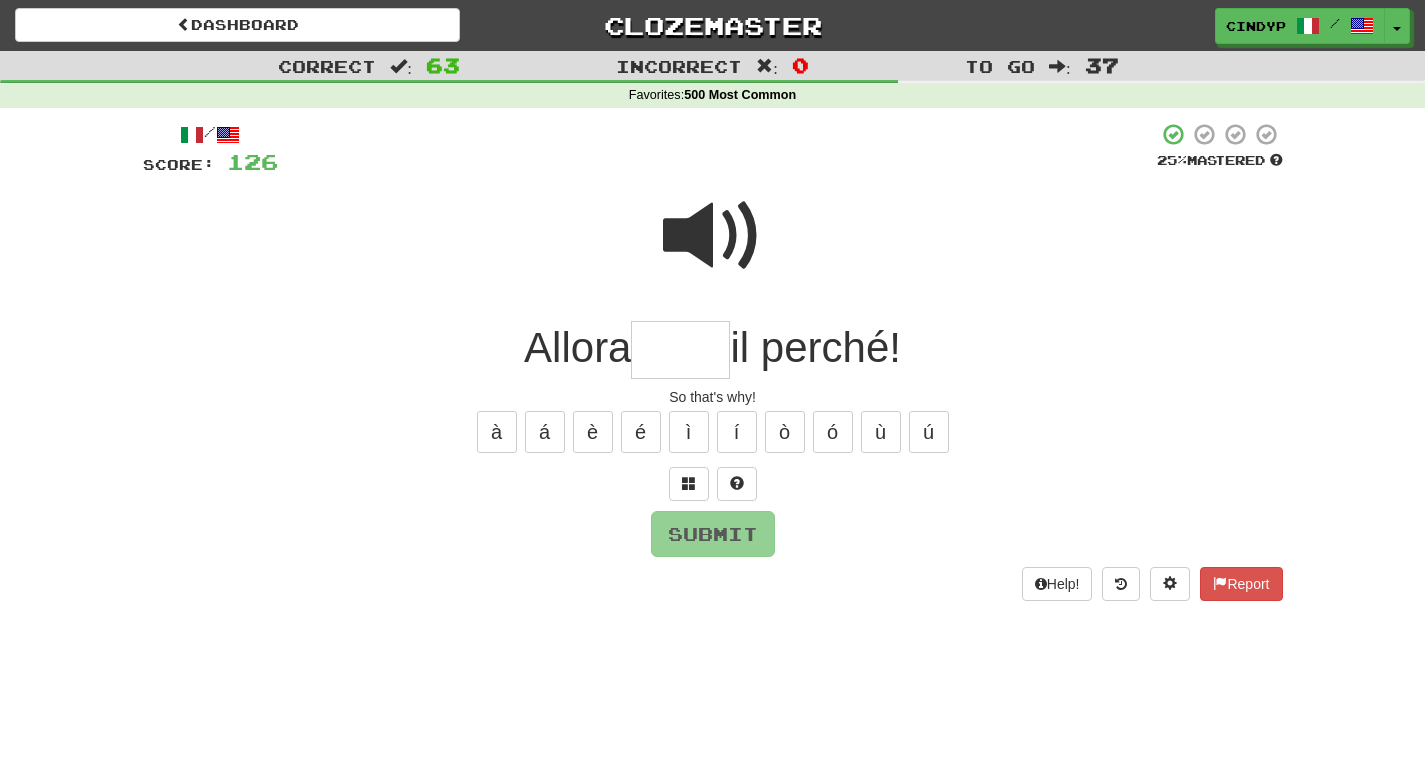 type on "*" 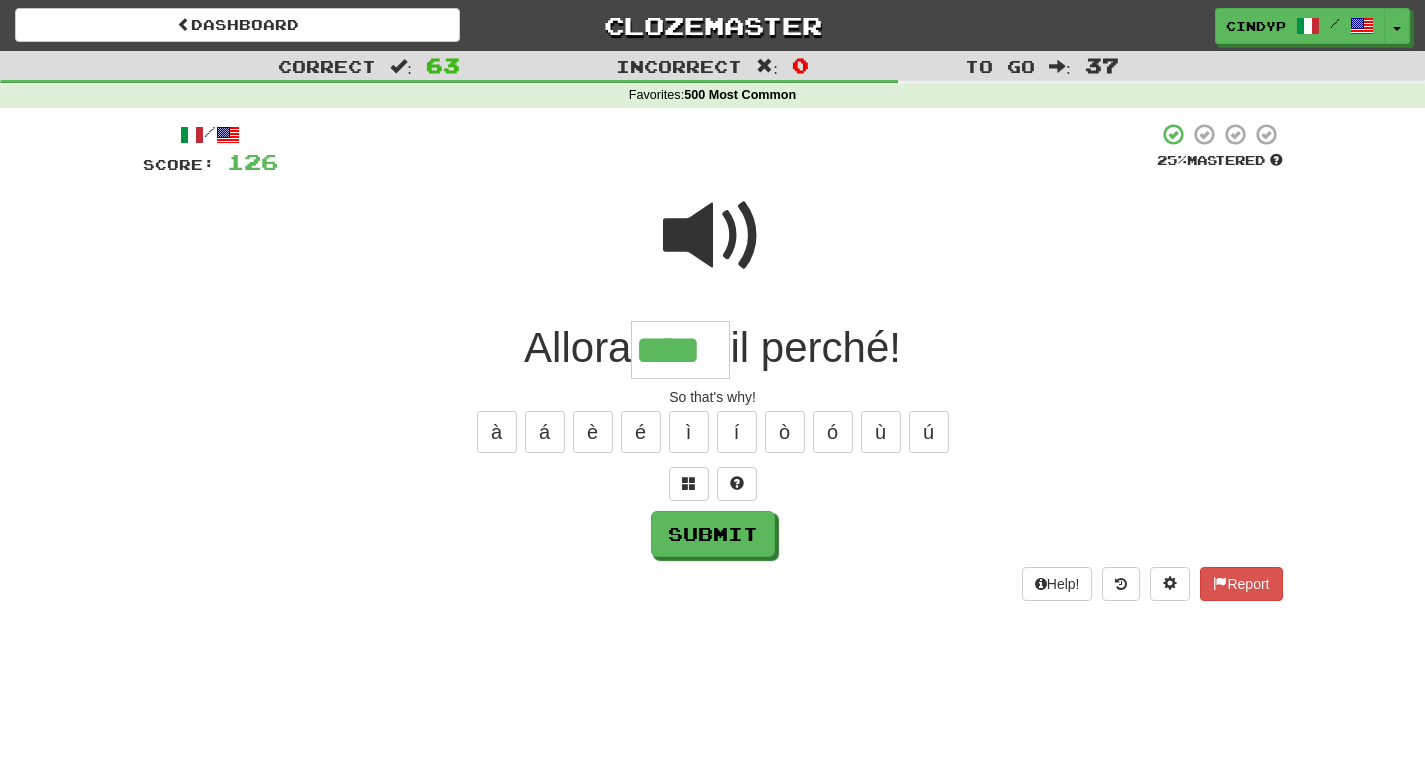 type on "****" 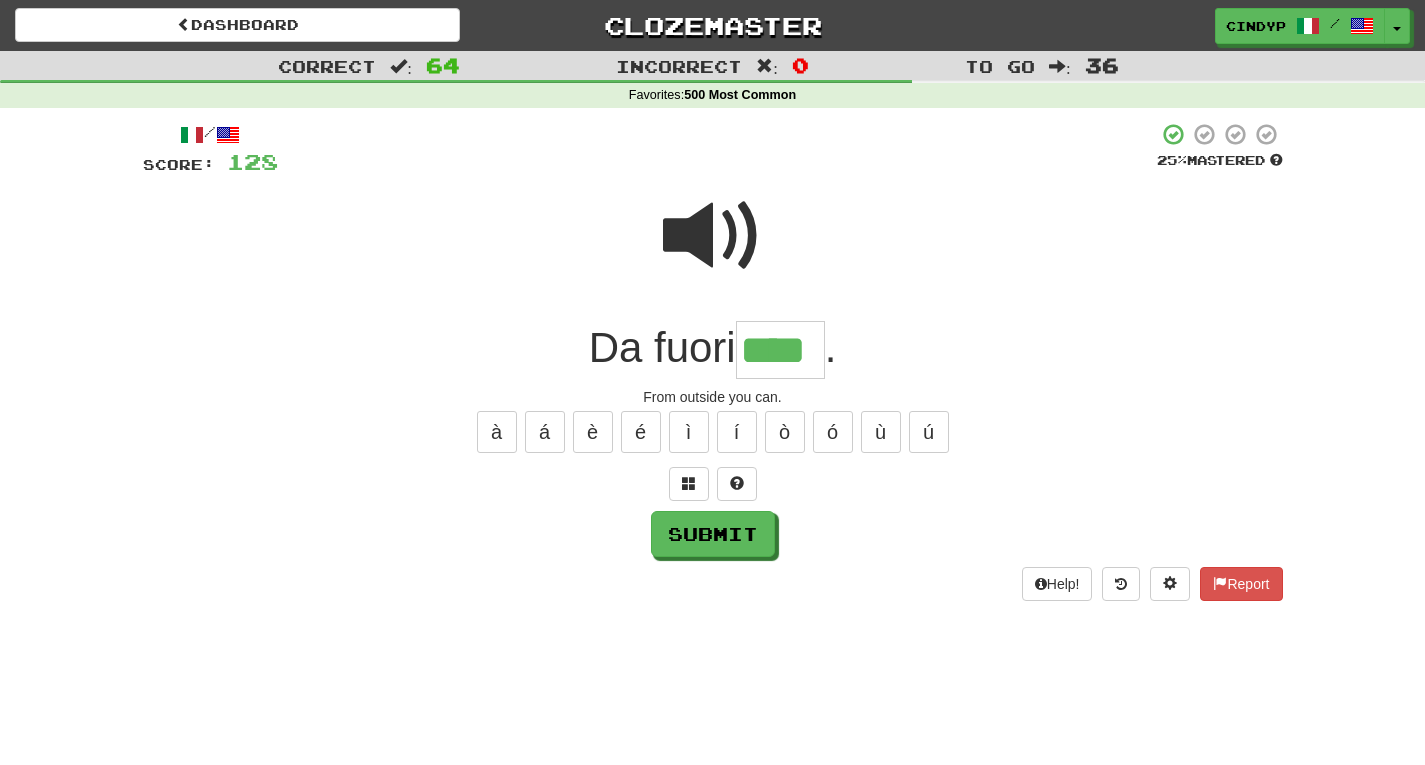 type on "****" 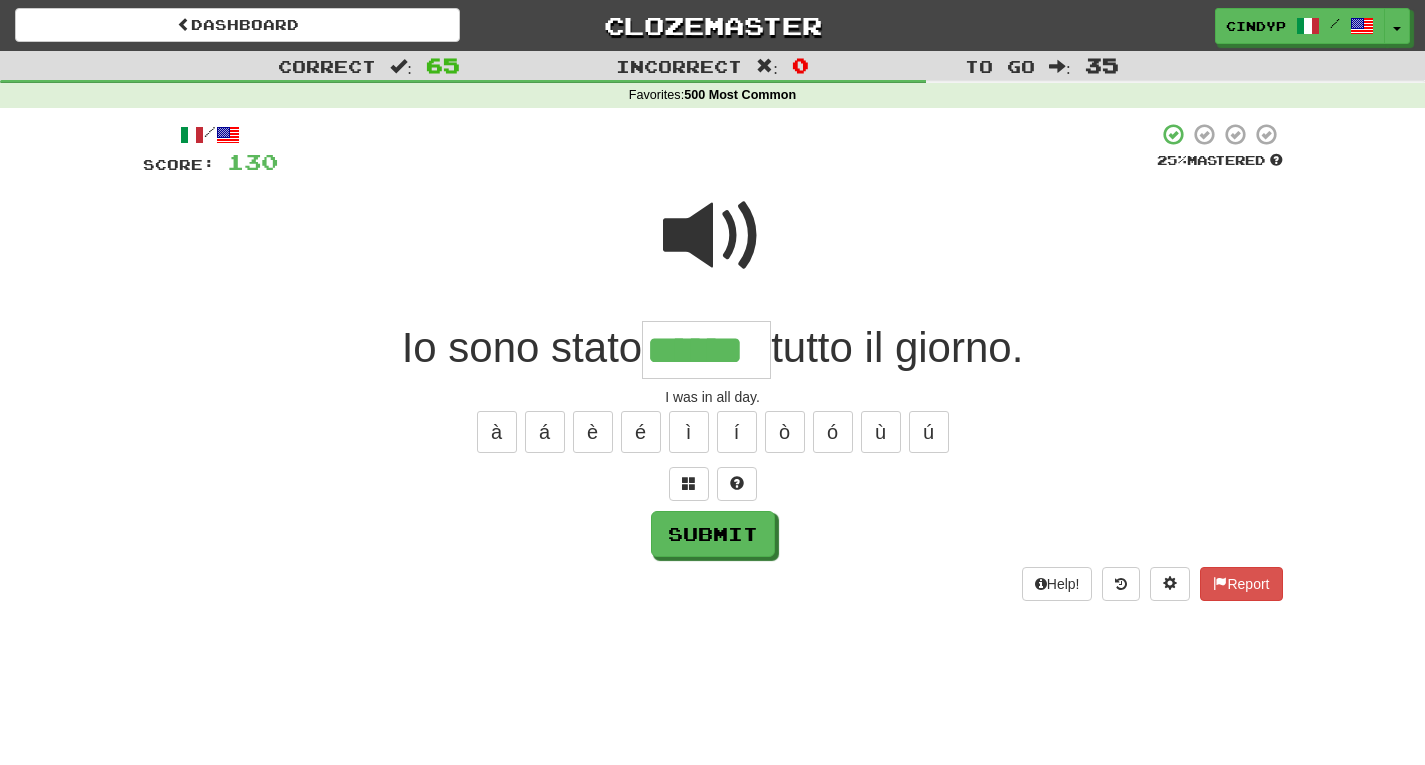 type on "******" 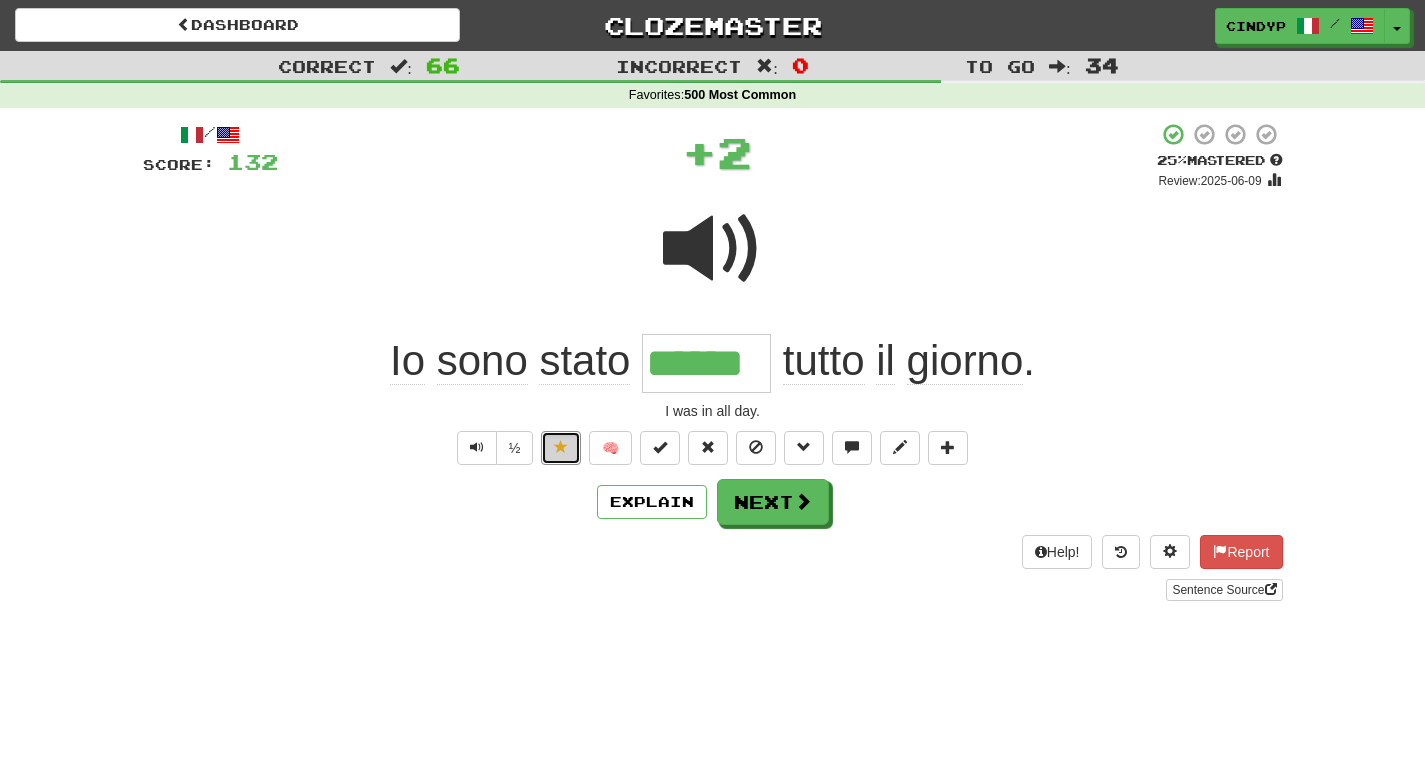 click at bounding box center [561, 447] 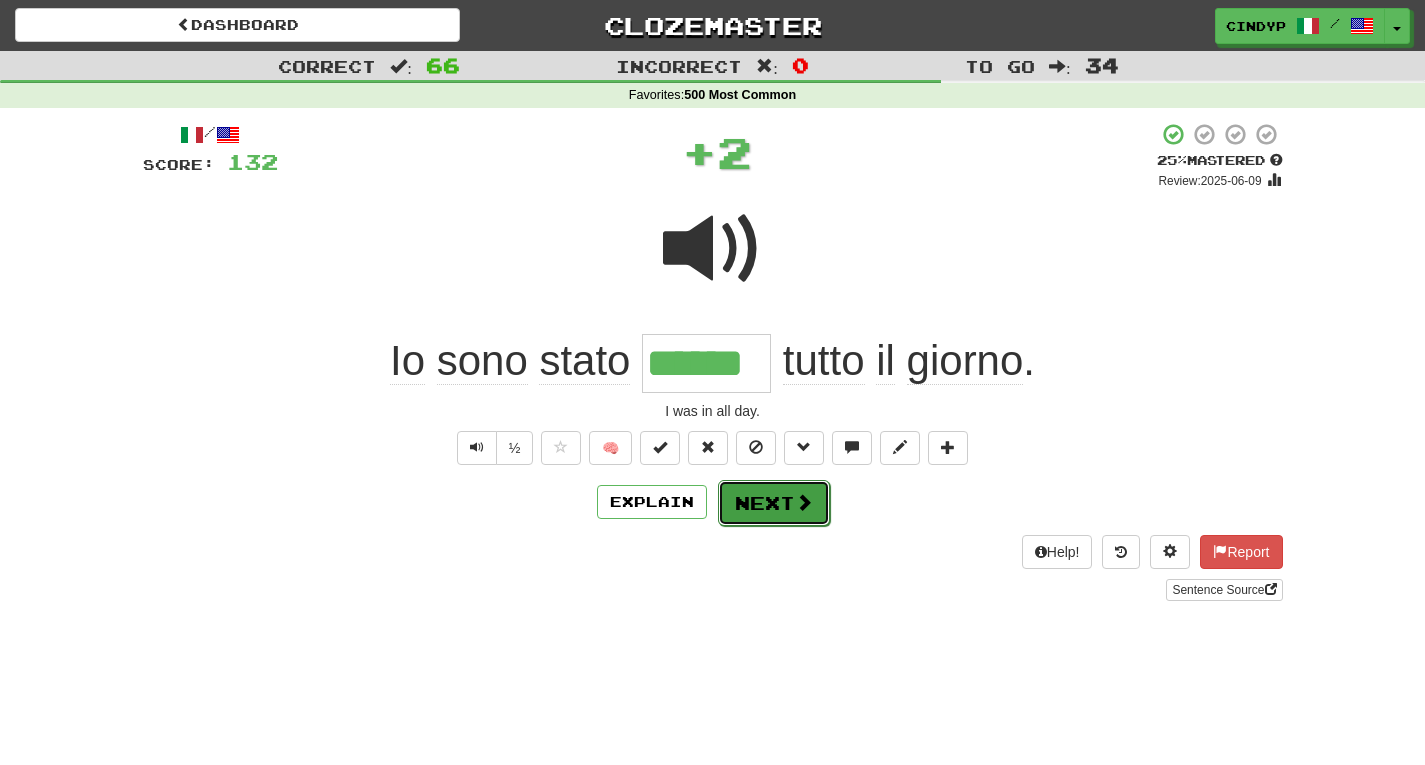 click on "Next" at bounding box center [774, 503] 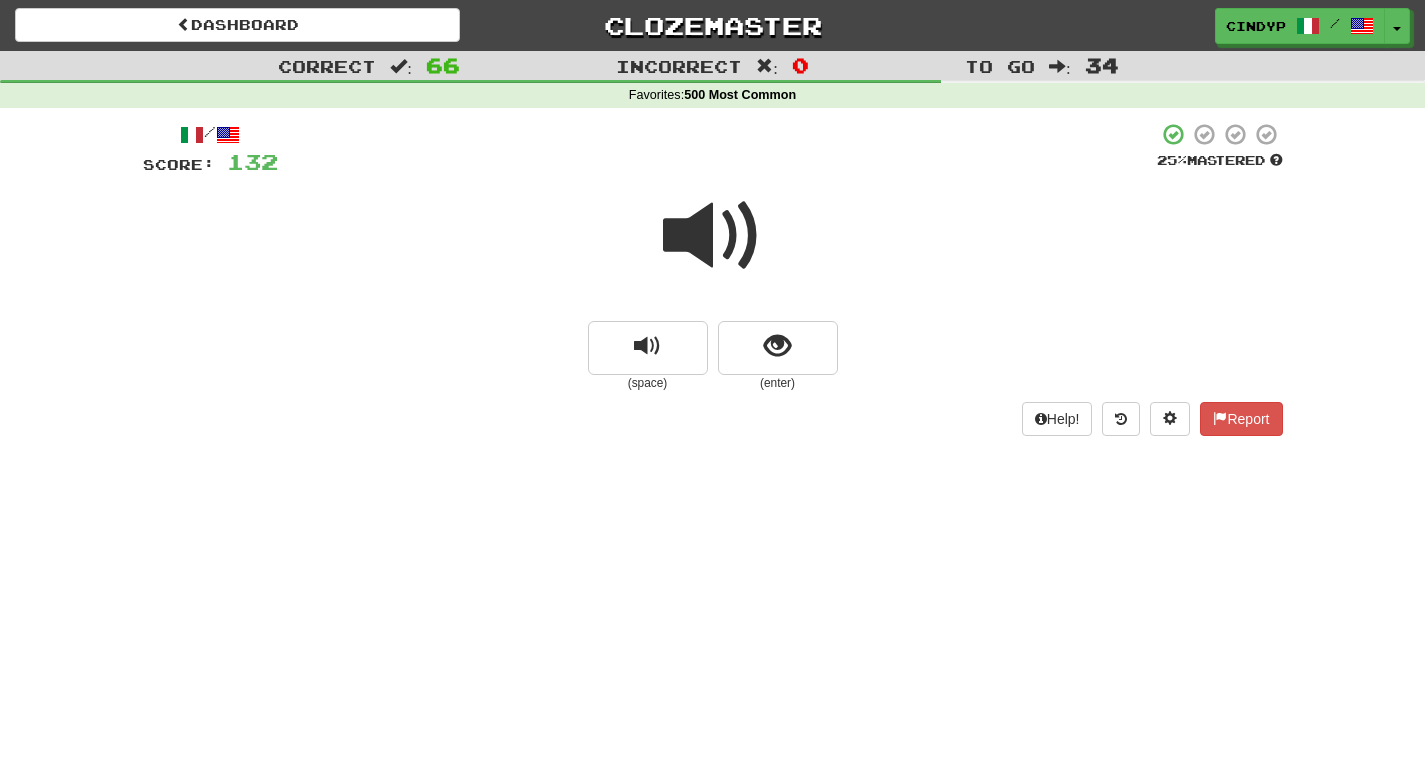 click at bounding box center [713, 236] 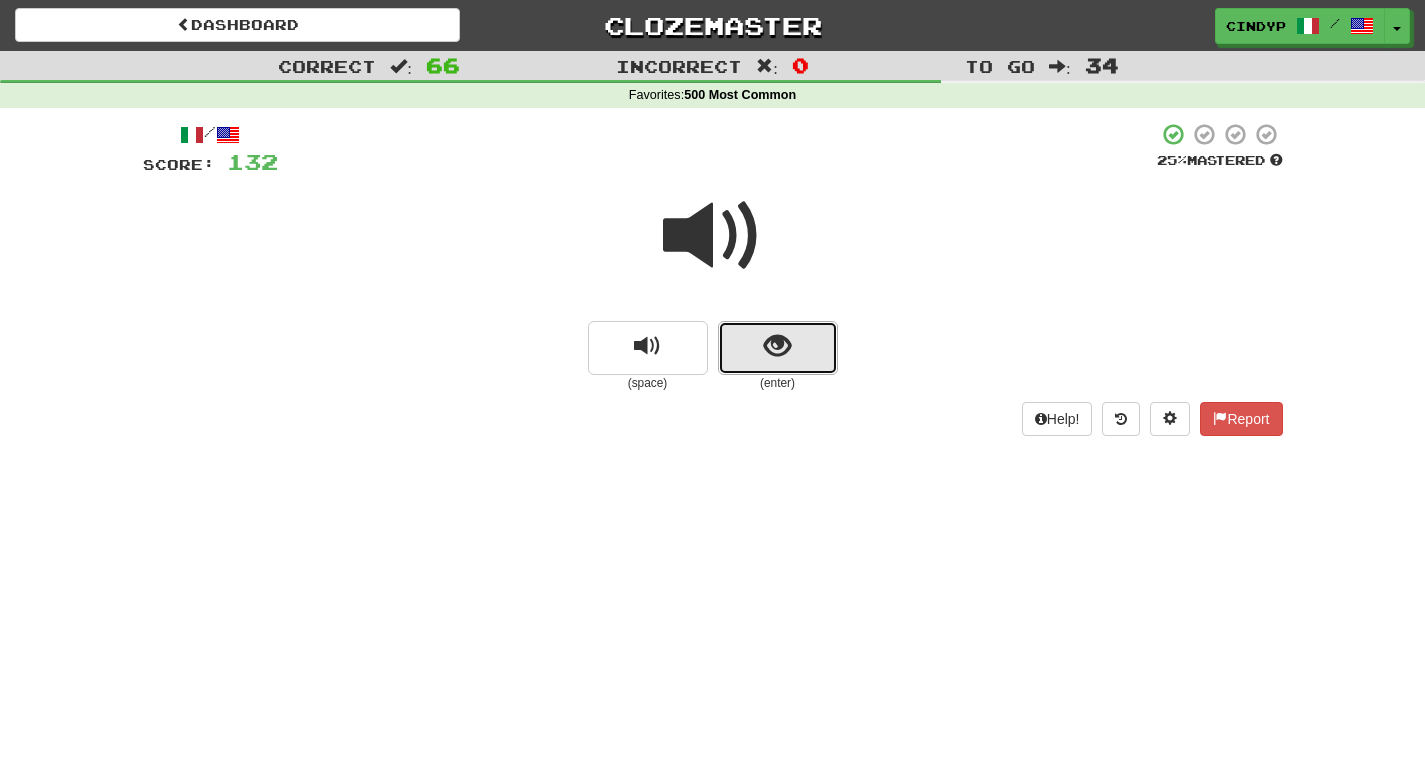 click at bounding box center [777, 346] 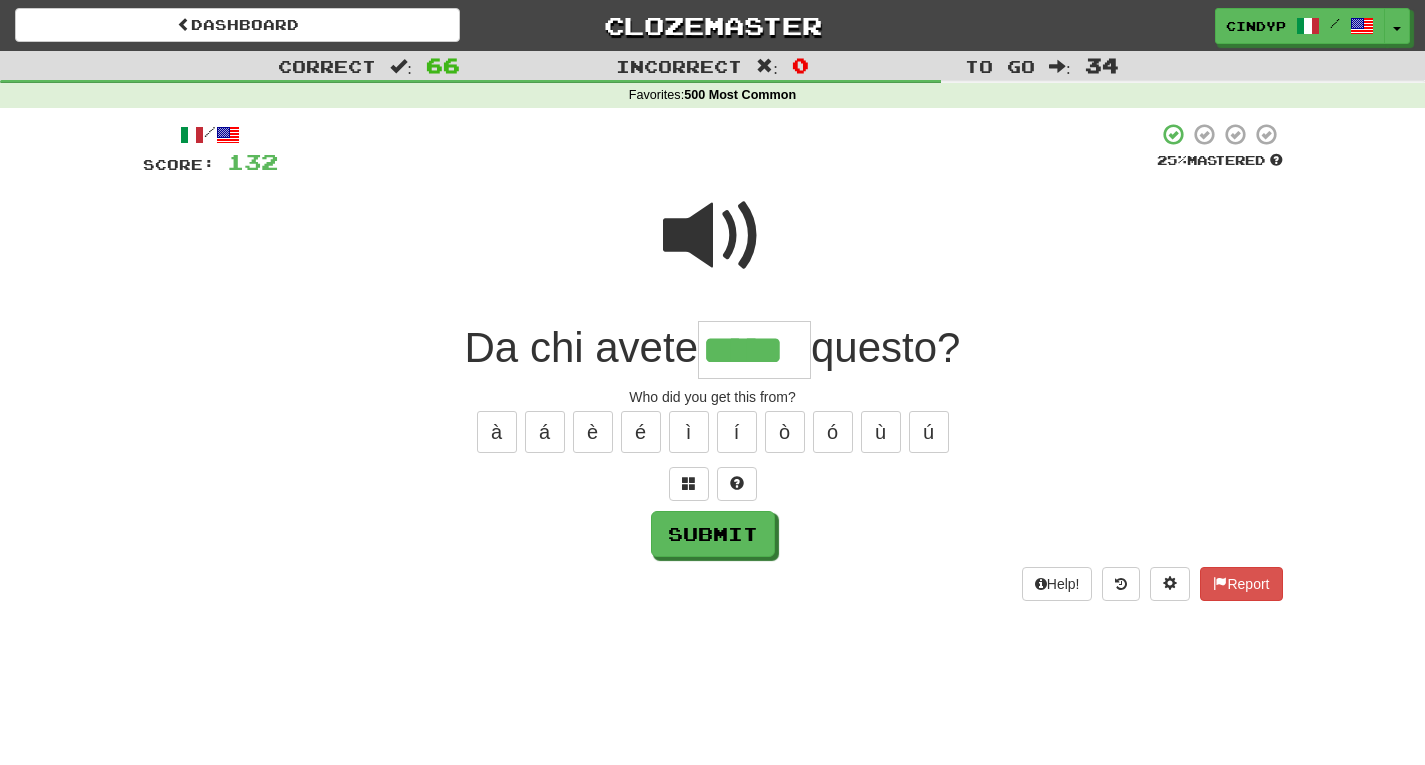 type on "*****" 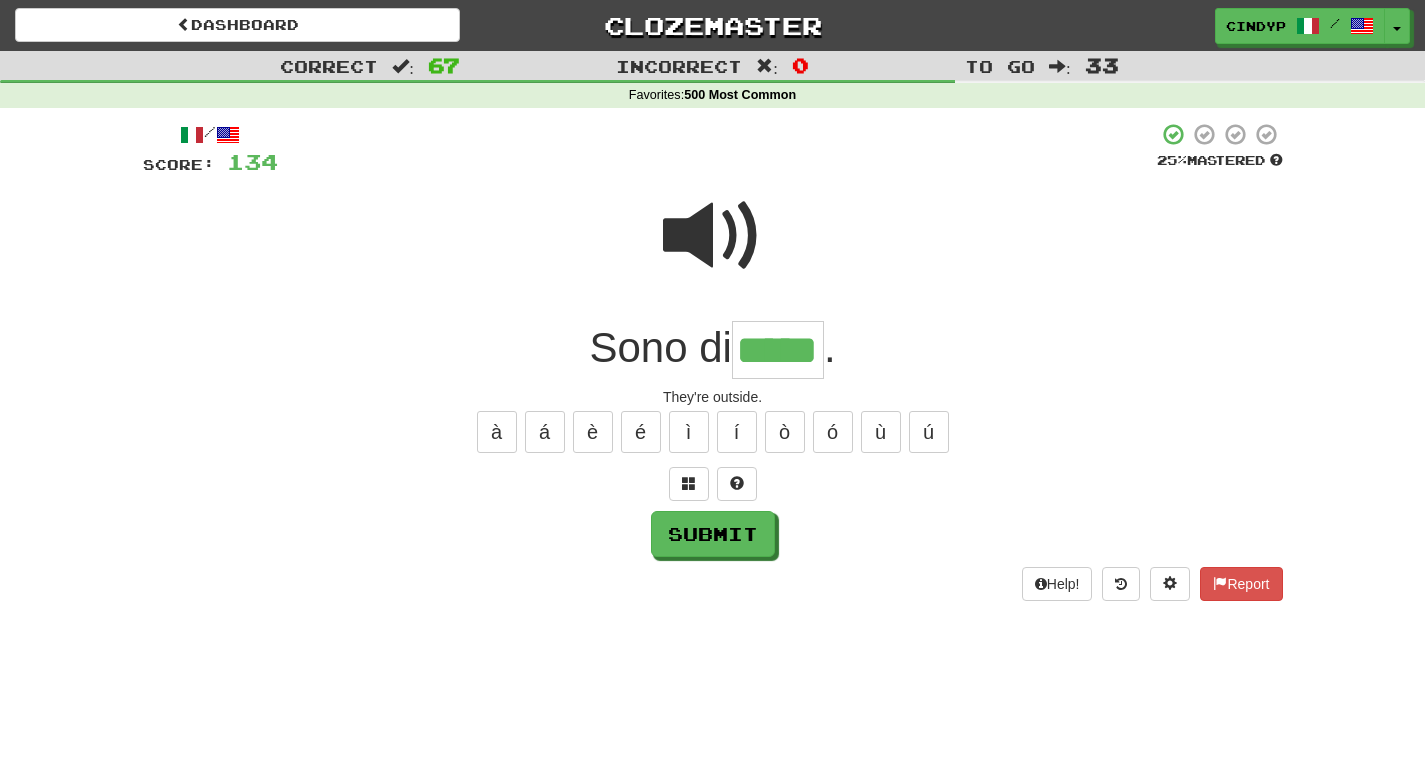 type on "*****" 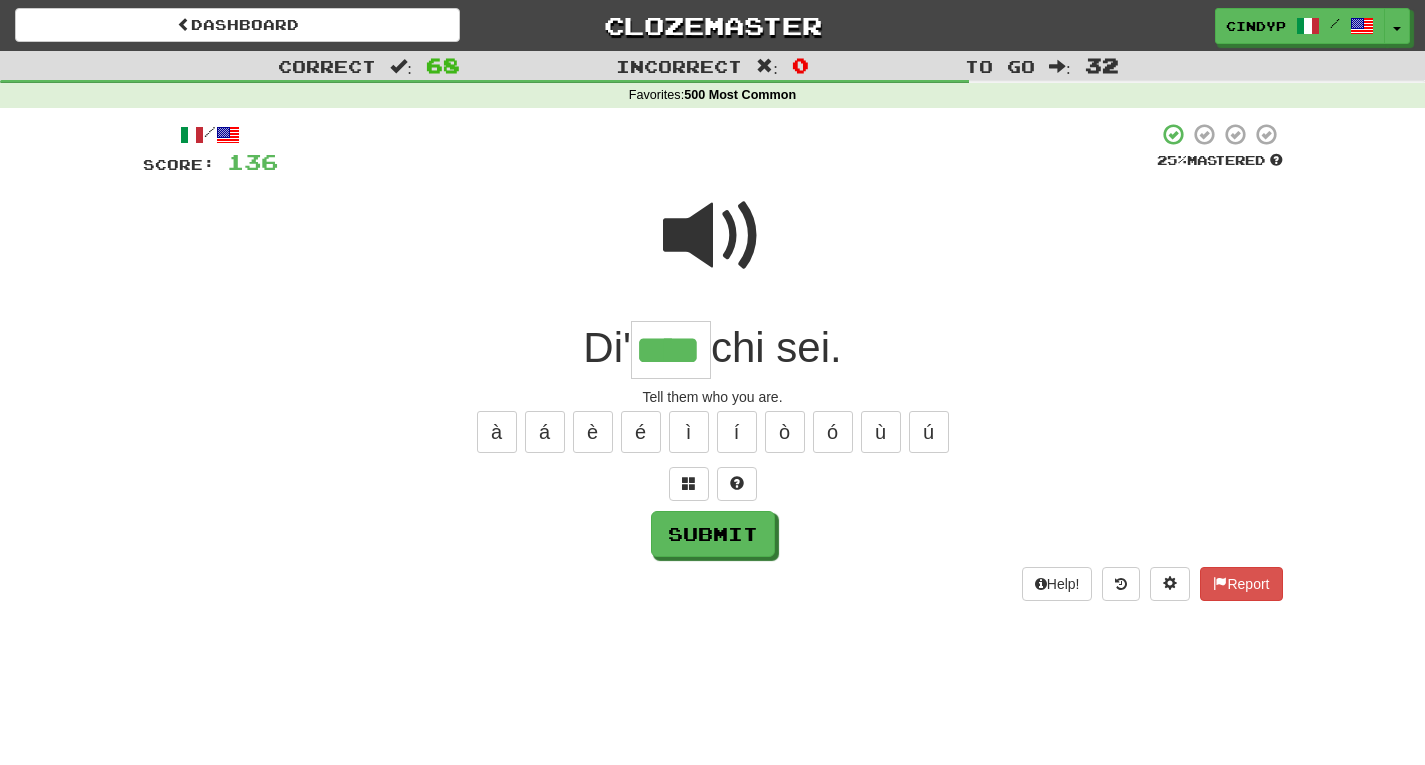 type on "****" 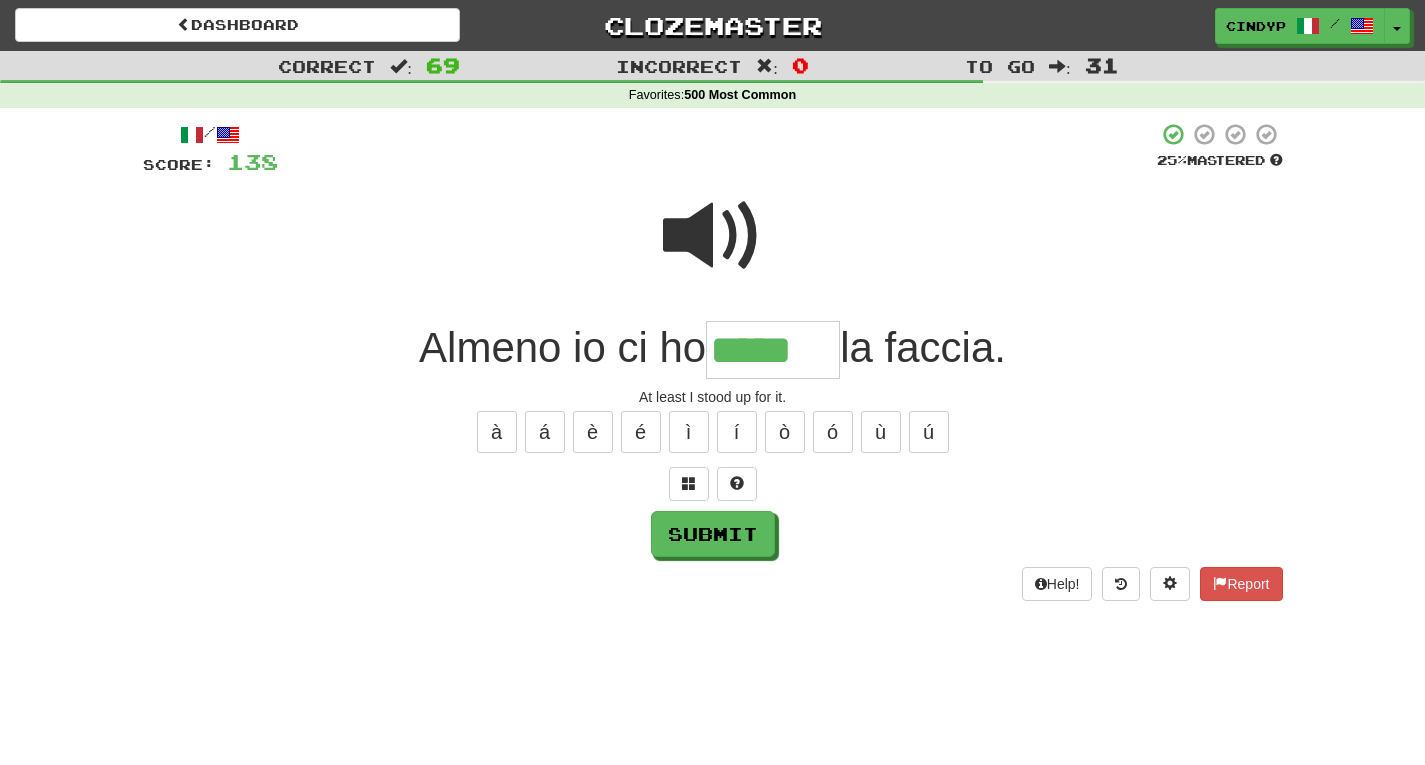 type on "*****" 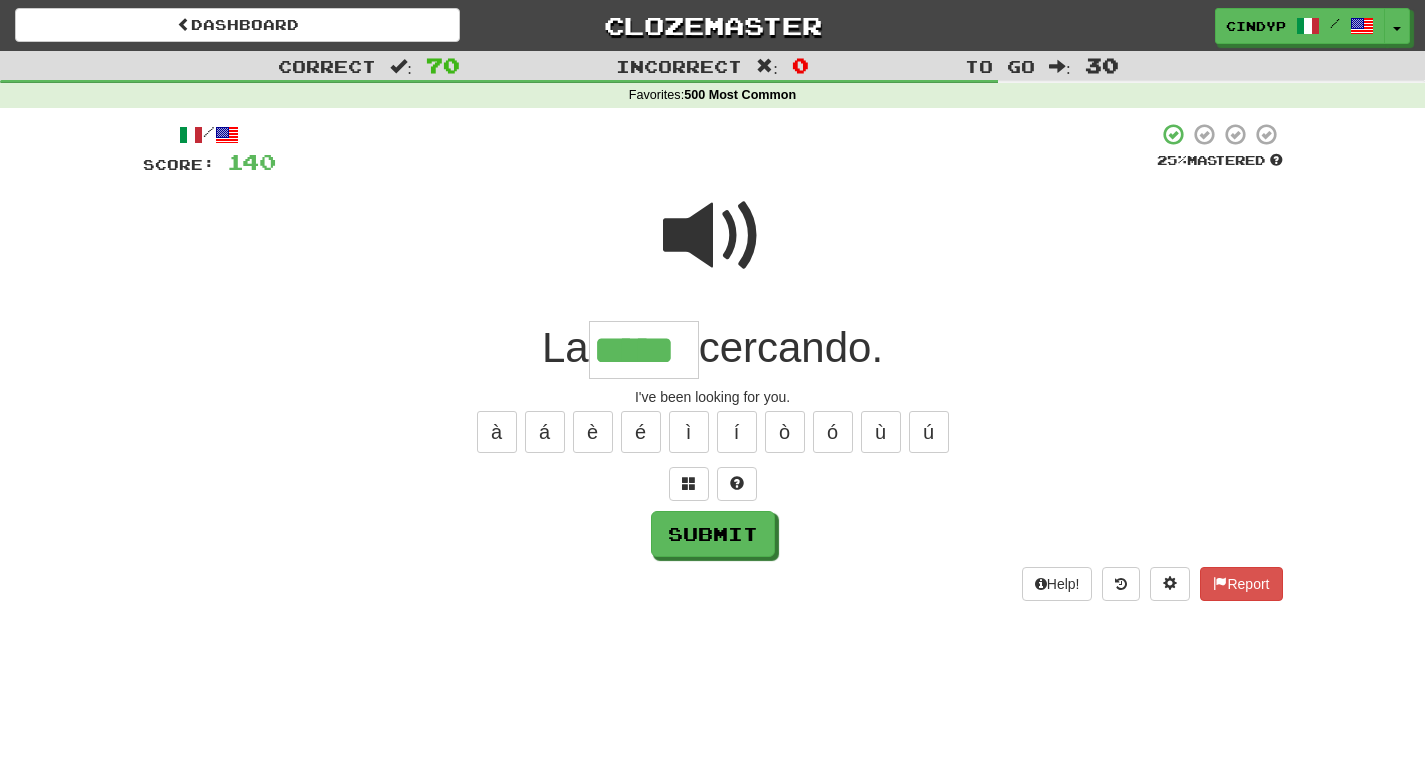 type on "*****" 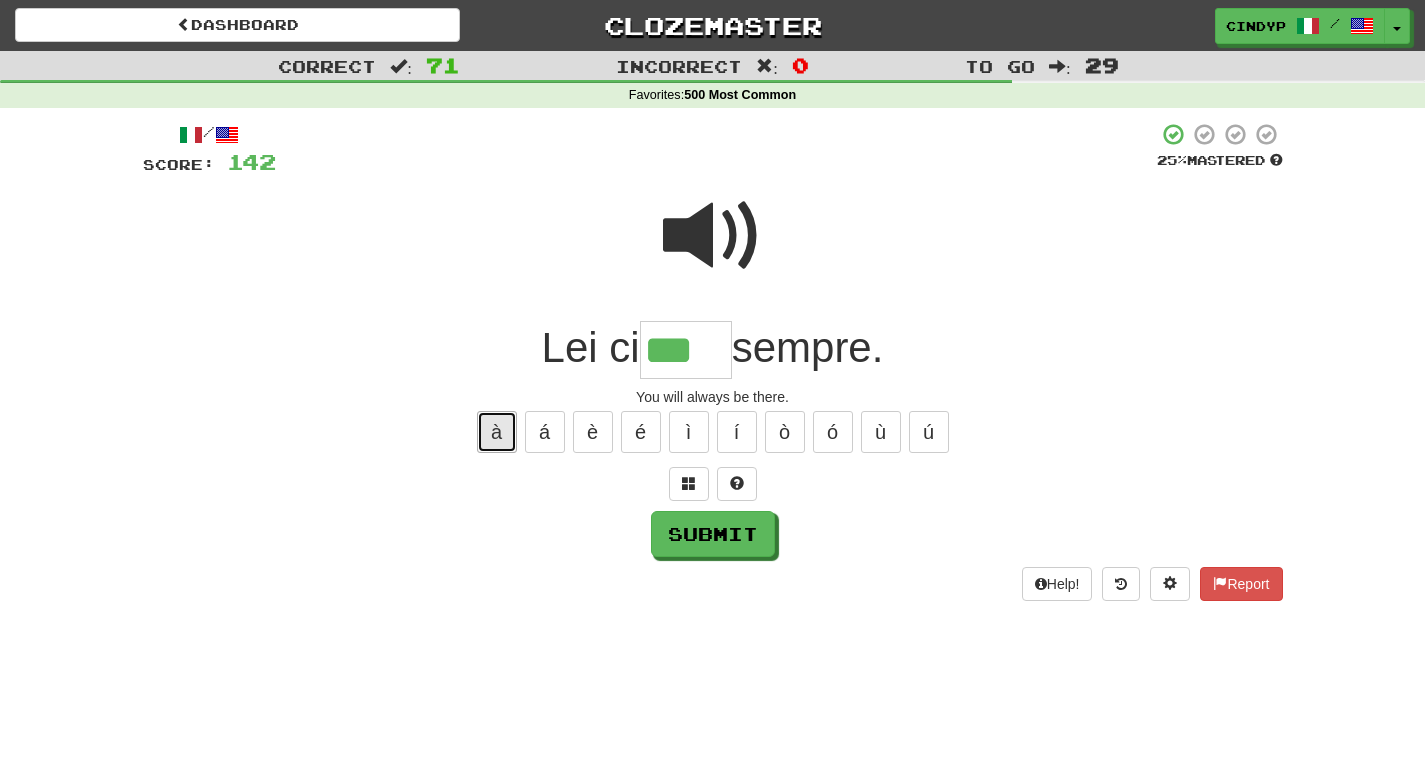 click on "à" at bounding box center [497, 432] 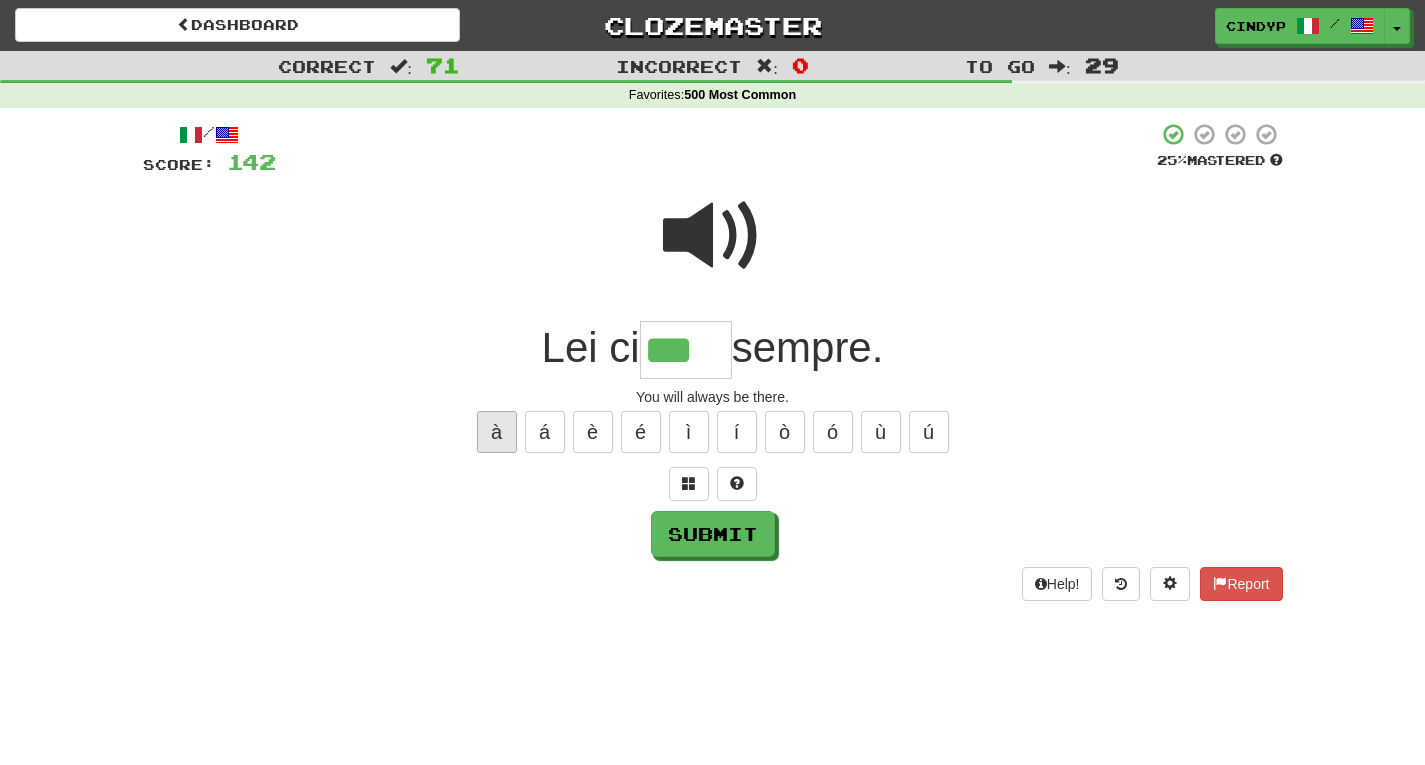 type on "****" 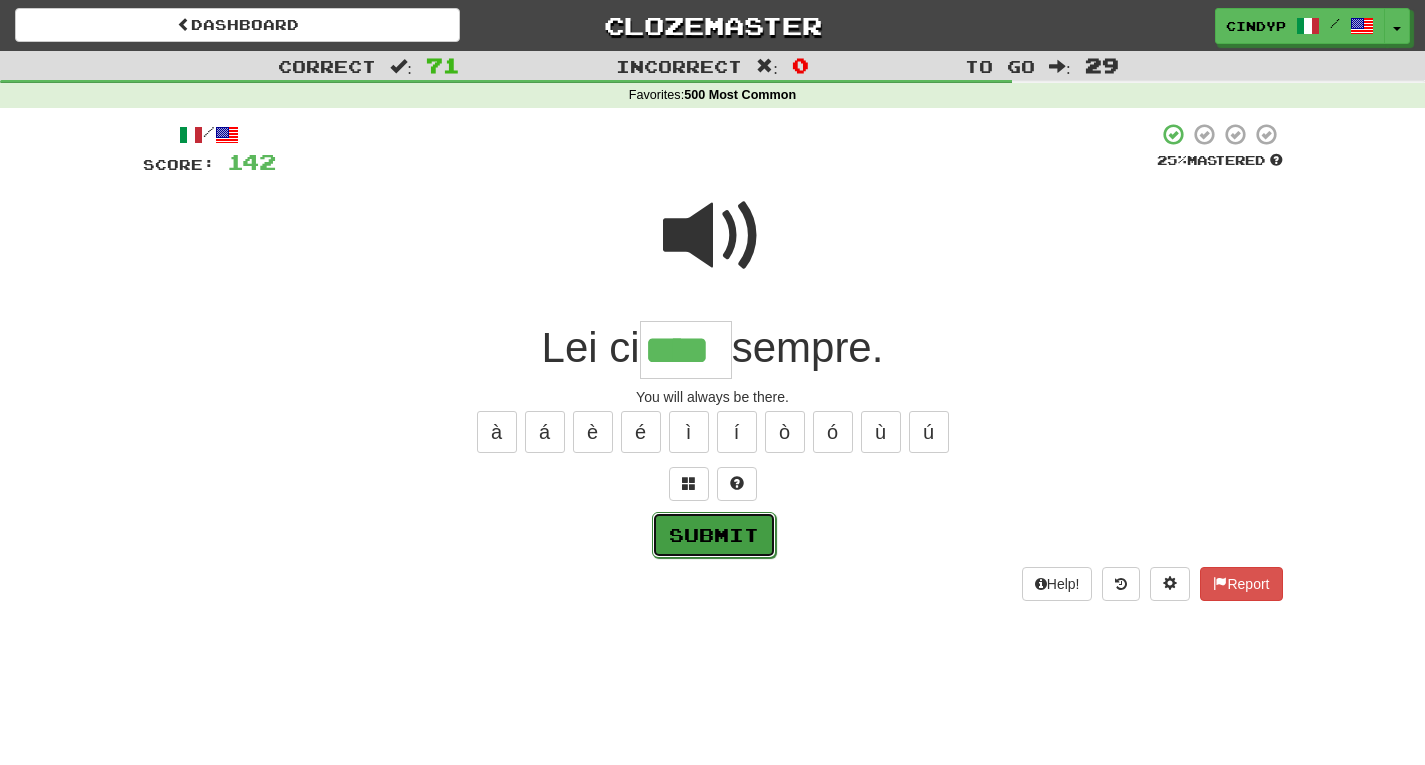 click on "Submit" at bounding box center (714, 535) 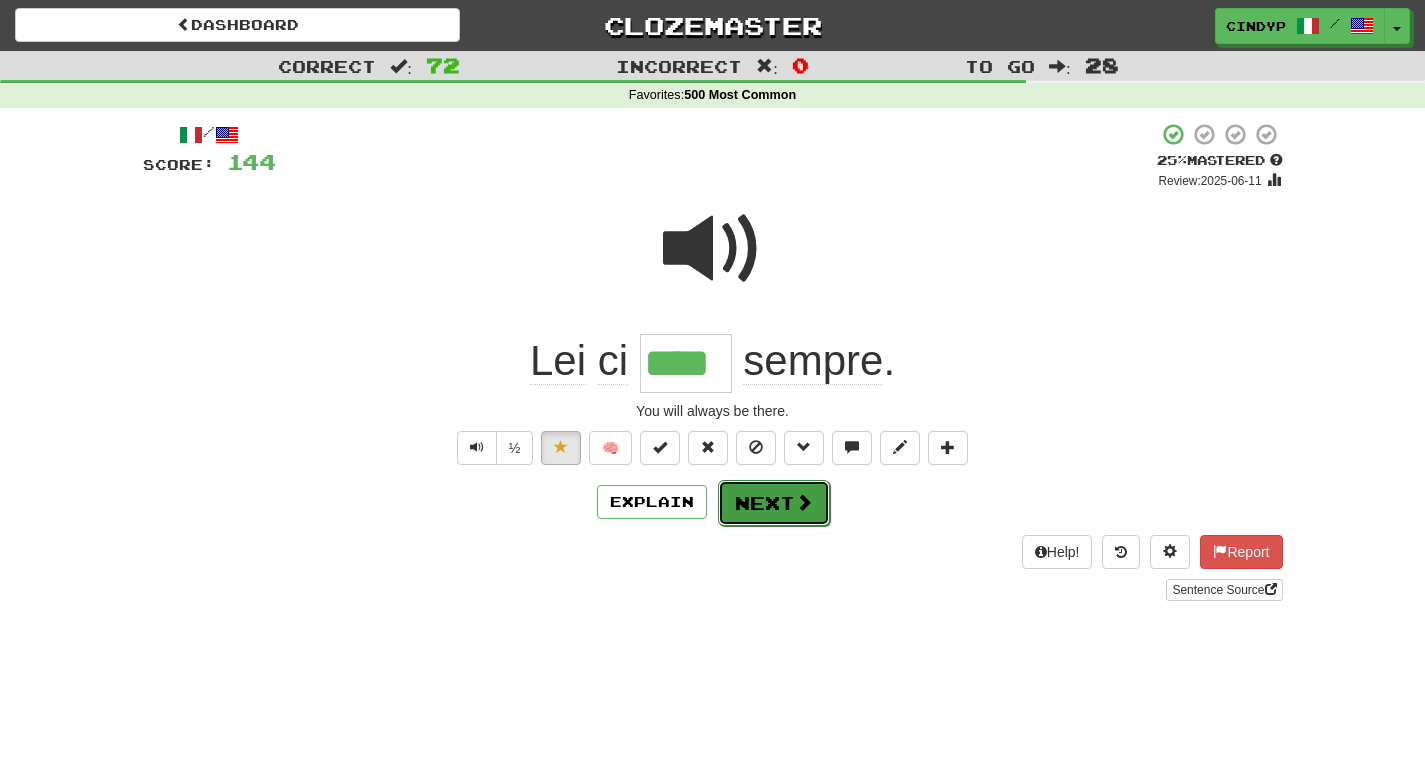 click on "Next" at bounding box center [774, 503] 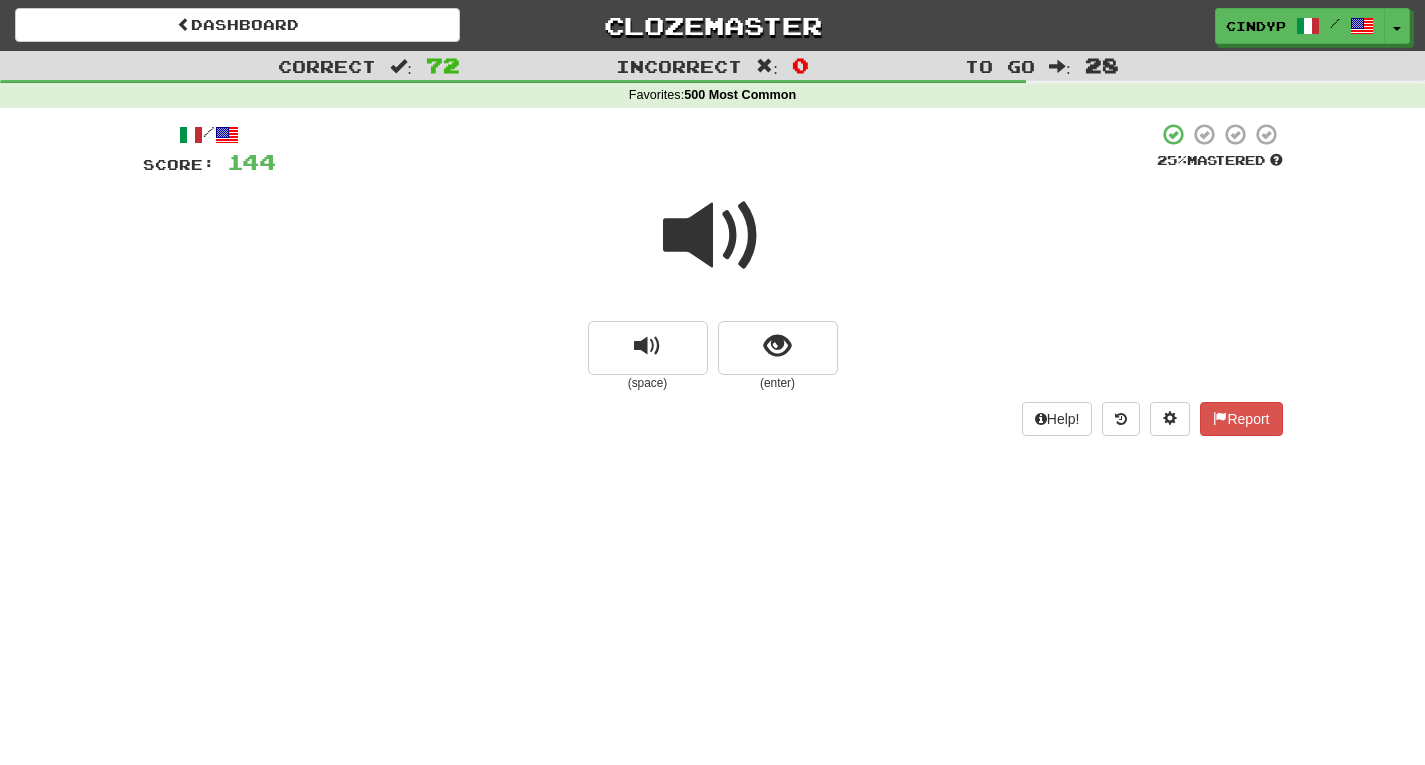click at bounding box center [713, 236] 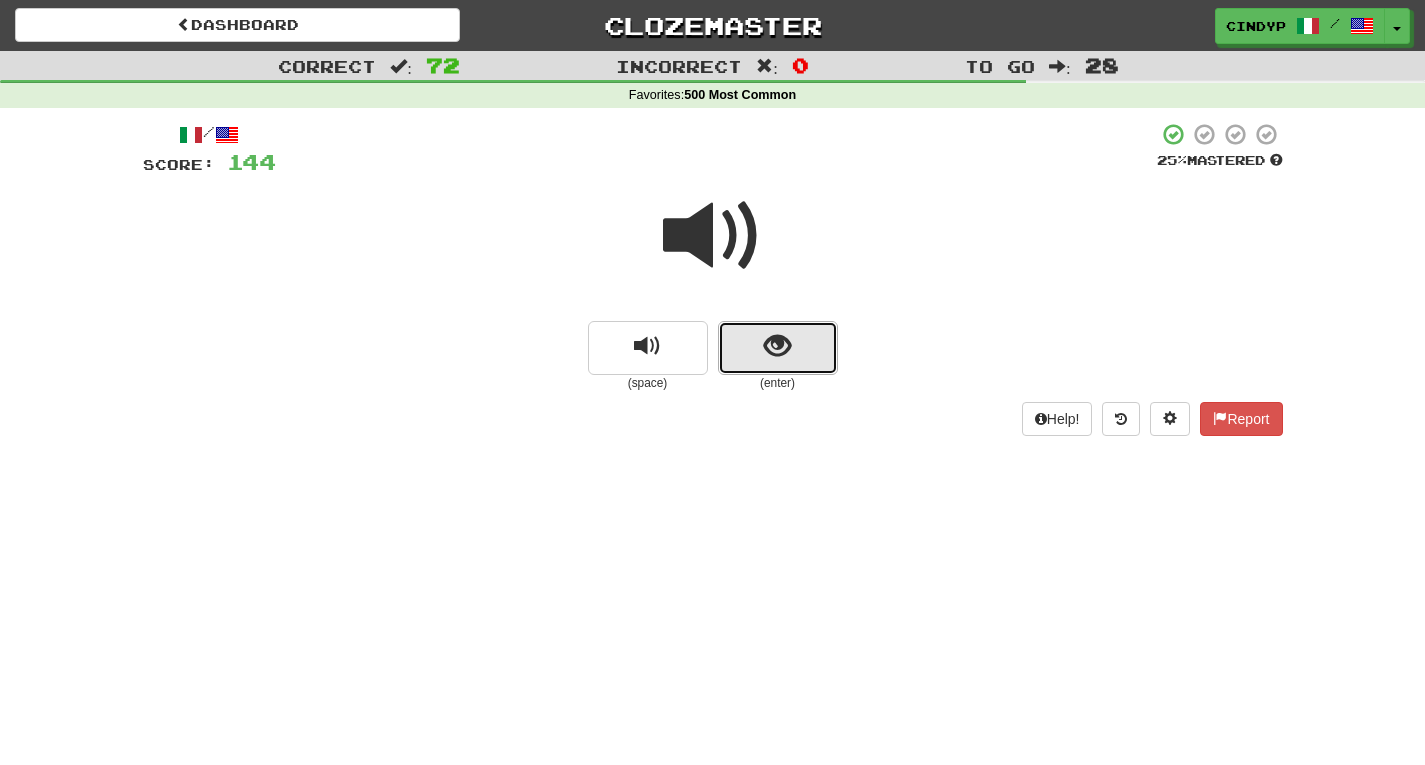 click at bounding box center (777, 346) 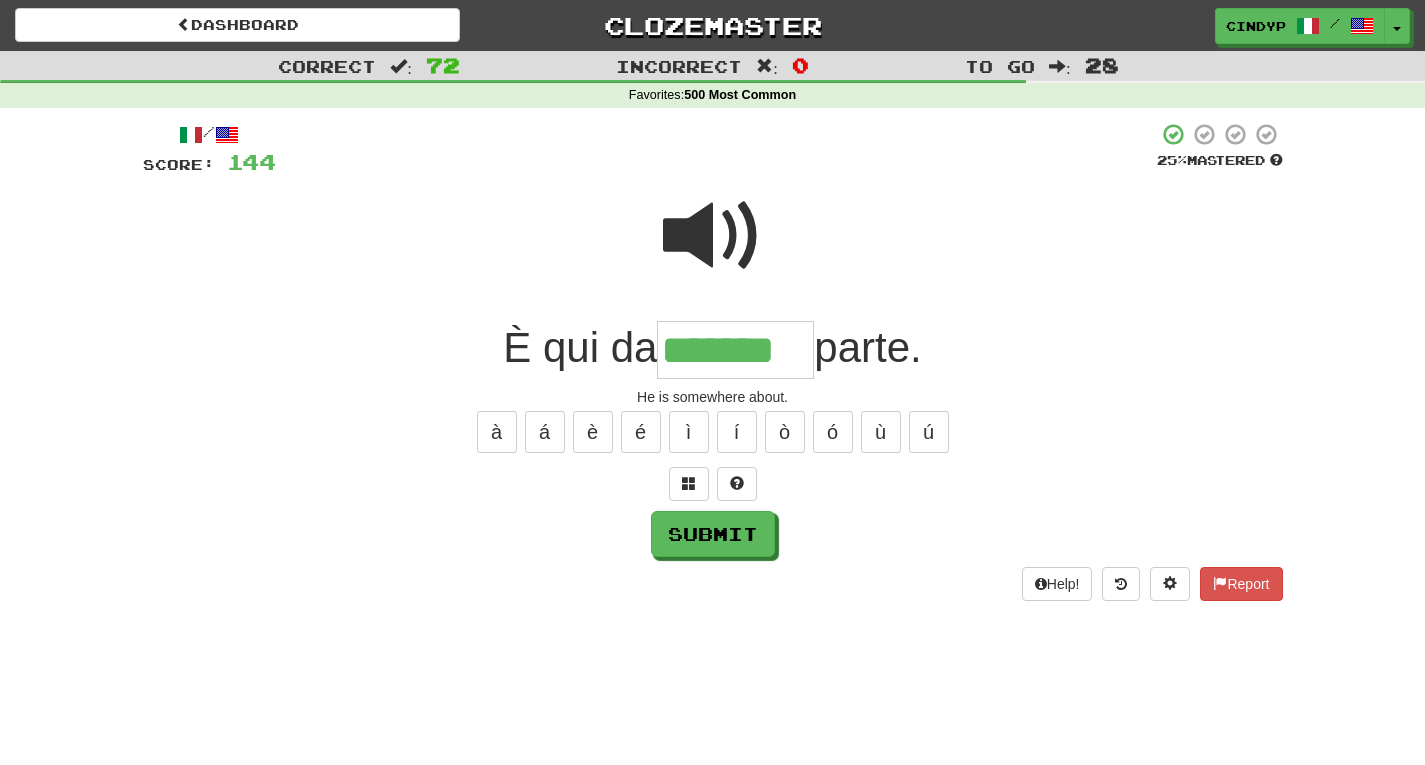type on "*******" 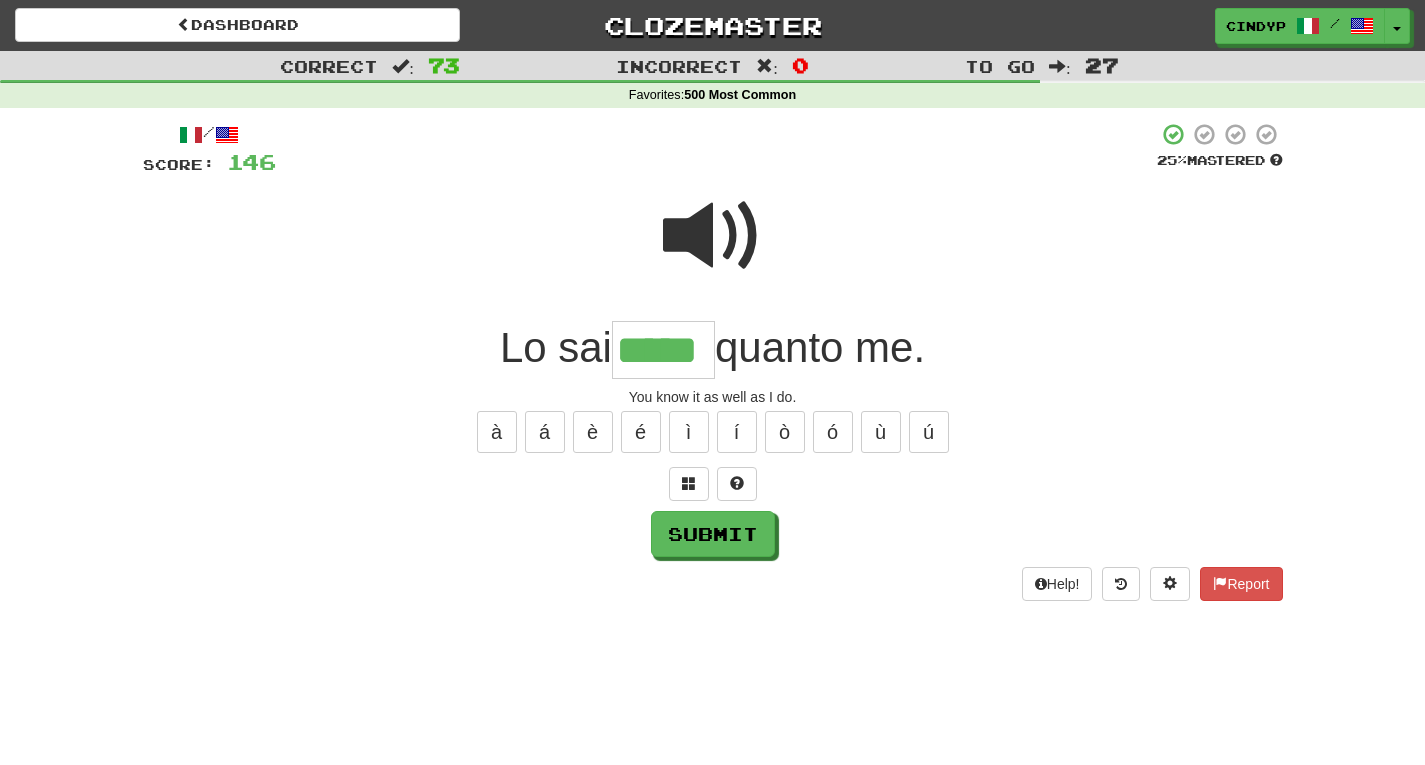 type on "*****" 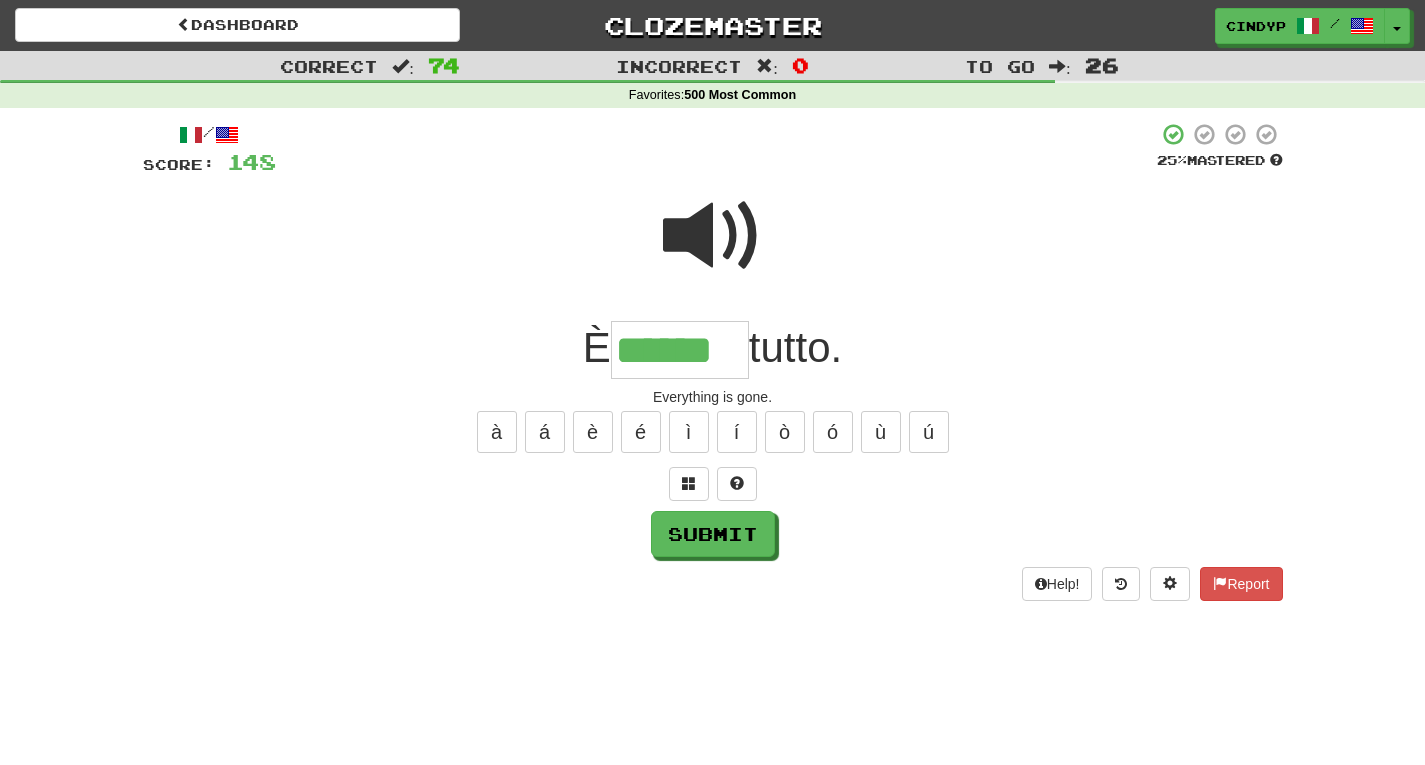 type on "******" 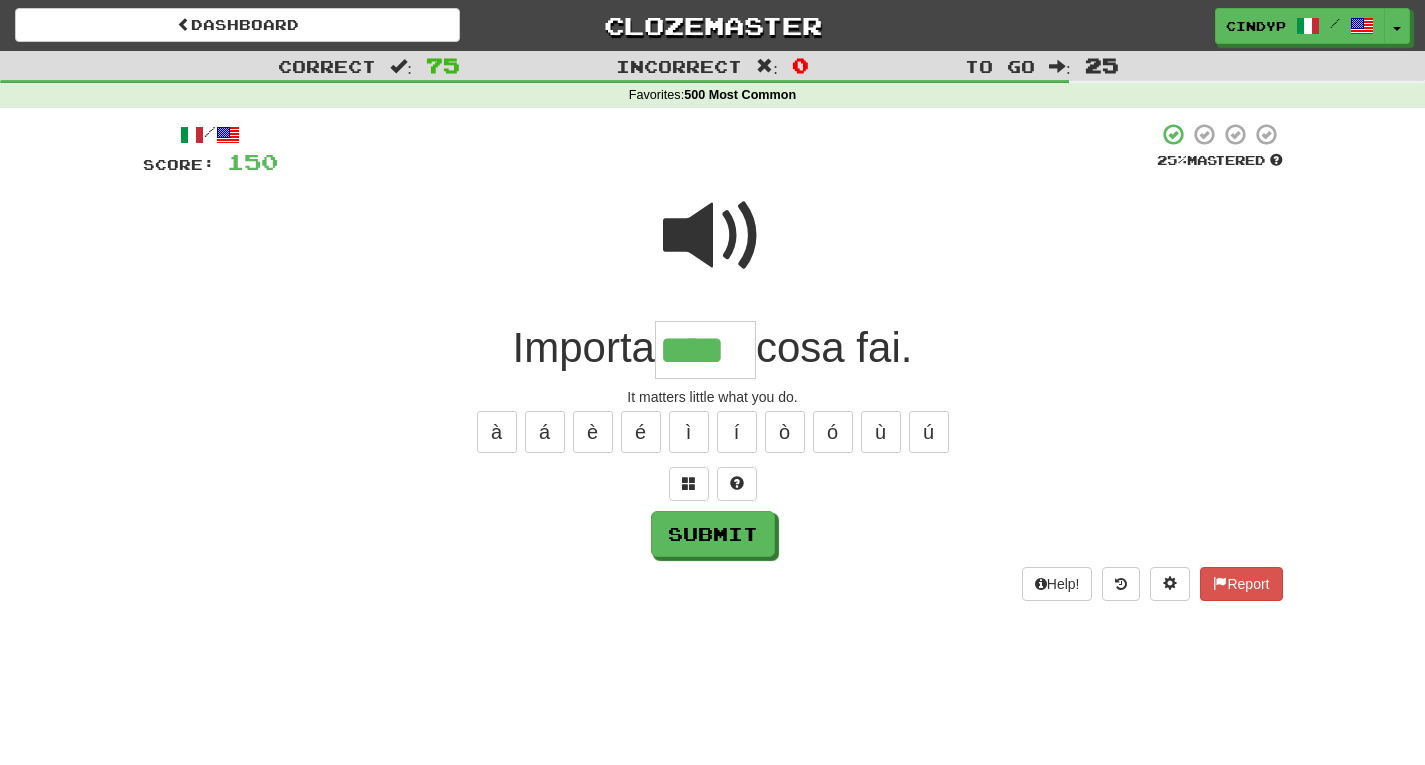 type on "****" 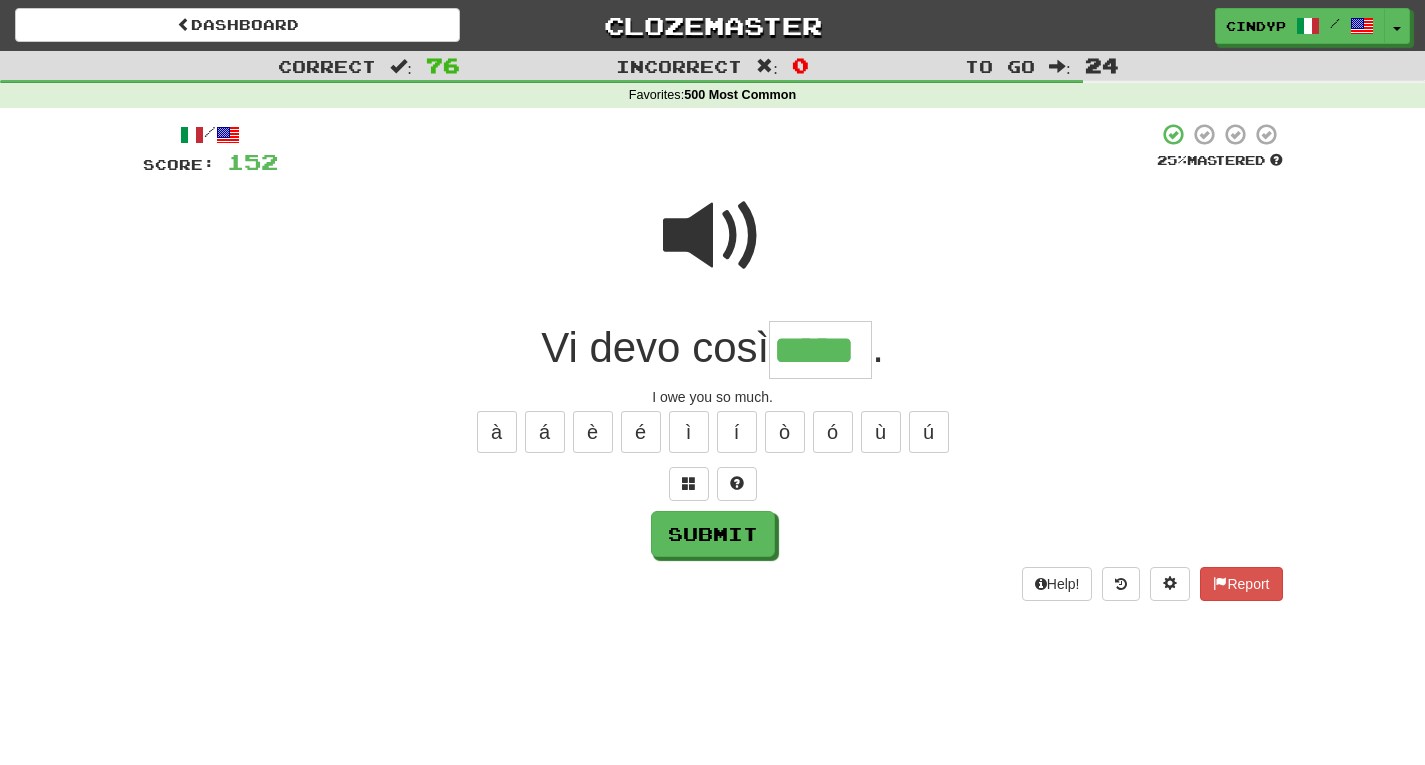 type on "*****" 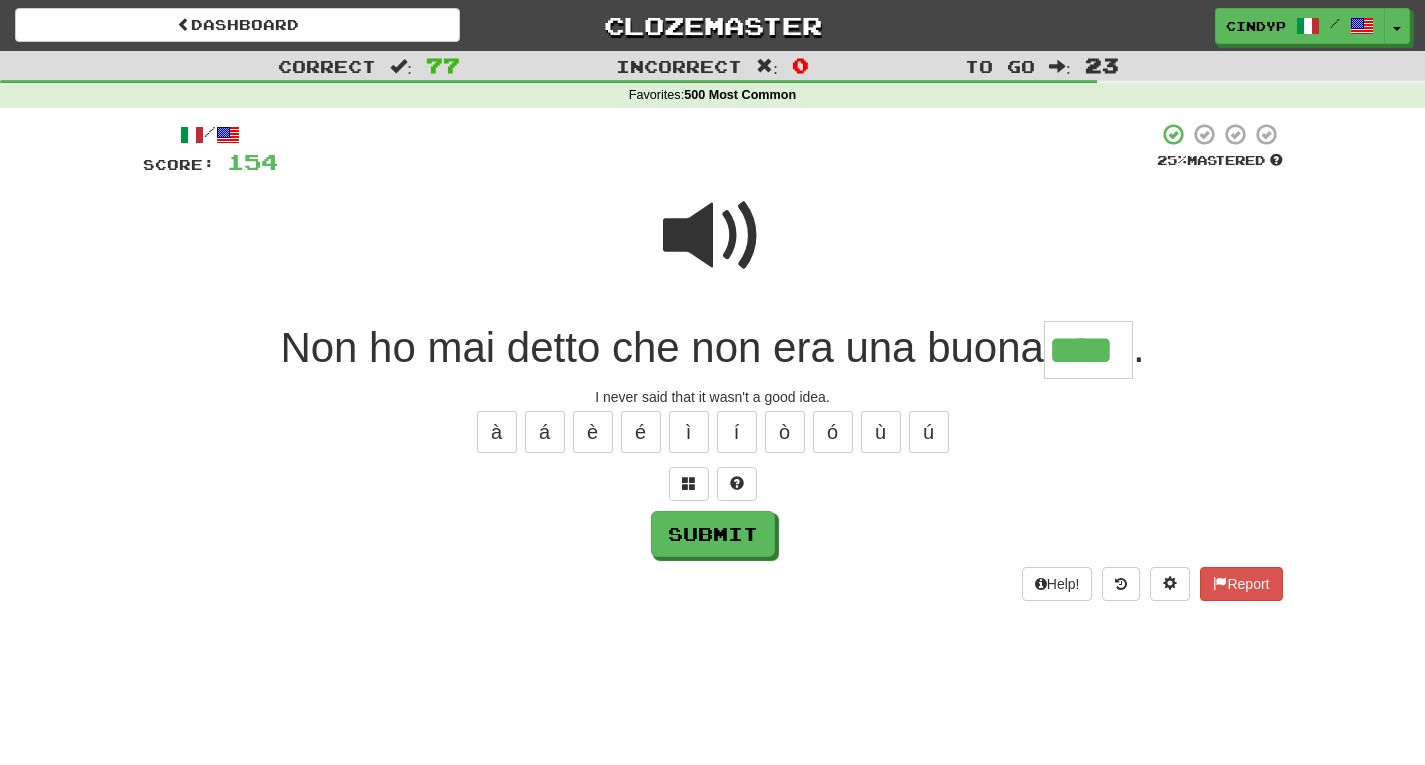 type on "****" 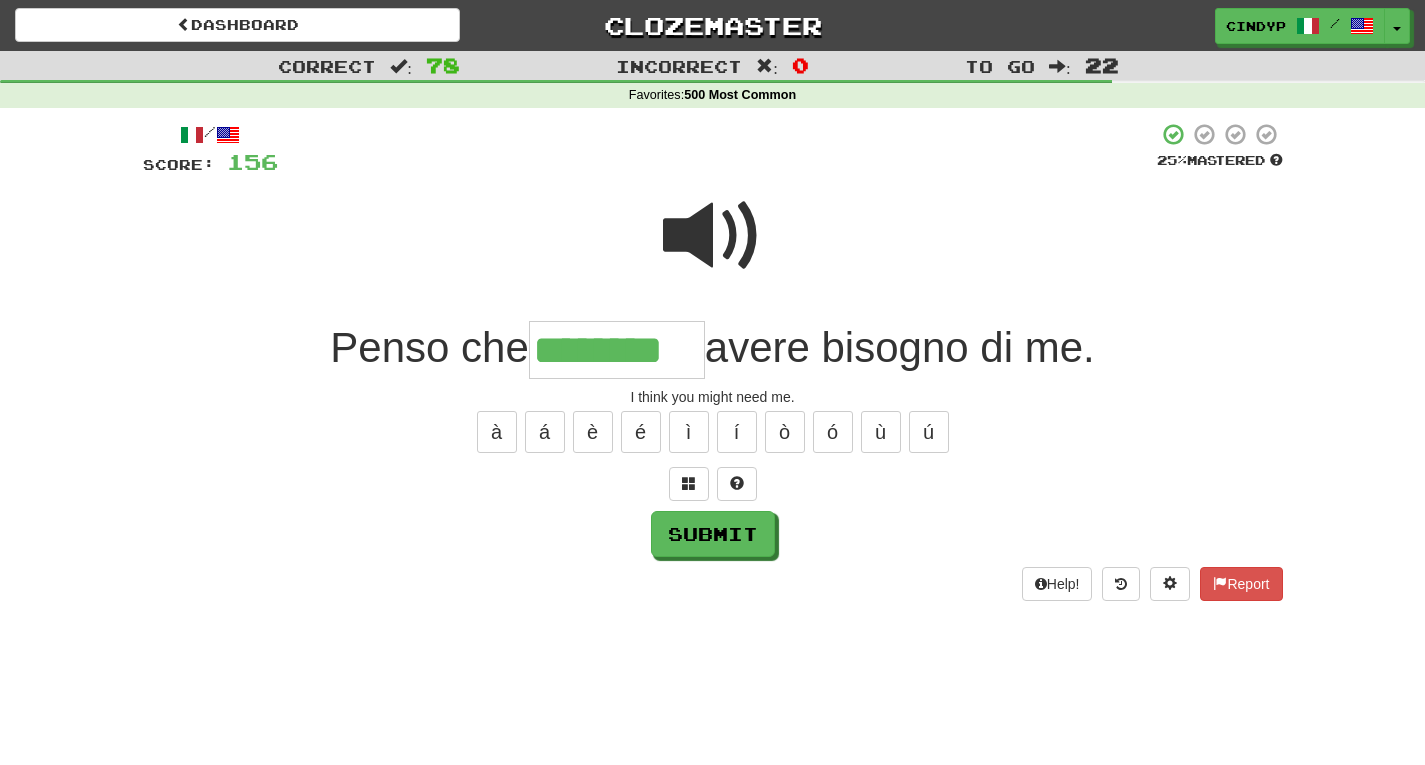 type on "********" 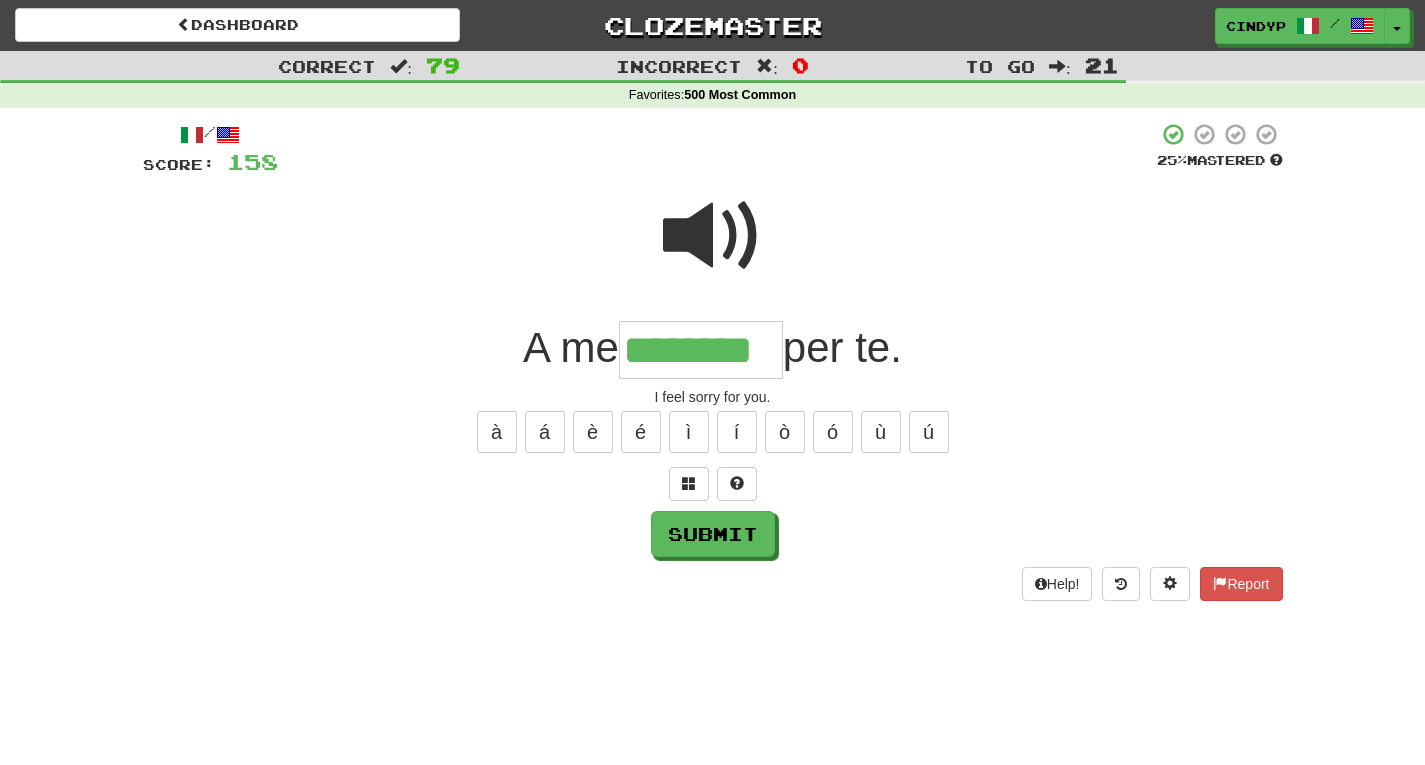 type on "********" 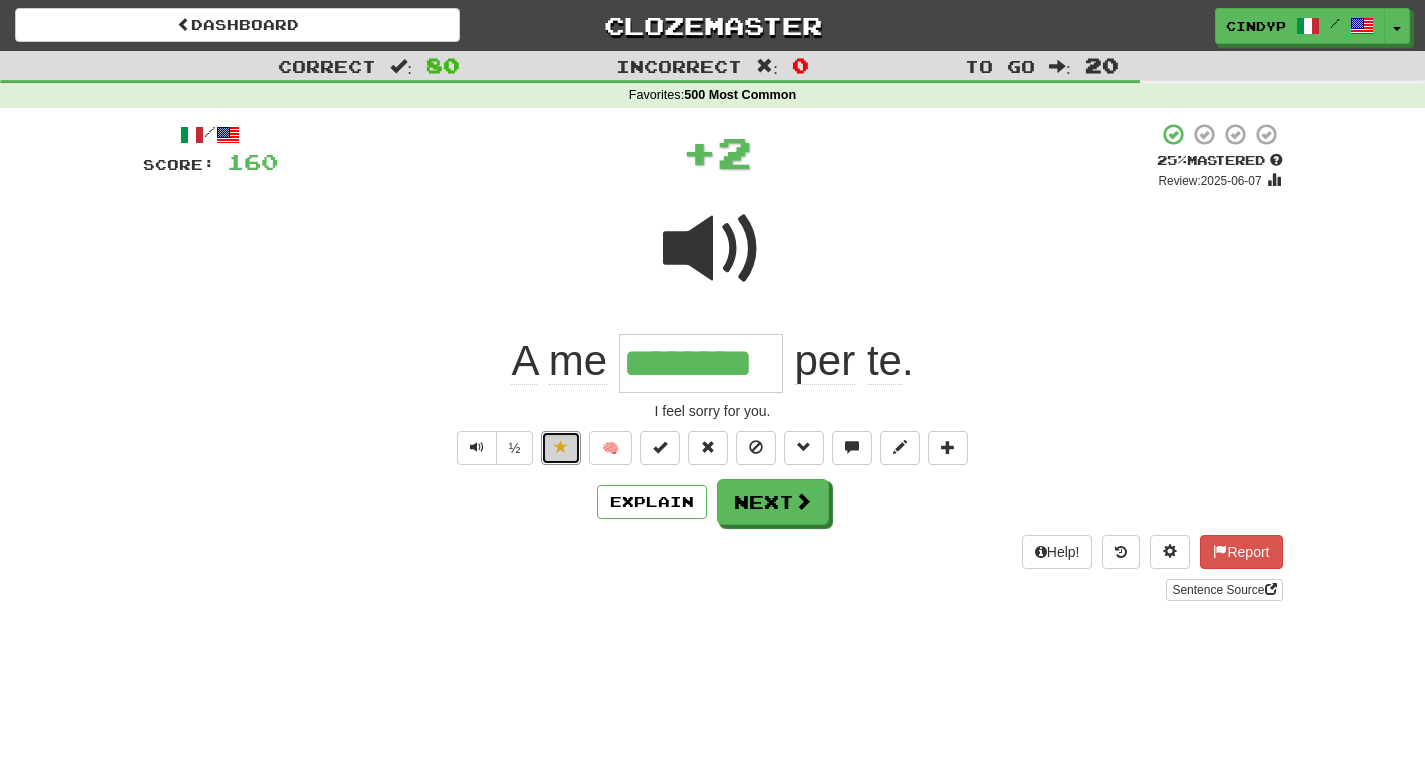 click at bounding box center (561, 448) 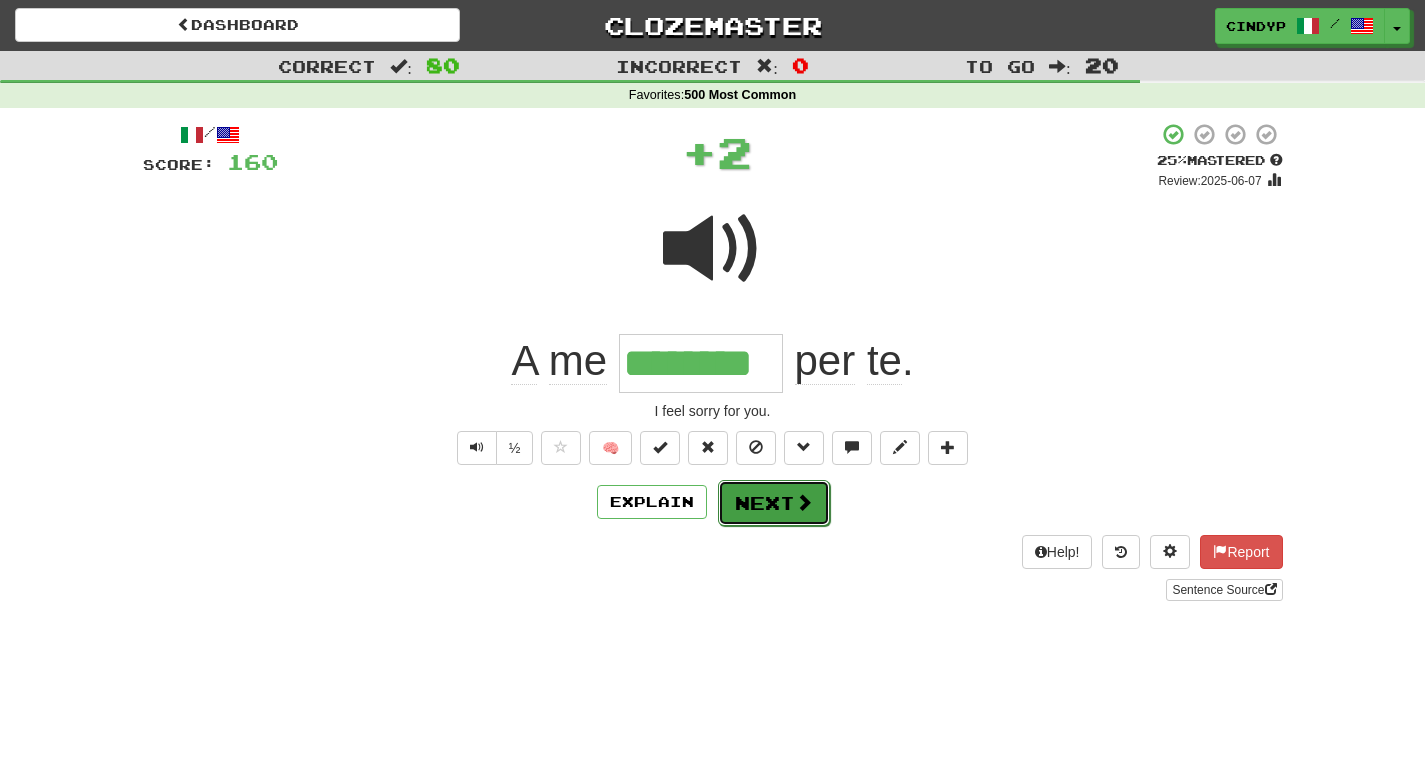 click at bounding box center [804, 502] 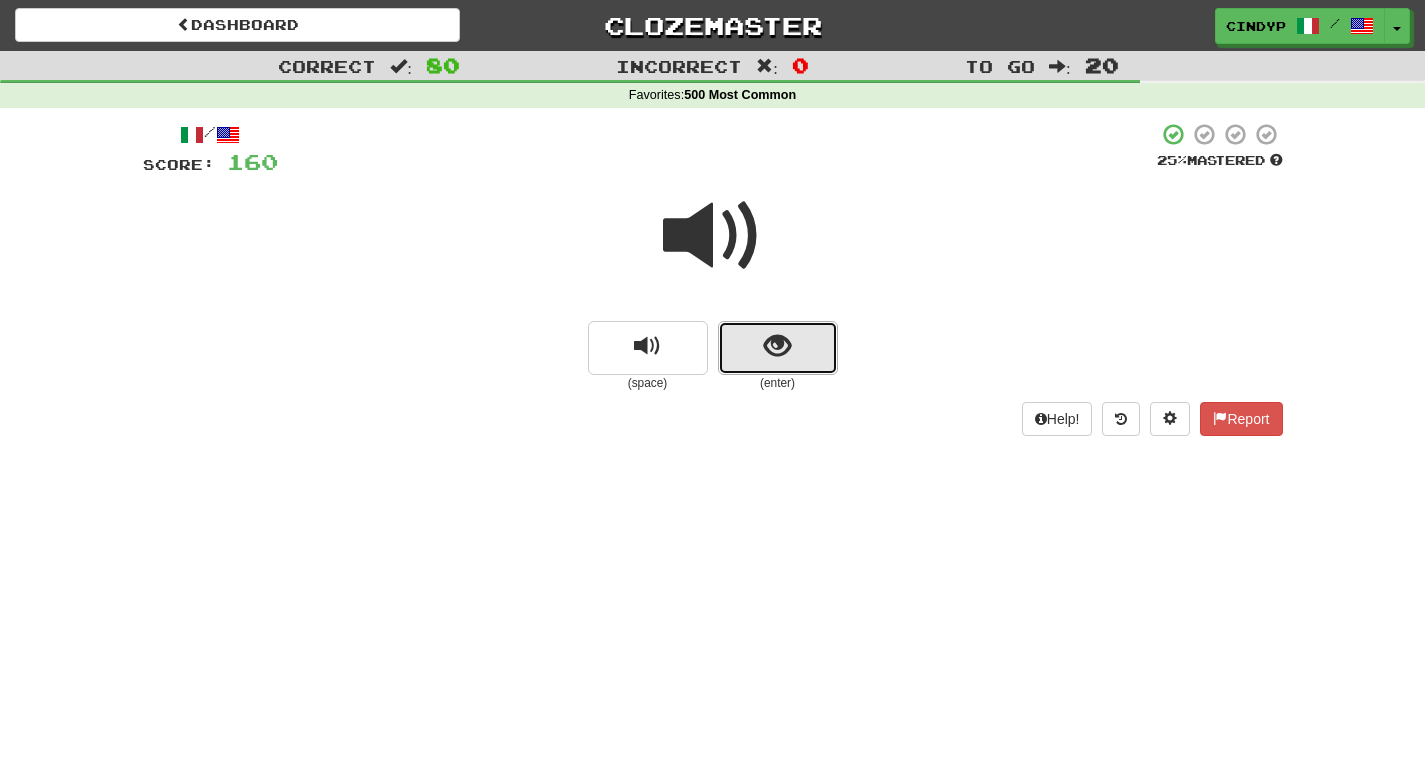click at bounding box center [778, 348] 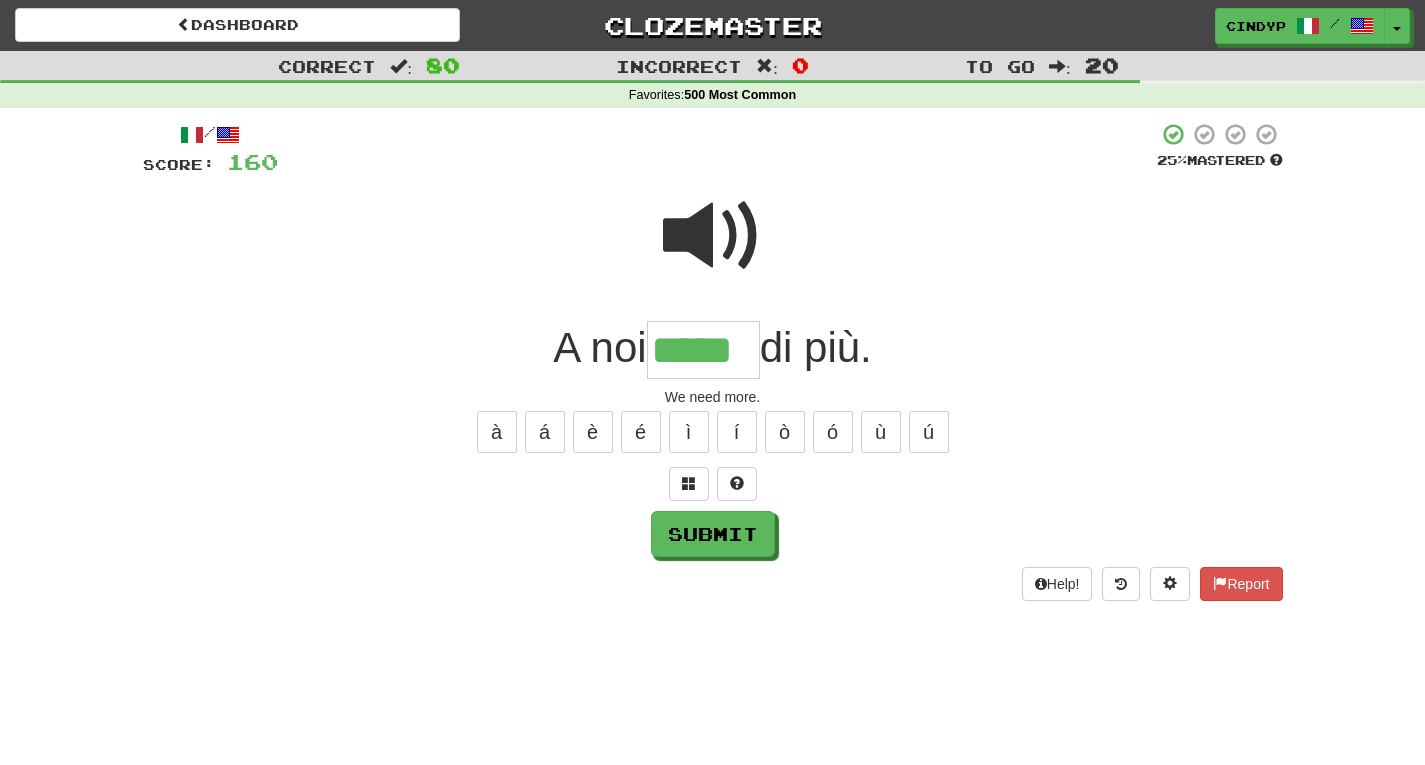 type on "*****" 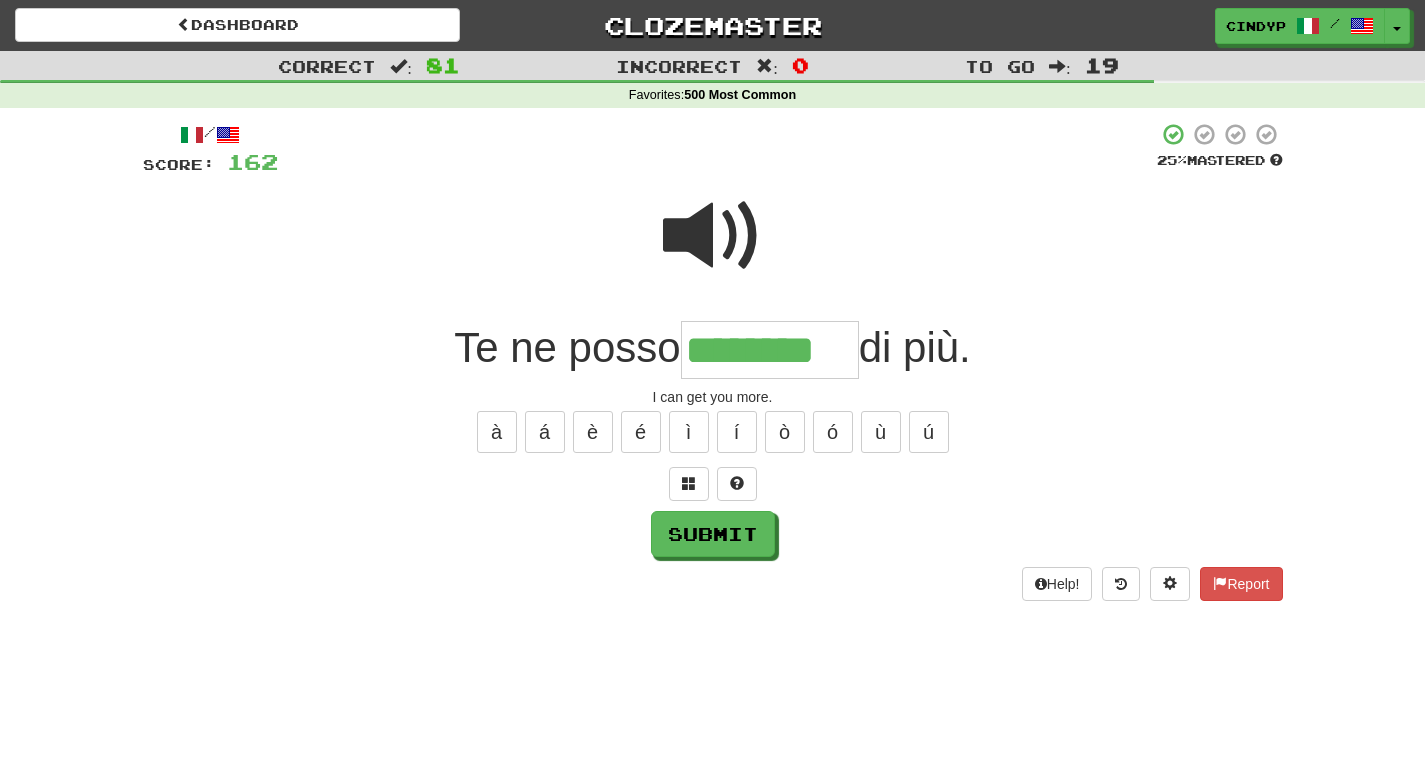 type on "********" 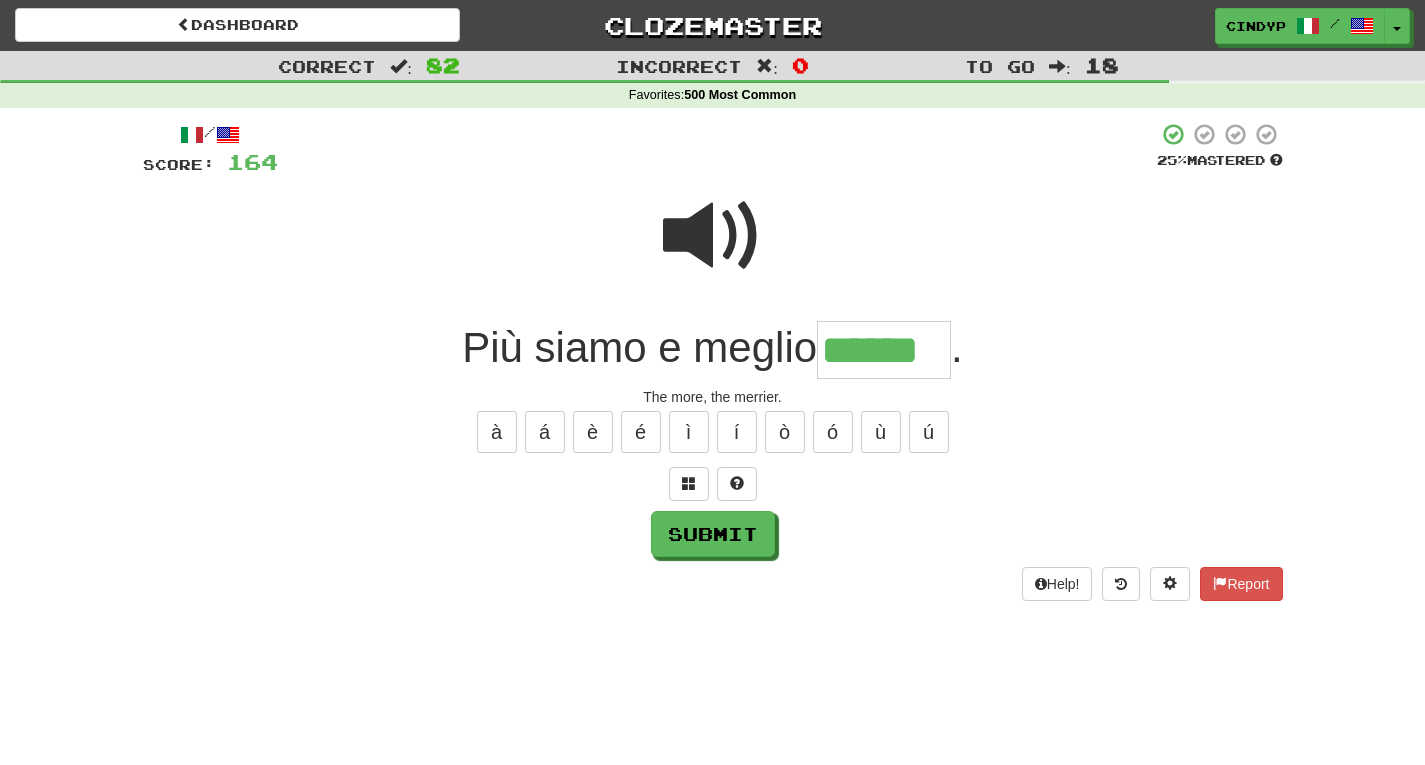type on "******" 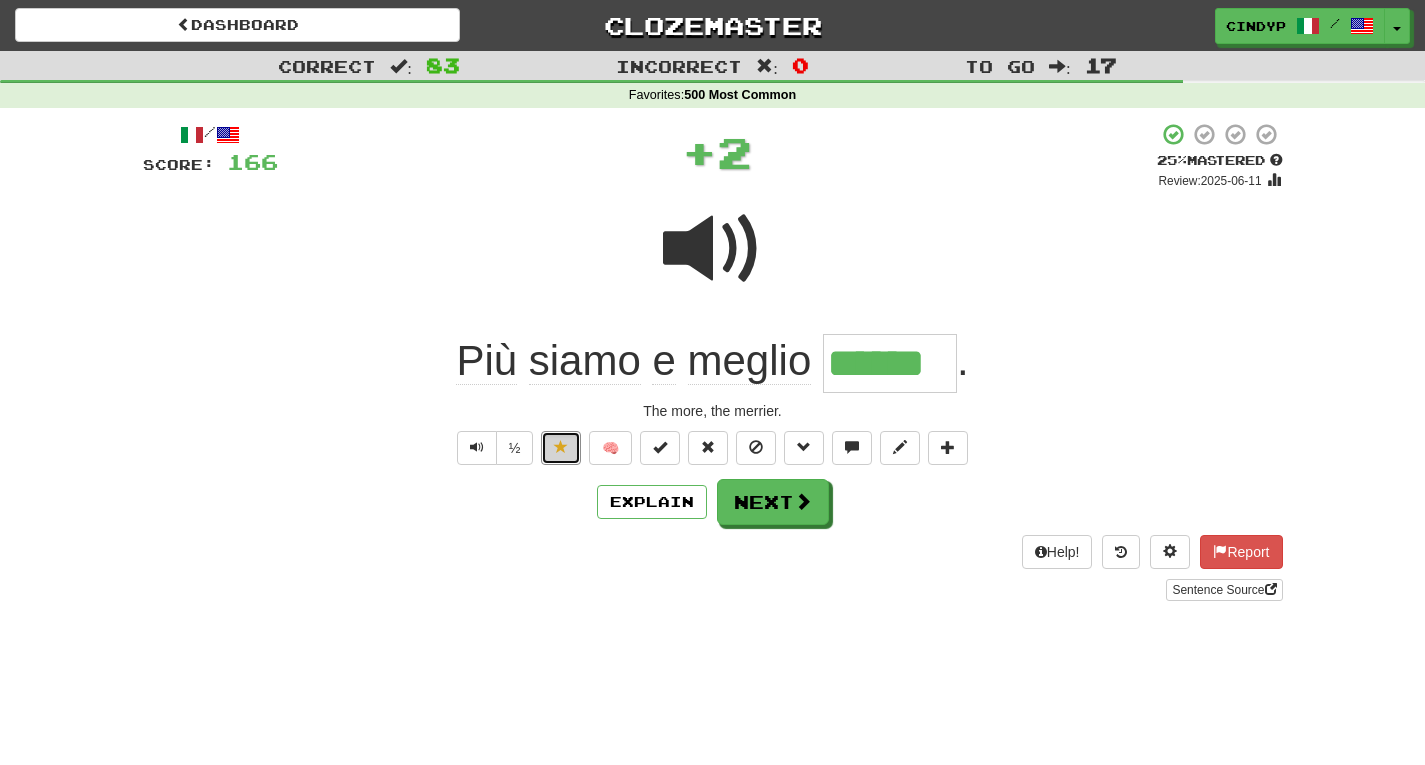 click at bounding box center (561, 447) 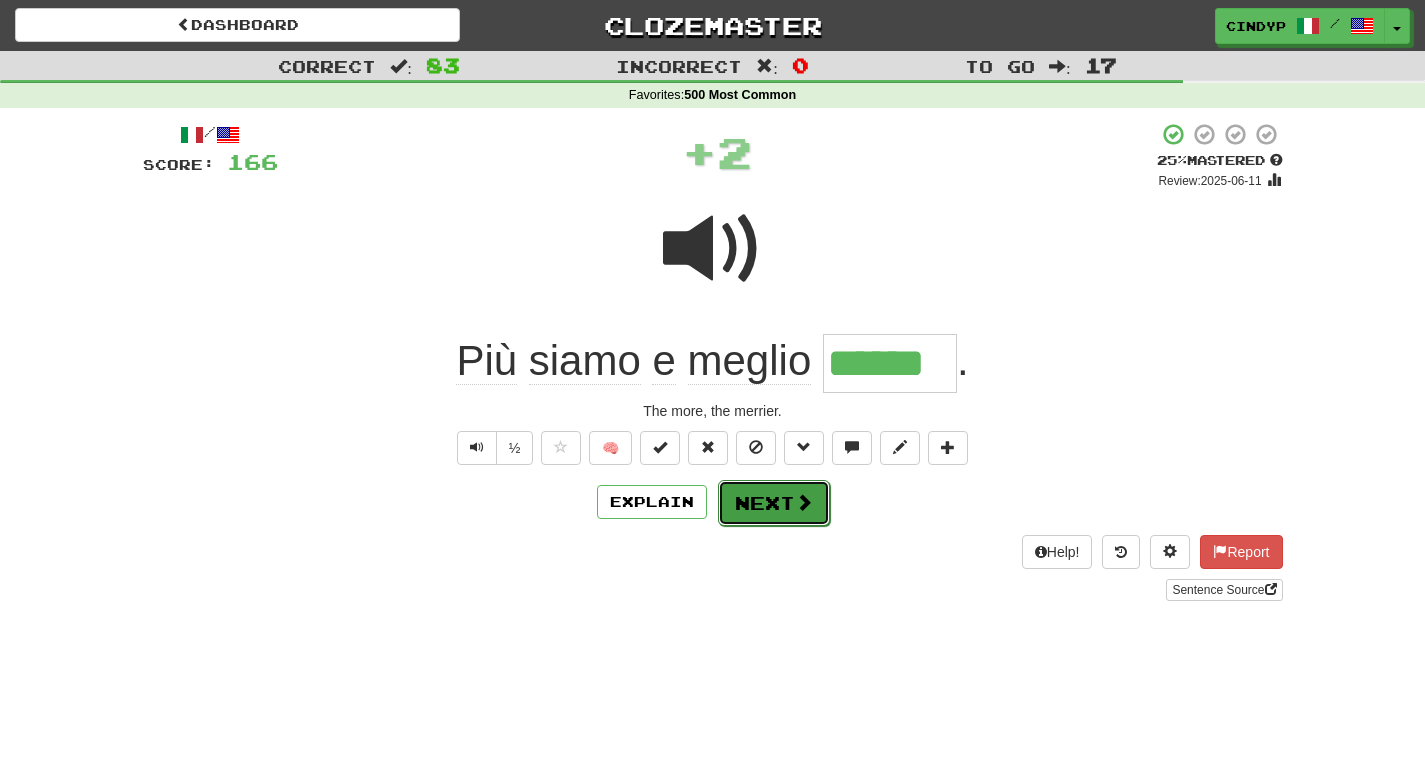 click on "Next" at bounding box center [774, 503] 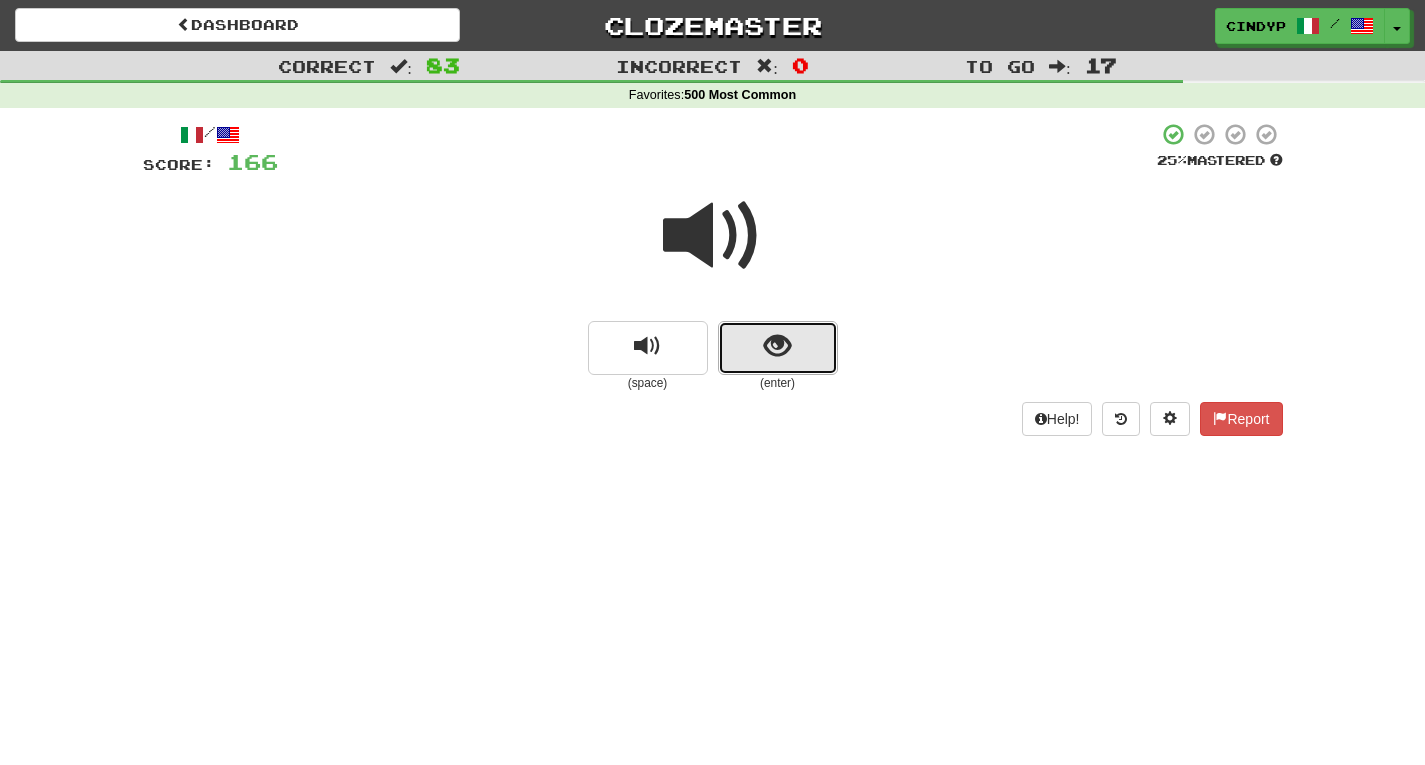 click at bounding box center (778, 348) 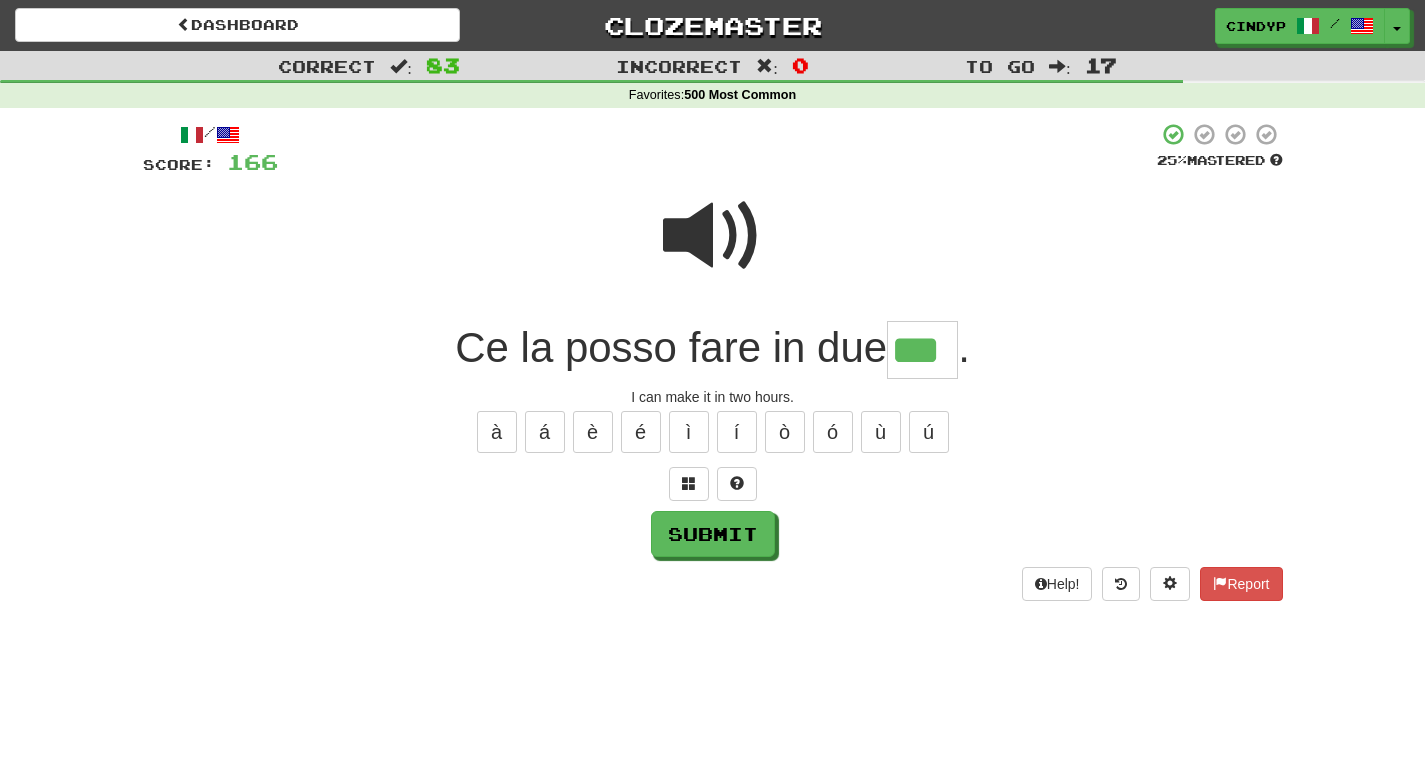 type on "***" 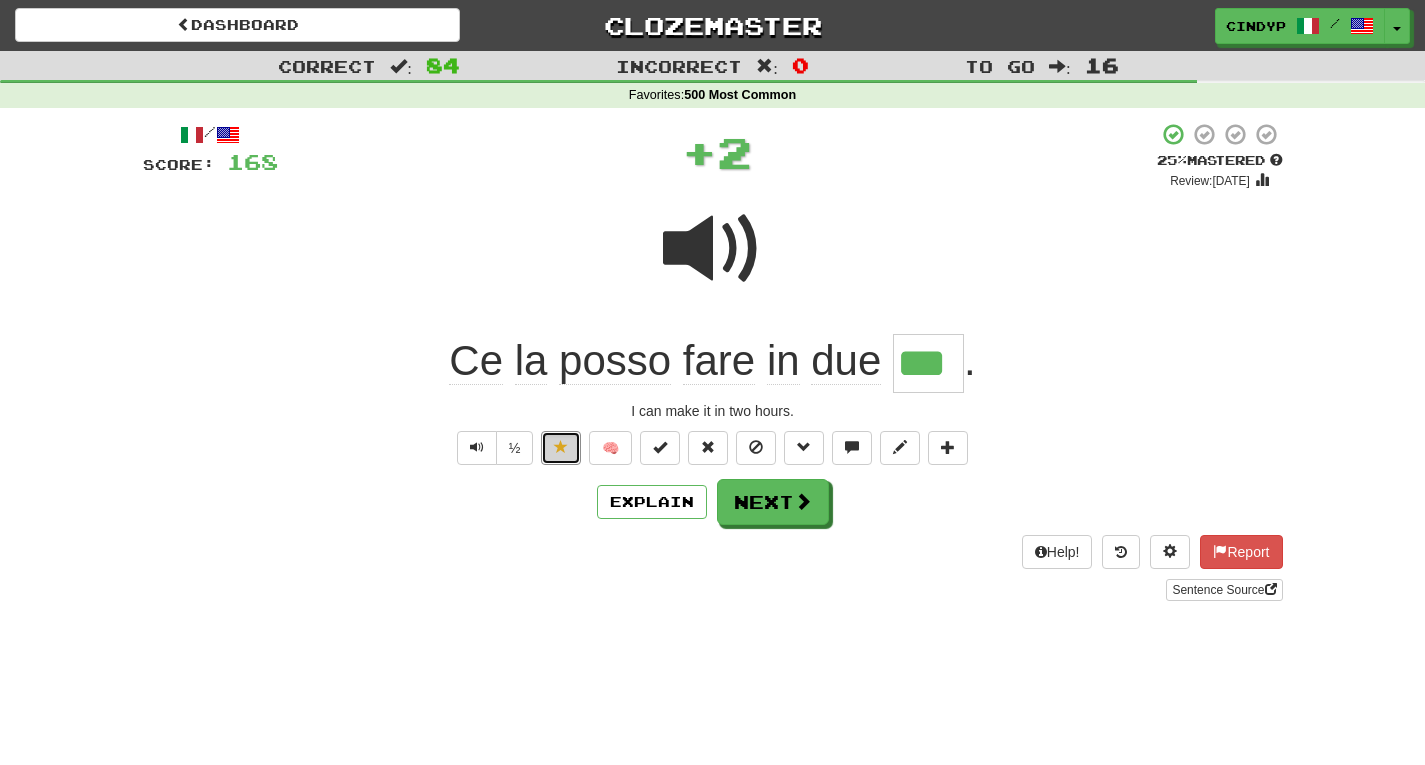 click at bounding box center [561, 448] 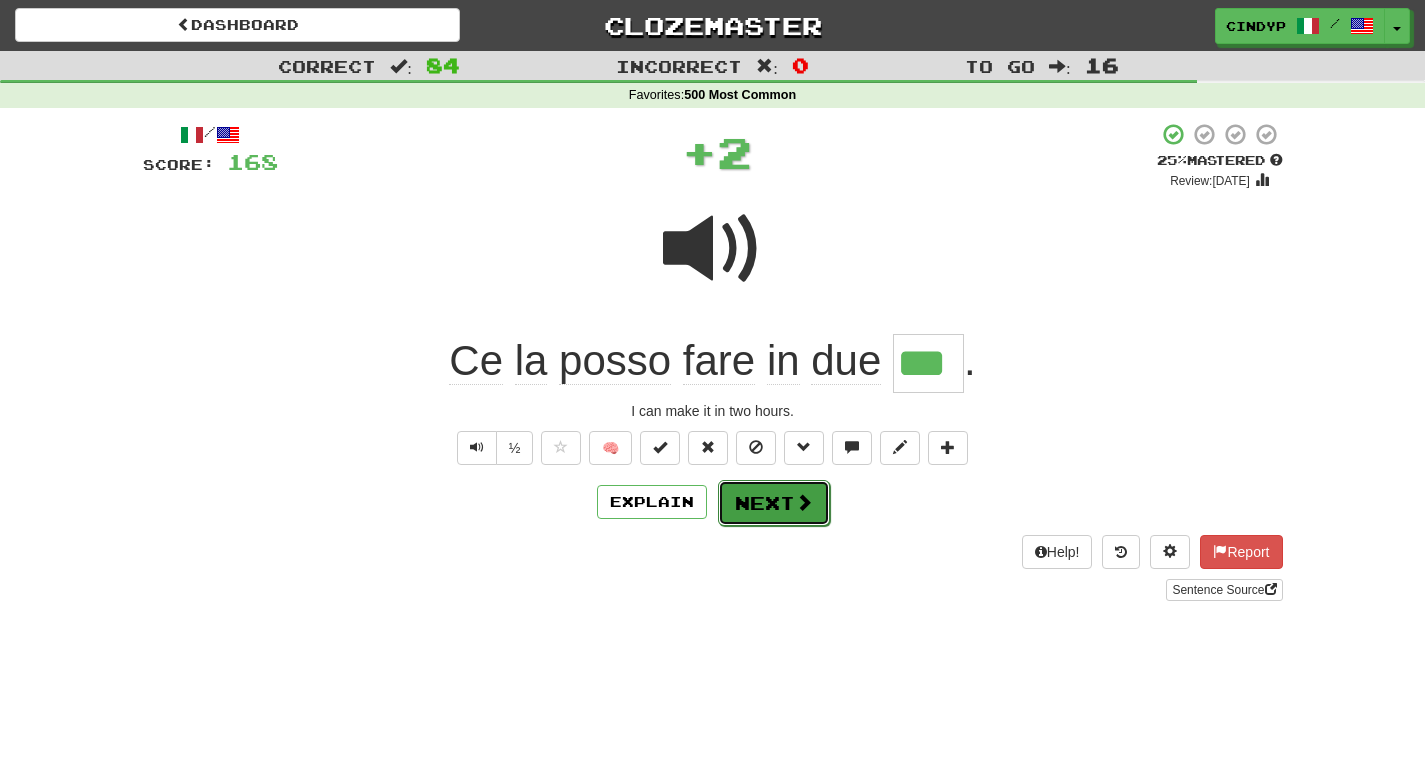 click on "Next" at bounding box center (774, 503) 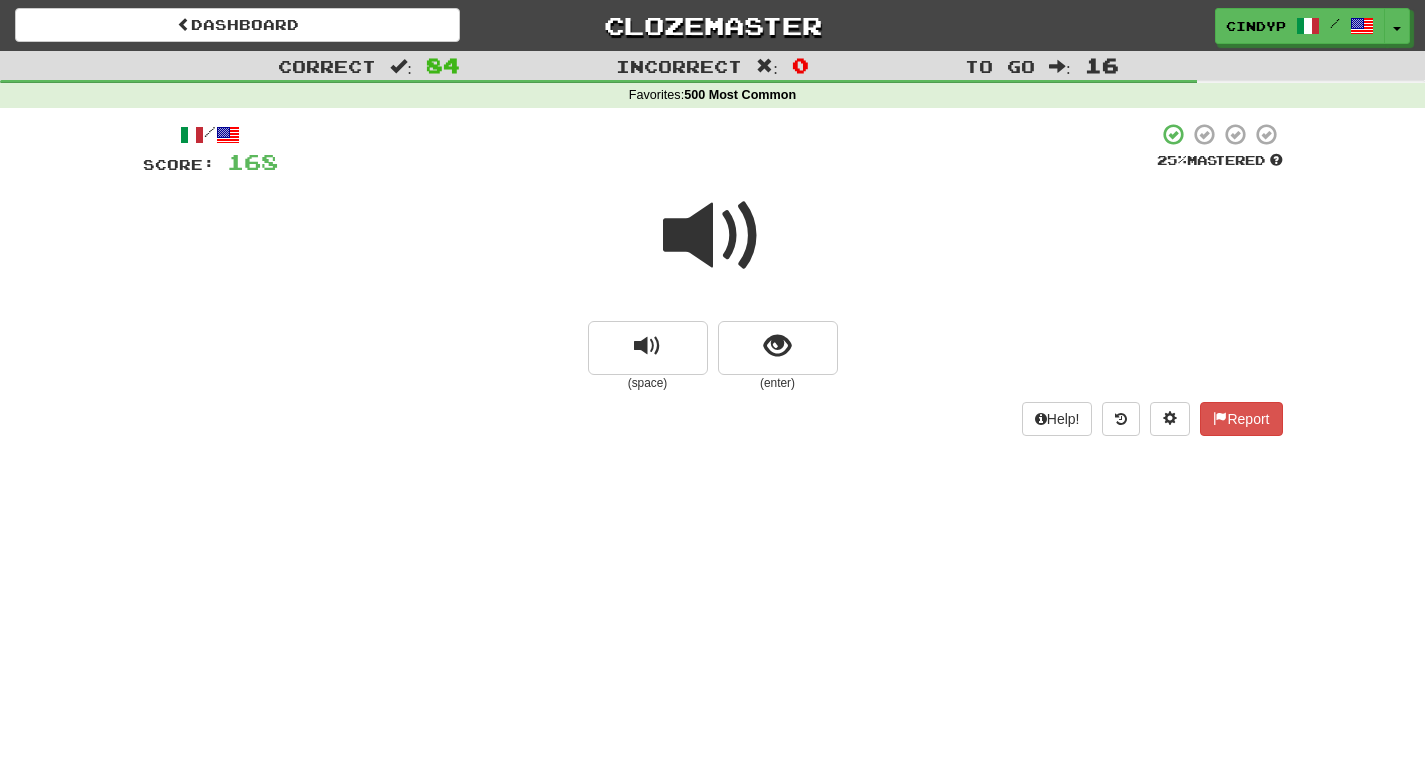 click at bounding box center [713, 236] 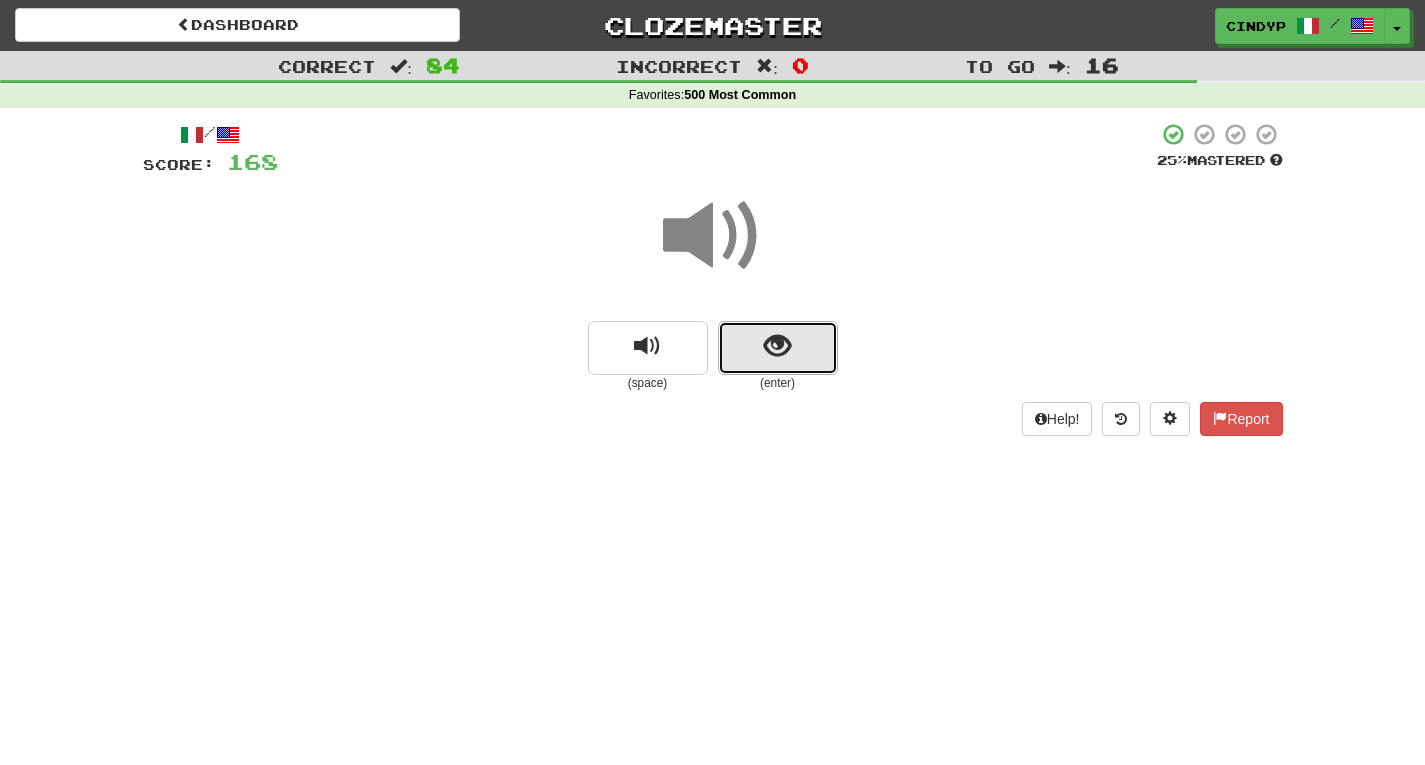 click at bounding box center (777, 346) 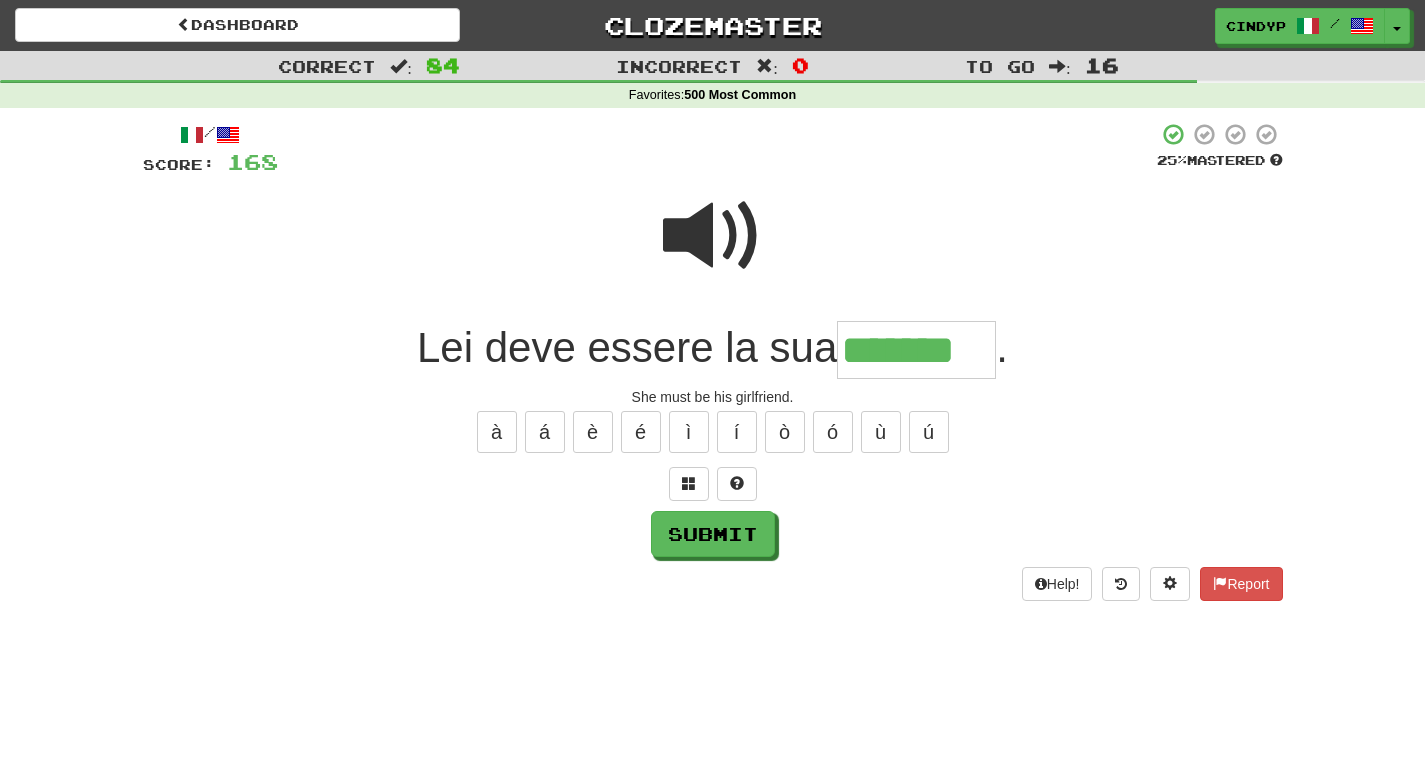 type on "*******" 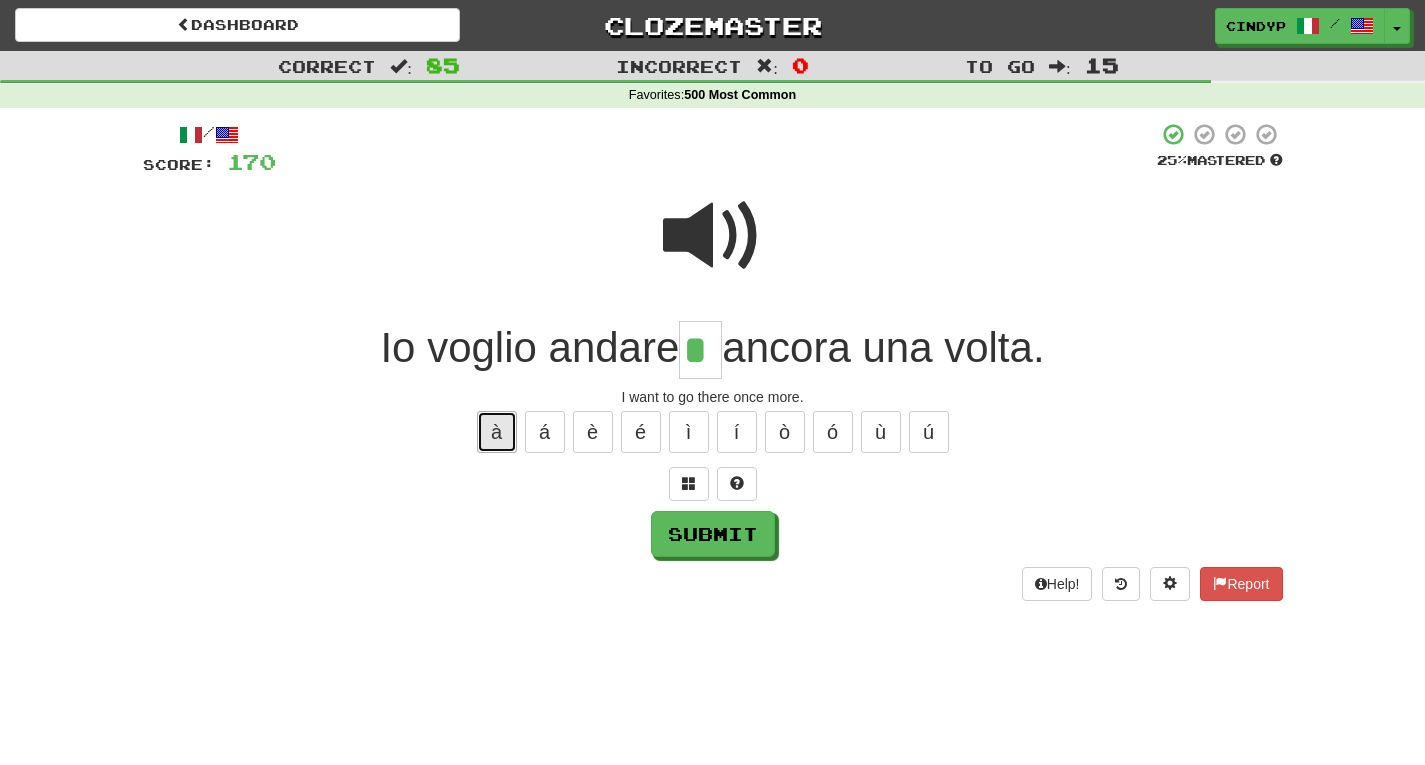 click on "à" at bounding box center (497, 432) 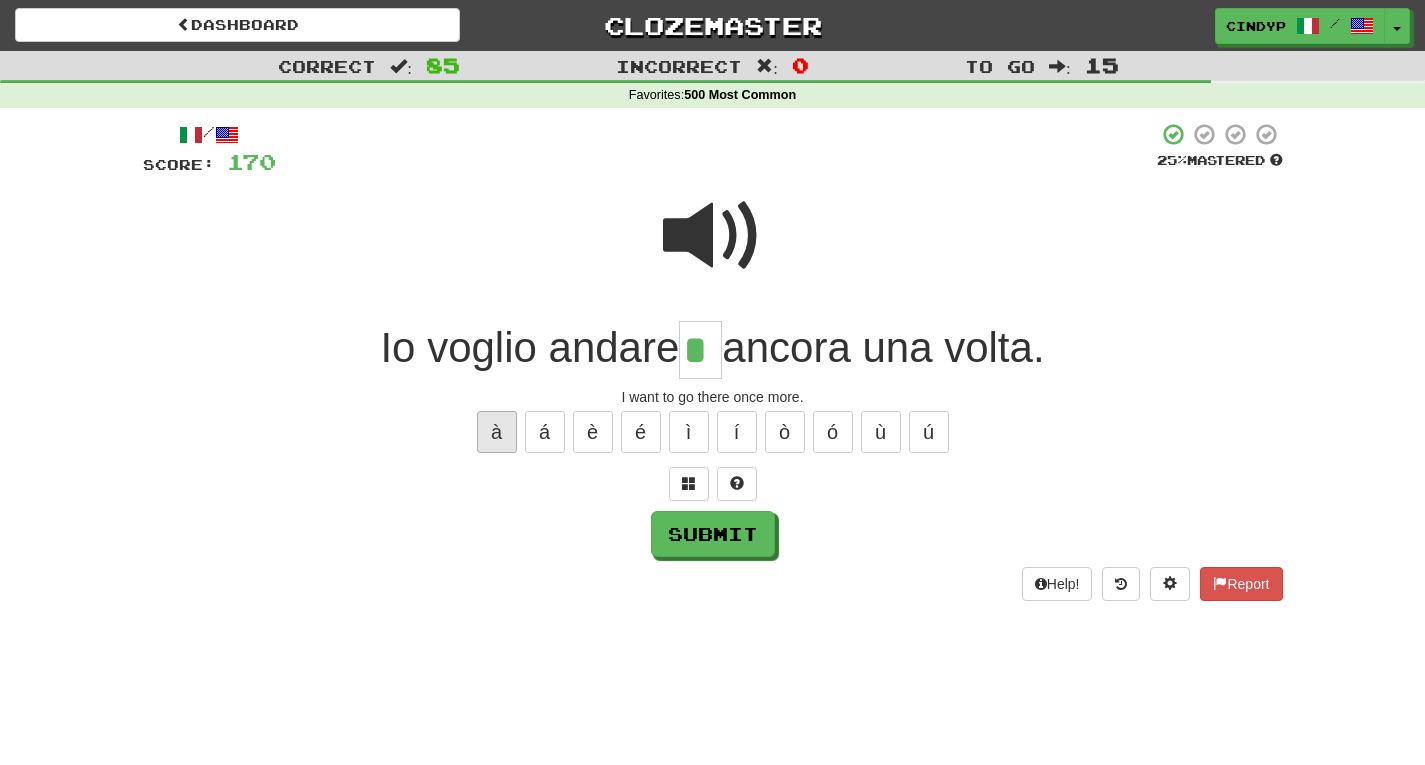 type on "**" 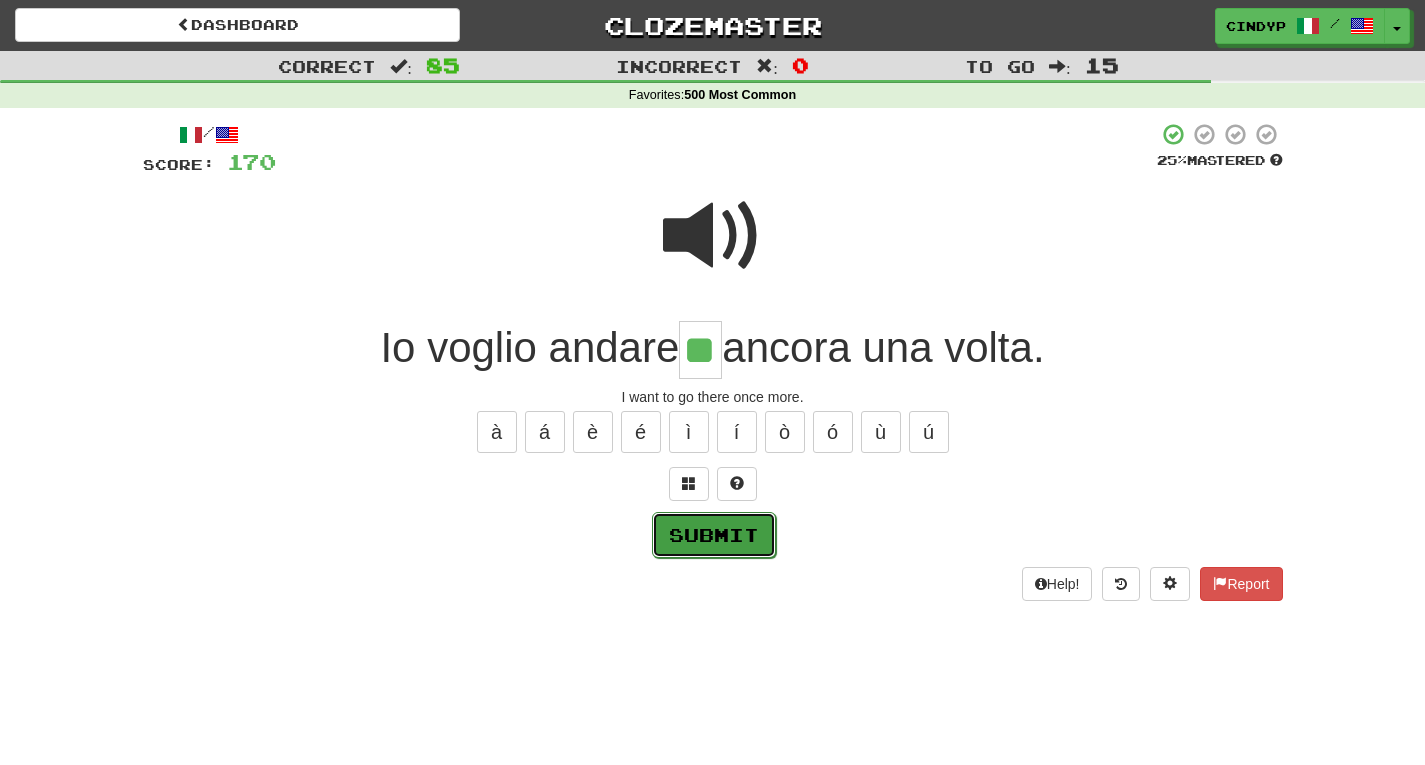 click on "Submit" at bounding box center (714, 535) 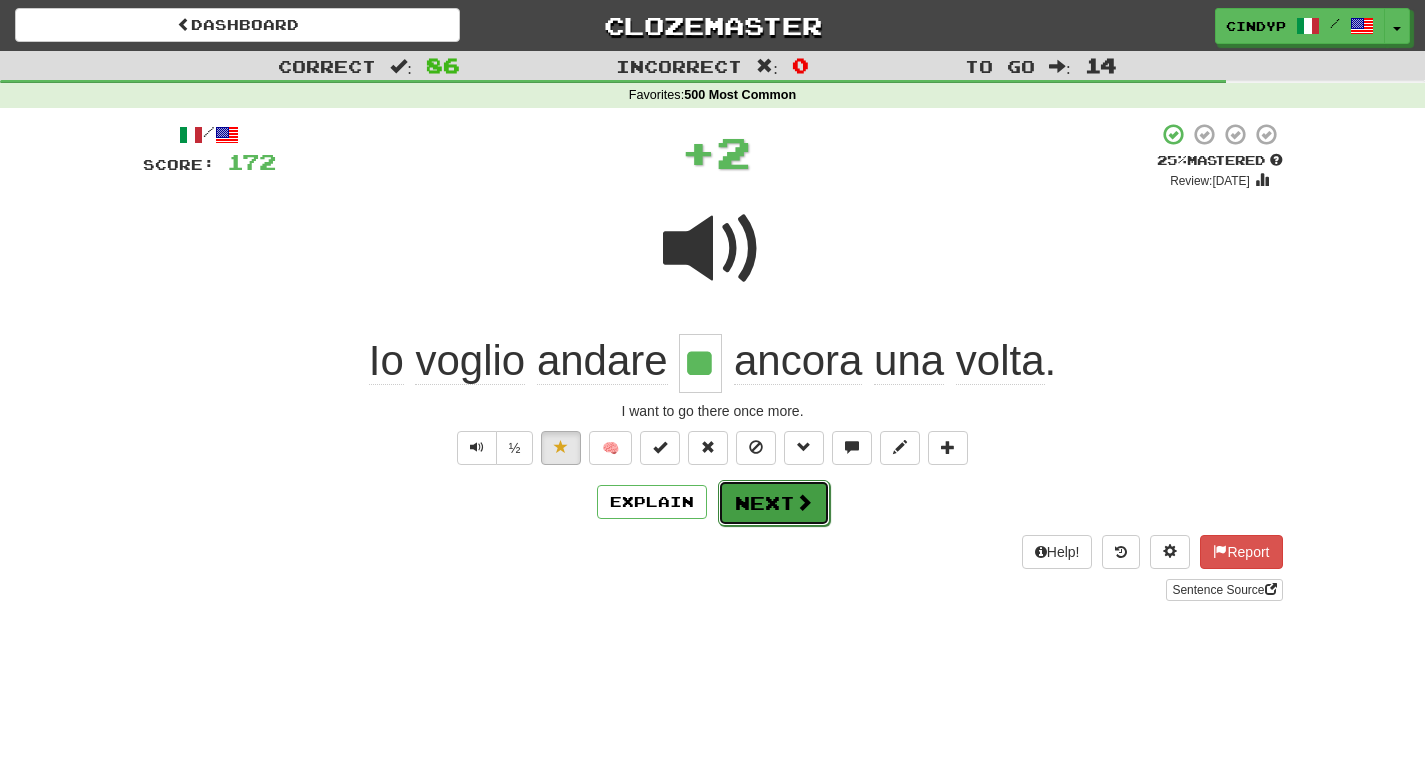 click on "Next" at bounding box center [774, 503] 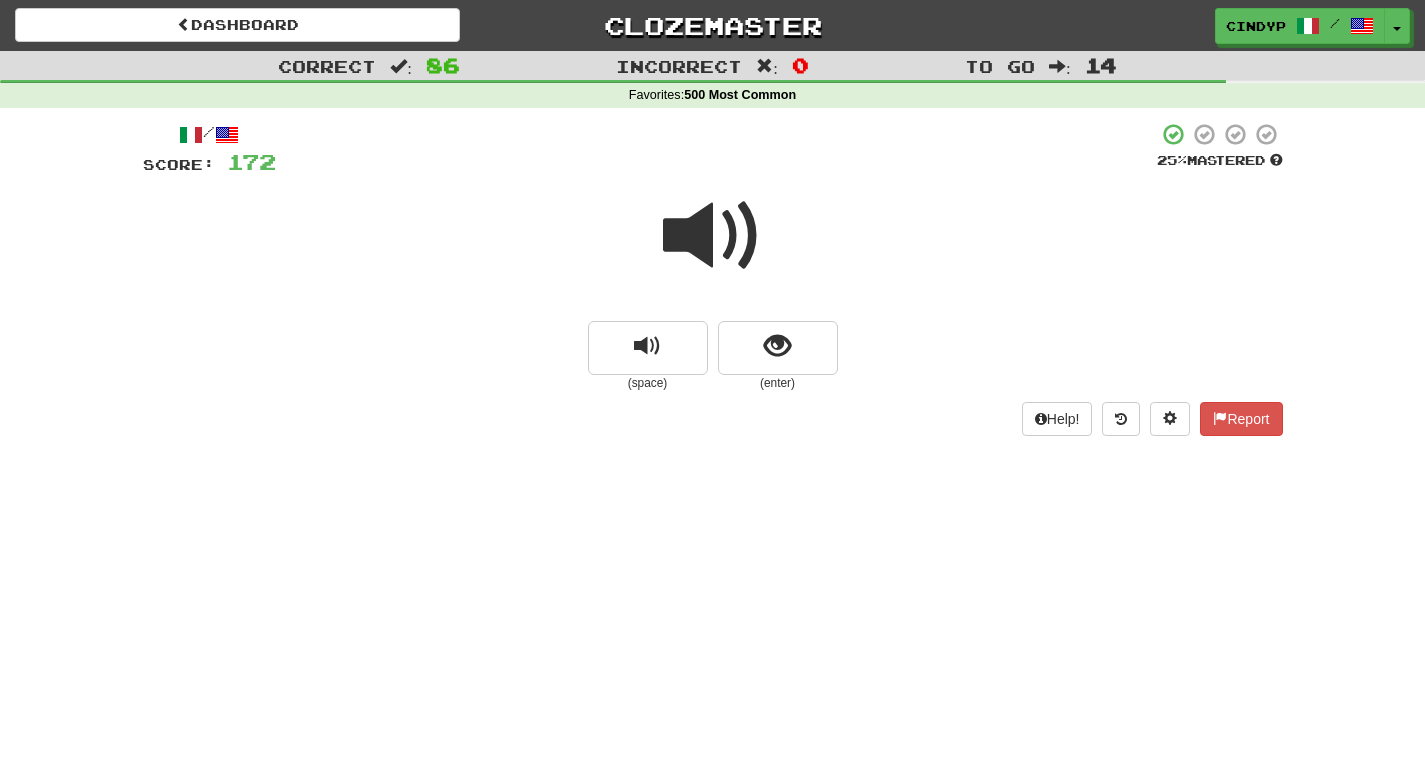 click at bounding box center (713, 236) 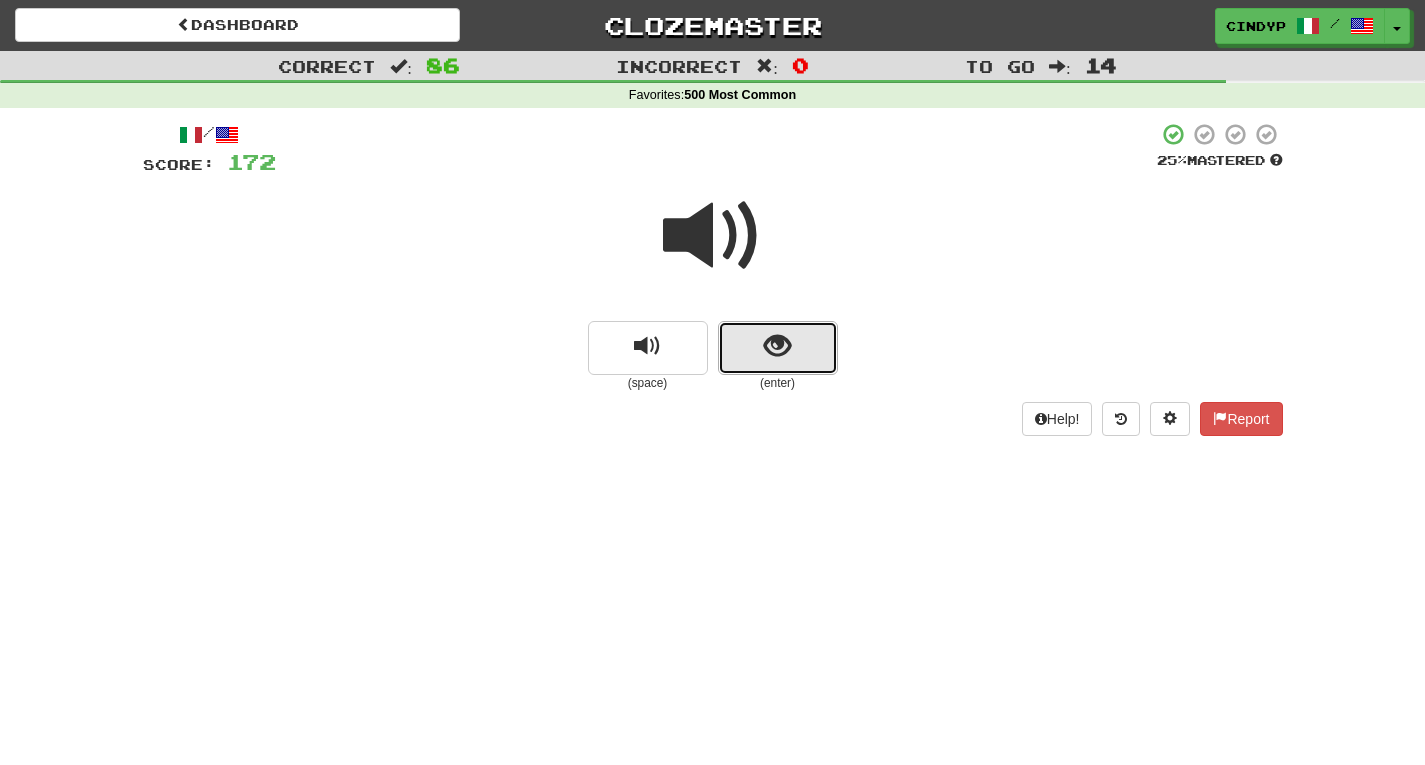 click at bounding box center [777, 346] 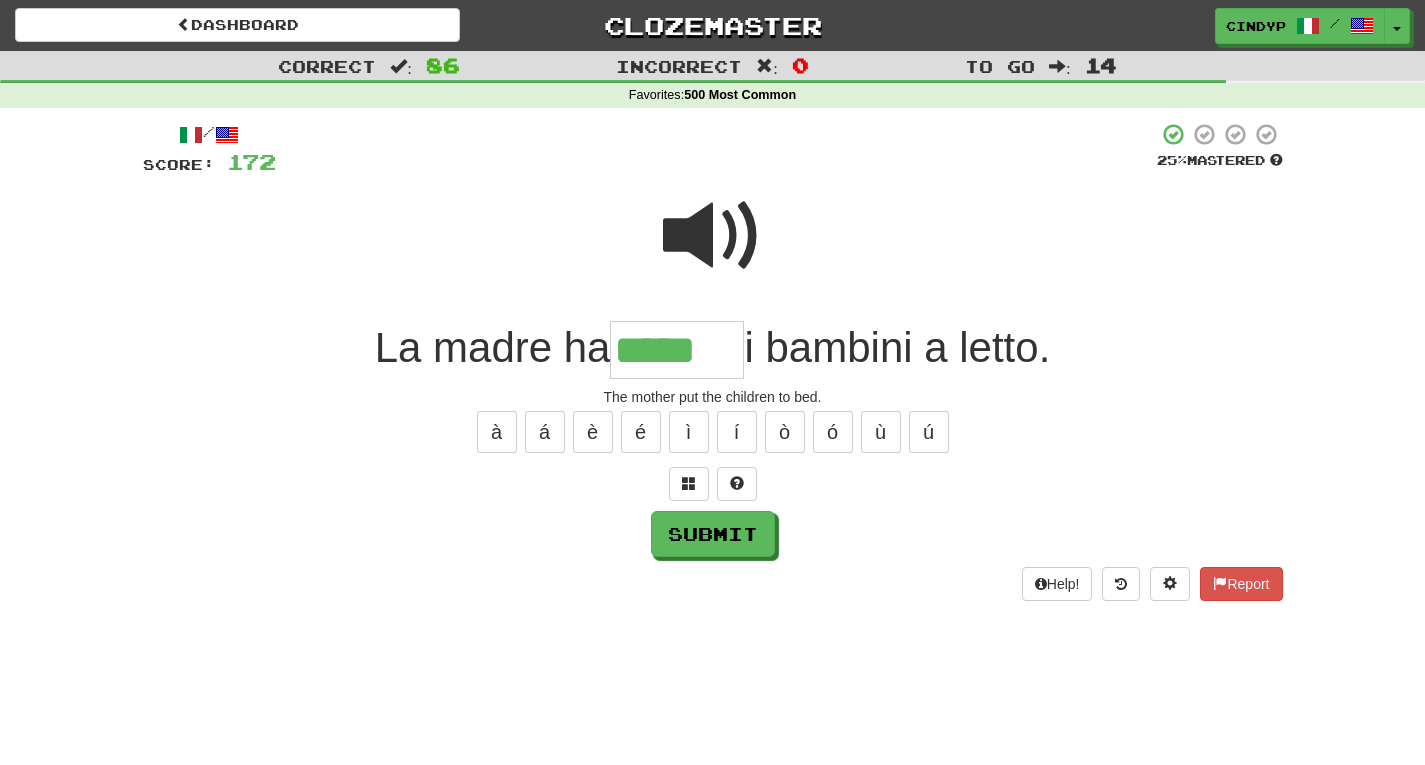 type on "*****" 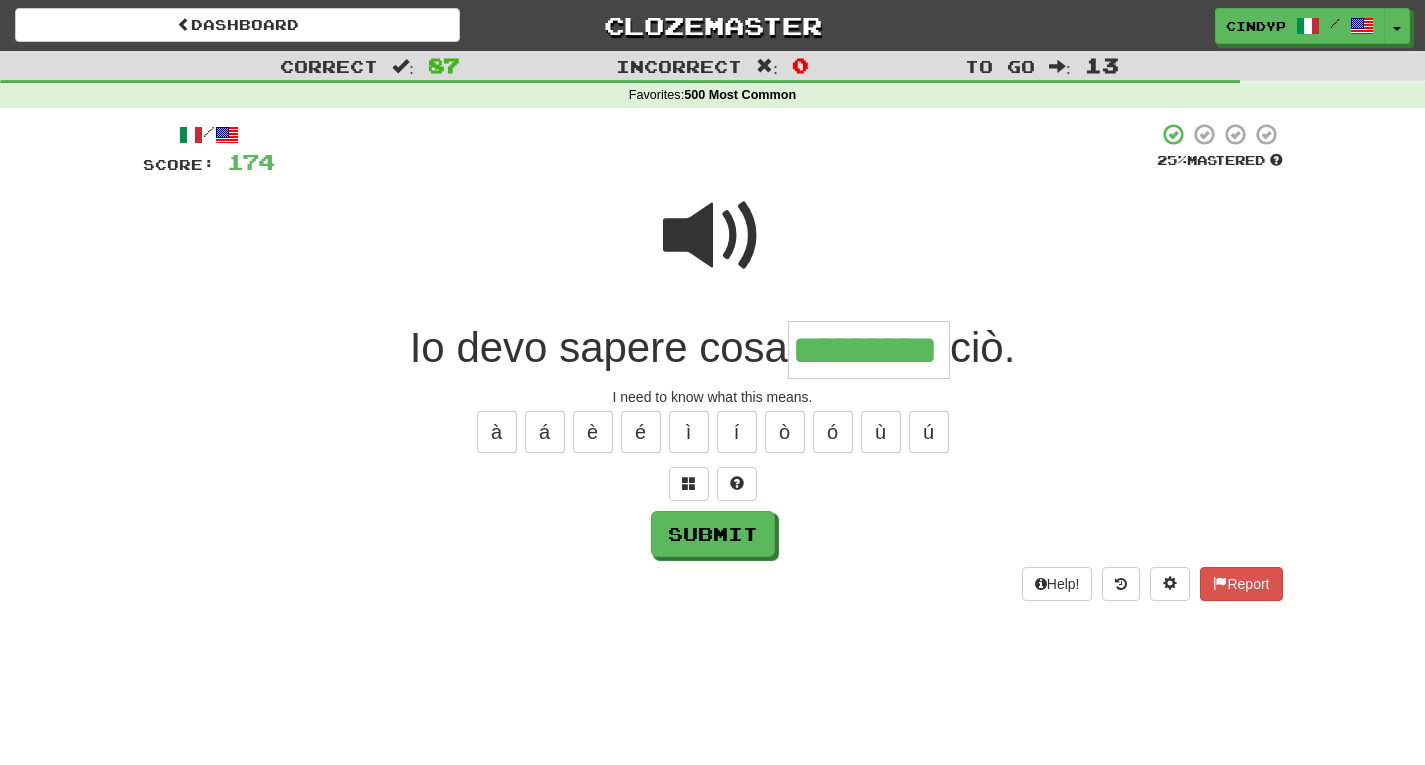 type on "*********" 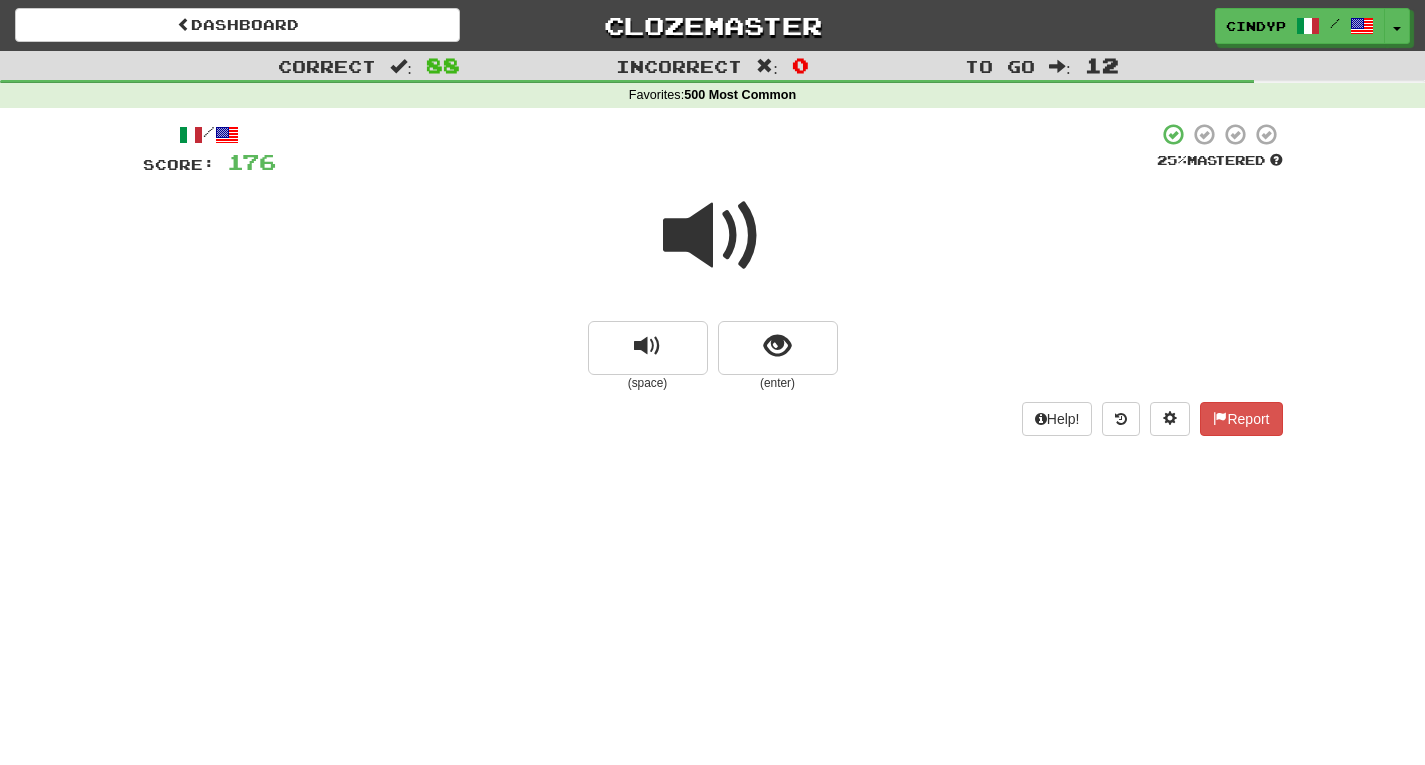 click at bounding box center [713, 236] 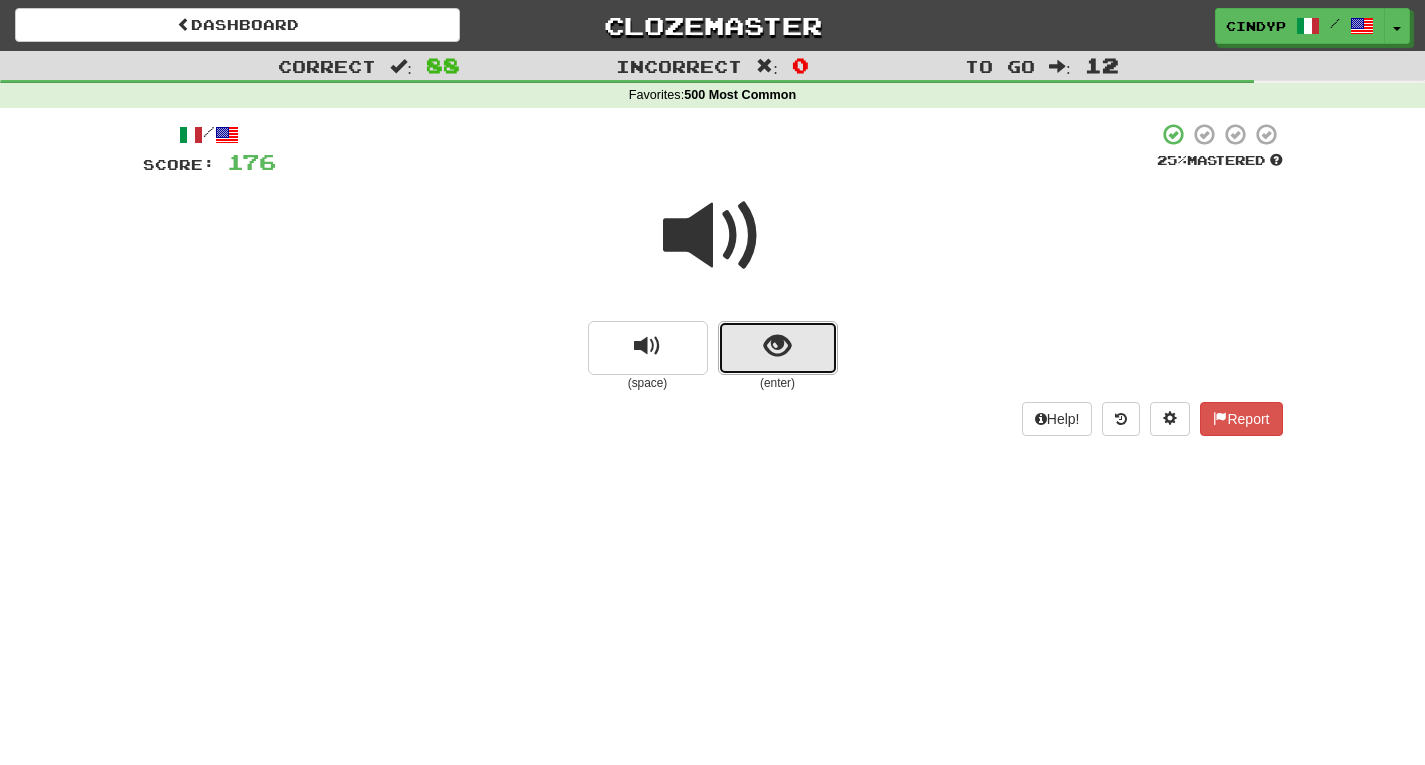 click at bounding box center (778, 348) 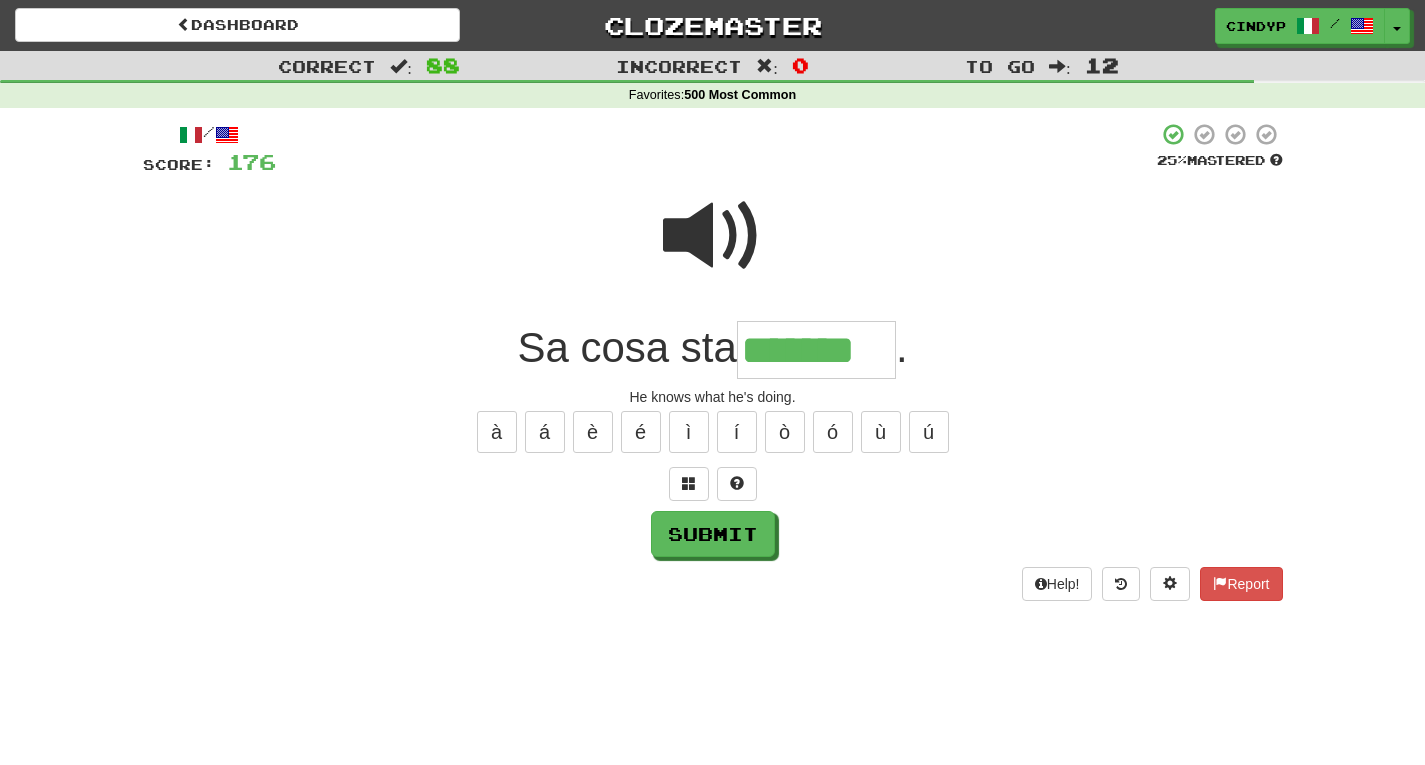 type on "*******" 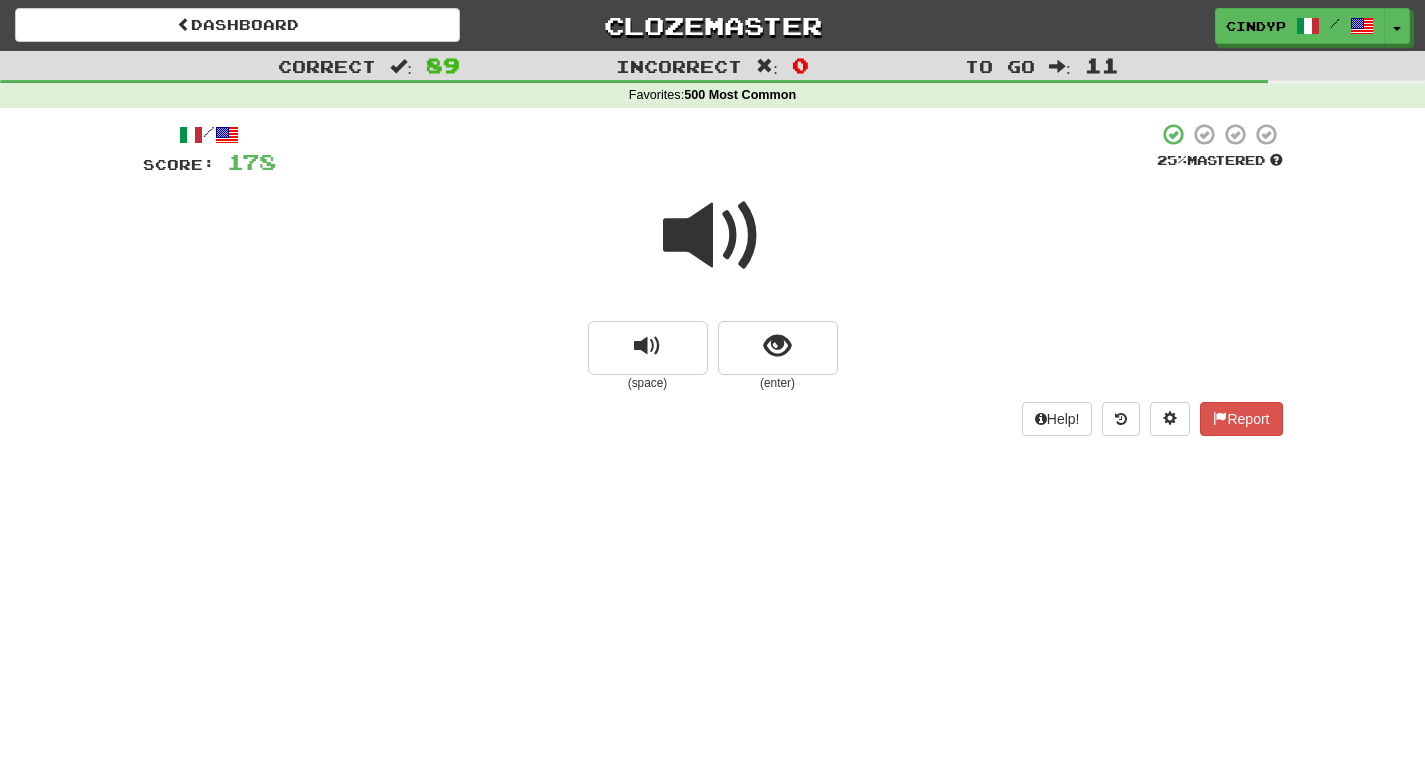 click at bounding box center (713, 236) 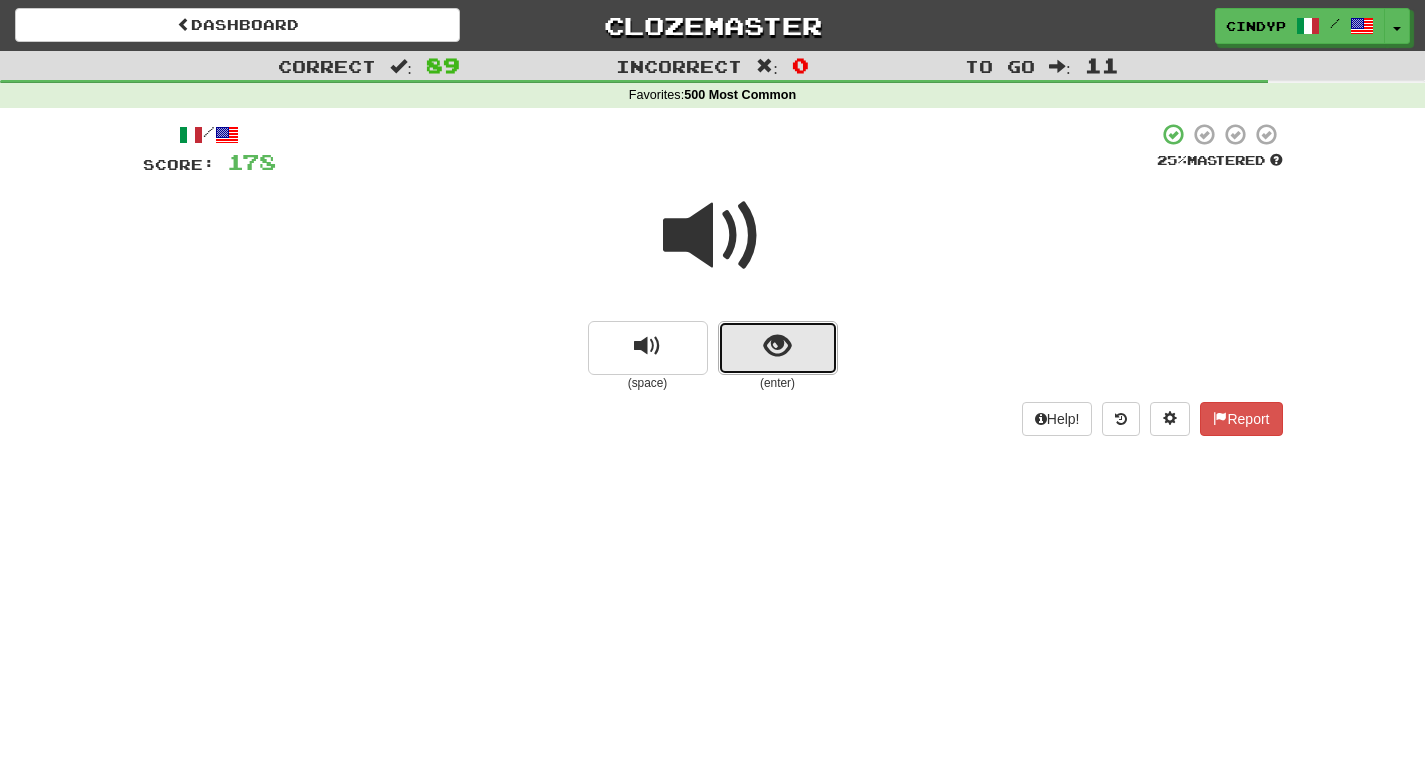 click at bounding box center (777, 346) 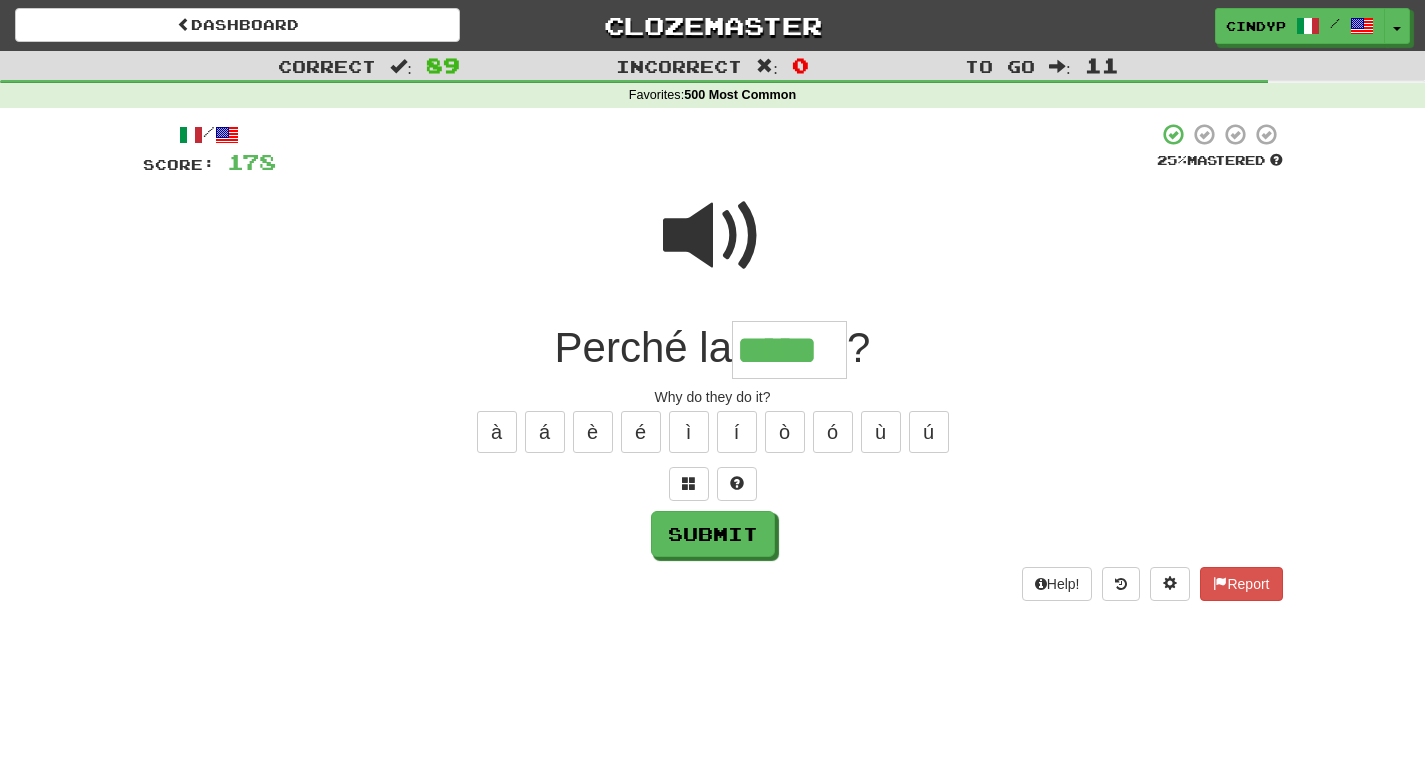 type on "*****" 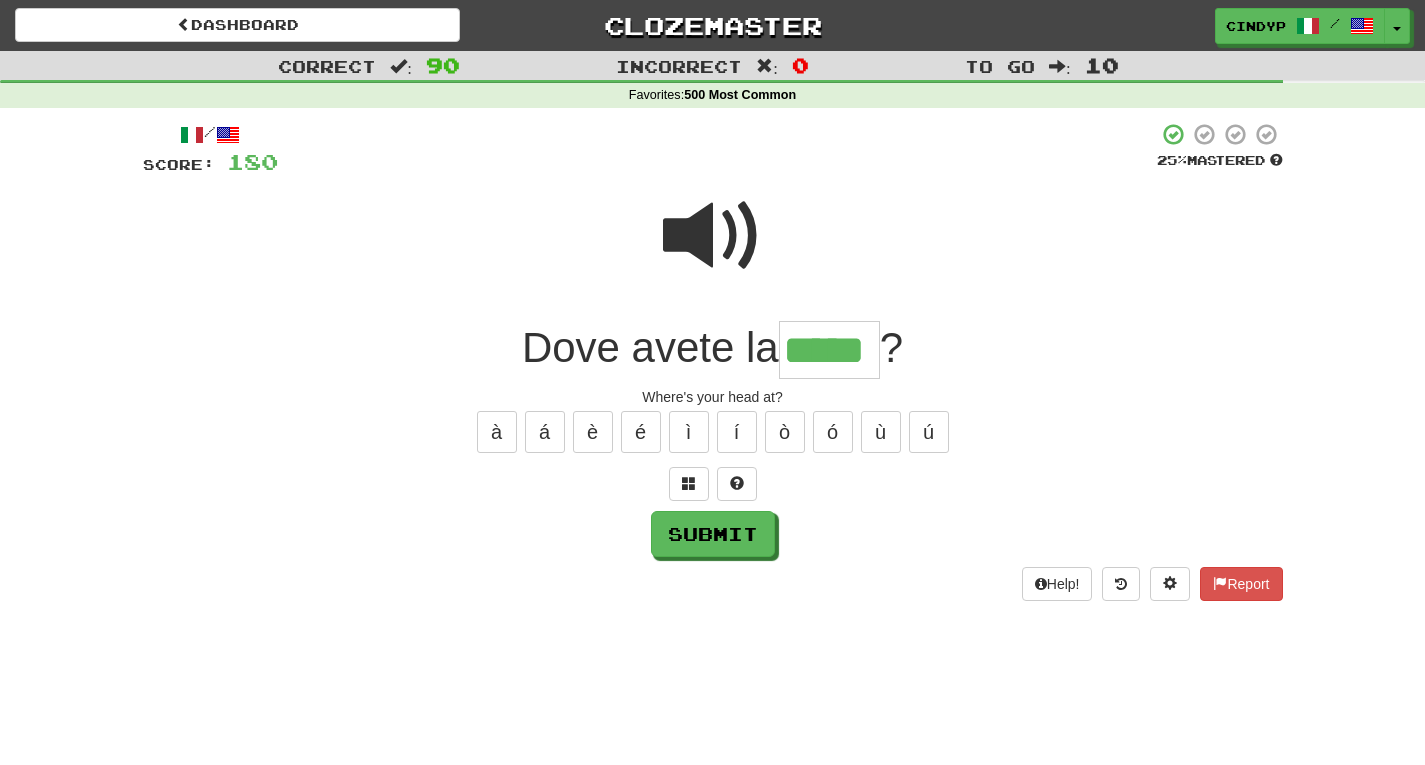 type on "*****" 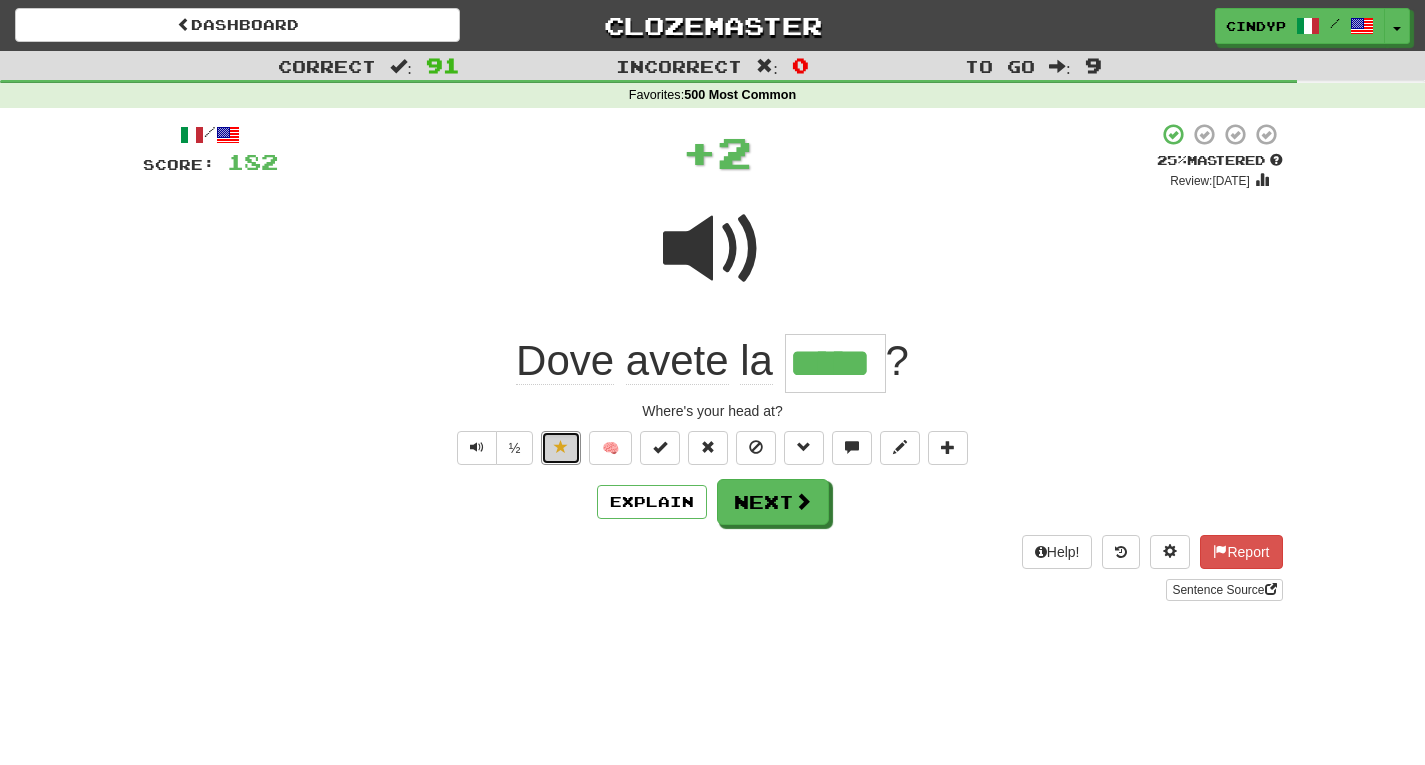 click at bounding box center (561, 448) 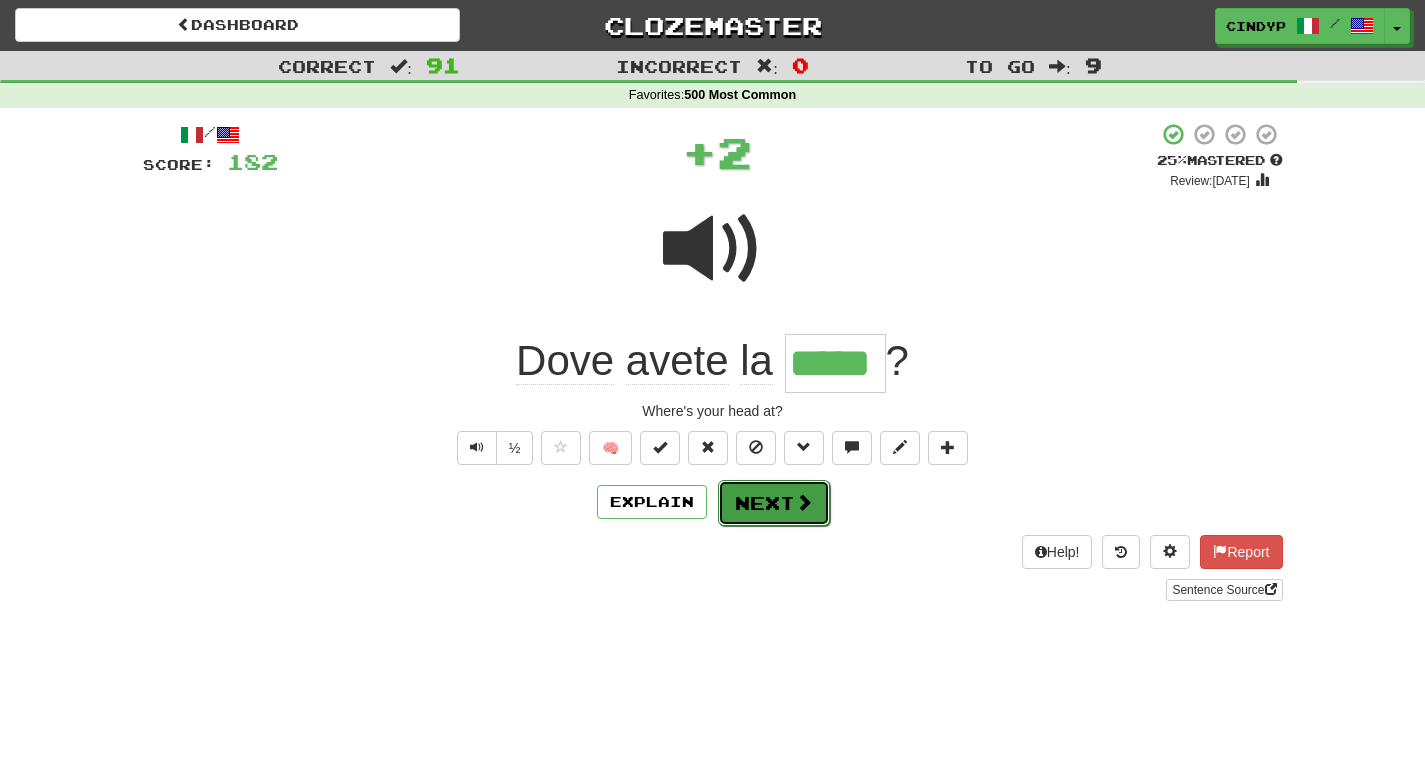click on "Next" at bounding box center [774, 503] 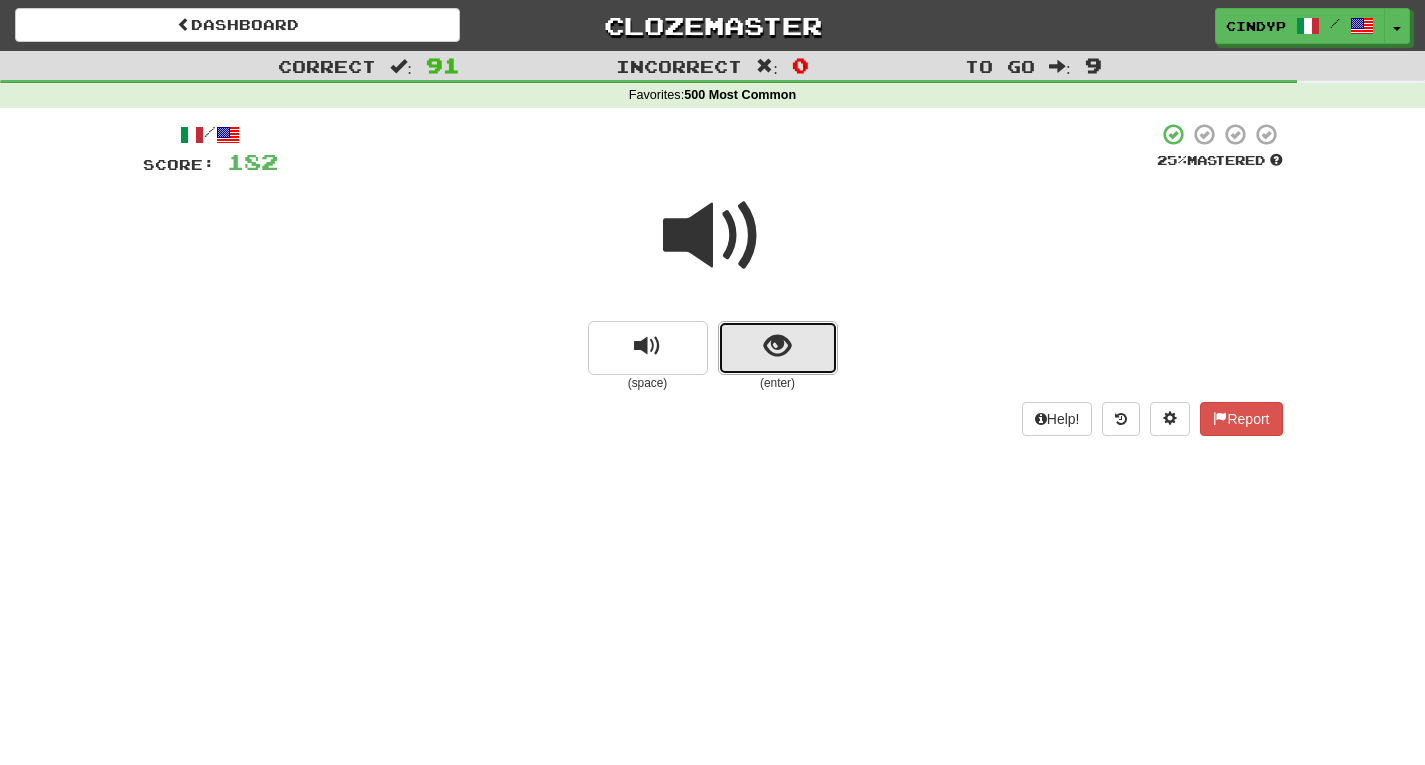 click at bounding box center [777, 346] 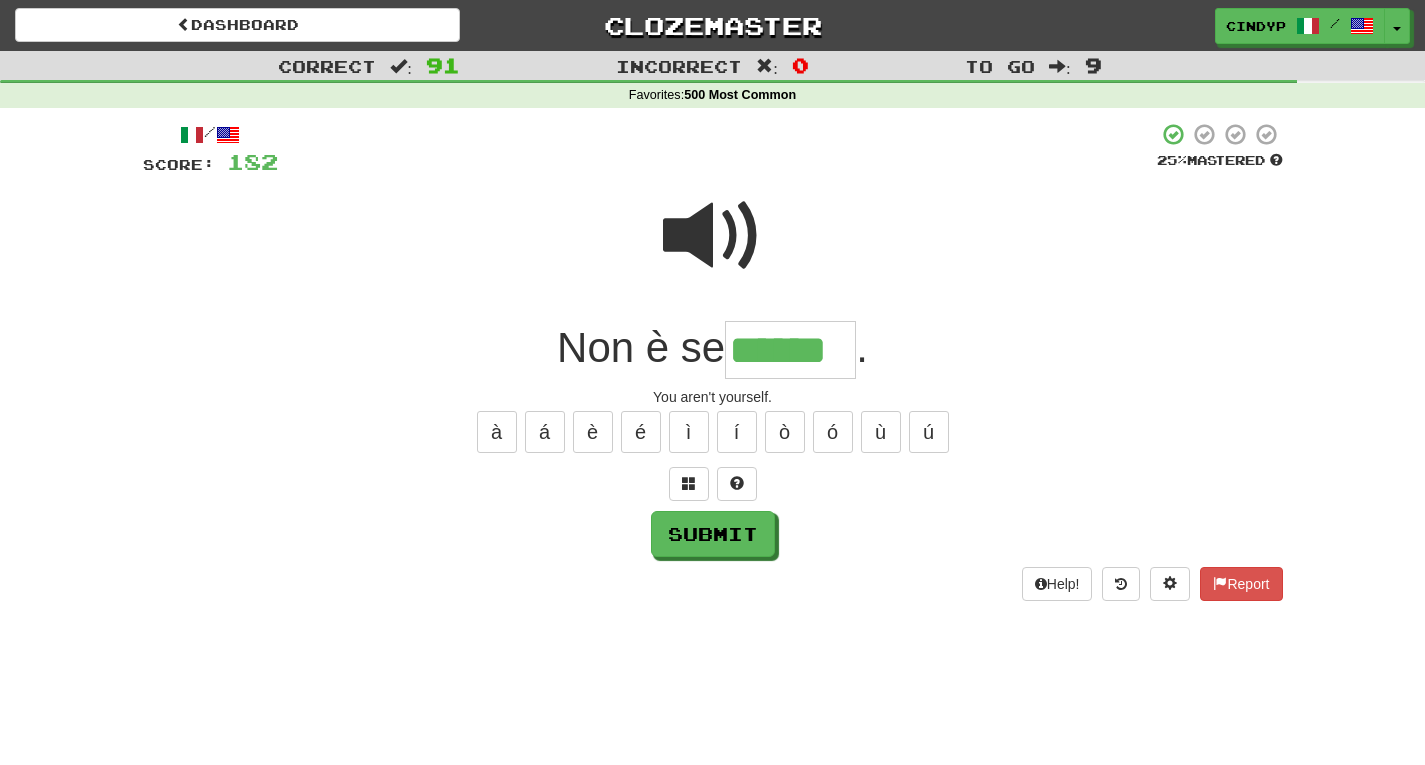 type on "******" 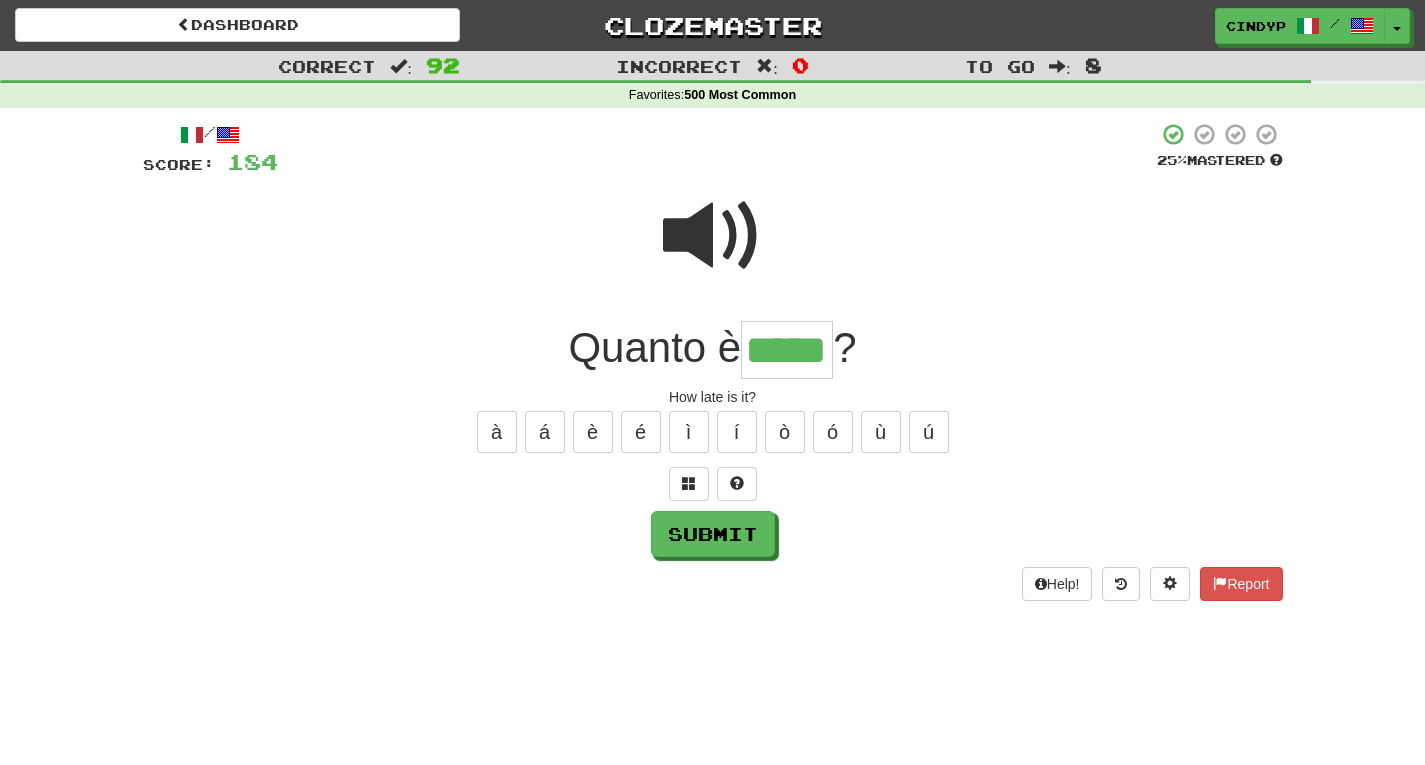 type on "*****" 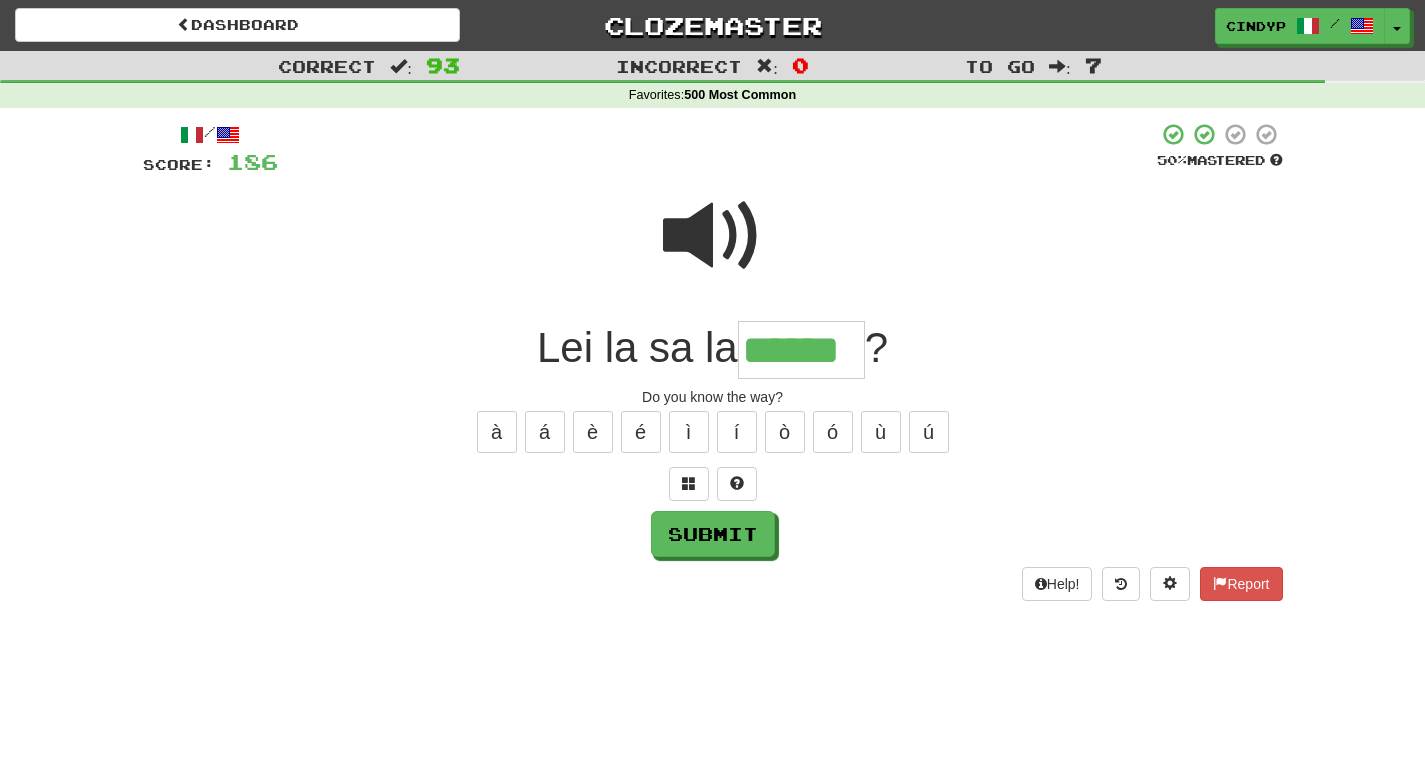 type on "******" 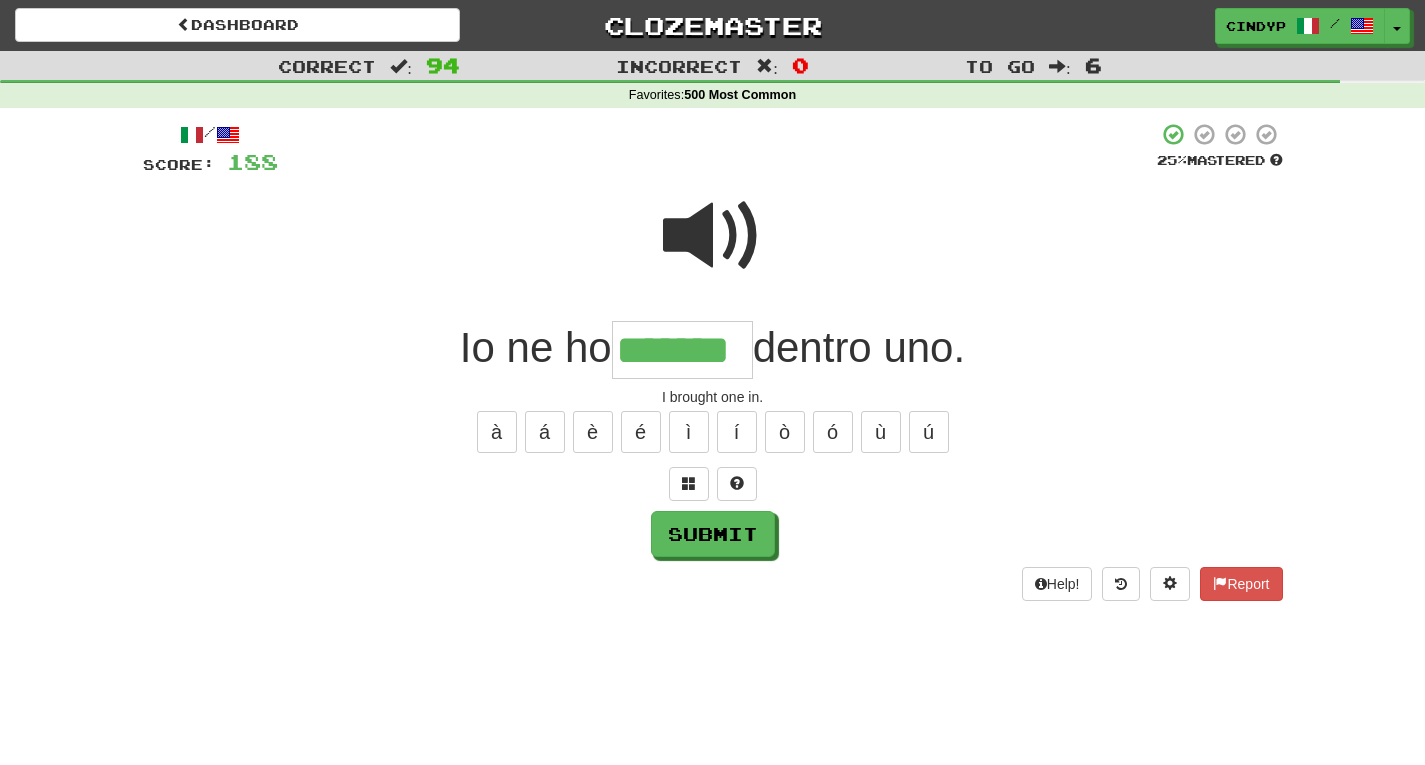 type on "*******" 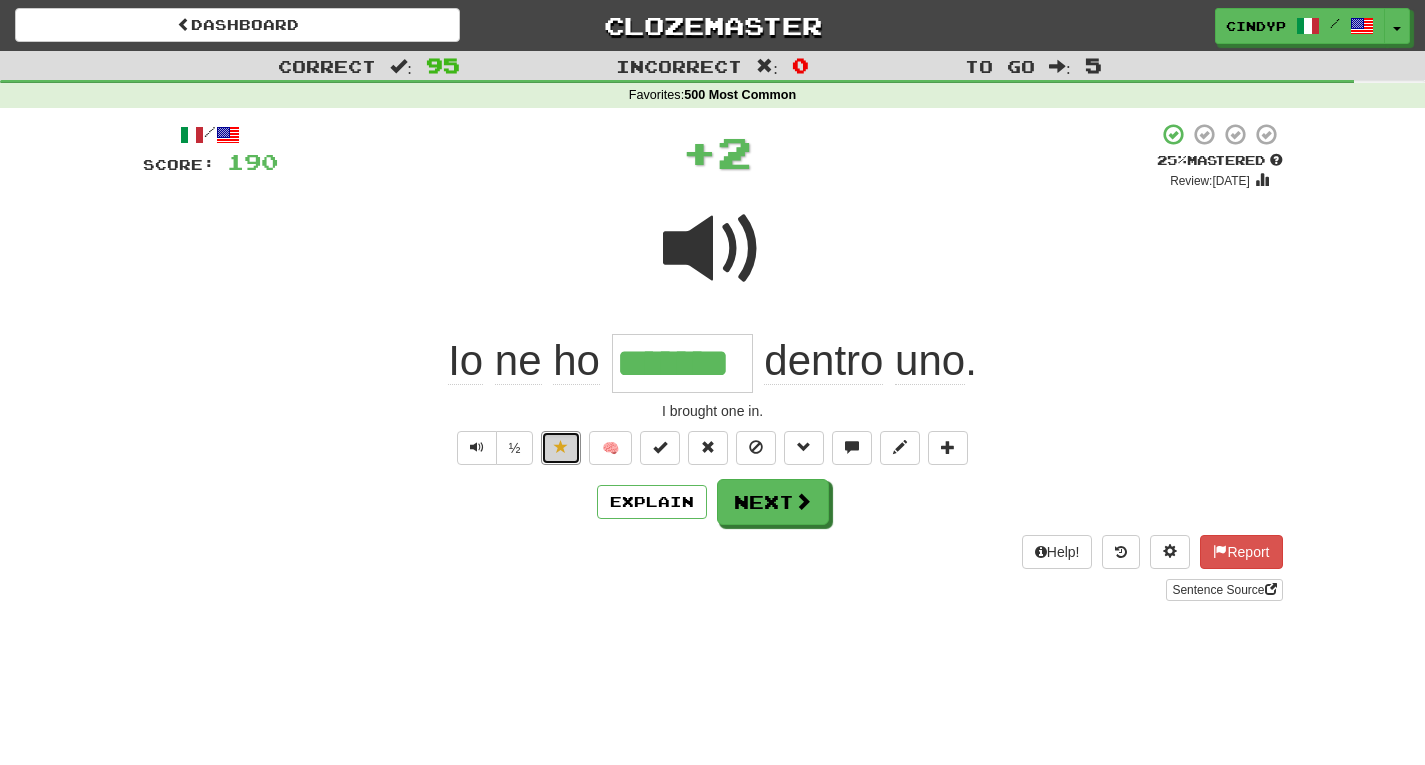 click at bounding box center [561, 447] 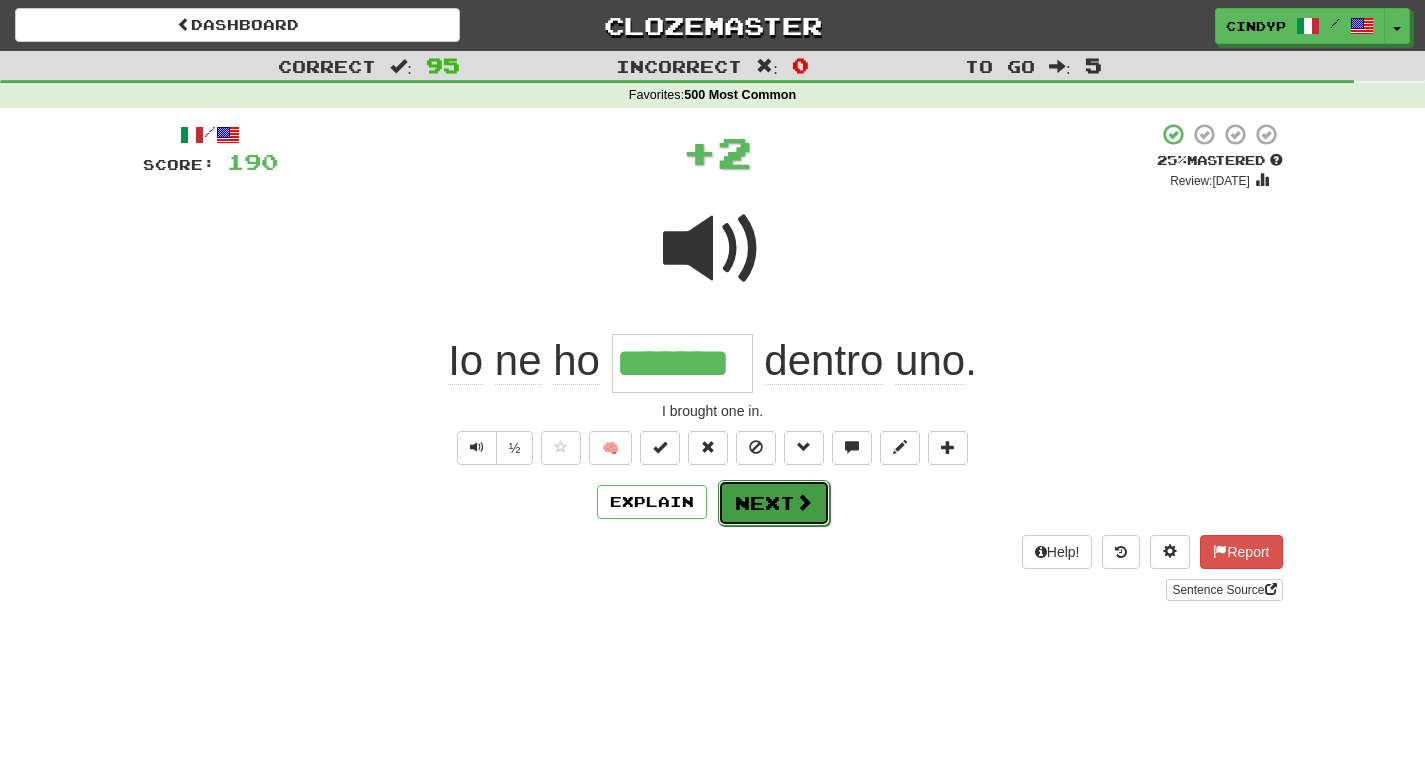 click on "Next" at bounding box center [774, 503] 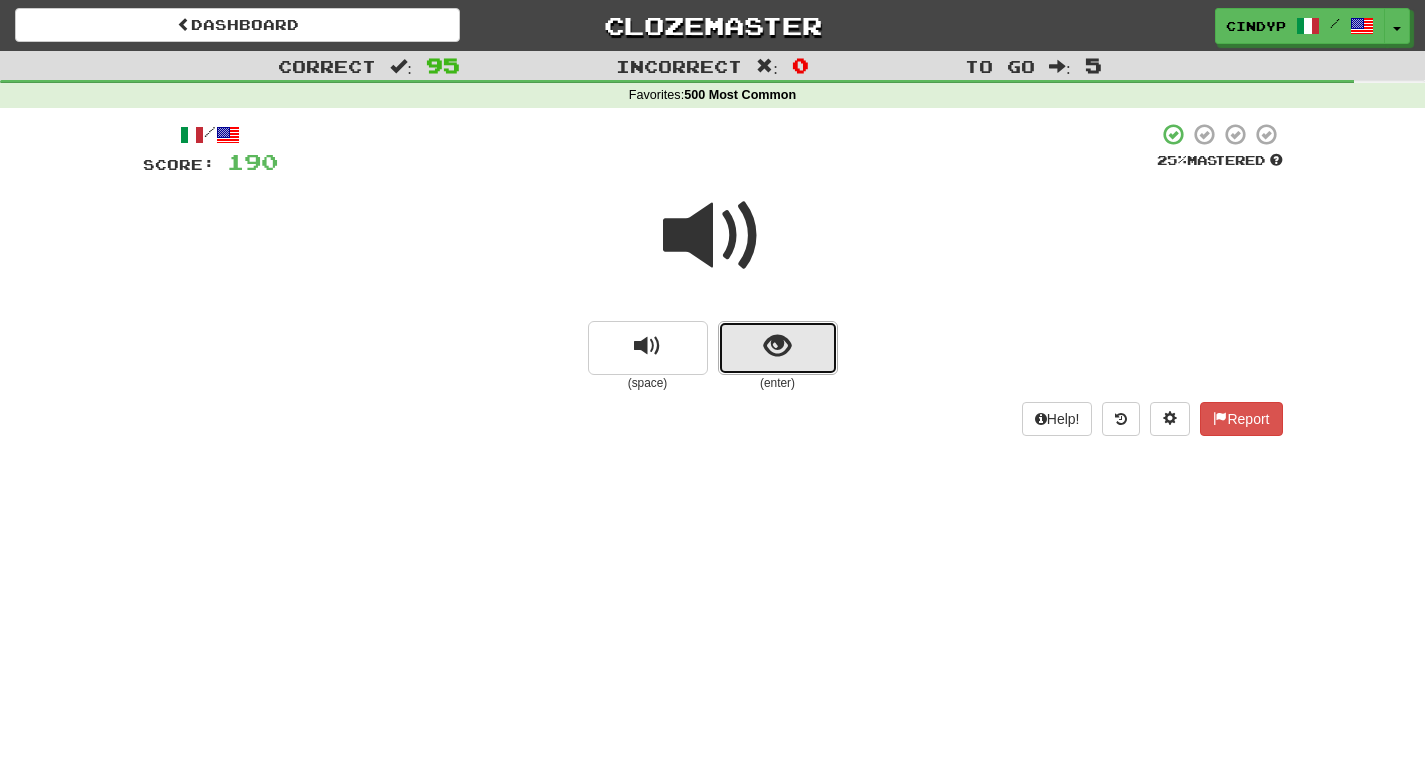 click at bounding box center (778, 348) 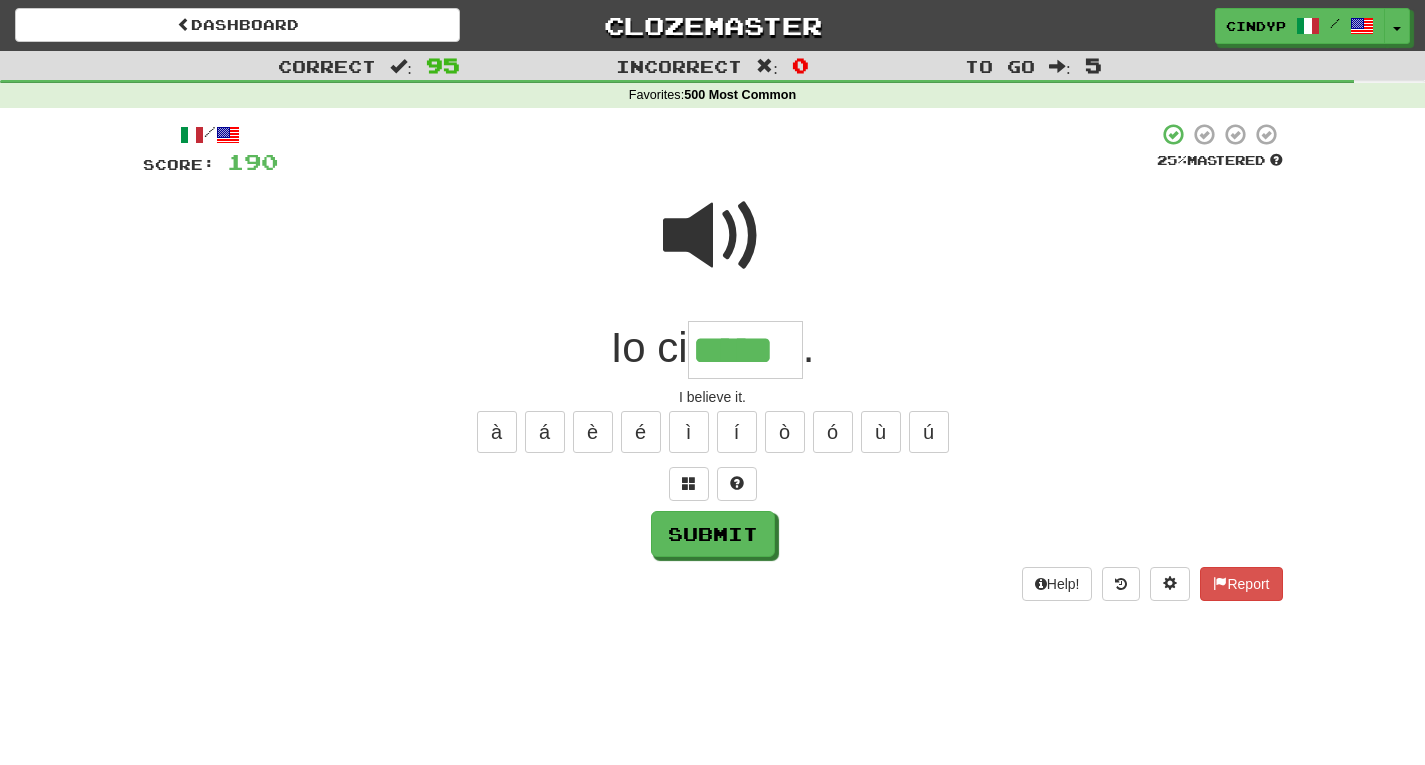 type on "*****" 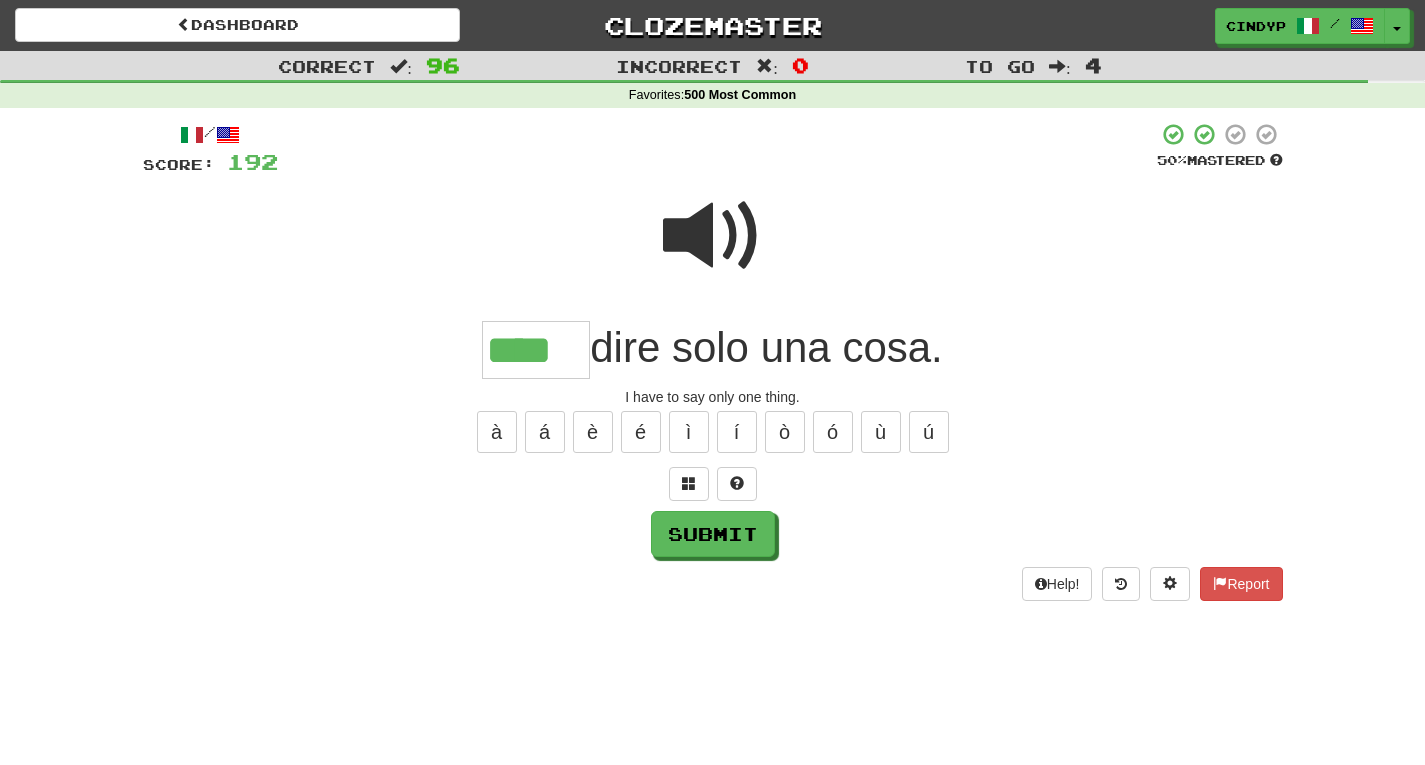 type on "****" 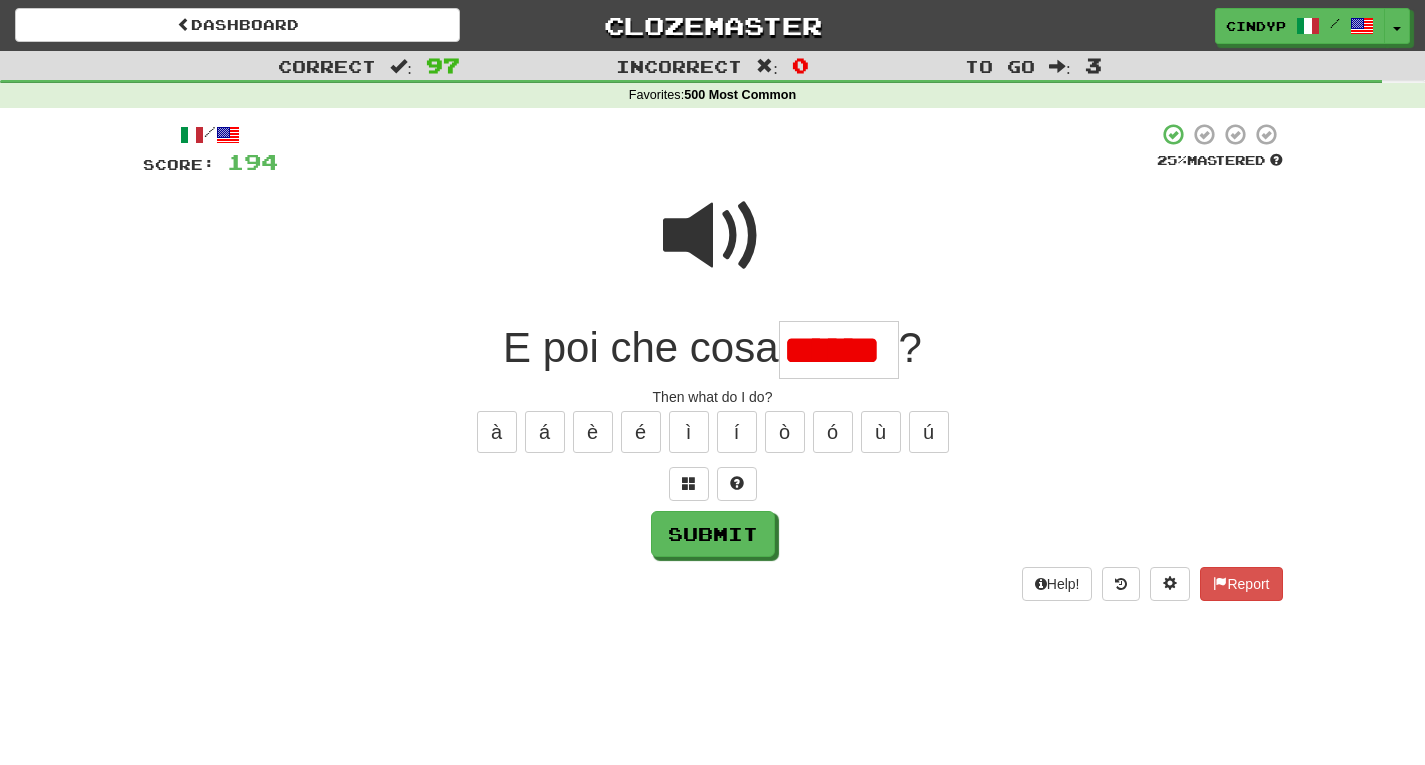 scroll, scrollTop: 0, scrollLeft: 0, axis: both 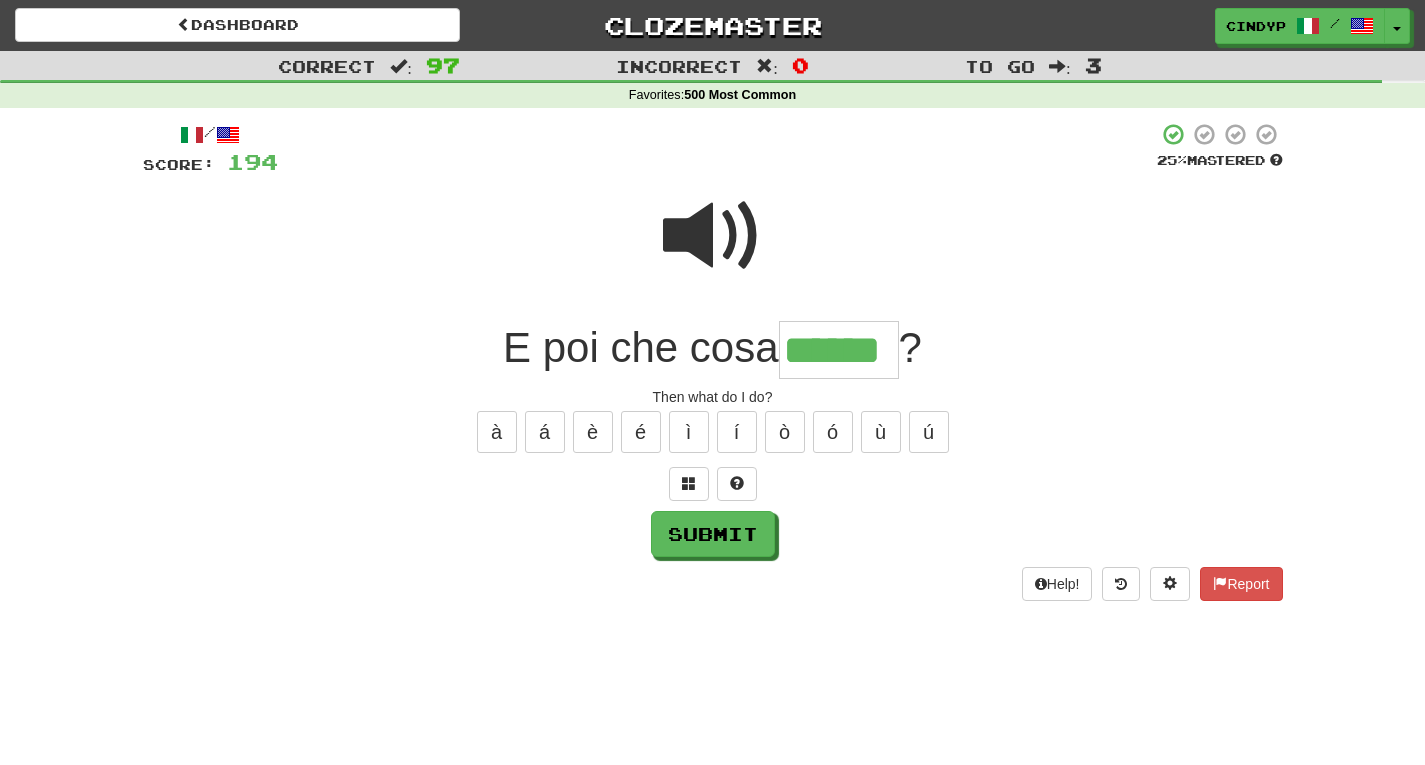 type on "******" 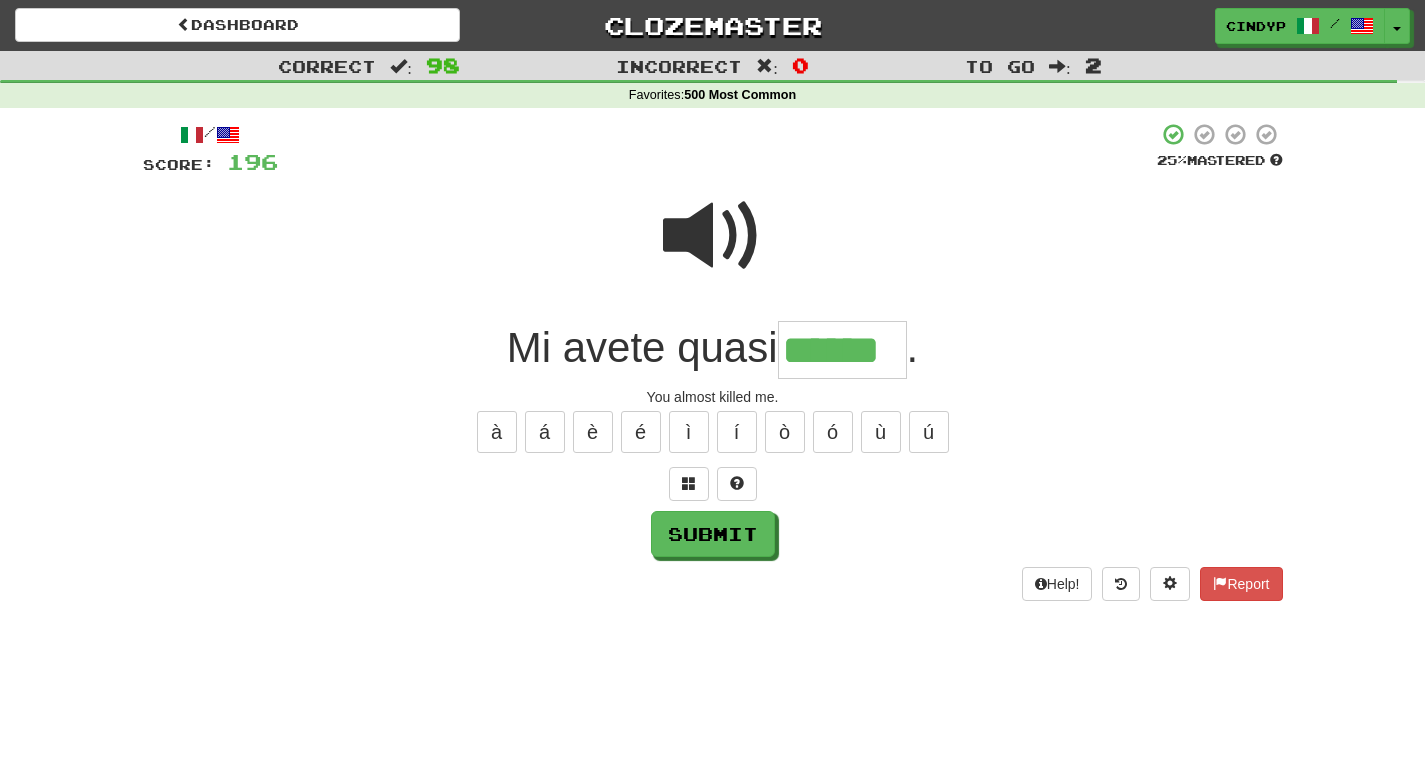 type on "******" 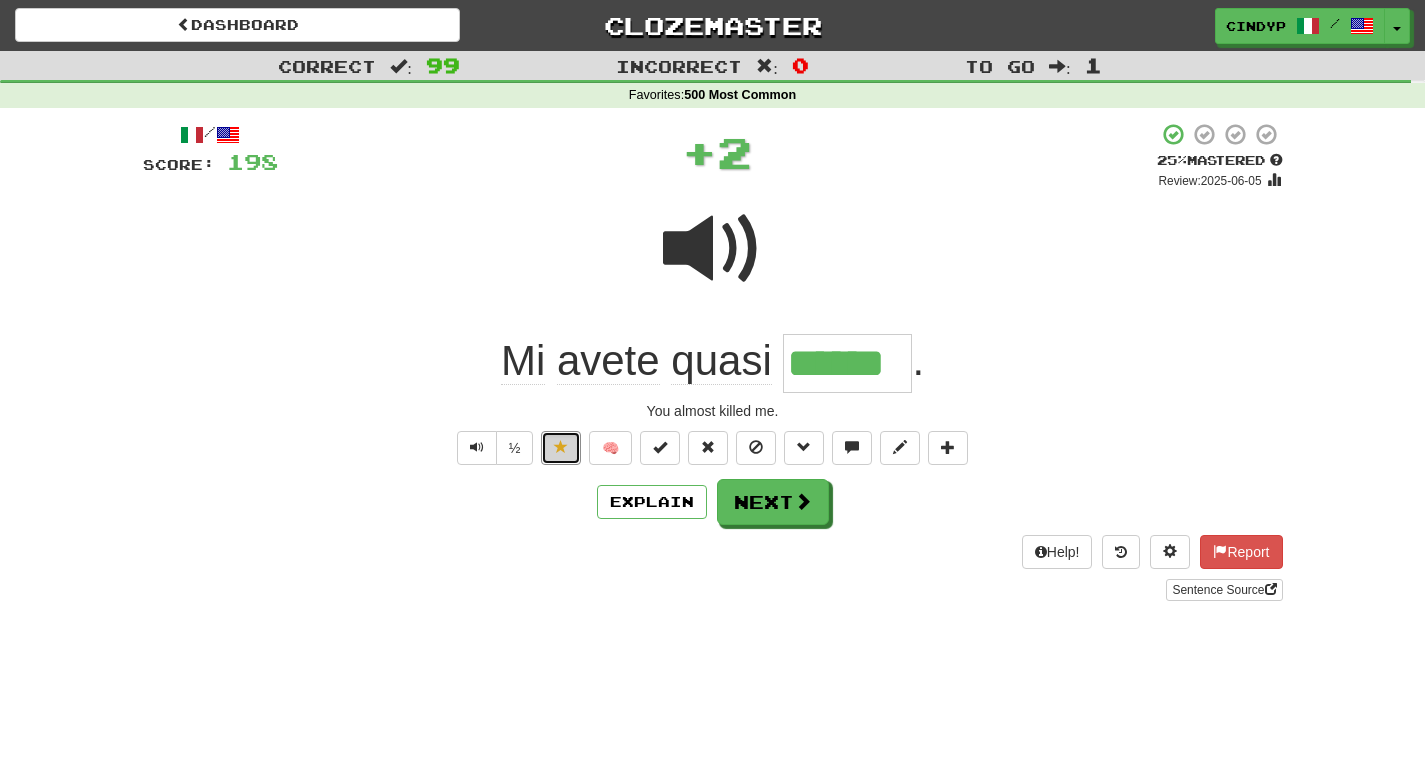 click at bounding box center (561, 447) 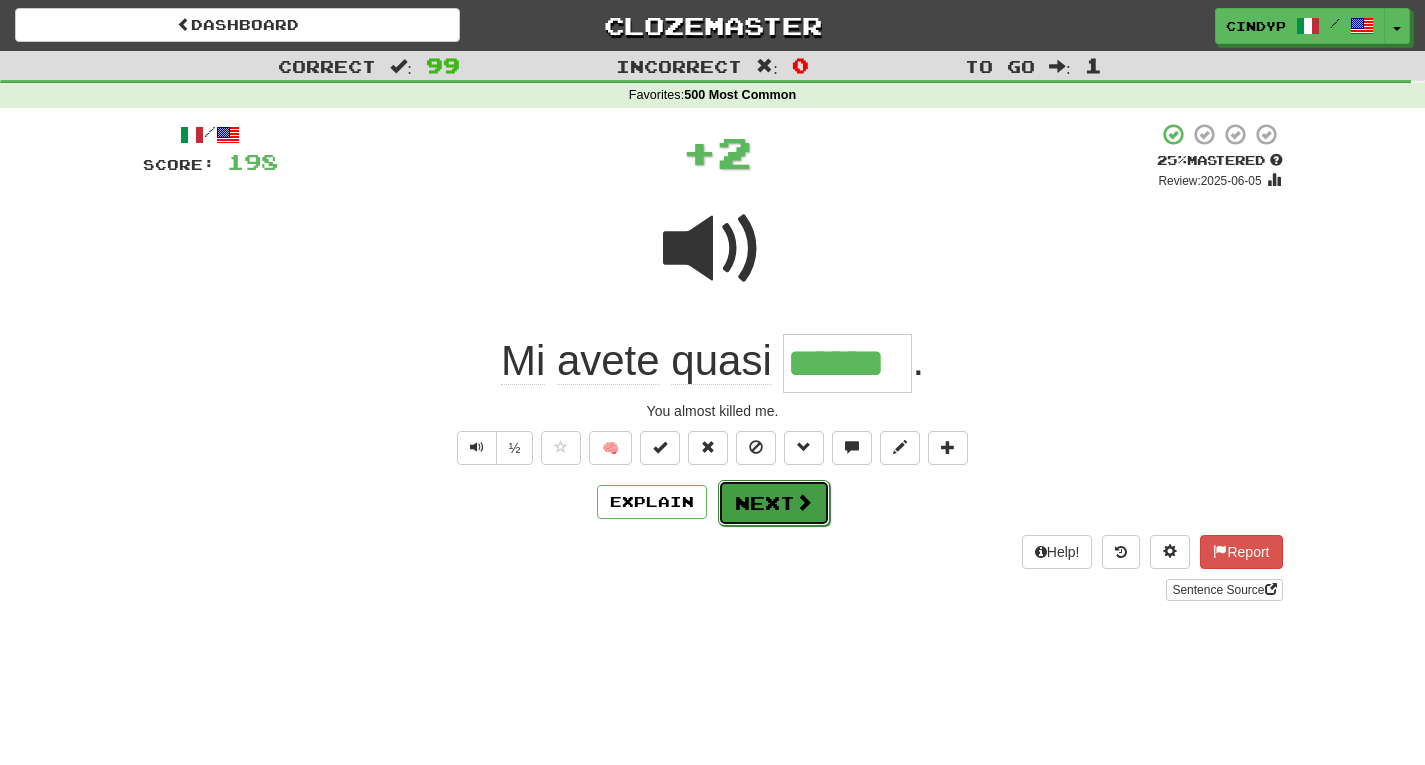 click on "Next" at bounding box center [774, 503] 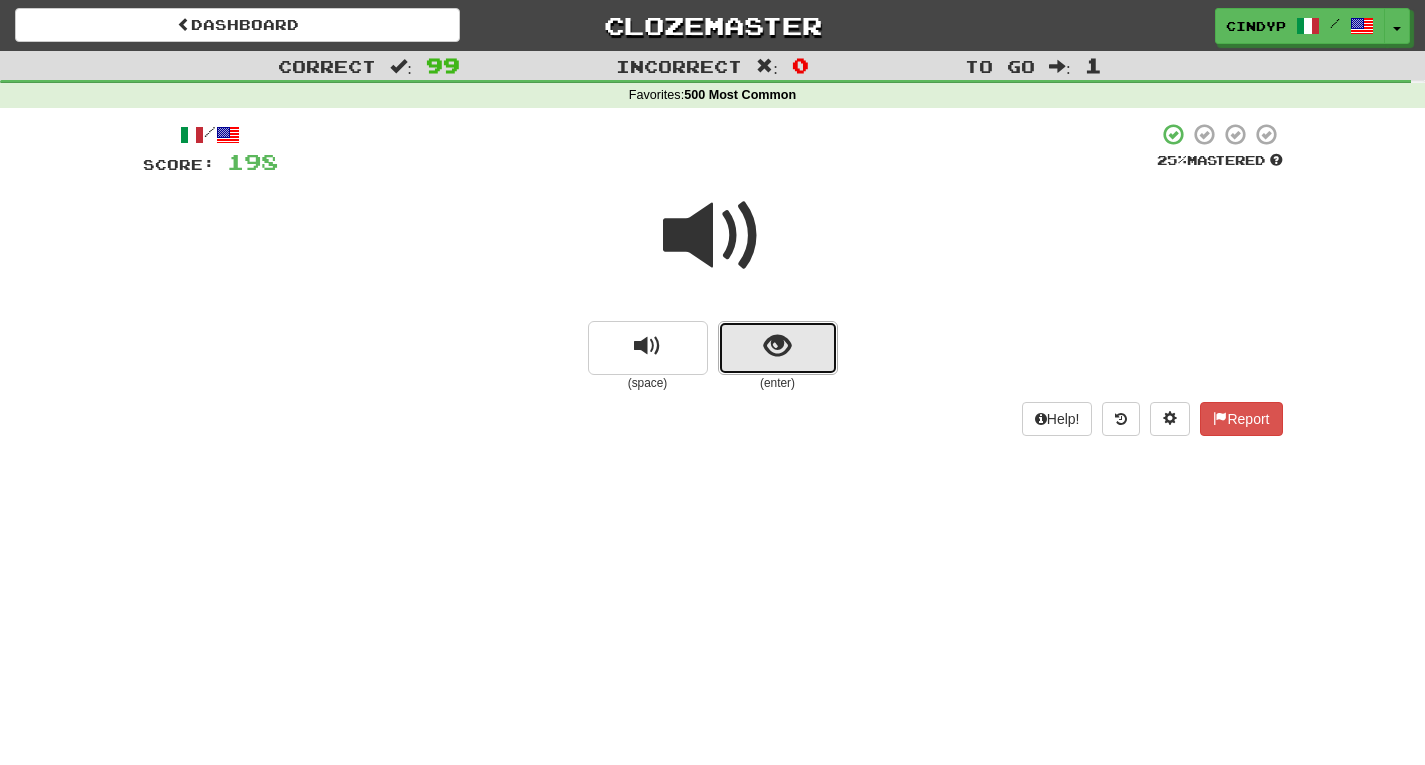 click at bounding box center [778, 348] 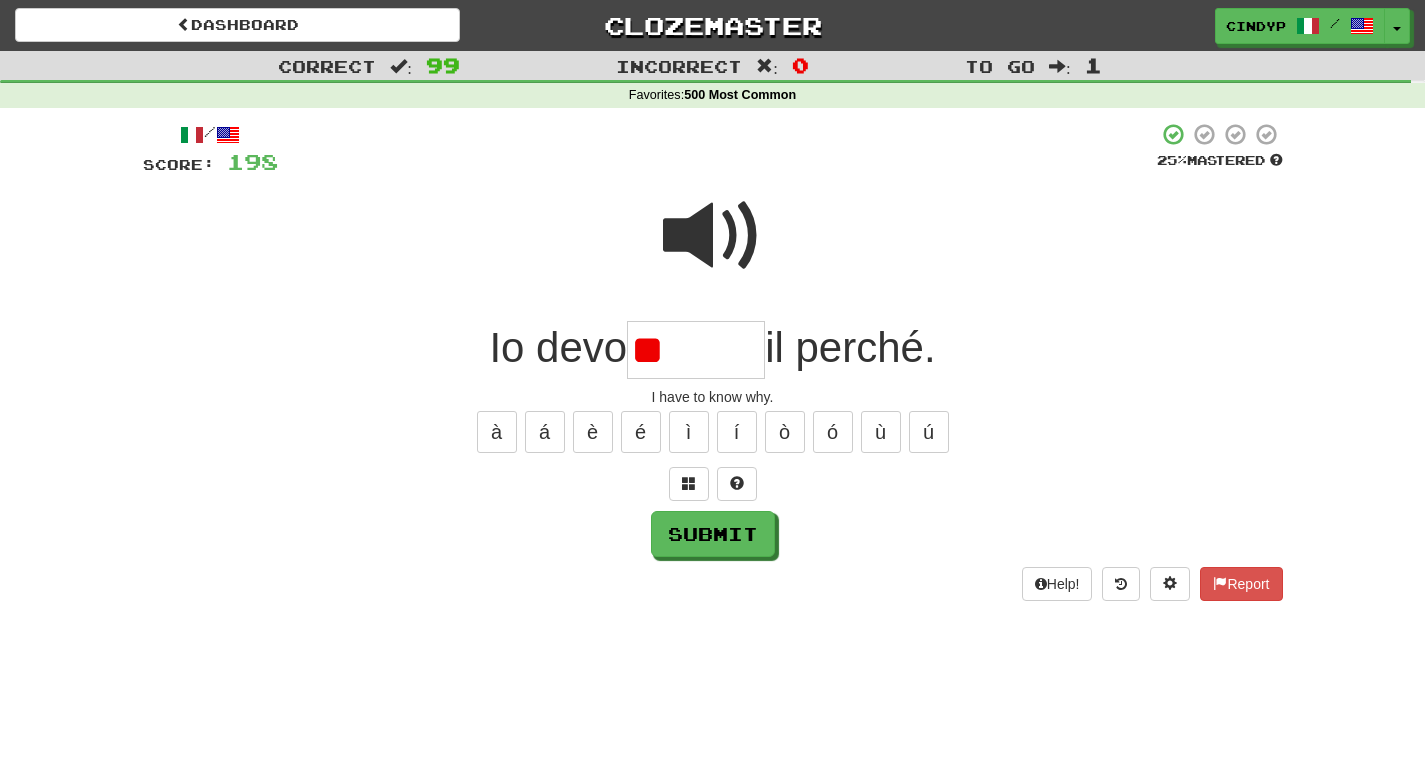 type on "*" 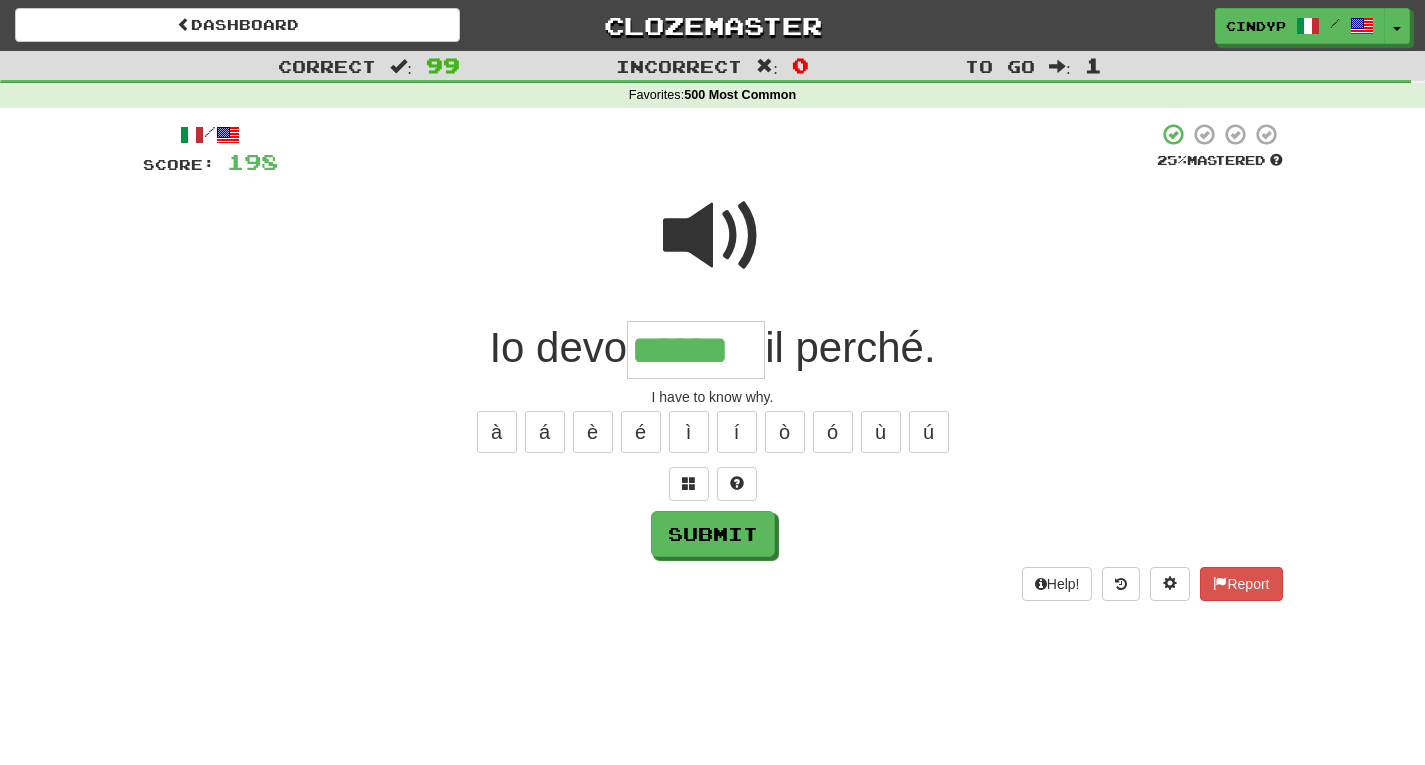 type on "******" 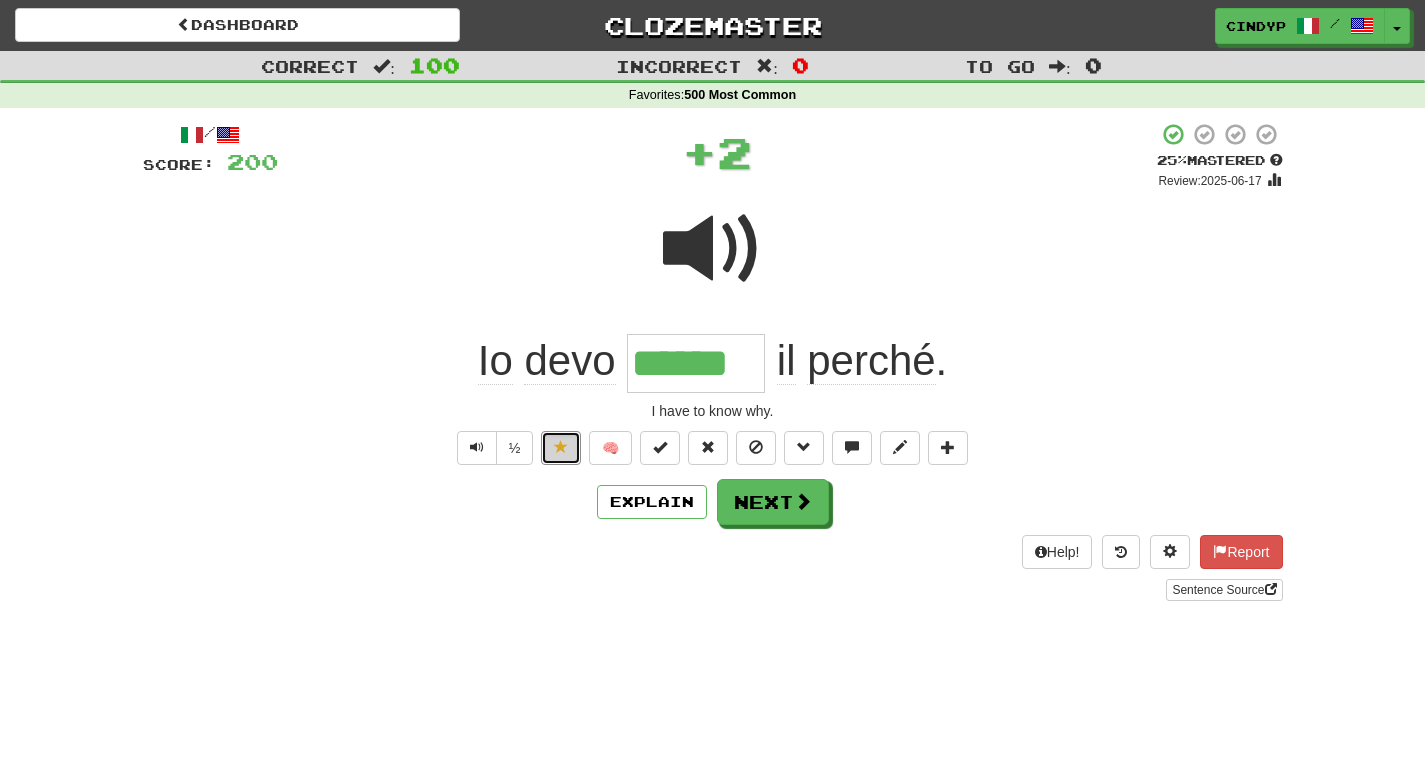 click at bounding box center (561, 448) 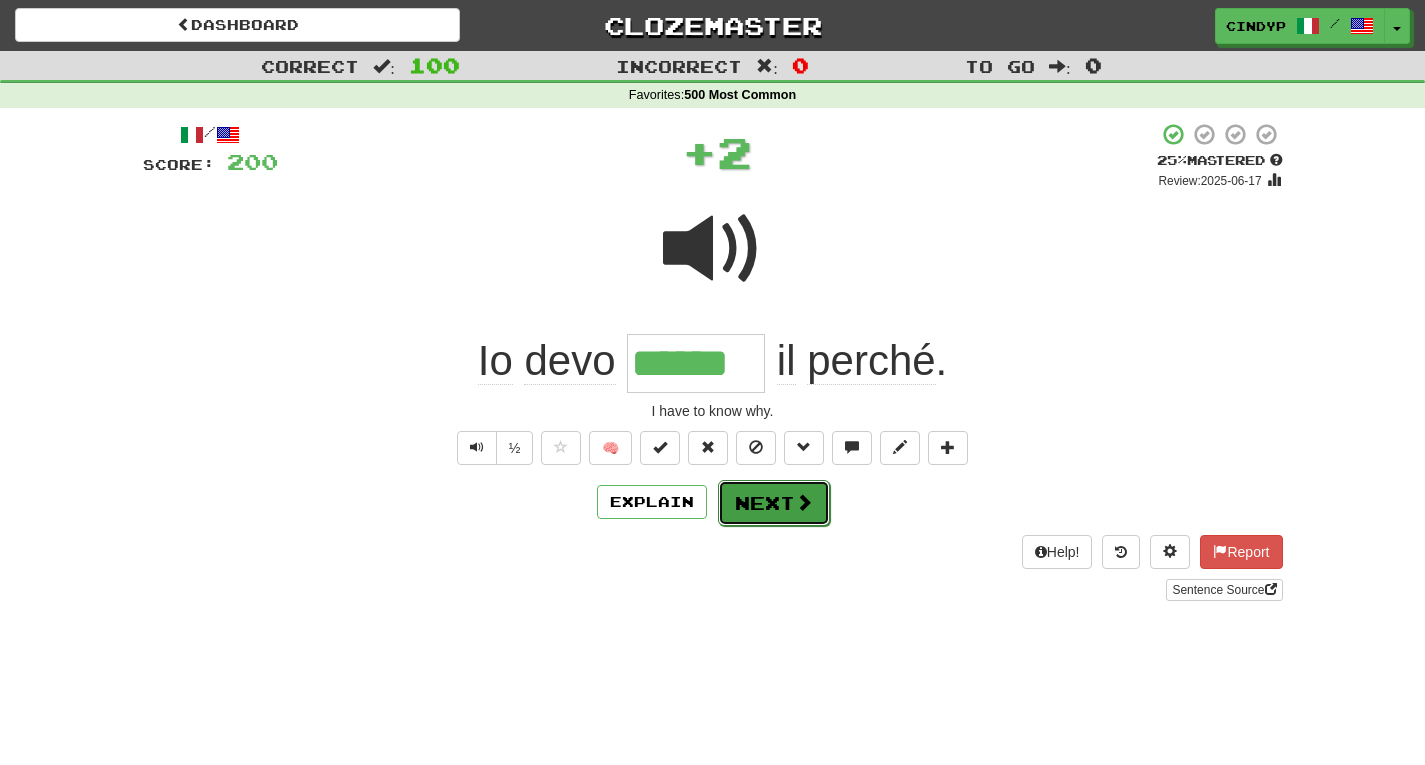 click on "Next" at bounding box center (774, 503) 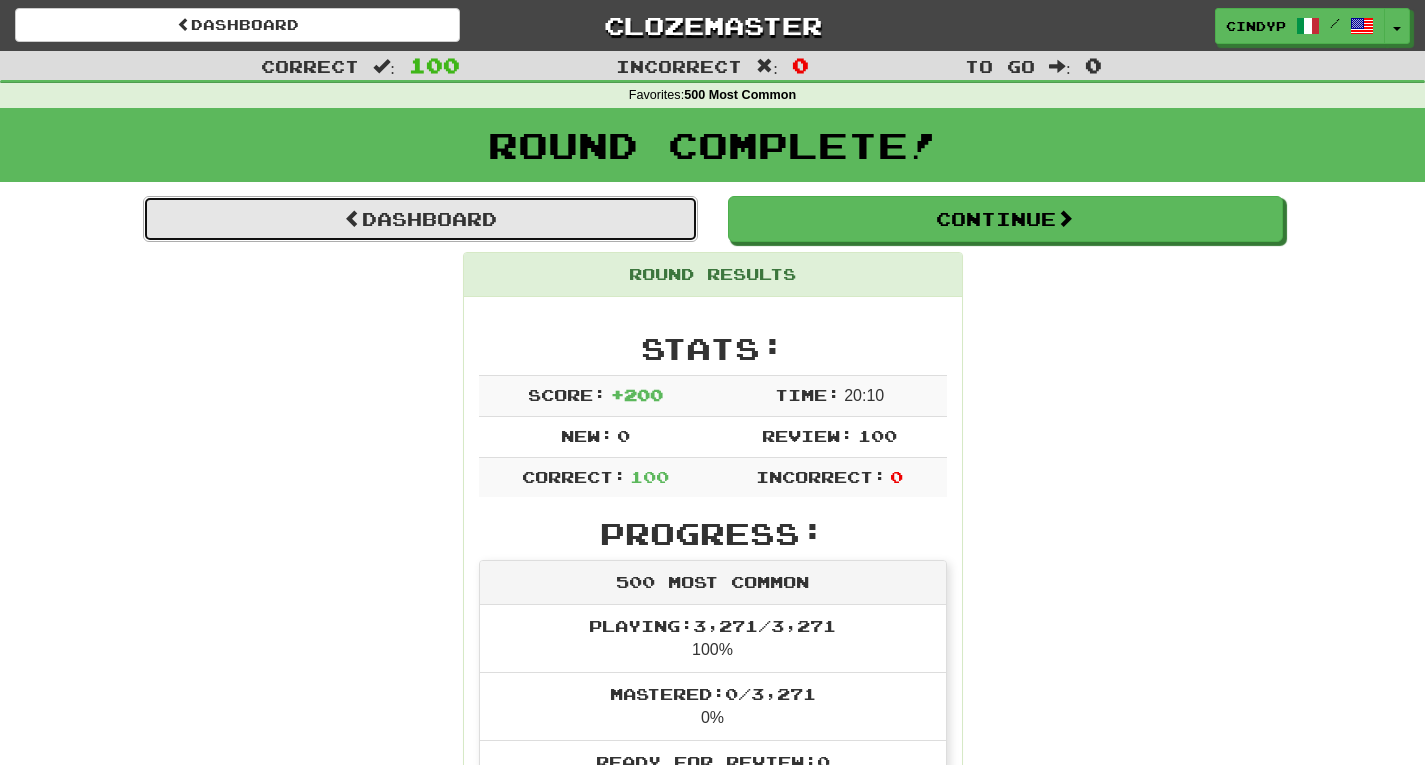 click on "Dashboard" at bounding box center (420, 219) 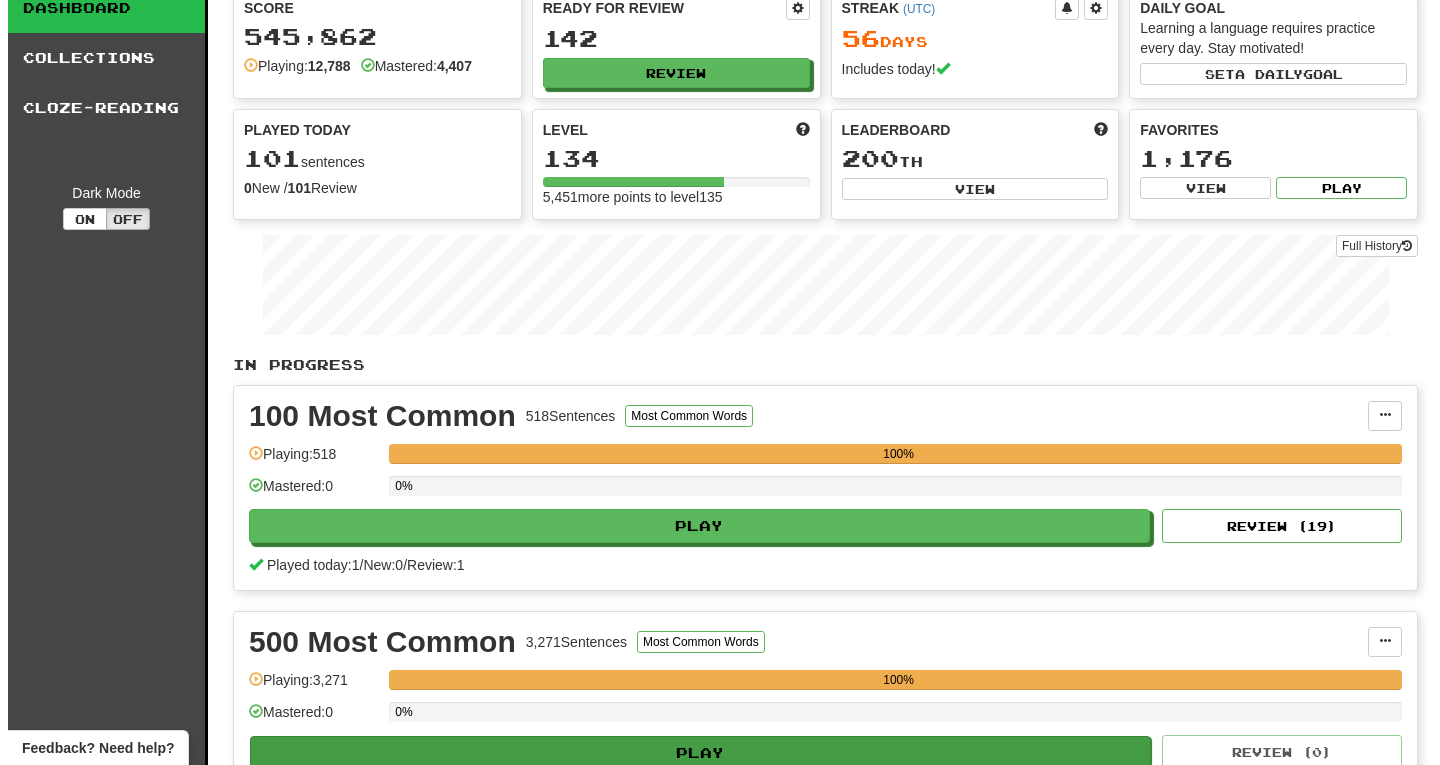 scroll, scrollTop: 0, scrollLeft: 0, axis: both 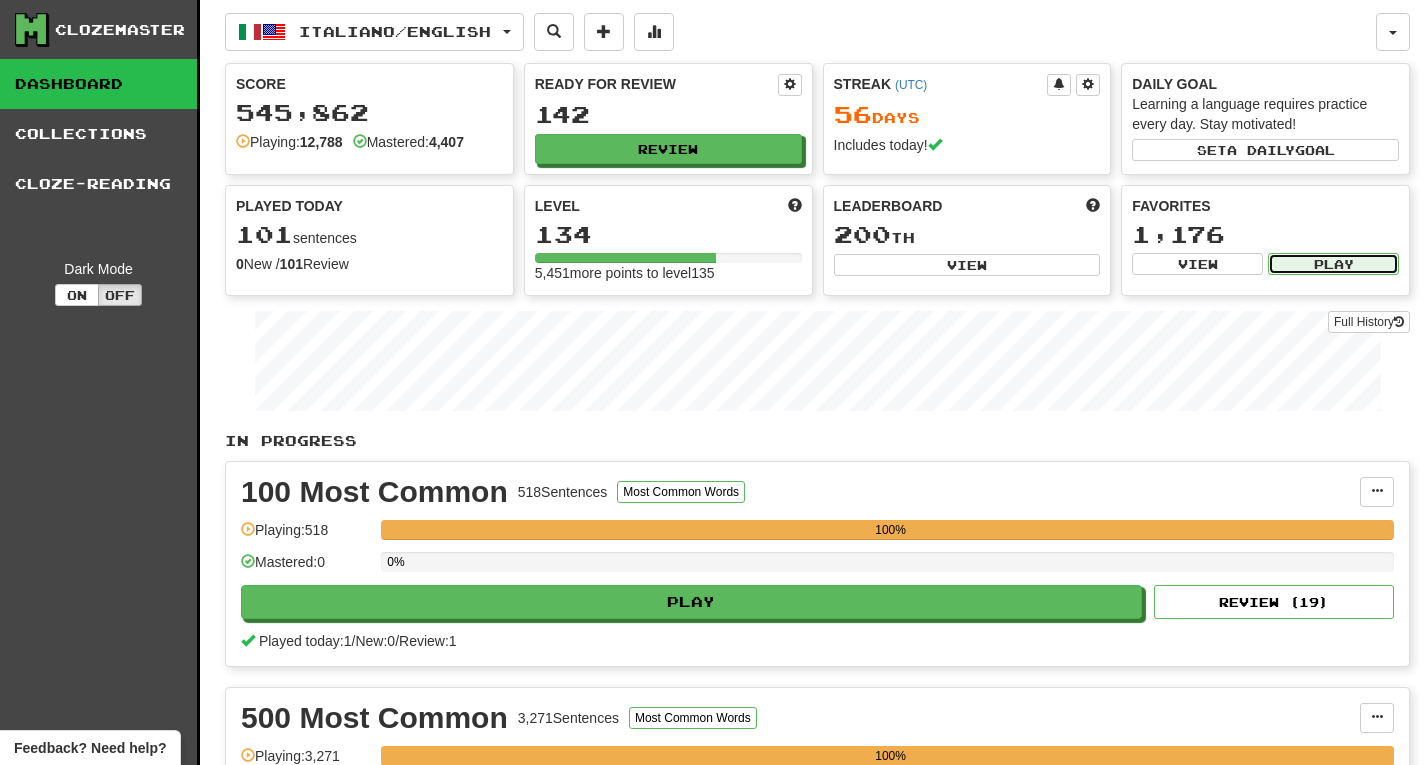 click on "Play" at bounding box center [1333, 264] 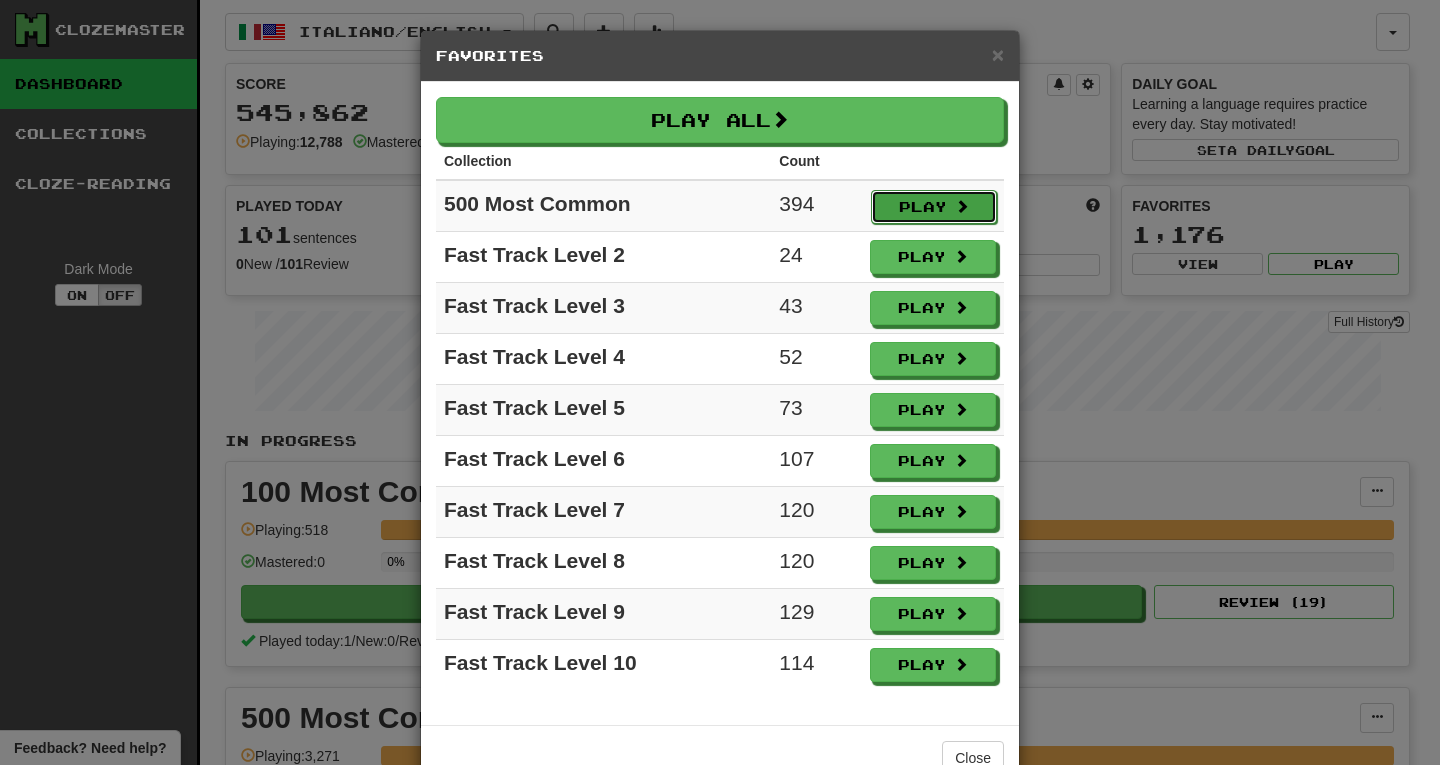 click on "Play" at bounding box center (934, 207) 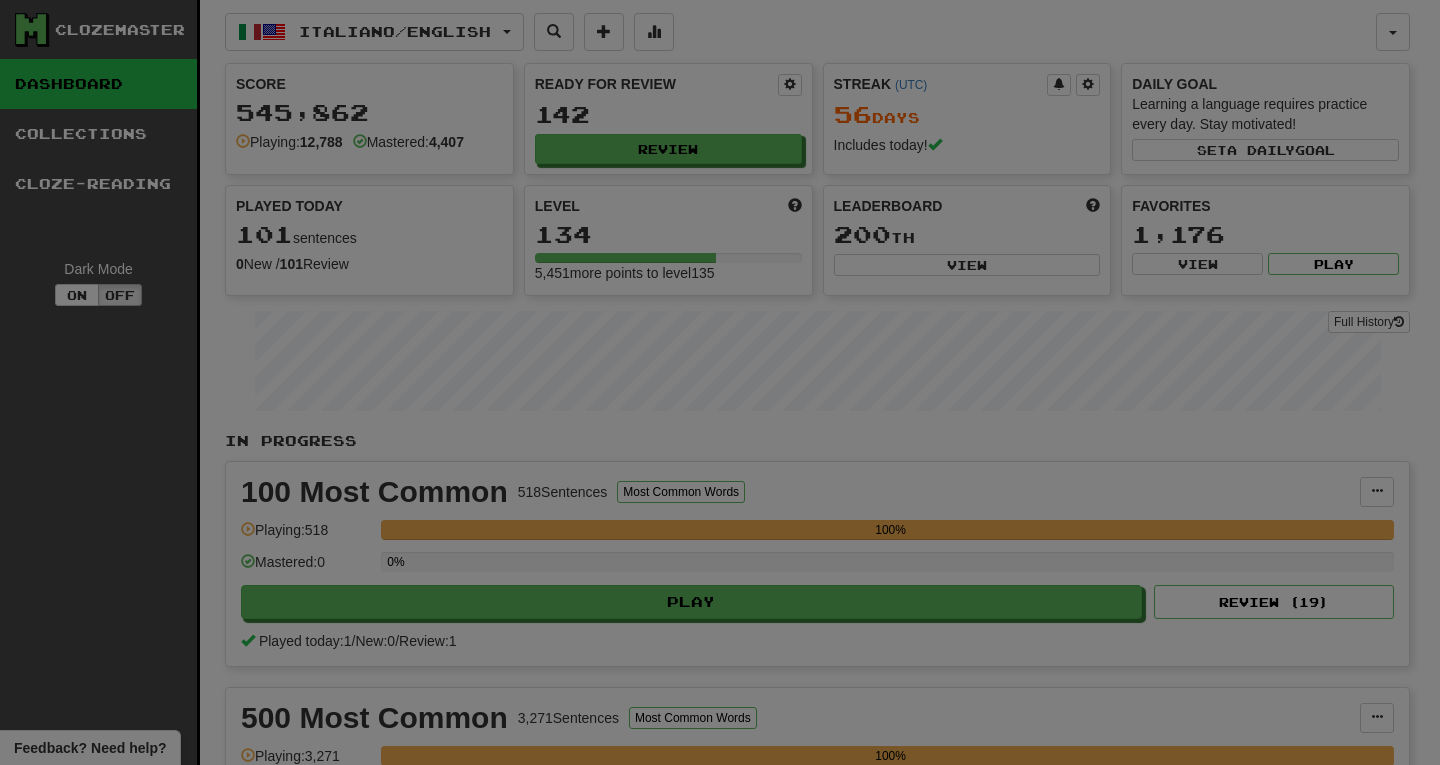 select on "***" 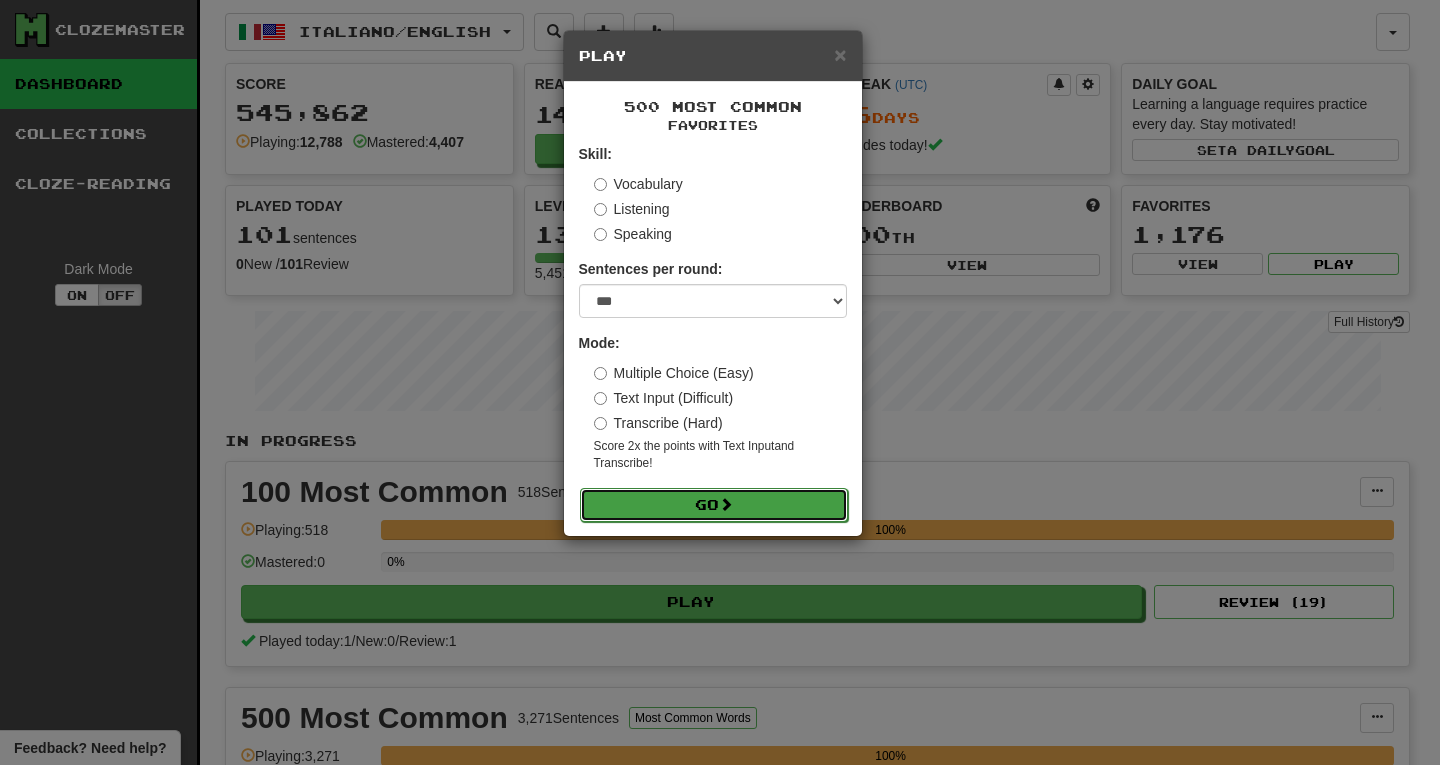 click on "Go" at bounding box center [714, 505] 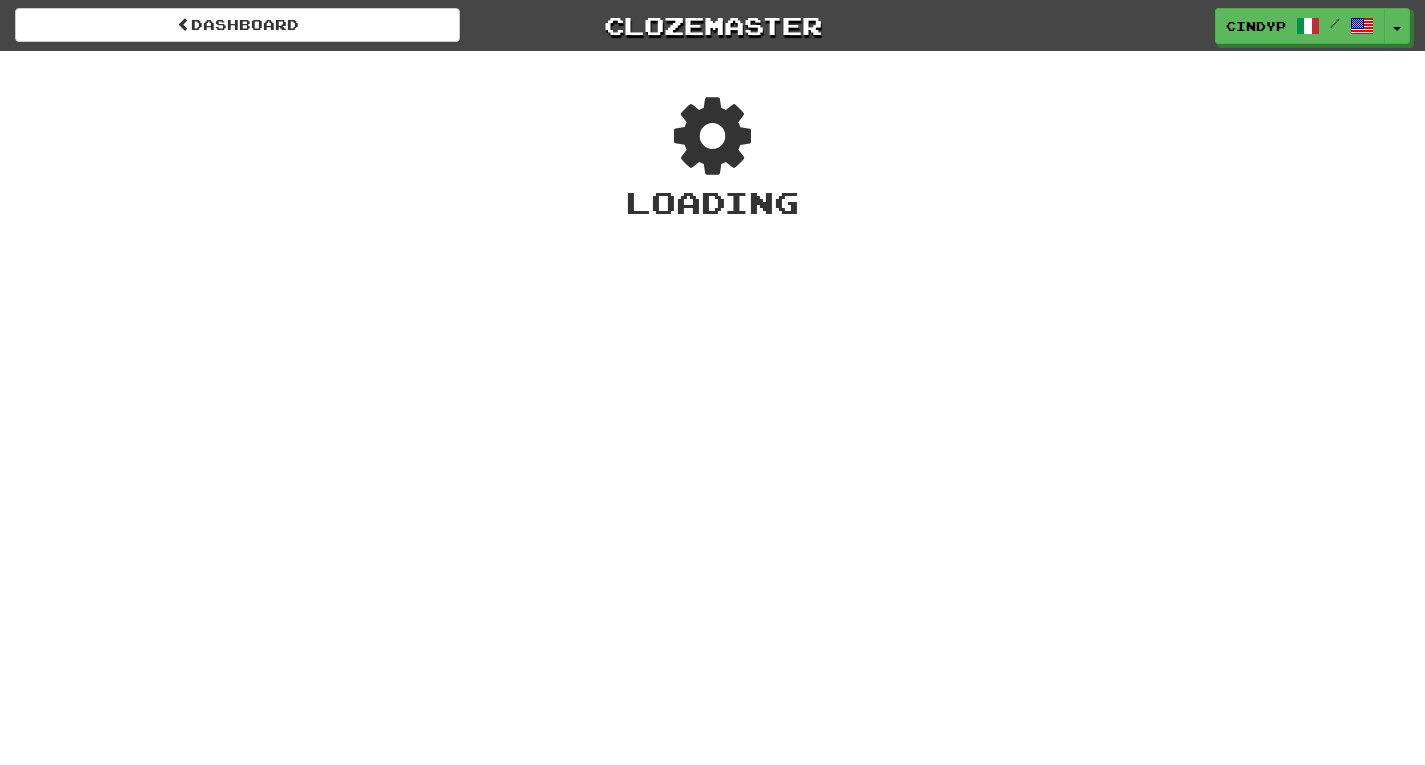 scroll, scrollTop: 0, scrollLeft: 0, axis: both 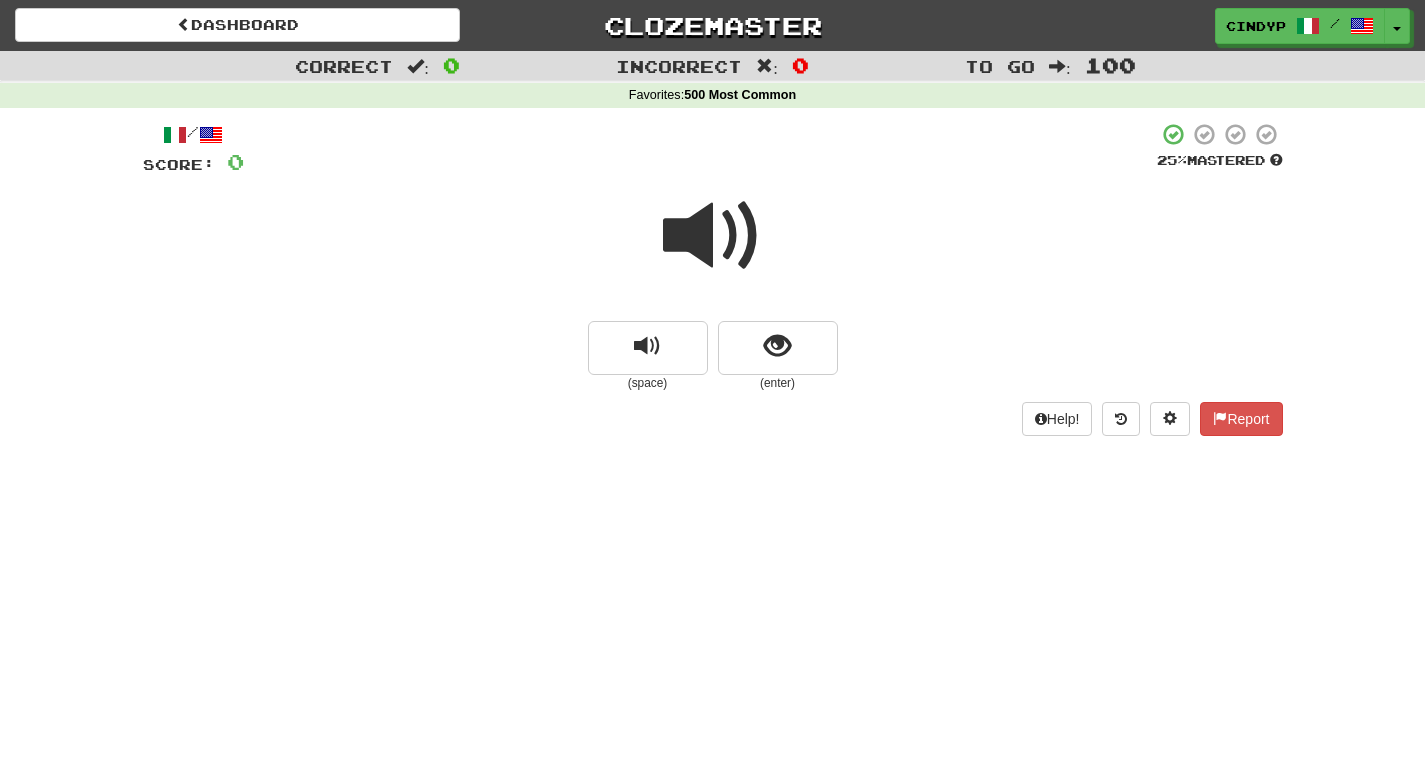 click at bounding box center (713, 236) 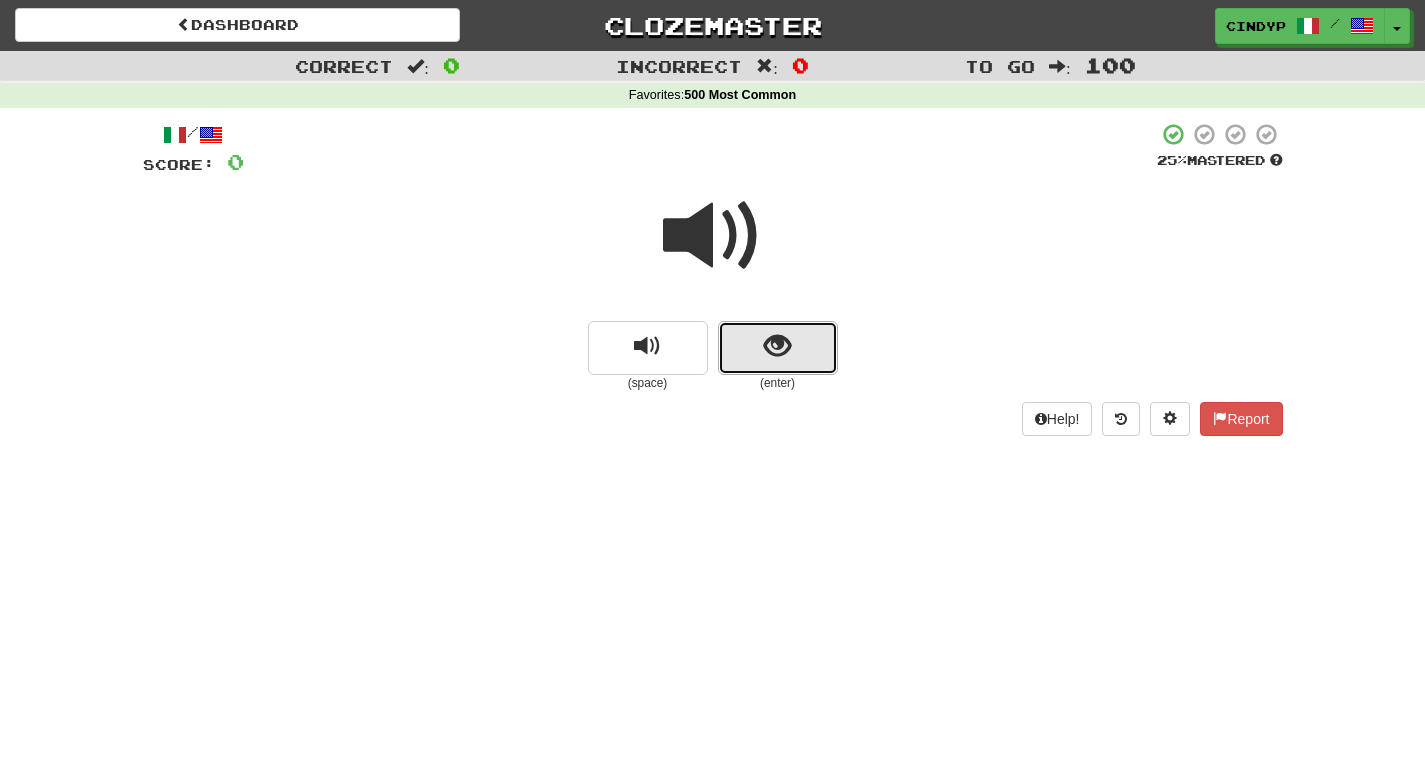click at bounding box center [778, 348] 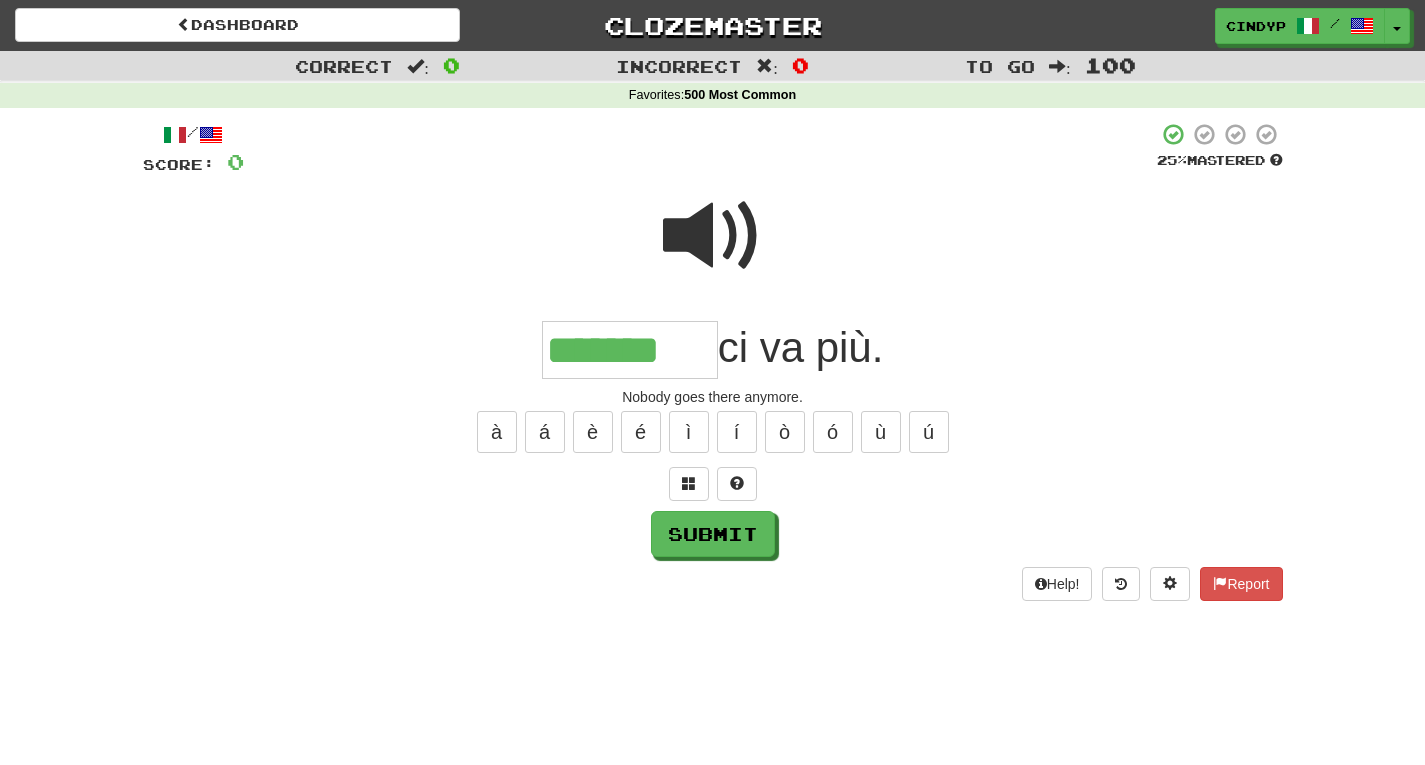 type on "*******" 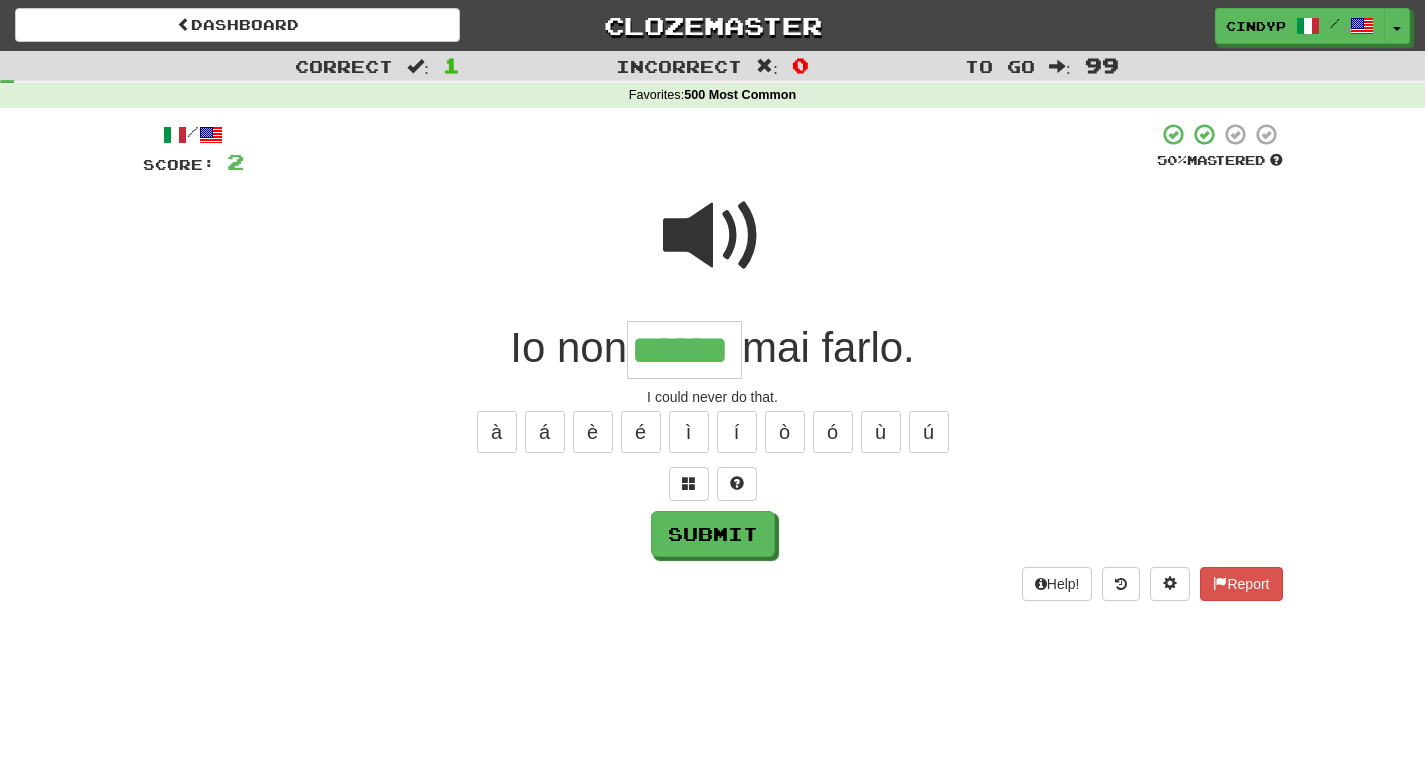 type on "******" 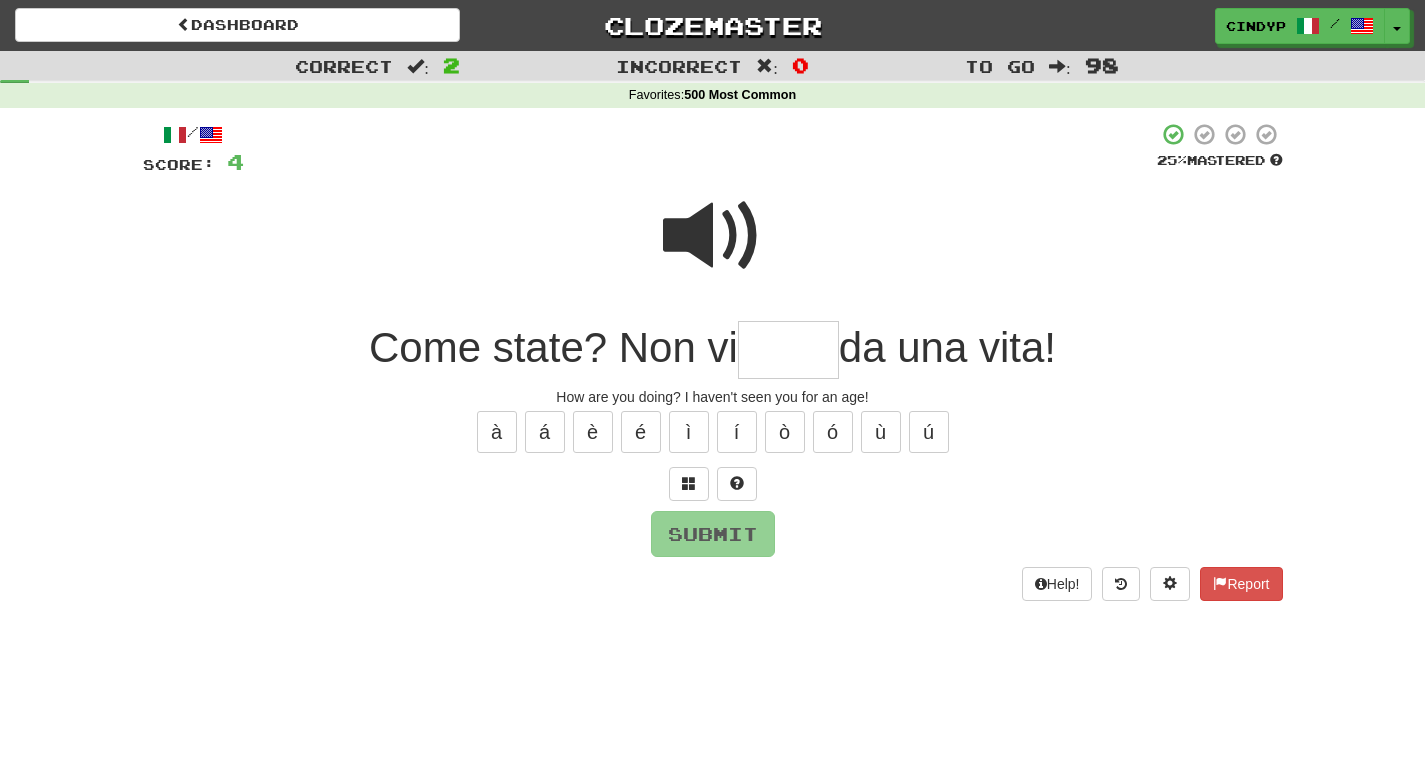 type on "*" 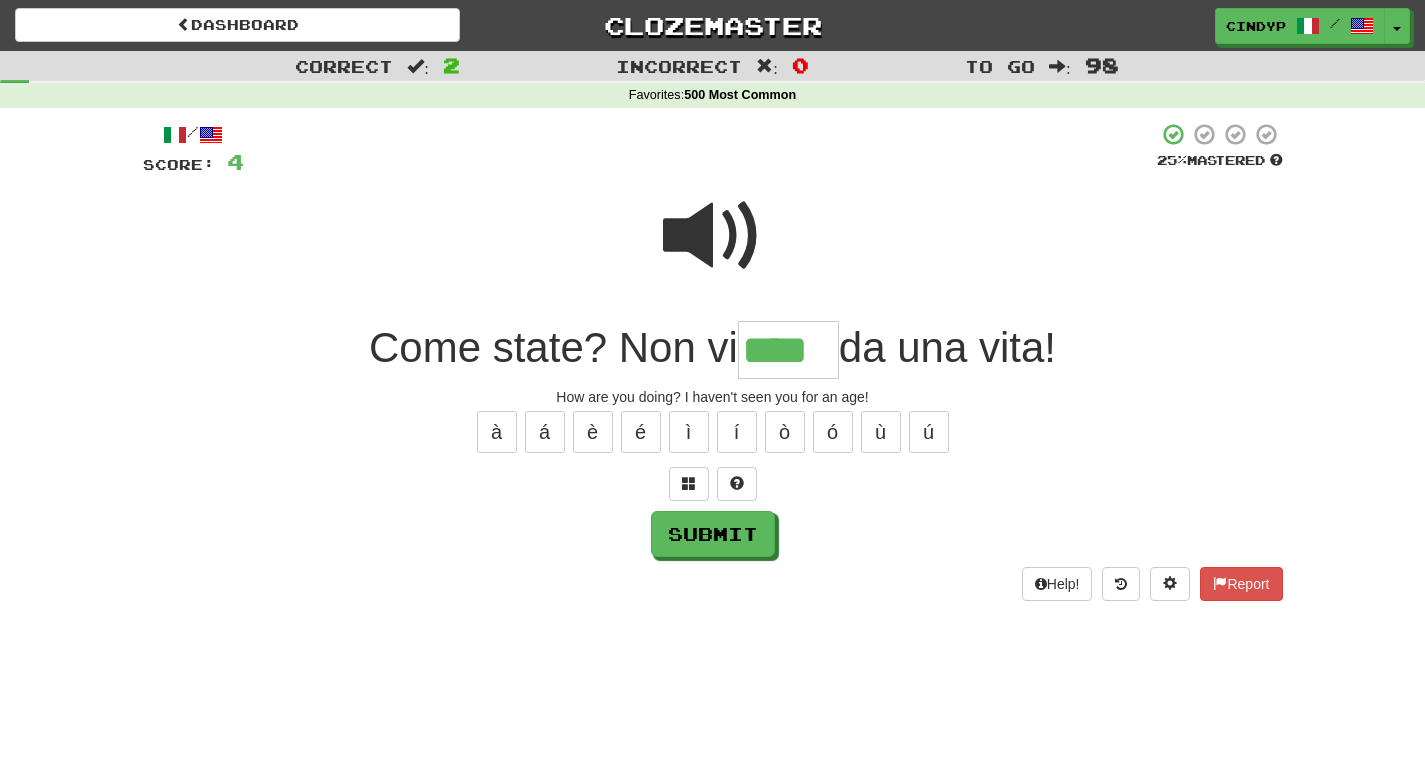 type on "****" 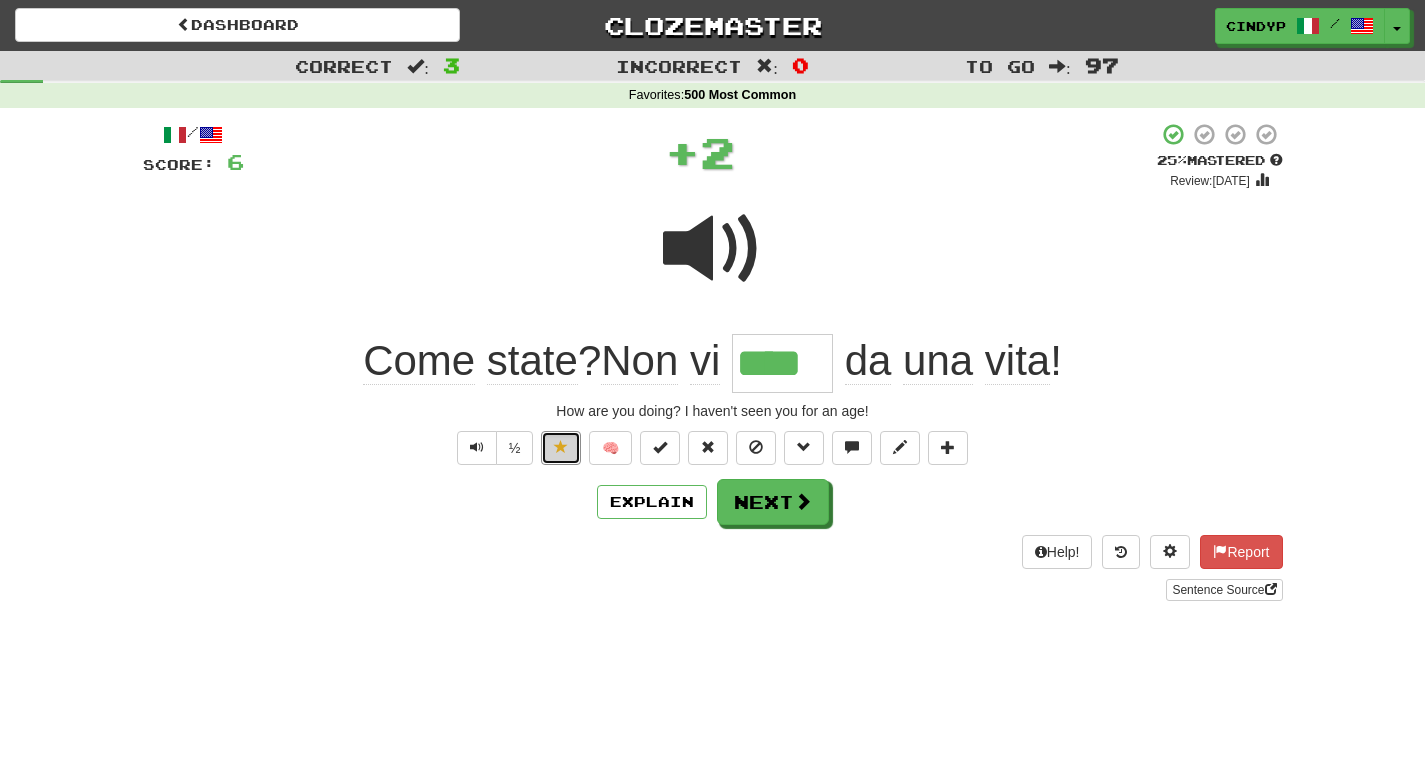 click at bounding box center (561, 447) 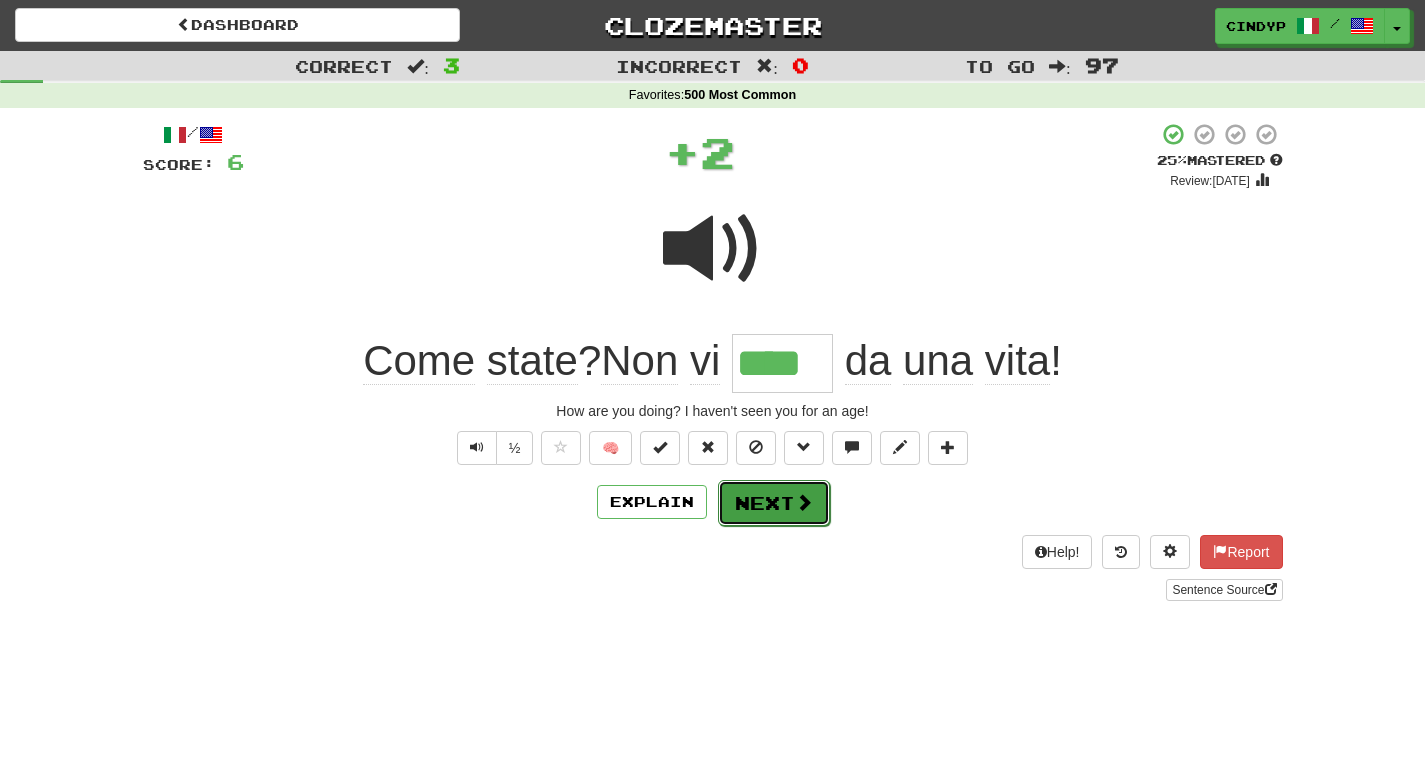 click on "Next" at bounding box center [774, 503] 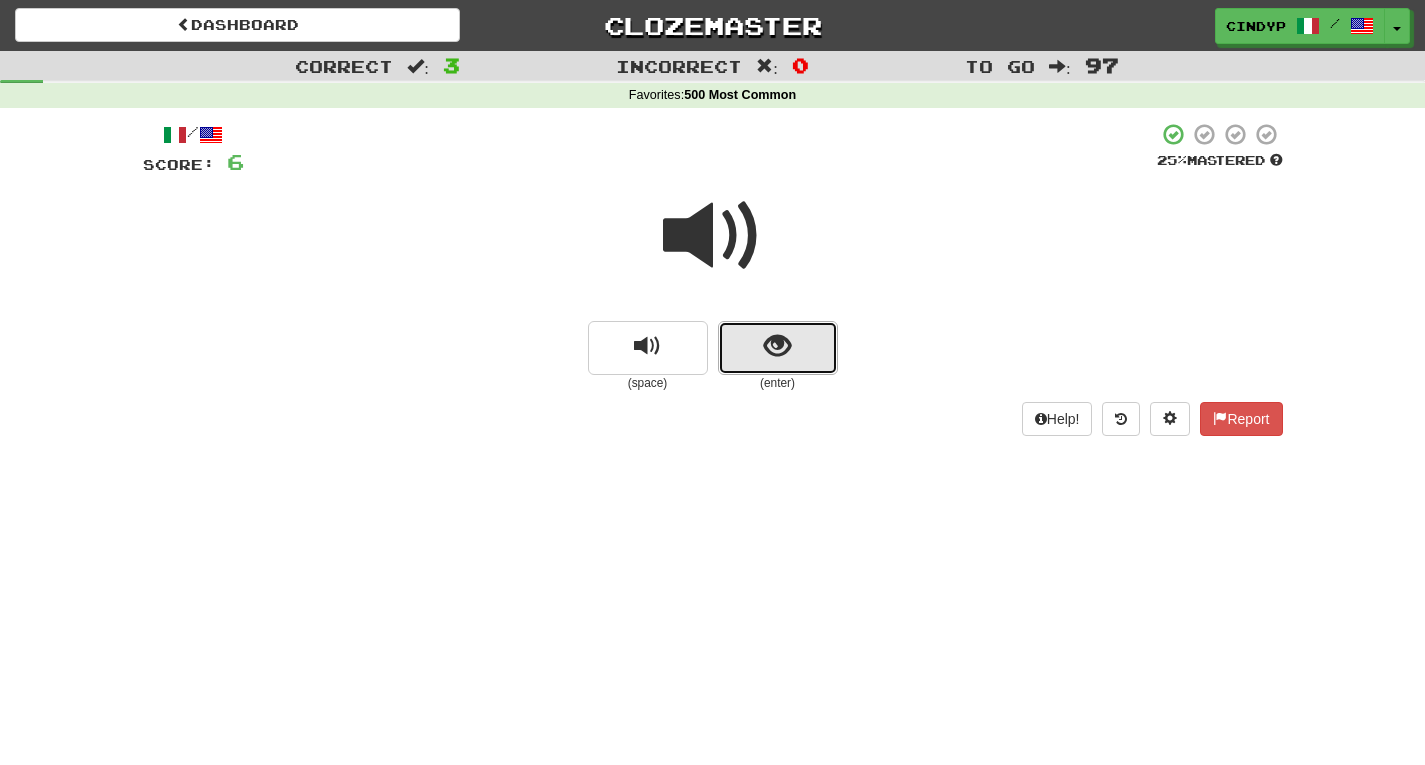 click at bounding box center (778, 348) 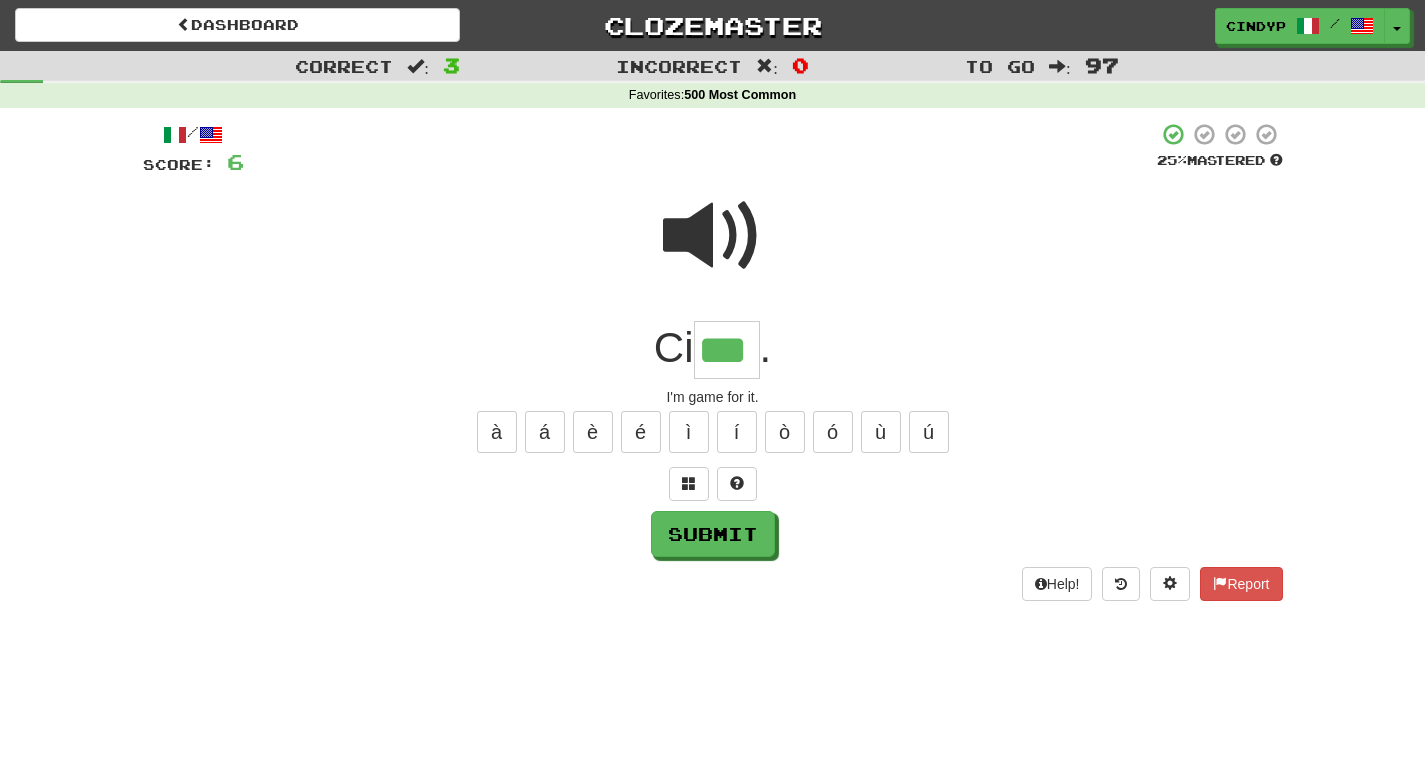 type on "***" 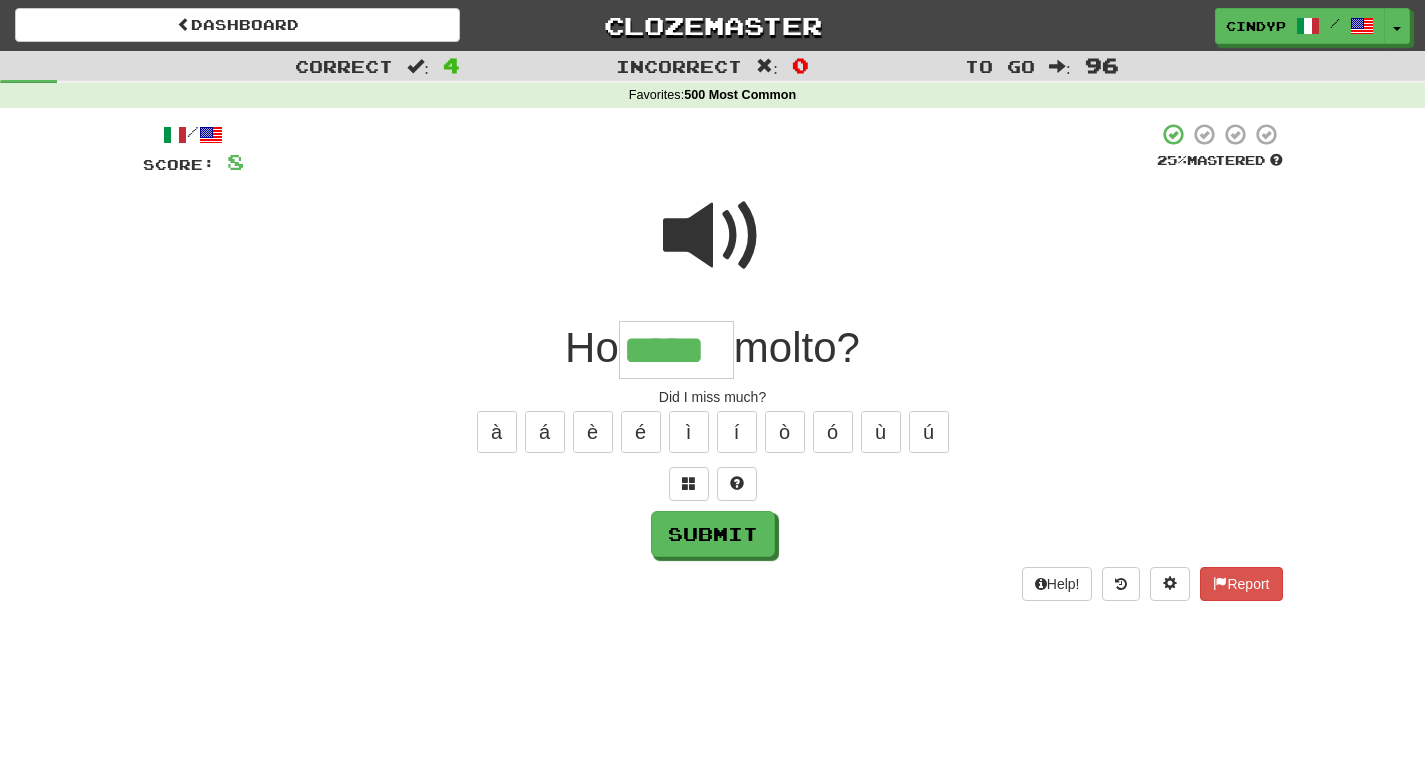 type on "*****" 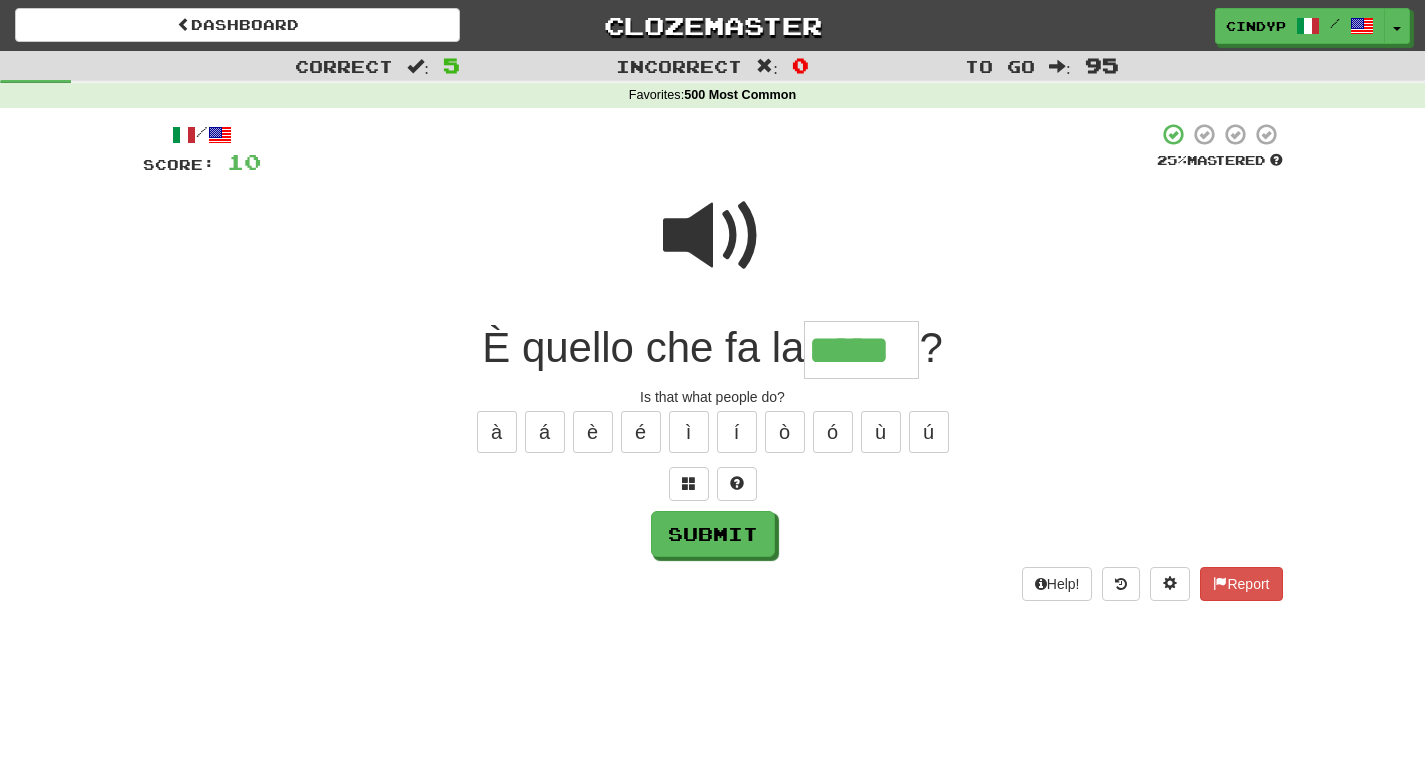 type on "*****" 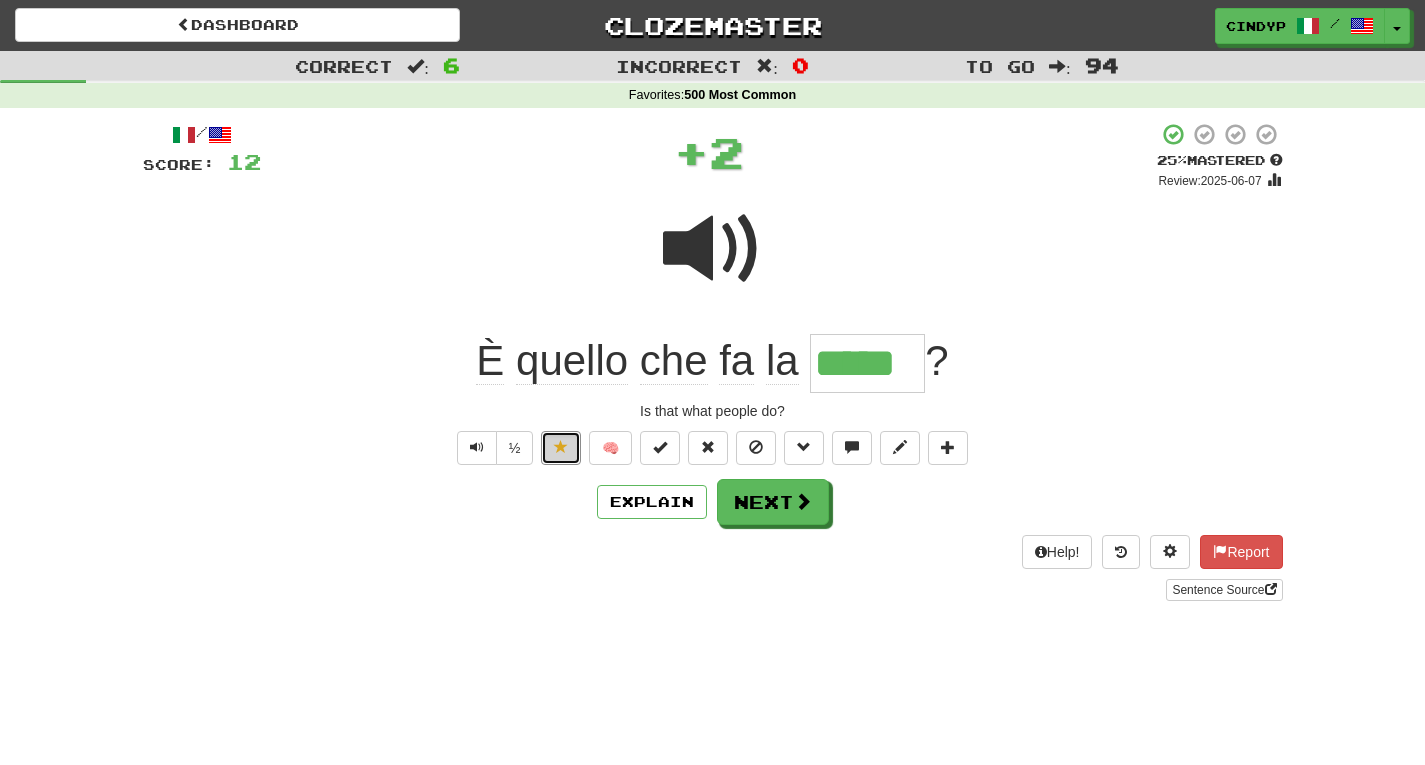 click at bounding box center [561, 447] 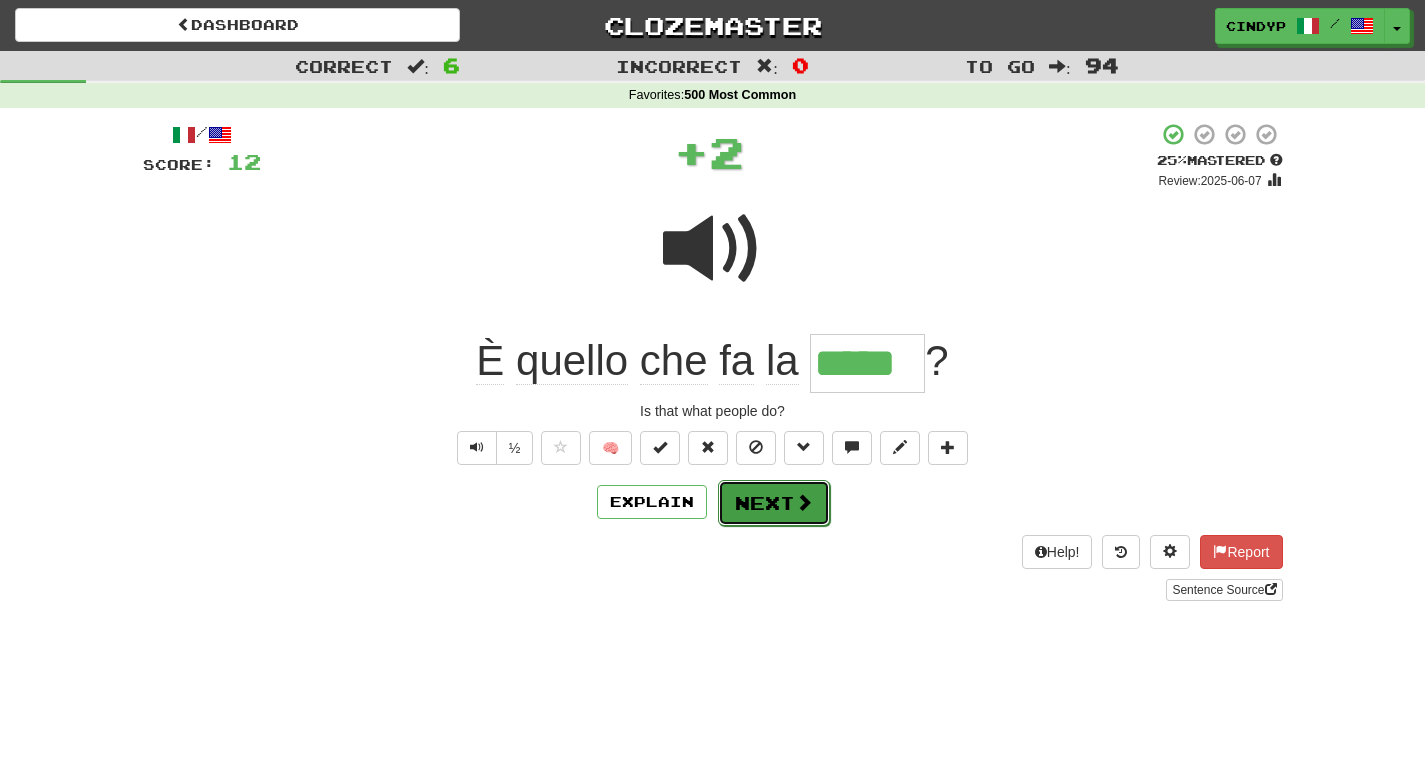 click on "Next" at bounding box center (774, 503) 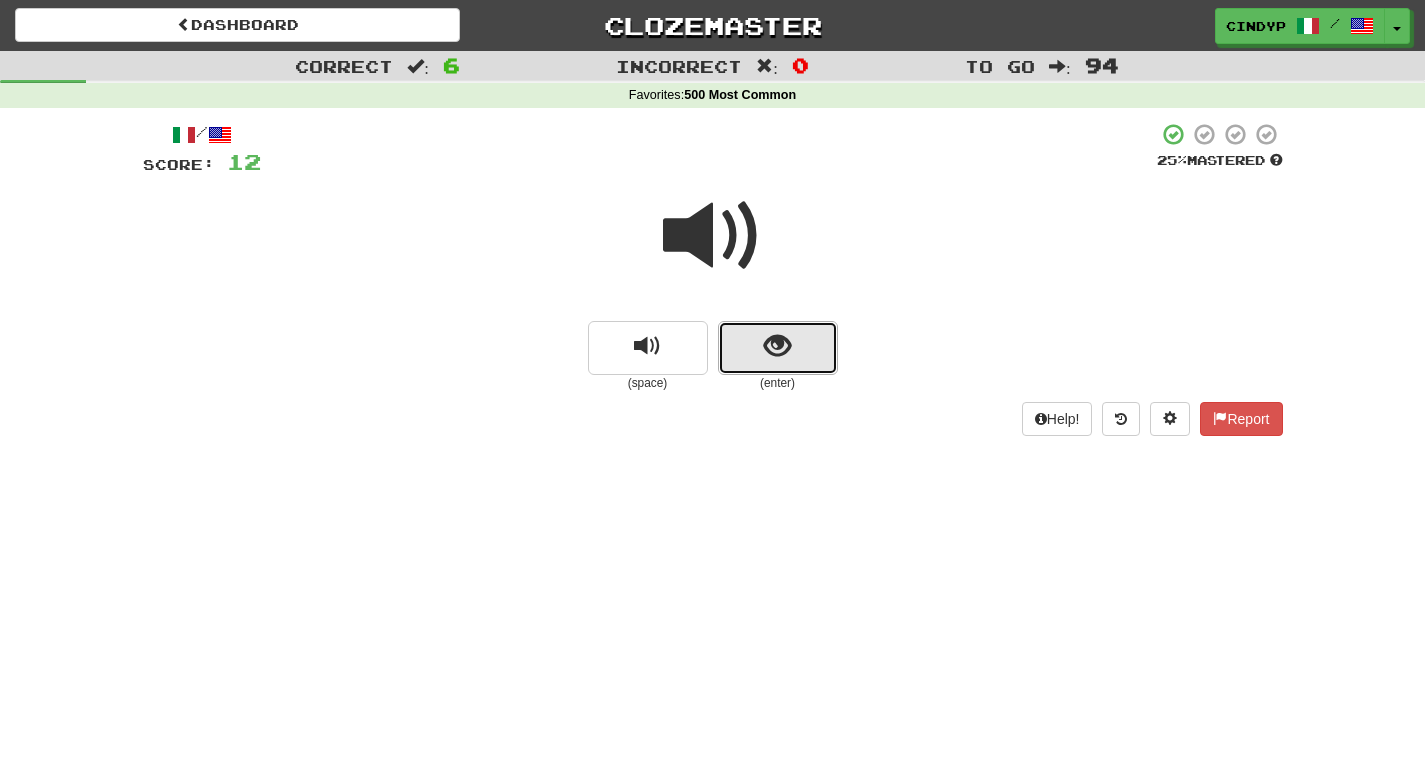 click at bounding box center [778, 348] 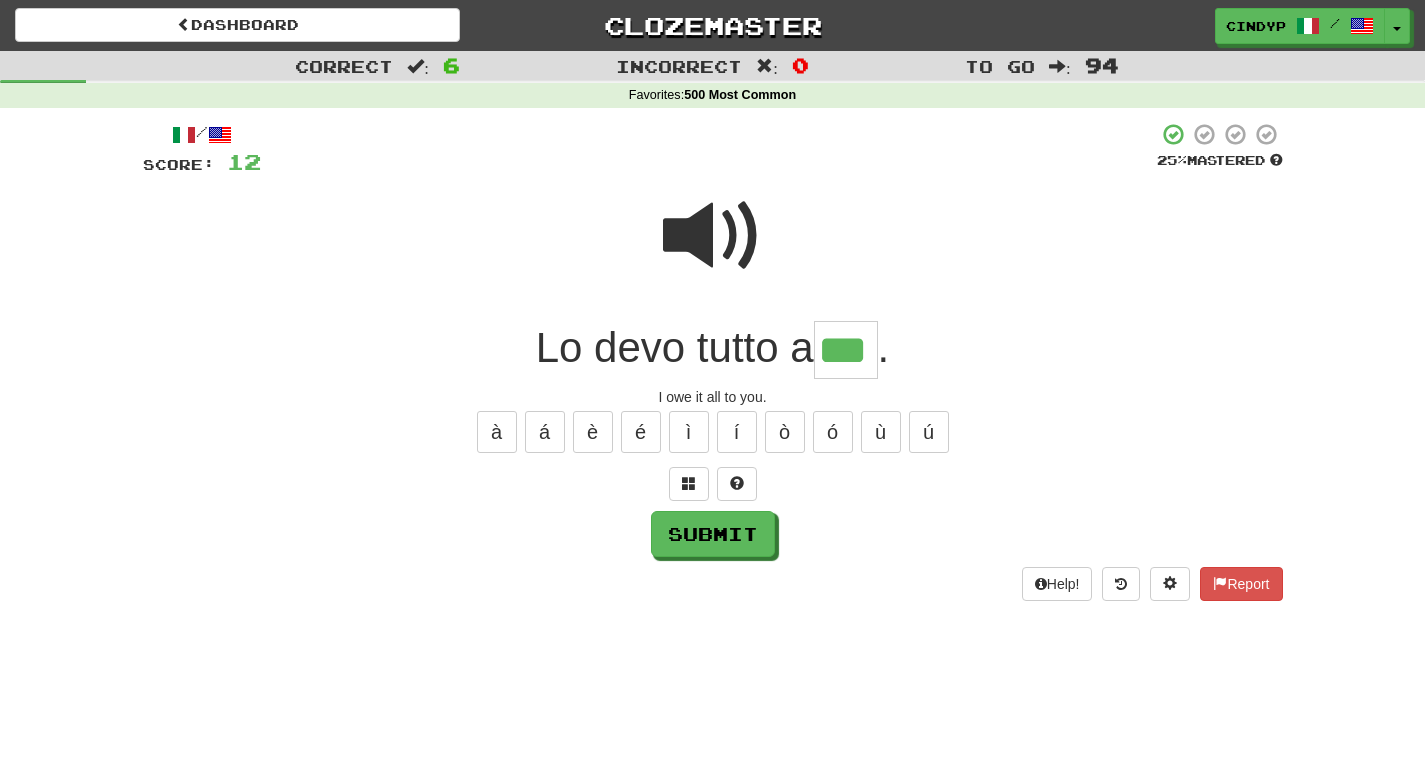type on "***" 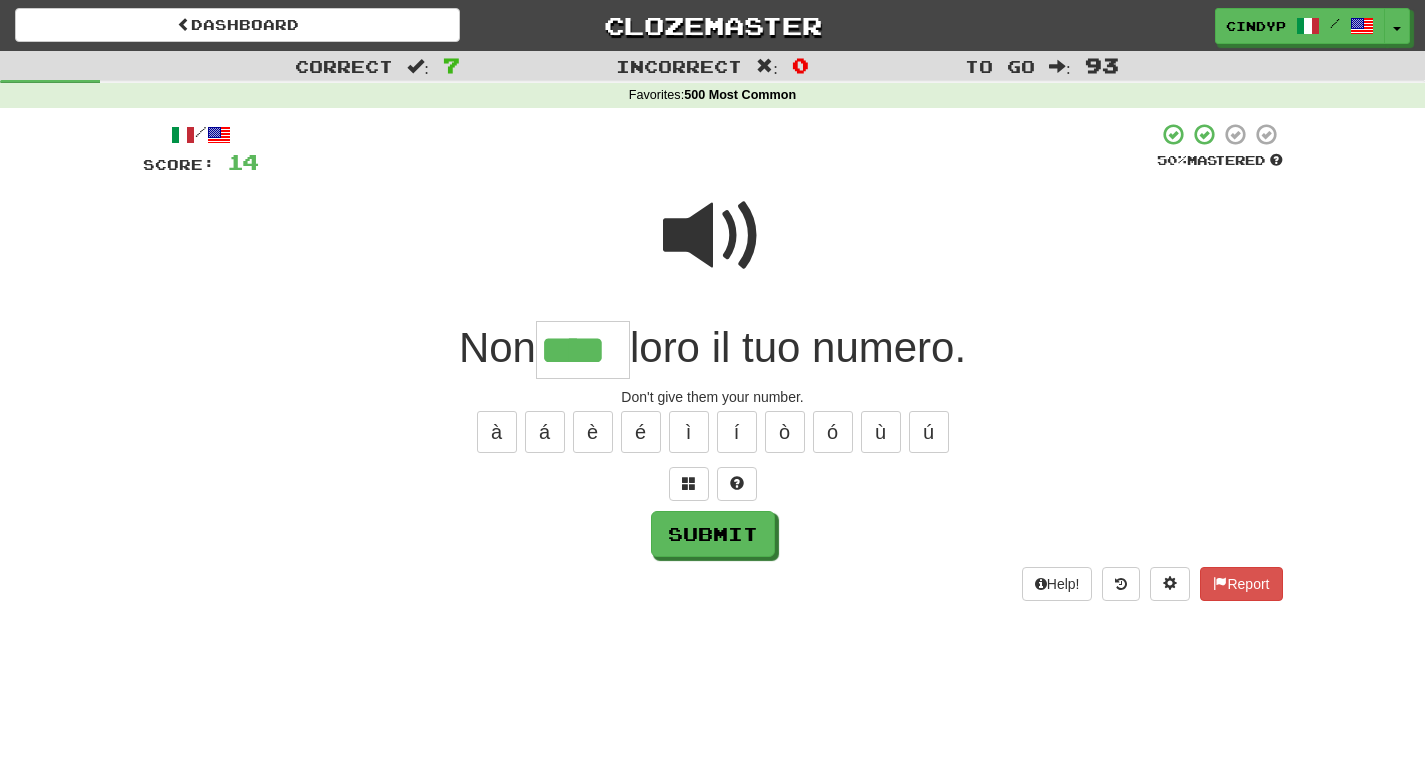 type on "****" 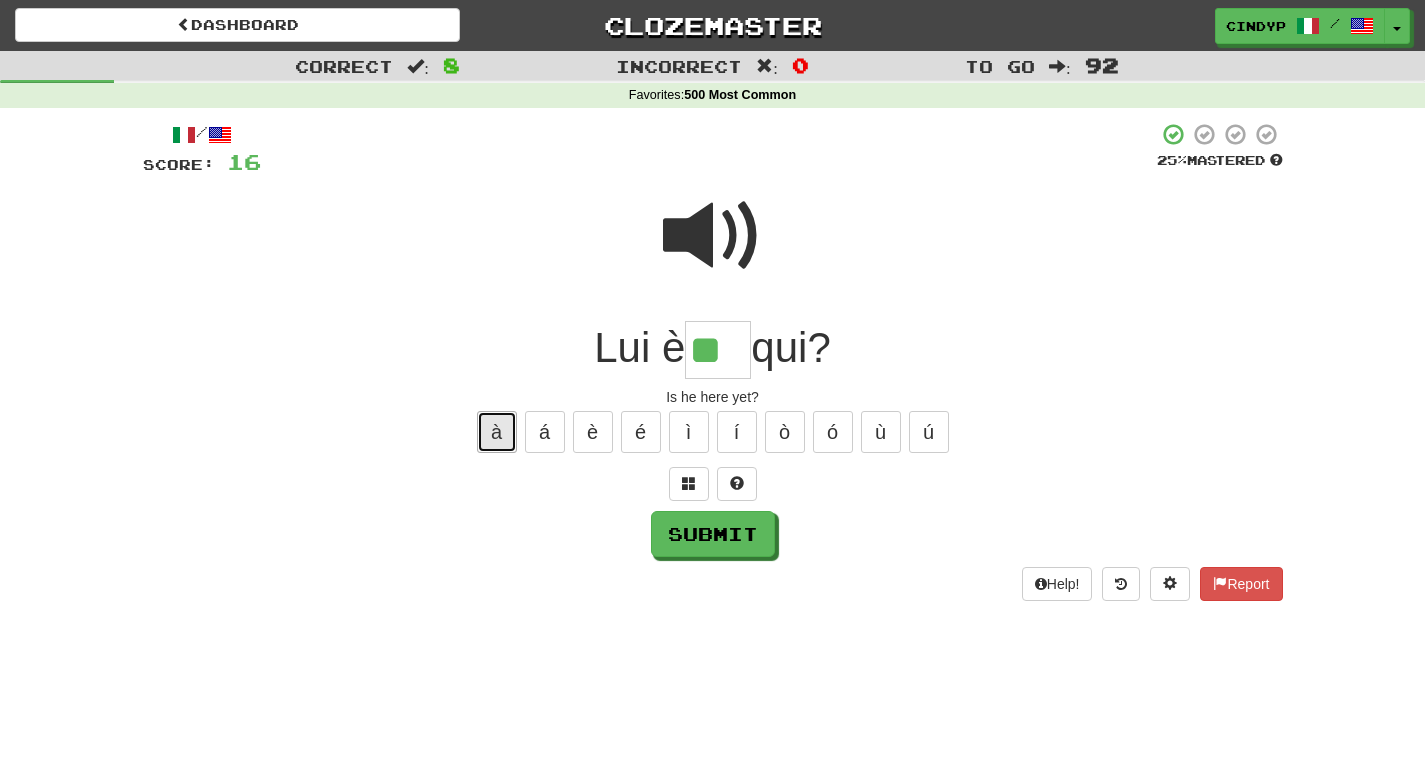 click on "à" at bounding box center [497, 432] 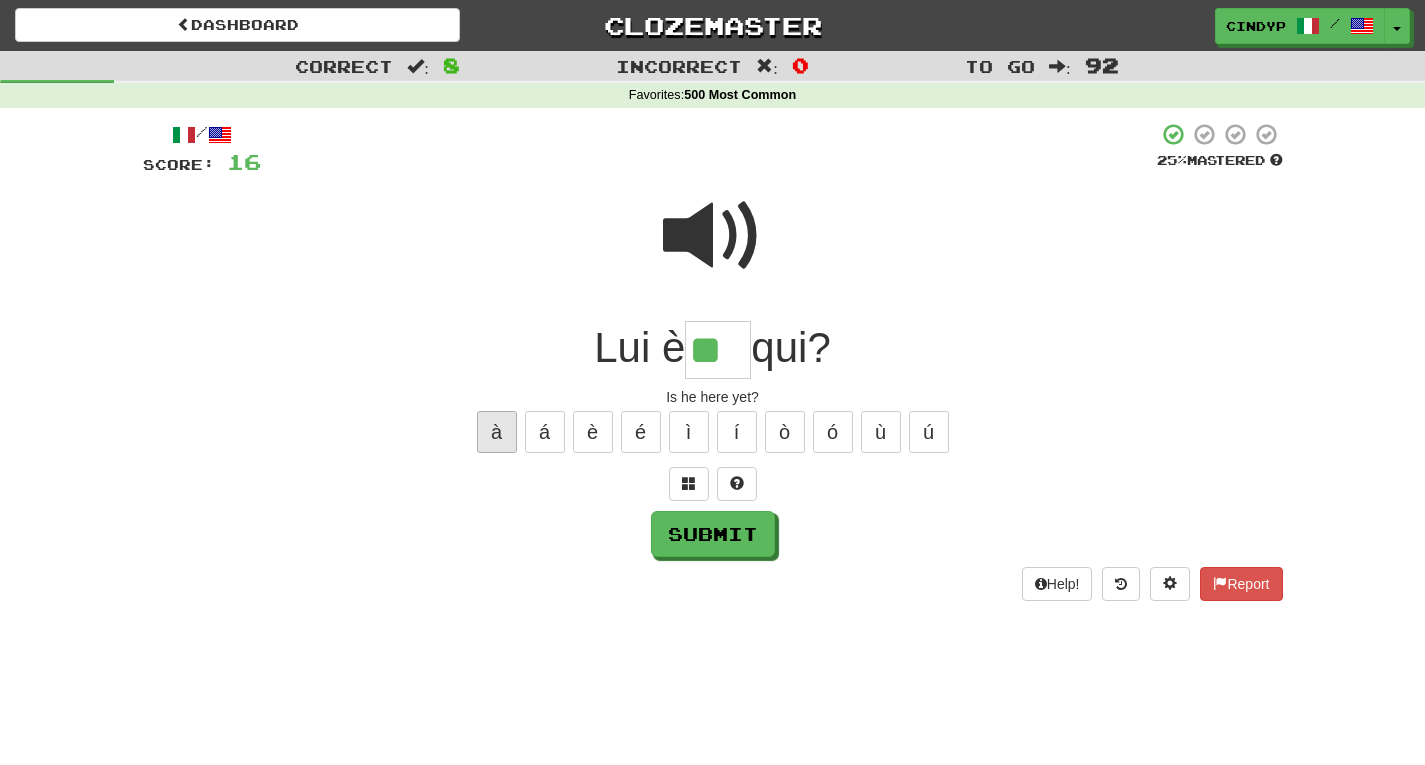 type on "***" 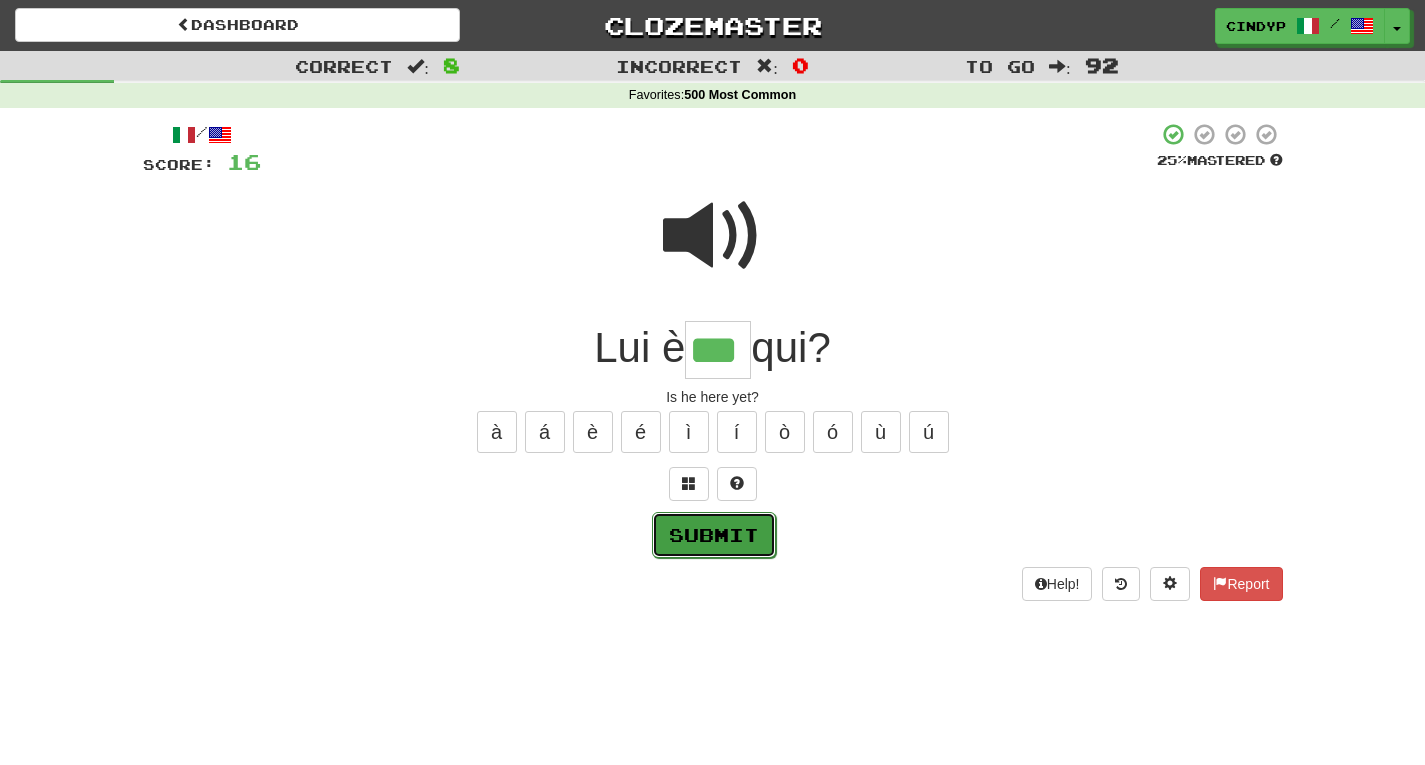 click on "Submit" at bounding box center [714, 535] 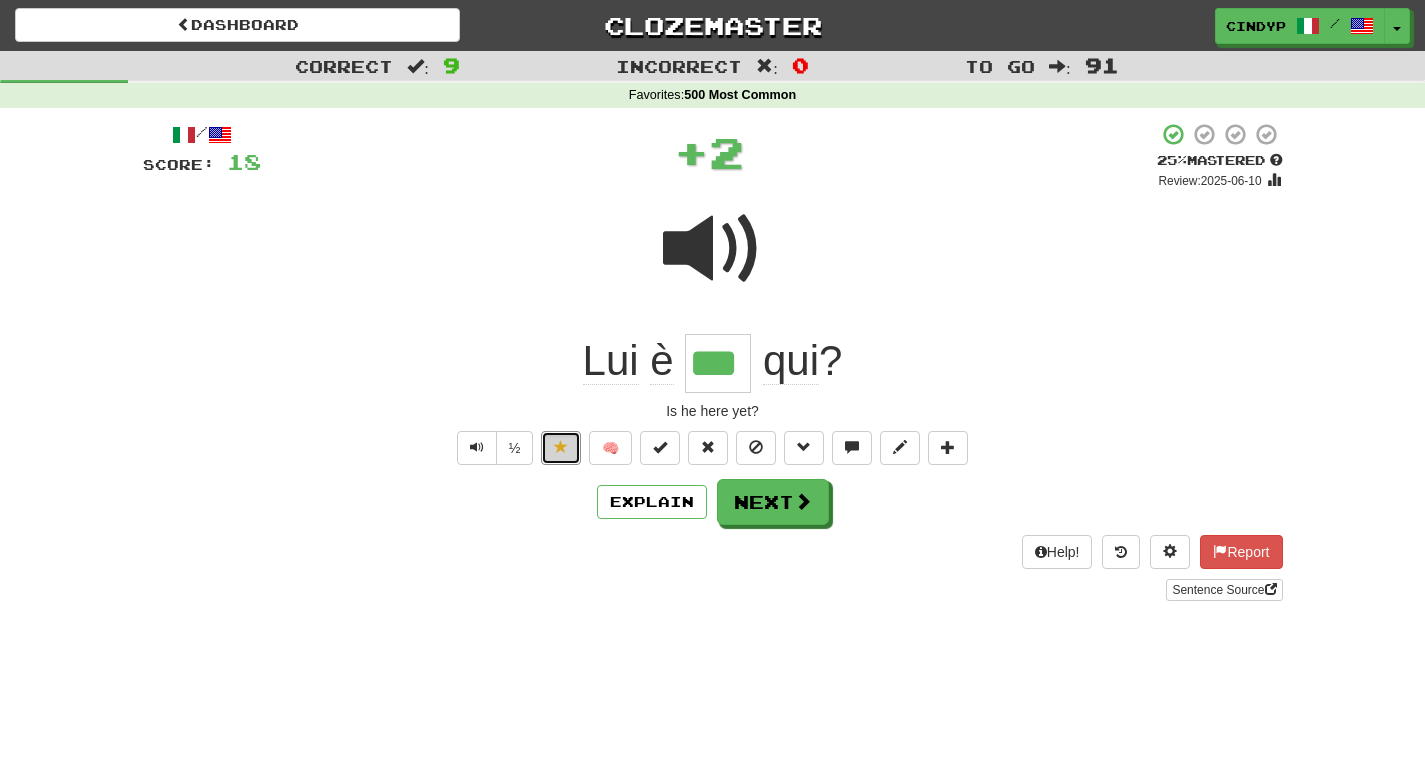 click at bounding box center [561, 447] 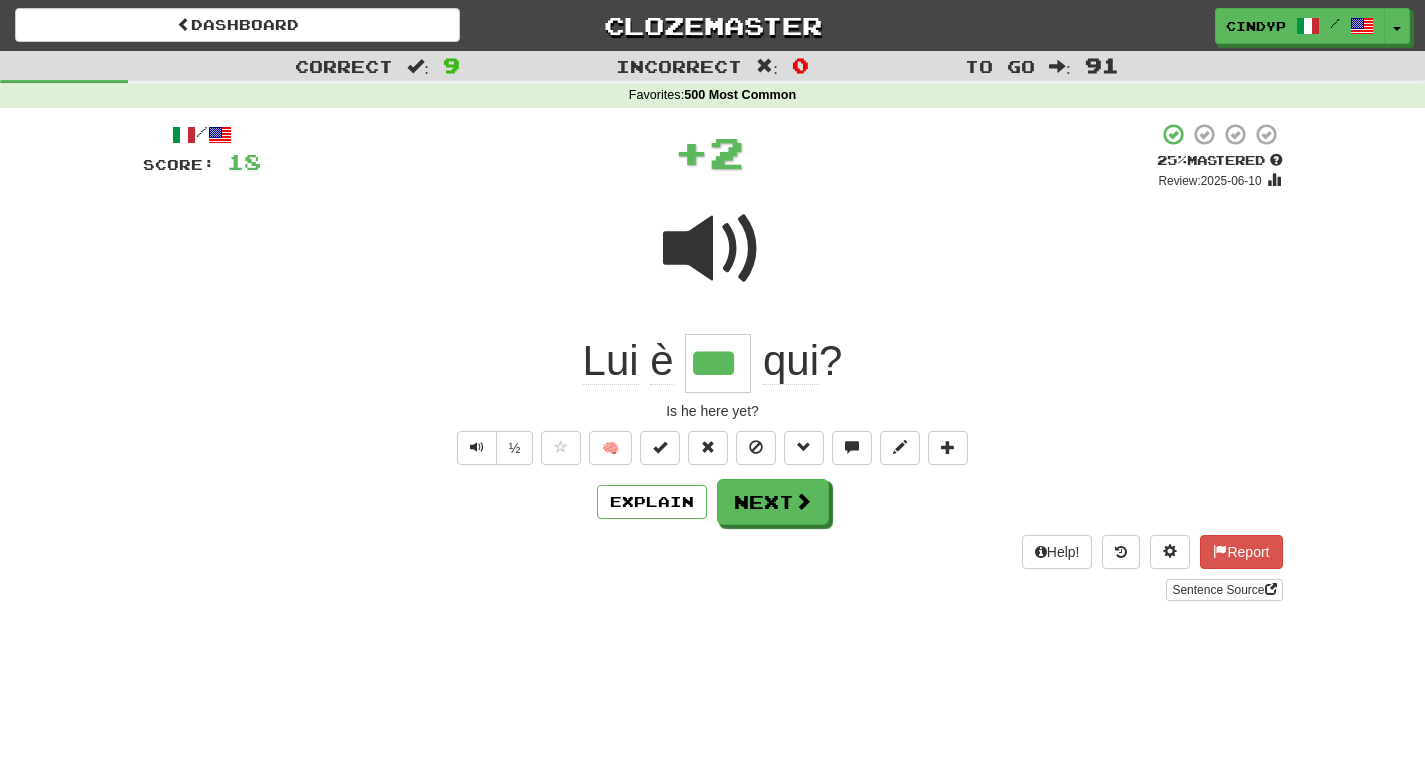 click on "Explain Next" at bounding box center (713, 502) 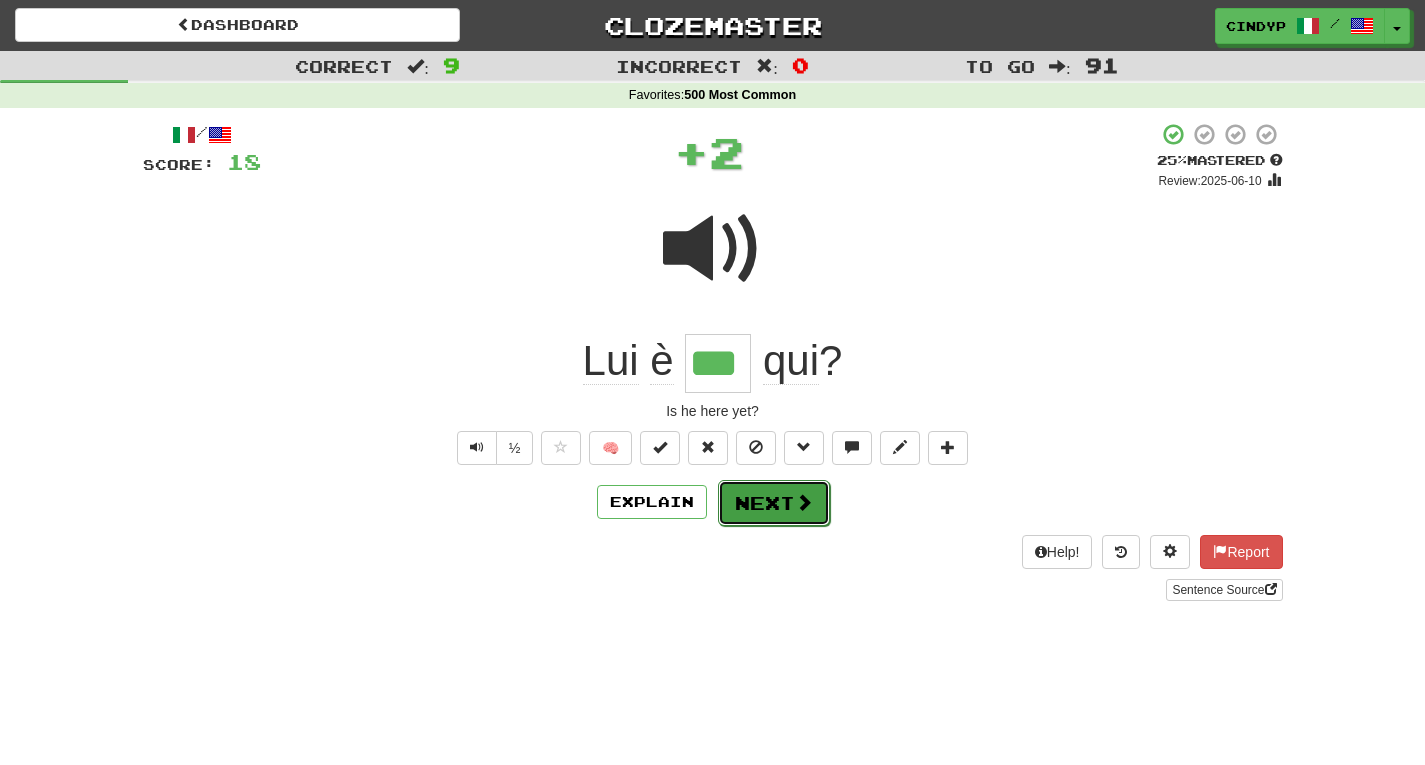 click on "Next" at bounding box center [774, 503] 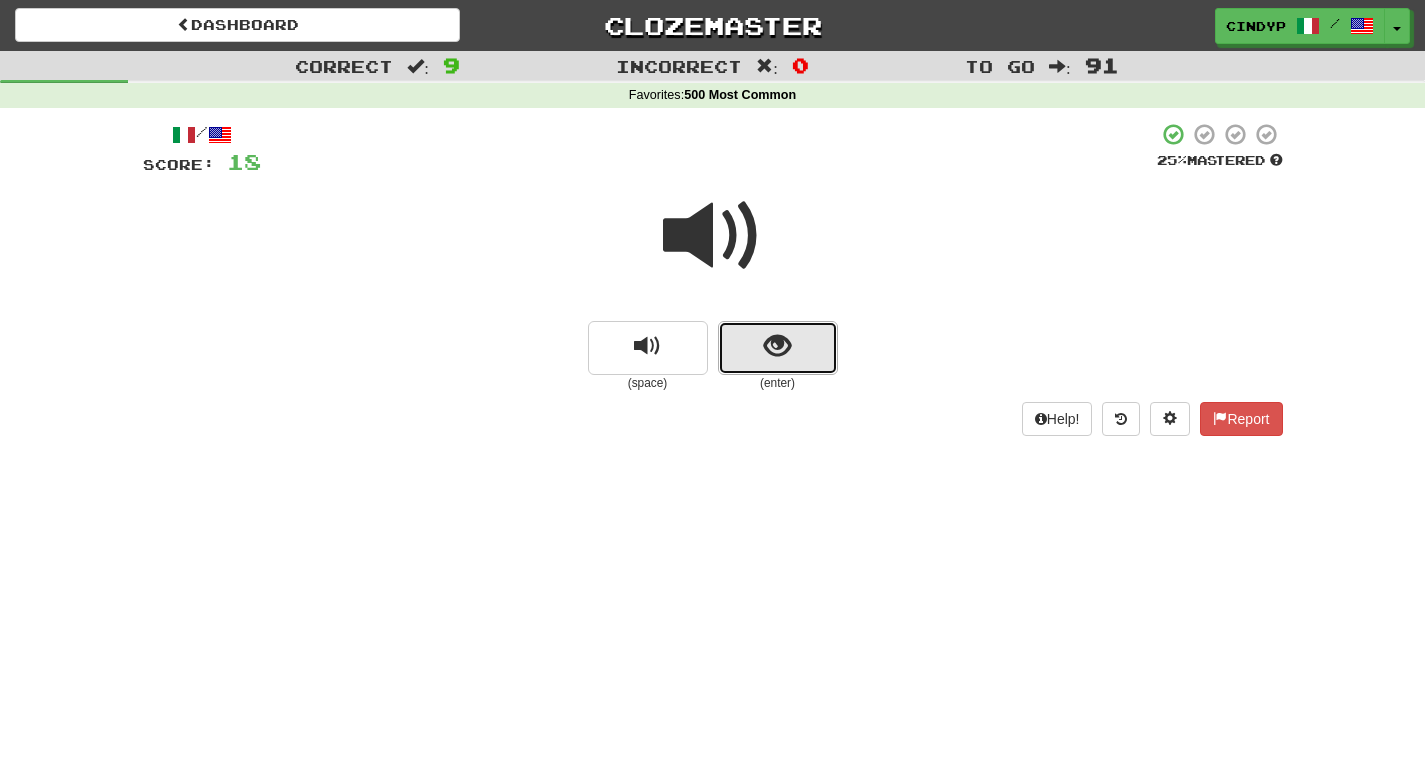 click at bounding box center (778, 348) 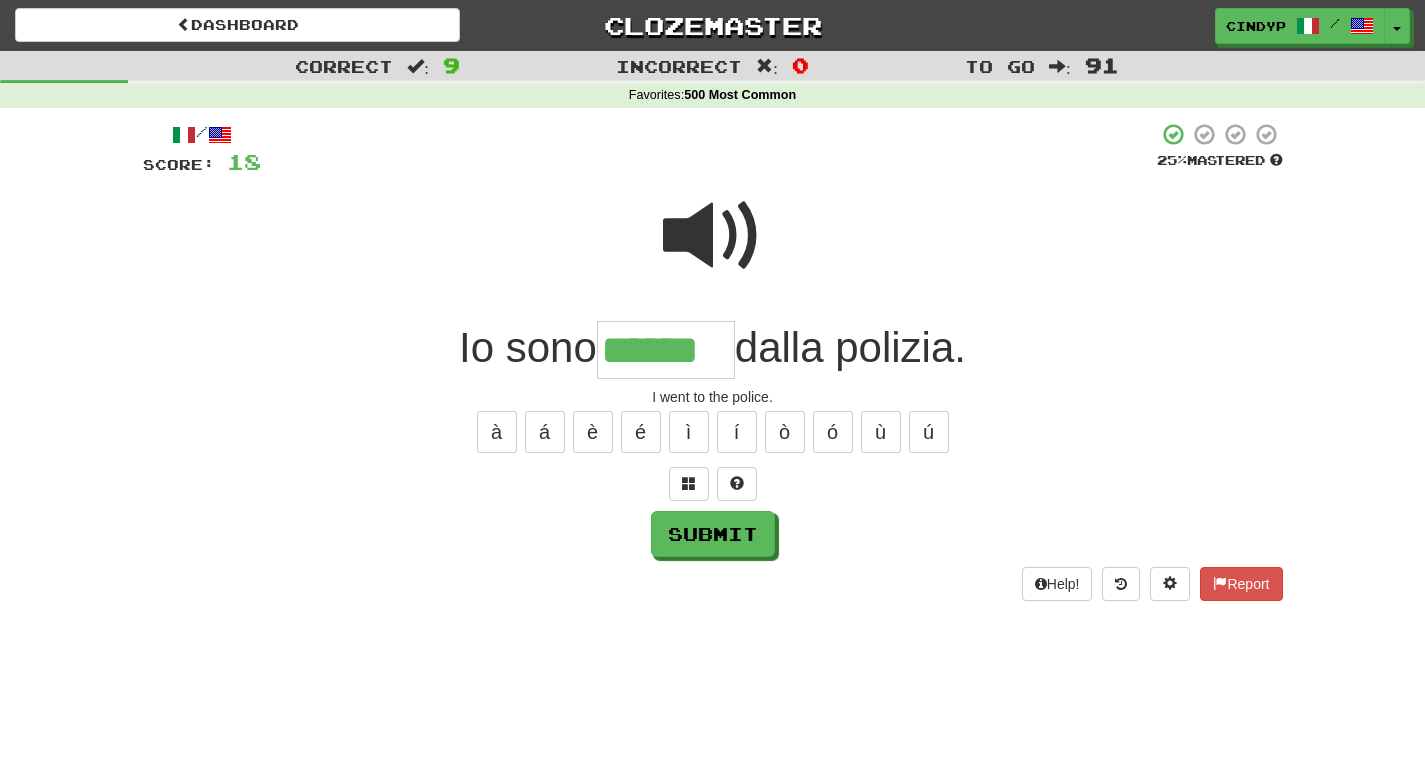 type on "******" 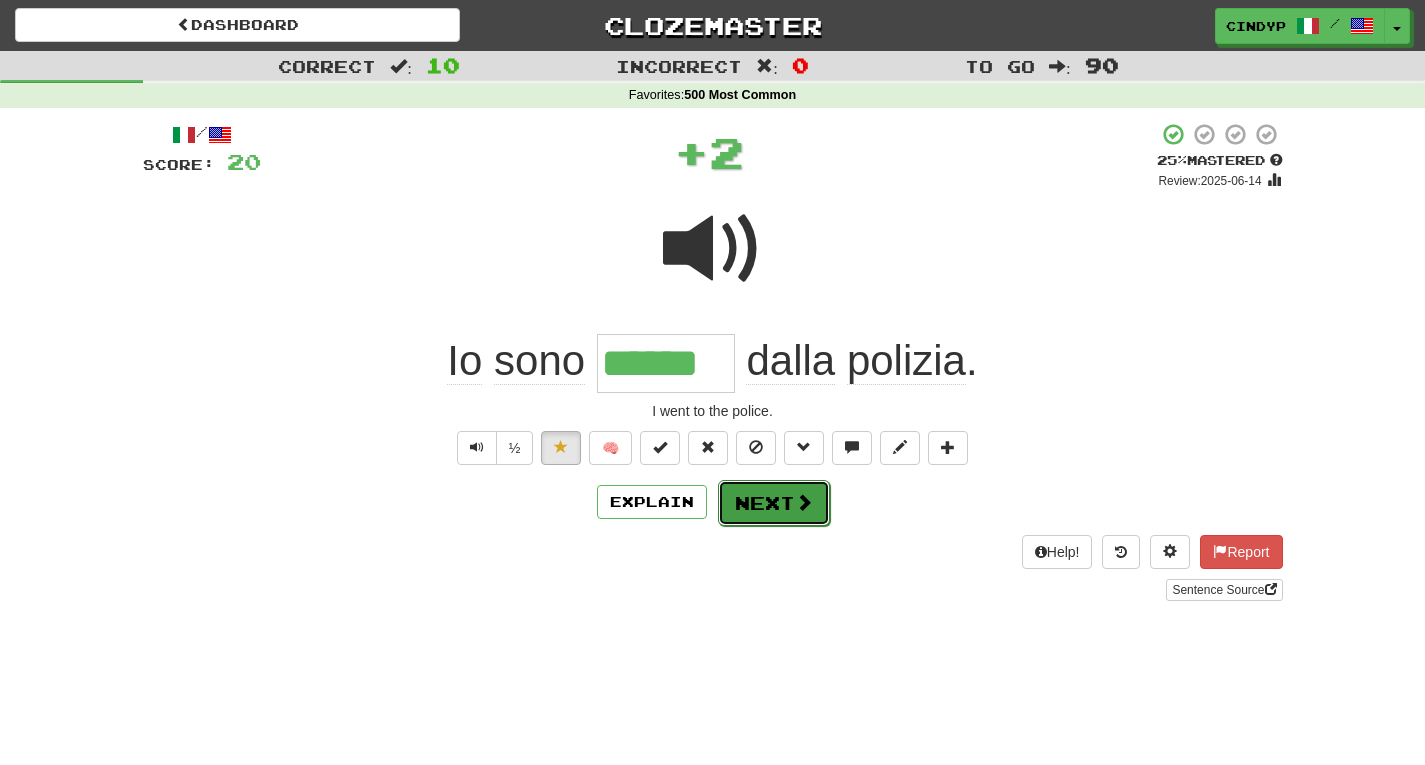 click on "Next" at bounding box center (774, 503) 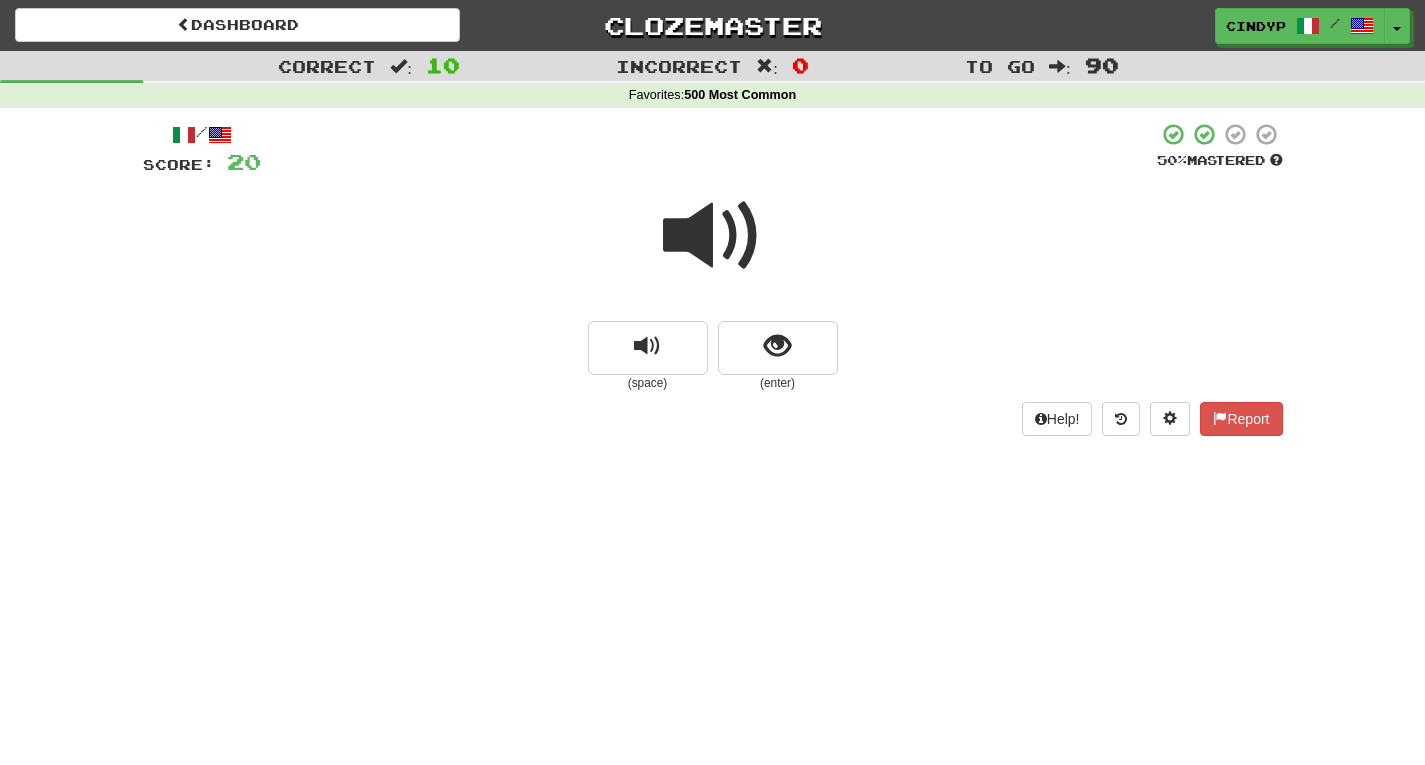 click at bounding box center (713, 236) 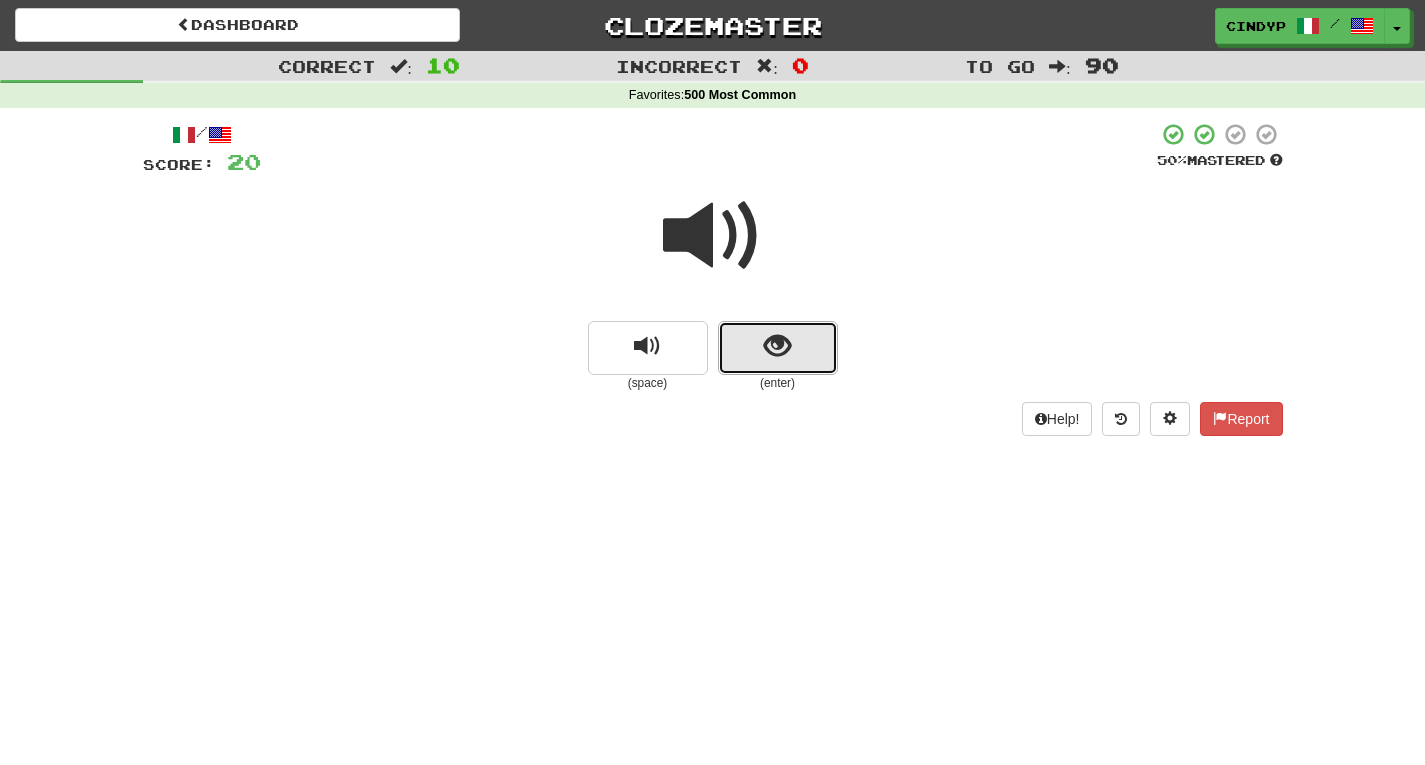 click at bounding box center [777, 346] 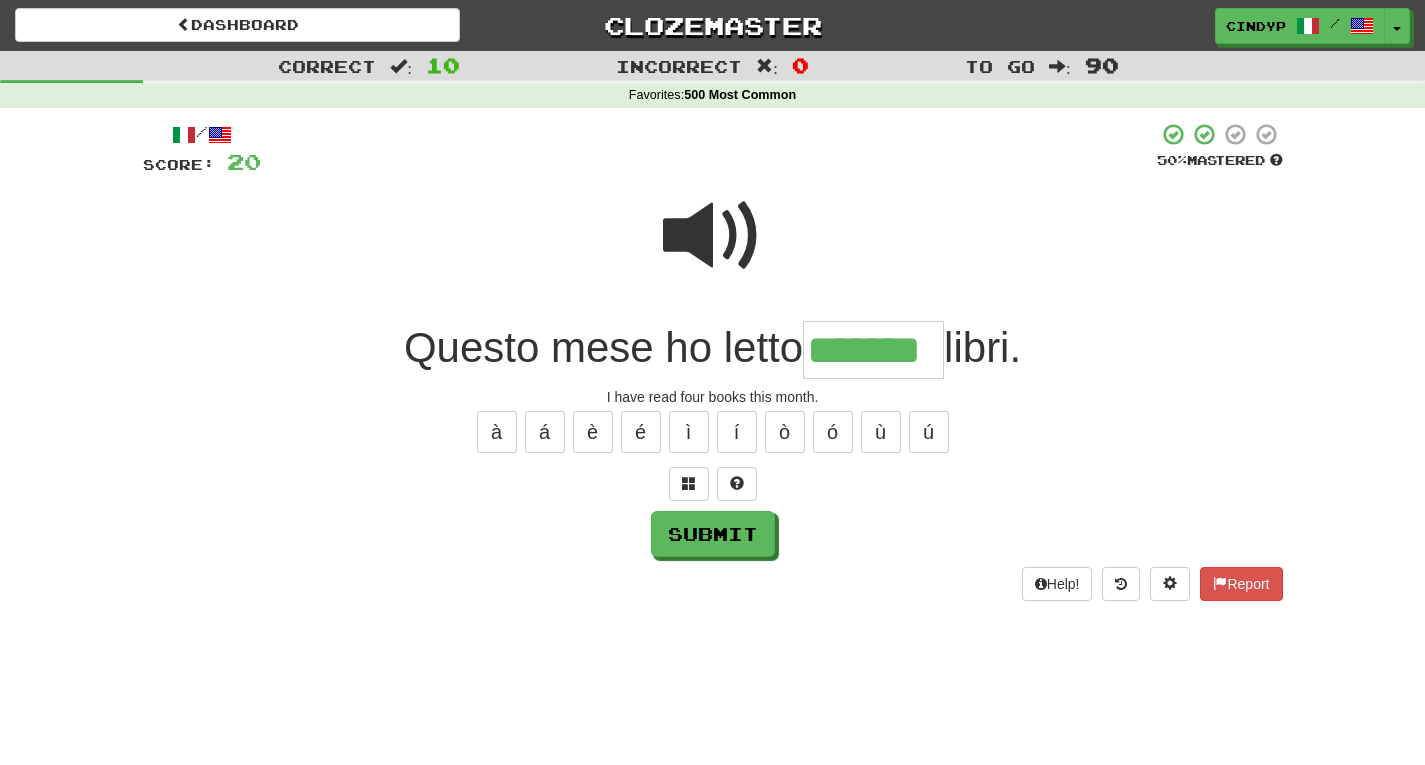 type on "*******" 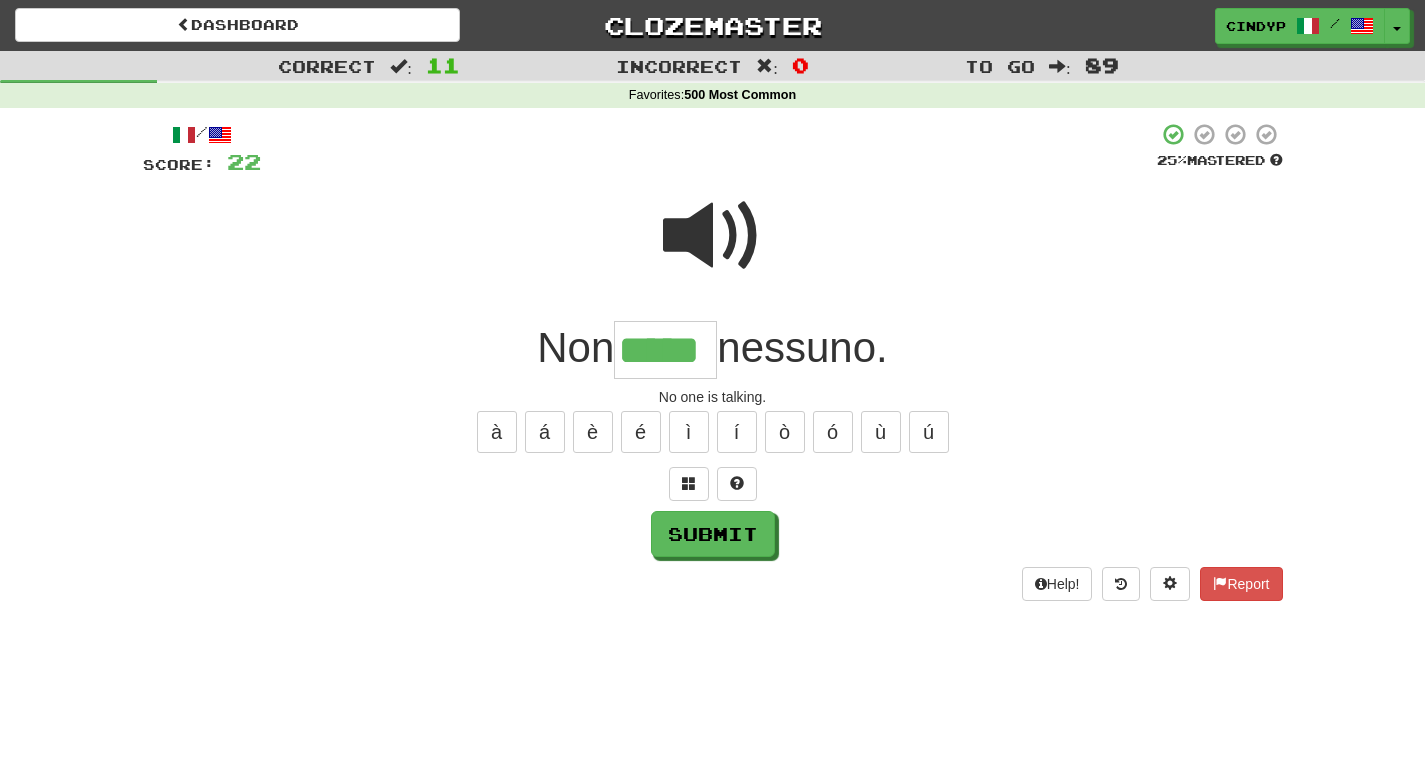 type on "*****" 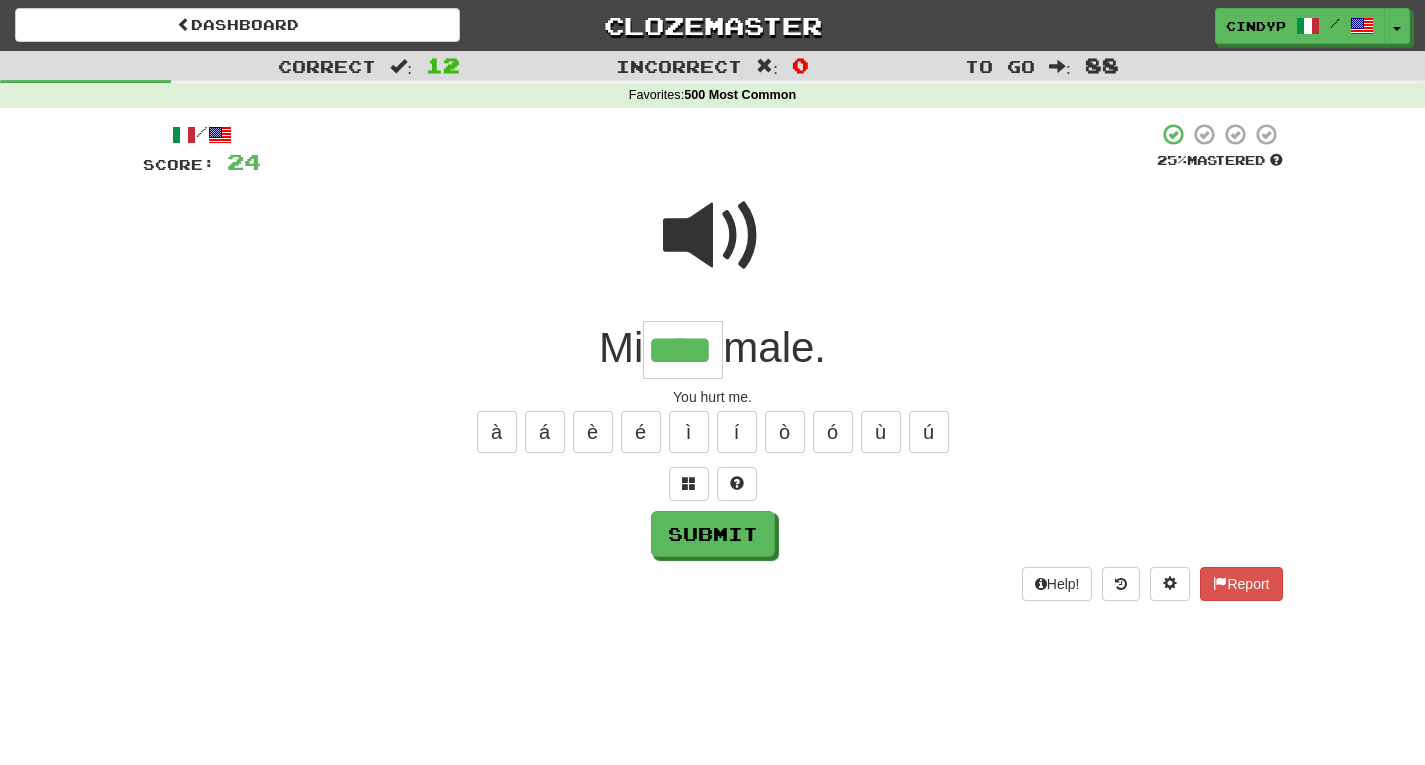 type on "****" 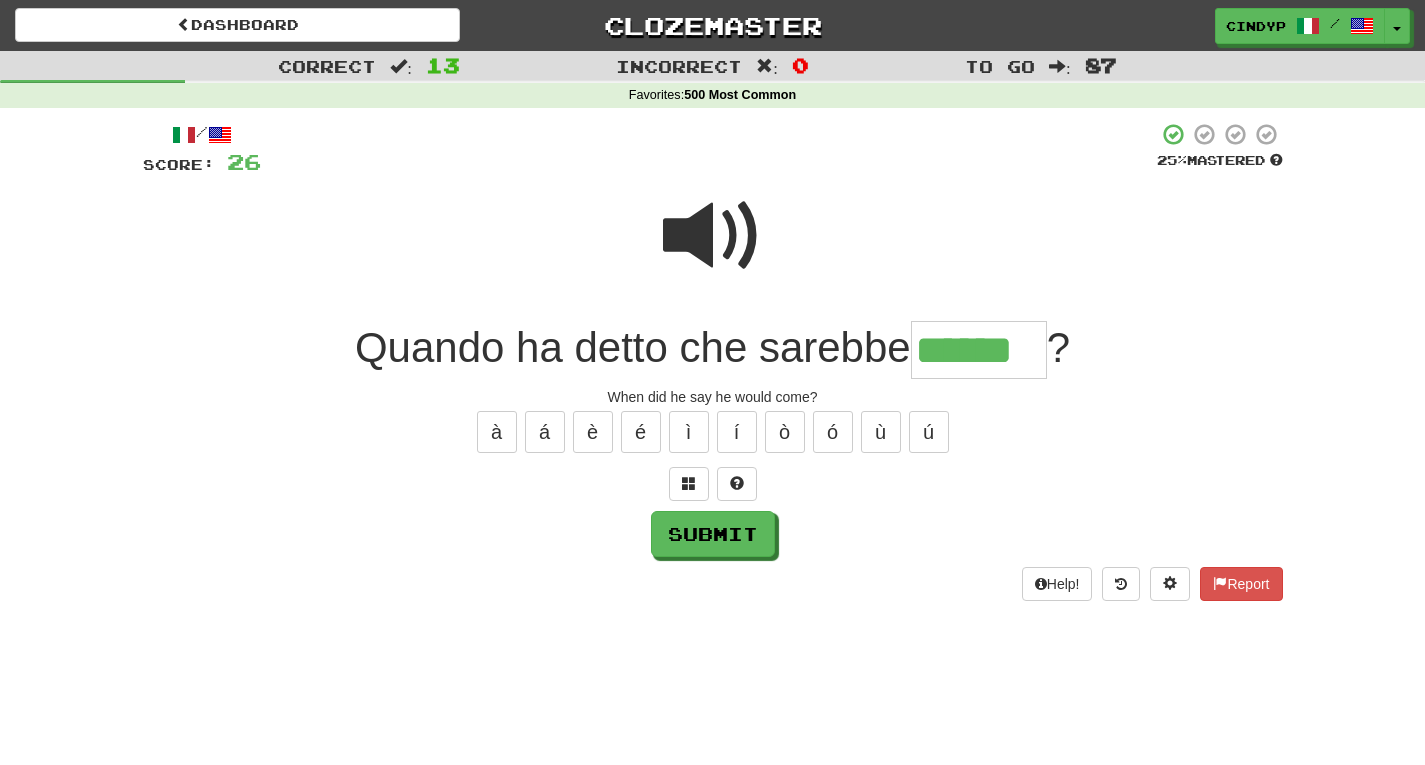 type on "******" 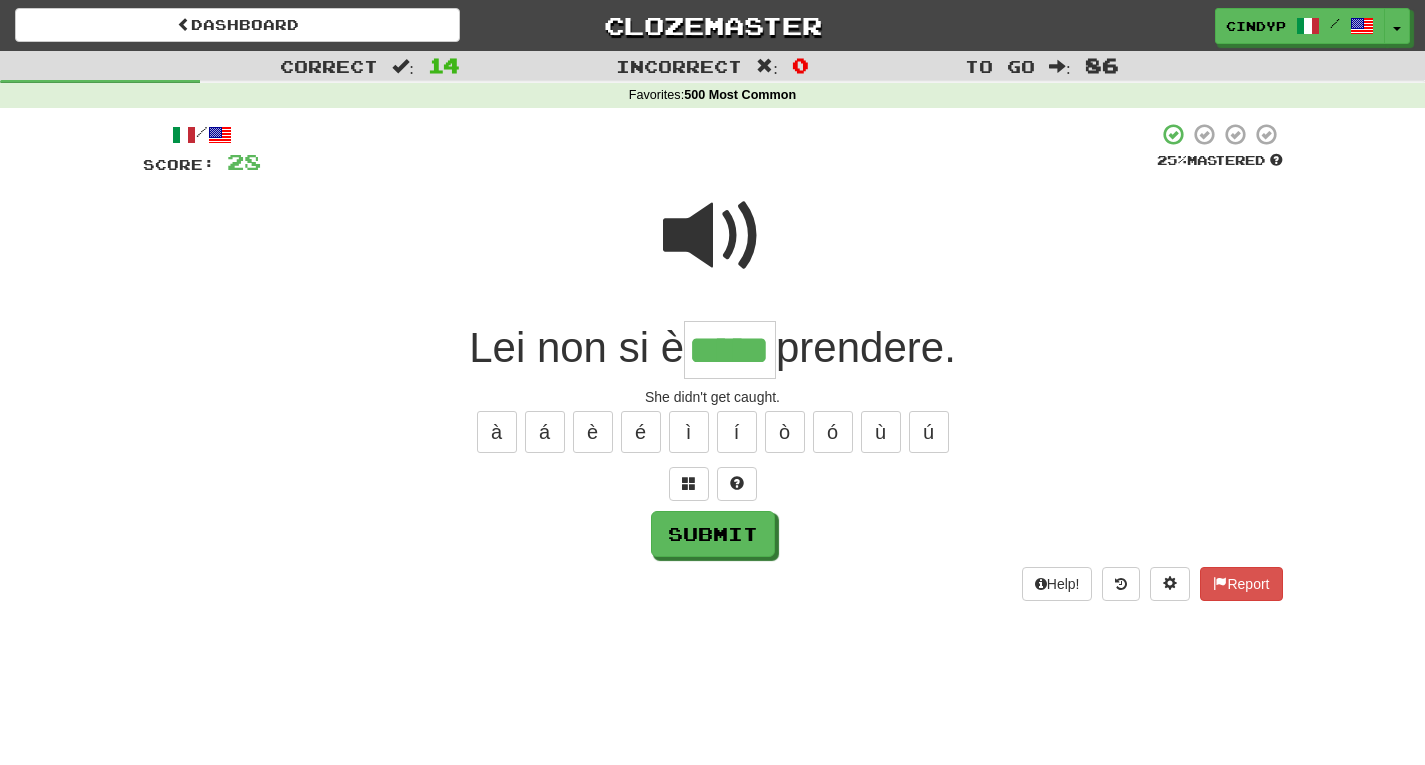 type on "*****" 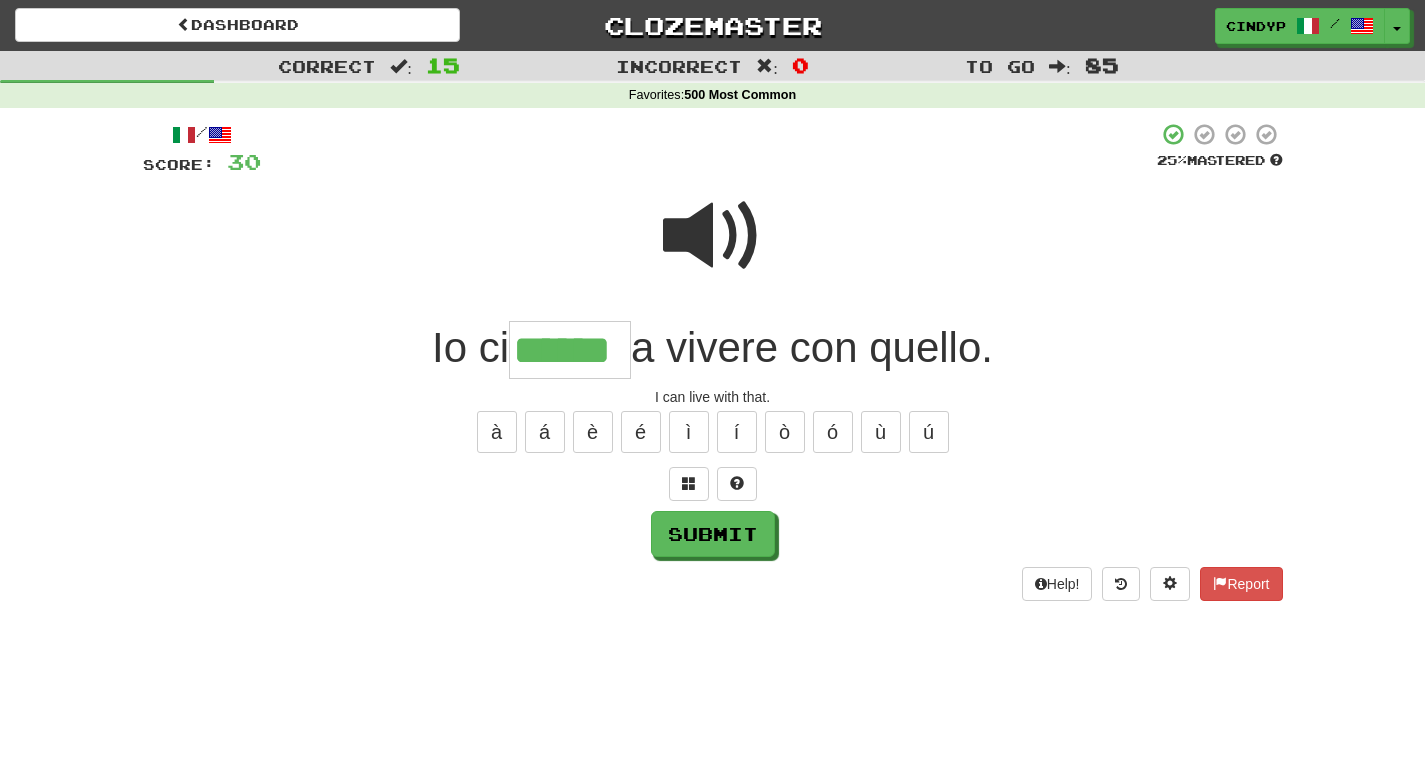 type on "******" 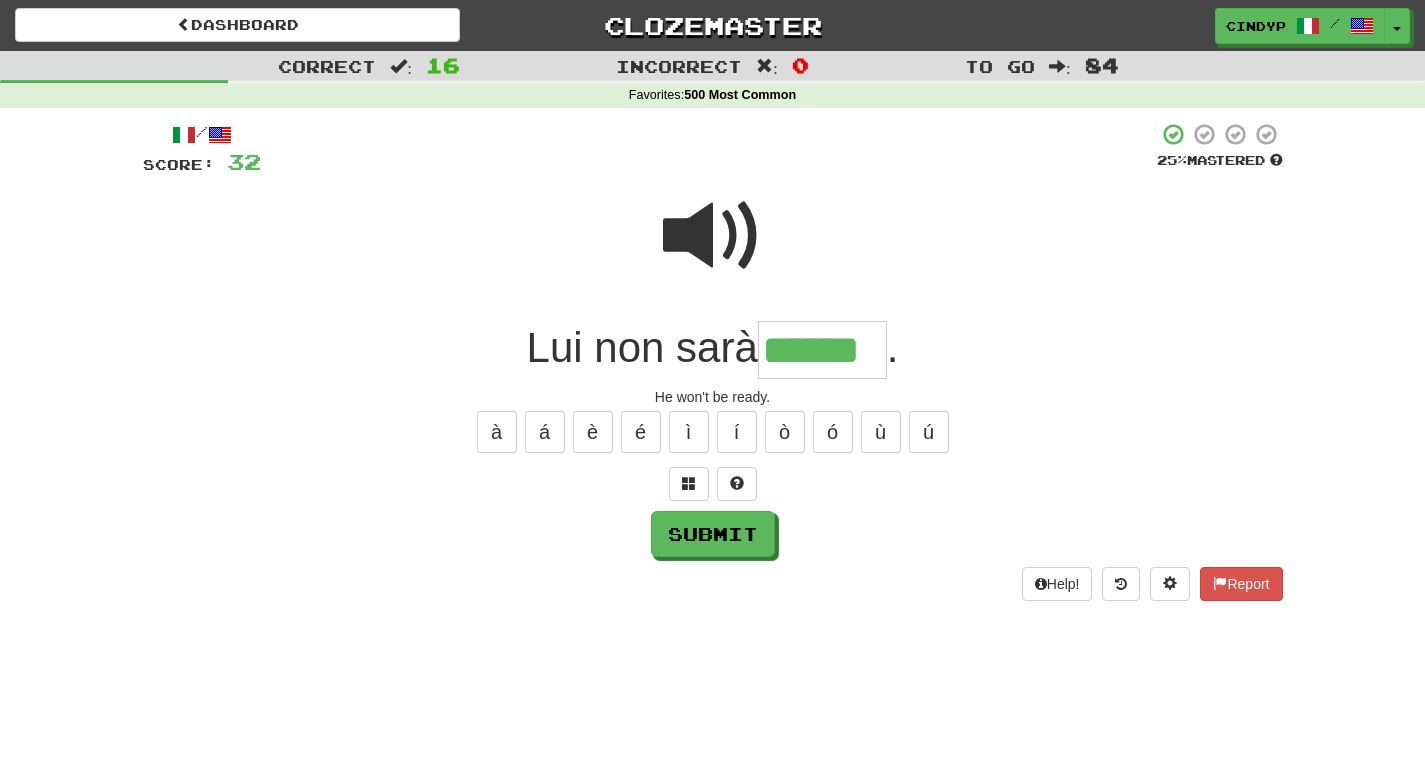 type on "******" 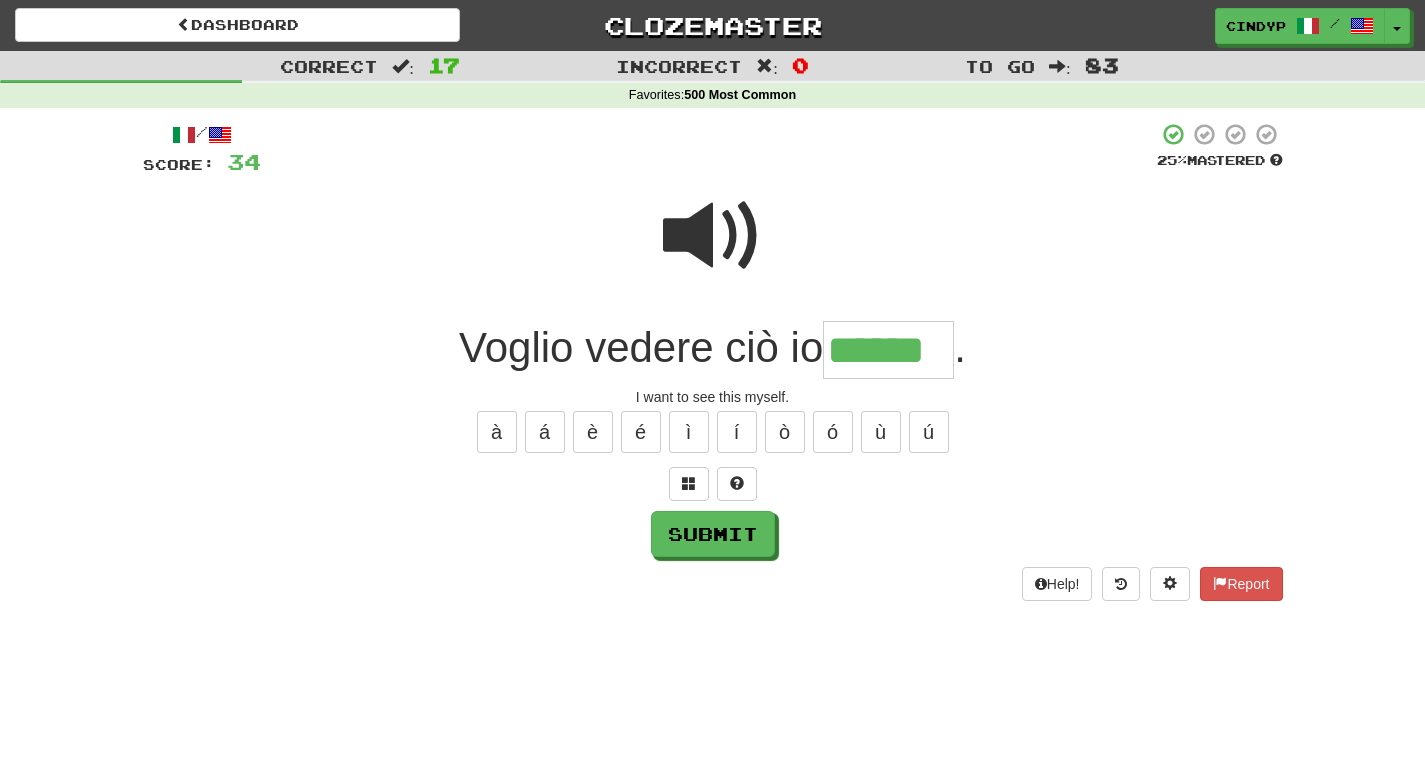 type on "******" 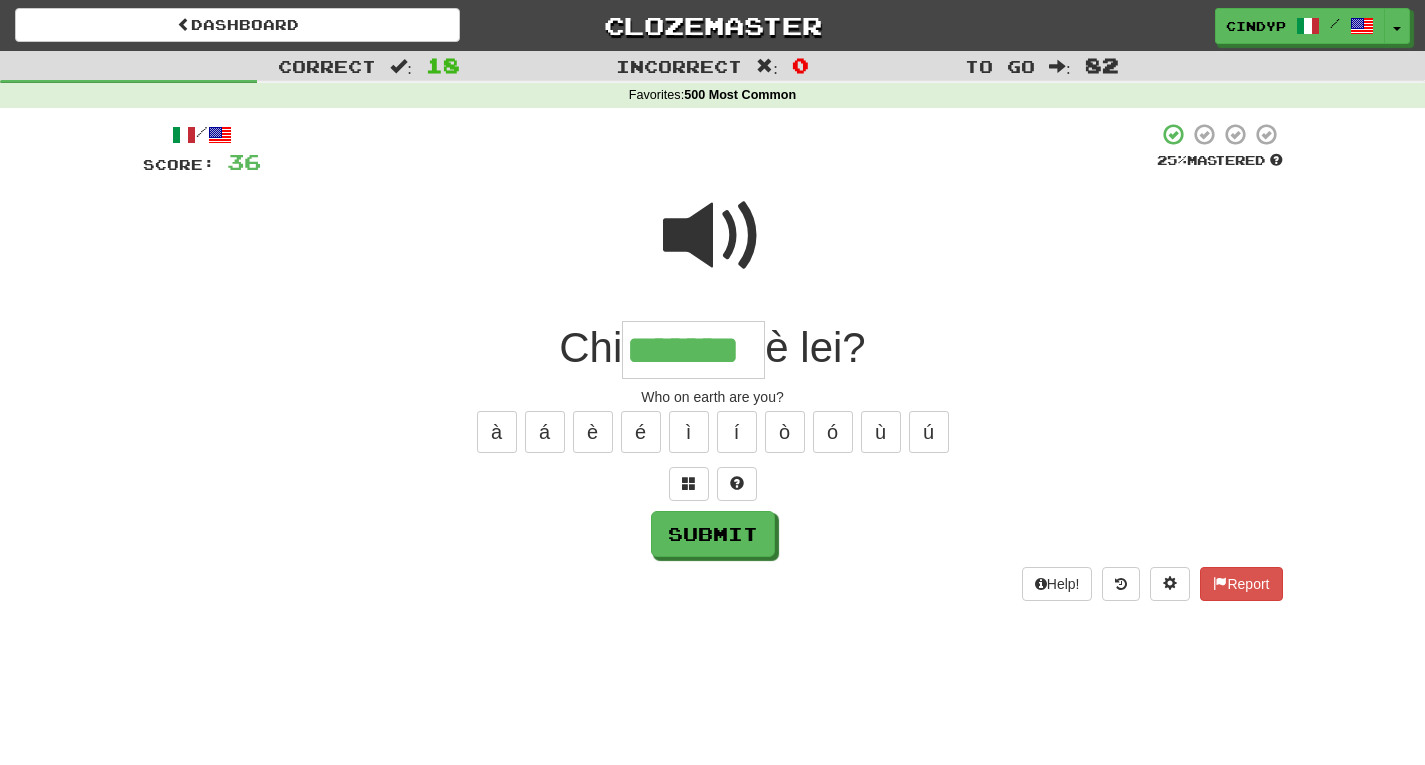 type on "*******" 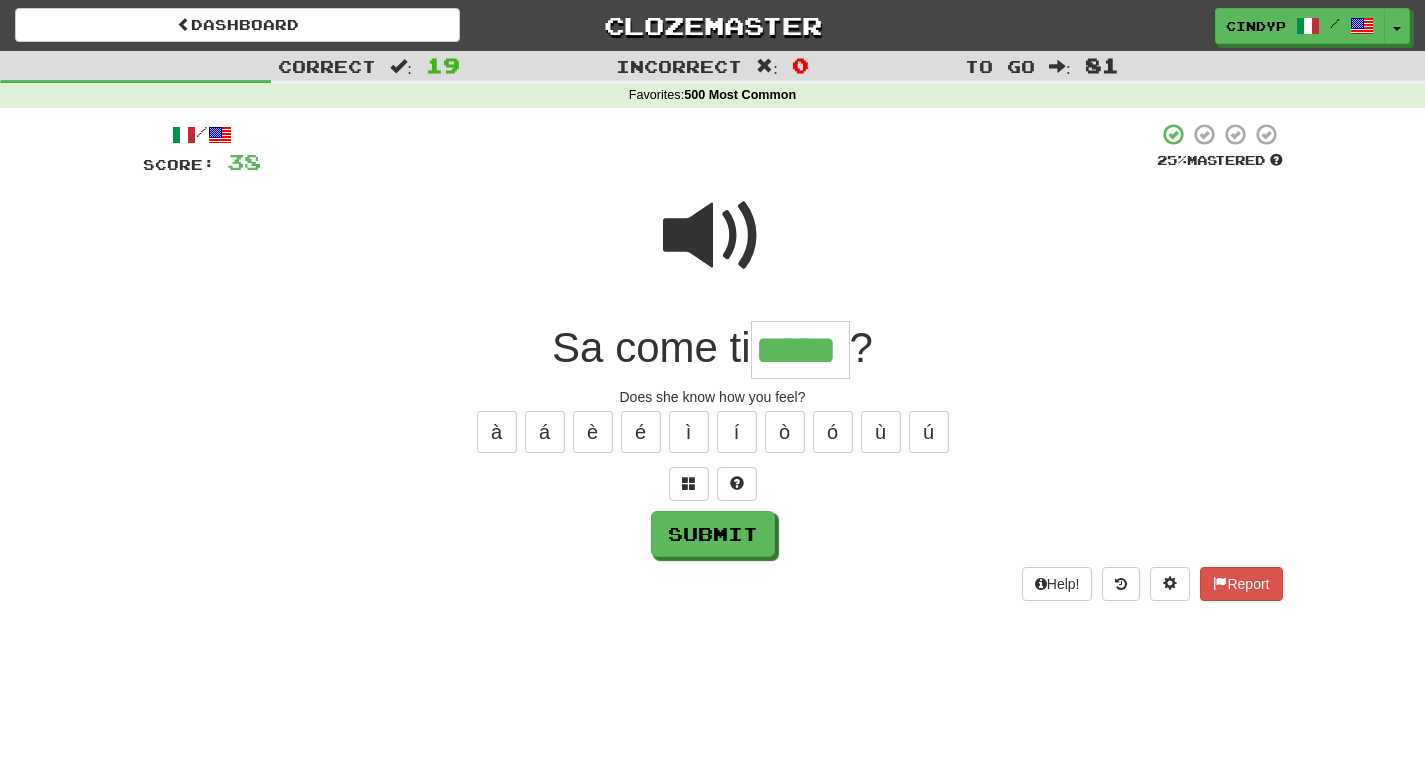 type on "*****" 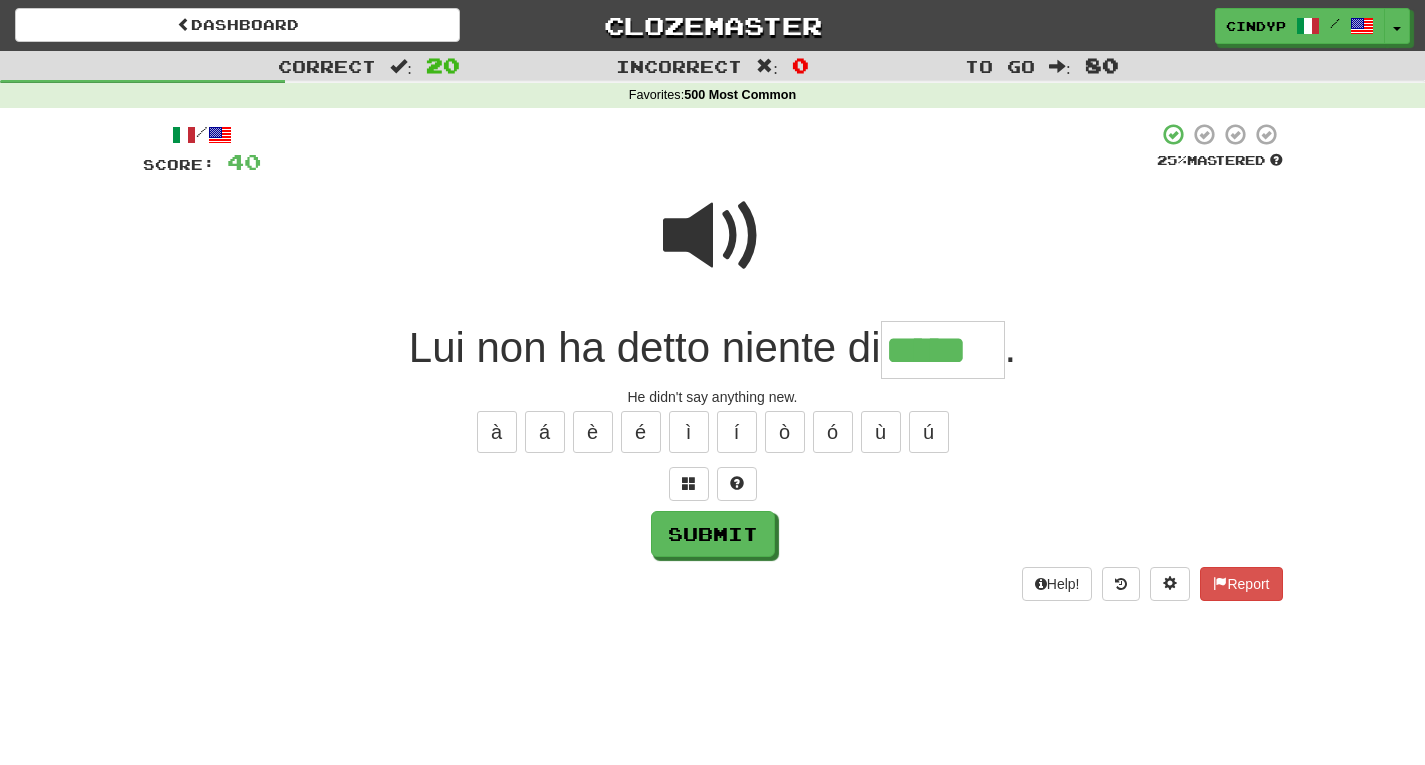 type on "*****" 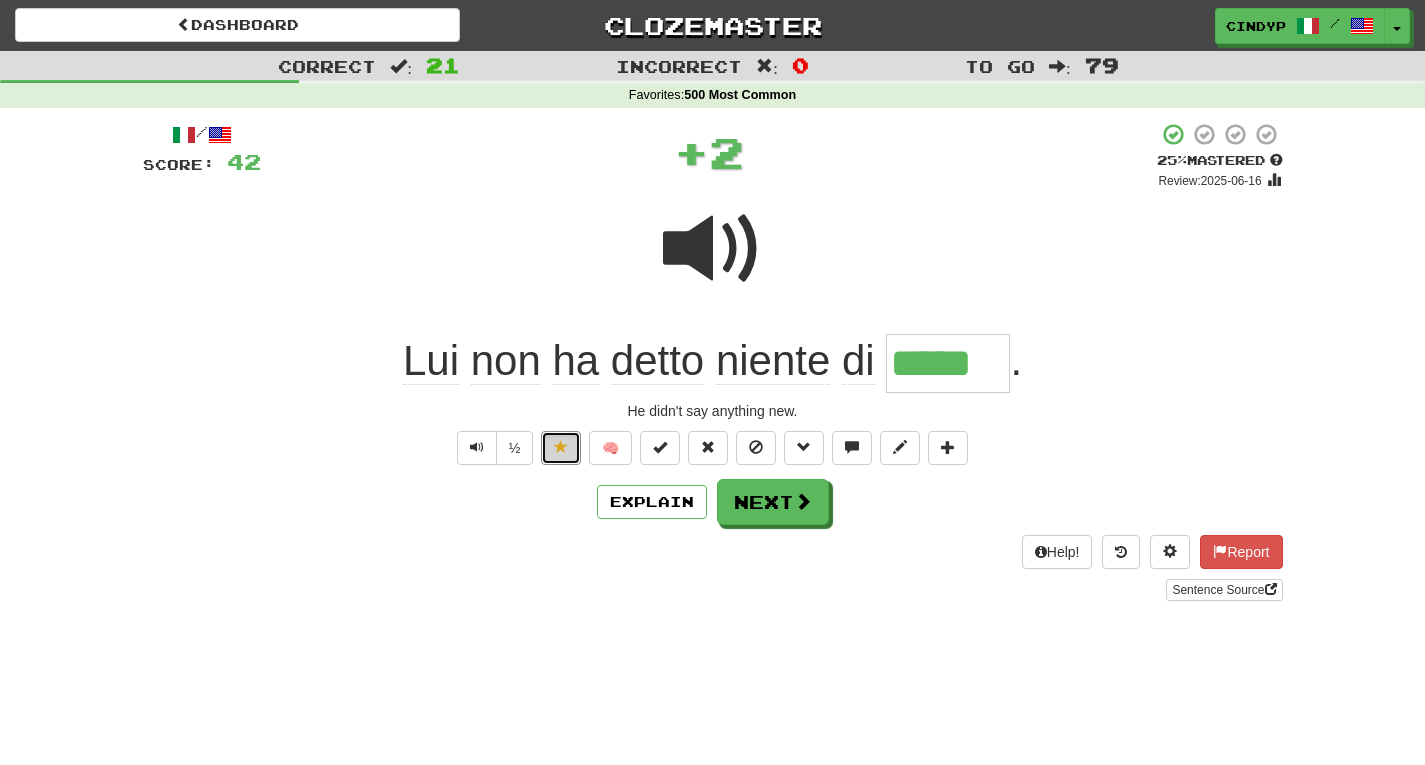click at bounding box center [561, 447] 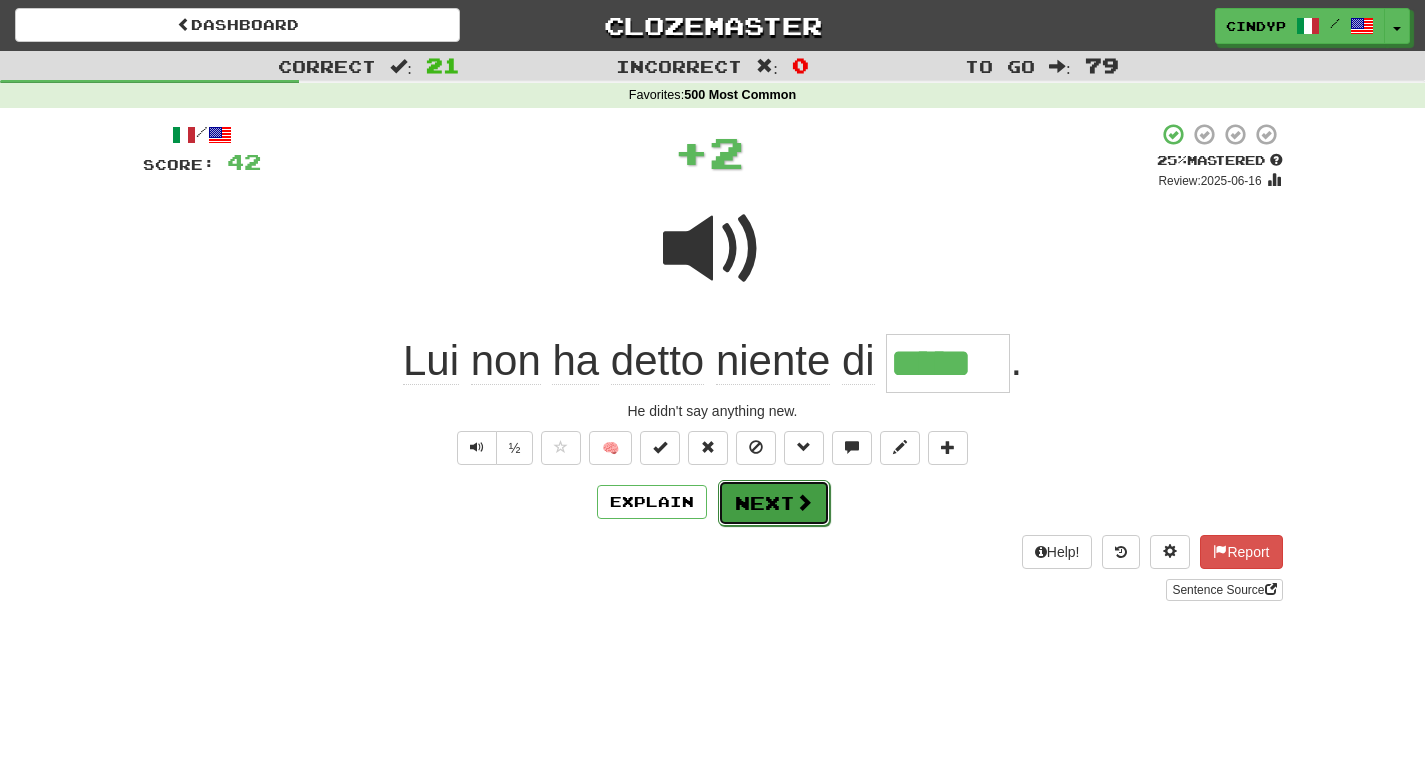 click on "Next" at bounding box center [774, 503] 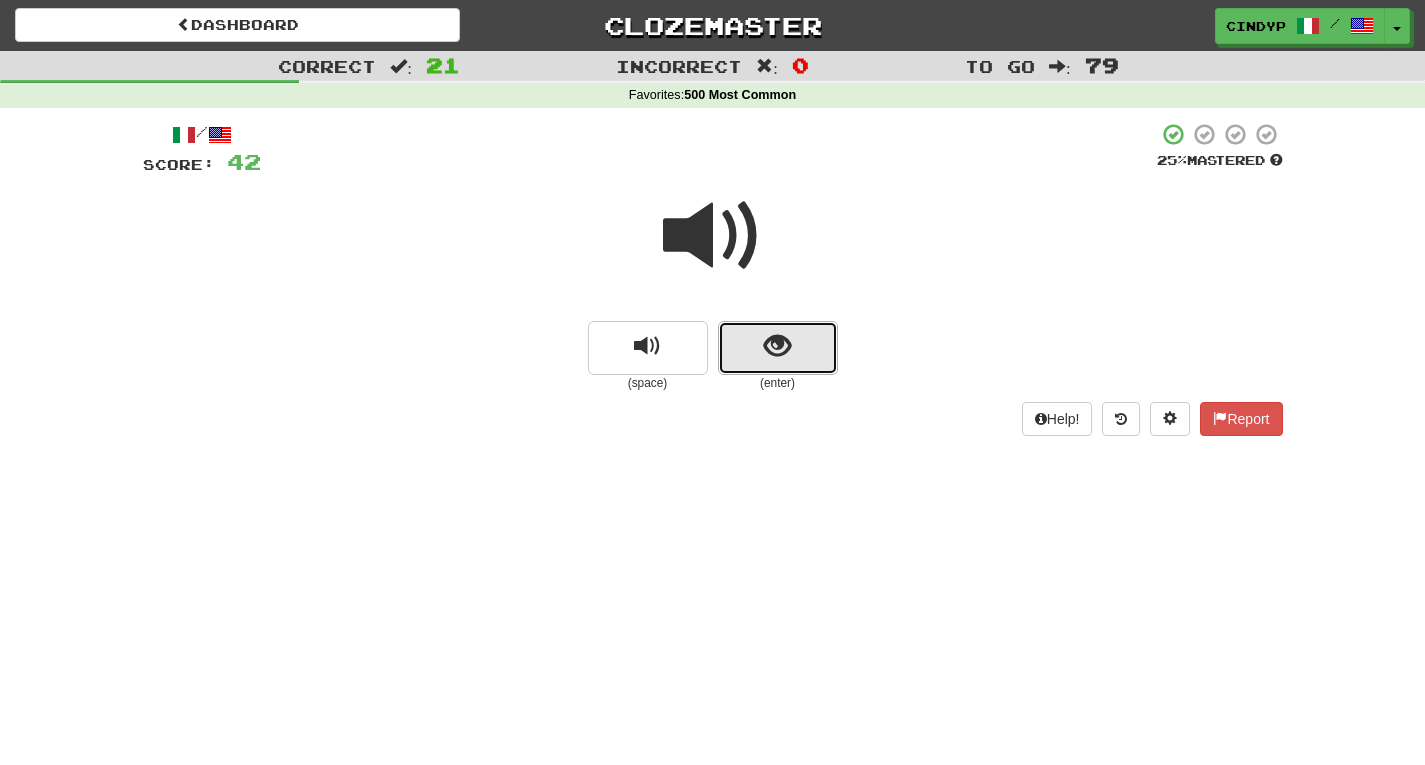 click at bounding box center (778, 348) 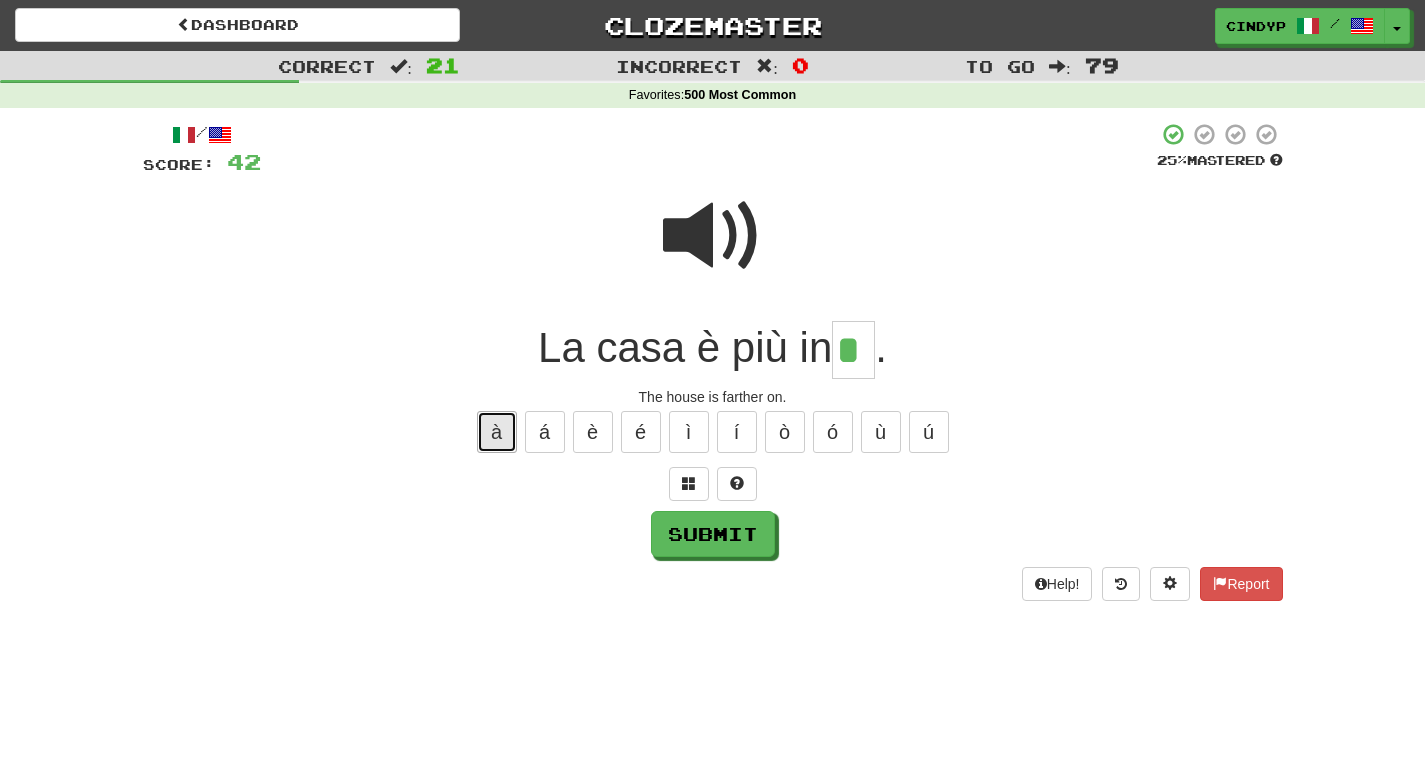 click on "à" at bounding box center [497, 432] 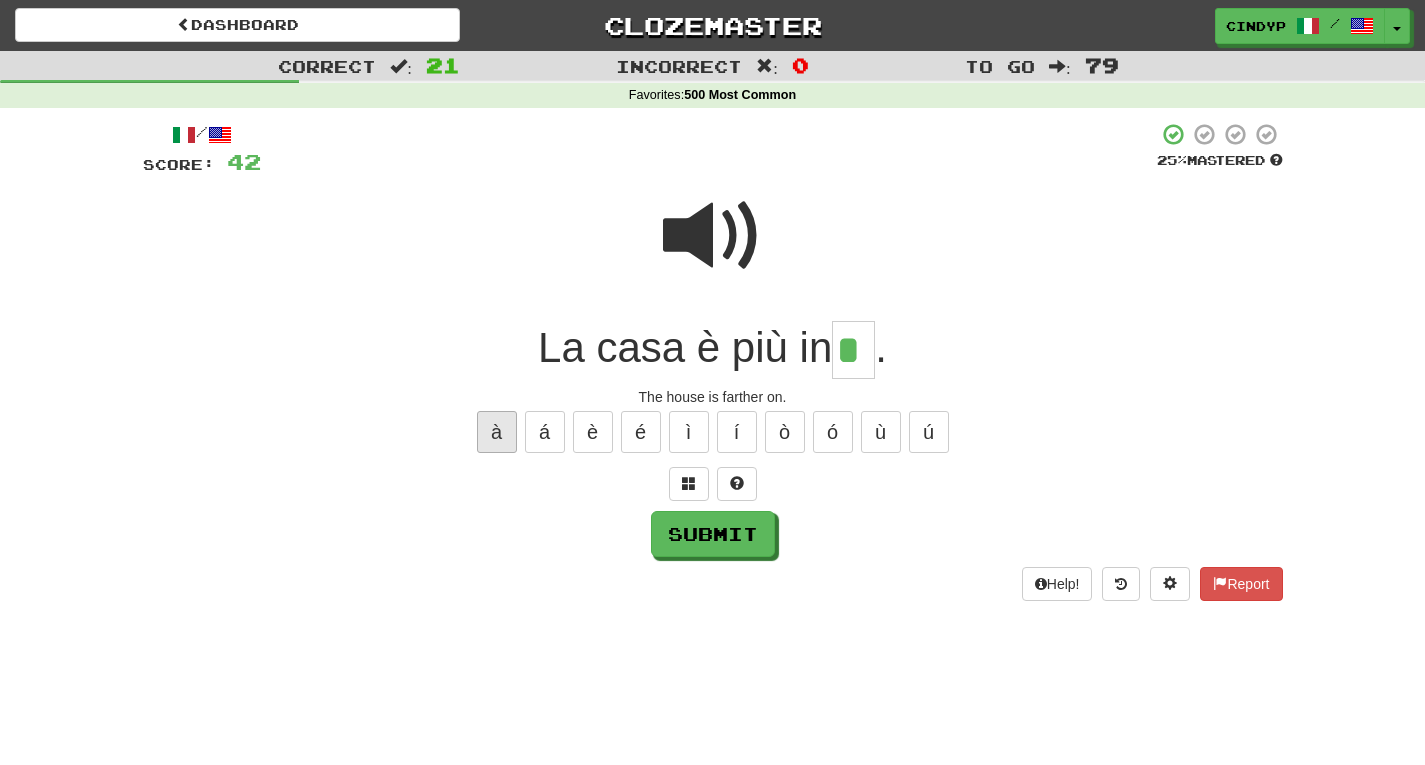 type on "**" 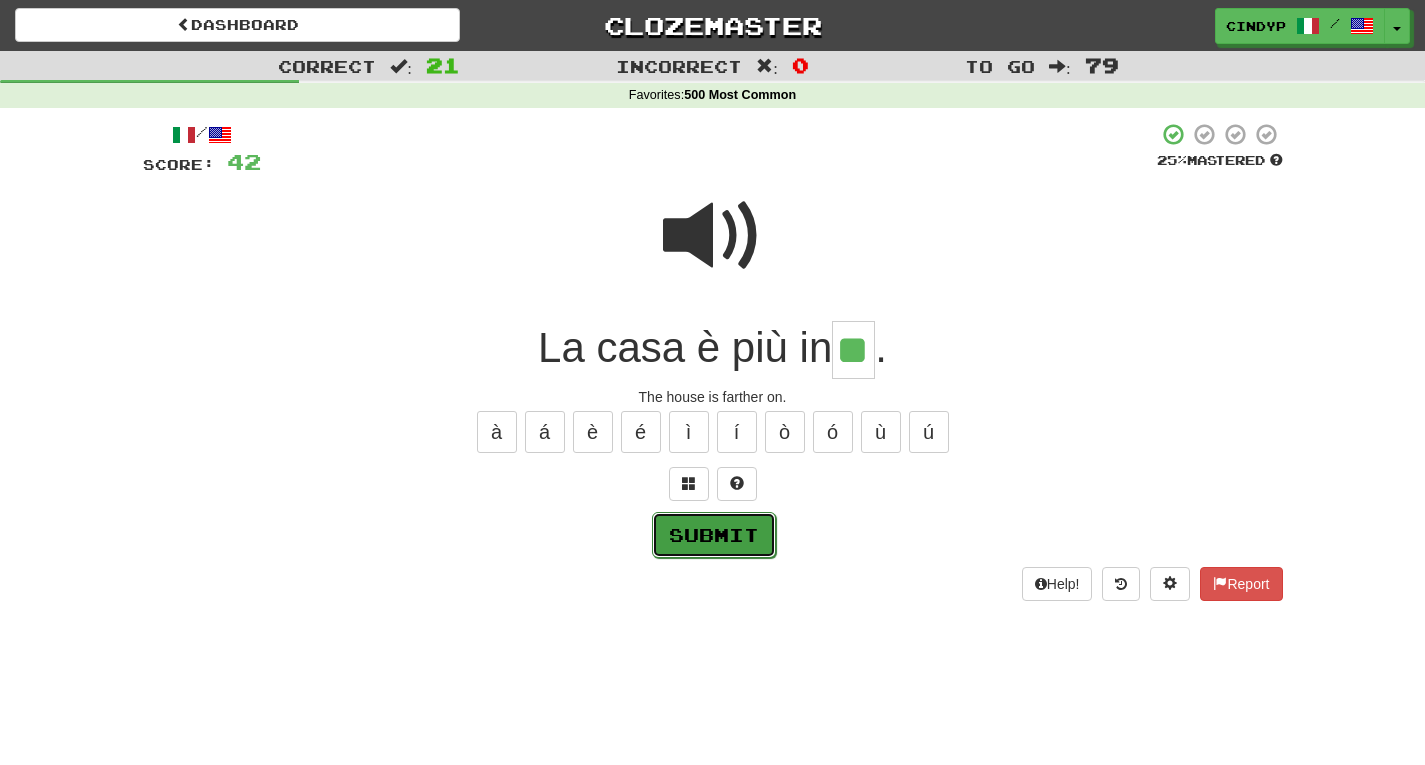 click on "Submit" at bounding box center (714, 535) 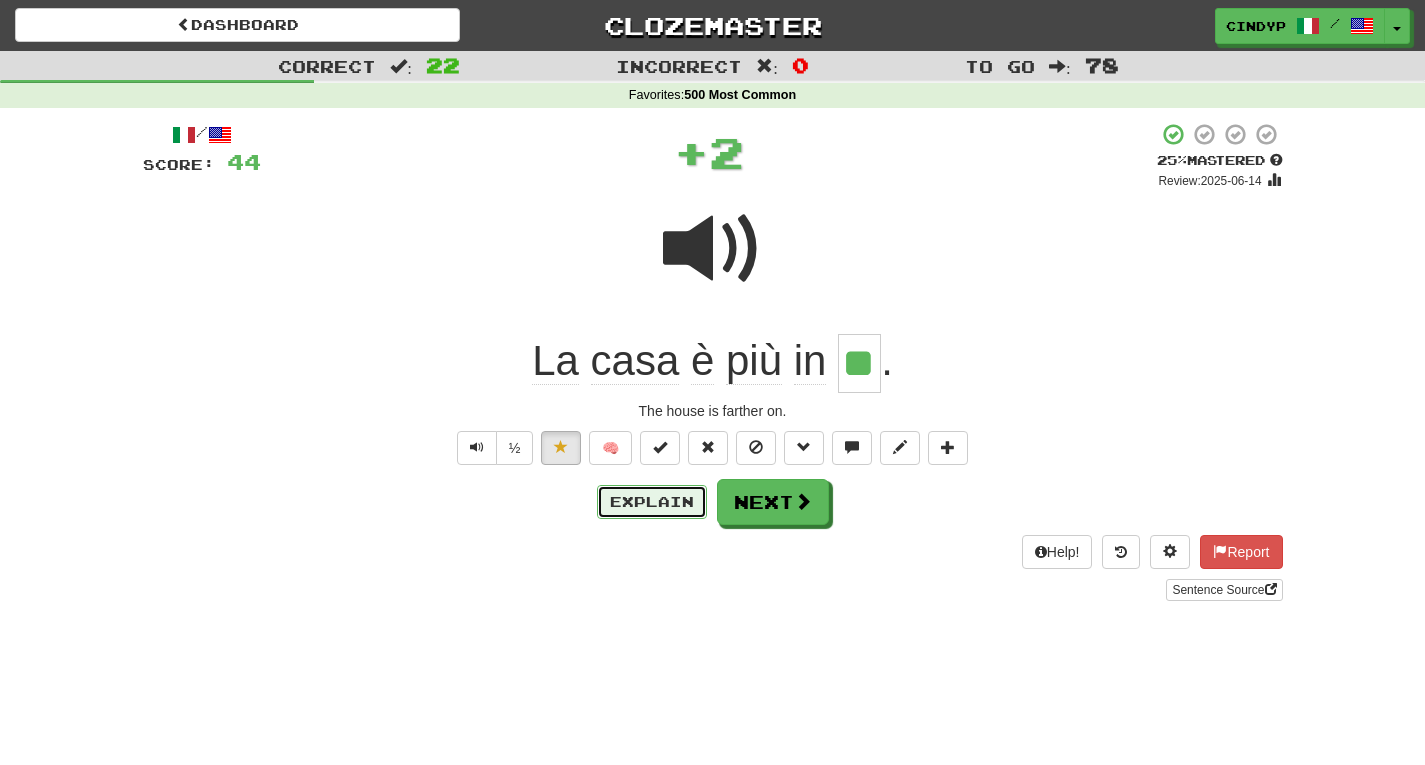 click on "Explain" at bounding box center [652, 502] 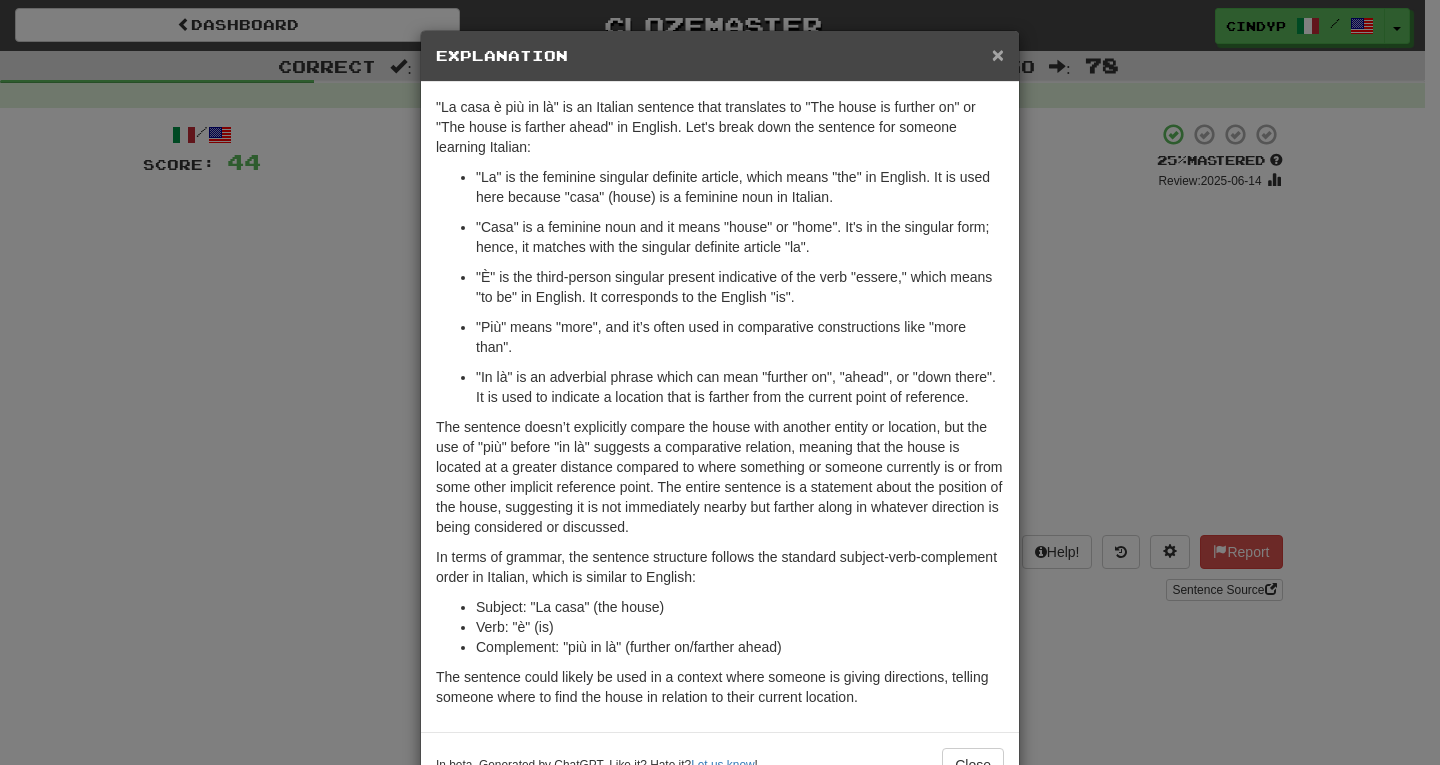 click on "×" at bounding box center (998, 54) 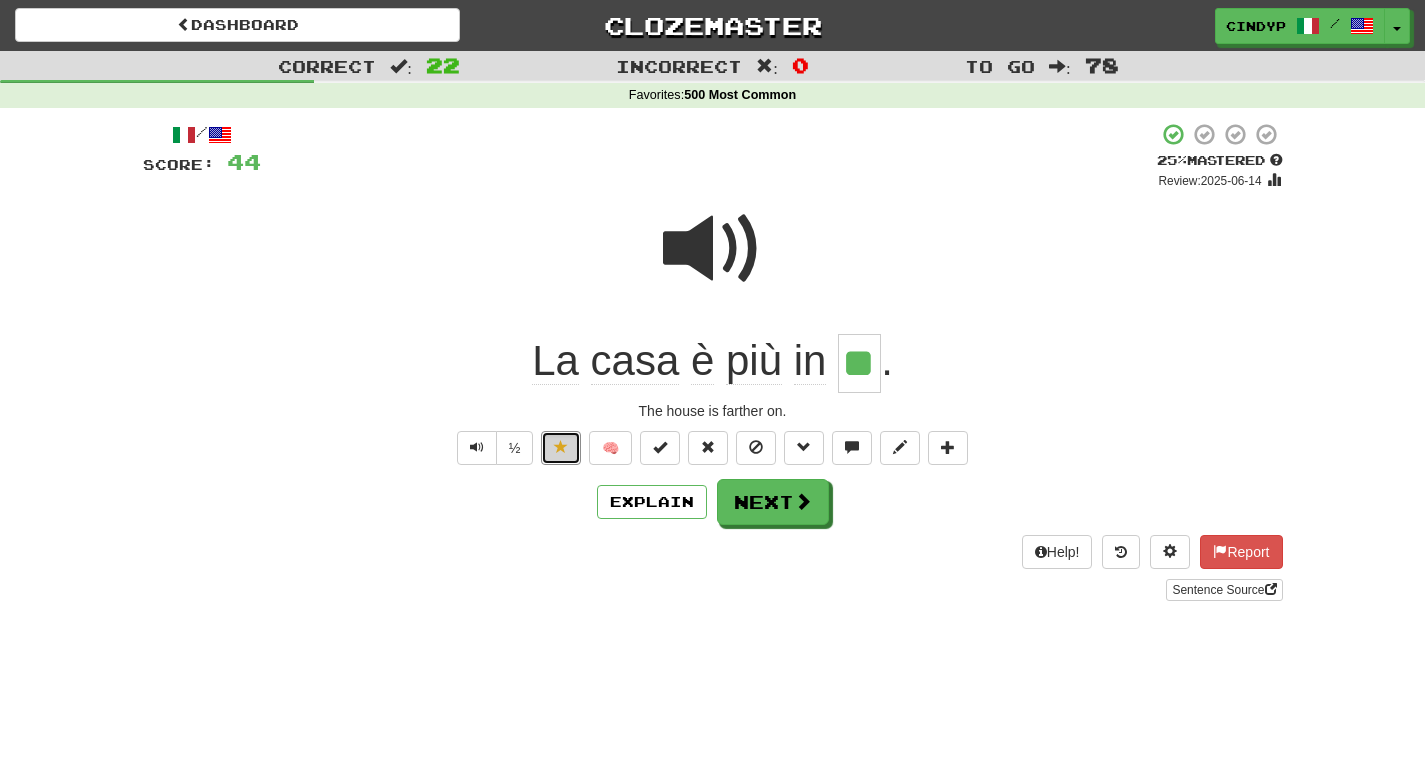 click at bounding box center (561, 448) 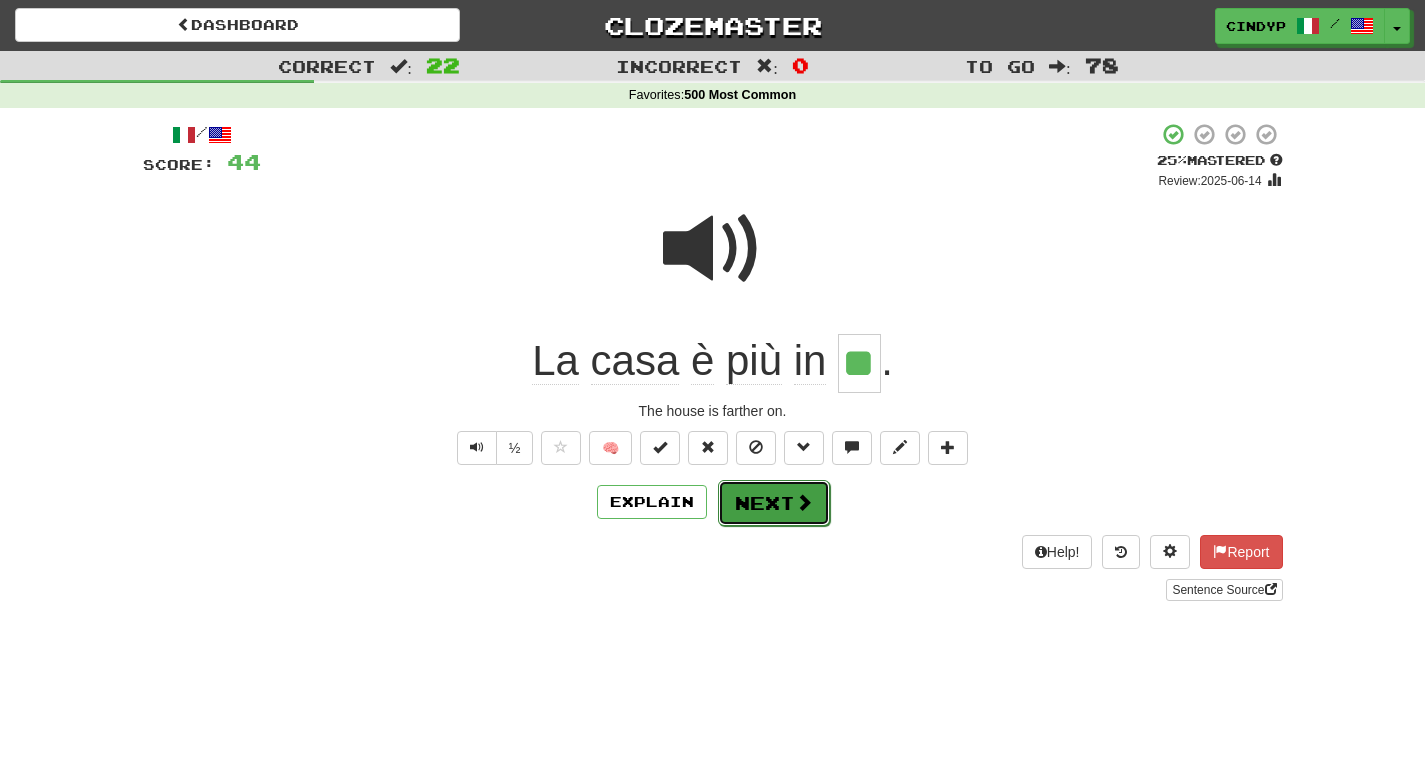 click on "Next" at bounding box center (774, 503) 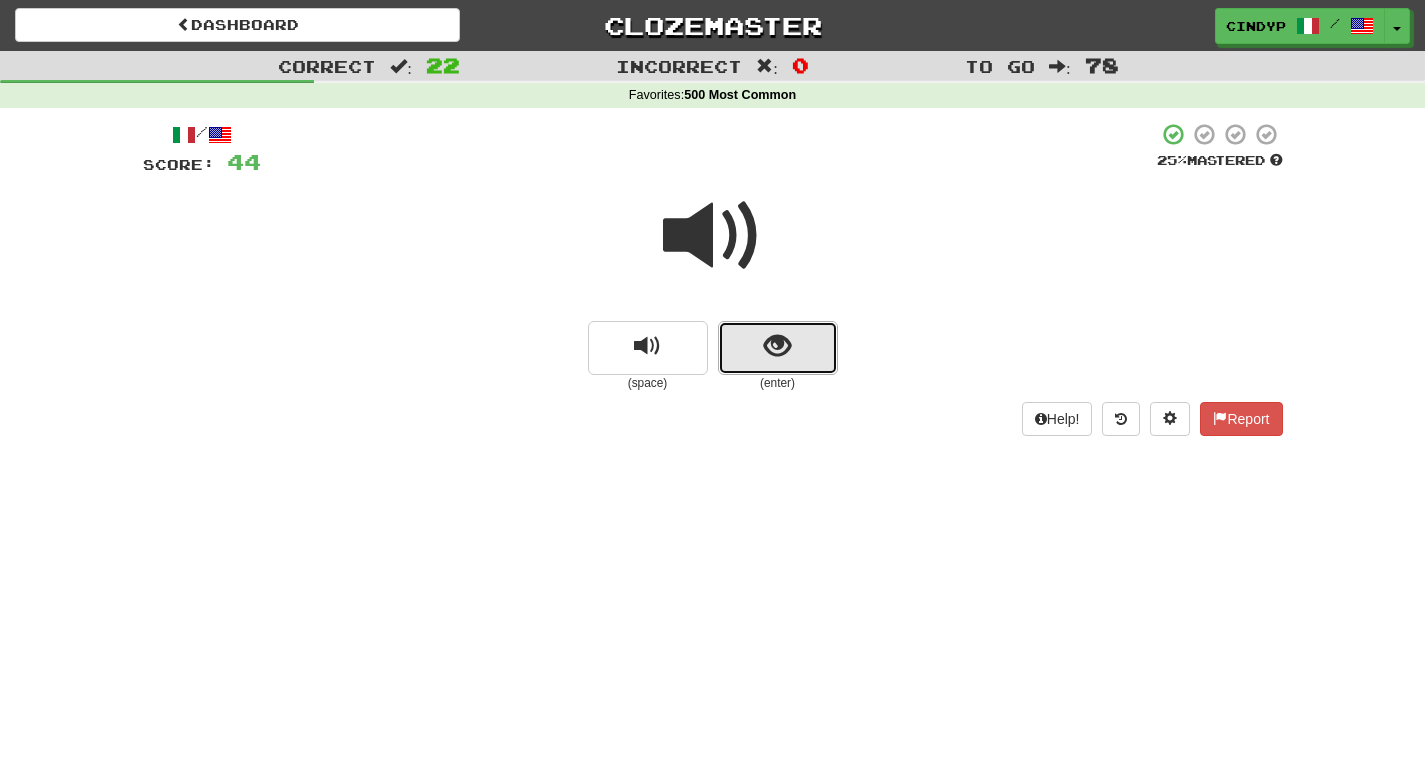 click at bounding box center (778, 348) 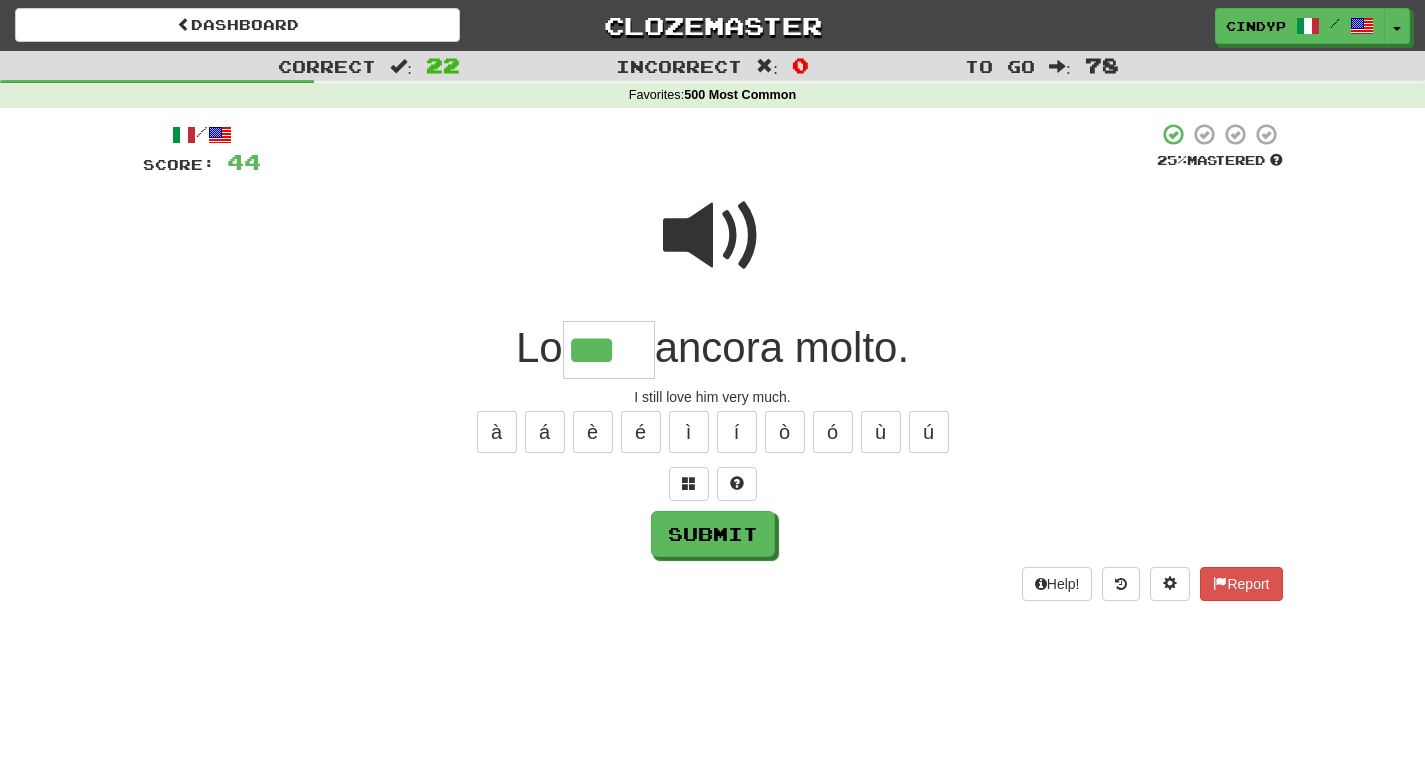 type on "***" 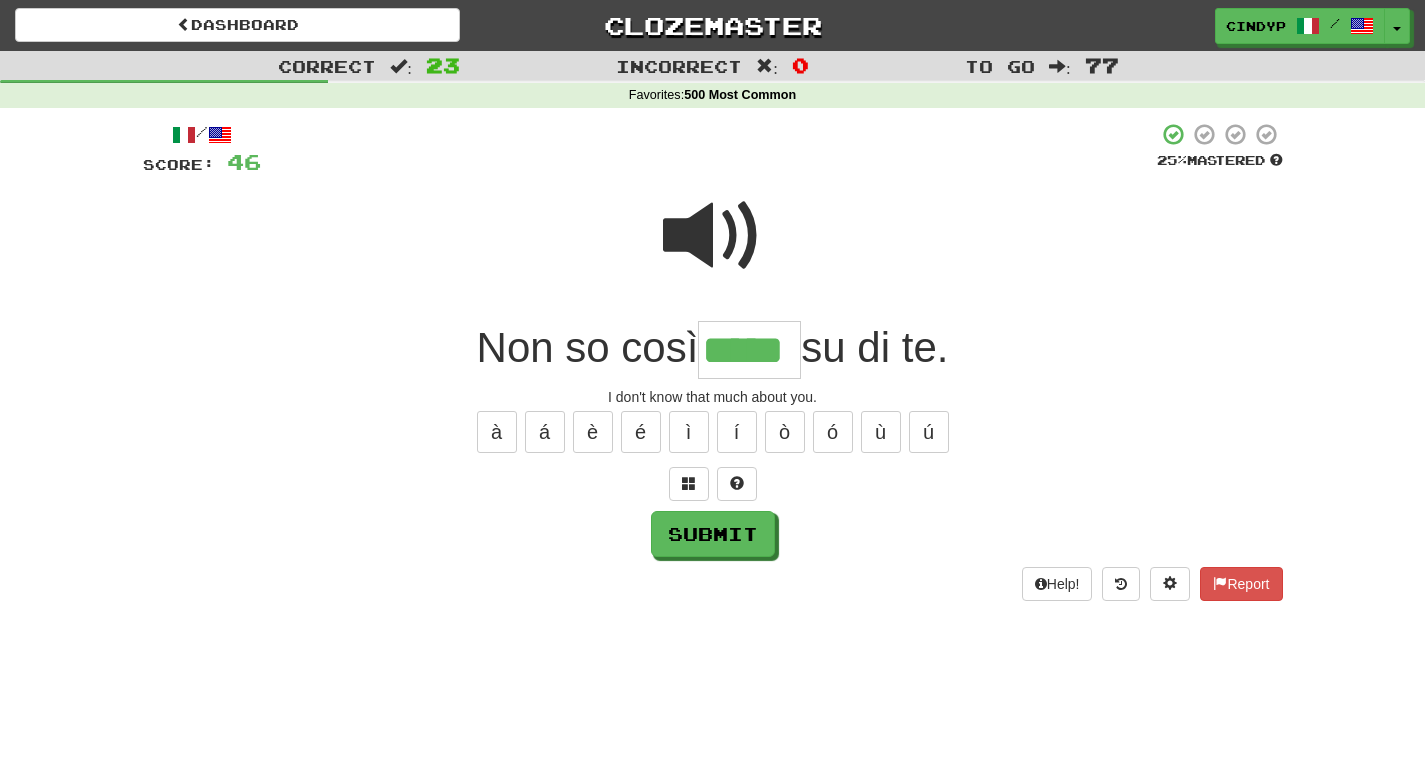 type on "*****" 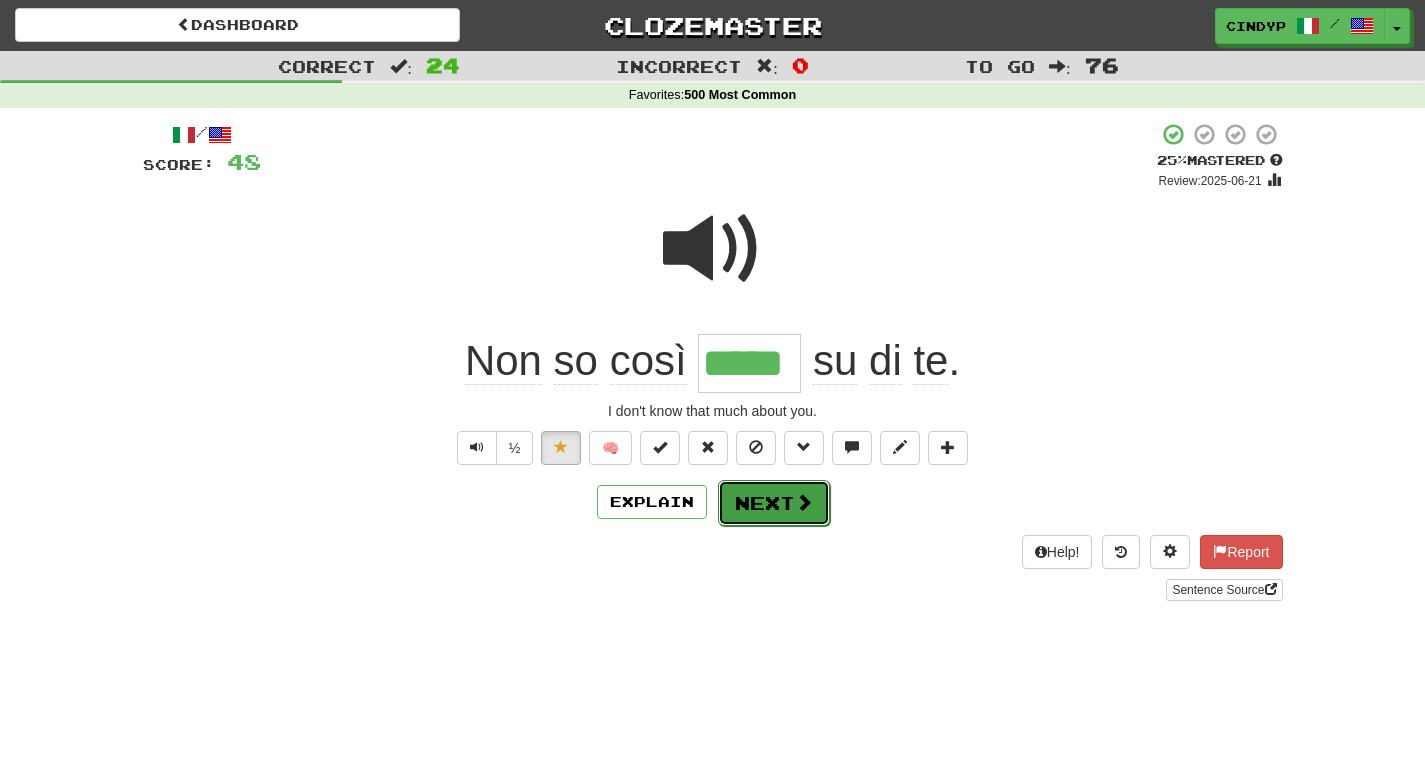 click on "Next" at bounding box center (774, 503) 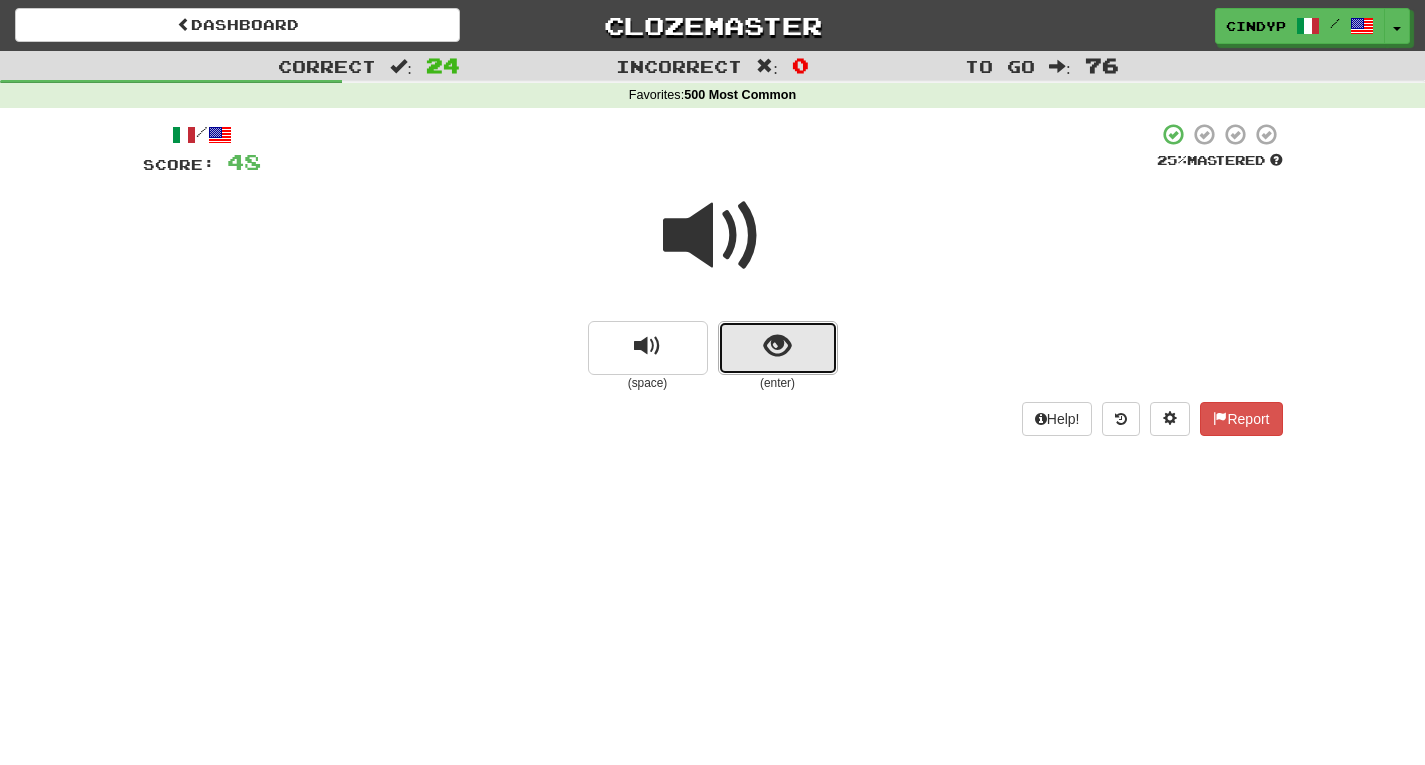 click at bounding box center [778, 348] 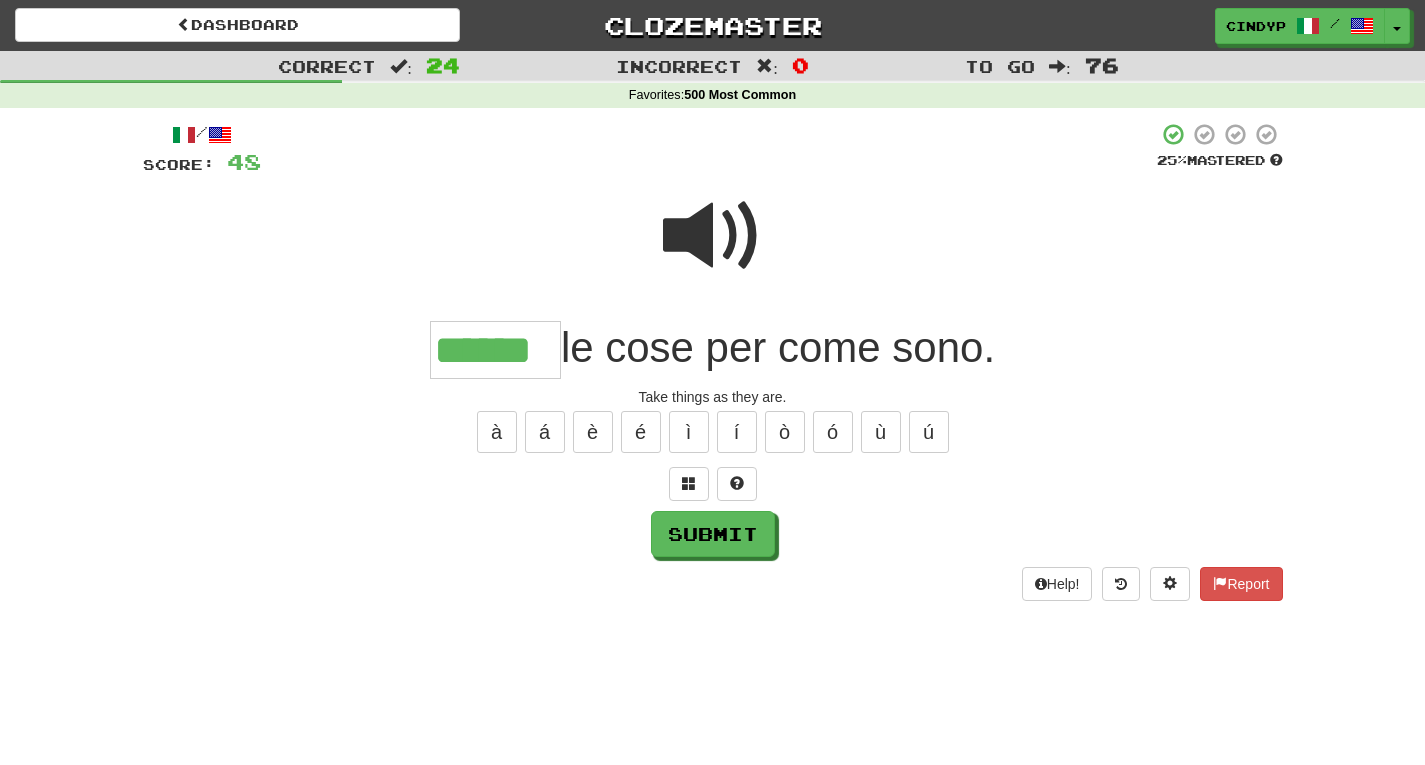 type on "******" 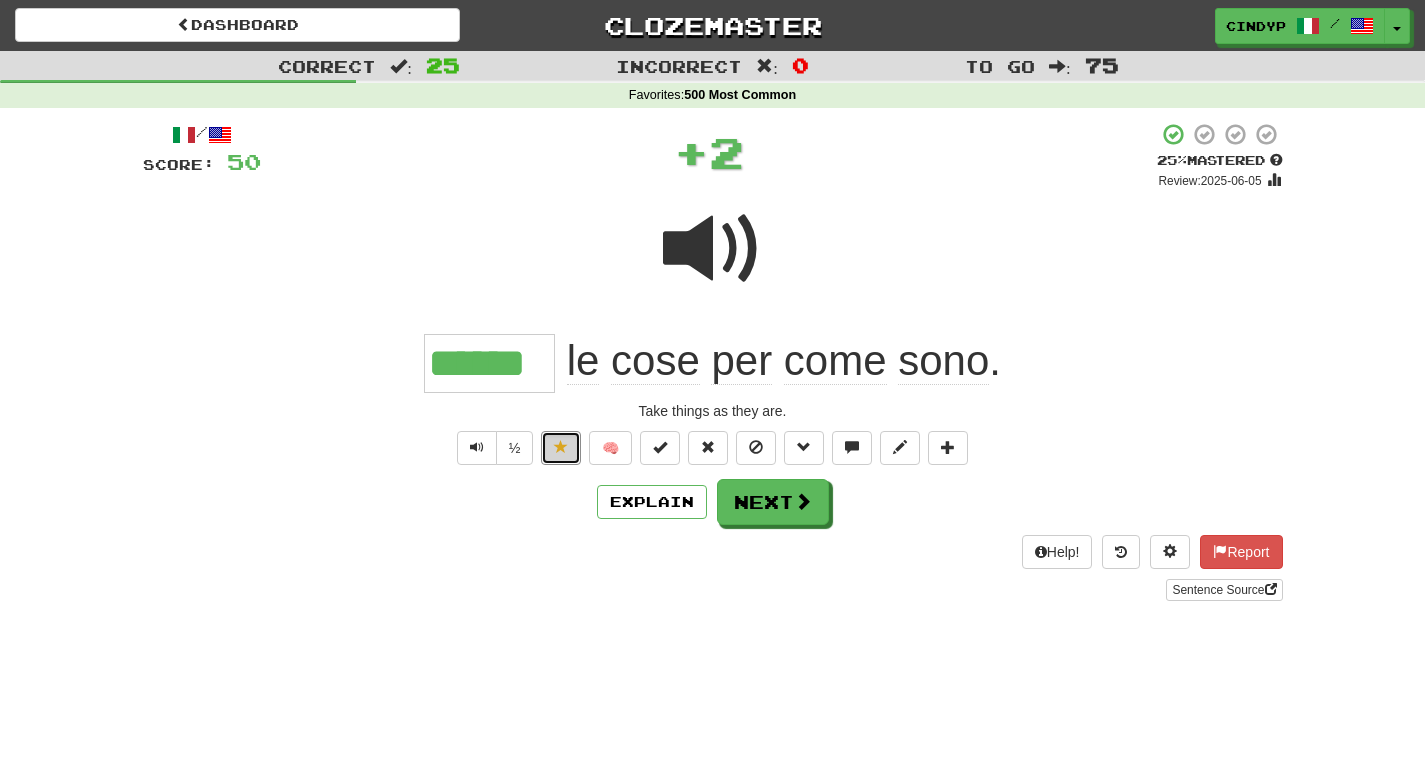 click at bounding box center (561, 448) 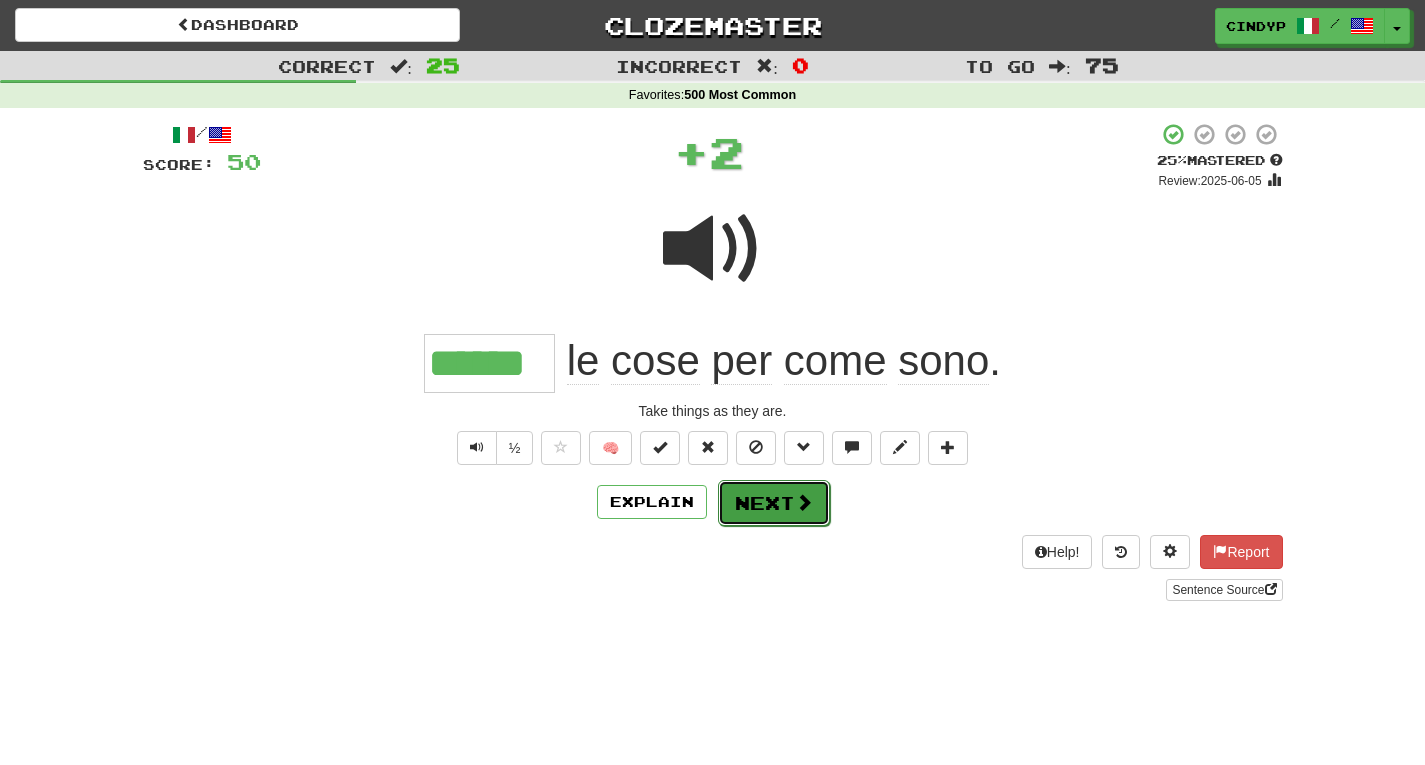 click on "Next" at bounding box center [774, 503] 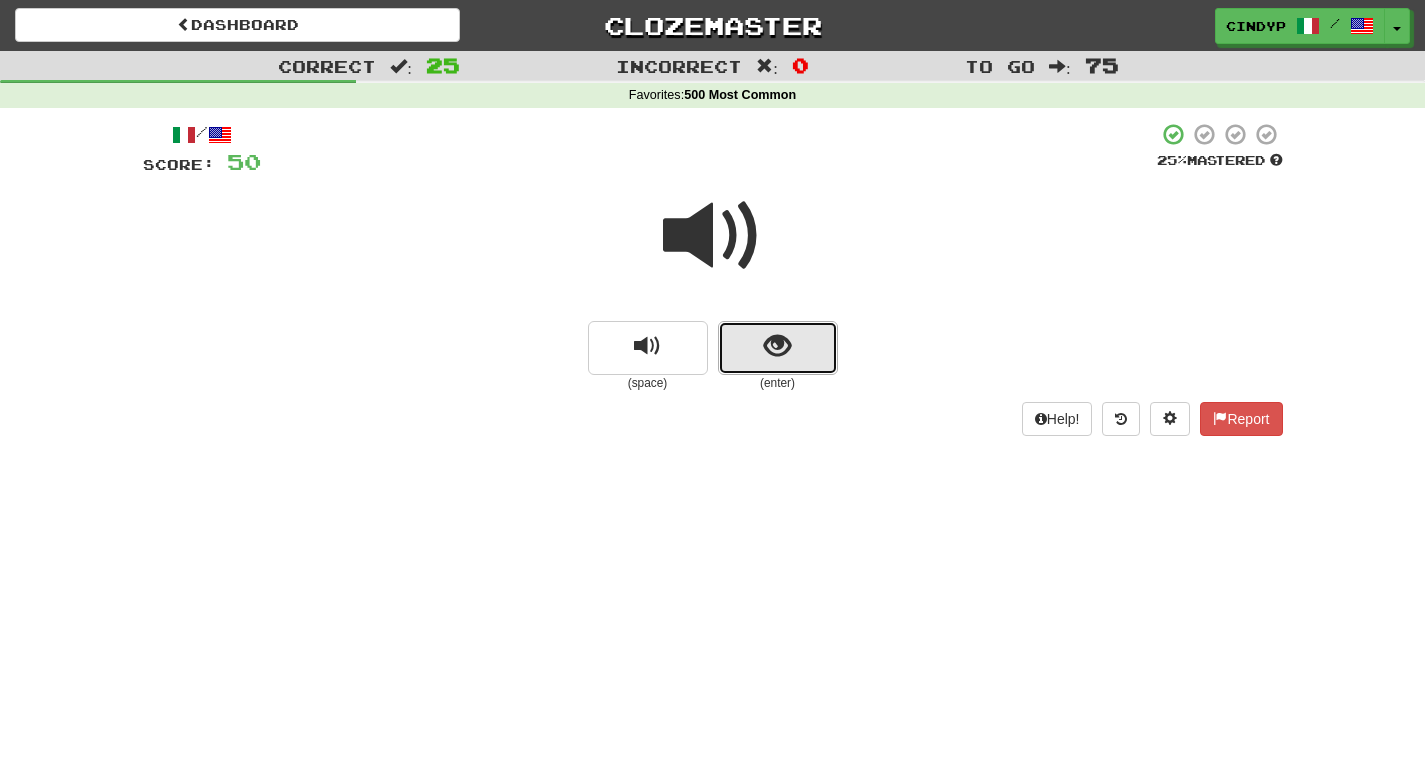 click at bounding box center [778, 348] 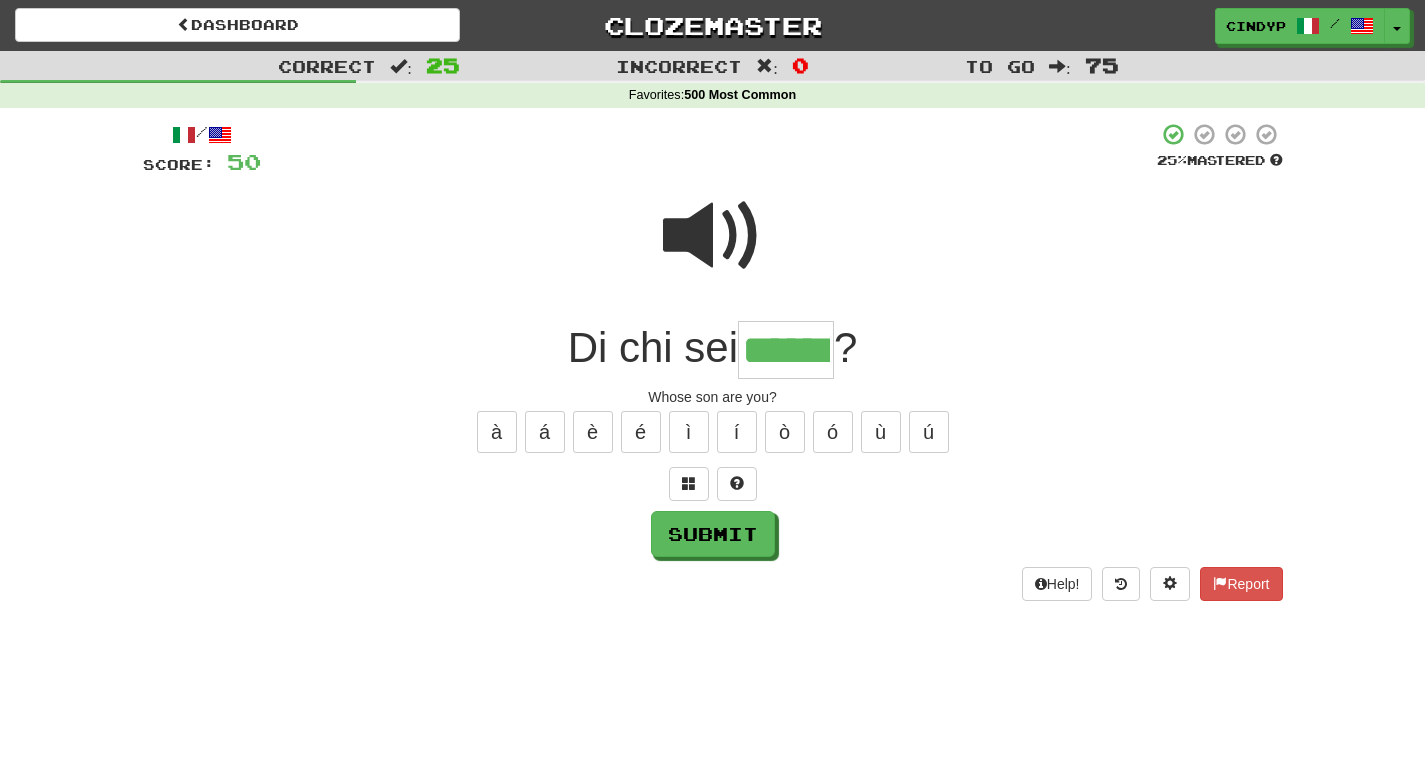 type on "******" 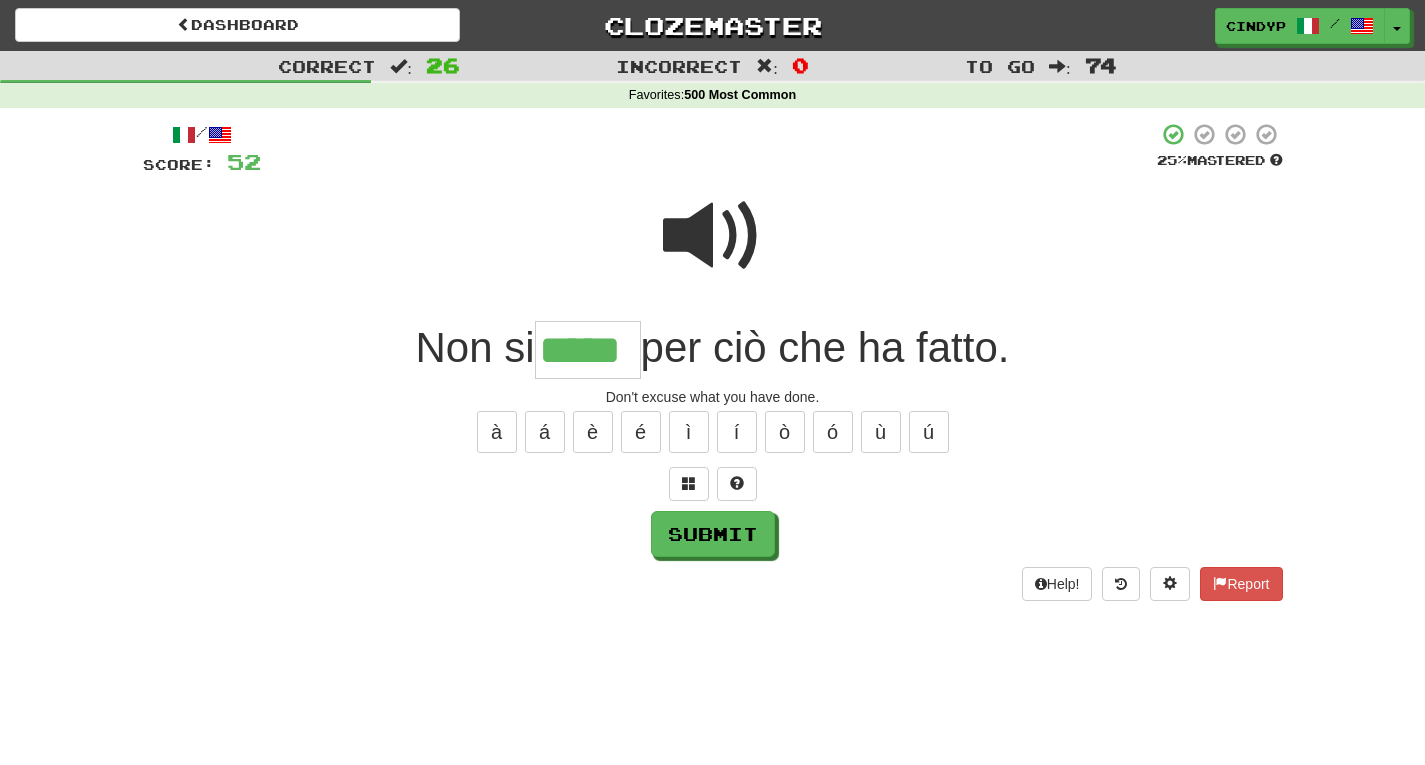 type on "*****" 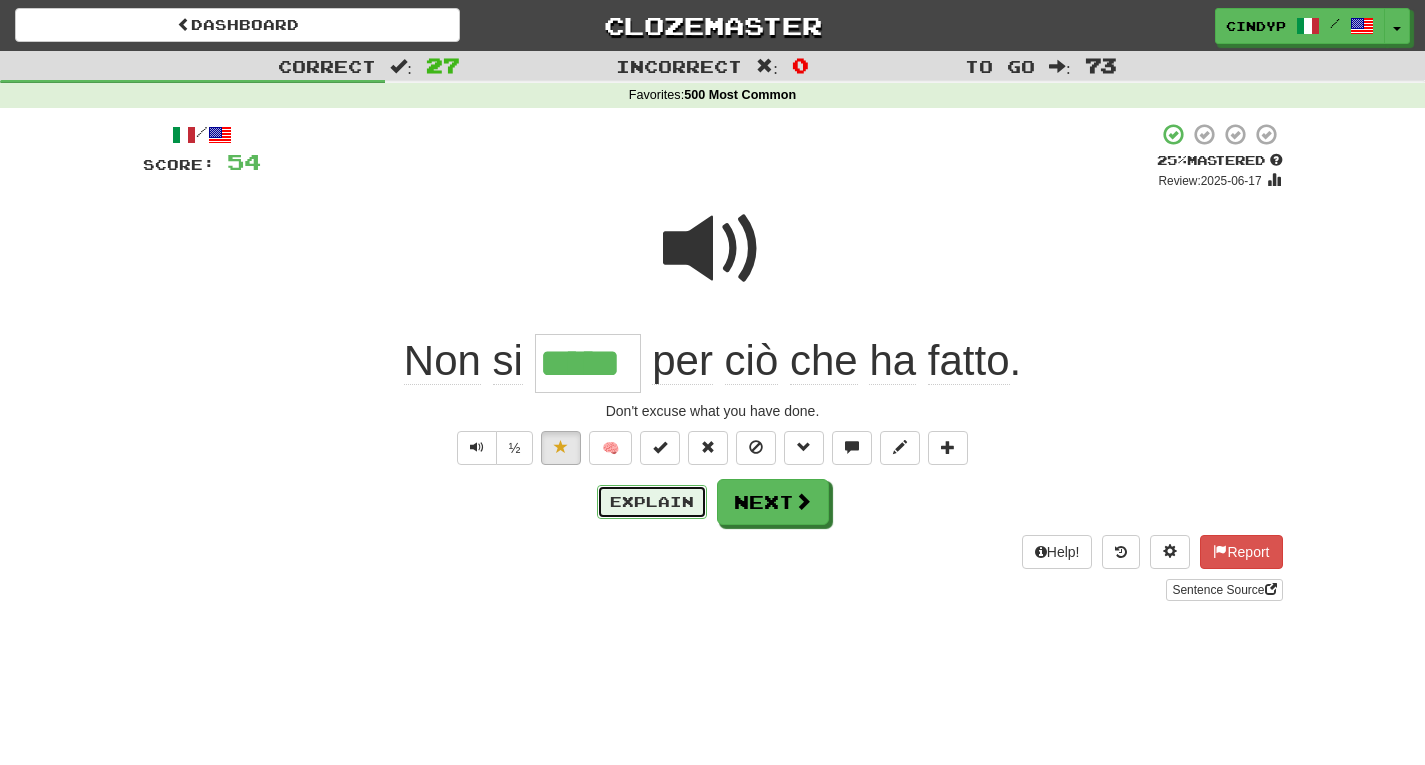 click on "Explain" at bounding box center [652, 502] 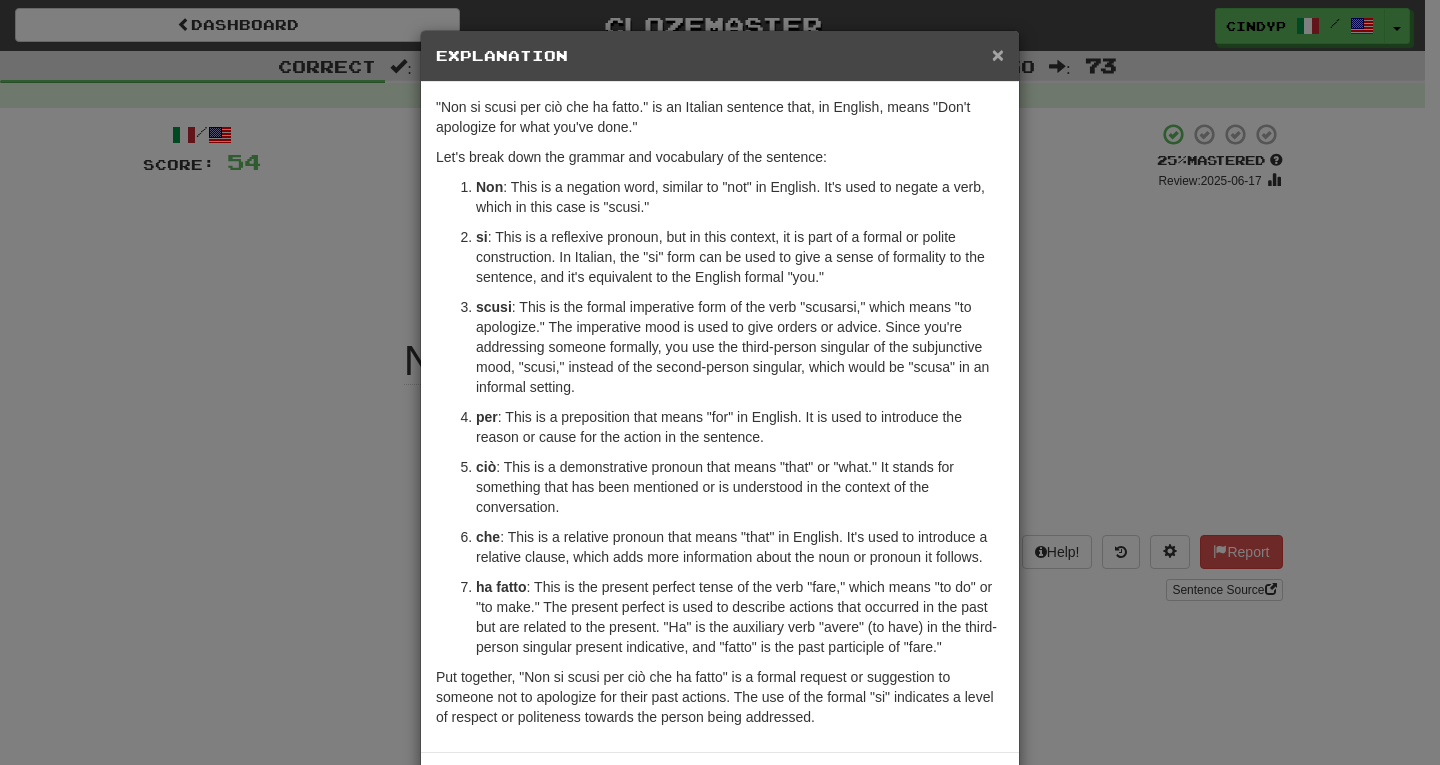 click on "×" at bounding box center [998, 54] 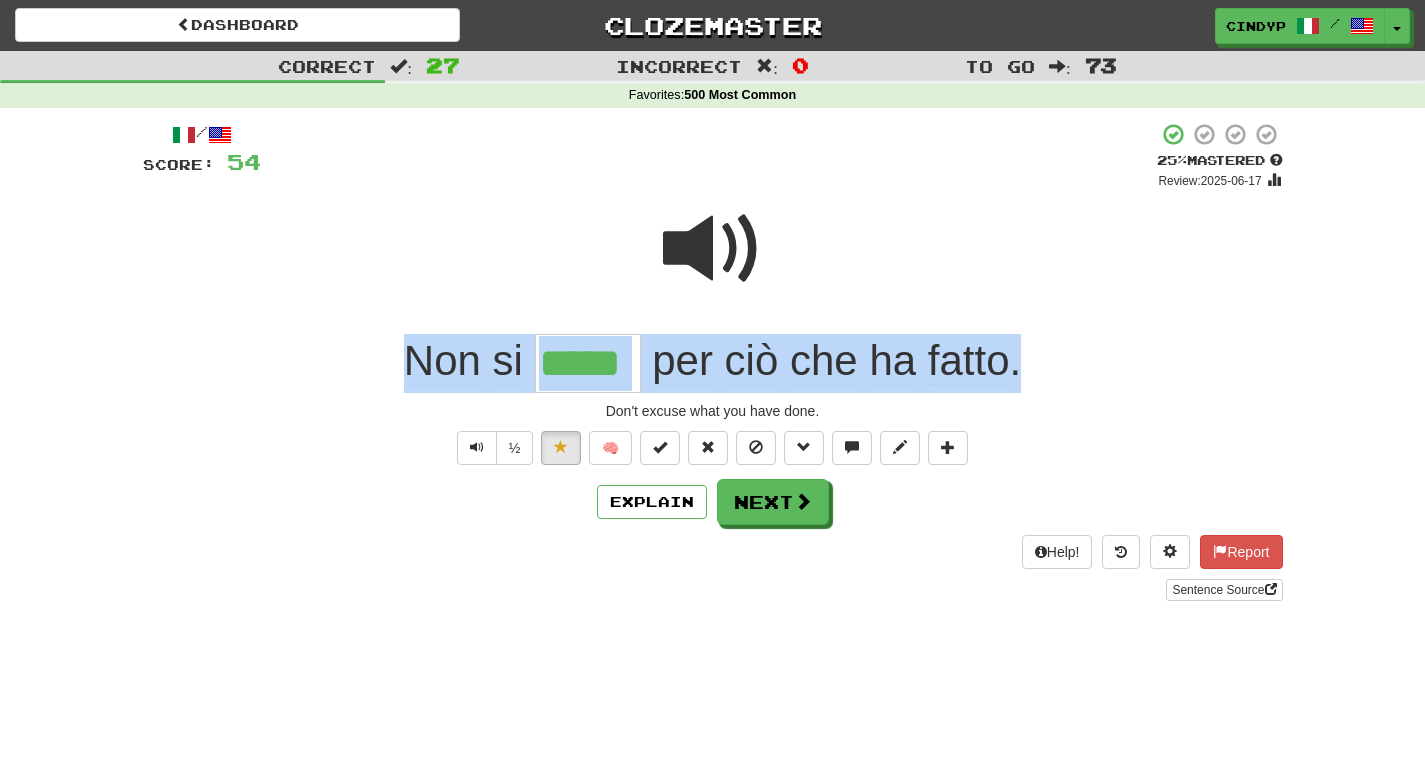 drag, startPoint x: 1037, startPoint y: 365, endPoint x: 416, endPoint y: 371, distance: 621.029 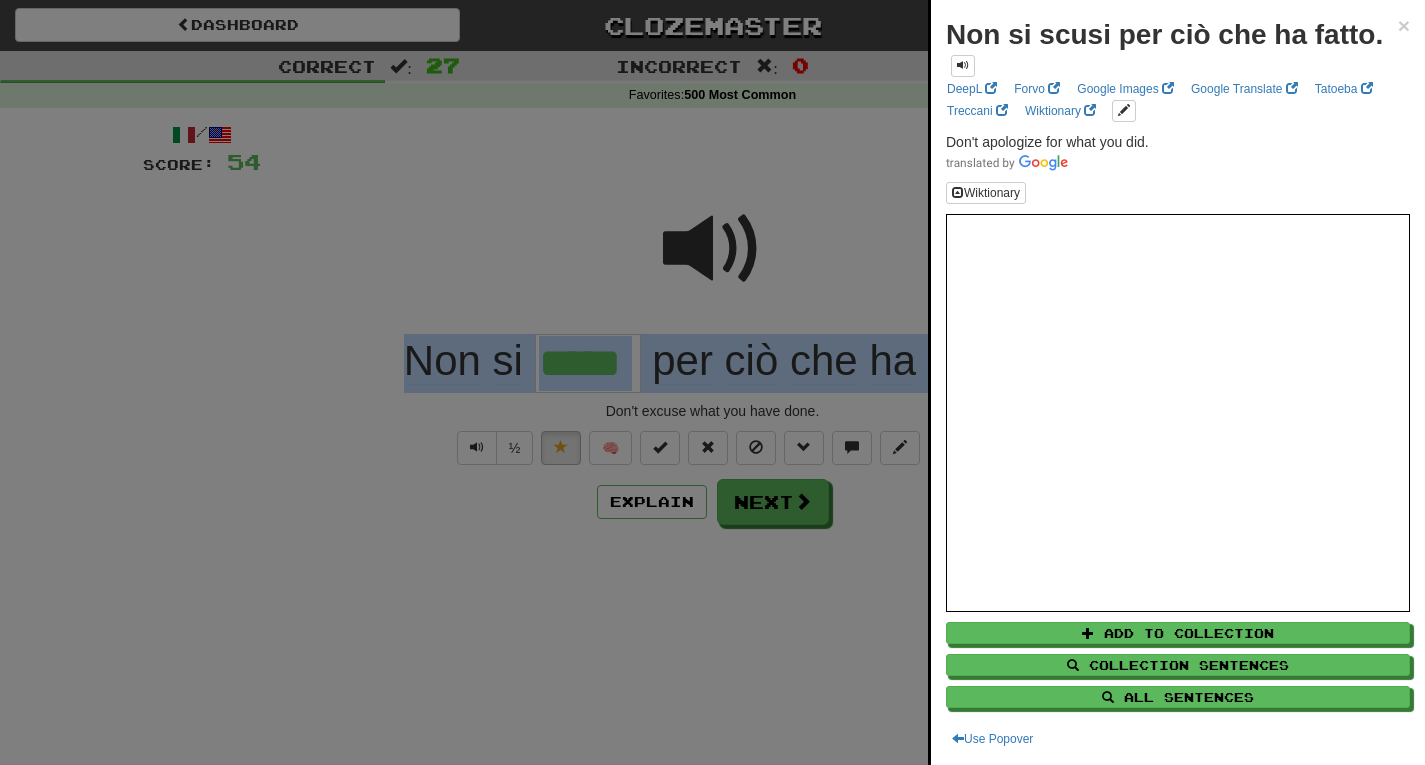 copy on "Non   si     per   ciò   che   ha   fatto ." 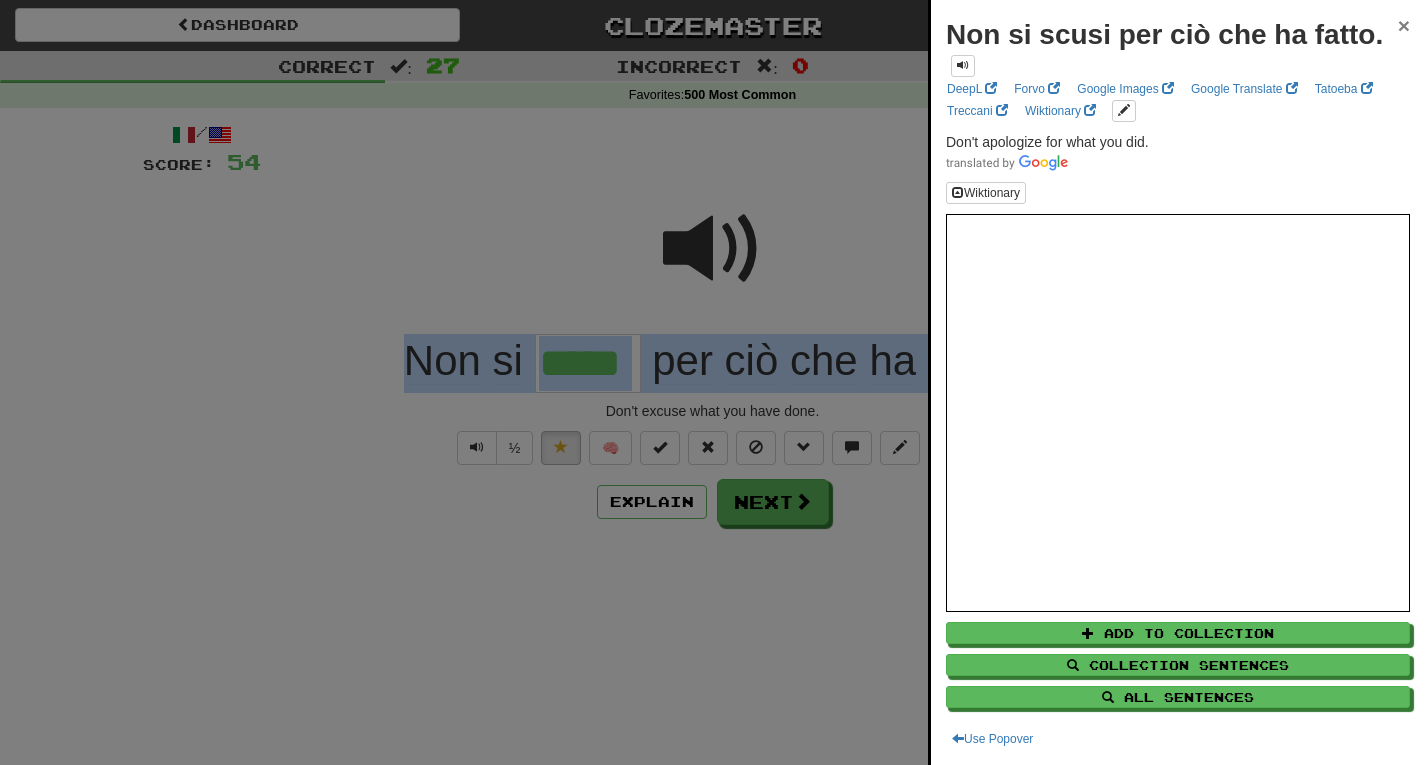 click on "×" at bounding box center (1404, 25) 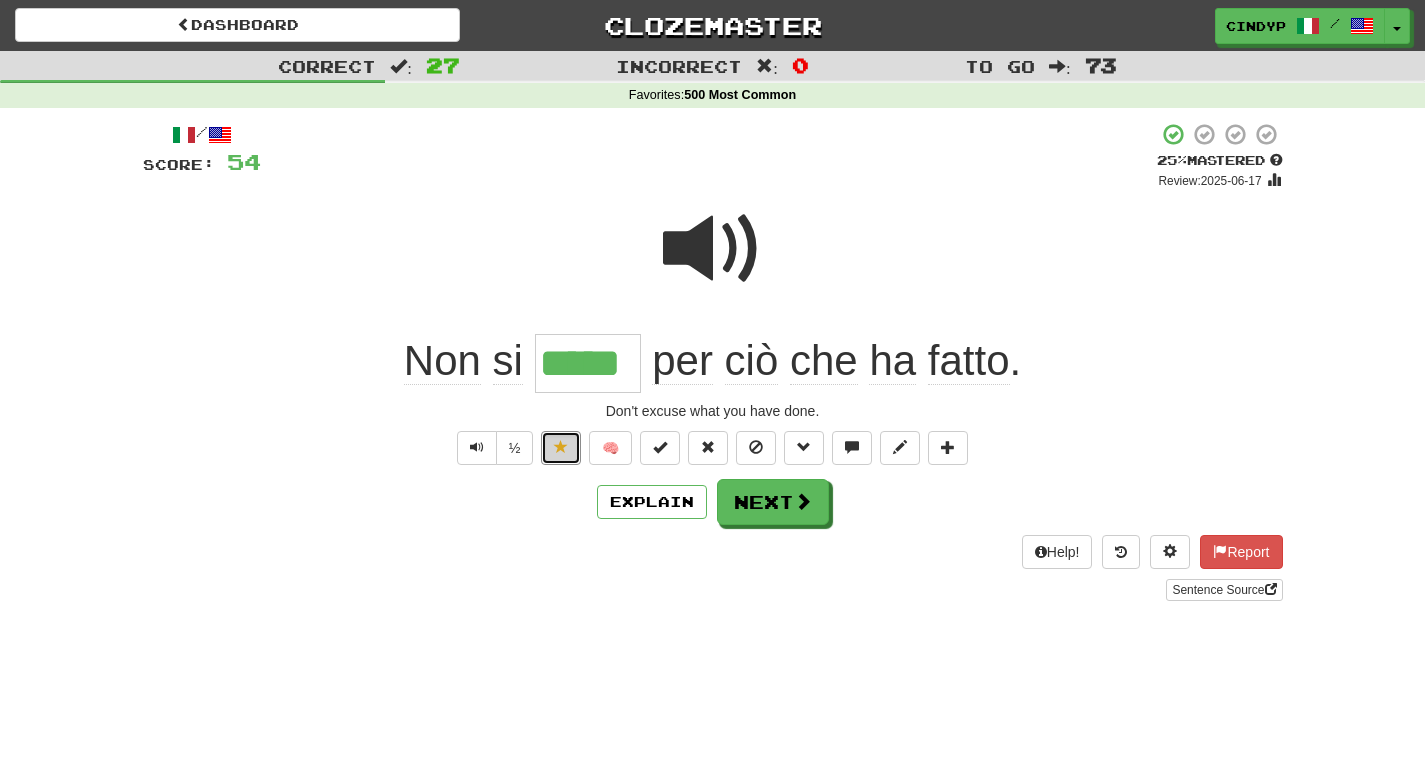 click at bounding box center (561, 447) 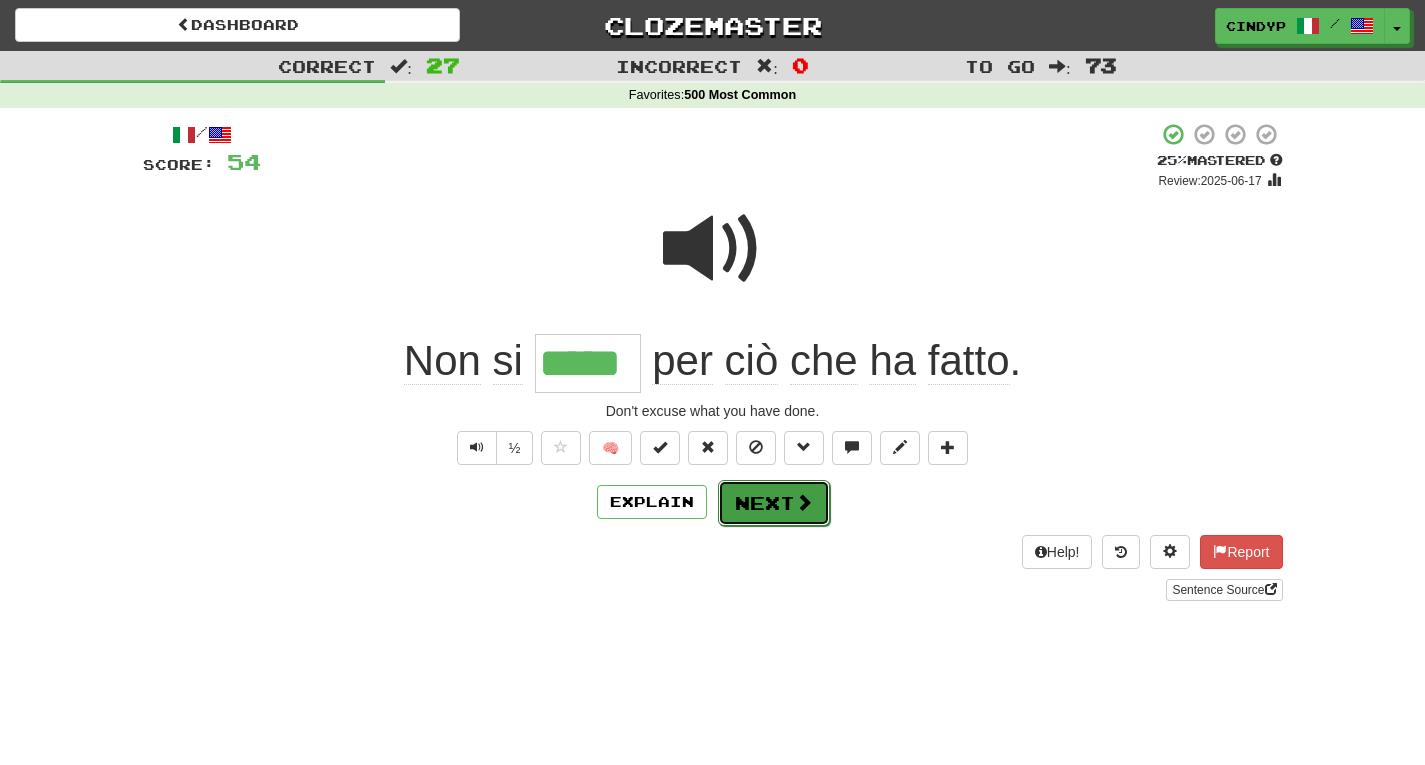 click at bounding box center [804, 502] 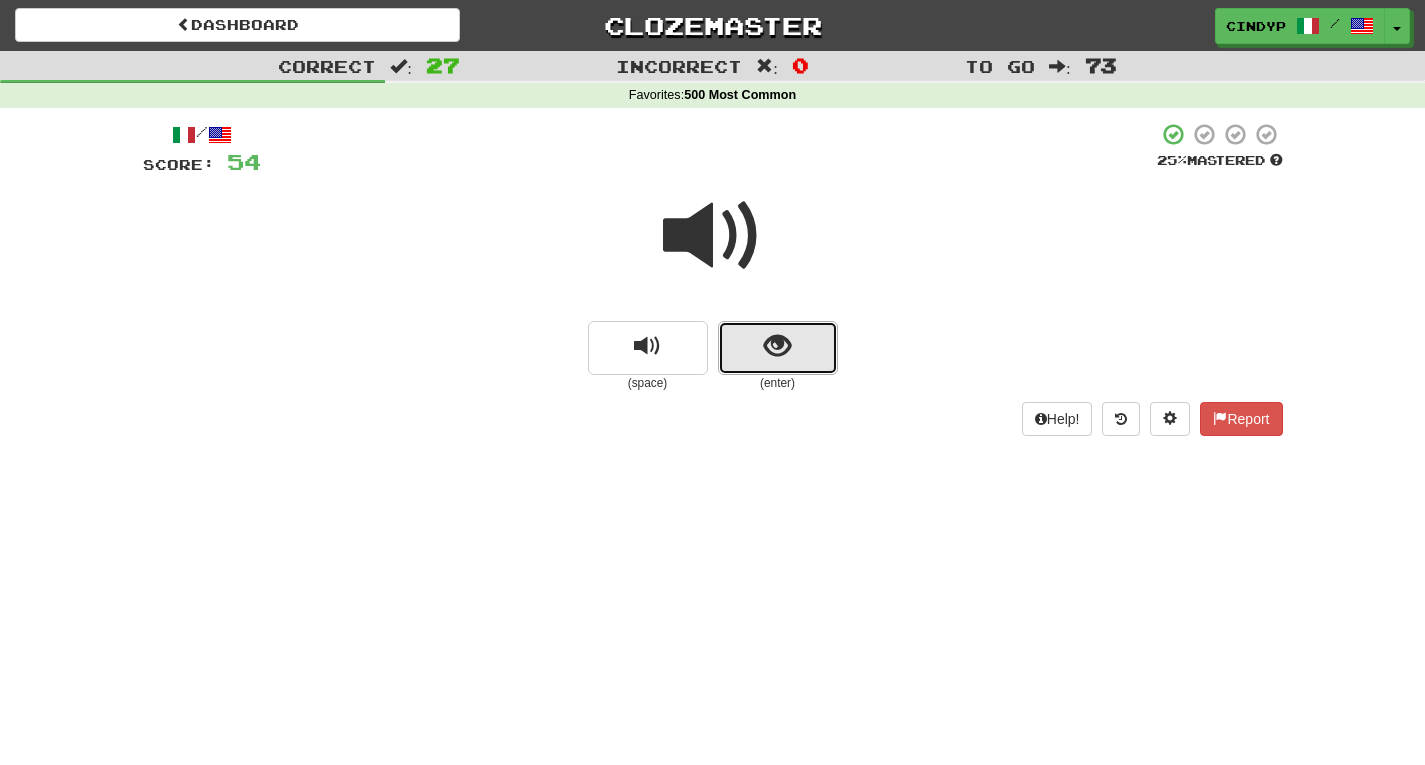 click at bounding box center (778, 348) 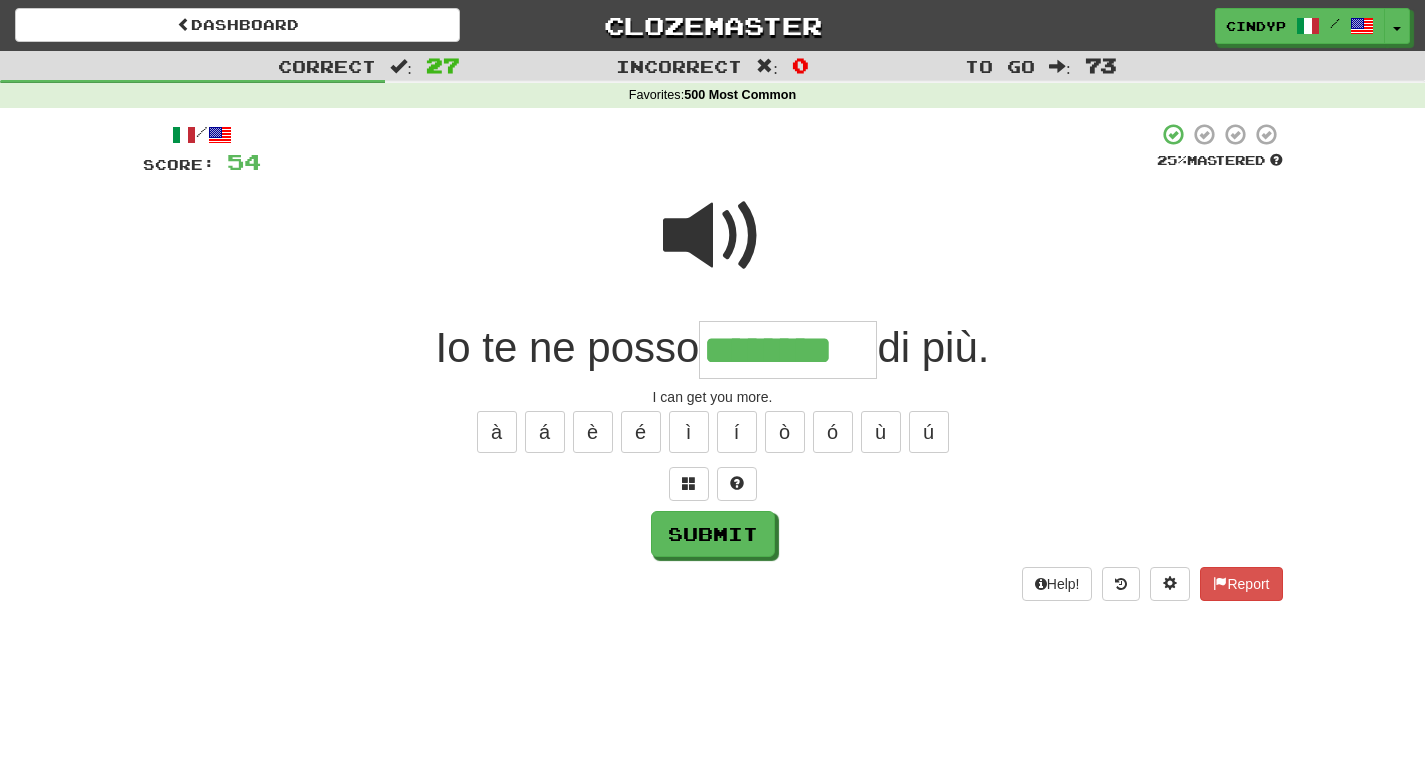 type on "********" 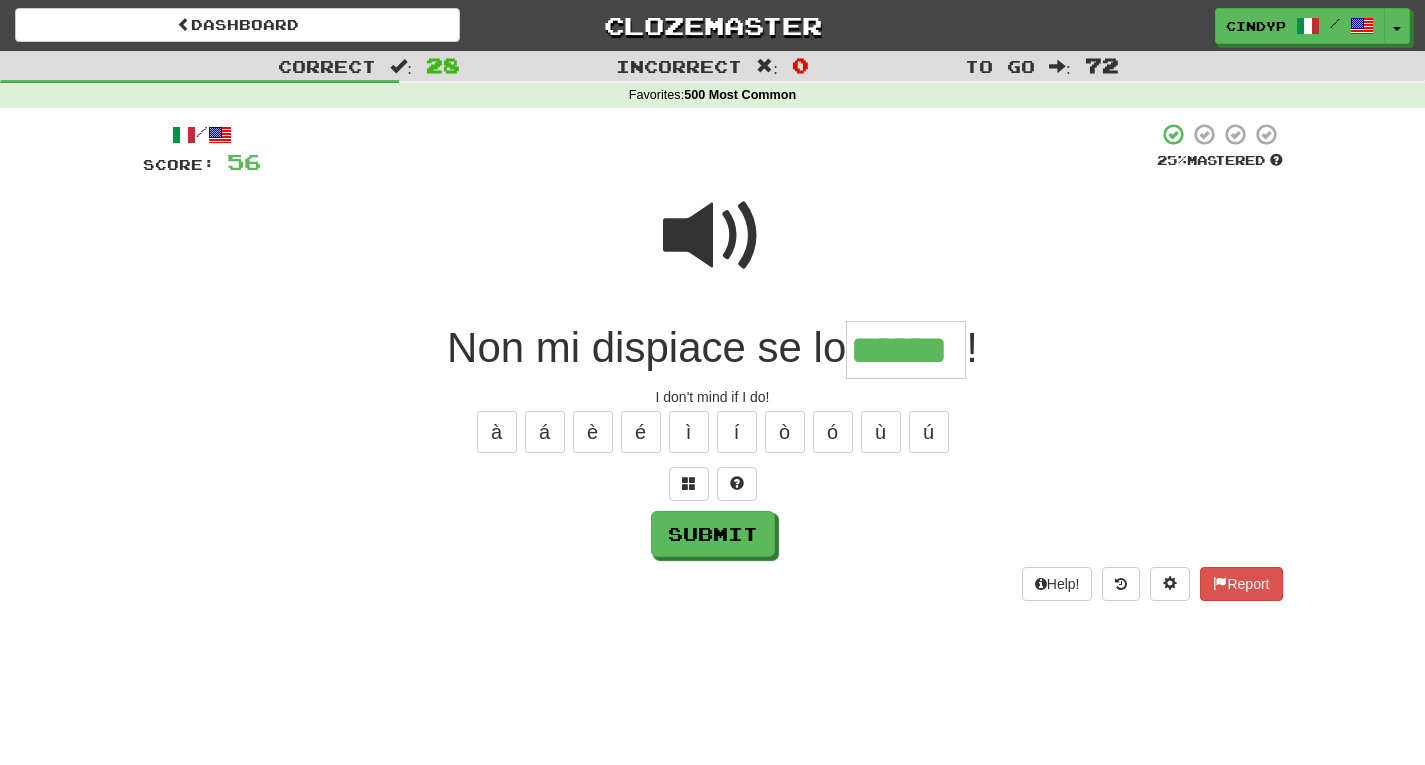type on "******" 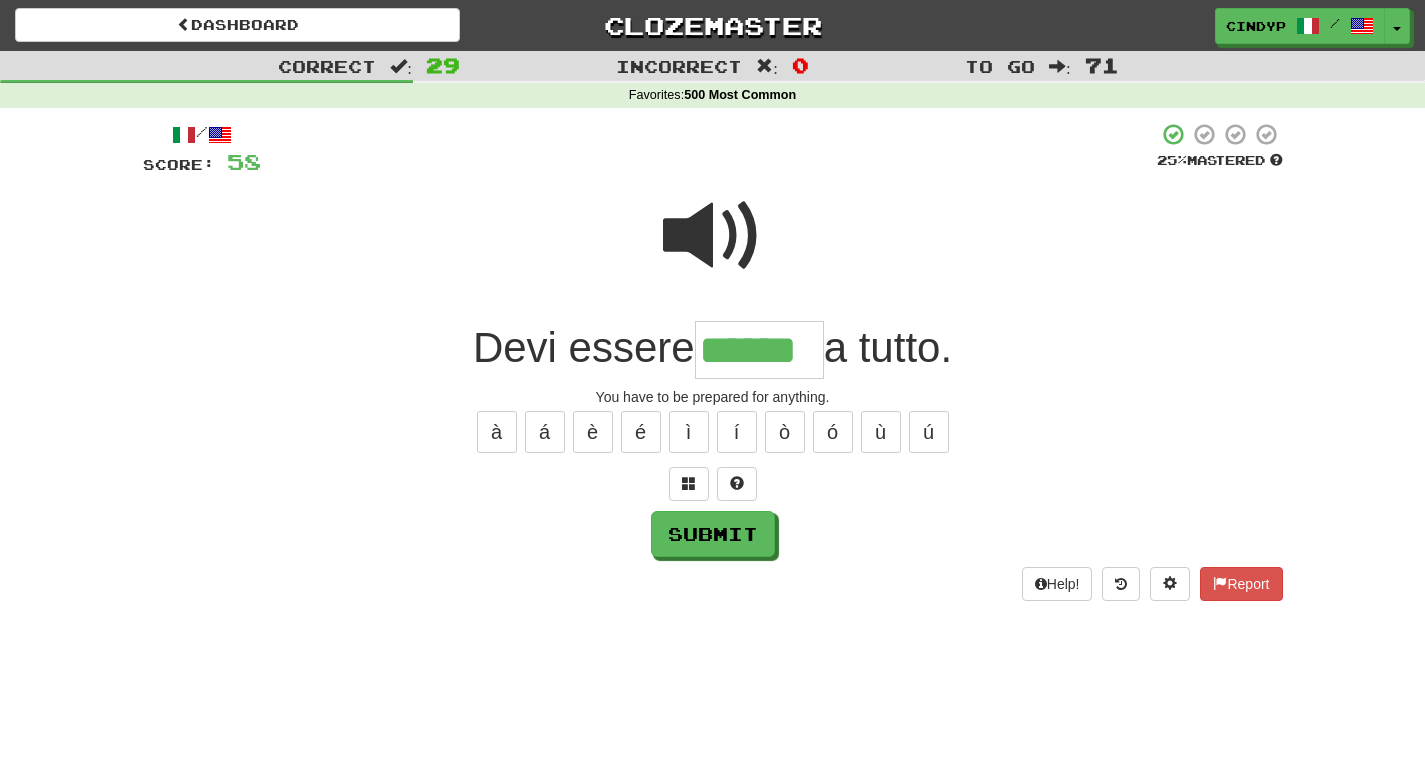 type on "******" 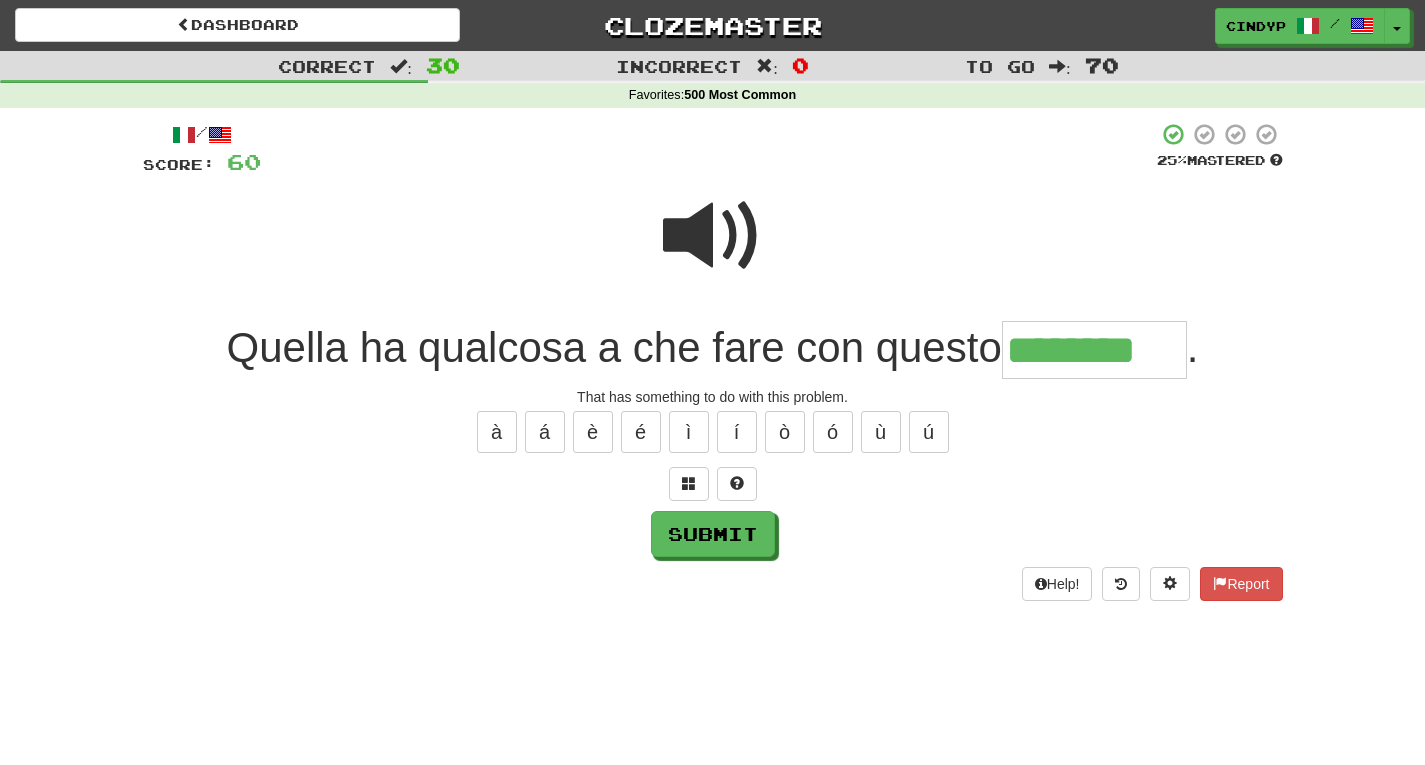 type on "********" 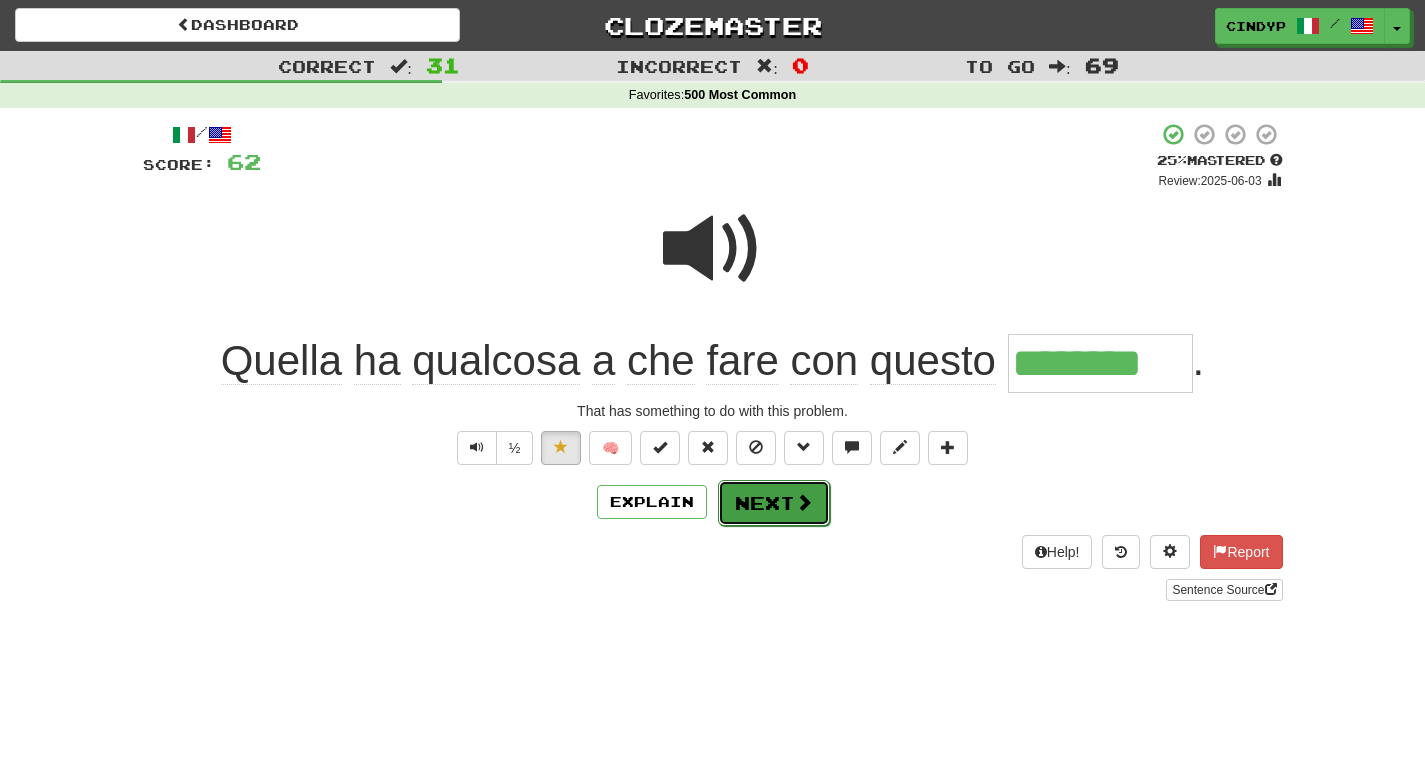 click on "Next" at bounding box center [774, 503] 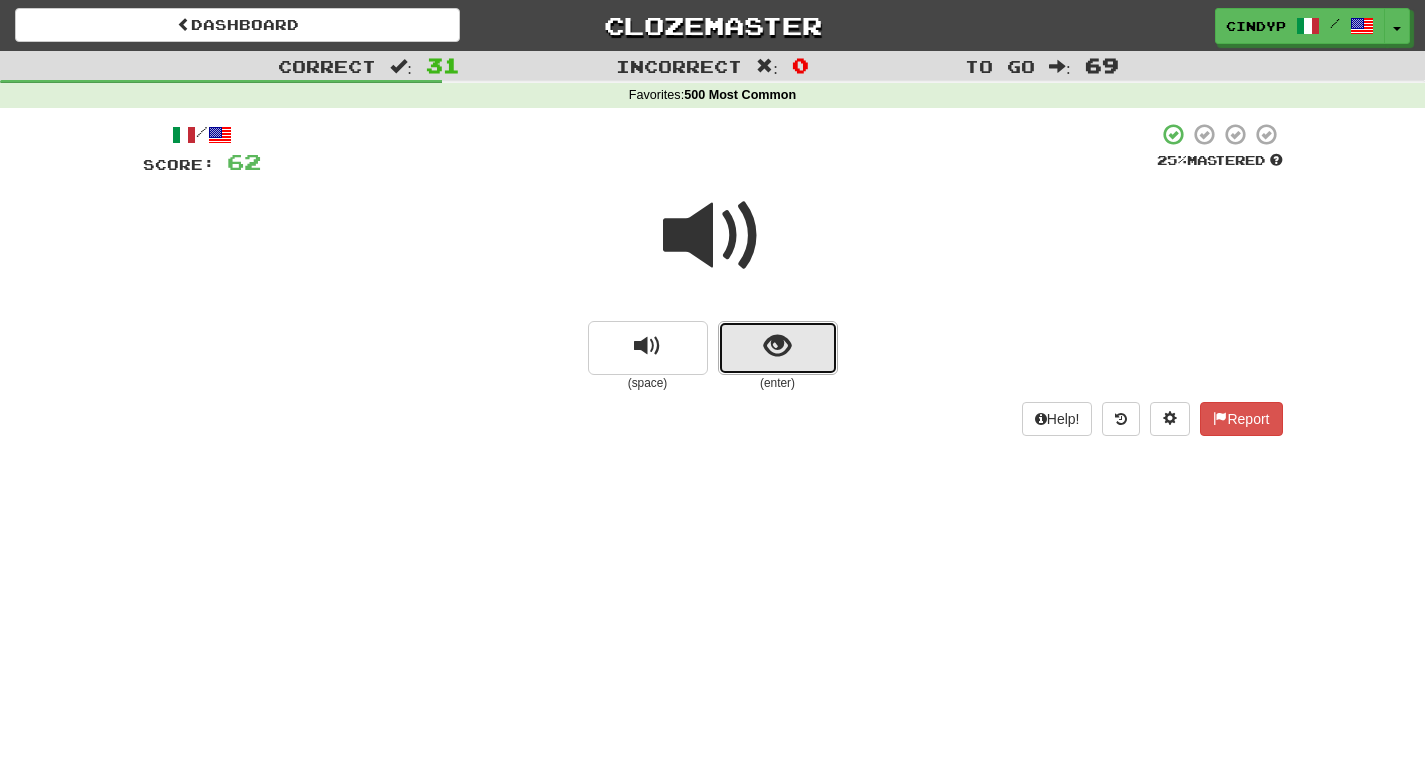 click at bounding box center (777, 346) 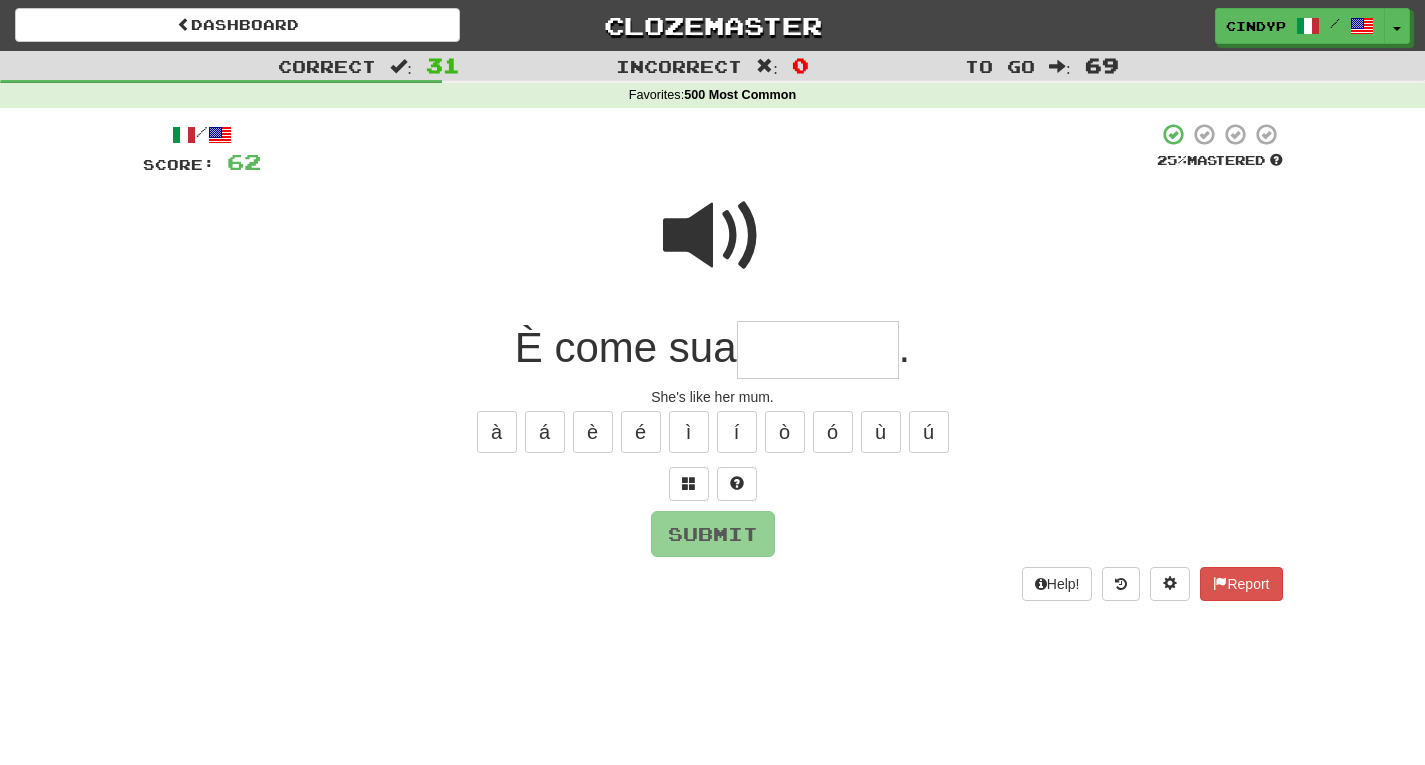 type on "*" 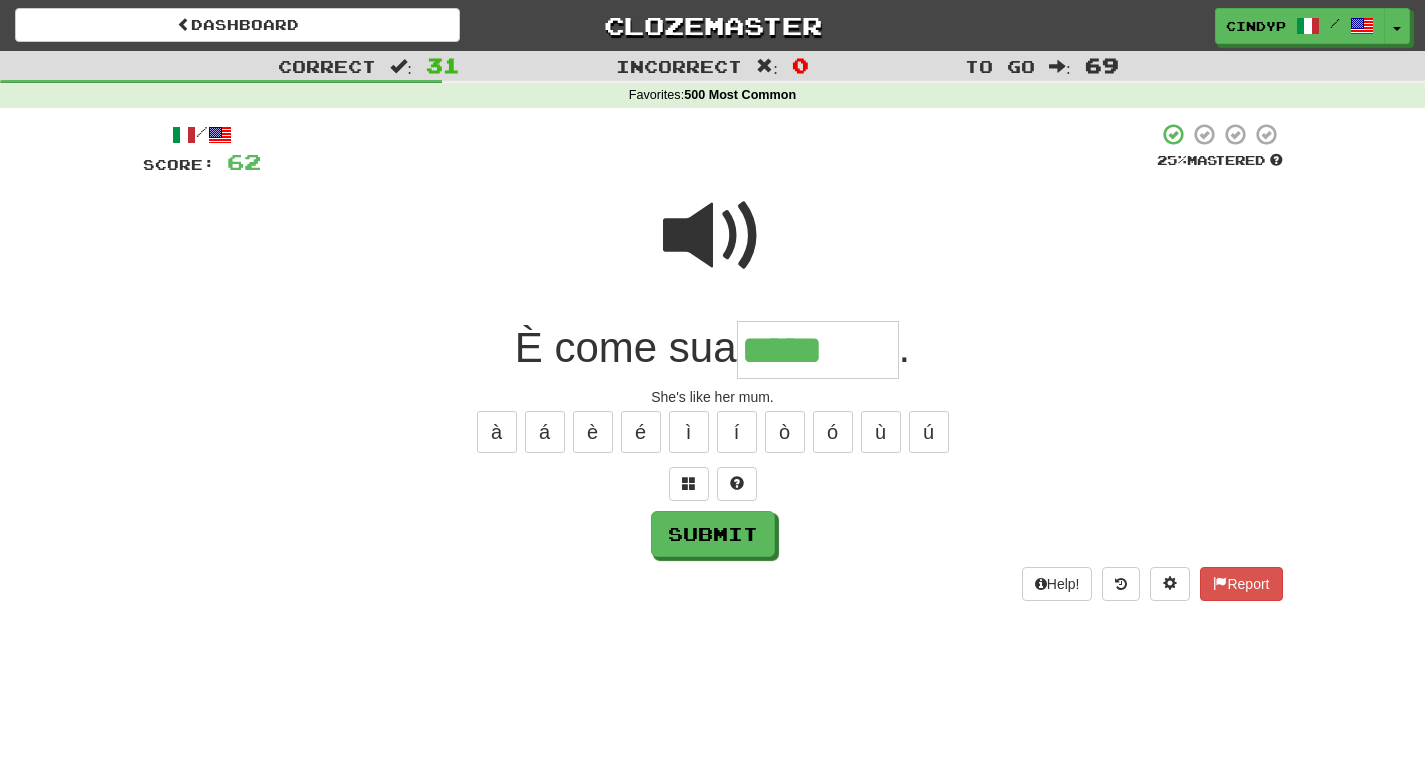type on "*****" 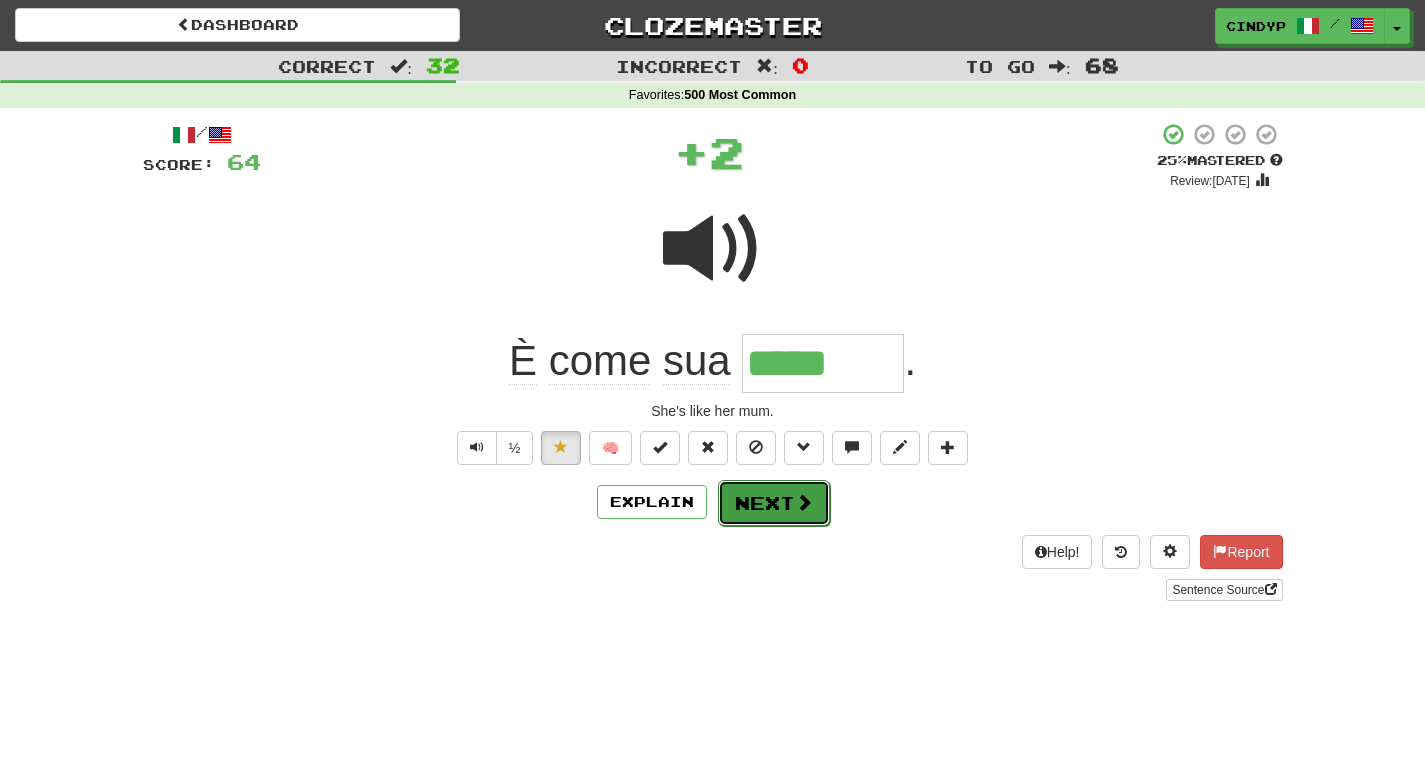 click on "Next" at bounding box center (774, 503) 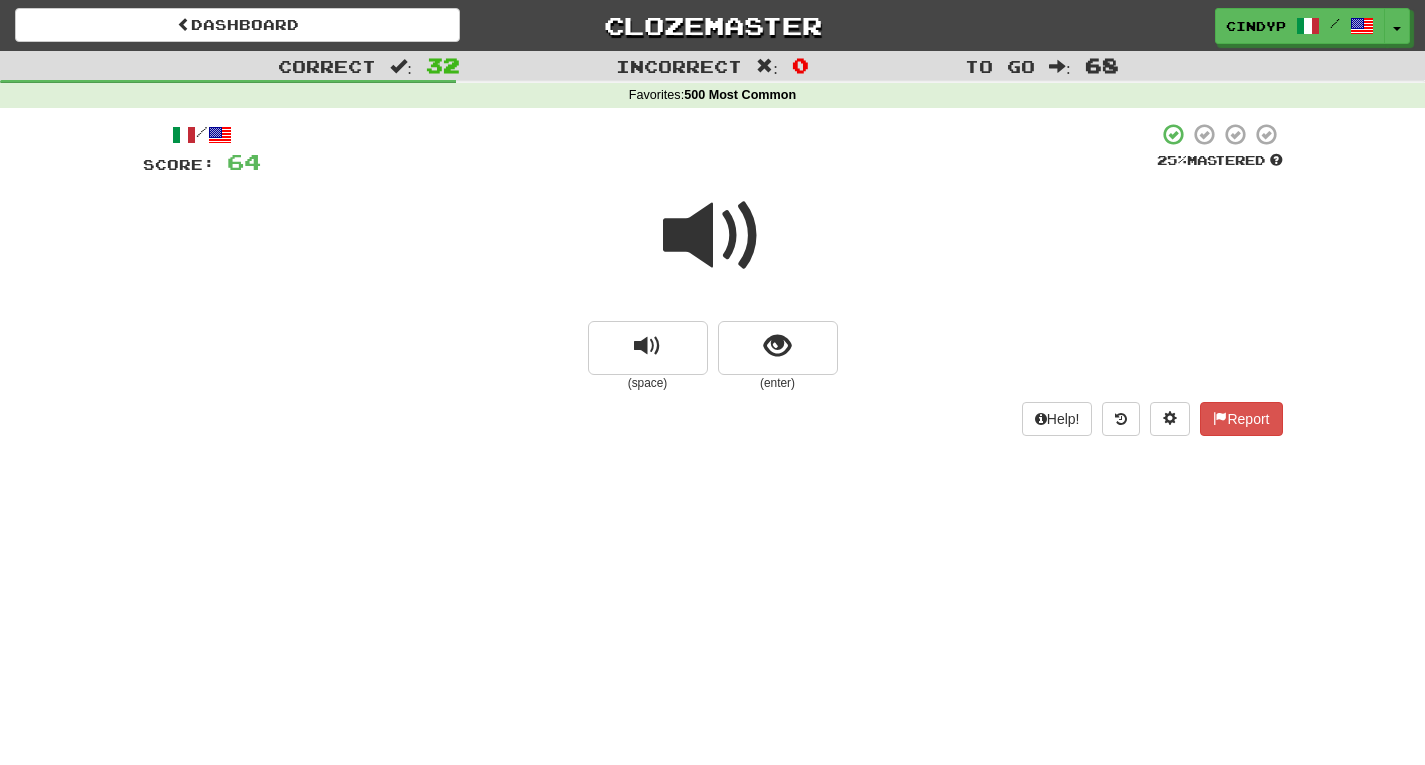 click at bounding box center (713, 236) 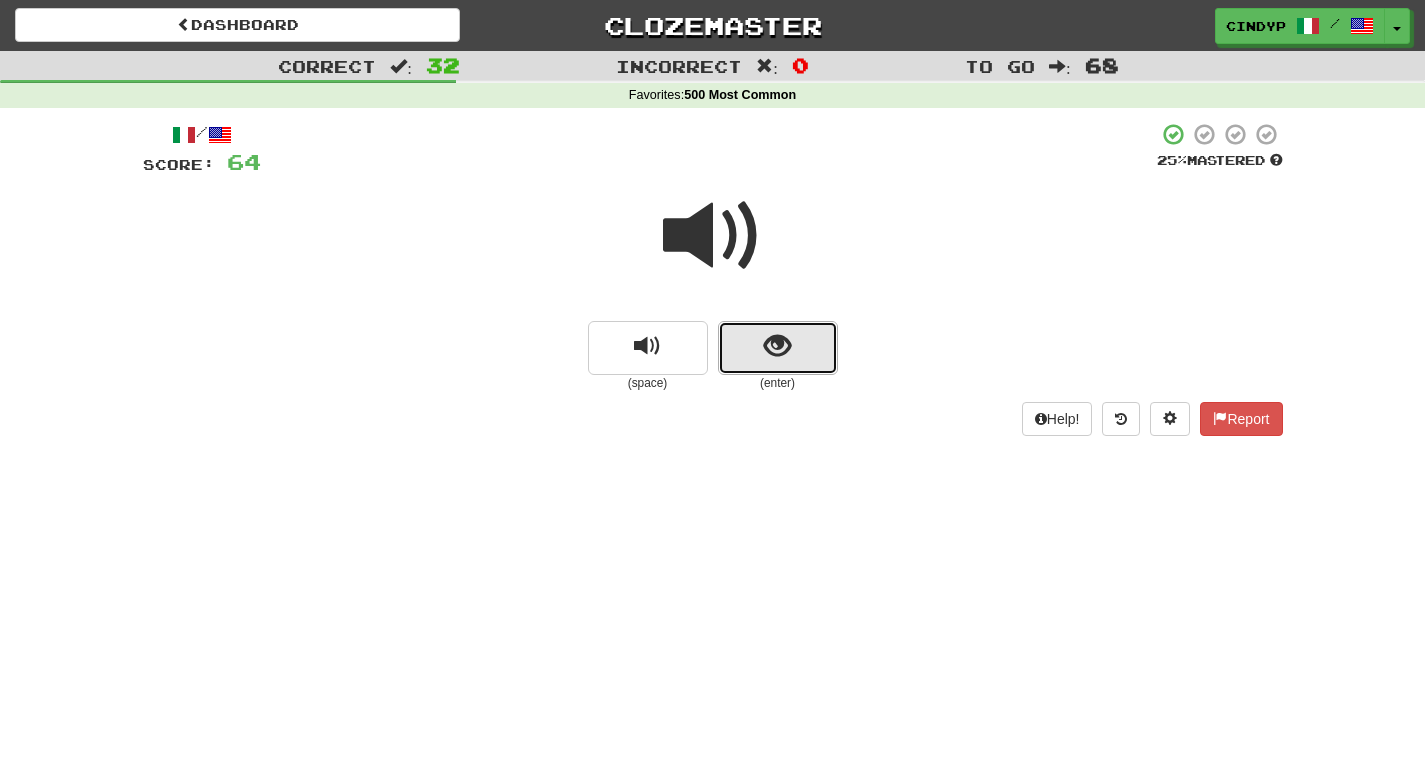 click at bounding box center (778, 348) 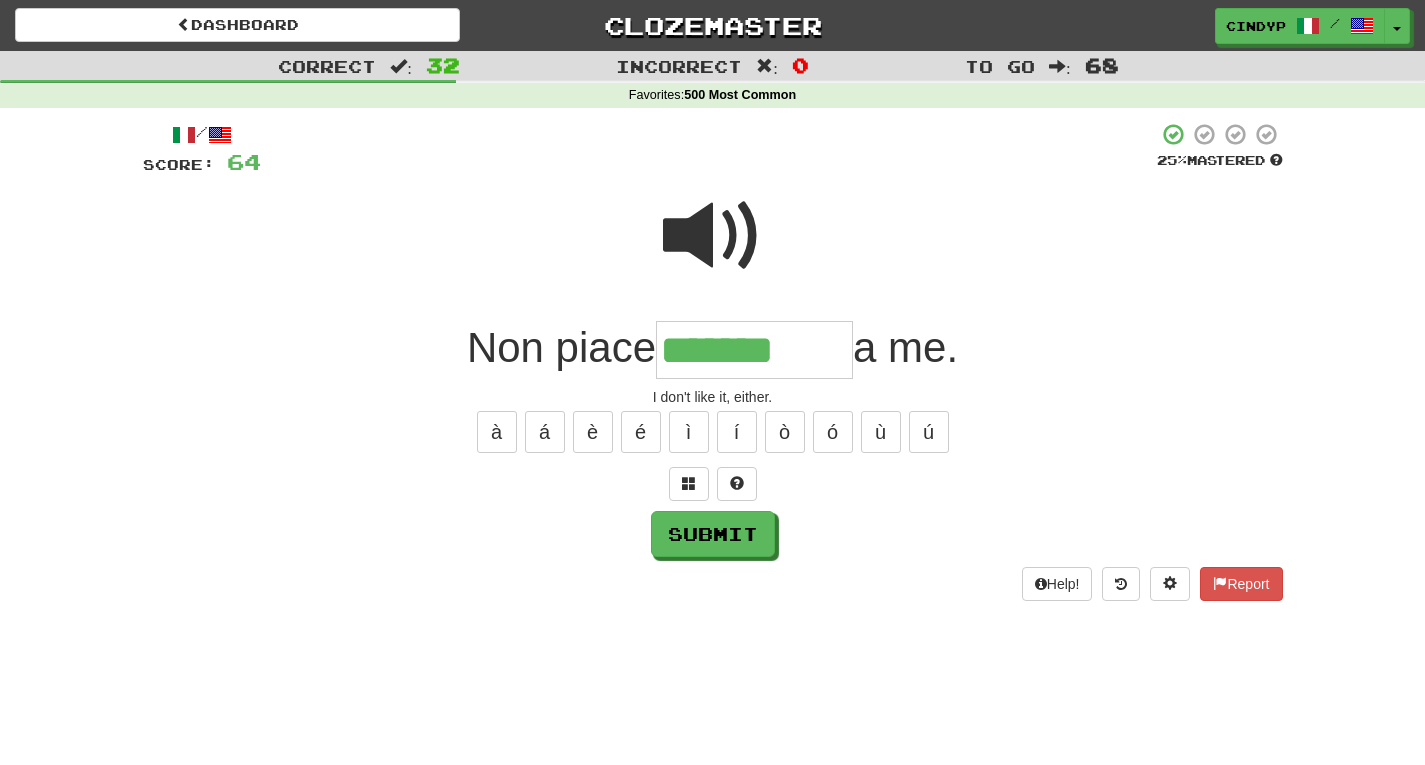 type on "*******" 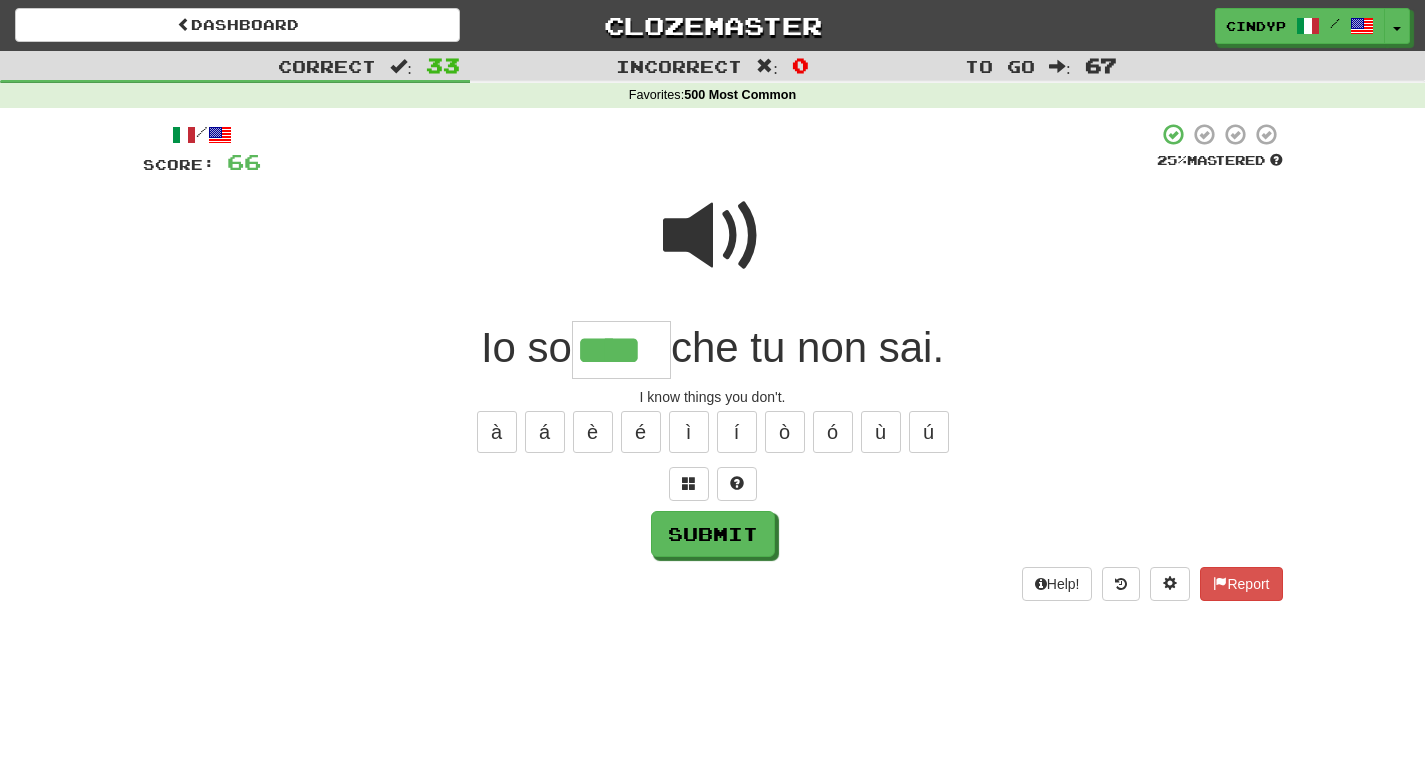type on "****" 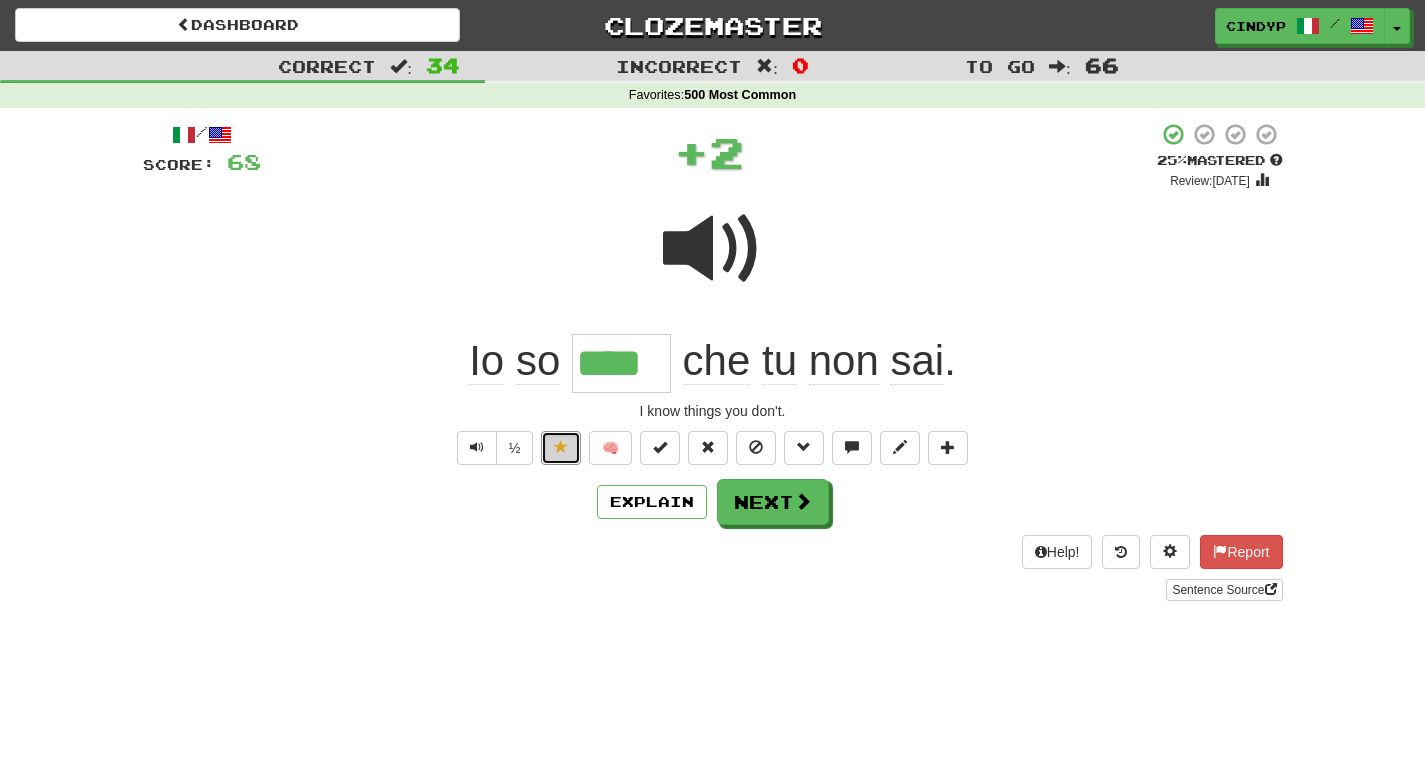 click at bounding box center (561, 448) 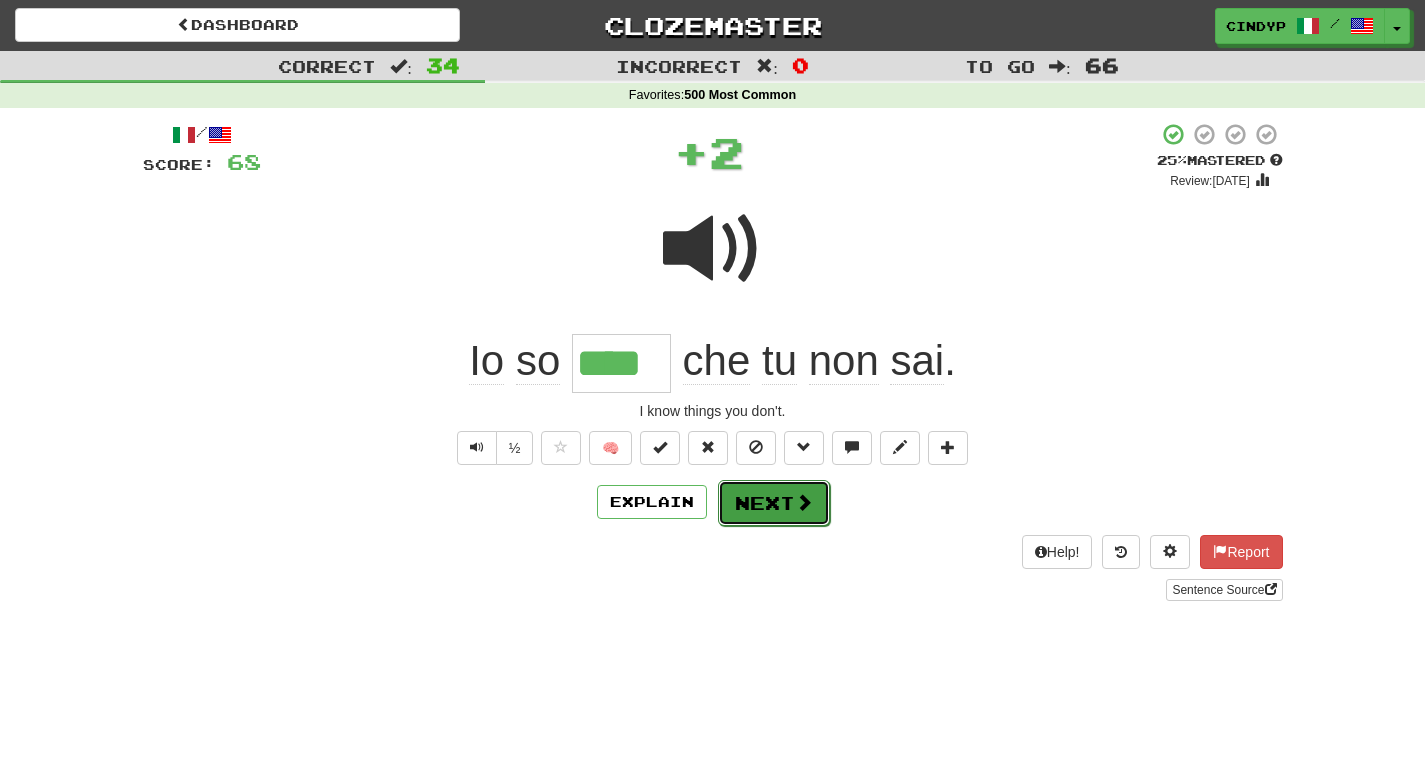 click on "Next" at bounding box center [774, 503] 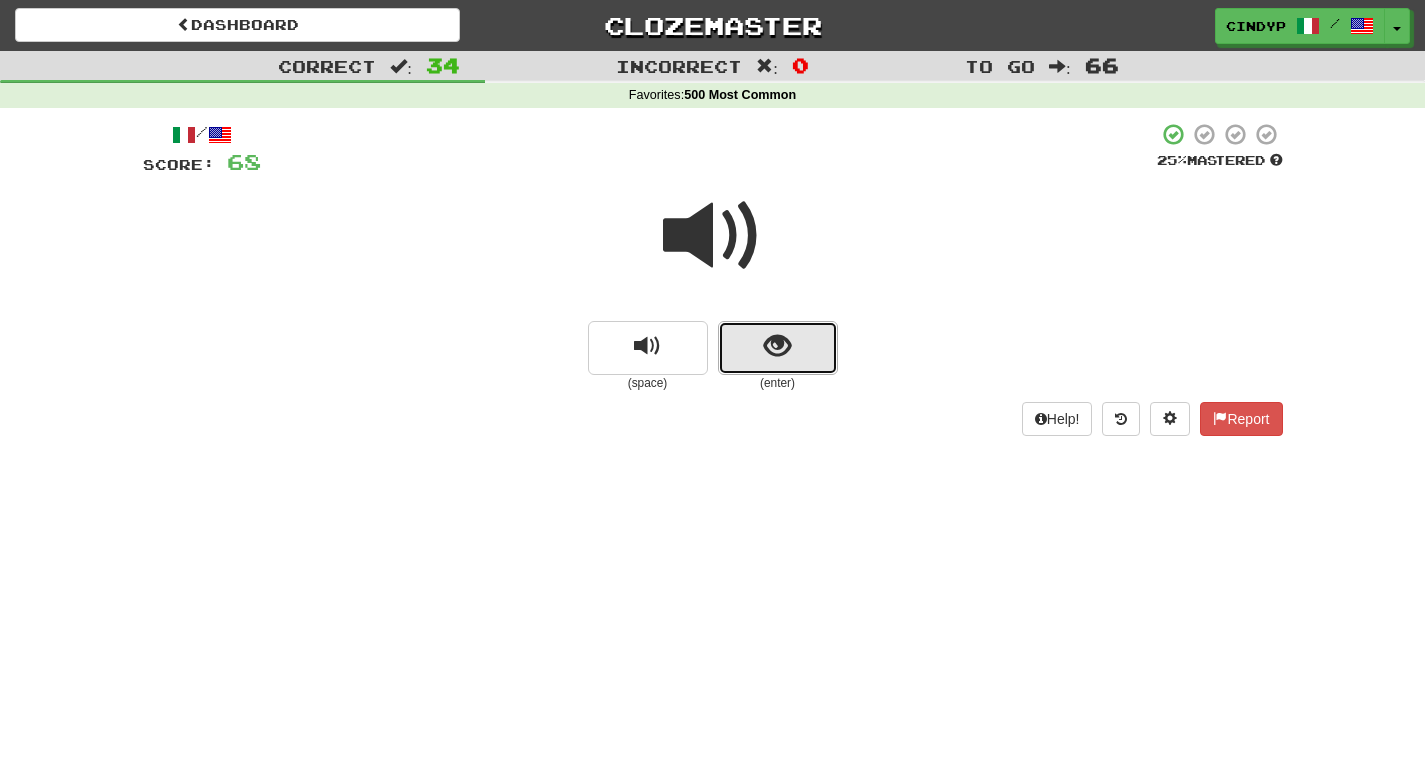 click at bounding box center (778, 348) 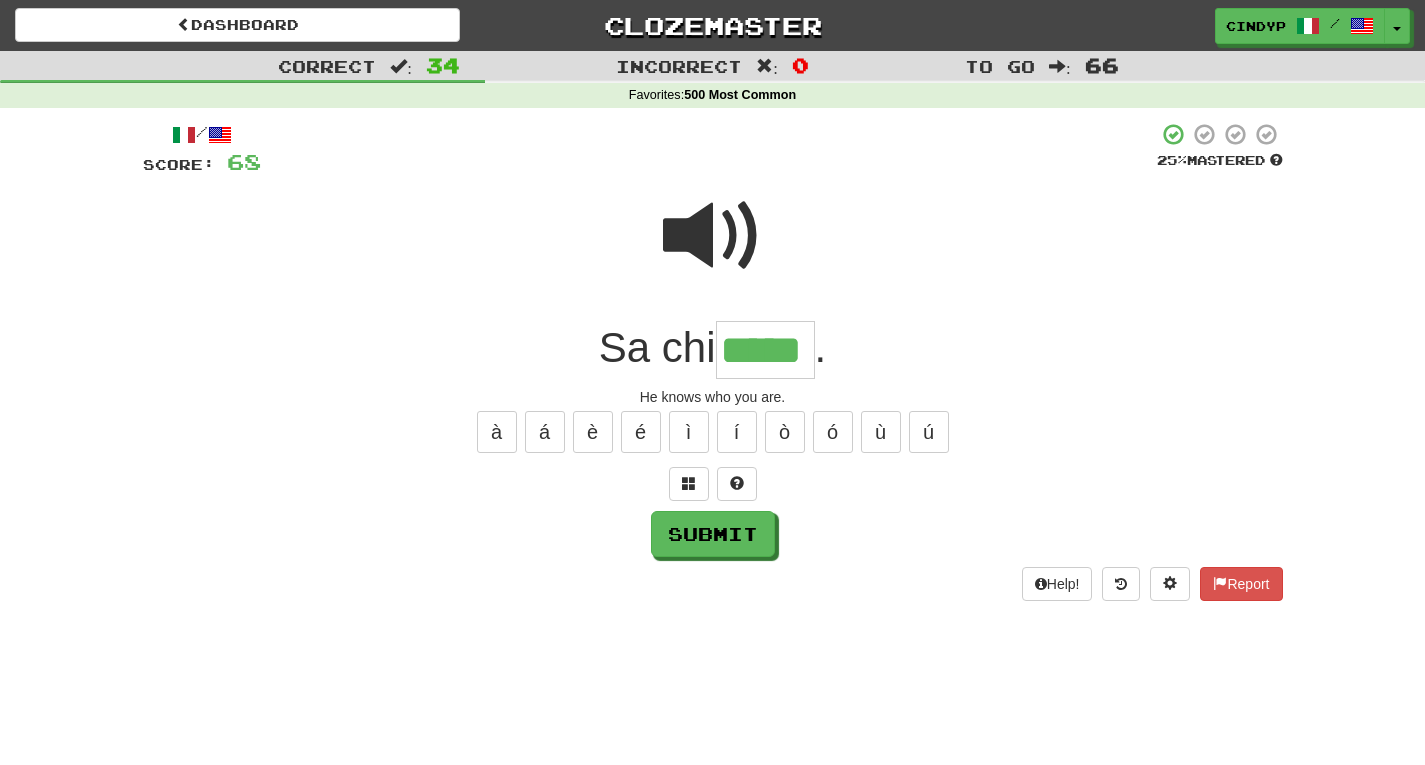 type on "*****" 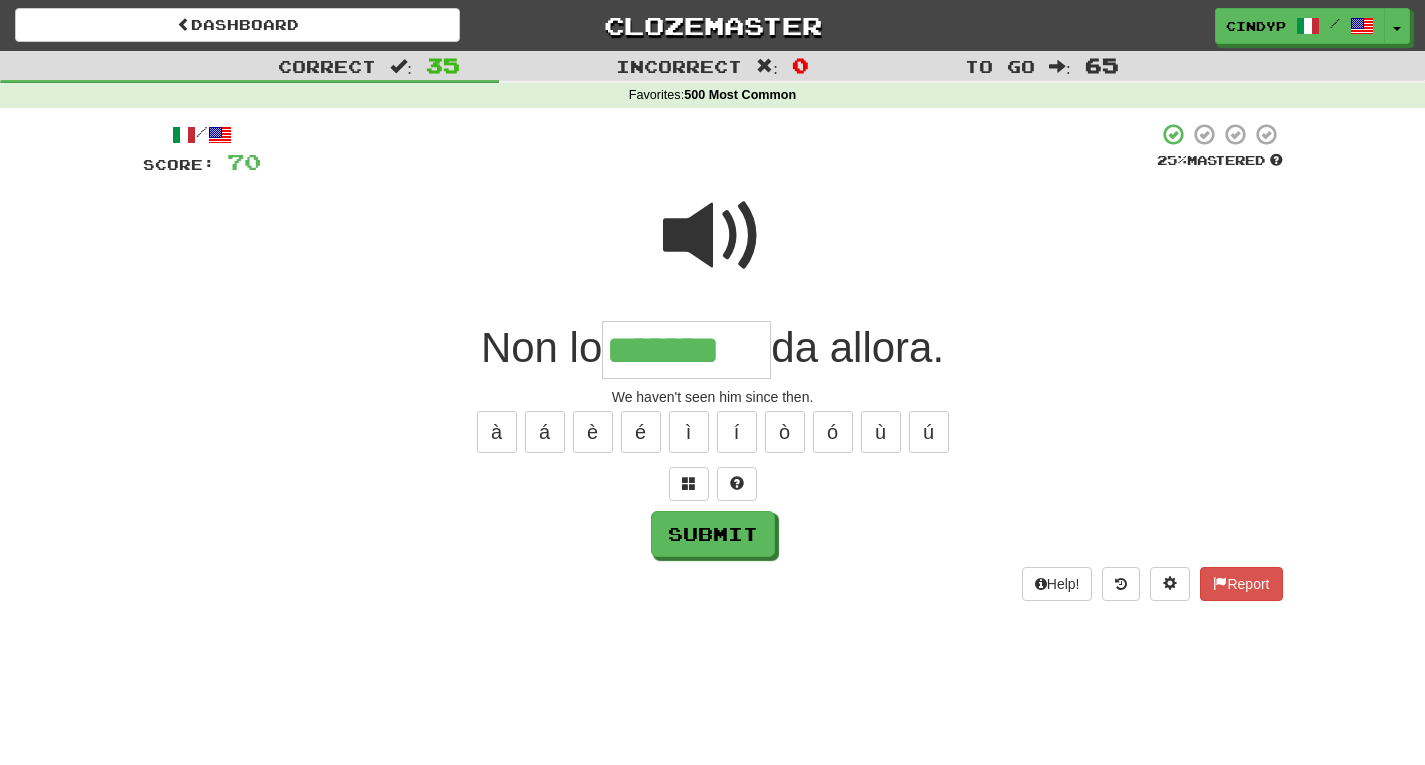 type on "*******" 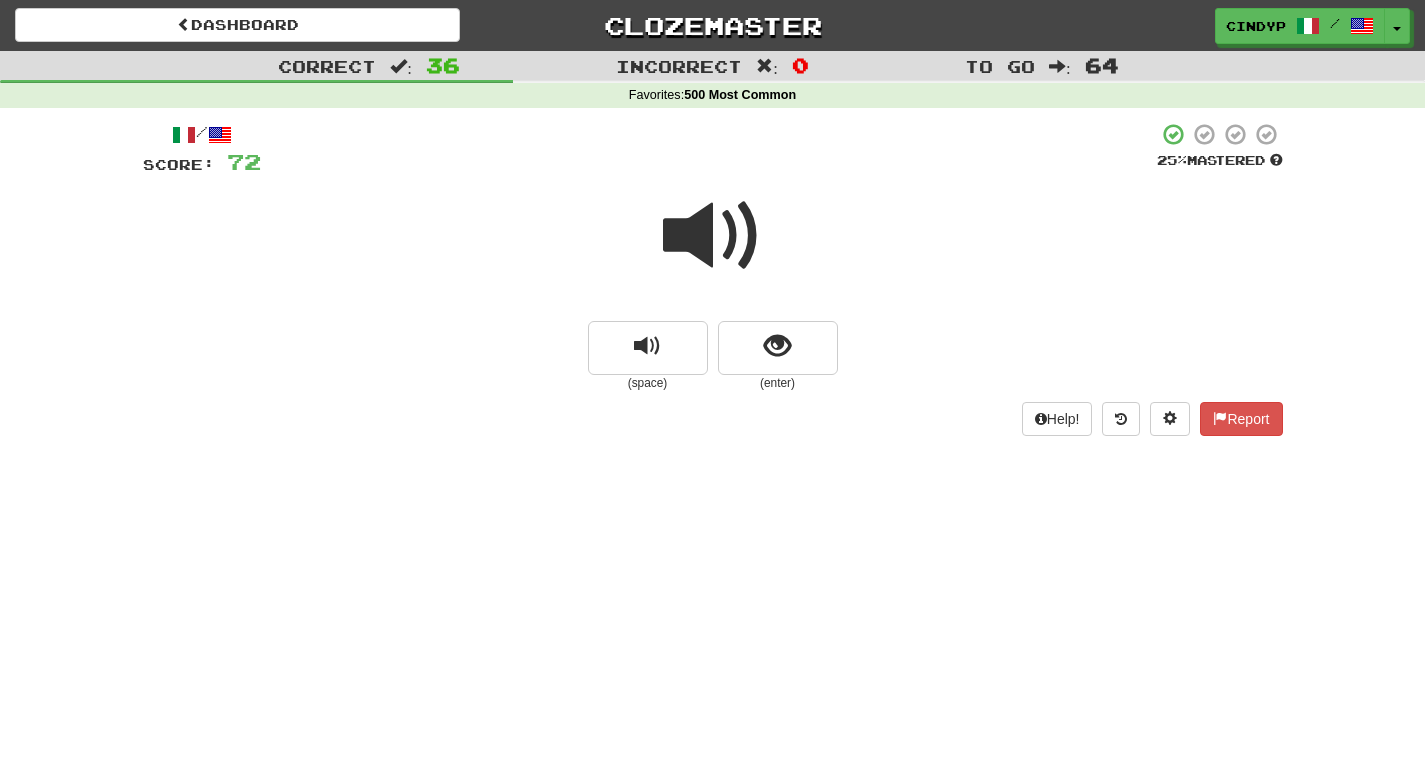 click at bounding box center (713, 236) 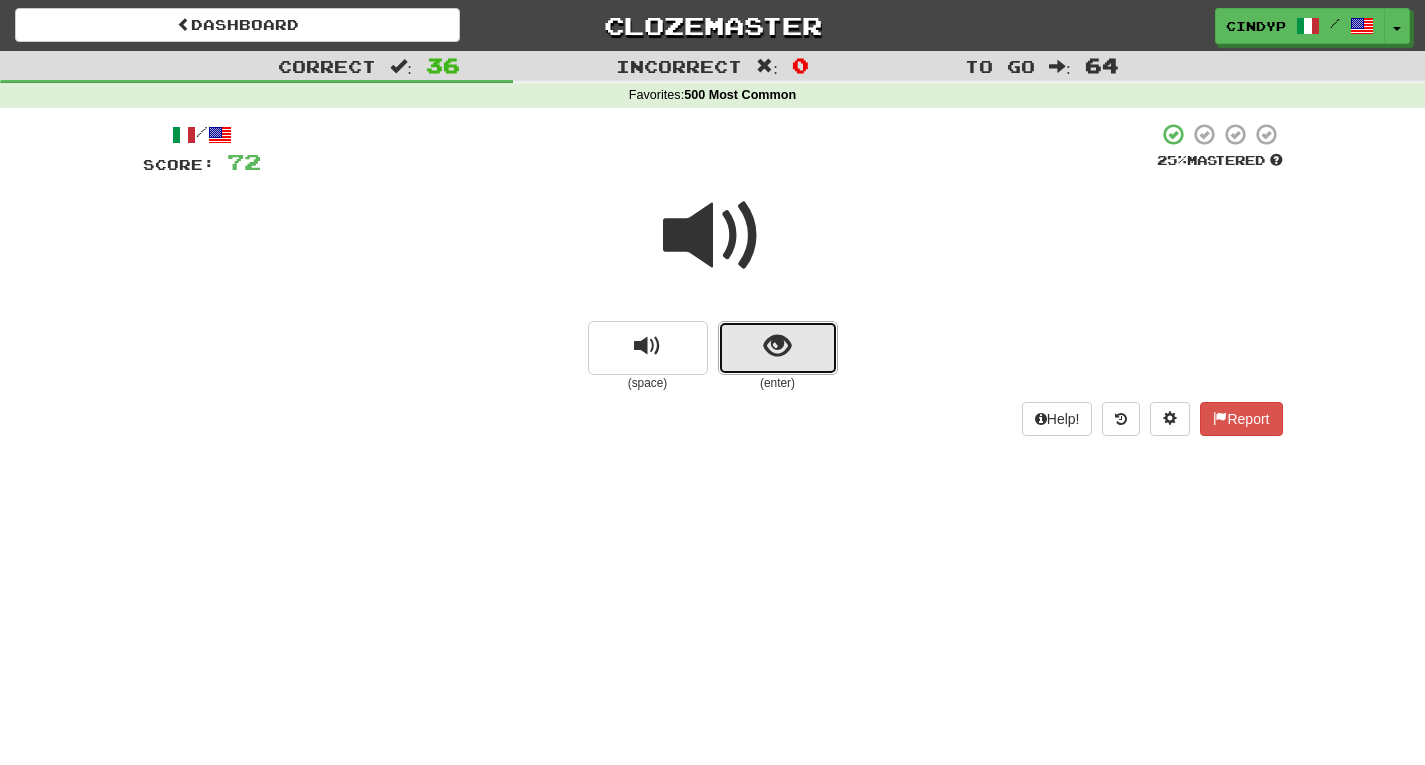 click at bounding box center [778, 348] 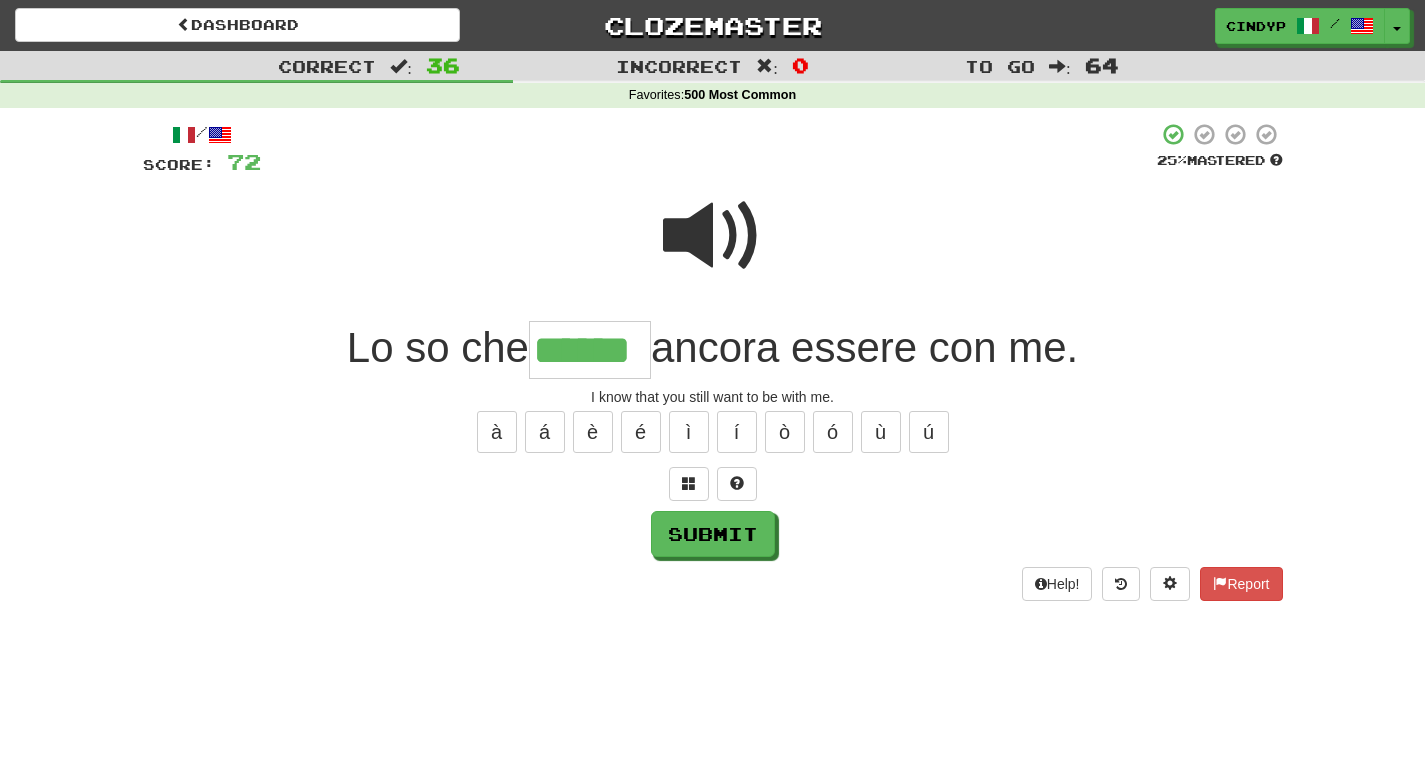 type on "******" 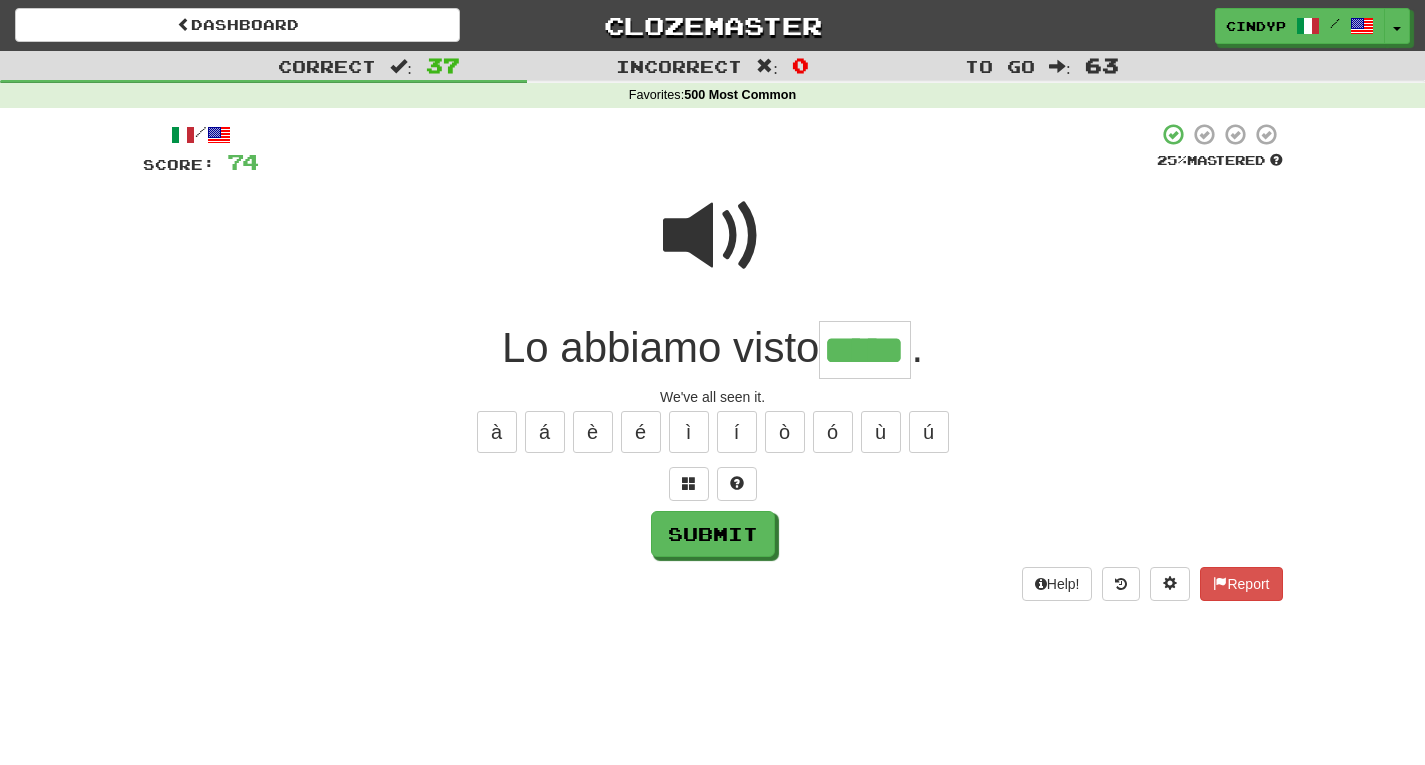 type on "*****" 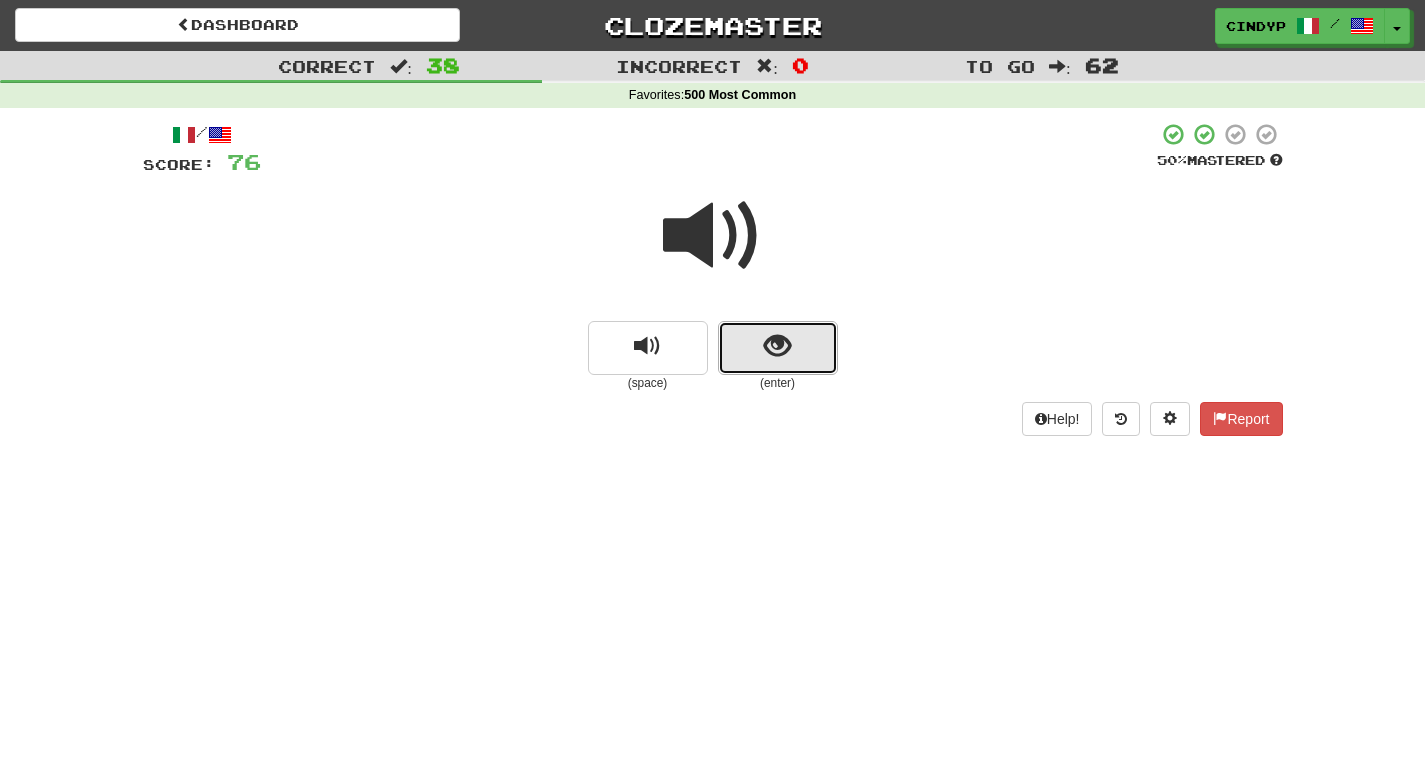 click at bounding box center [778, 348] 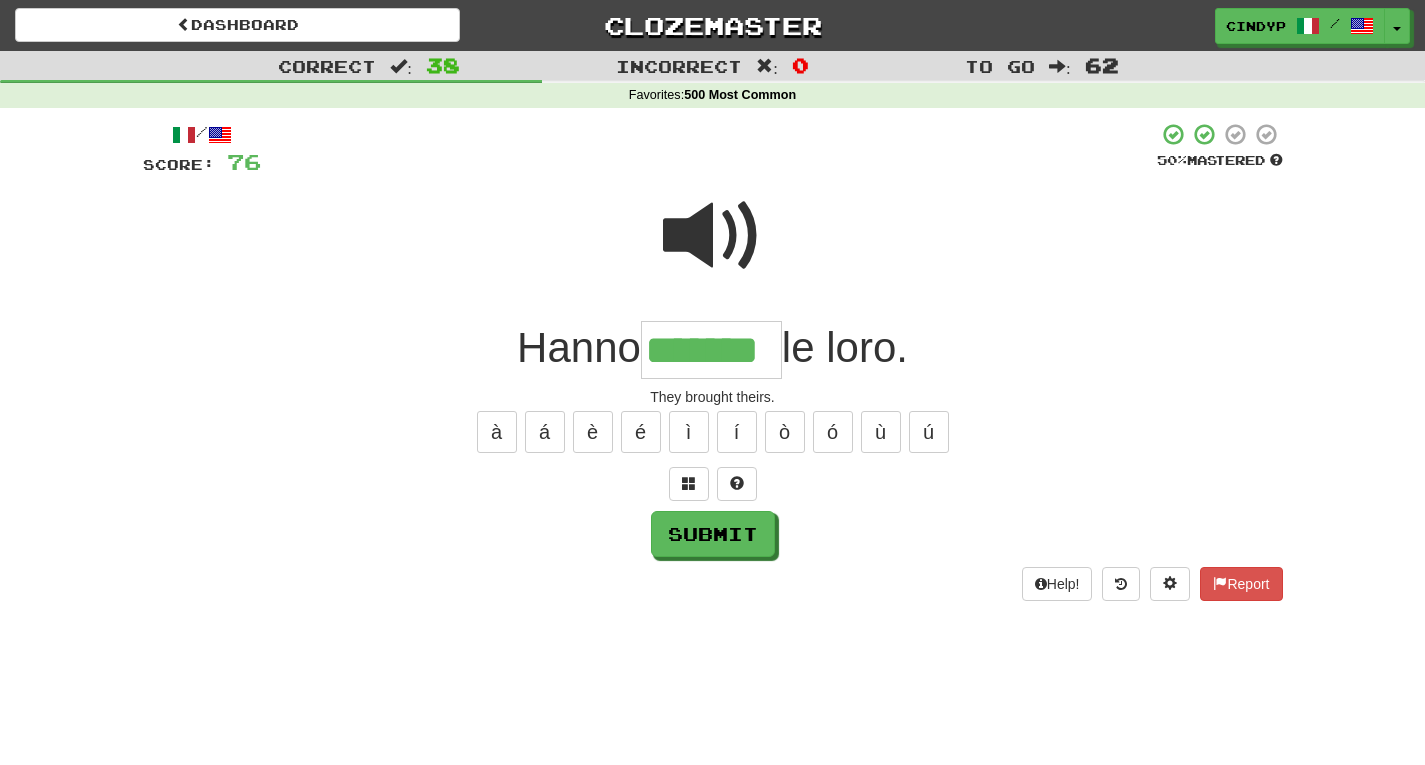 type on "*******" 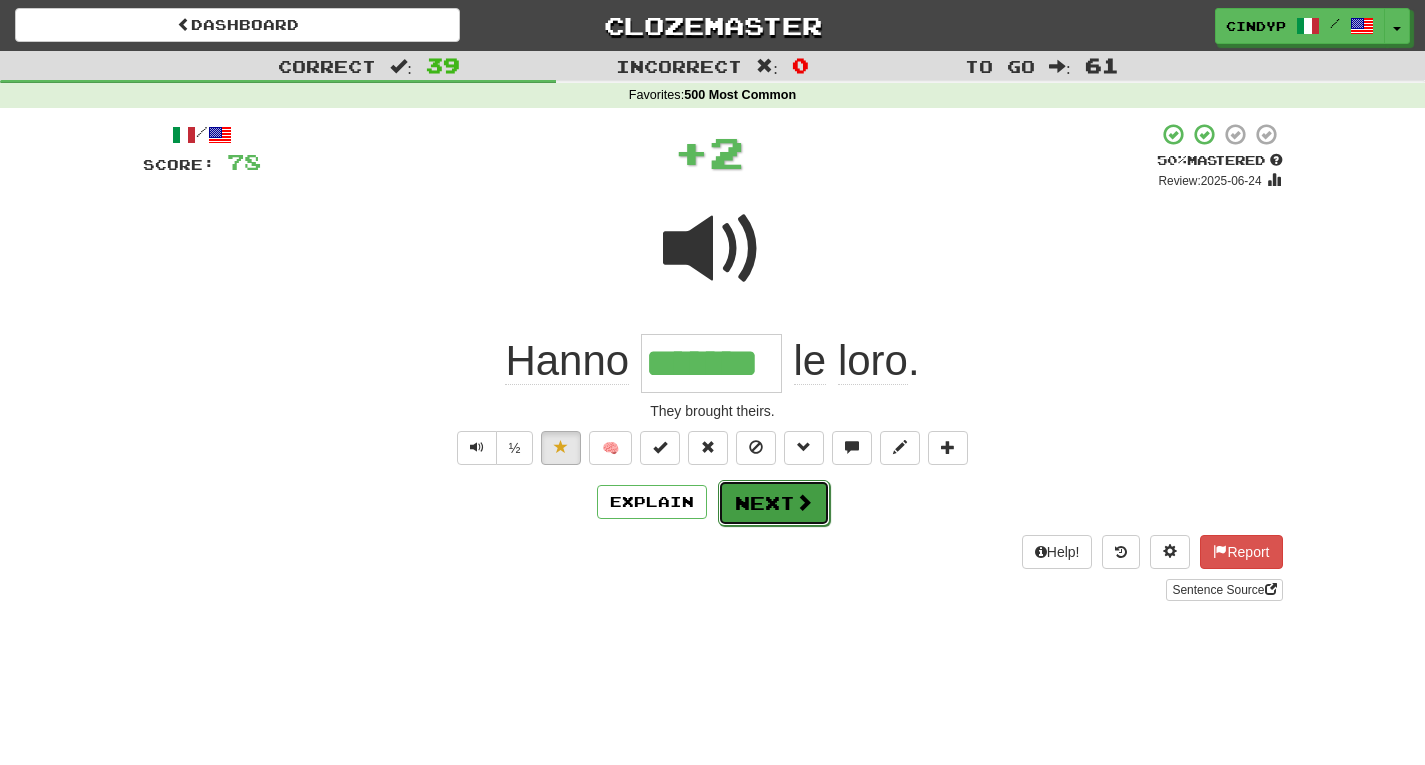 click on "Next" at bounding box center [774, 503] 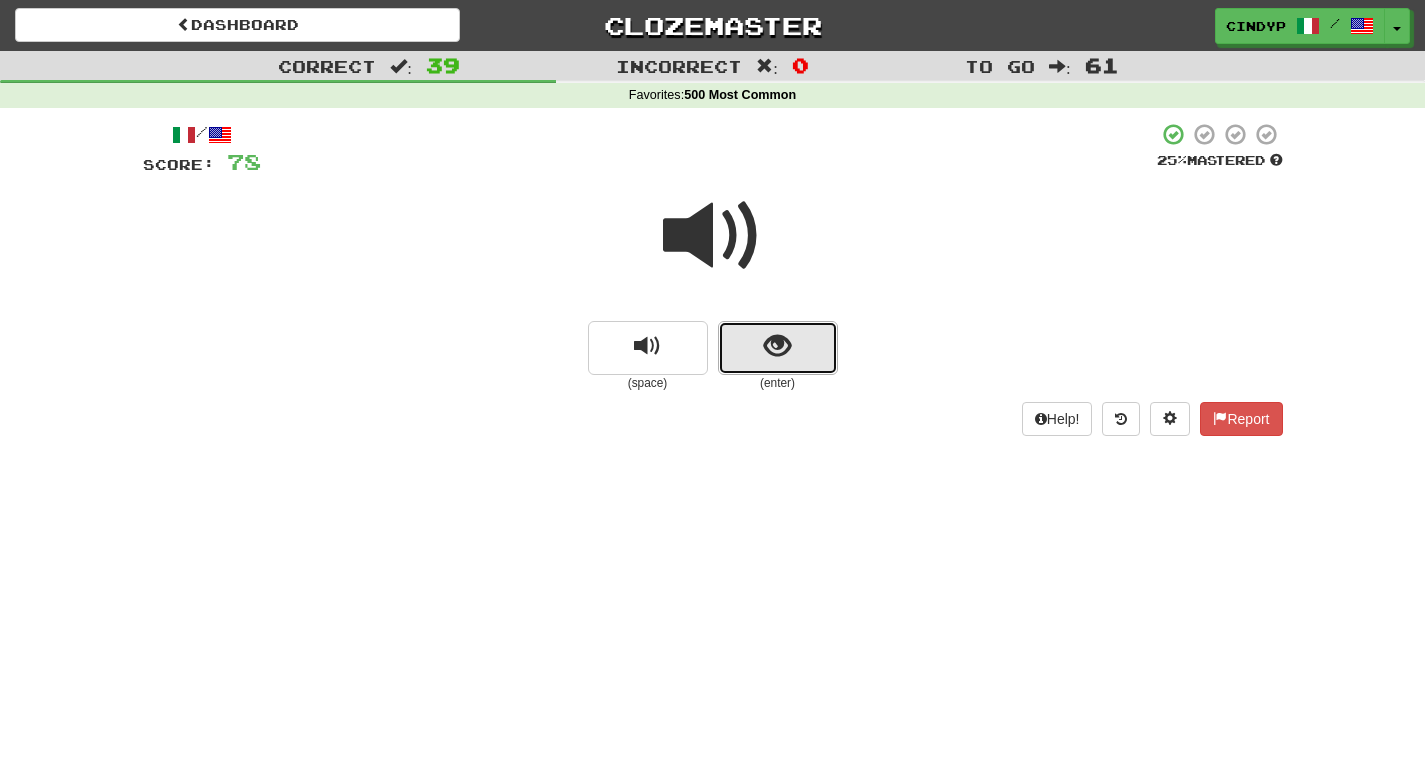 click at bounding box center [778, 348] 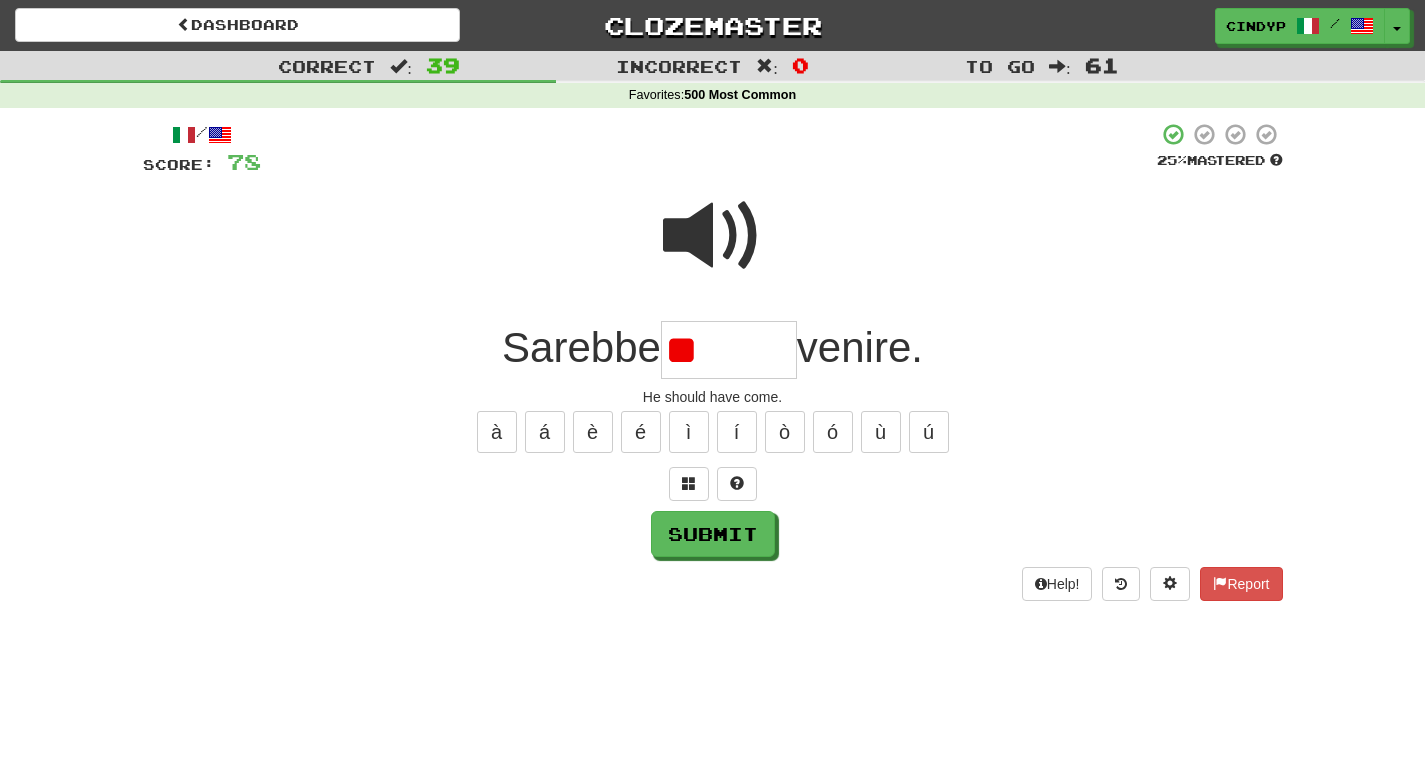 type on "*" 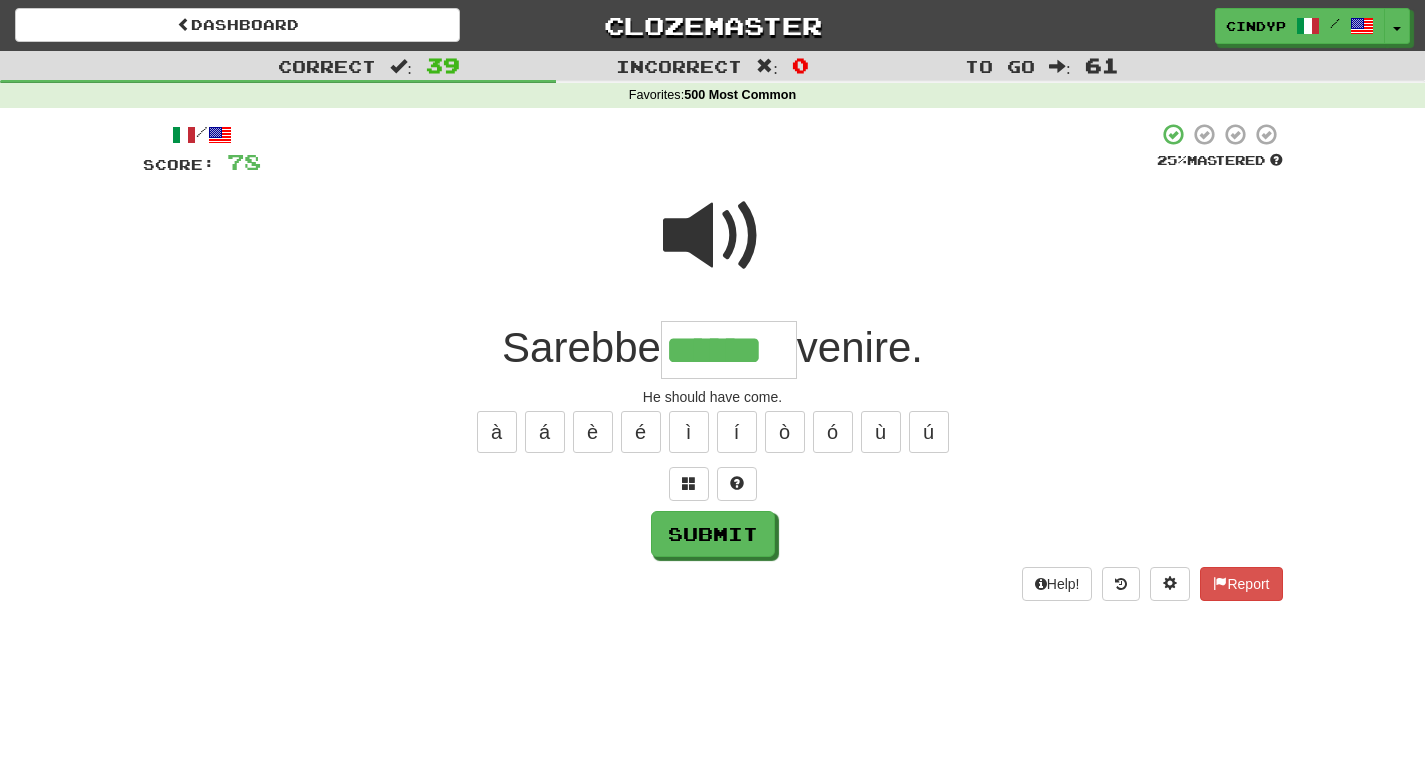 type on "******" 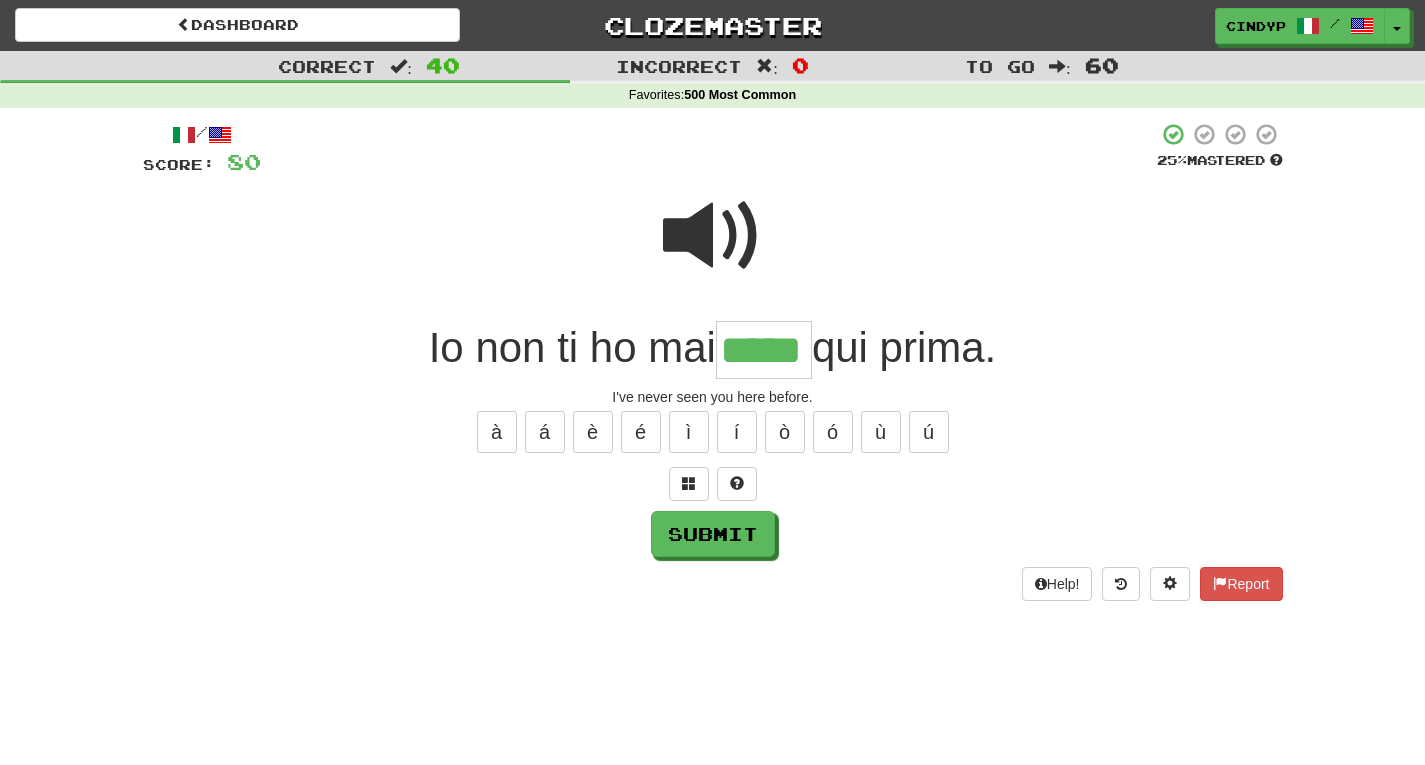 type on "*****" 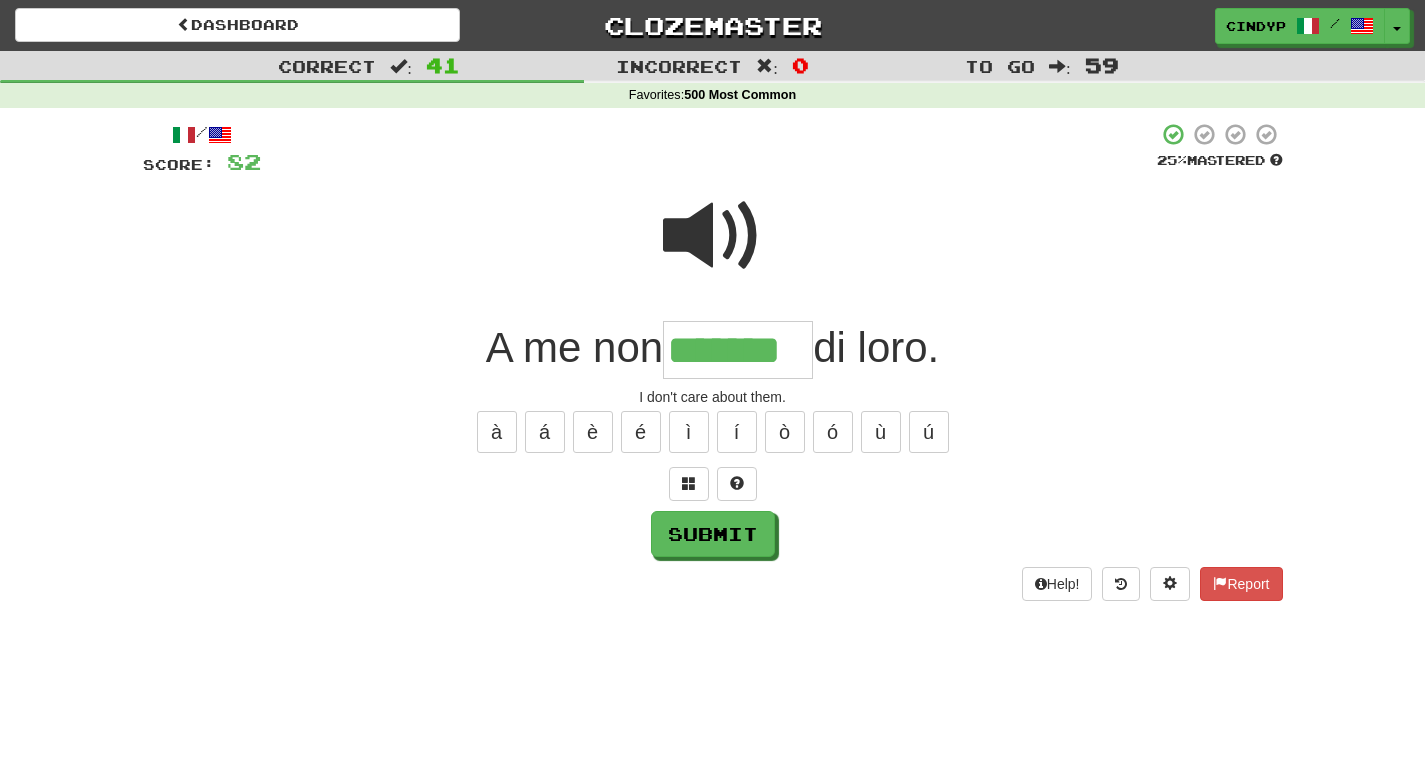 type on "*******" 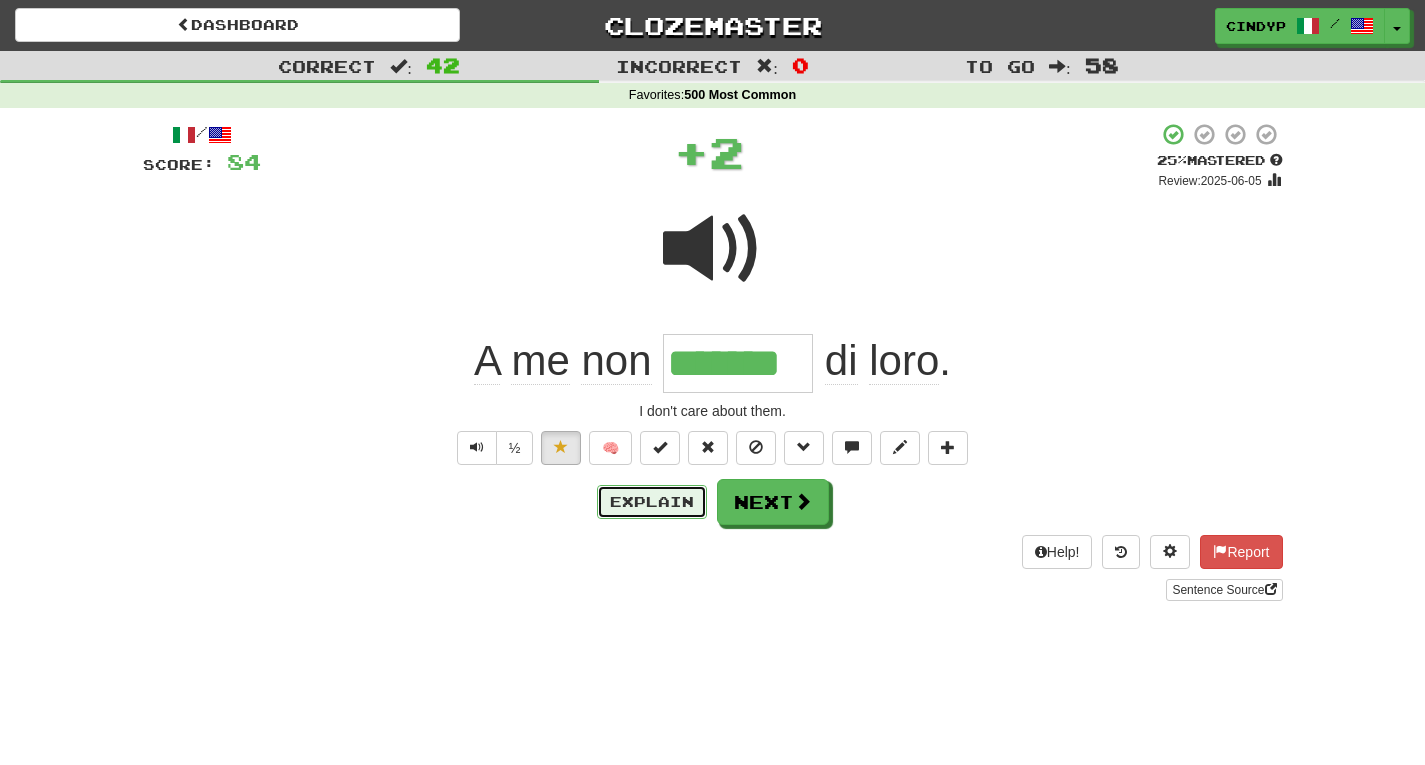 click on "Explain" at bounding box center (652, 502) 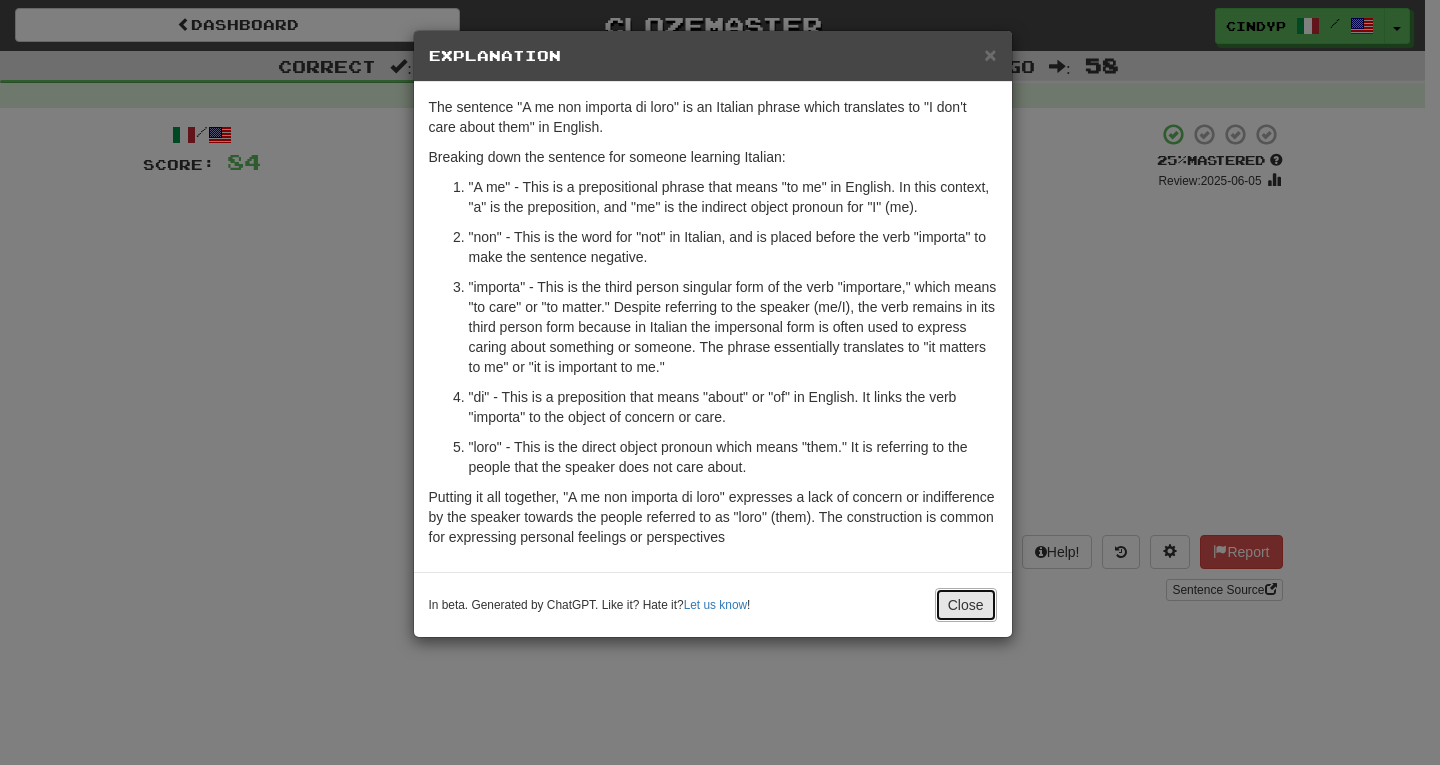 click on "Close" at bounding box center [966, 605] 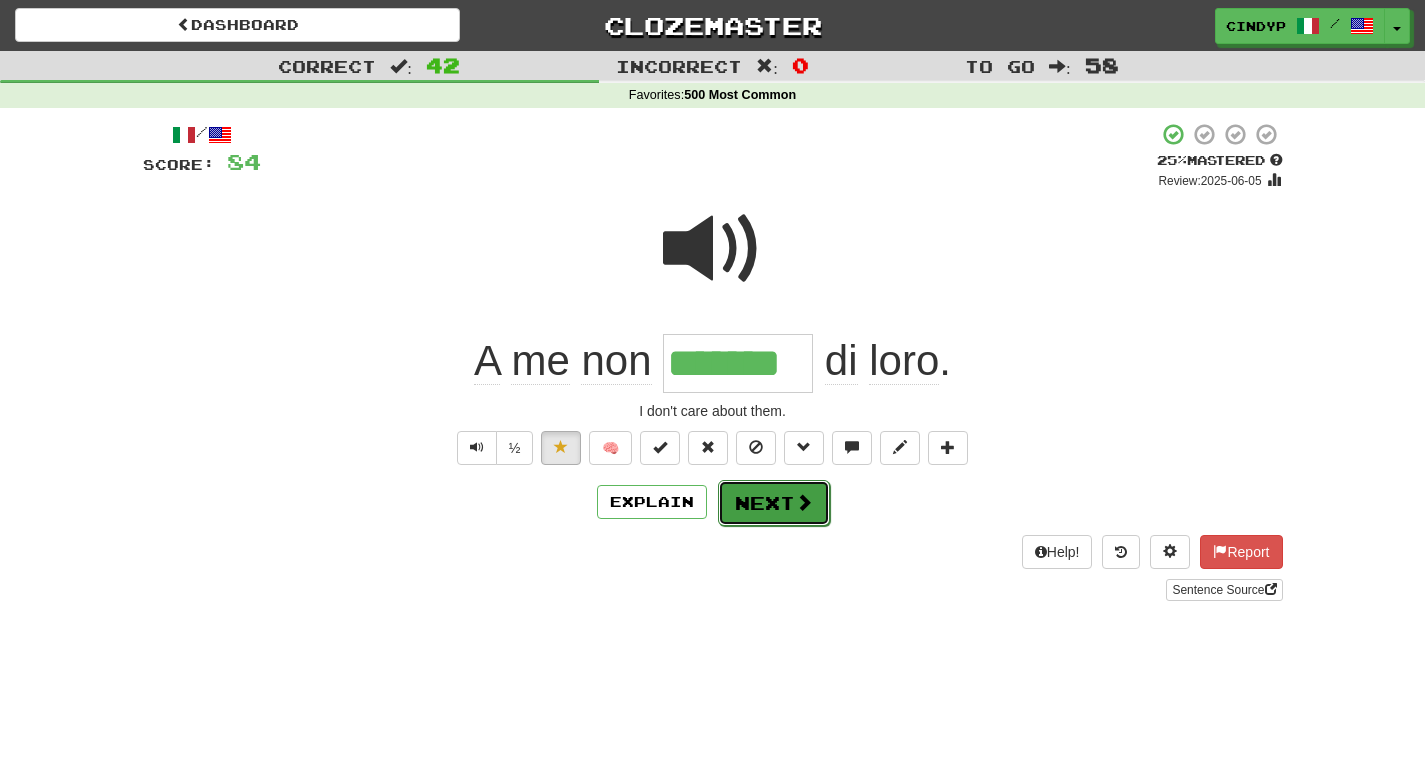click on "Next" at bounding box center [774, 503] 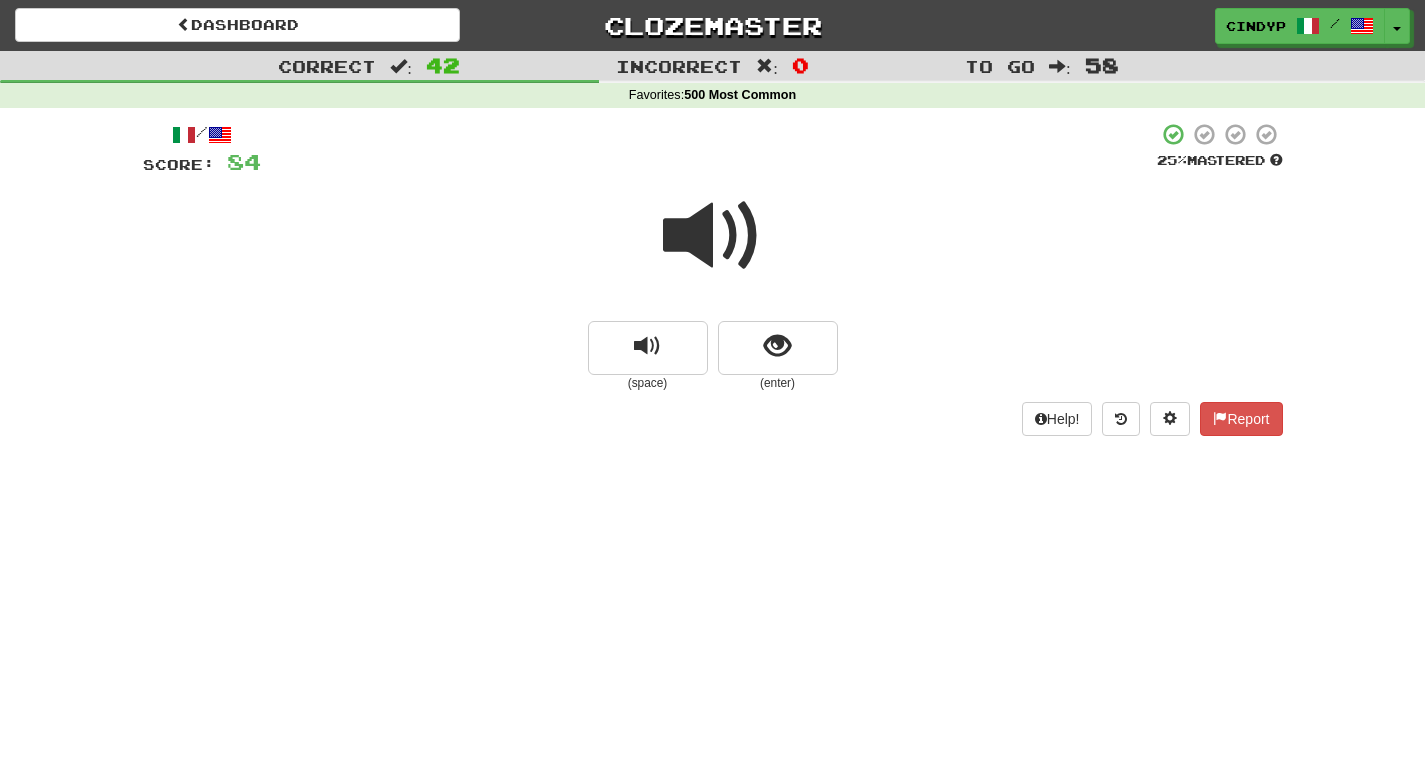 click at bounding box center [713, 236] 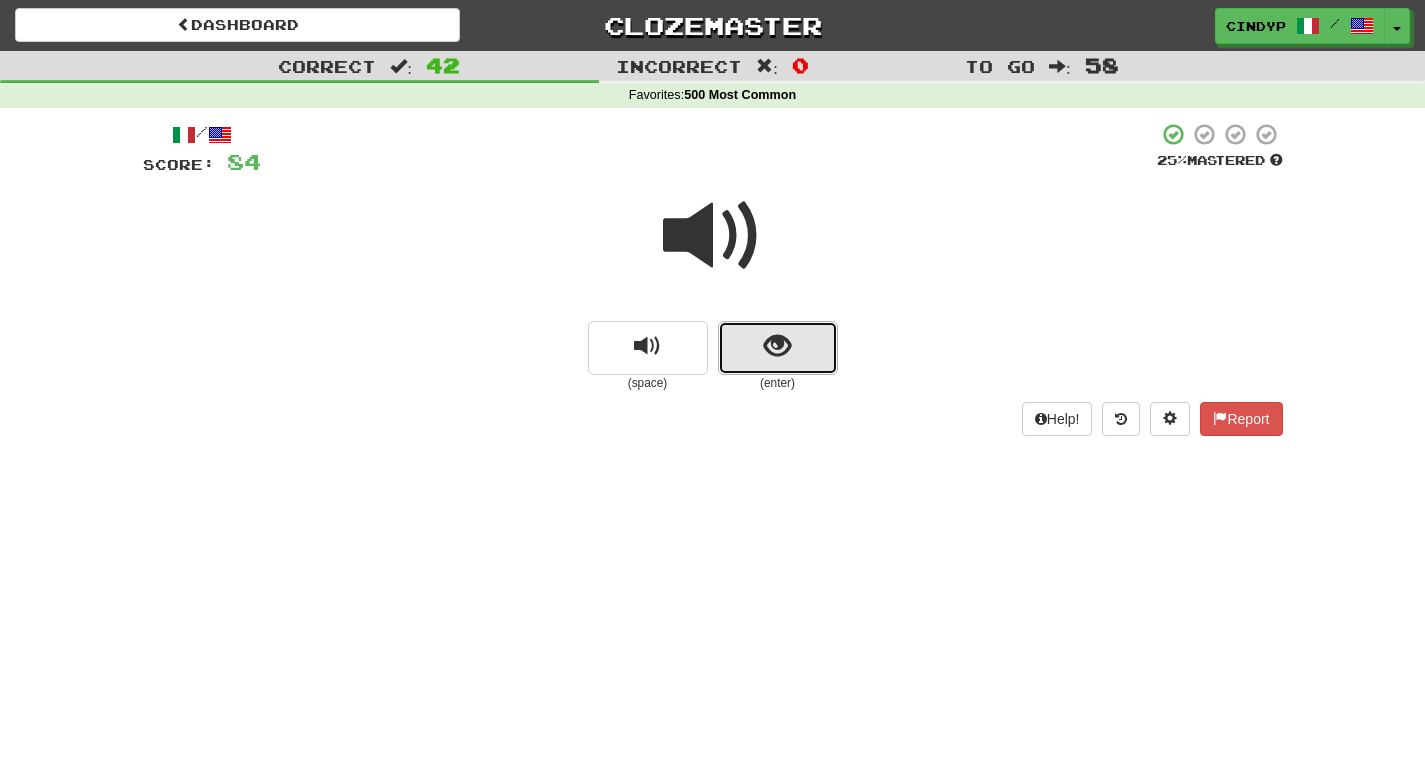 click at bounding box center [778, 348] 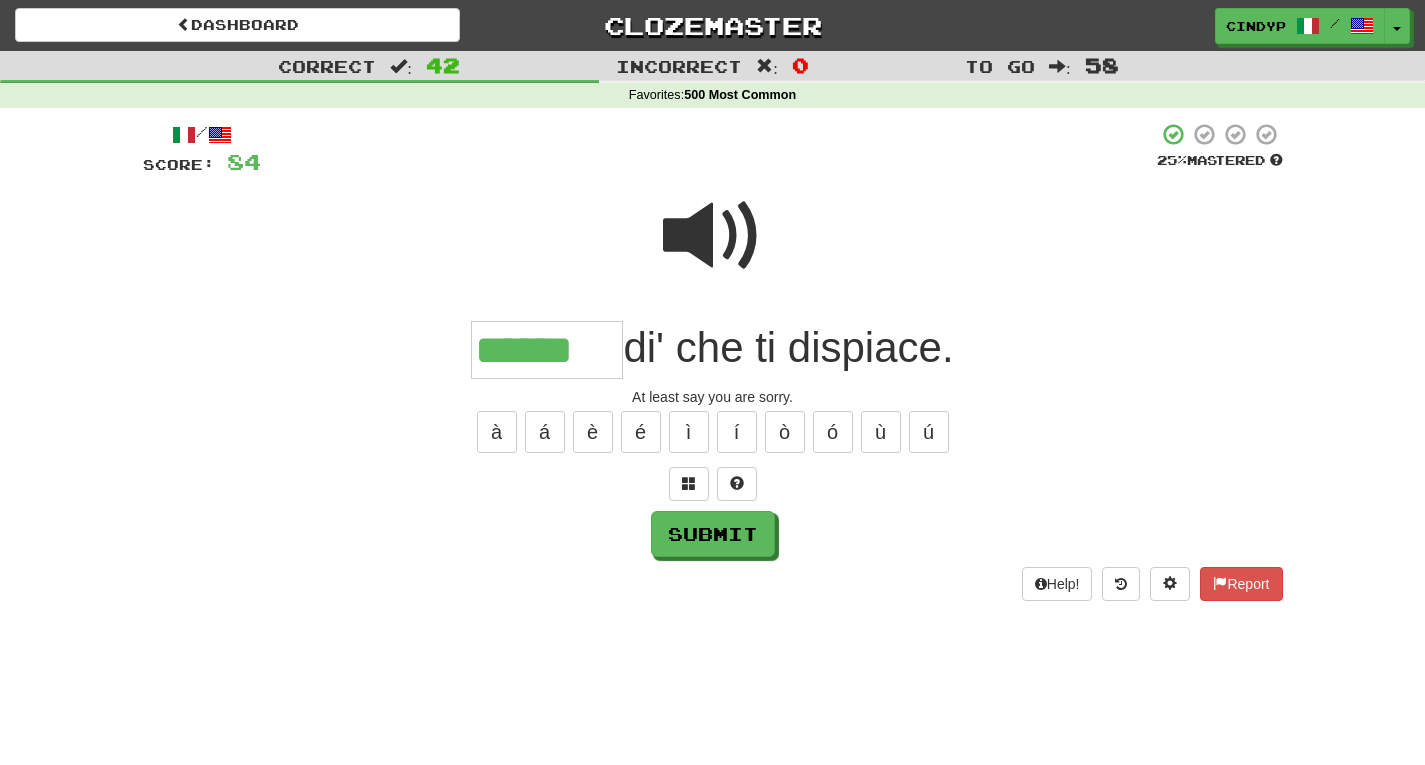 type on "******" 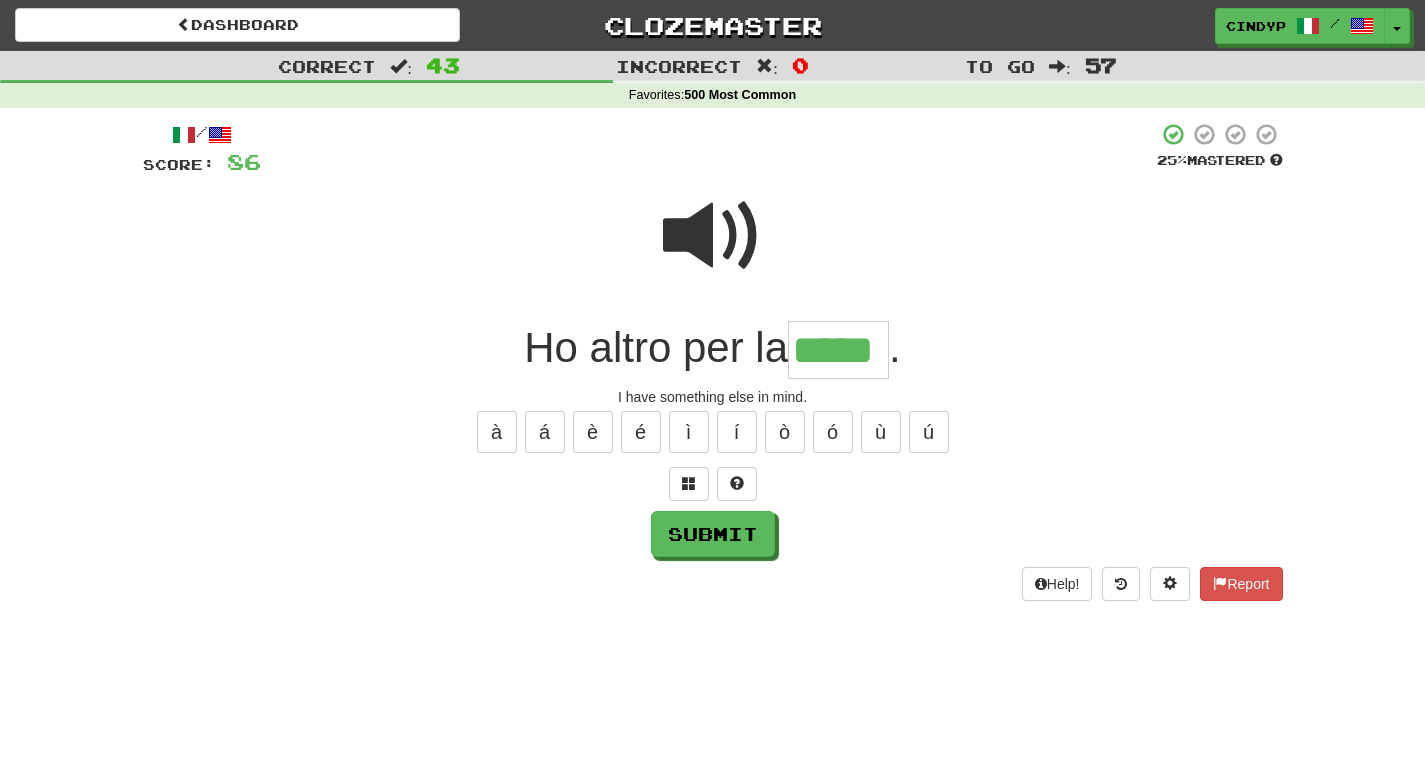 type on "*****" 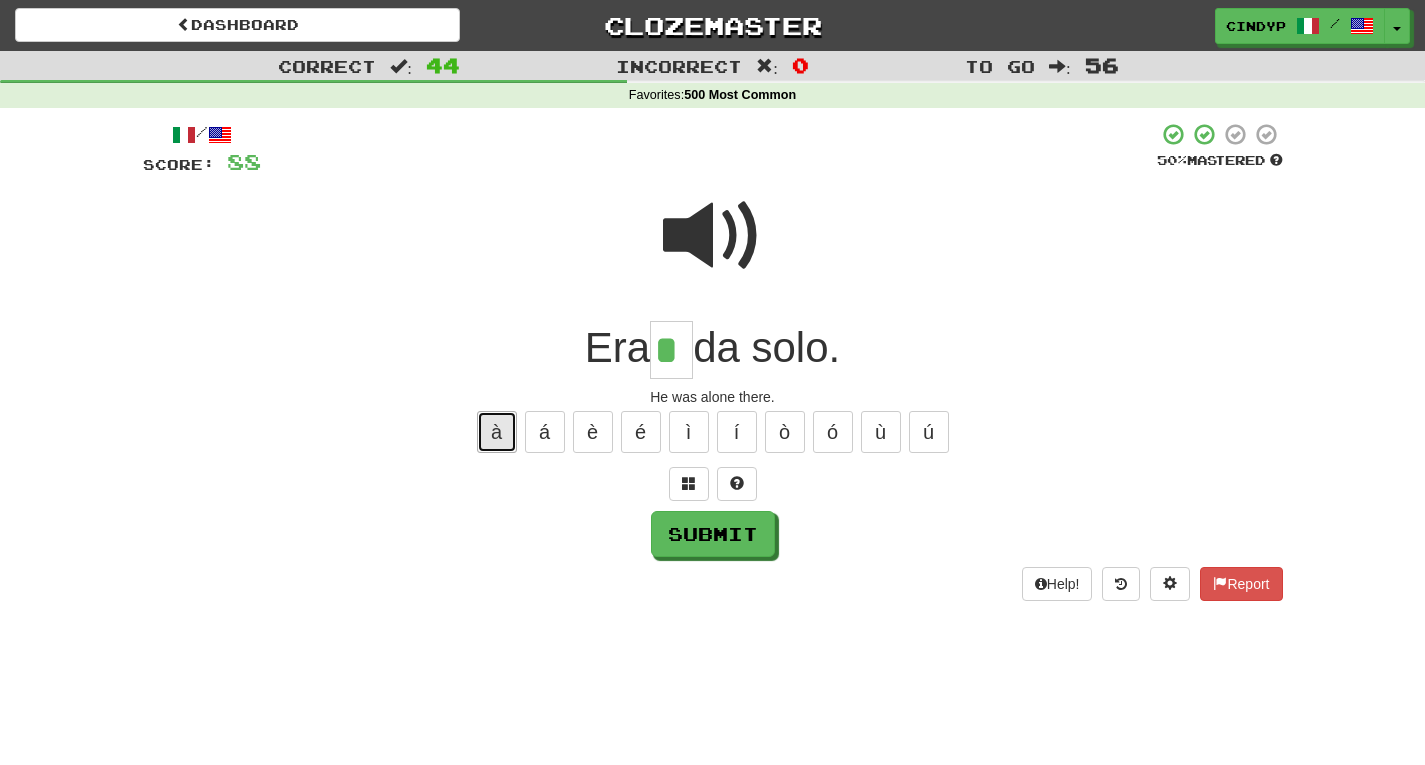 click on "à" at bounding box center (497, 432) 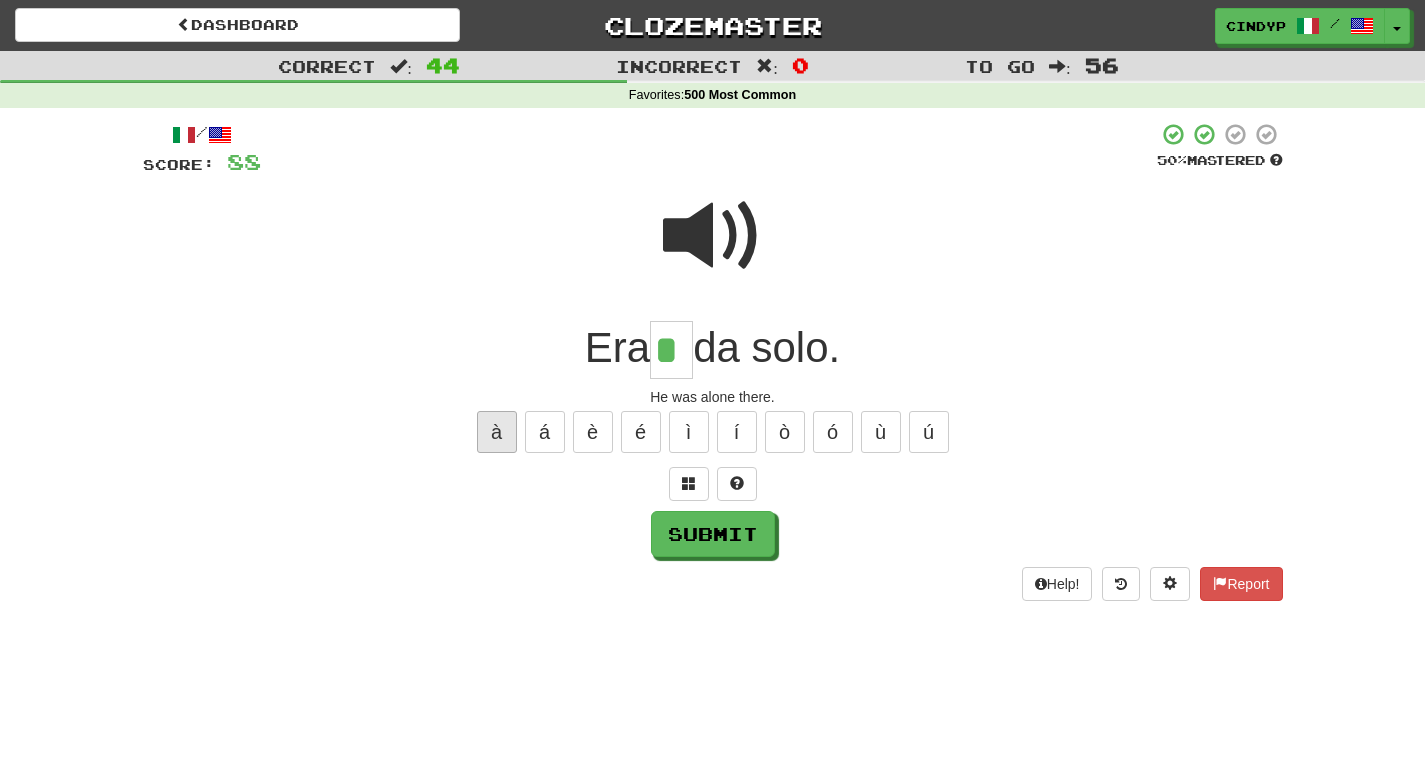 type on "**" 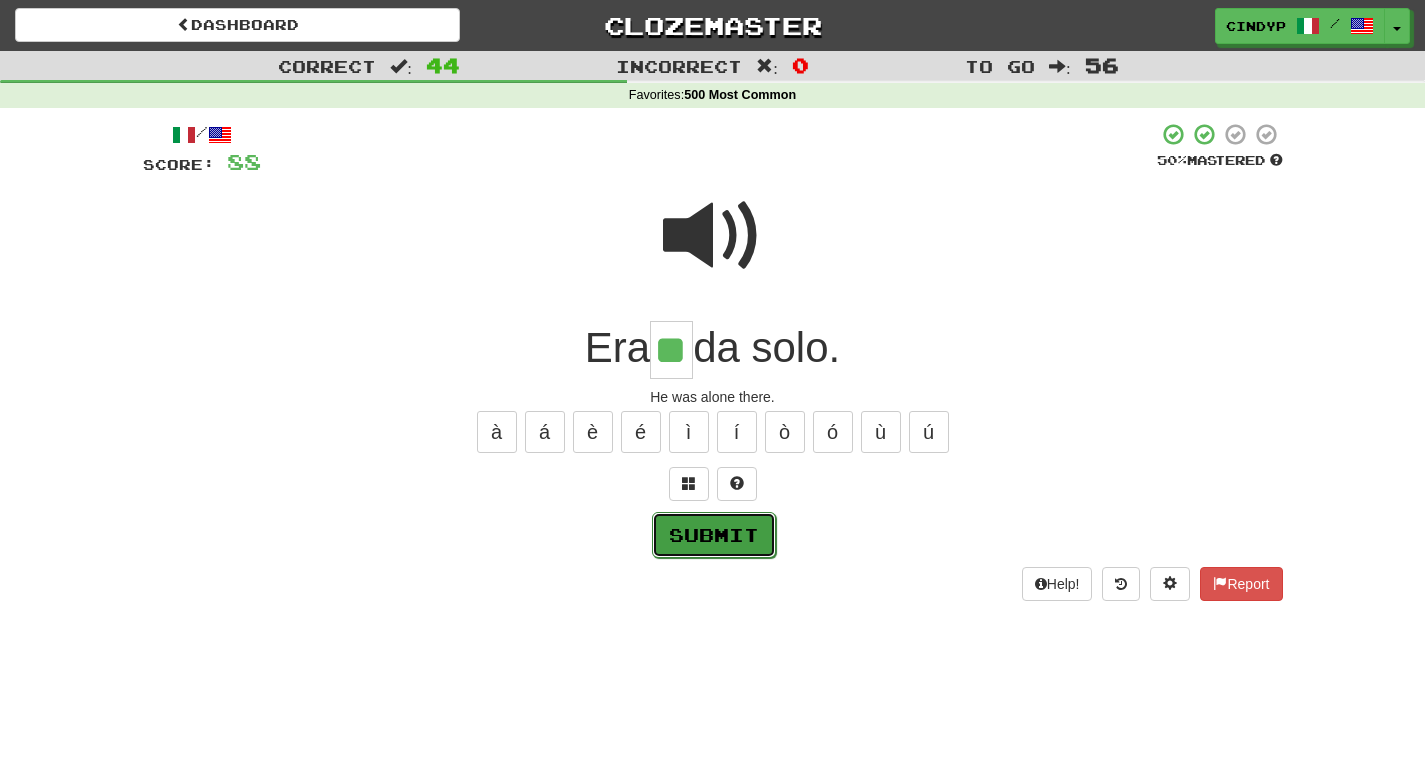 click on "Submit" at bounding box center [714, 535] 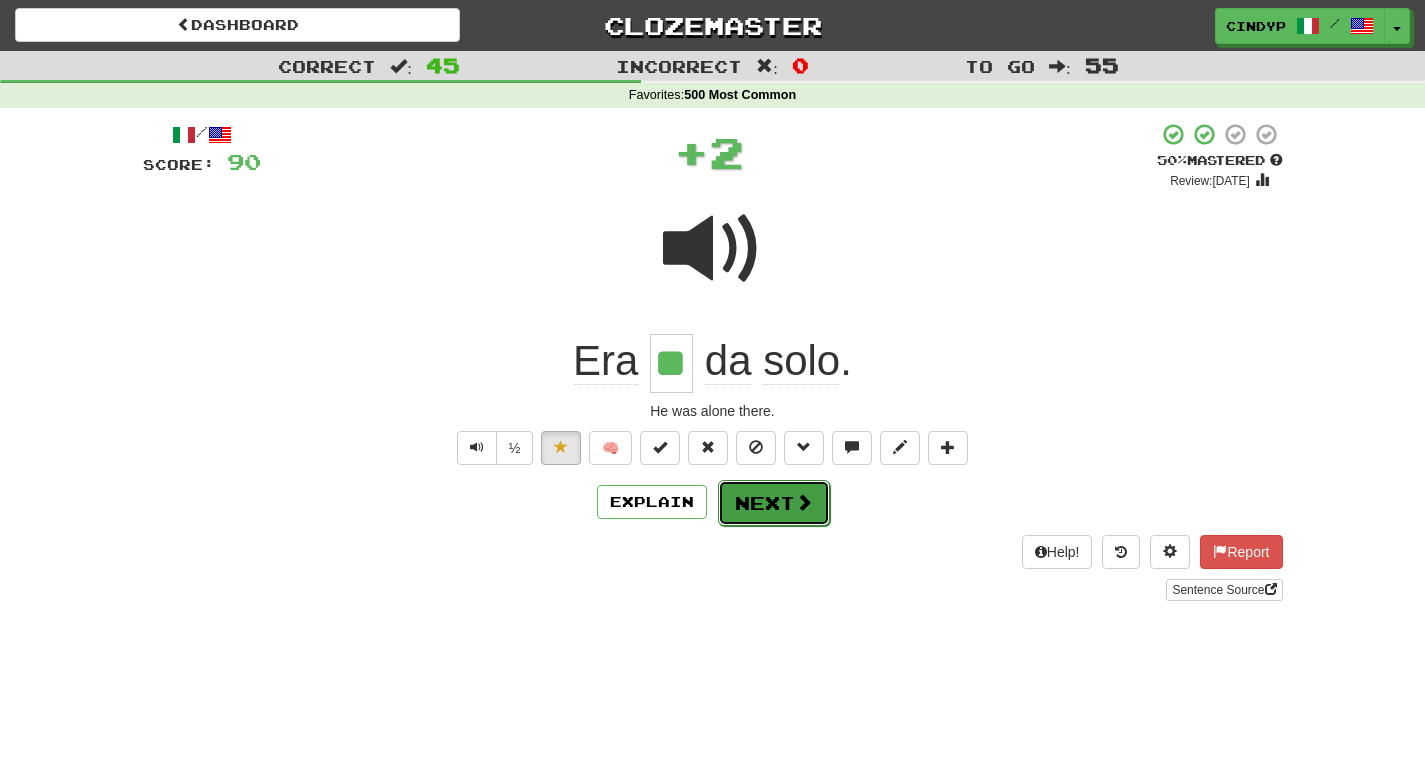 click on "Next" at bounding box center [774, 503] 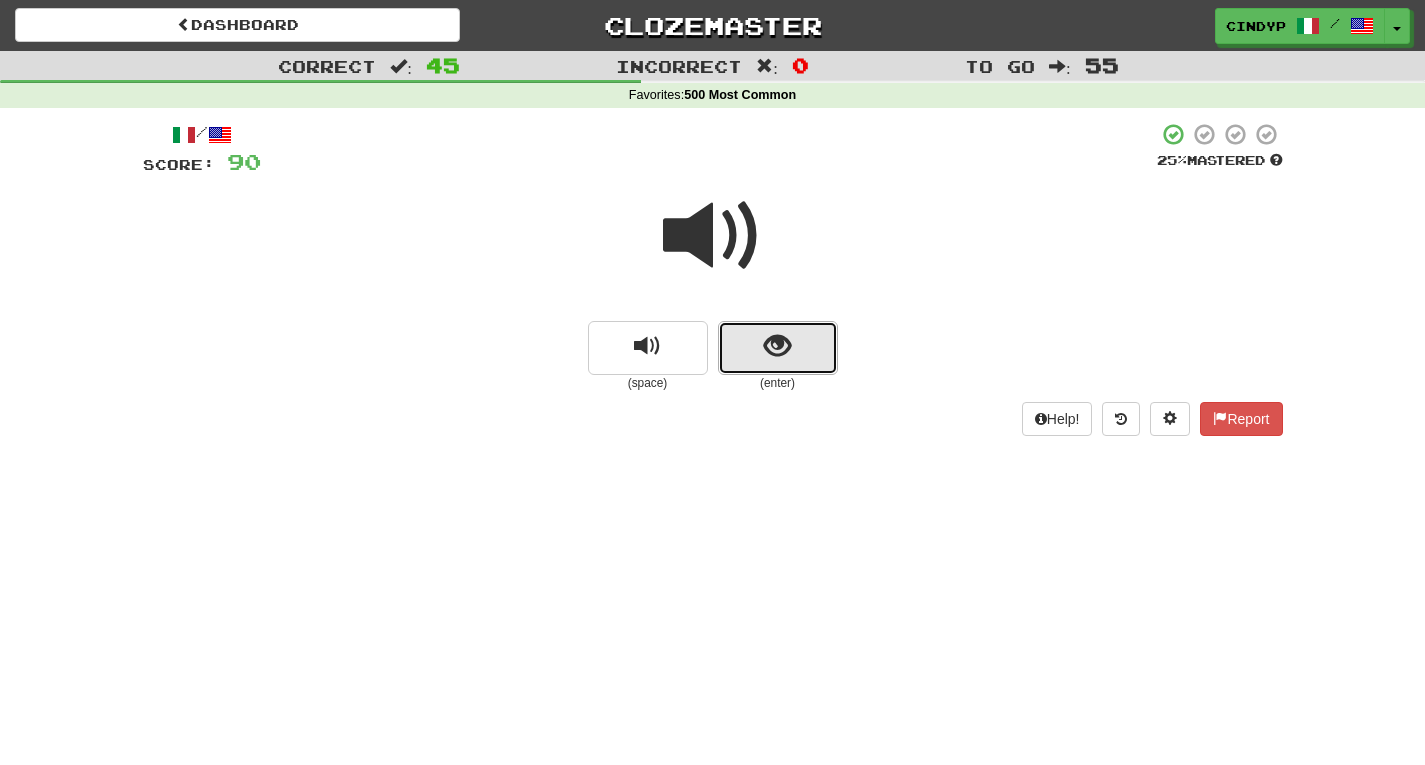 click at bounding box center [778, 348] 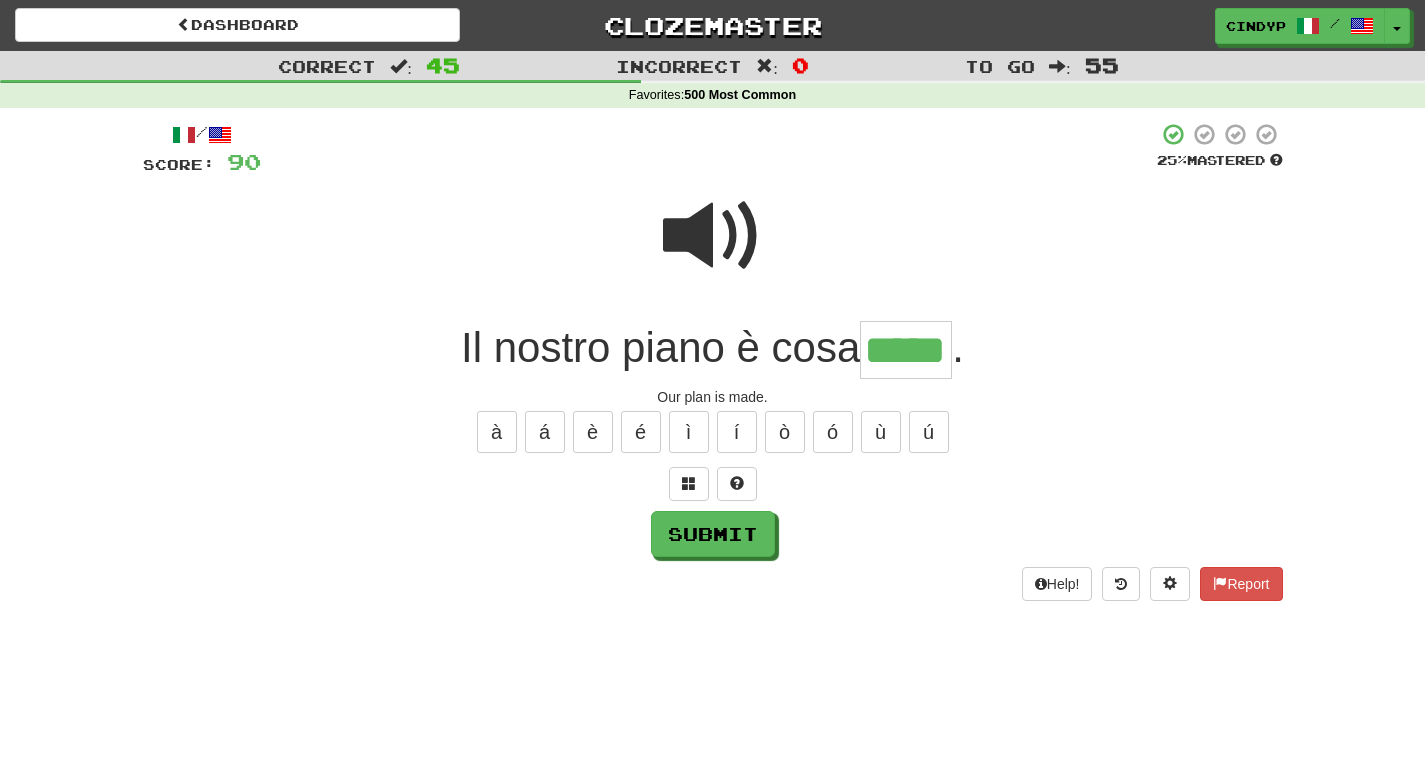 type on "*****" 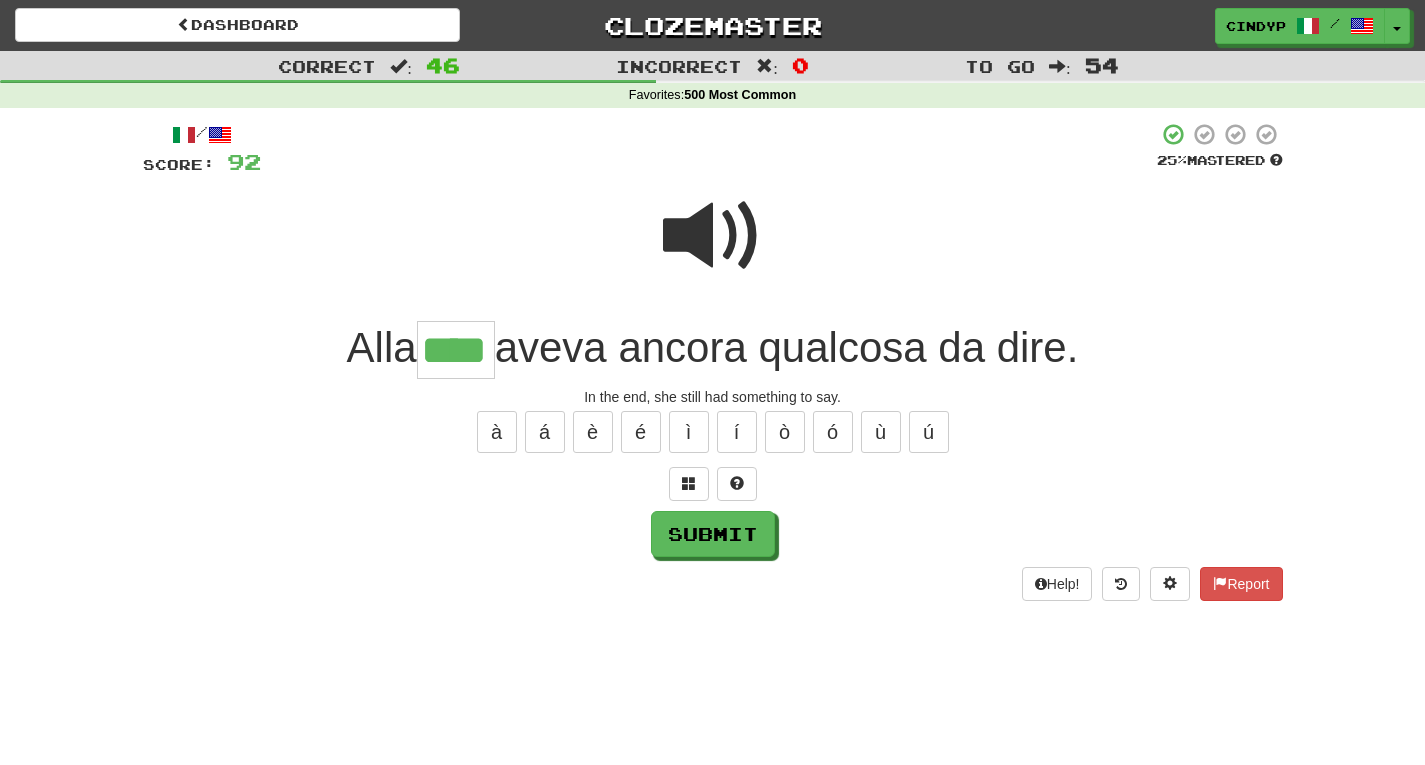 type on "****" 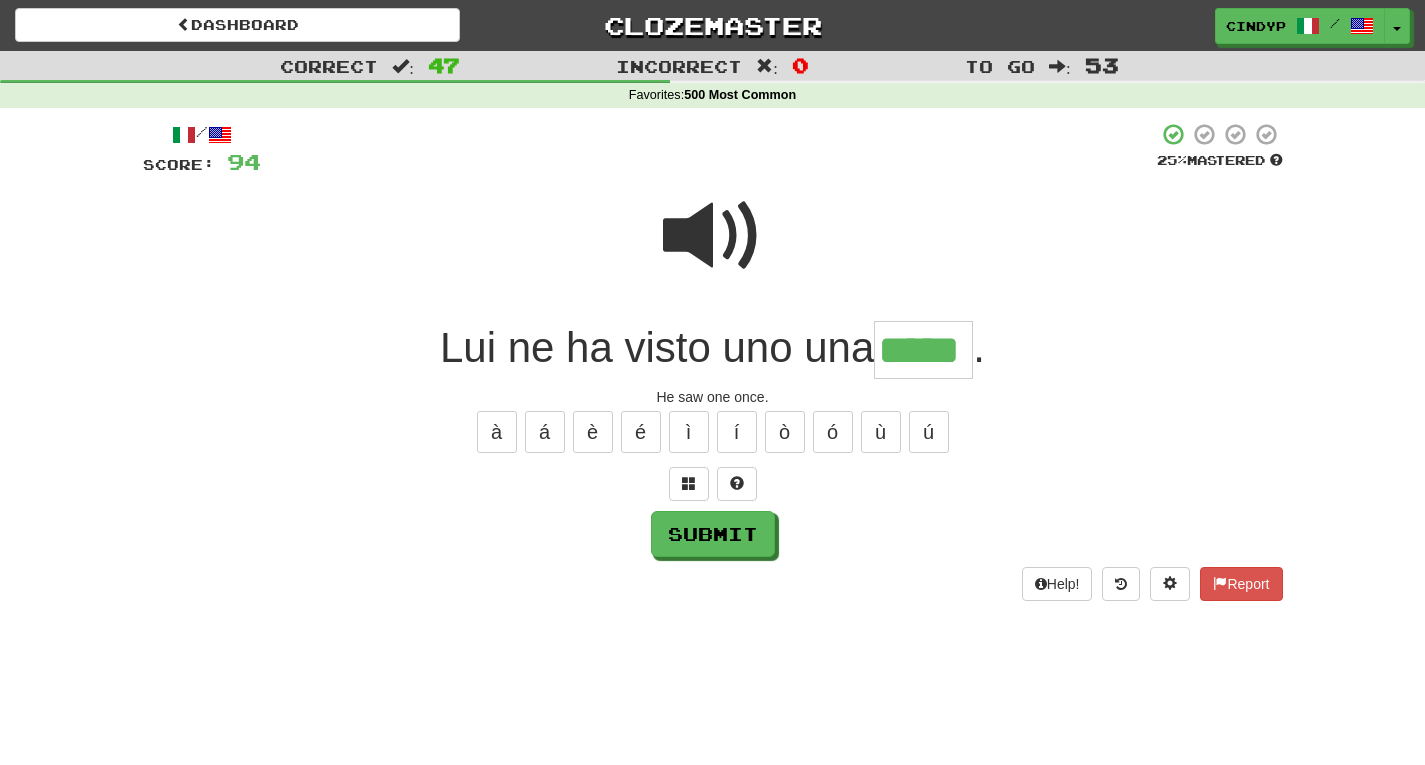 type on "*****" 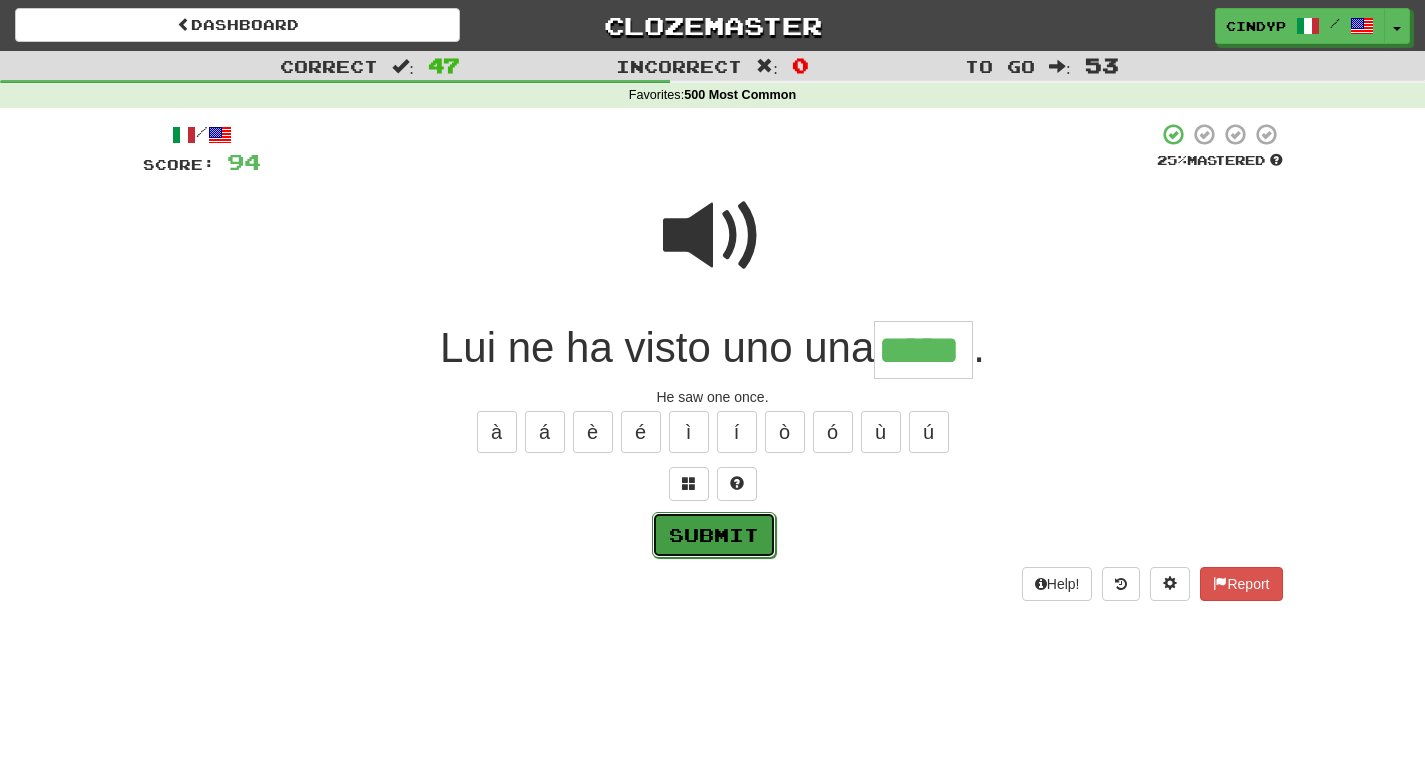 click on "Submit" at bounding box center [714, 535] 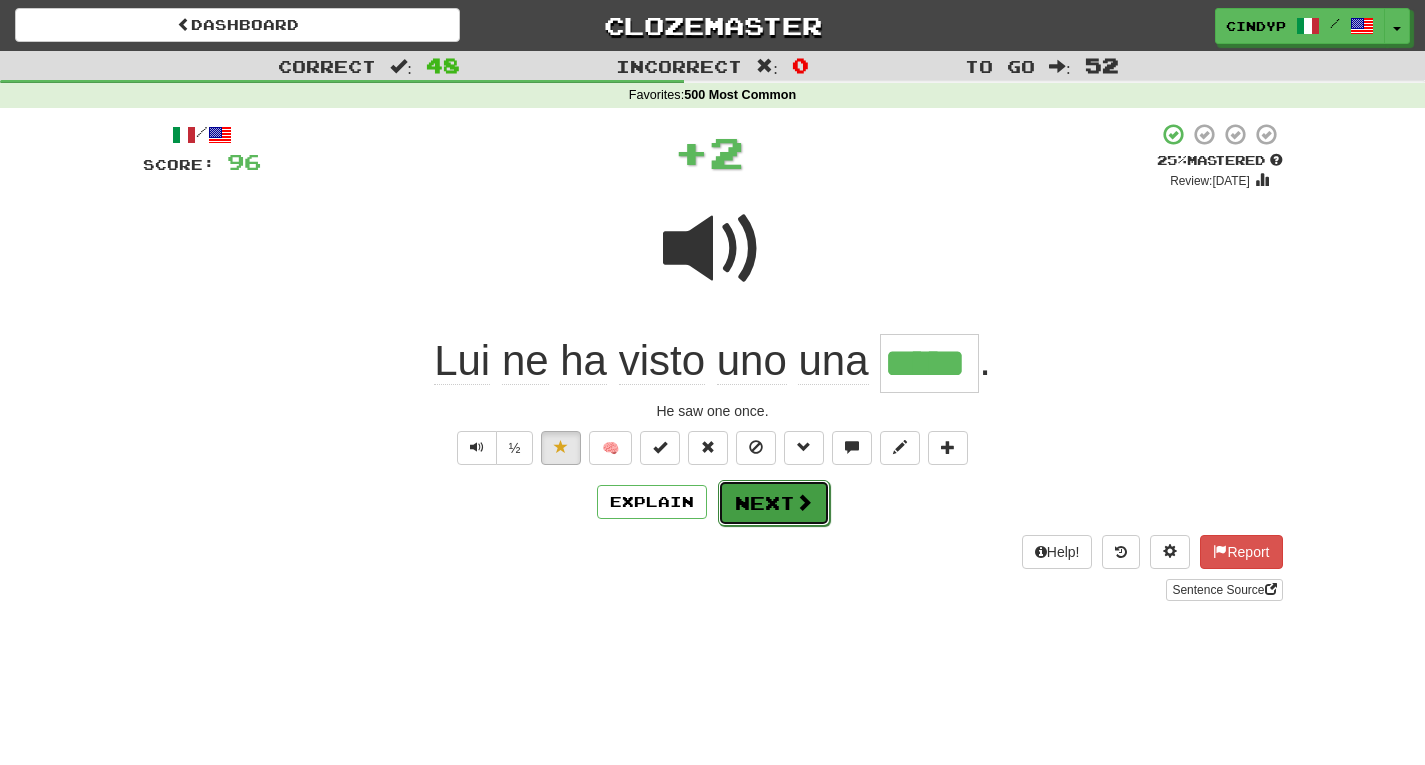 click on "Next" at bounding box center (774, 503) 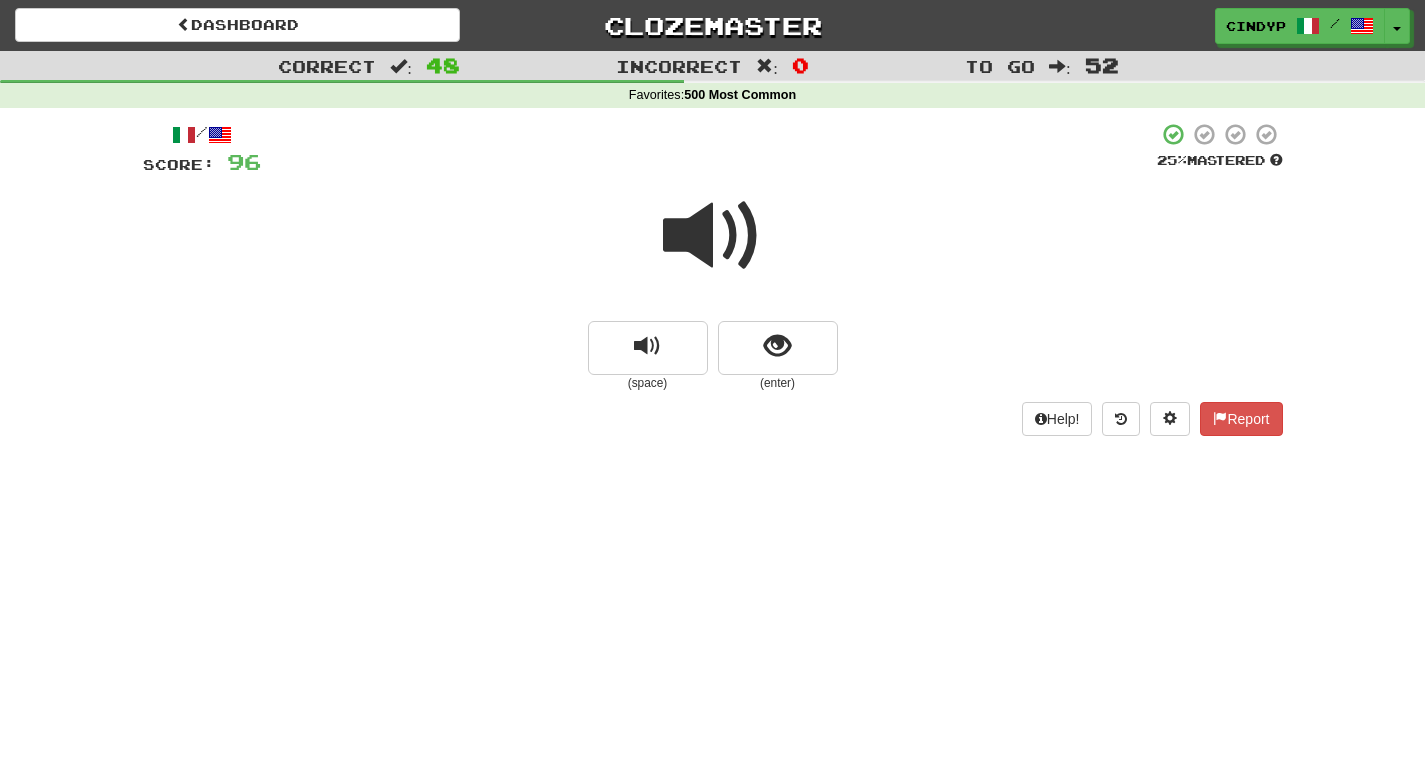 click at bounding box center [713, 236] 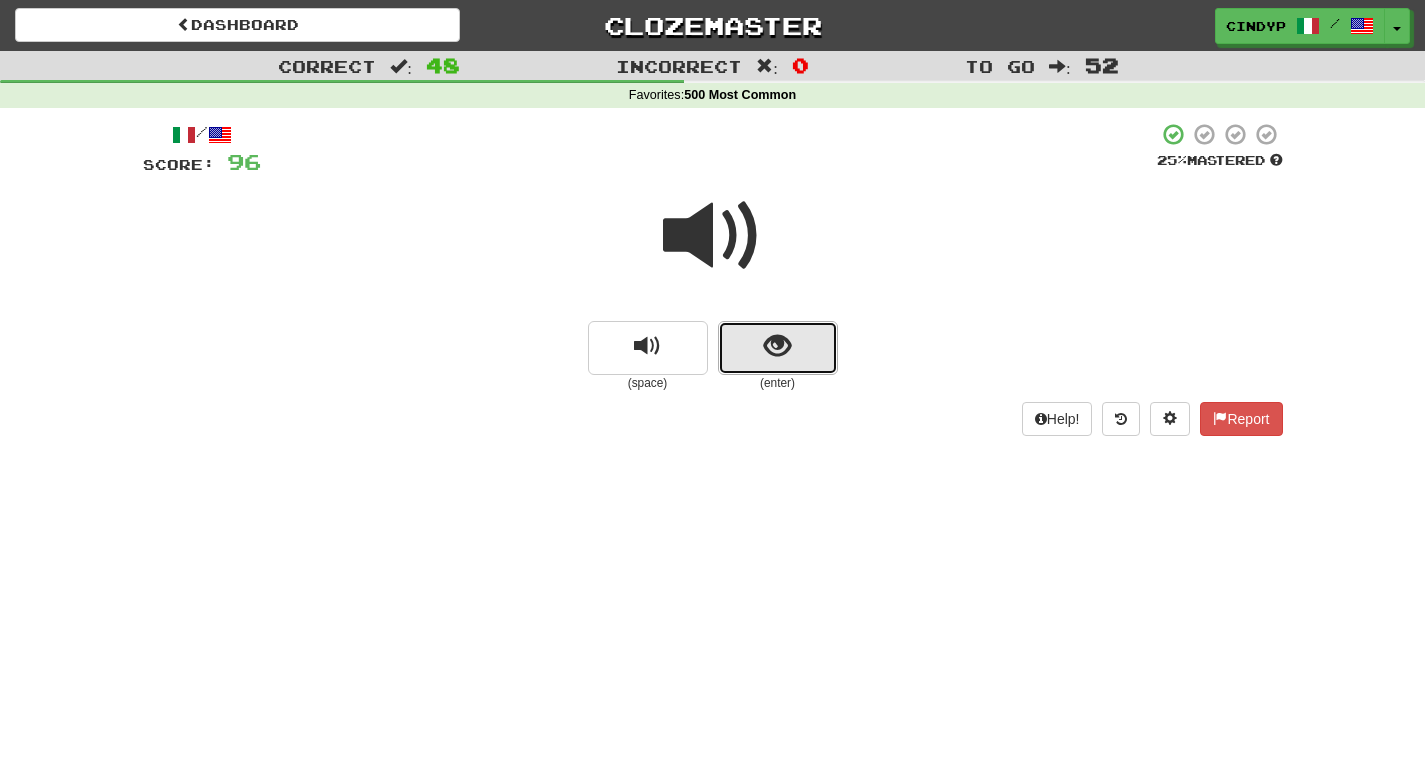 click at bounding box center [778, 348] 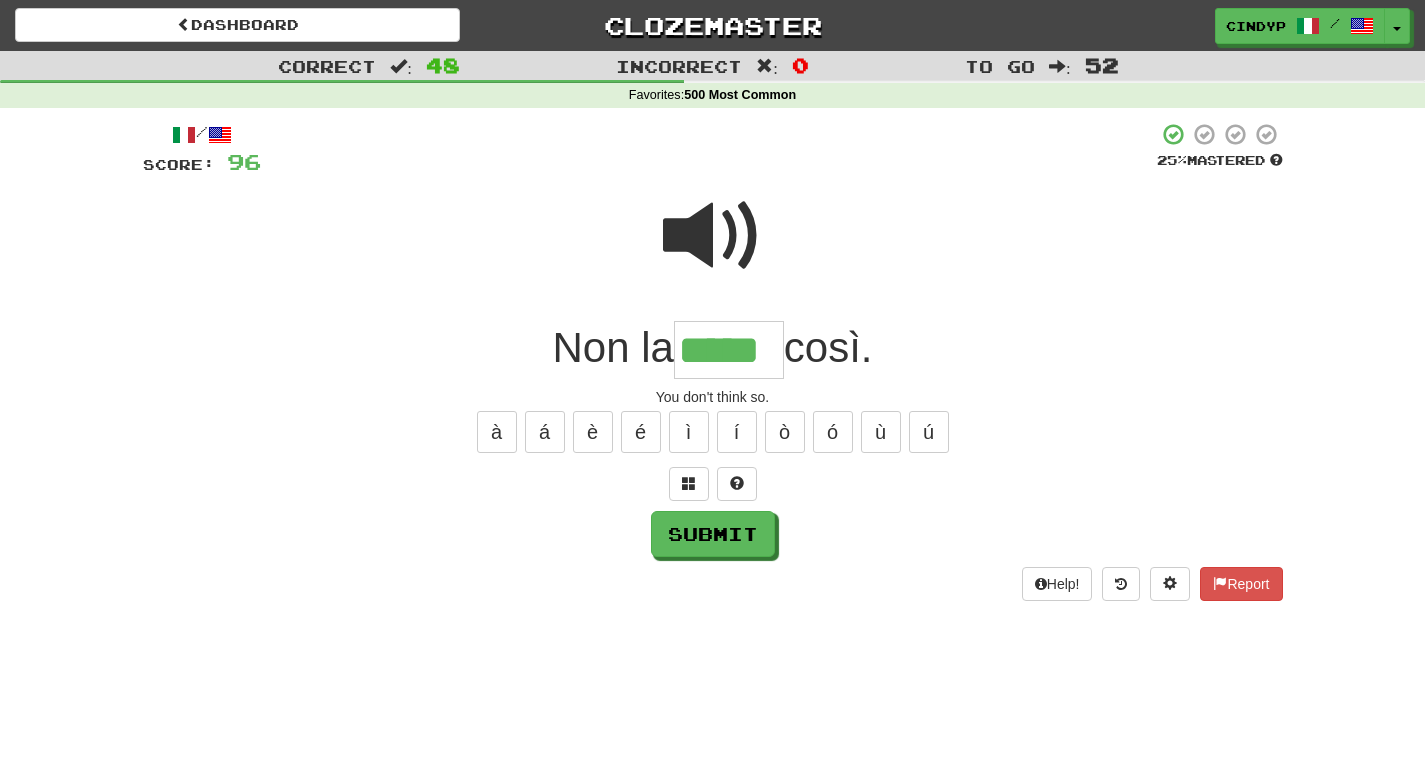 type on "*****" 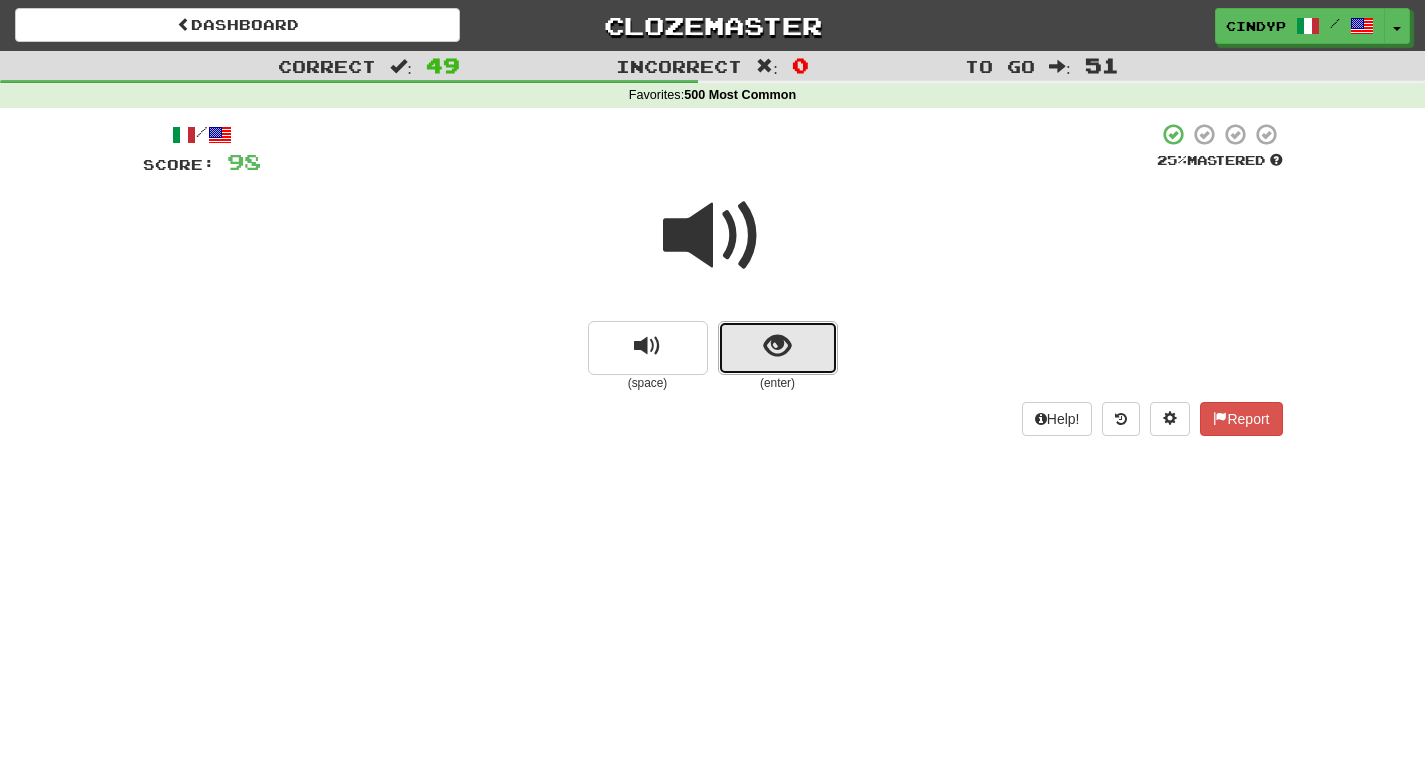 click at bounding box center [777, 346] 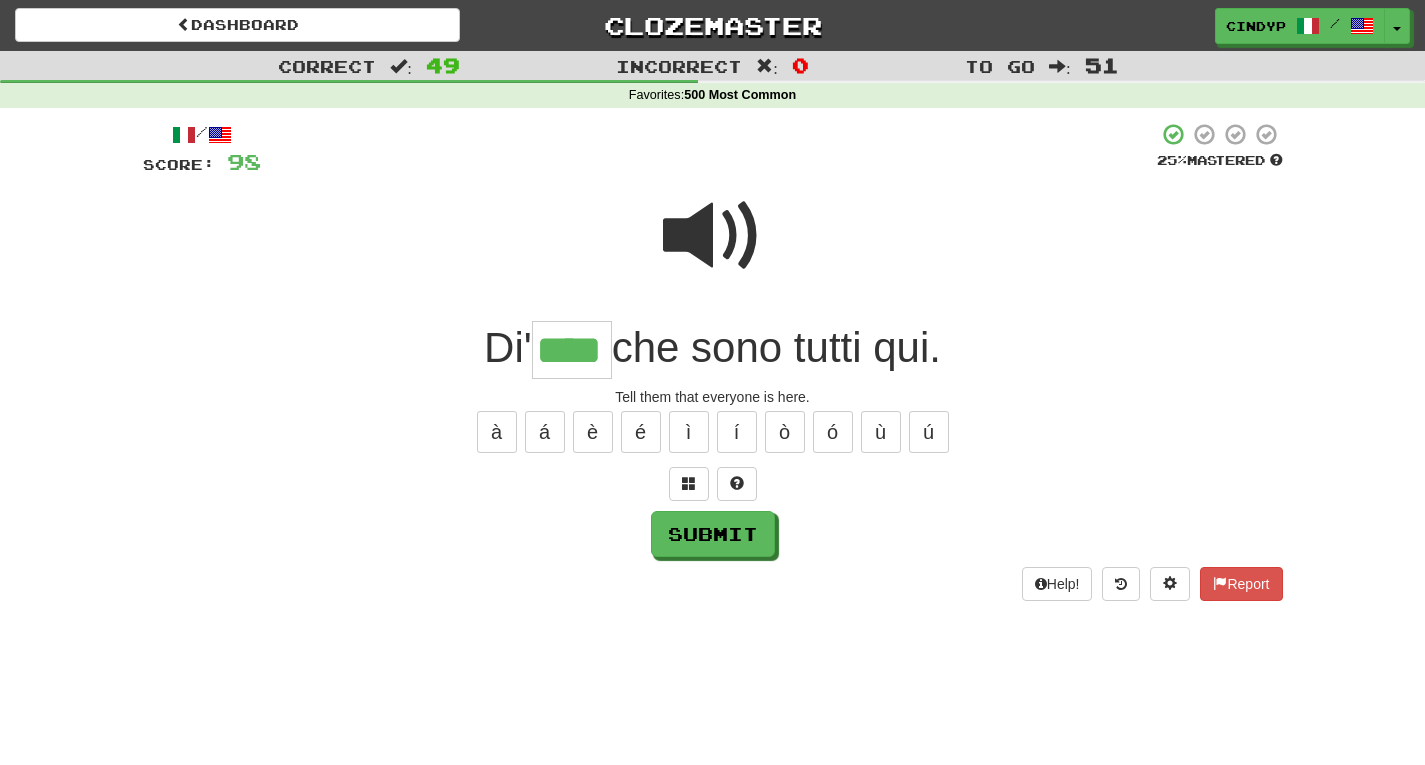 type on "****" 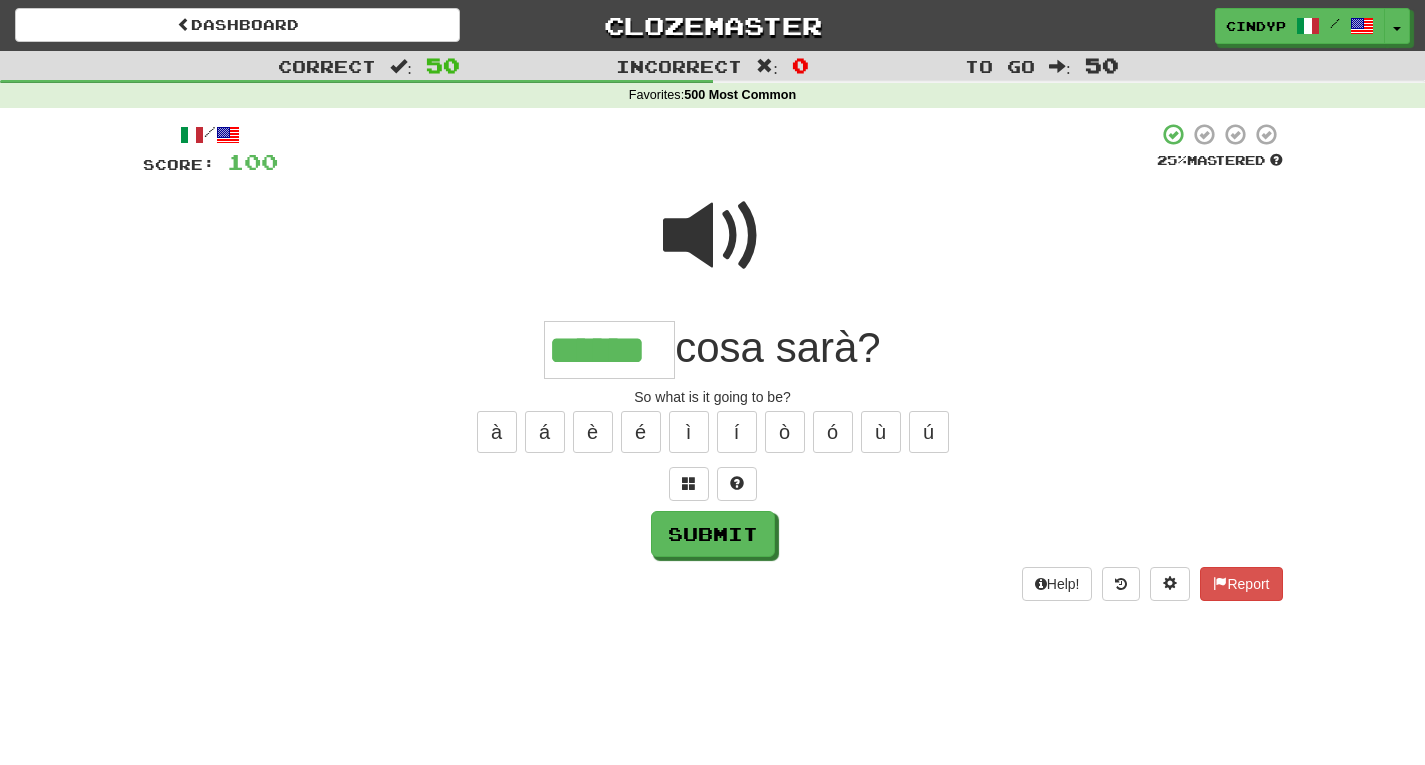 type on "******" 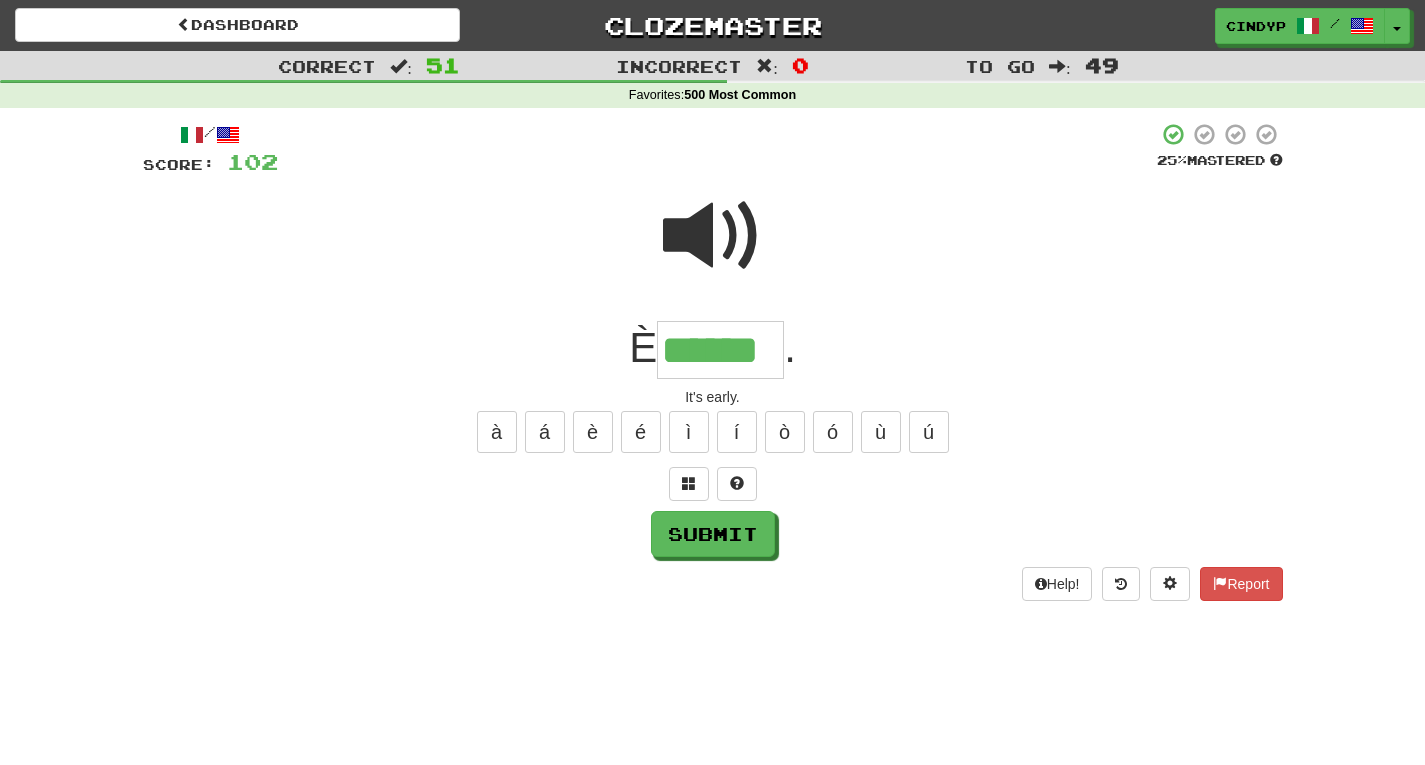type on "******" 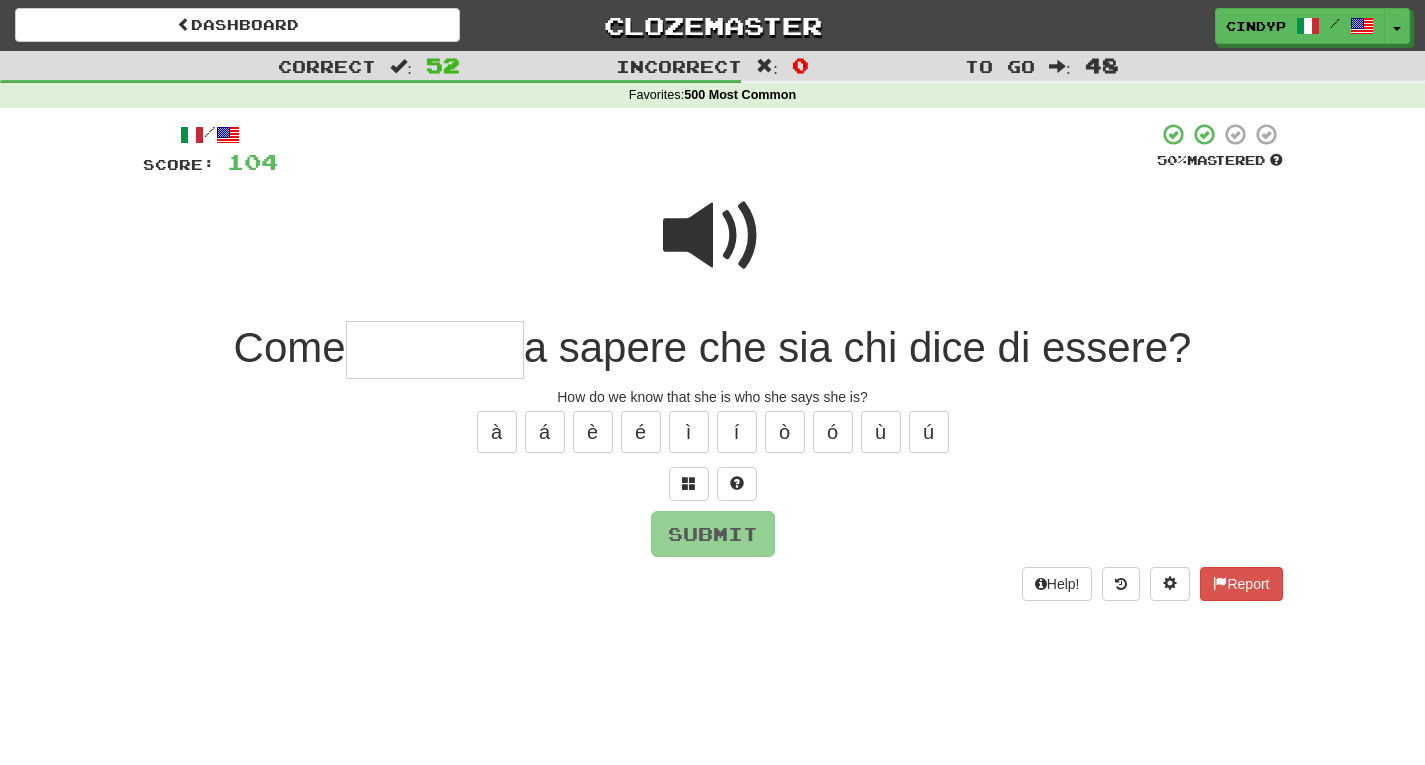 type on "*" 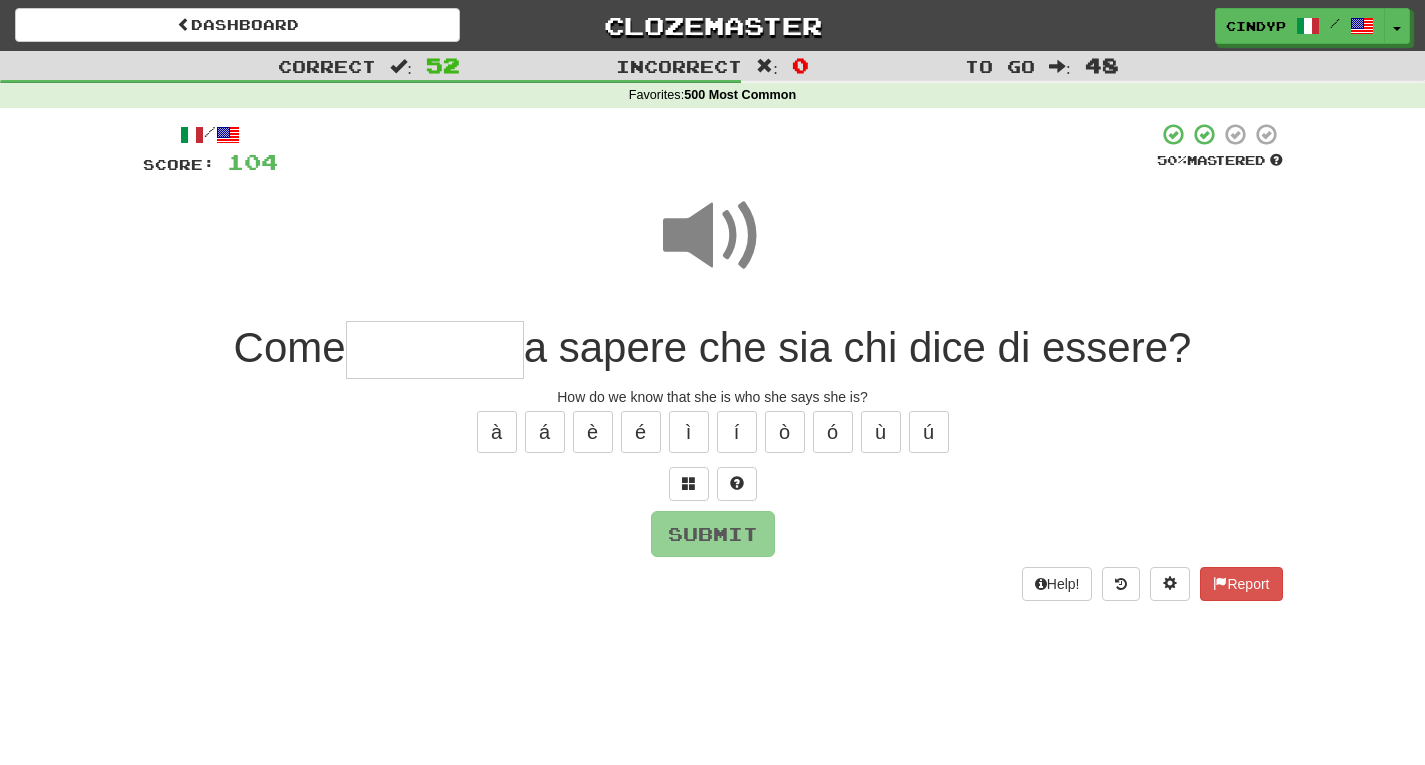 click at bounding box center (435, 350) 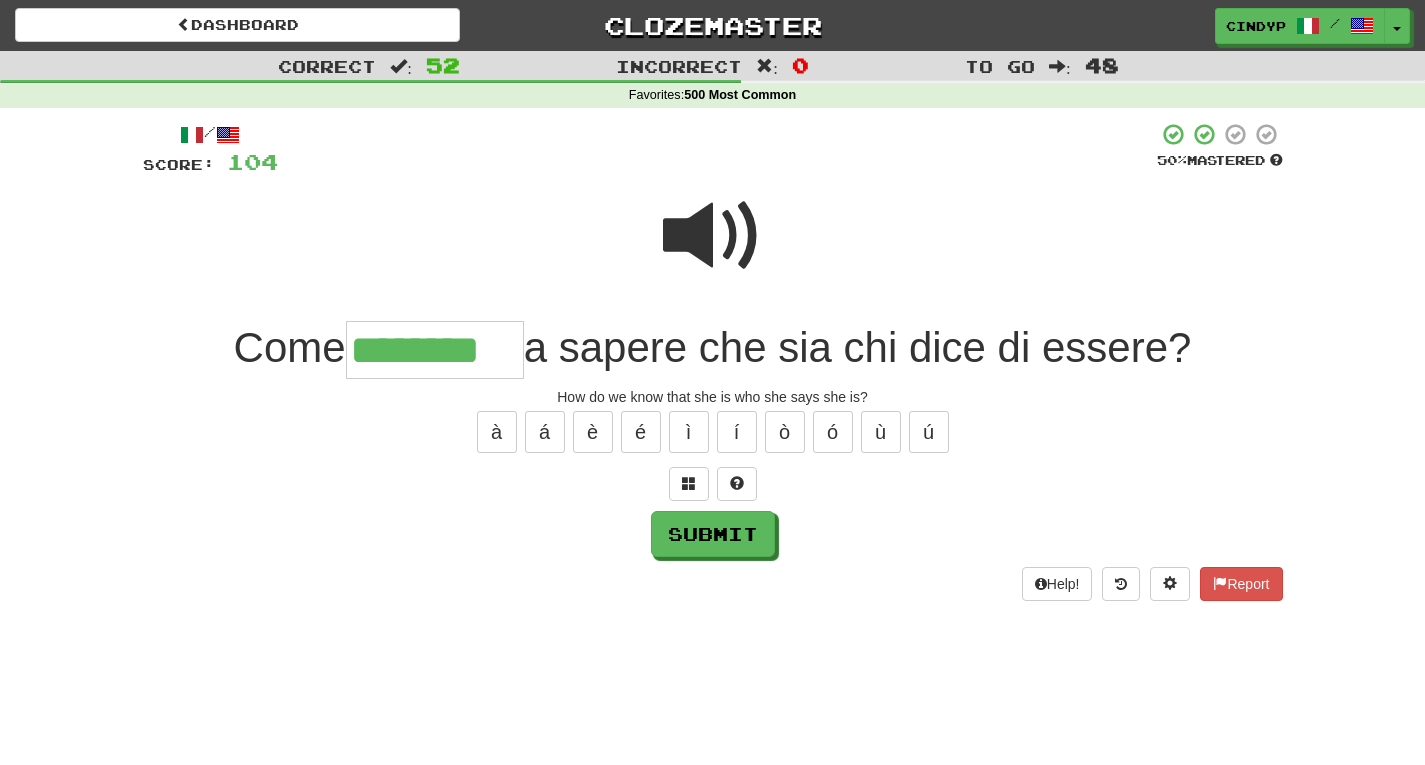type on "********" 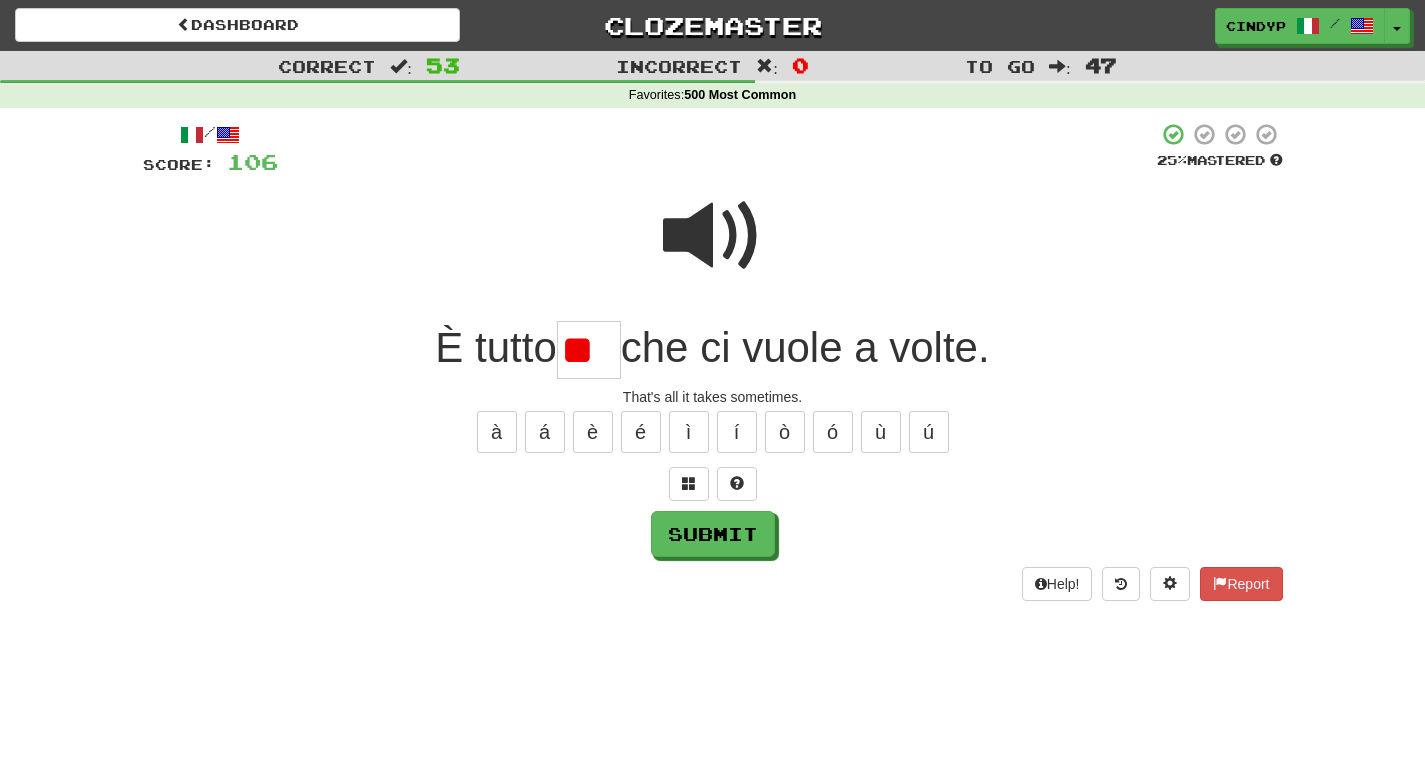scroll, scrollTop: 0, scrollLeft: 0, axis: both 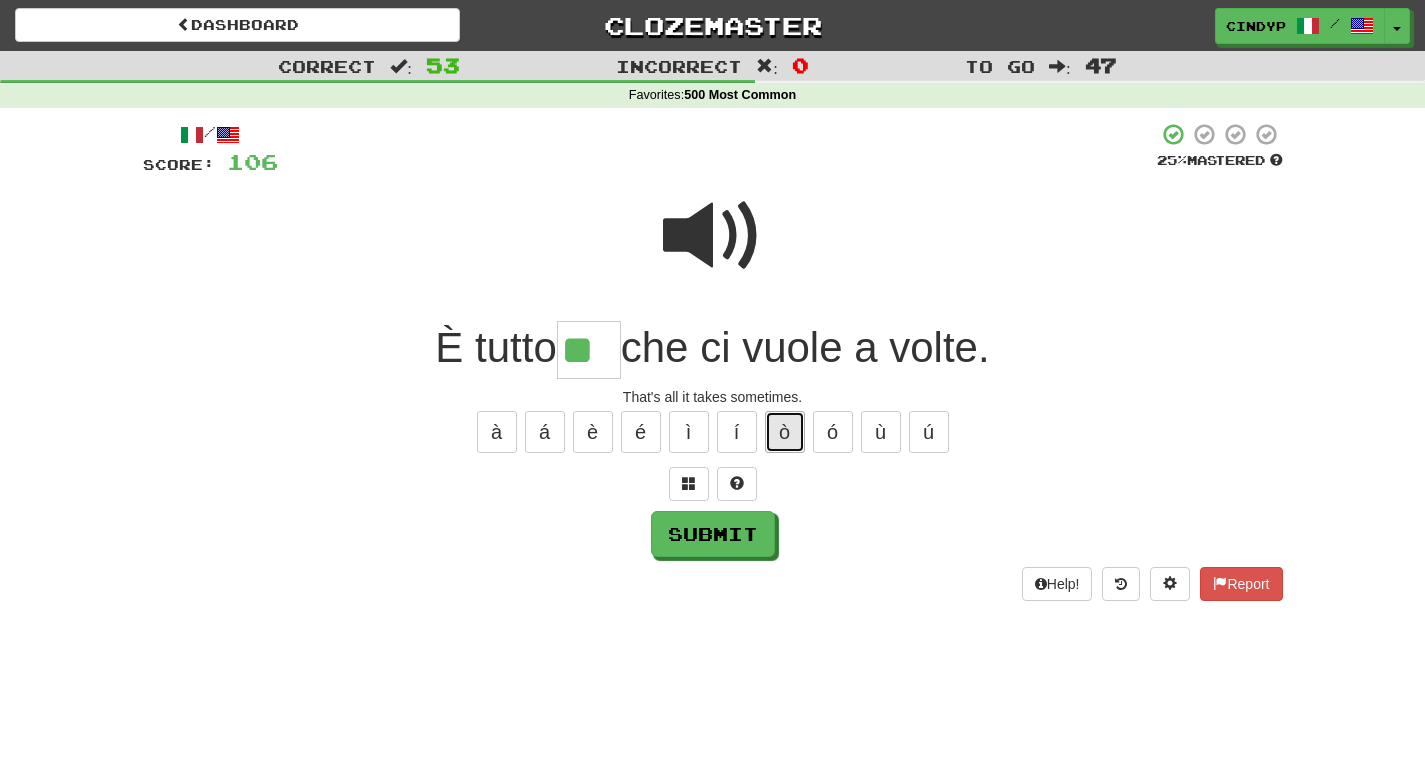 click on "ò" at bounding box center (785, 432) 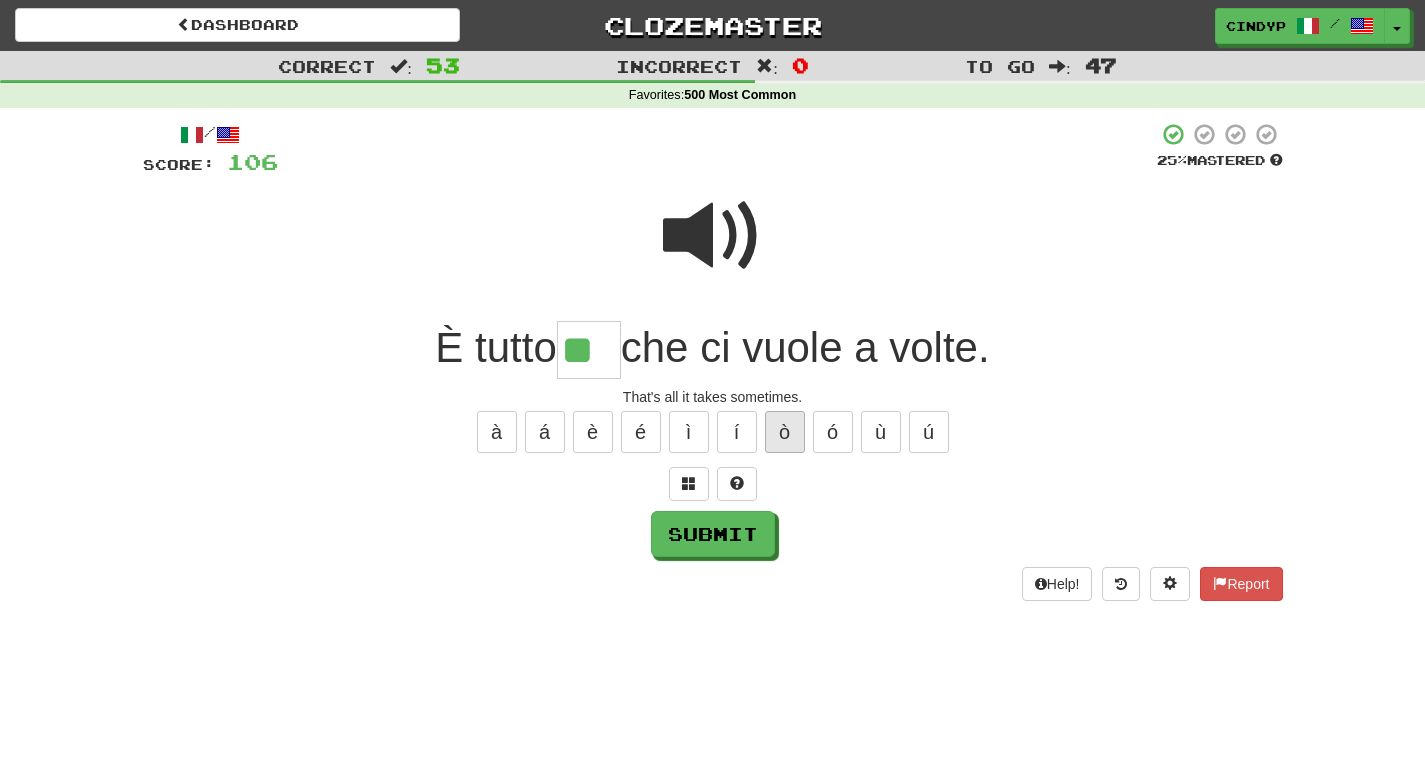 type on "***" 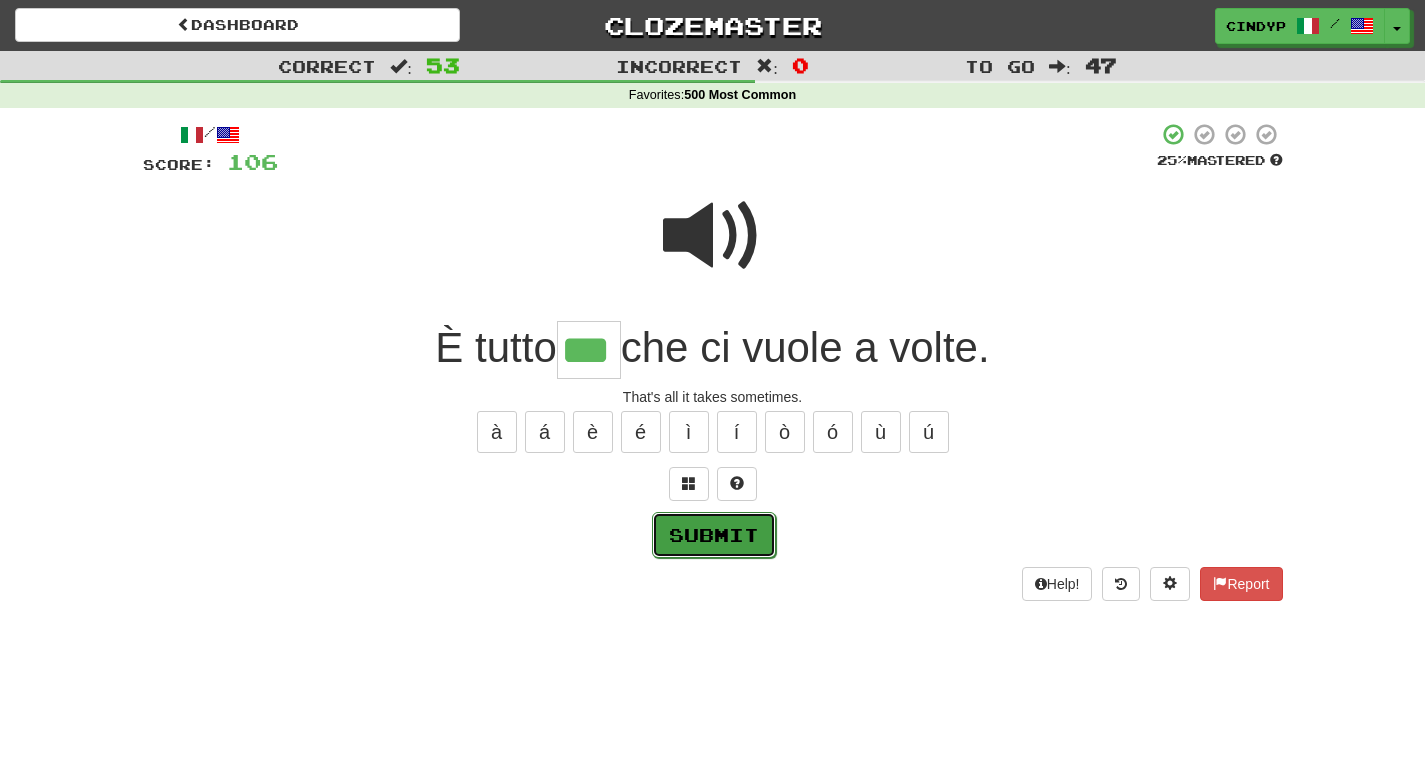 click on "Submit" at bounding box center (714, 535) 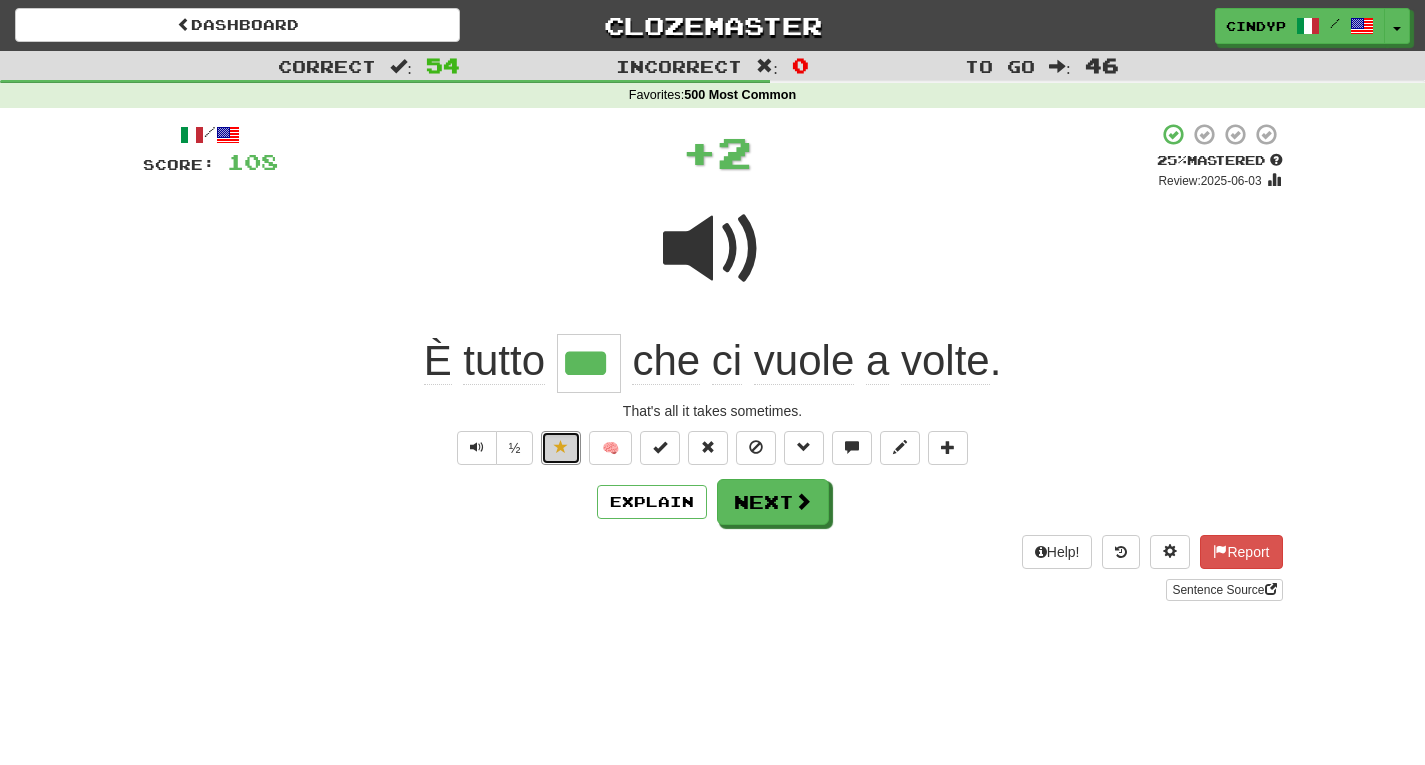 click at bounding box center [561, 447] 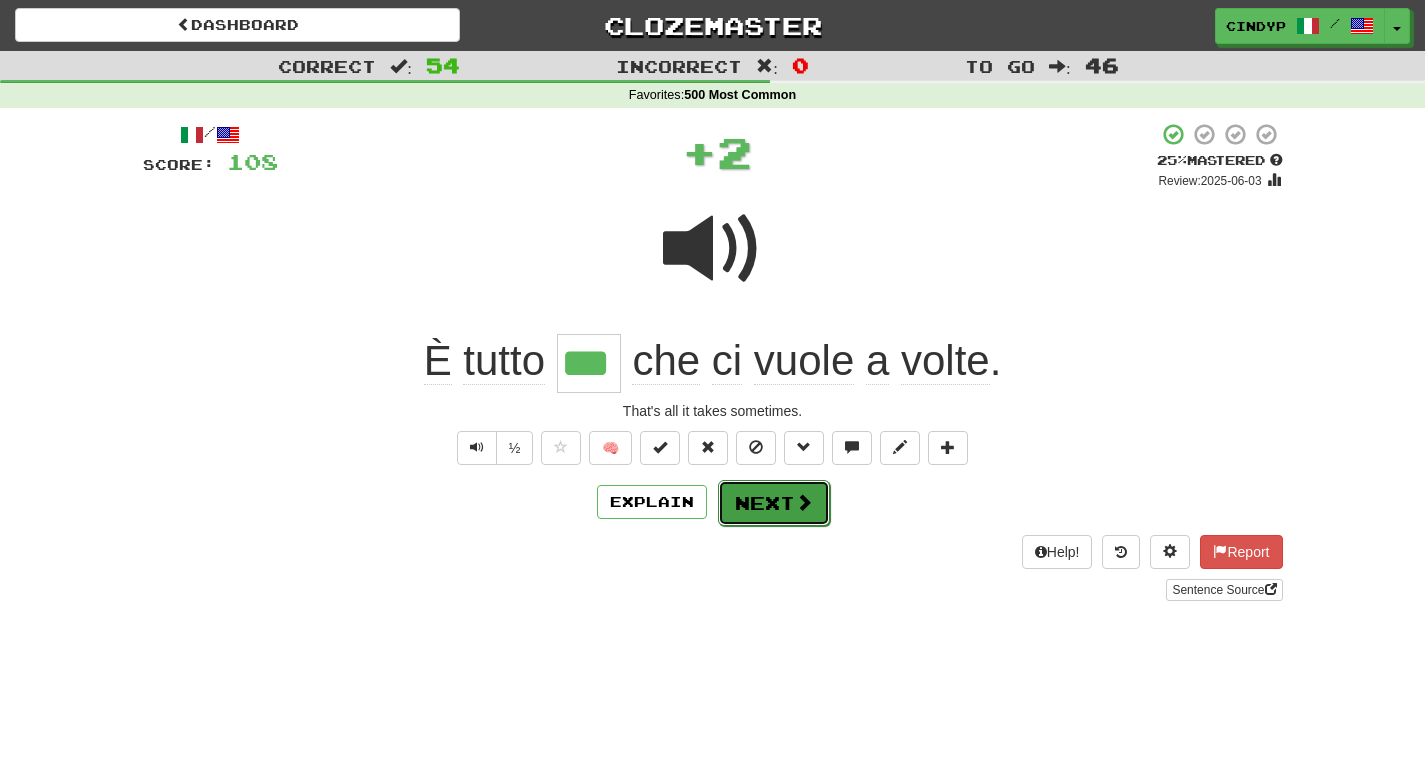 click on "Next" at bounding box center (774, 503) 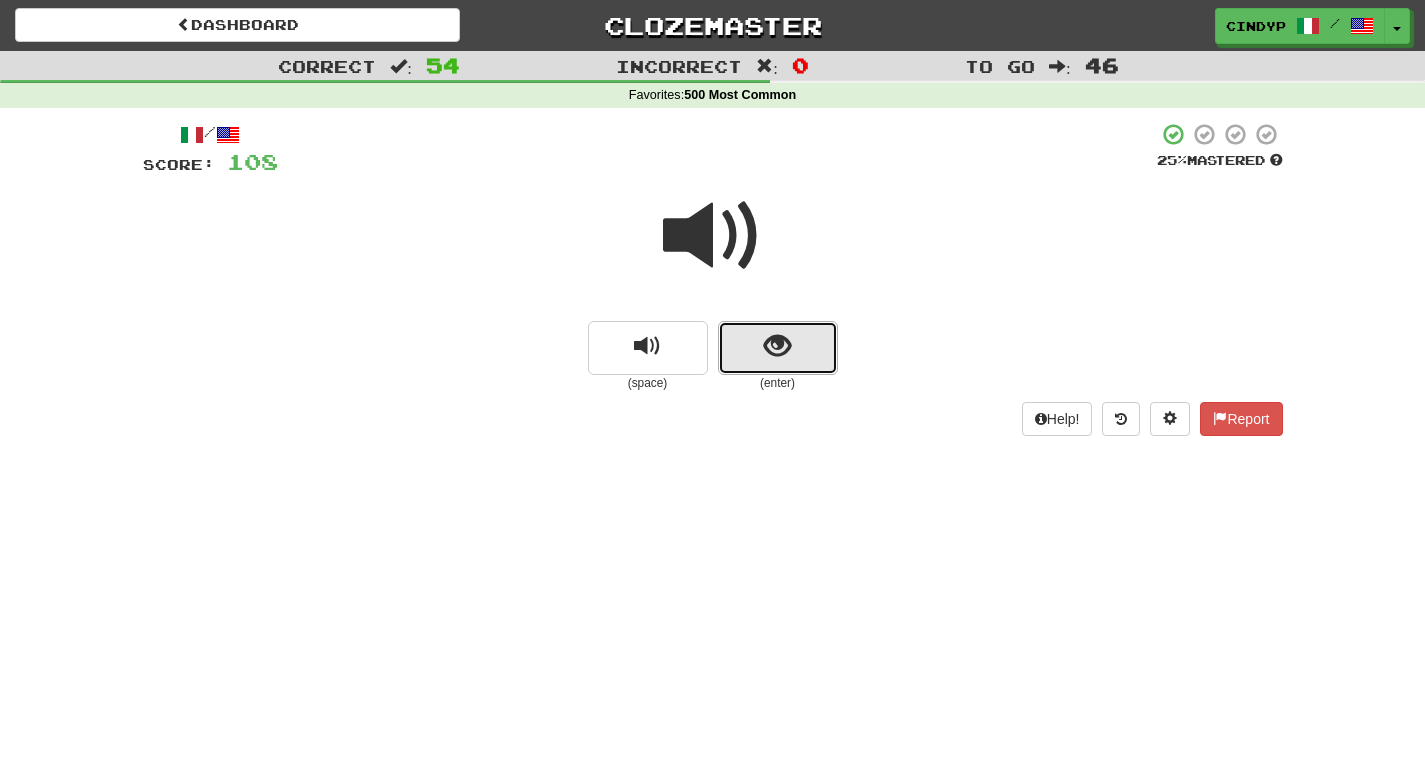 click at bounding box center [778, 348] 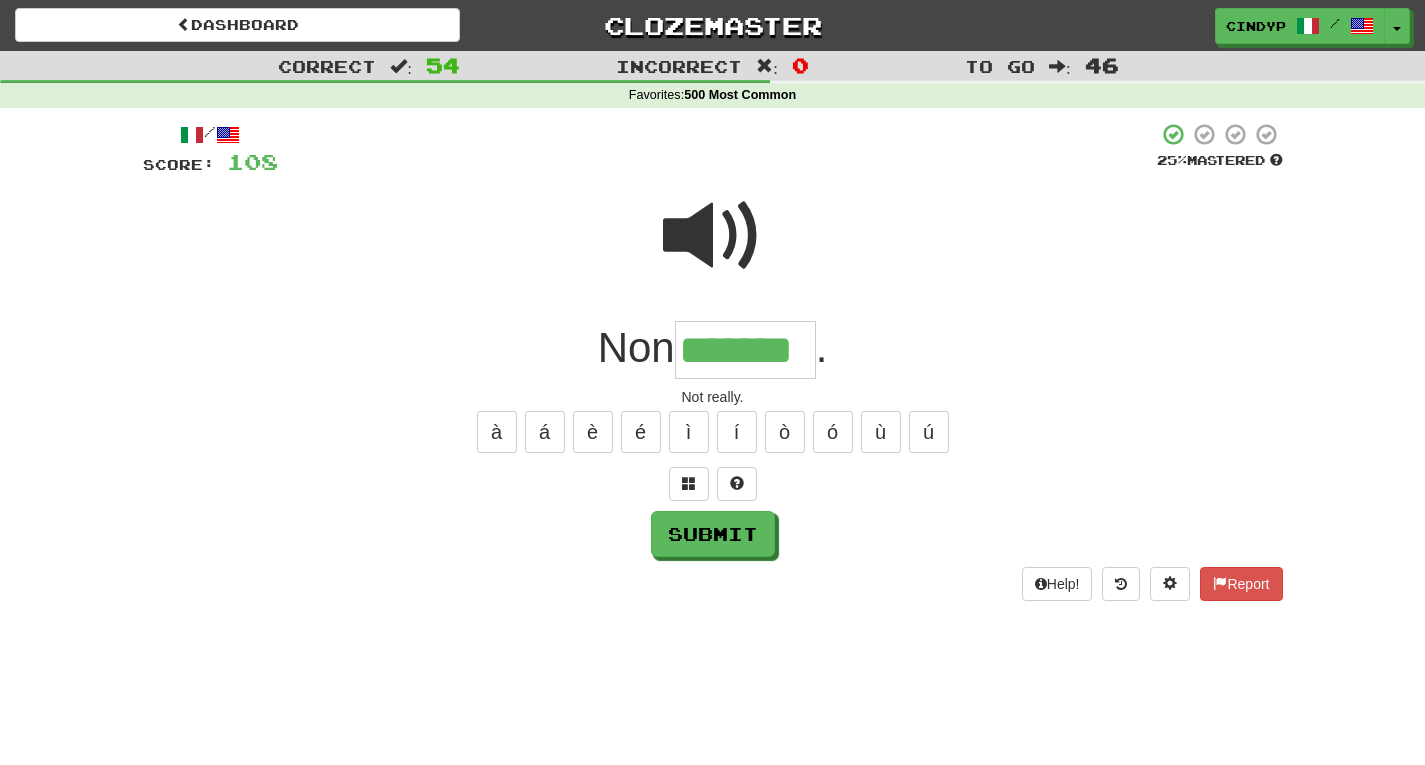 type on "*******" 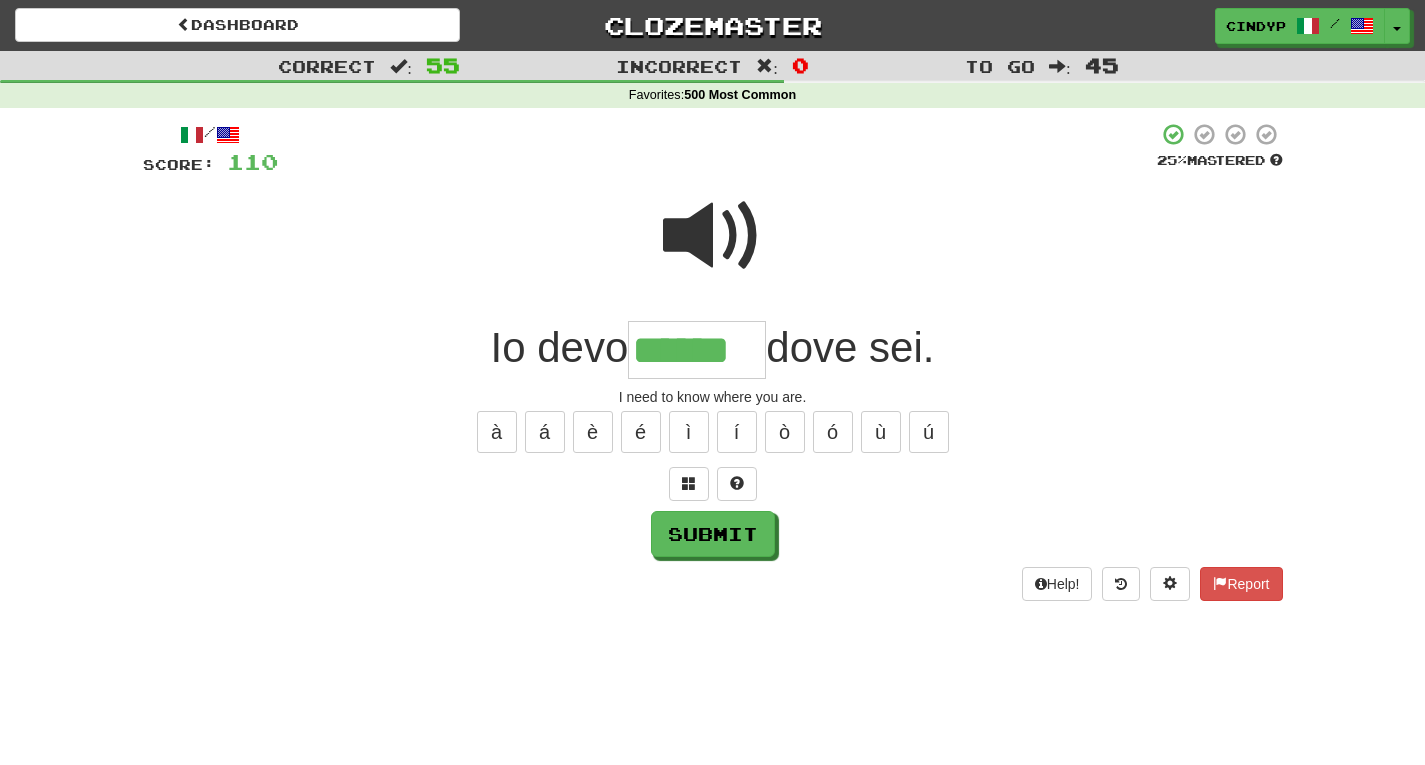type on "******" 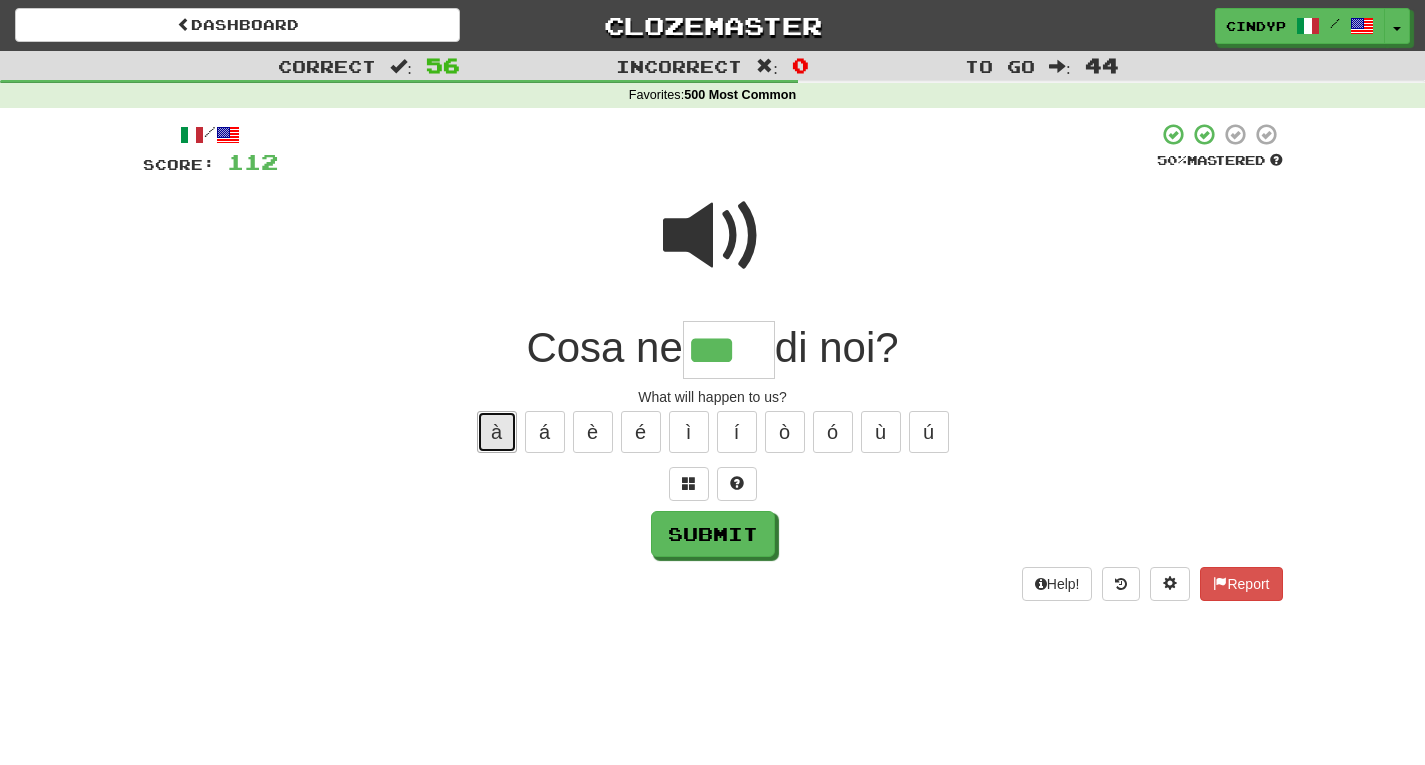 click on "à" at bounding box center (497, 432) 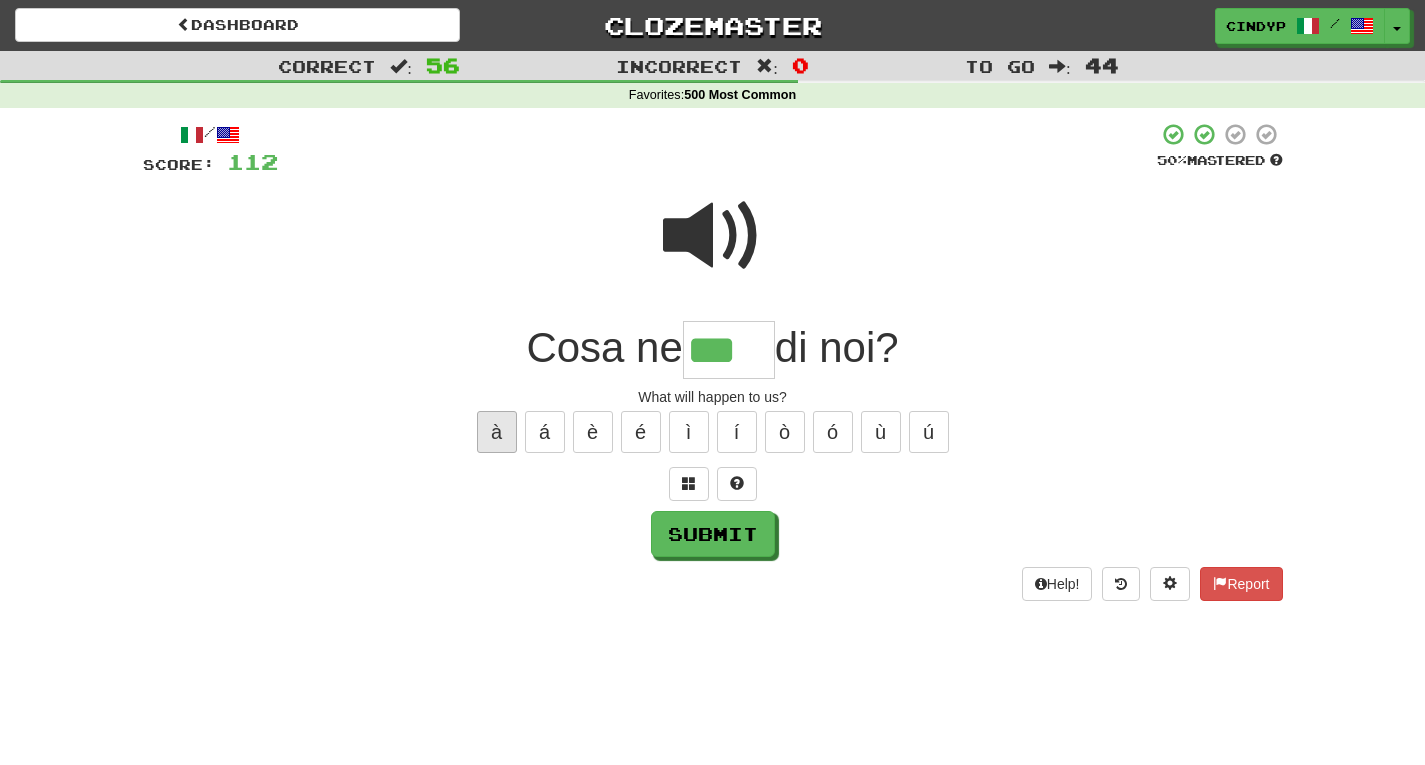 type on "****" 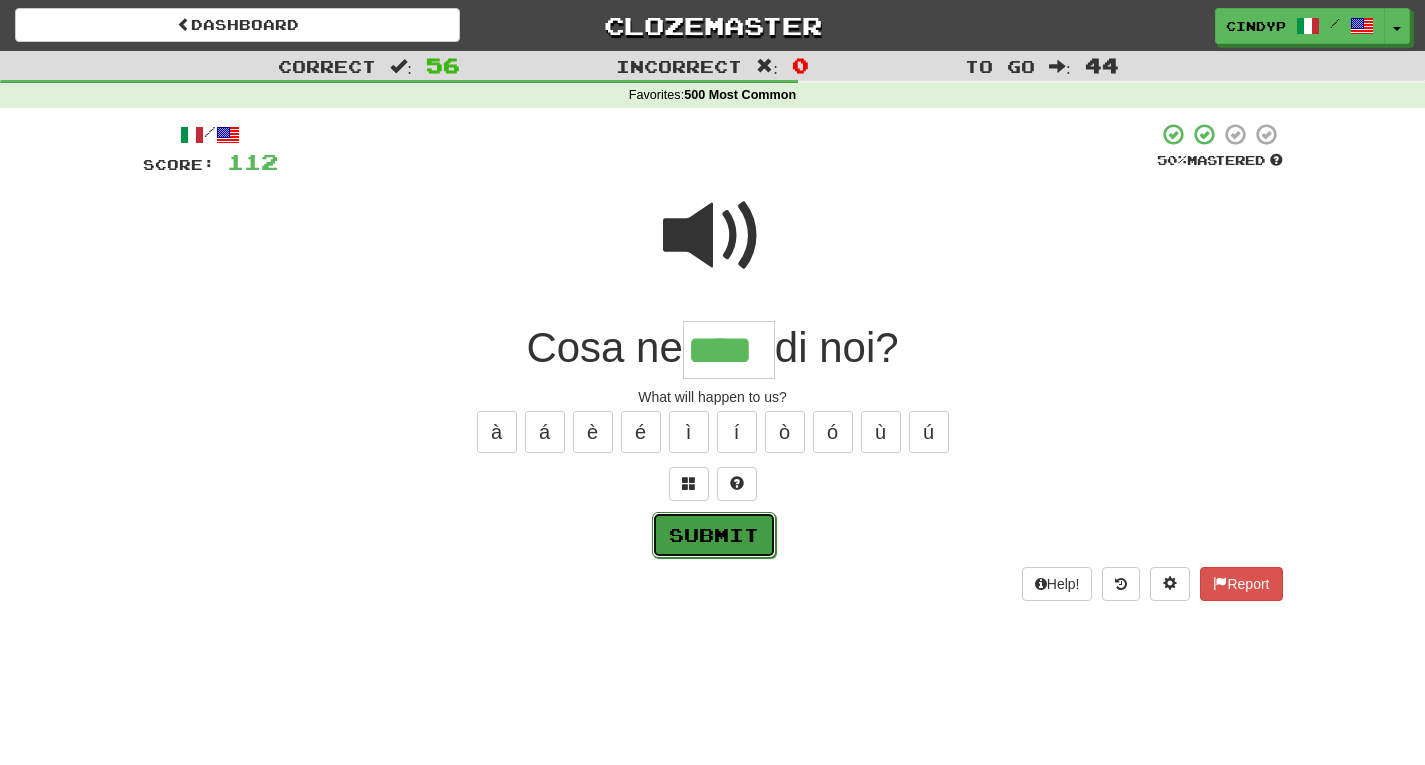 click on "Submit" at bounding box center (714, 535) 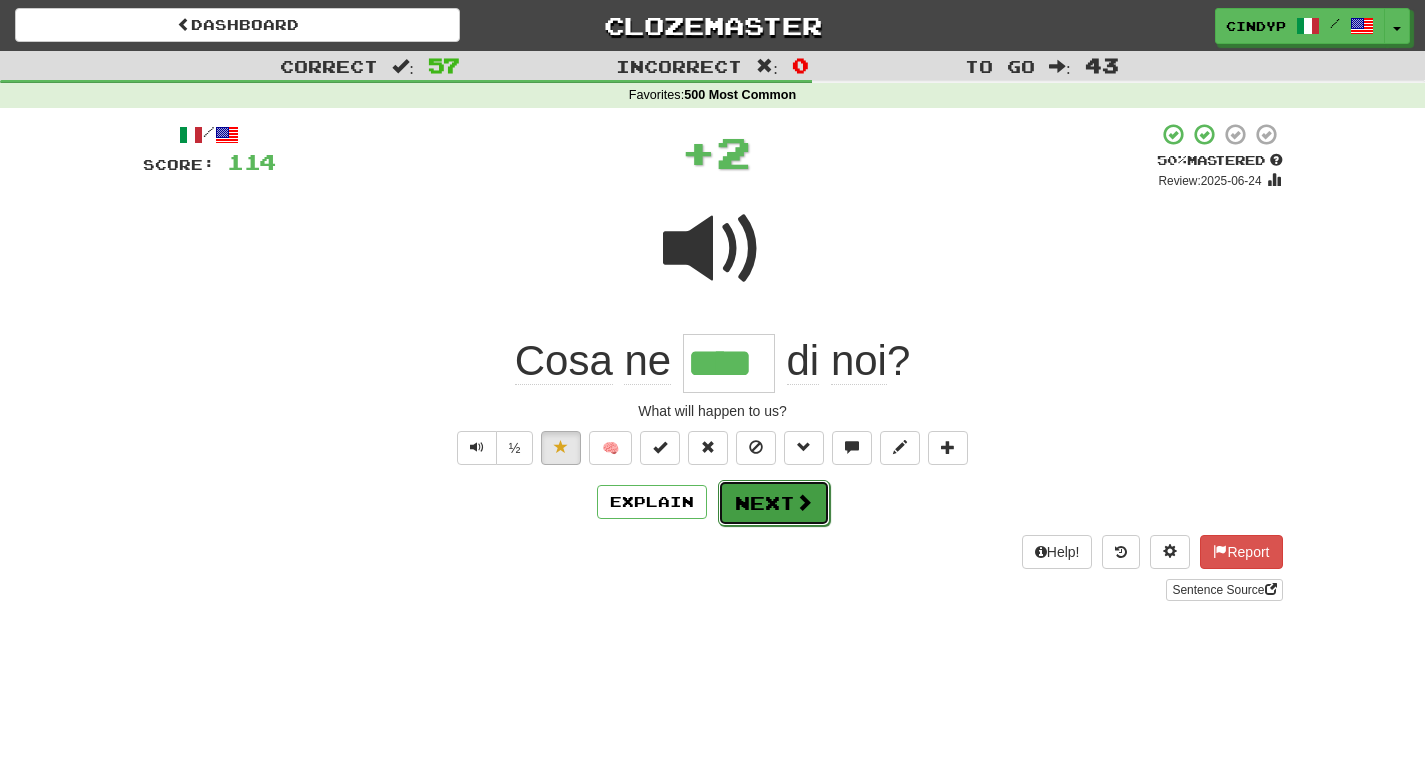 click on "Next" at bounding box center [774, 503] 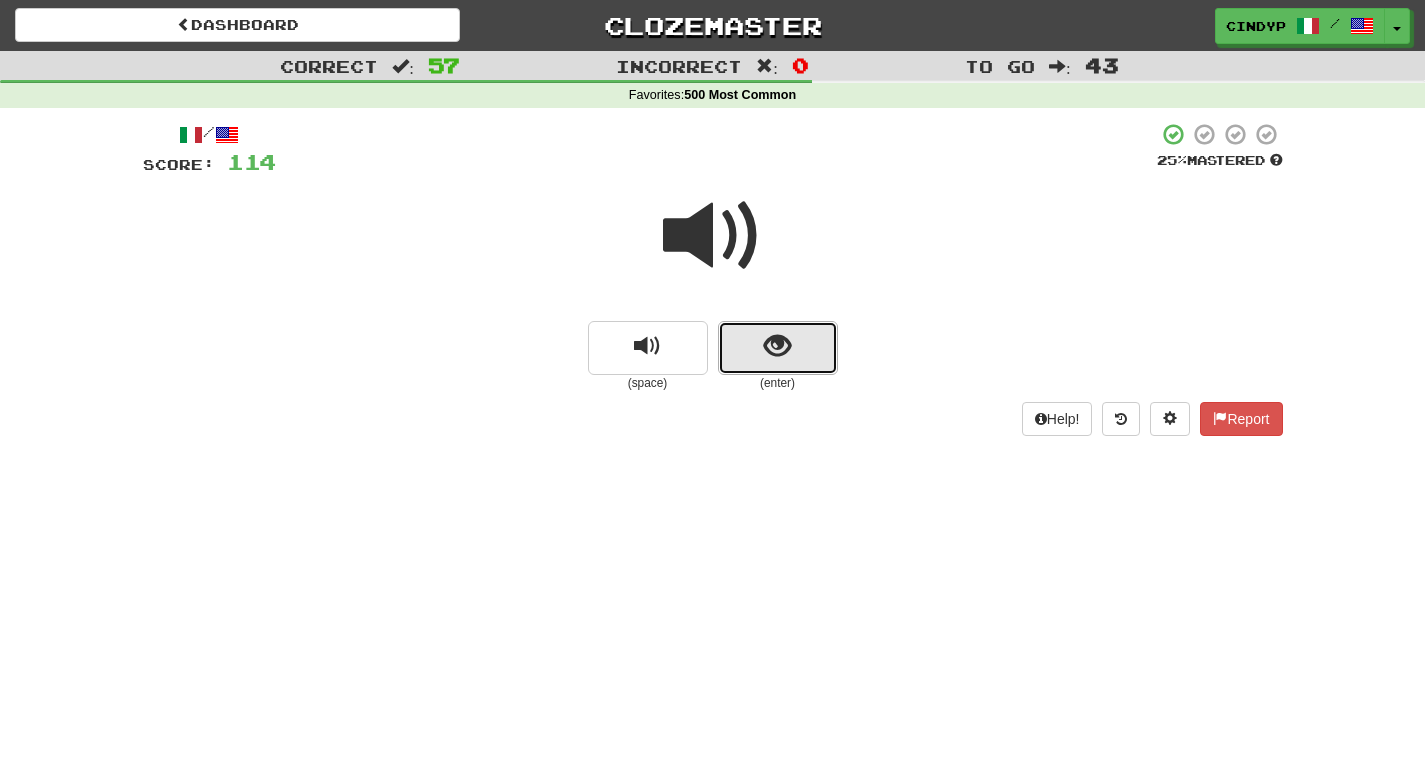 click at bounding box center (777, 346) 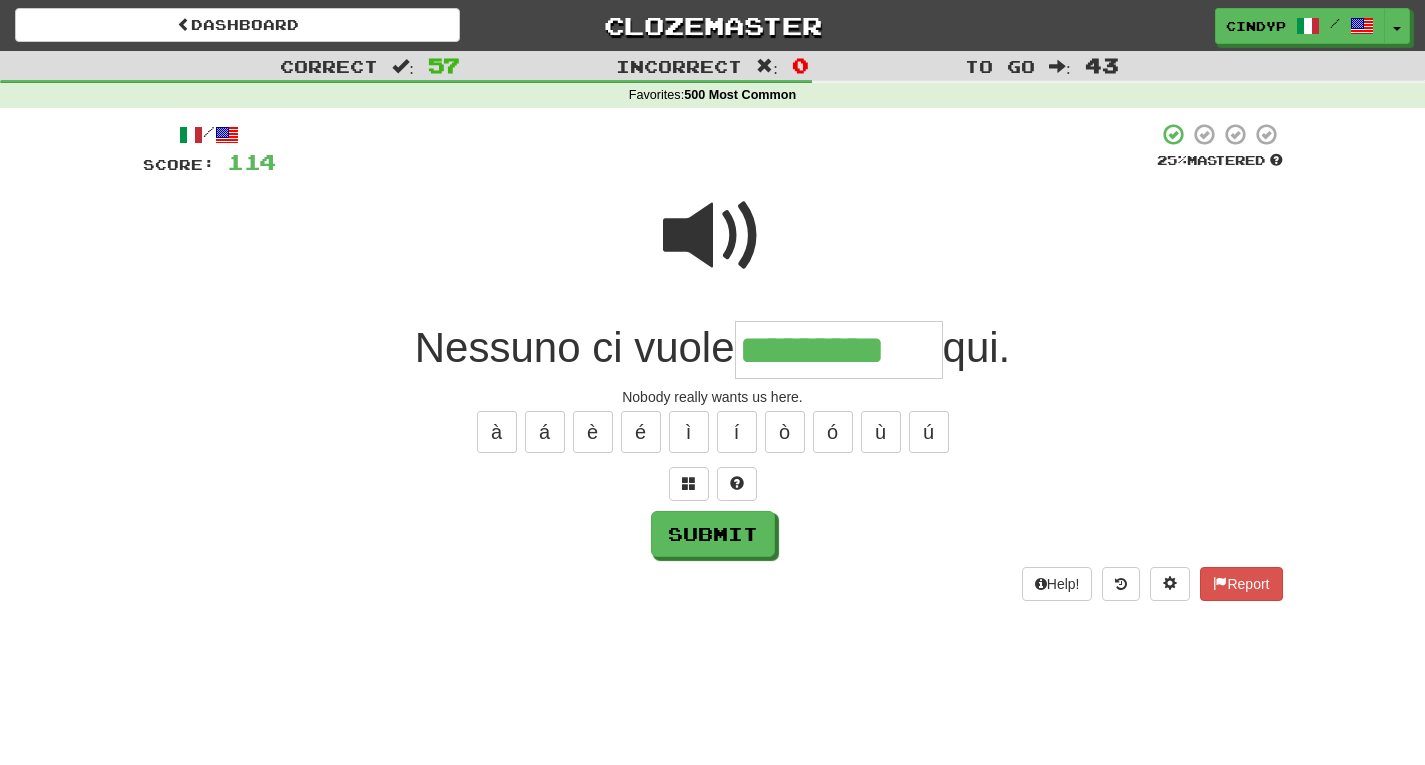 type on "*********" 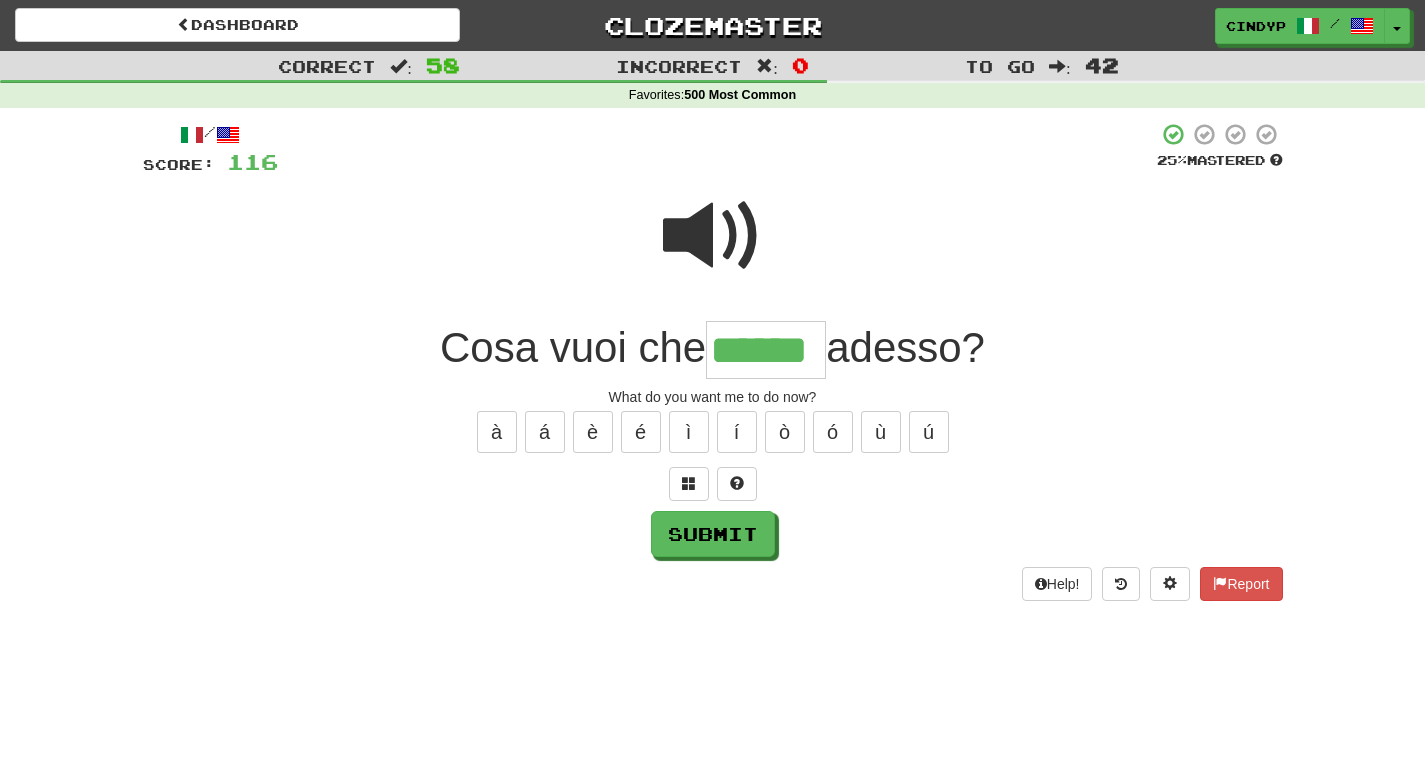 type on "******" 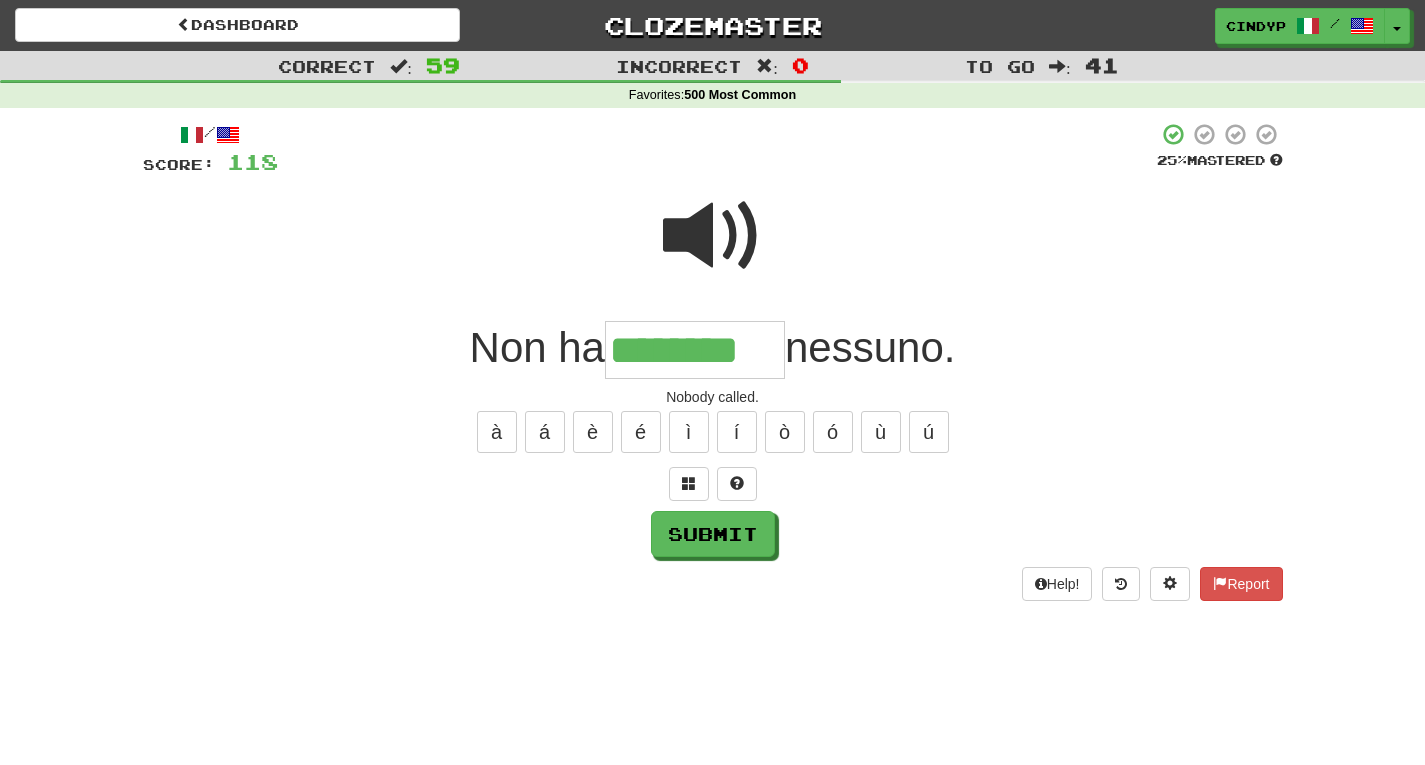 type on "********" 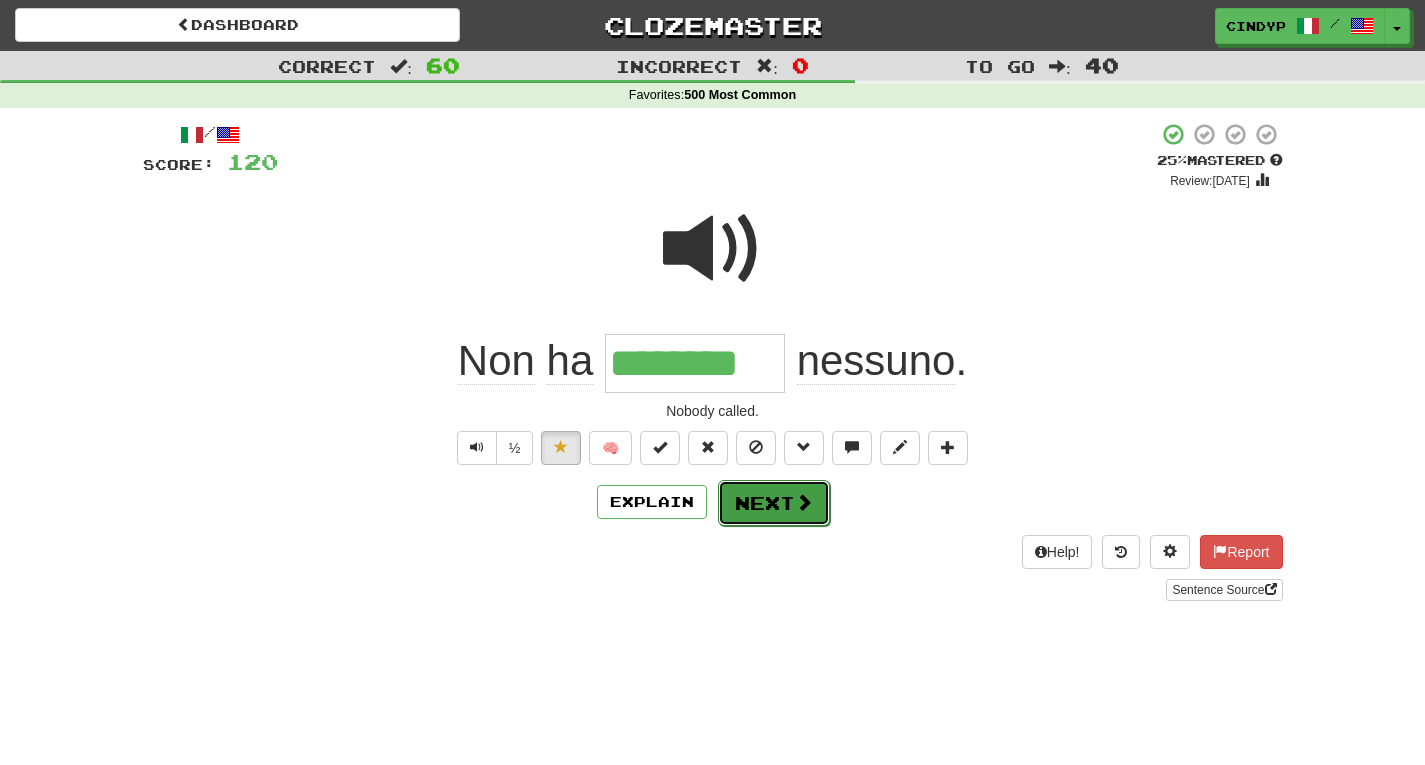 click on "Next" at bounding box center (774, 503) 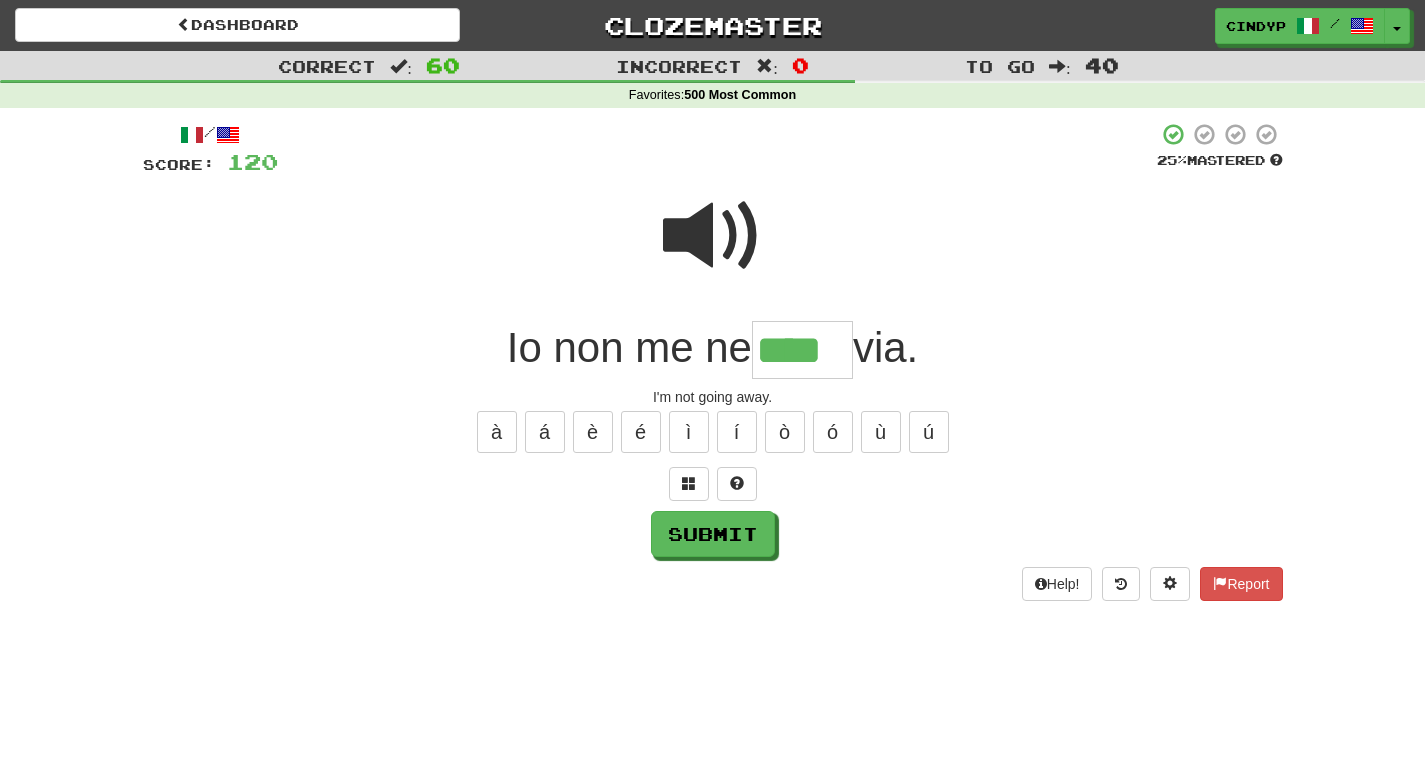 type on "****" 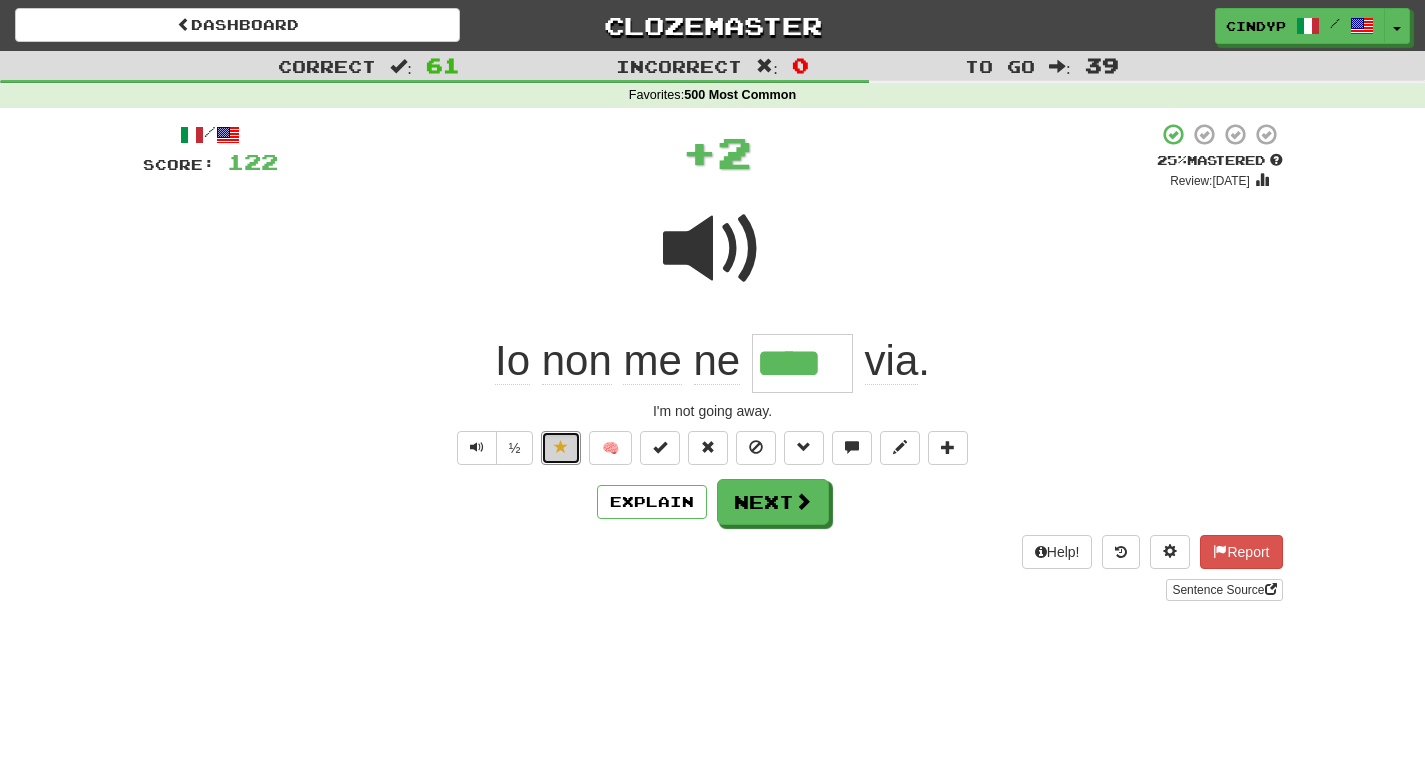 click at bounding box center (561, 447) 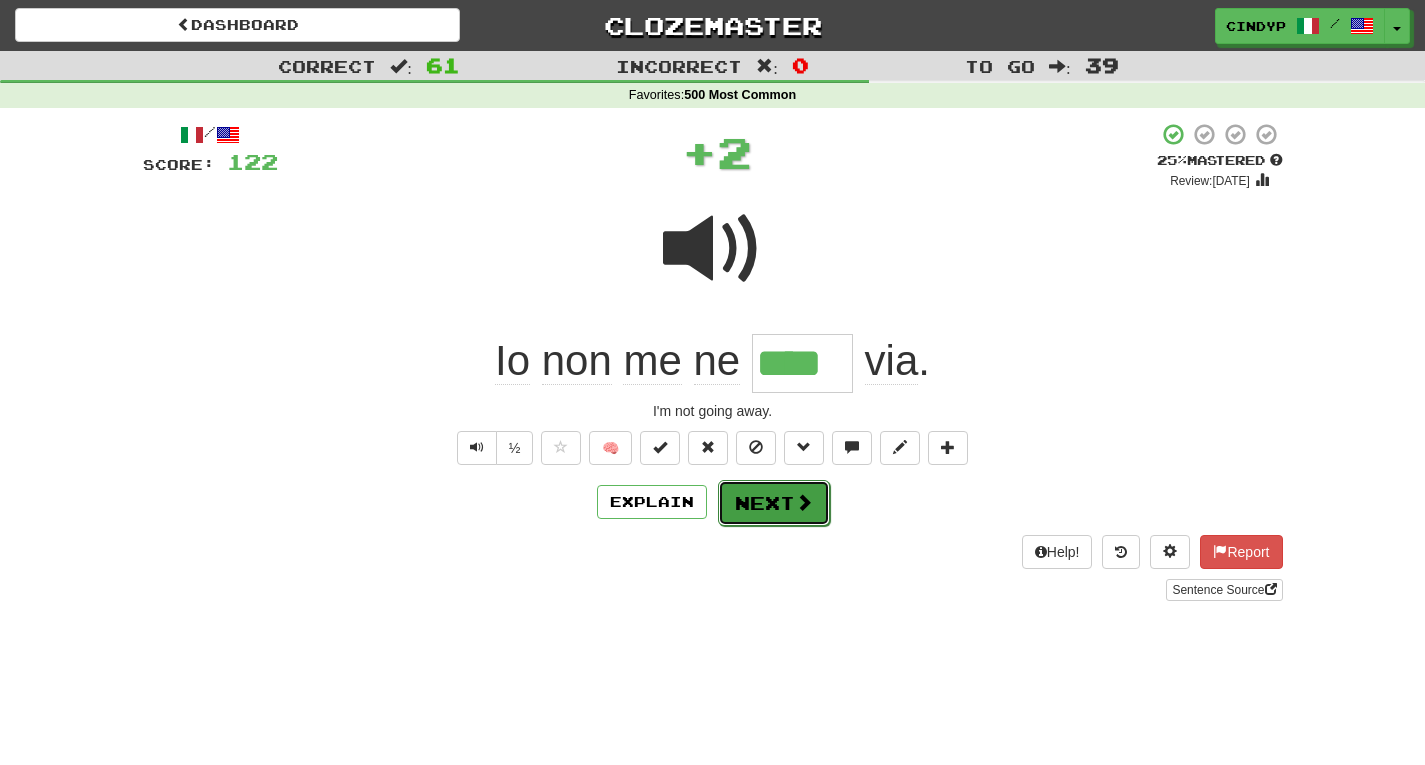 click on "Next" at bounding box center [774, 503] 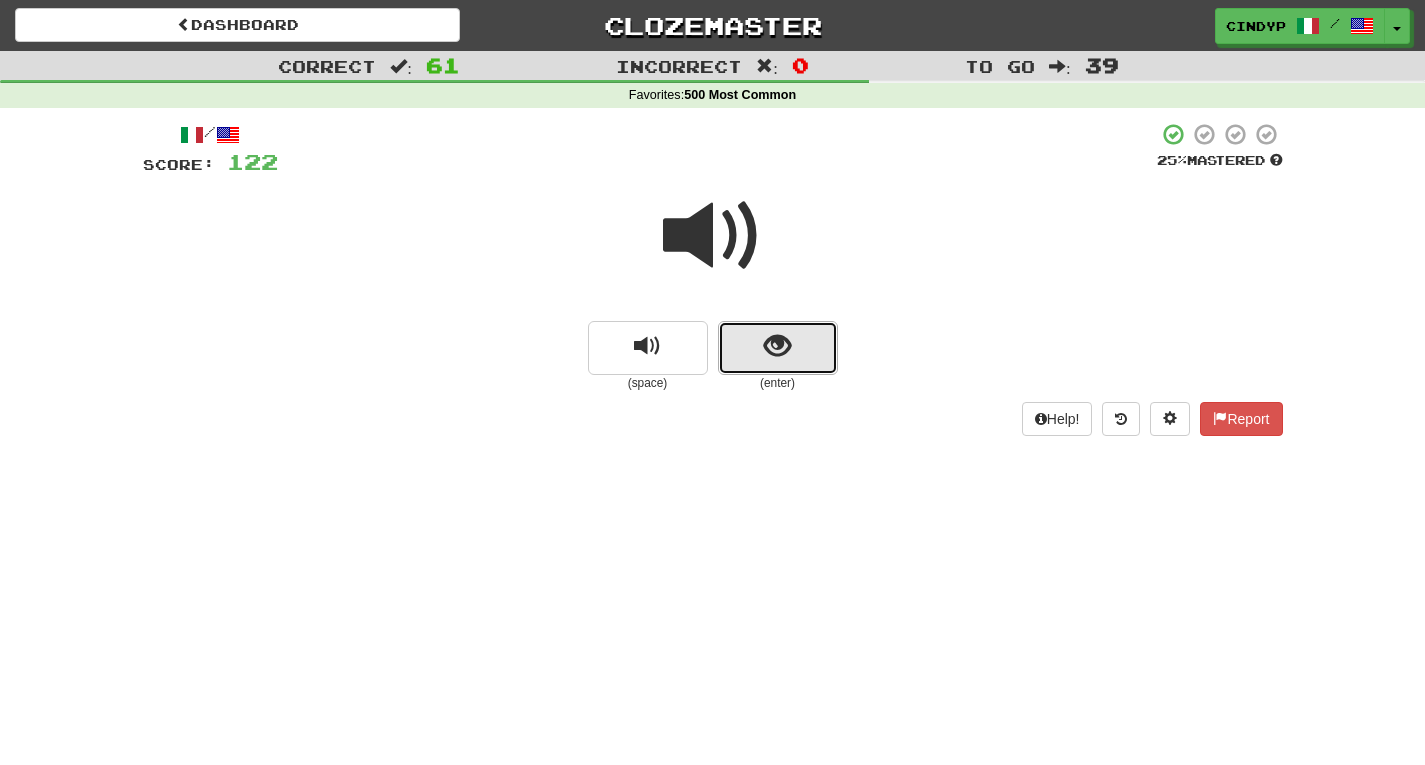 click at bounding box center [778, 348] 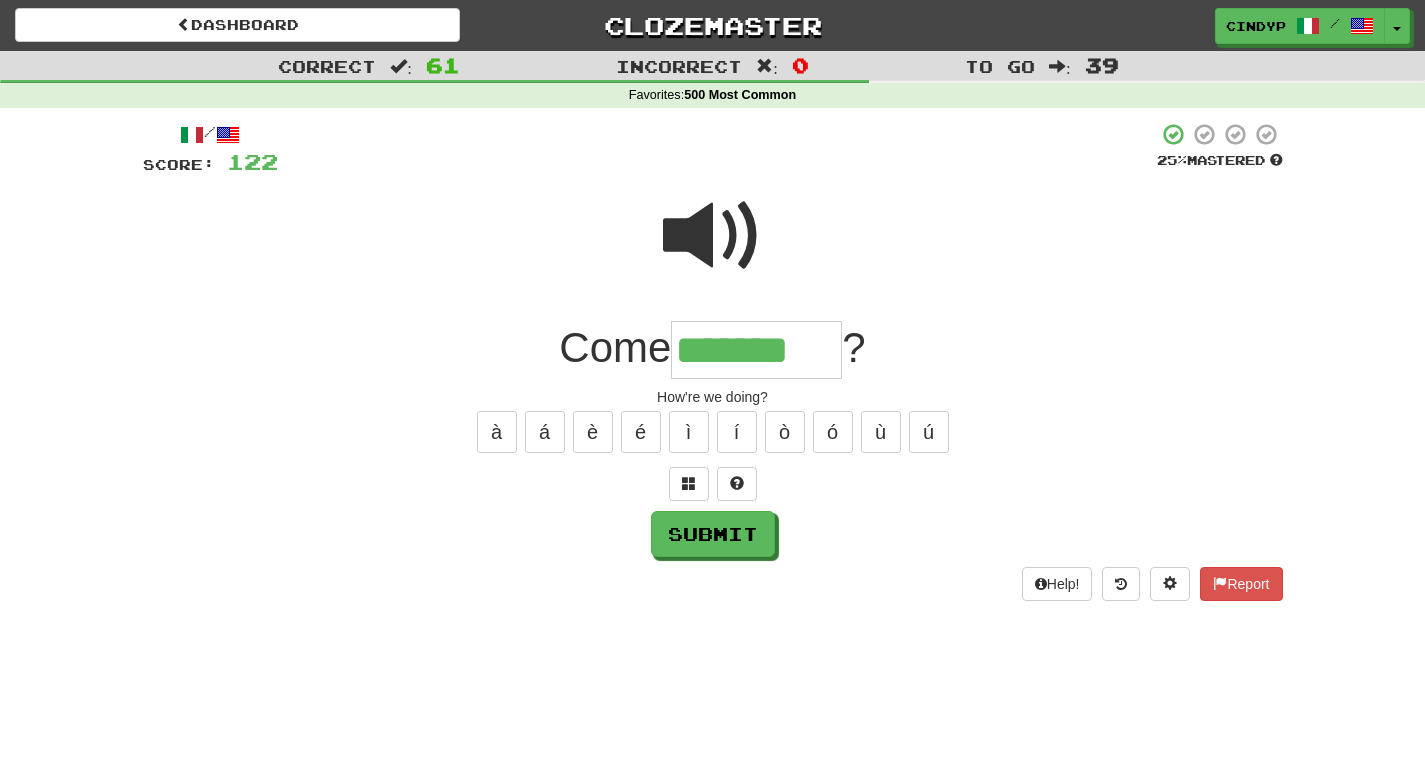 type on "*******" 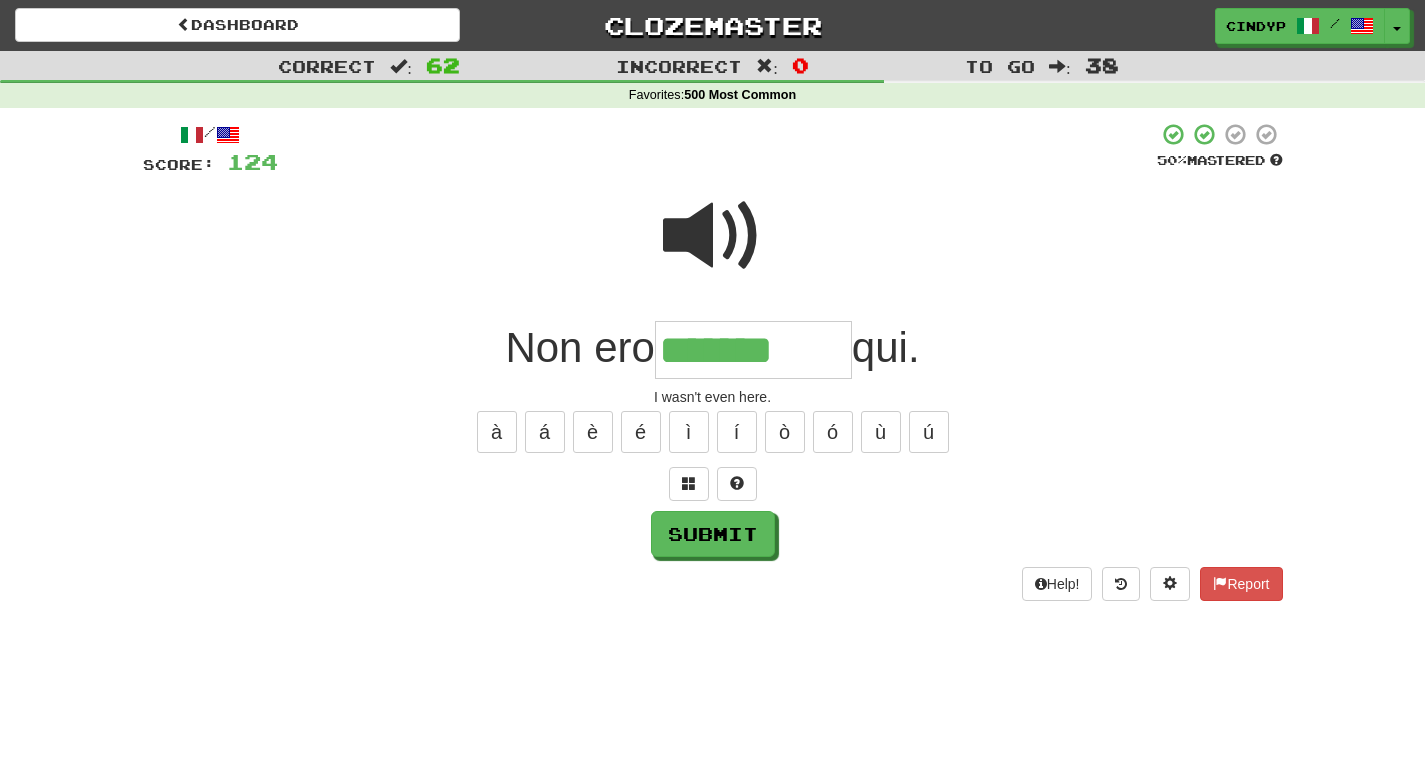 type on "*******" 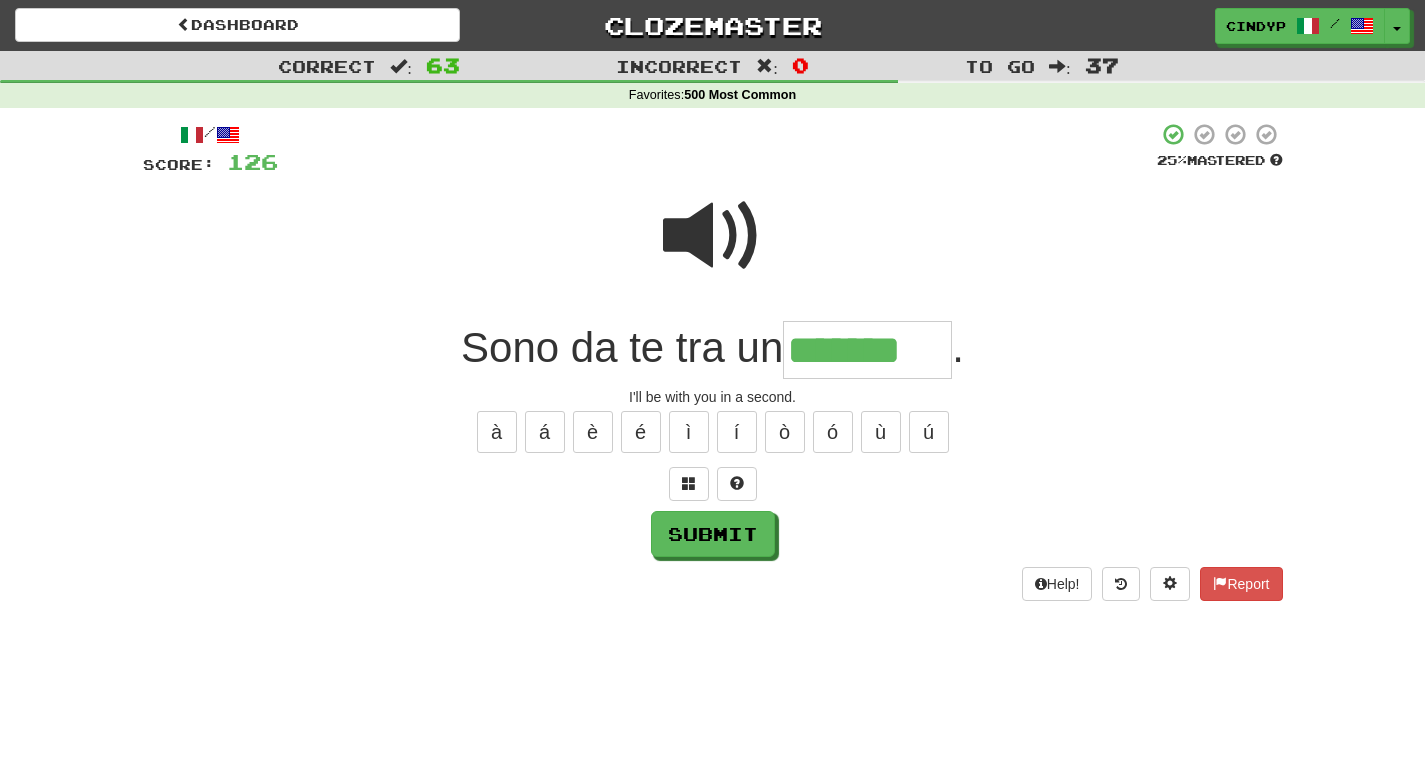 type on "*******" 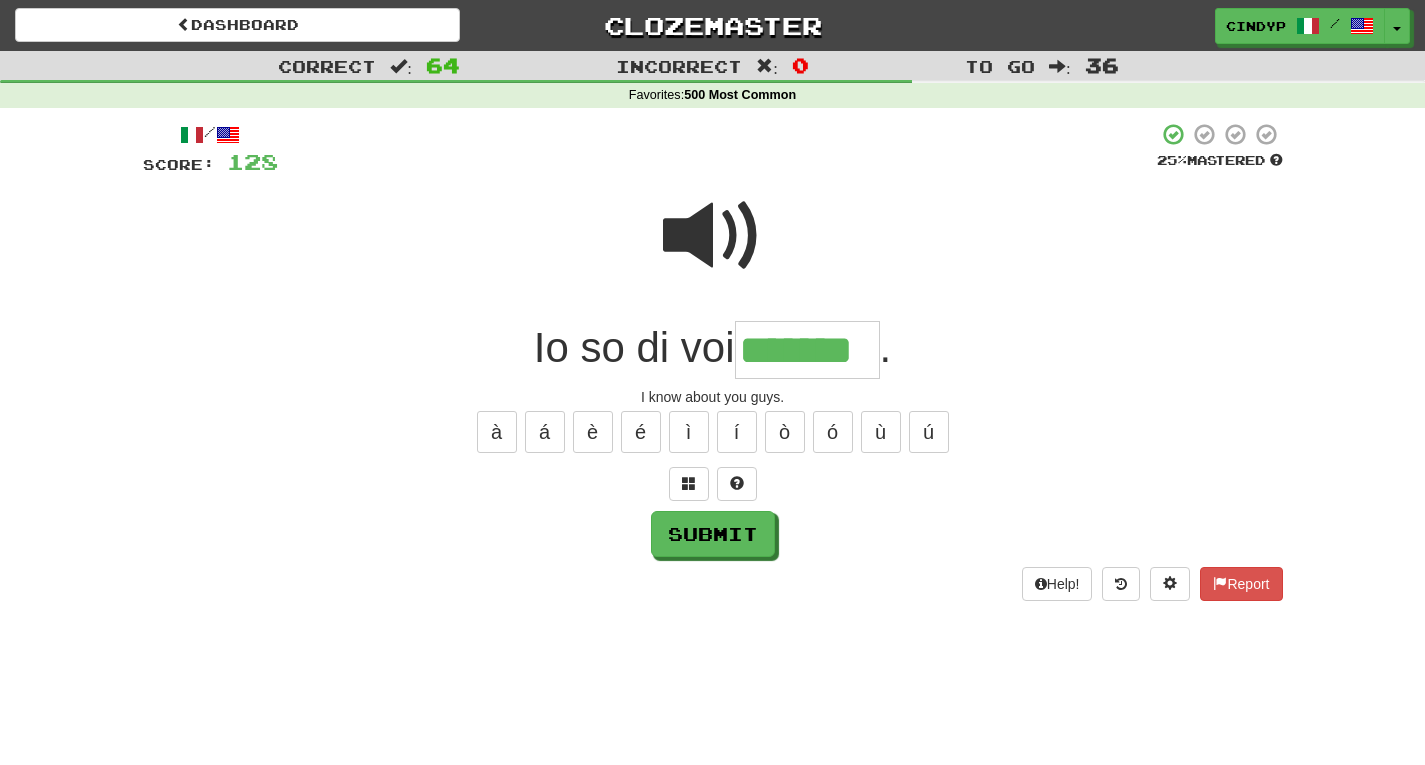 type on "*******" 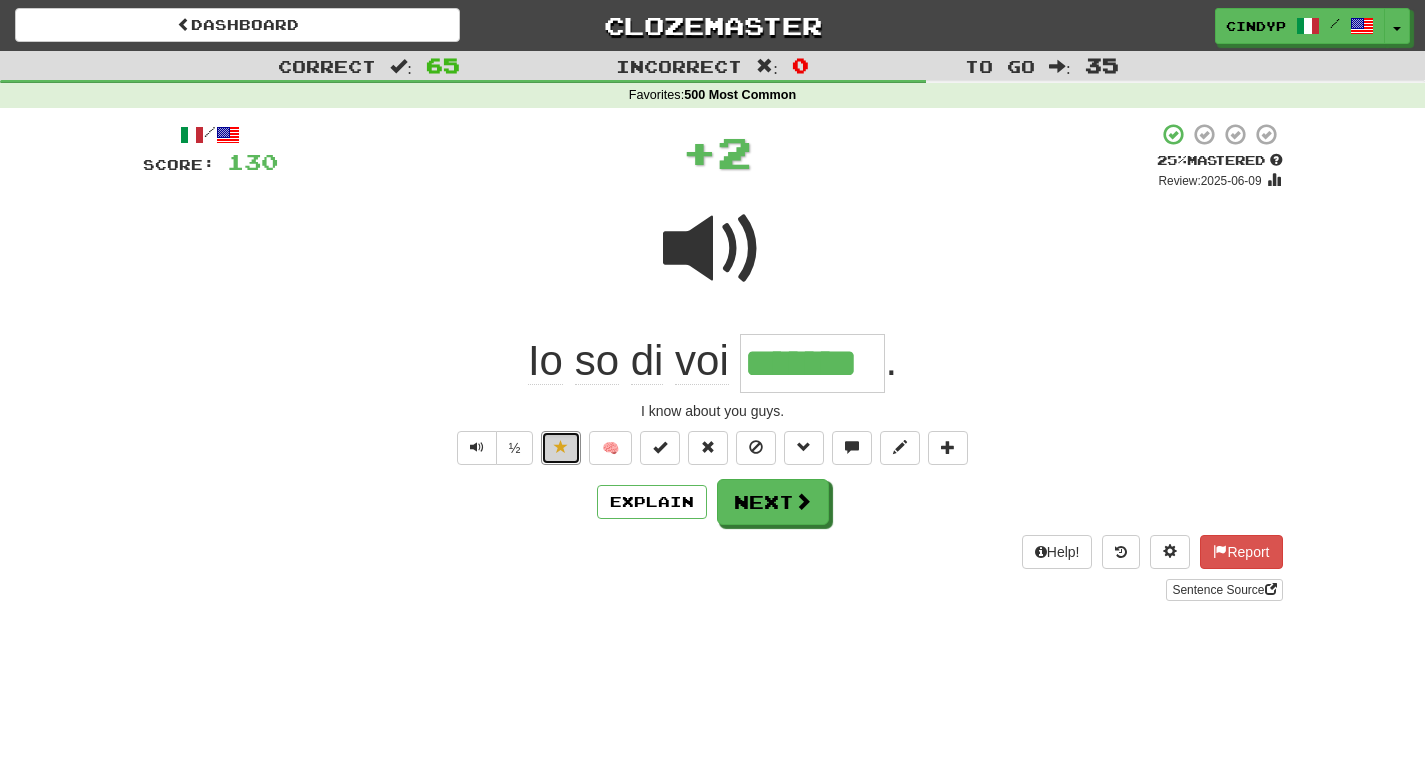 click at bounding box center (561, 448) 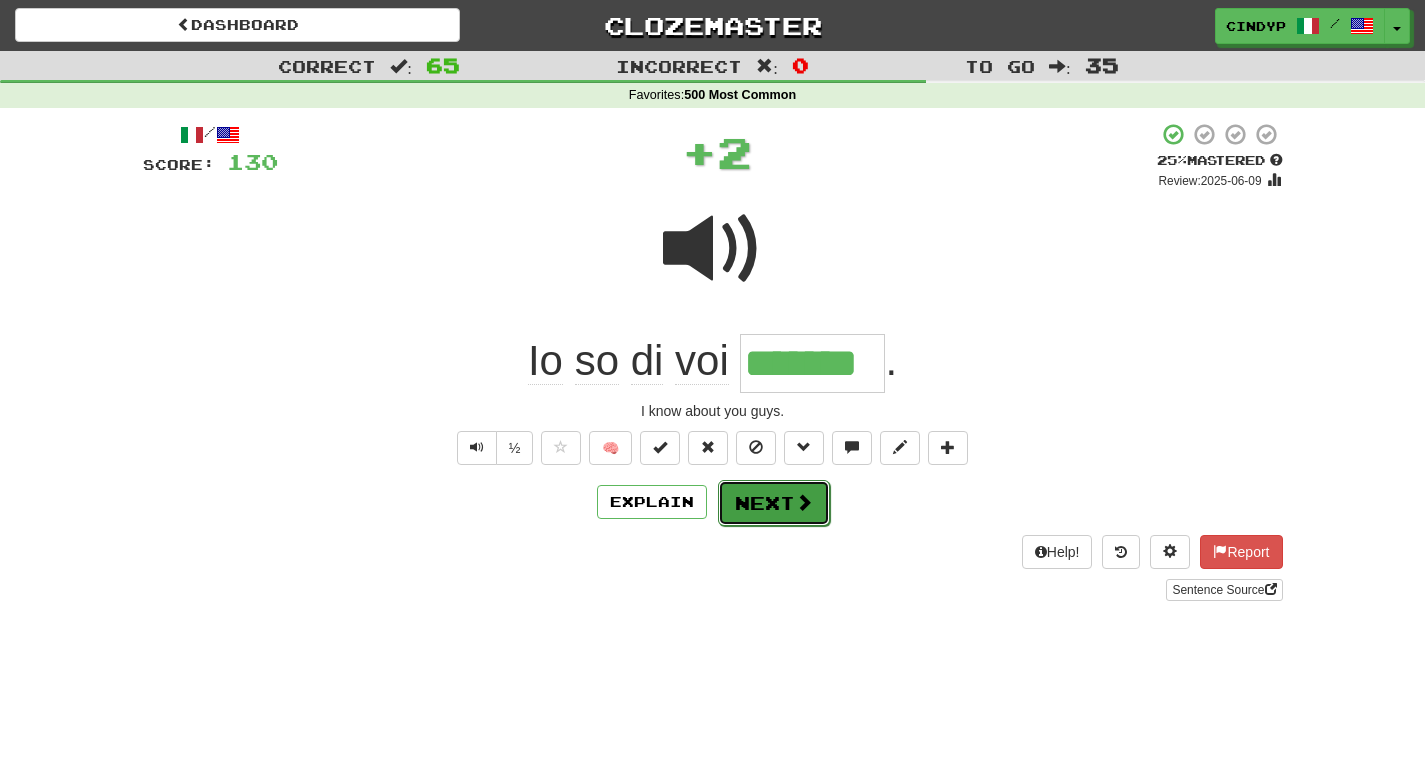 click on "Next" at bounding box center [774, 503] 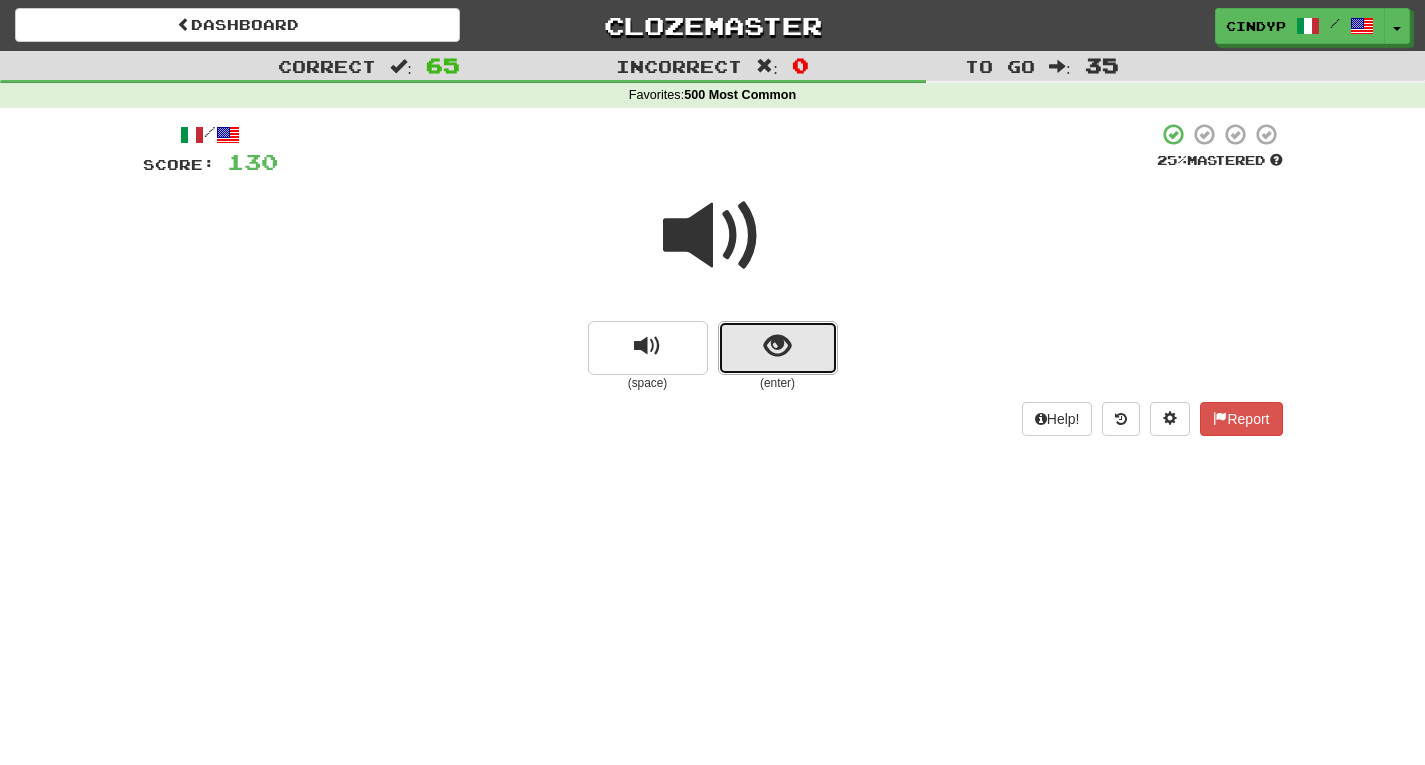 click at bounding box center (777, 346) 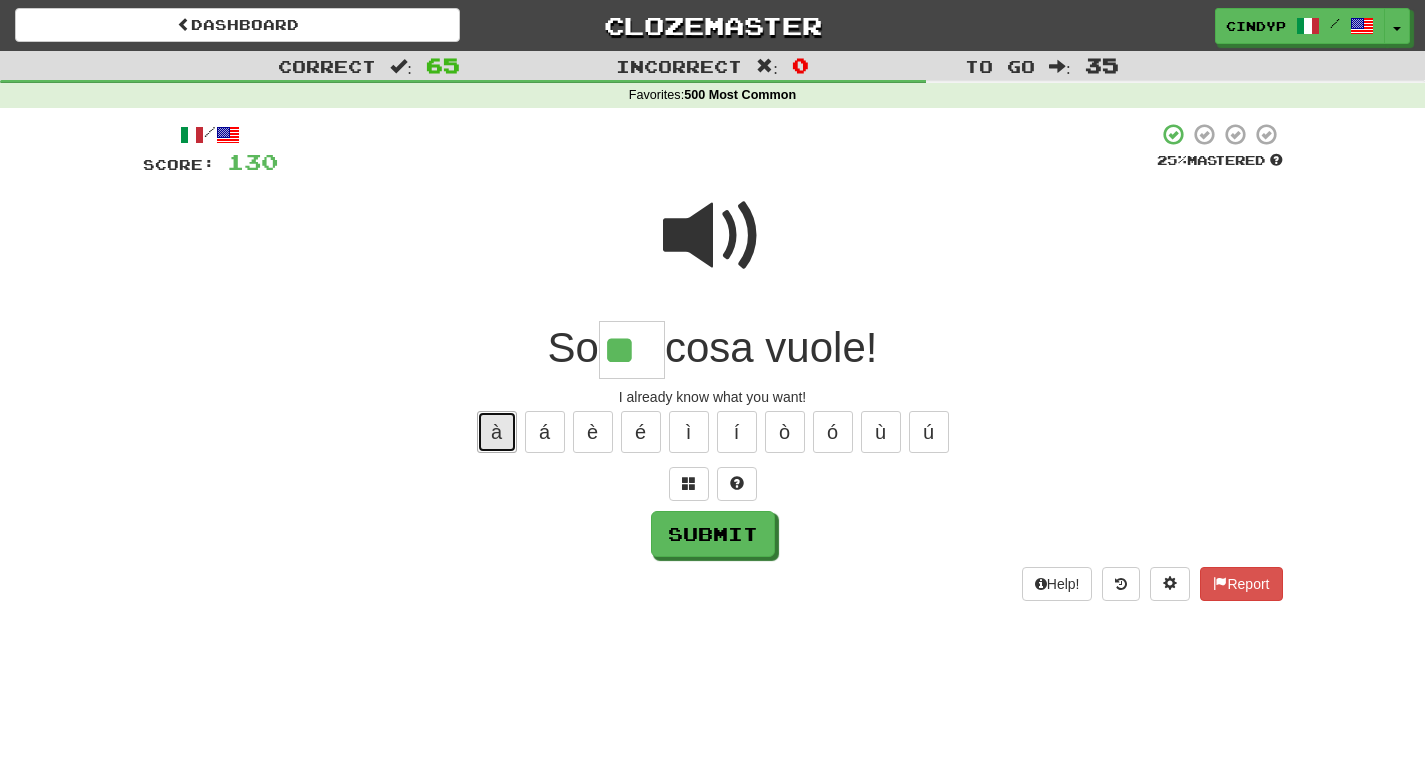 click on "à" at bounding box center (497, 432) 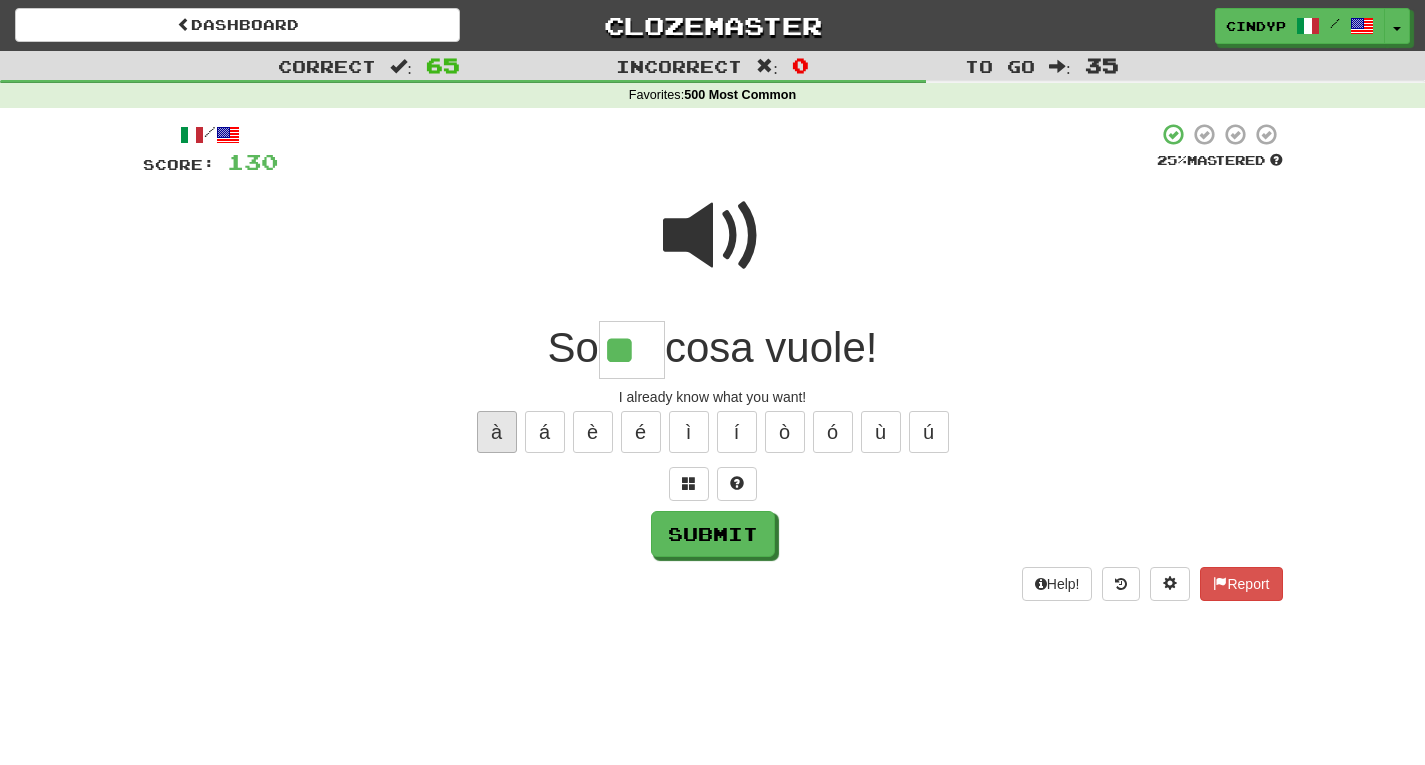 type on "***" 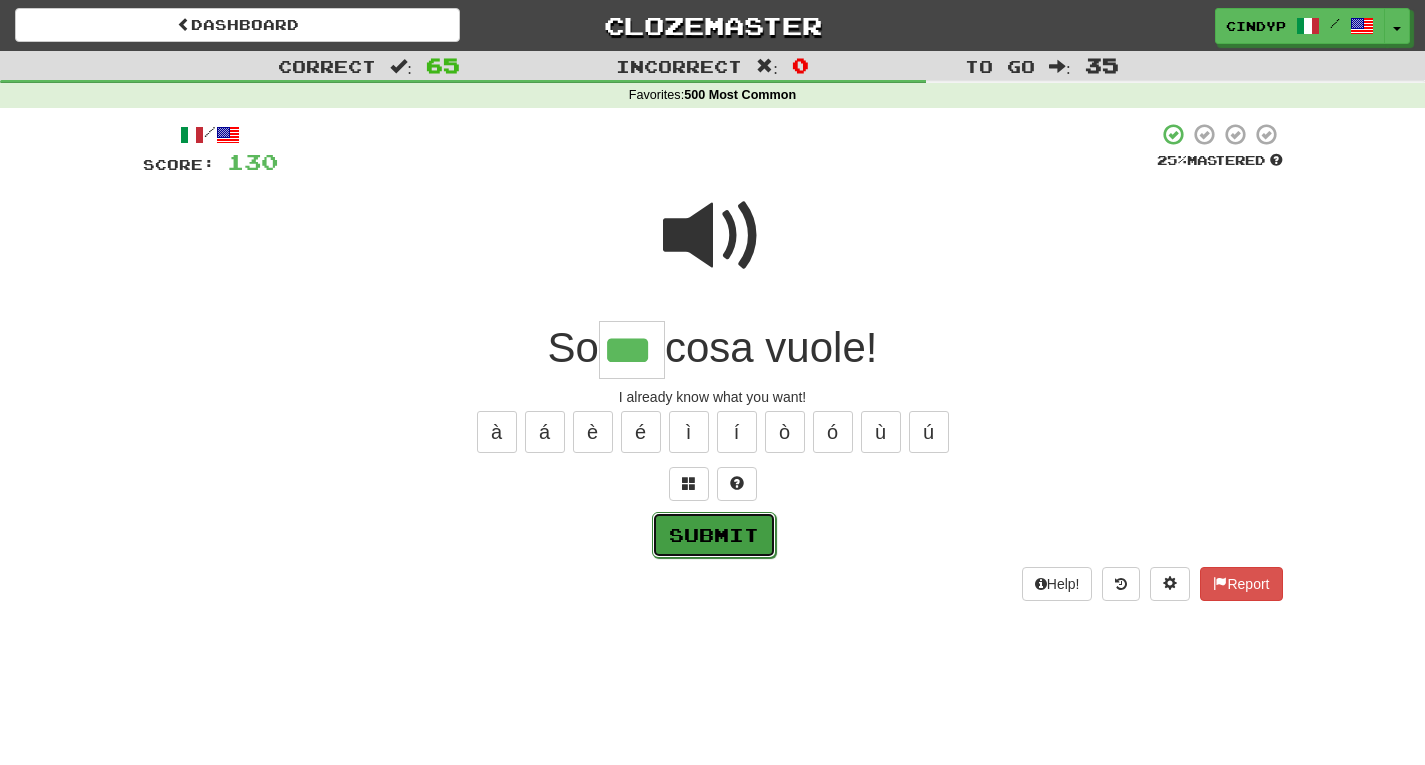 click on "Submit" at bounding box center (714, 535) 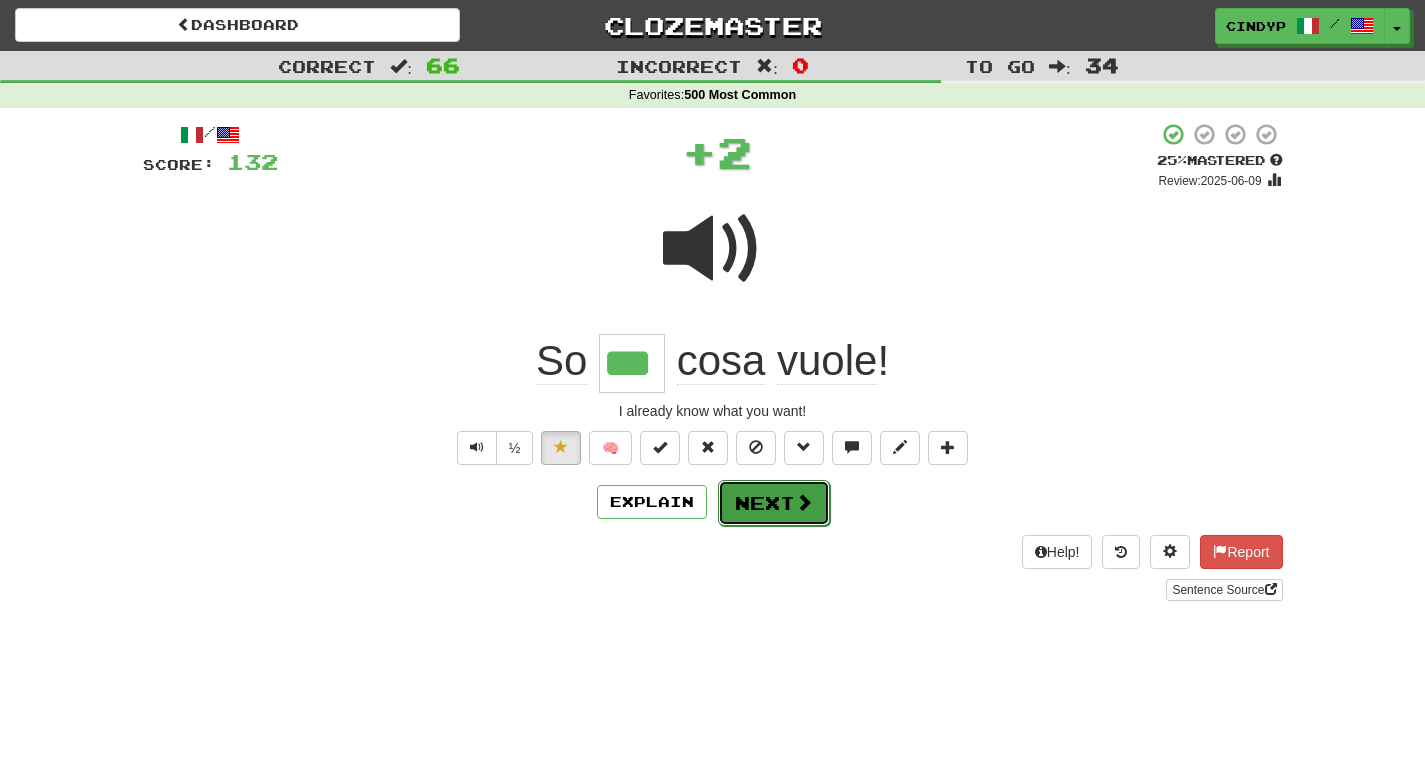 click on "Next" at bounding box center (774, 503) 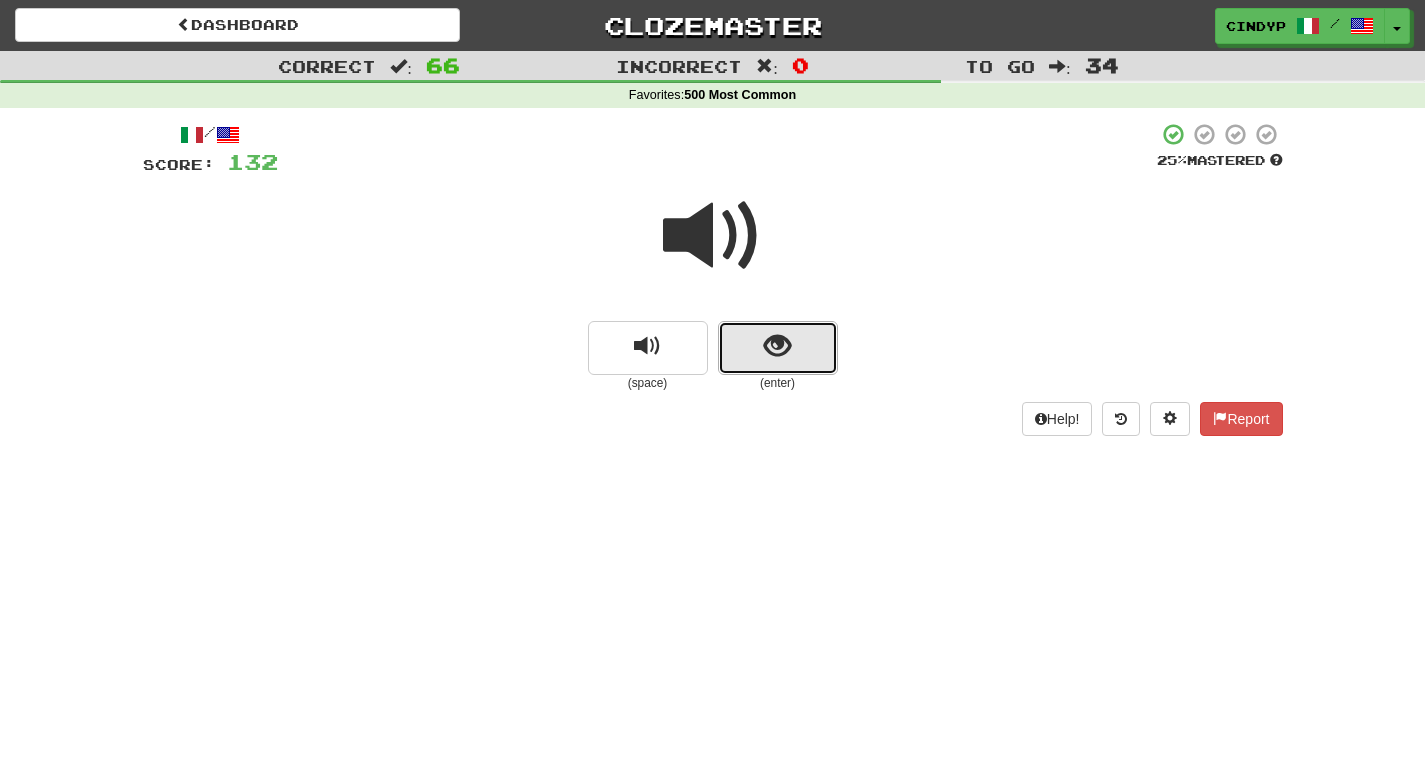 click at bounding box center [778, 348] 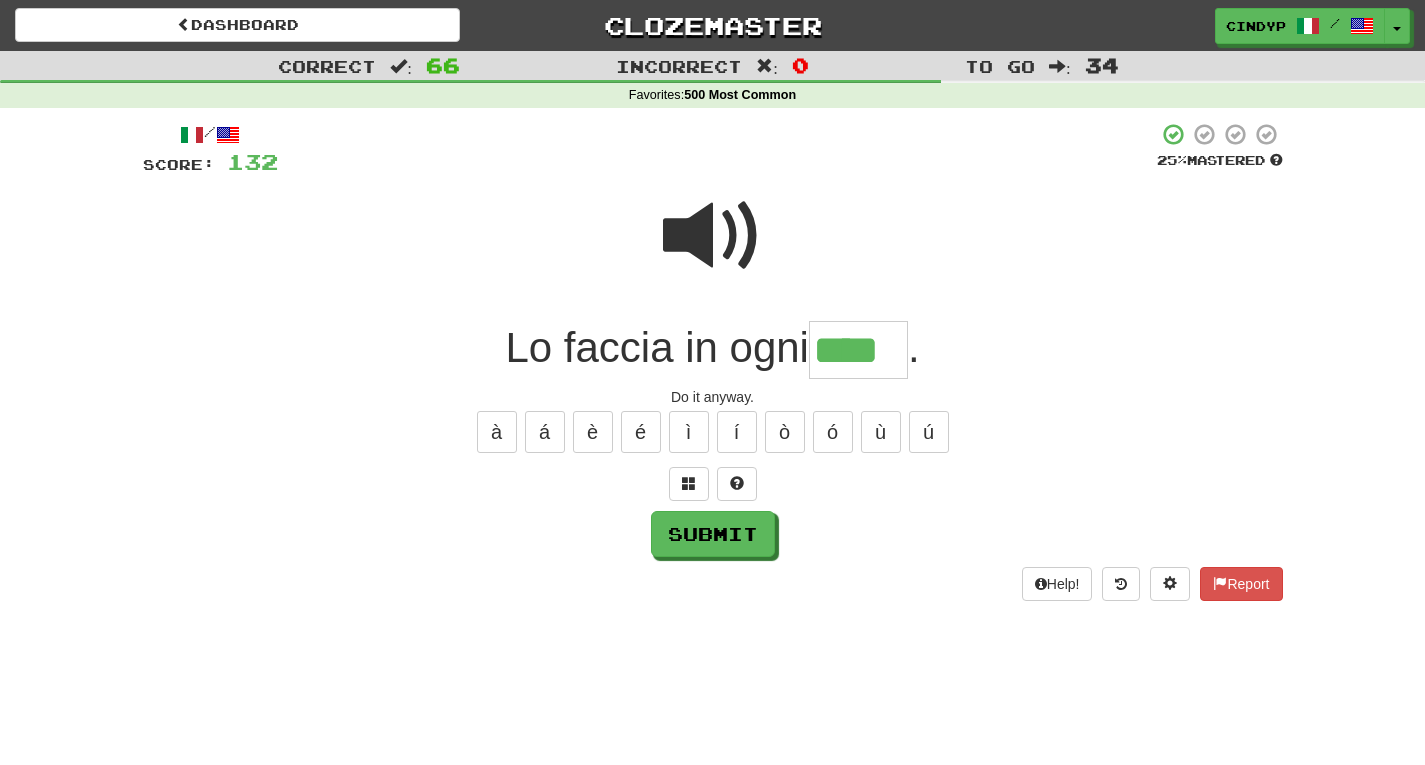 type on "****" 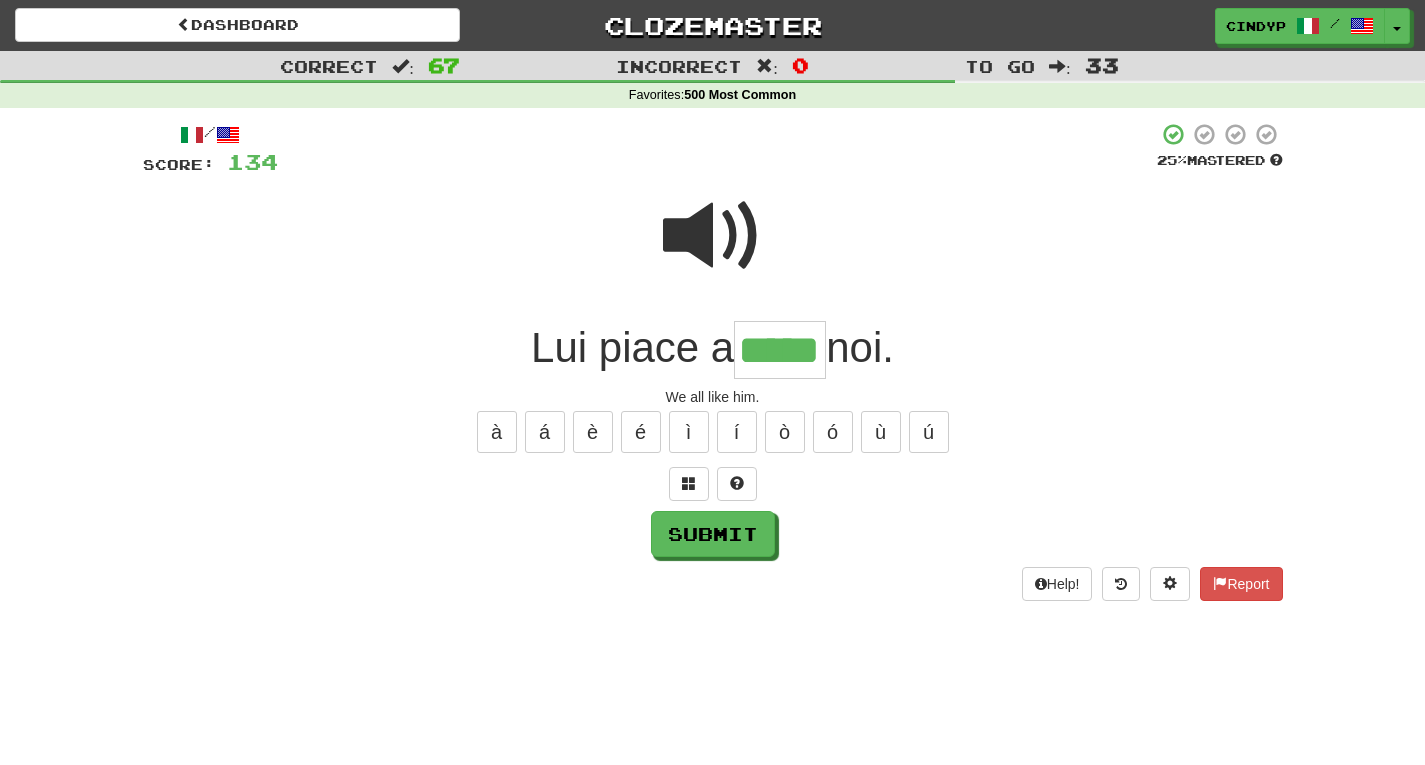 type on "*****" 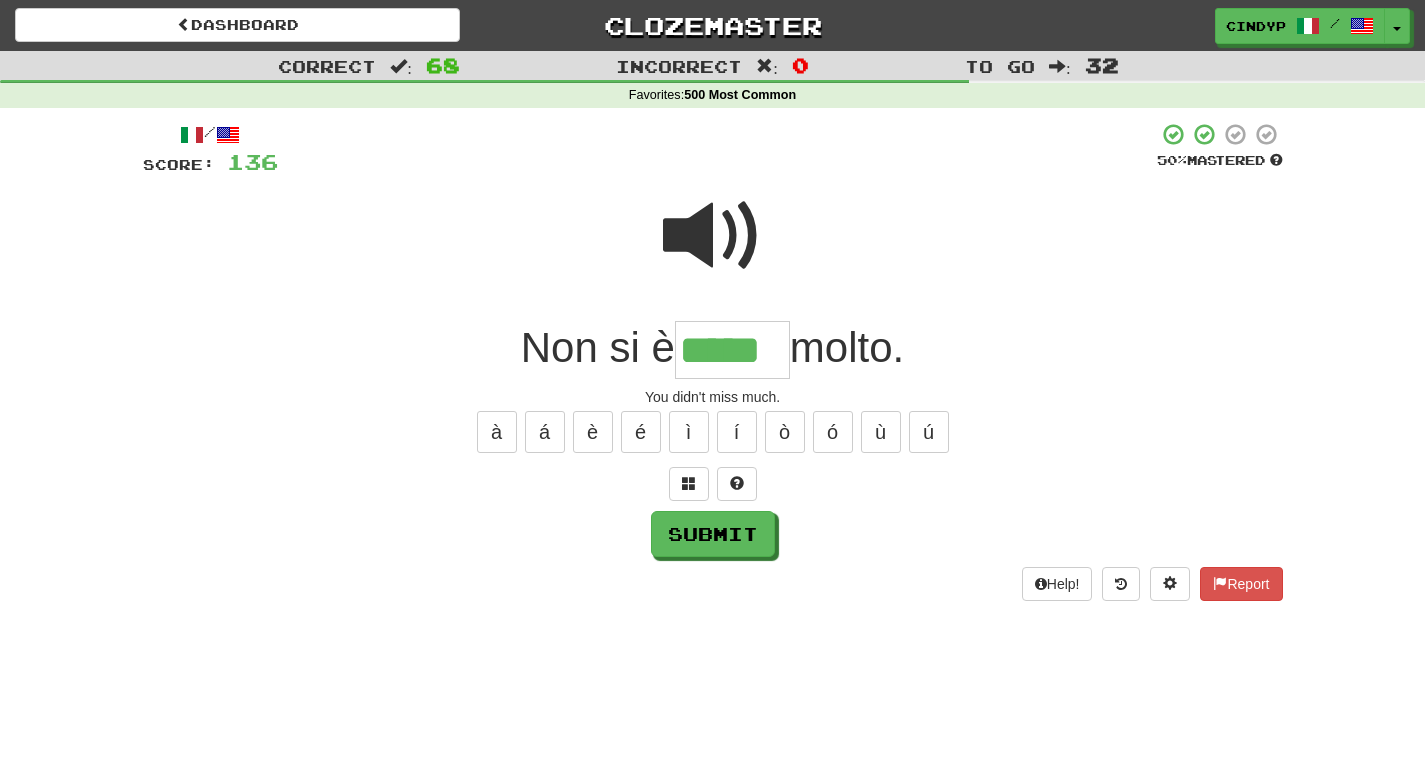 type on "*****" 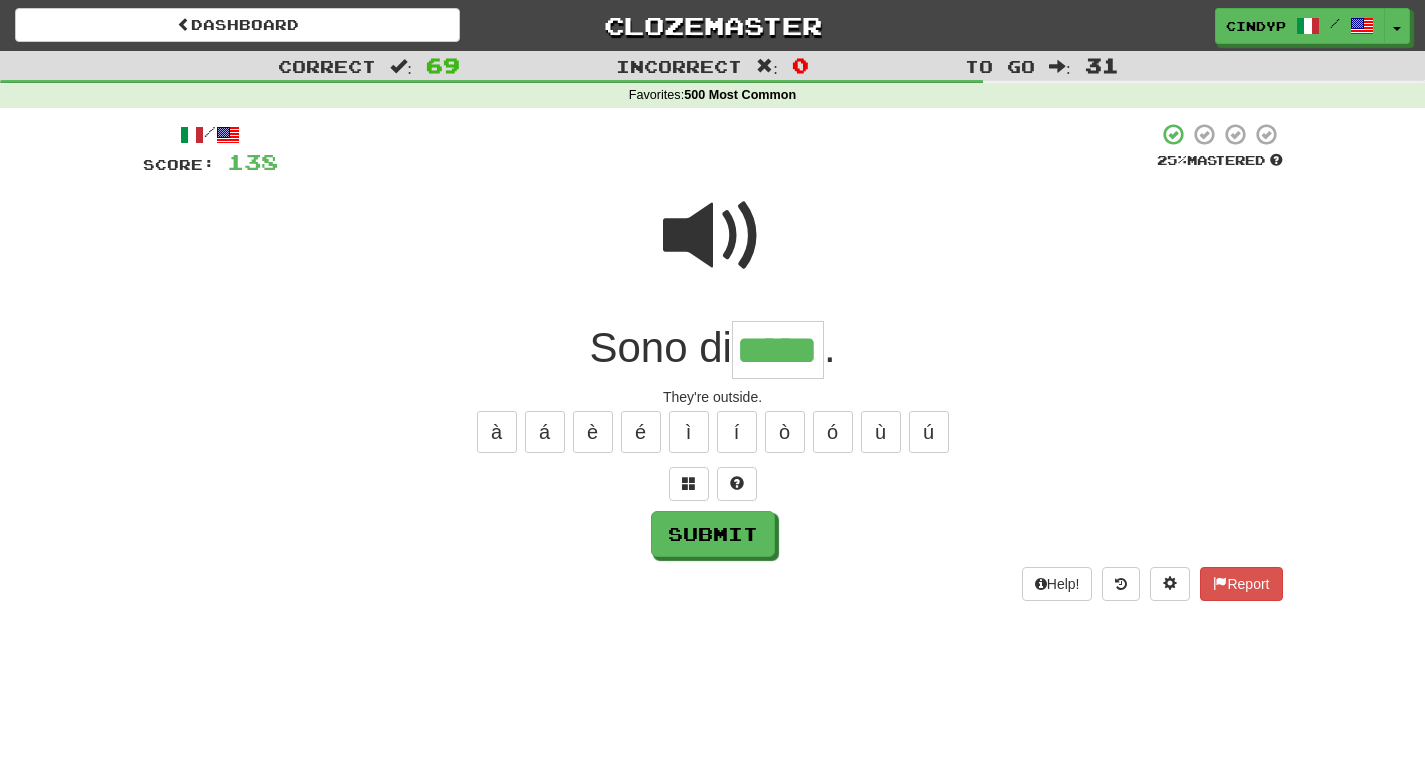 type on "*****" 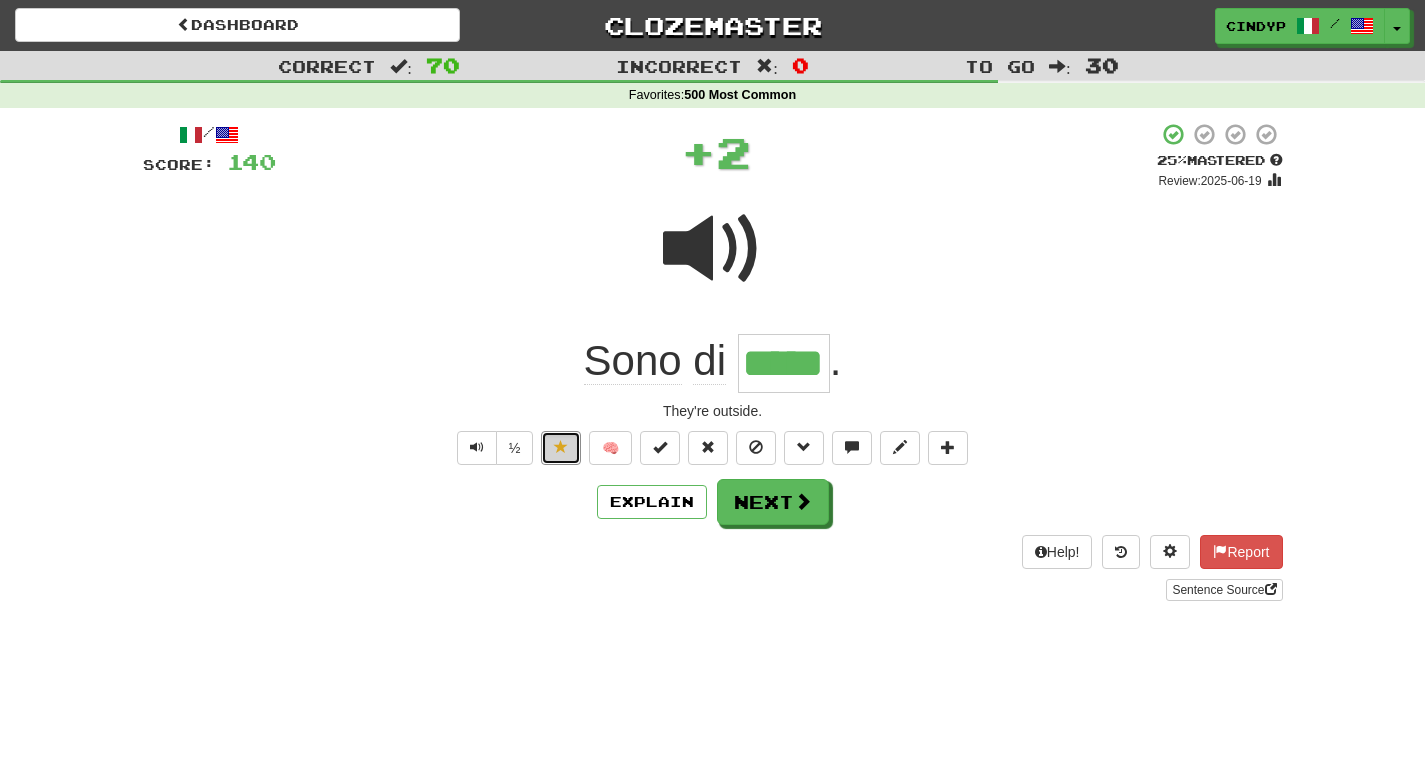 click at bounding box center [561, 448] 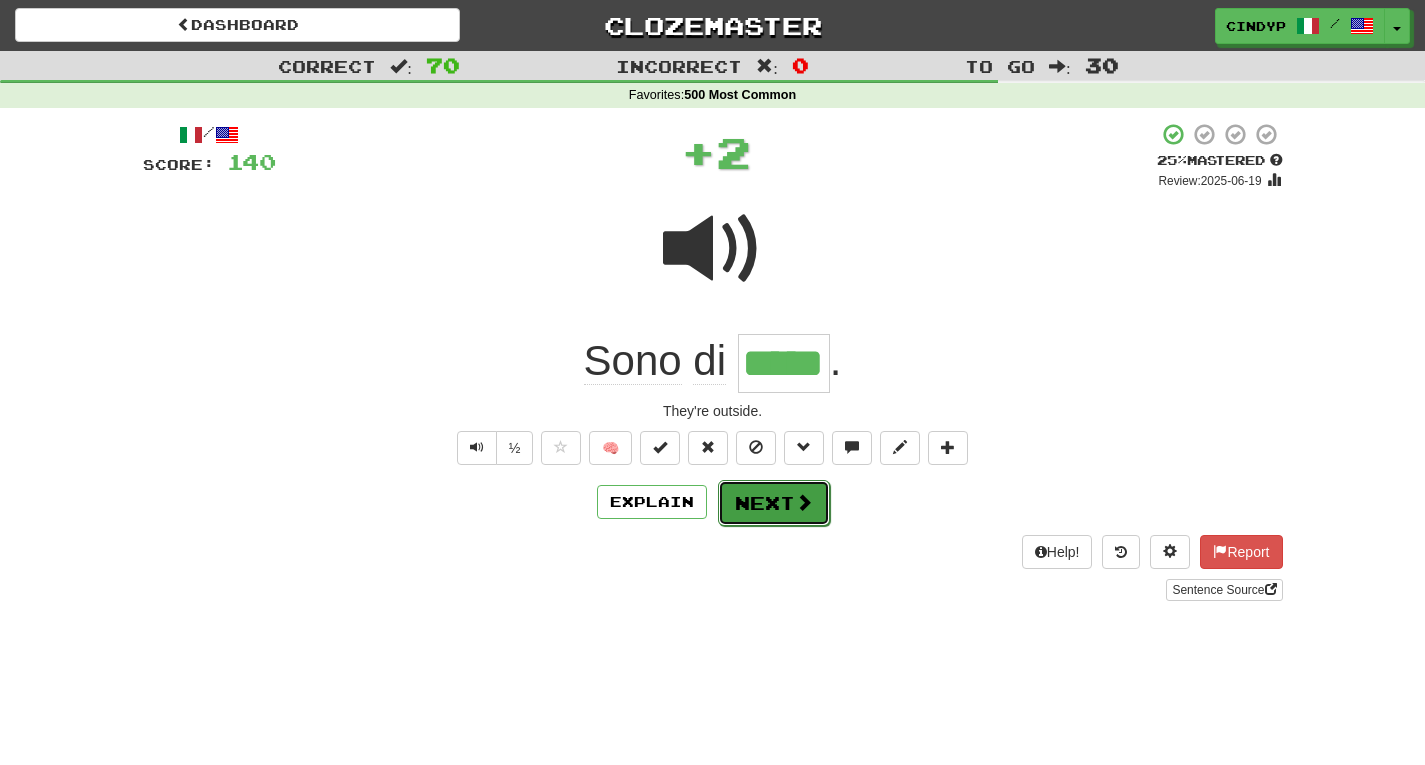 click on "Next" at bounding box center (774, 503) 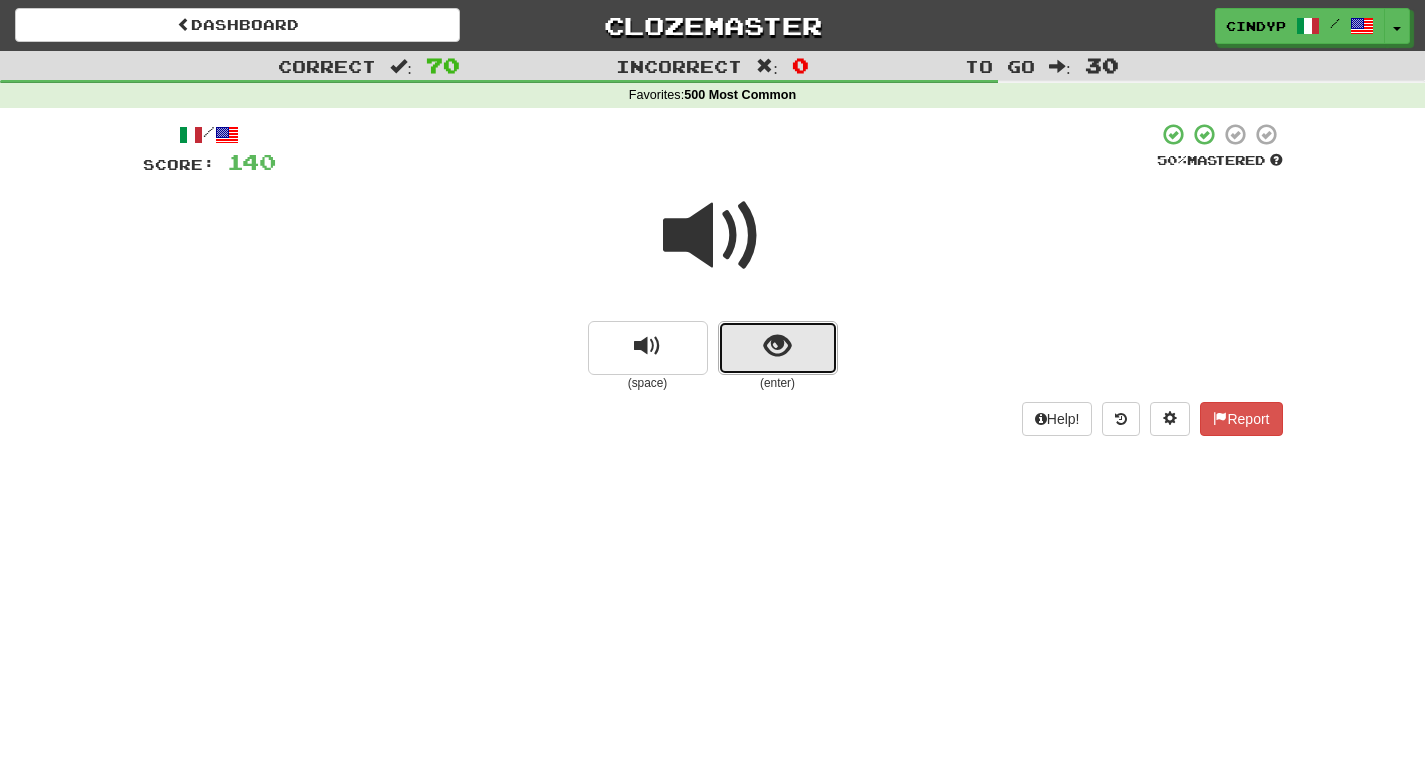 click at bounding box center (777, 346) 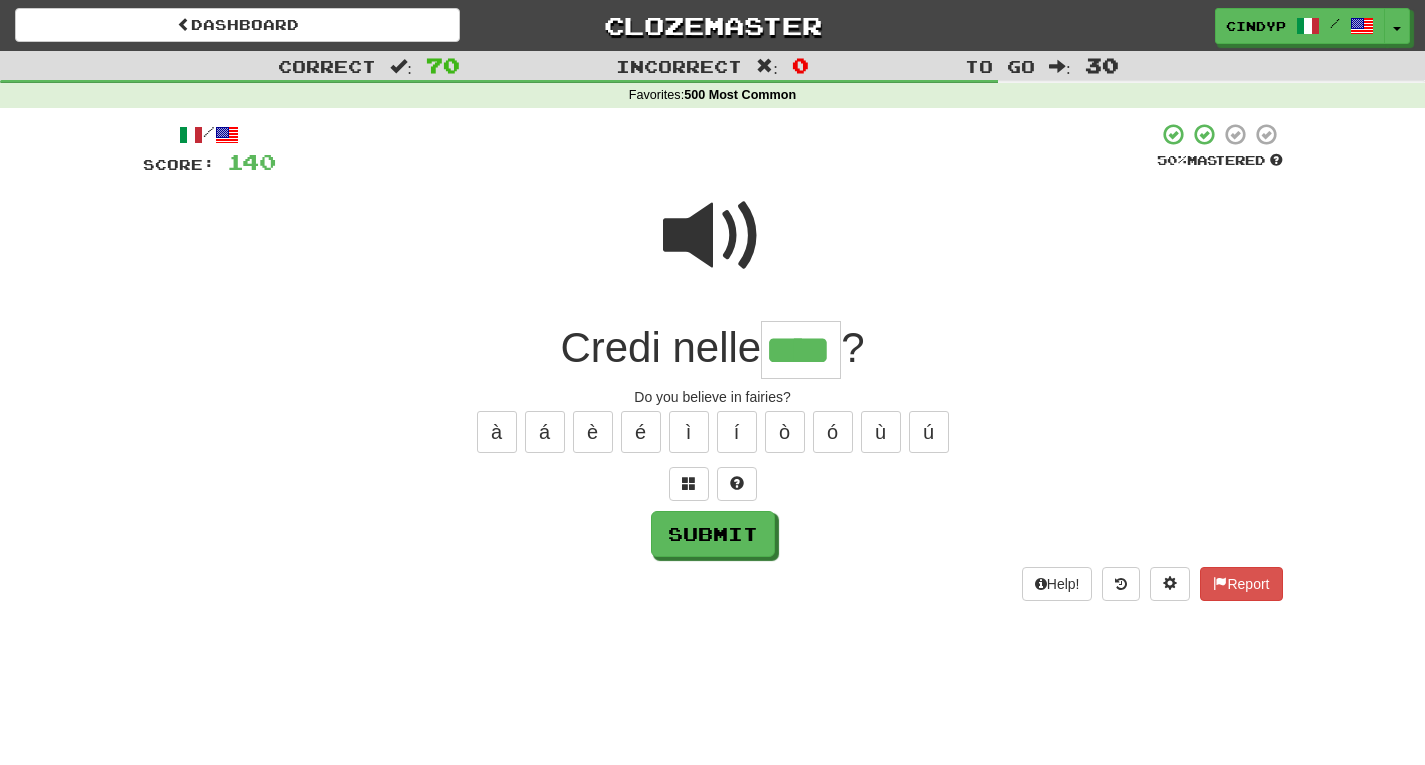 type on "****" 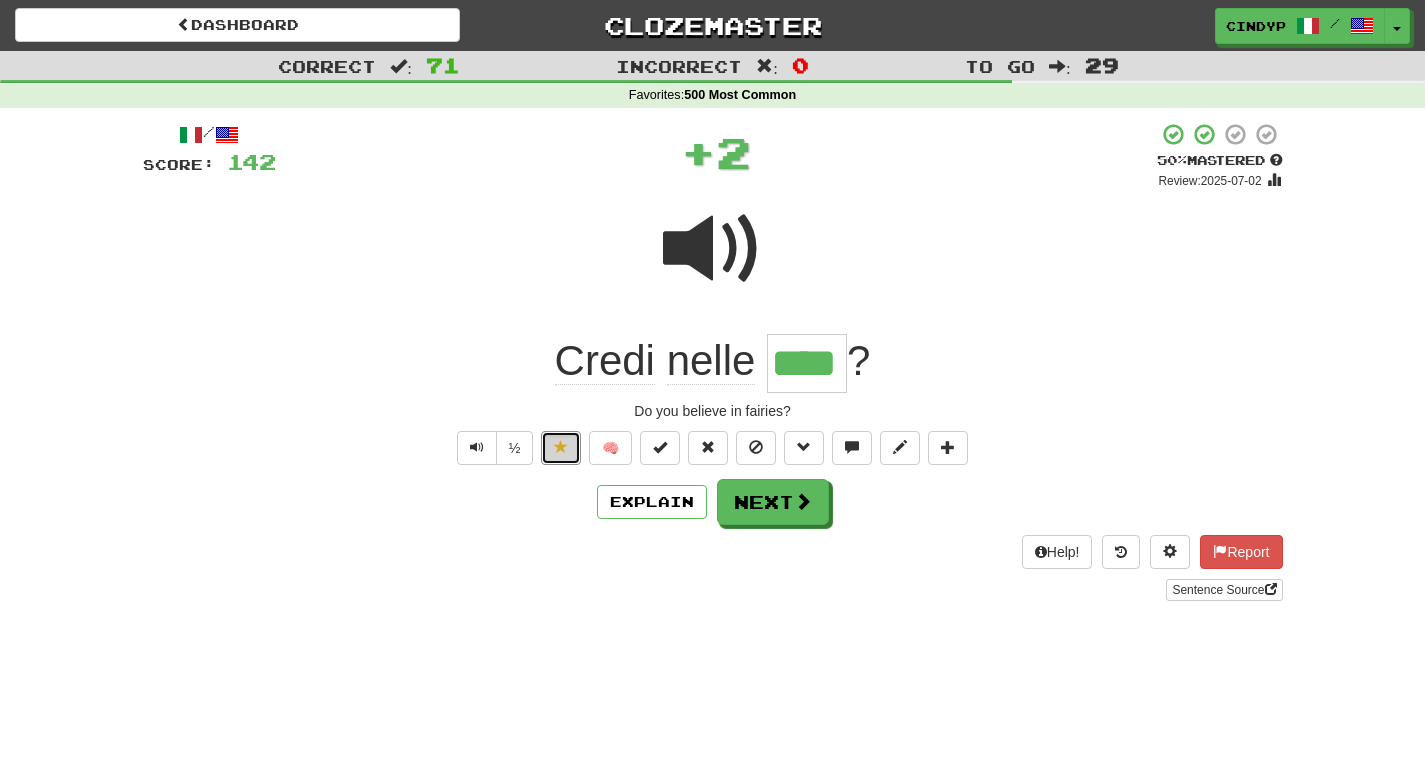 click at bounding box center (561, 448) 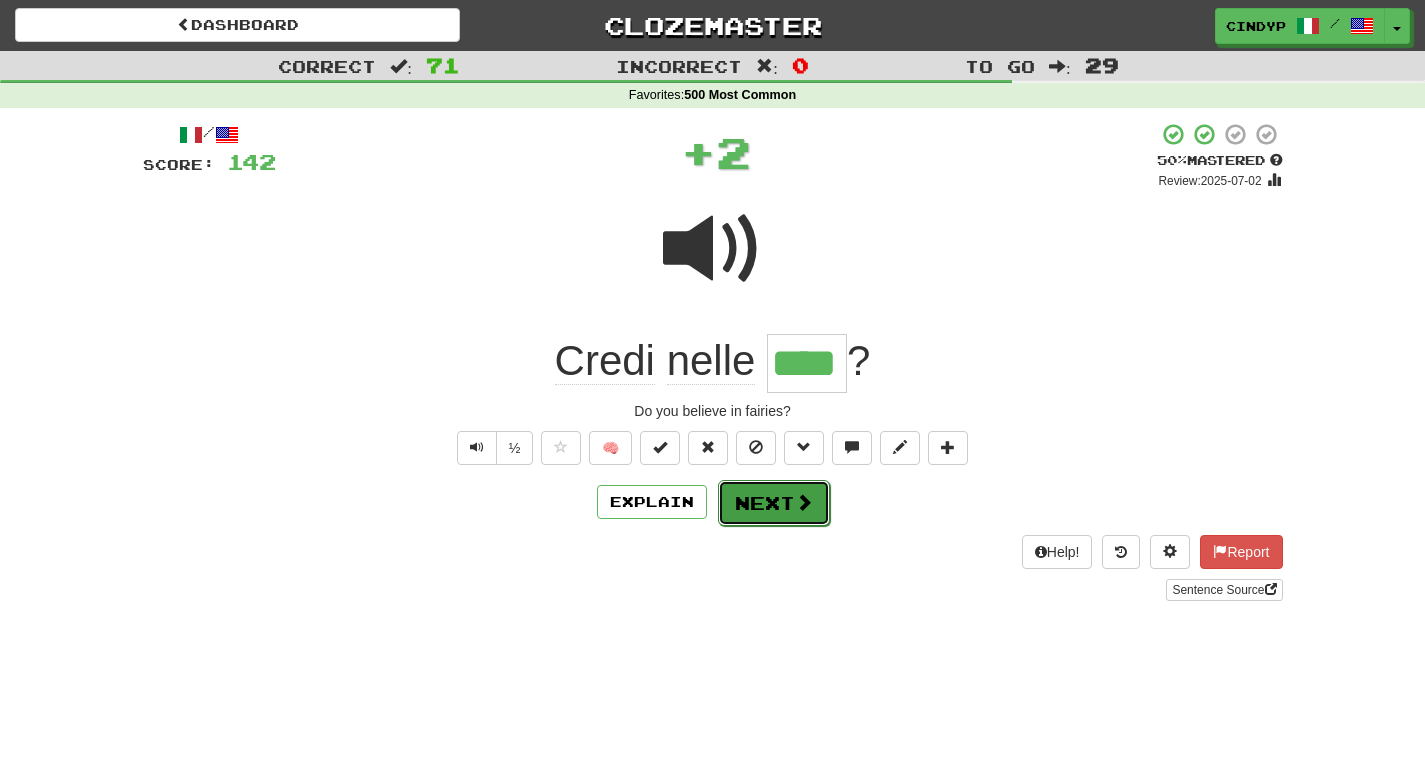 click on "Next" at bounding box center [774, 503] 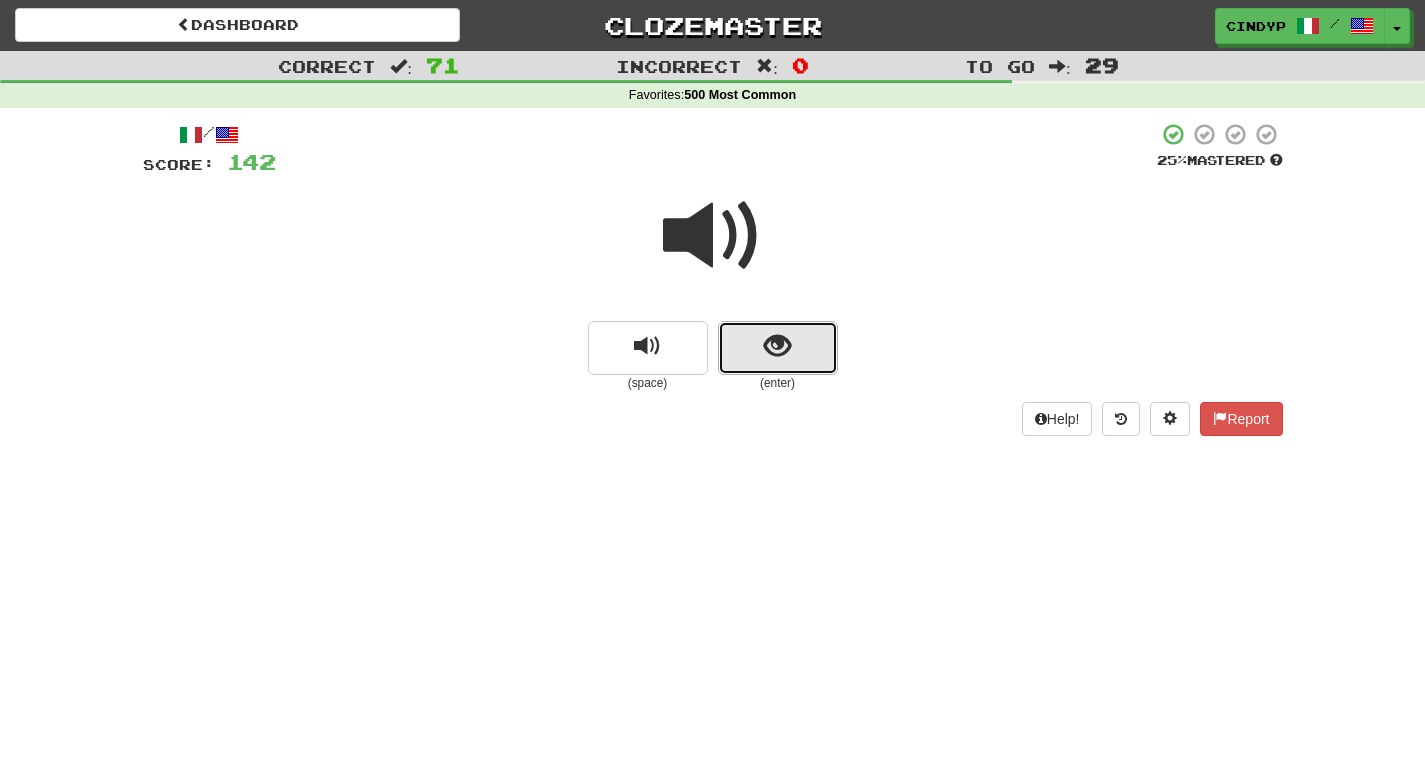 click at bounding box center [778, 348] 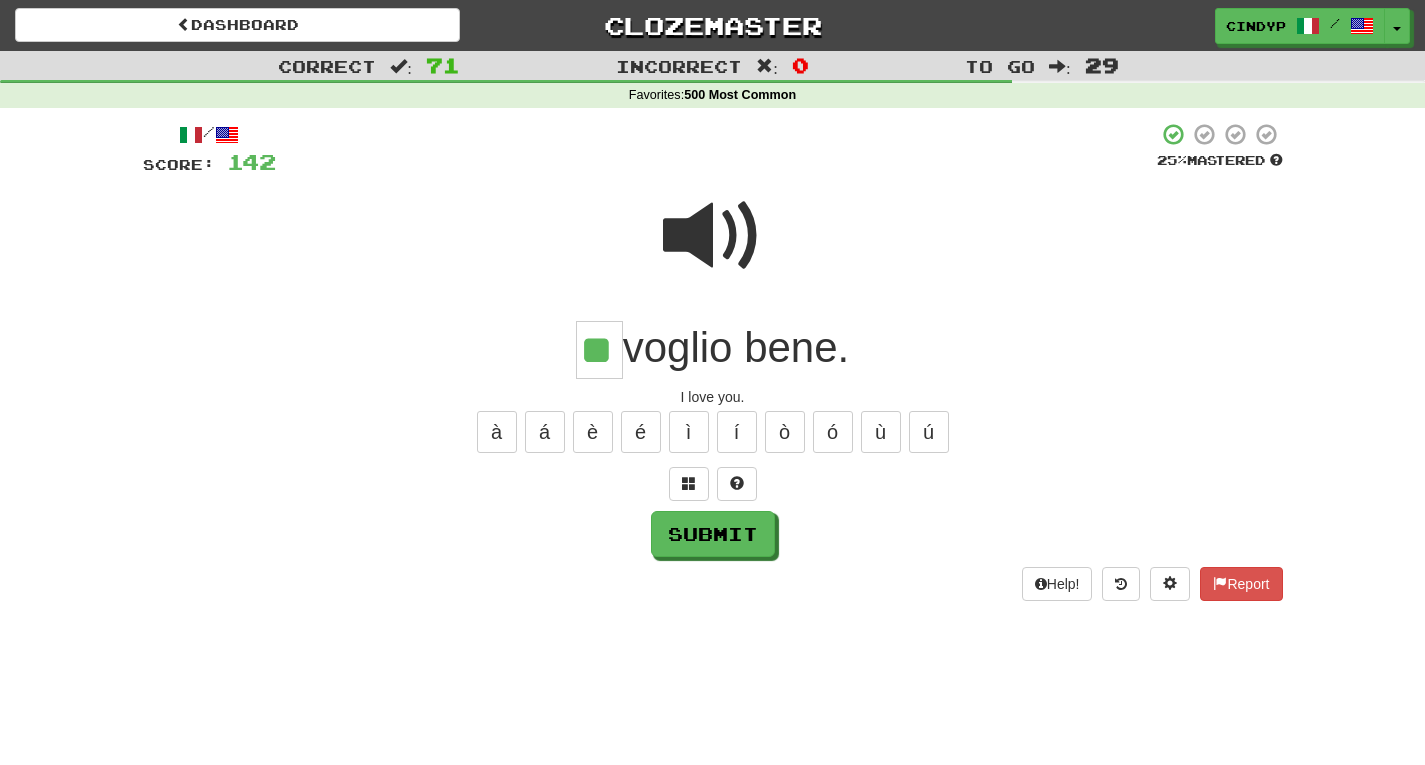 type on "**" 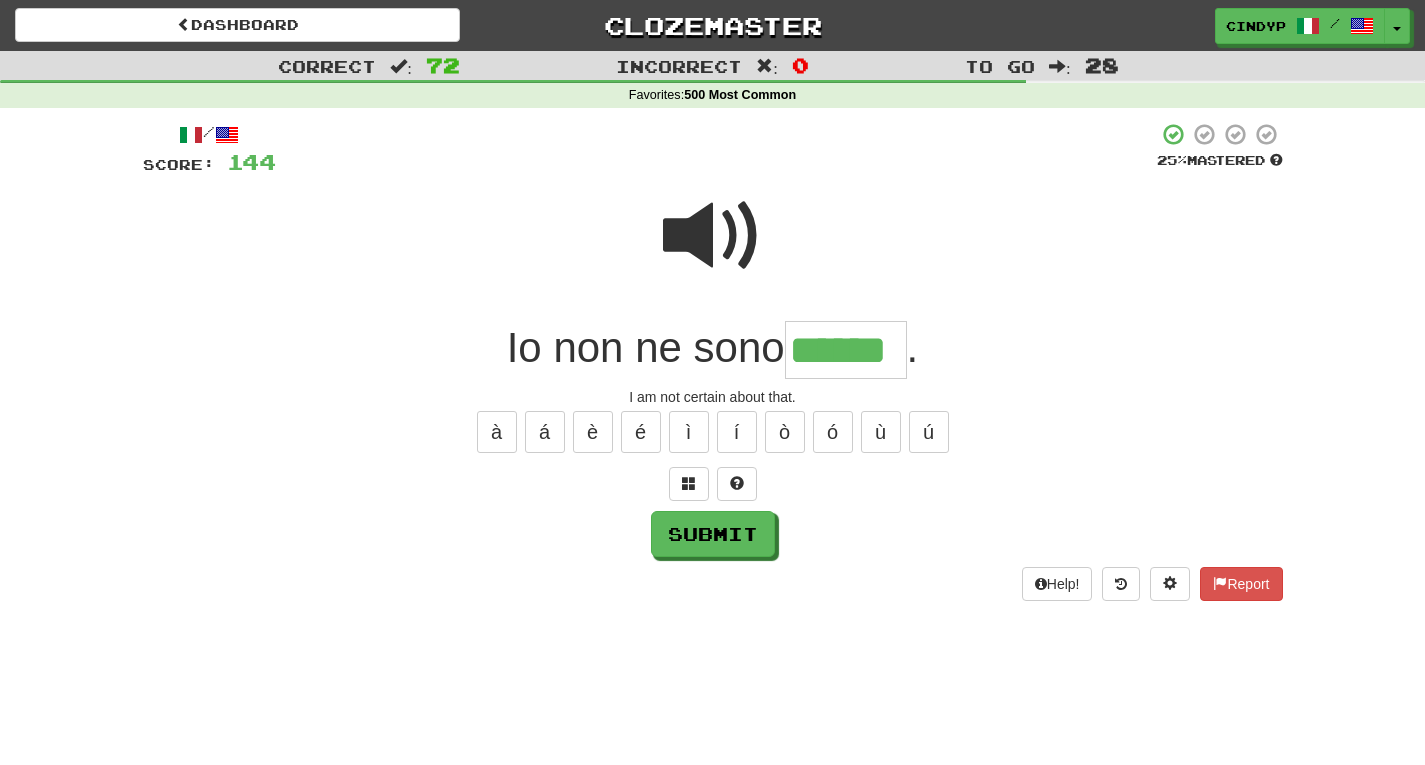 type on "******" 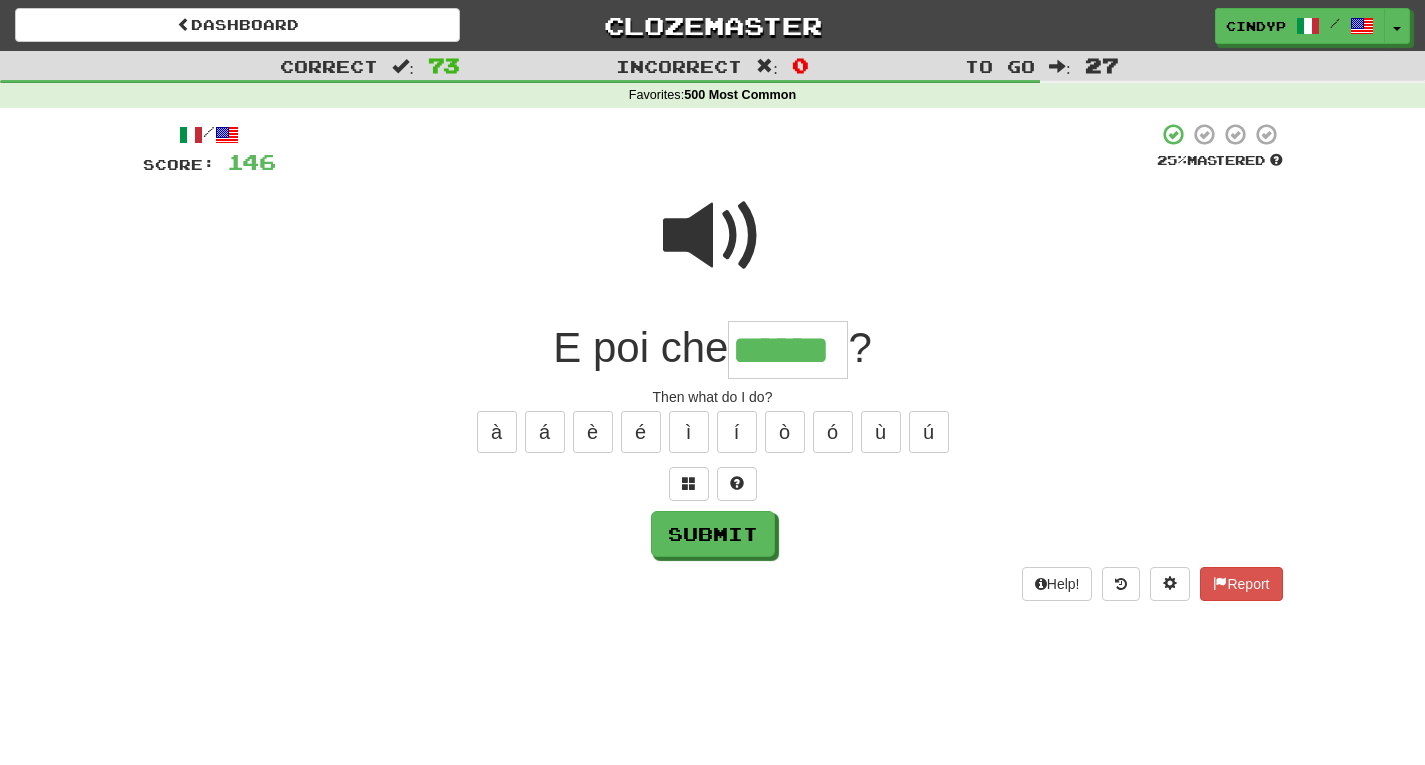 type on "******" 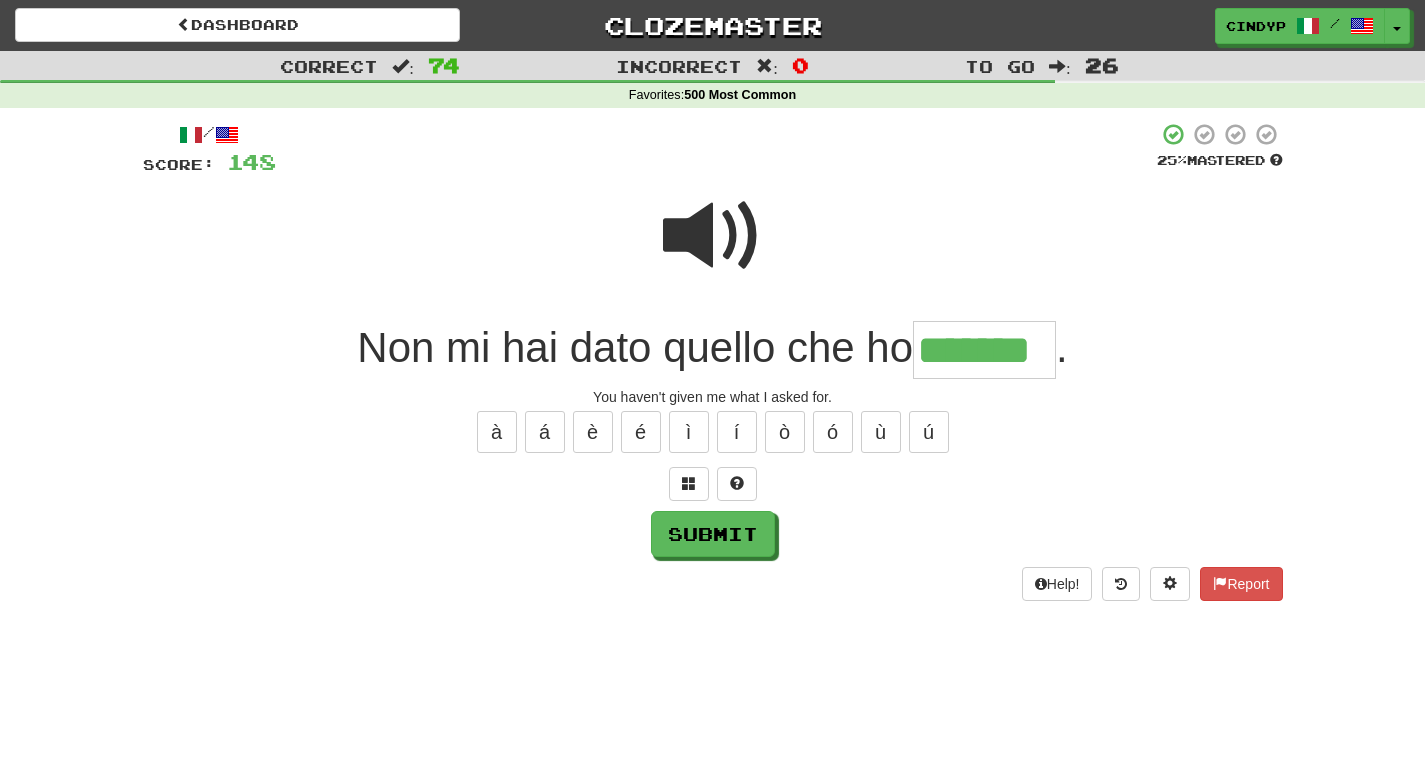 type on "*******" 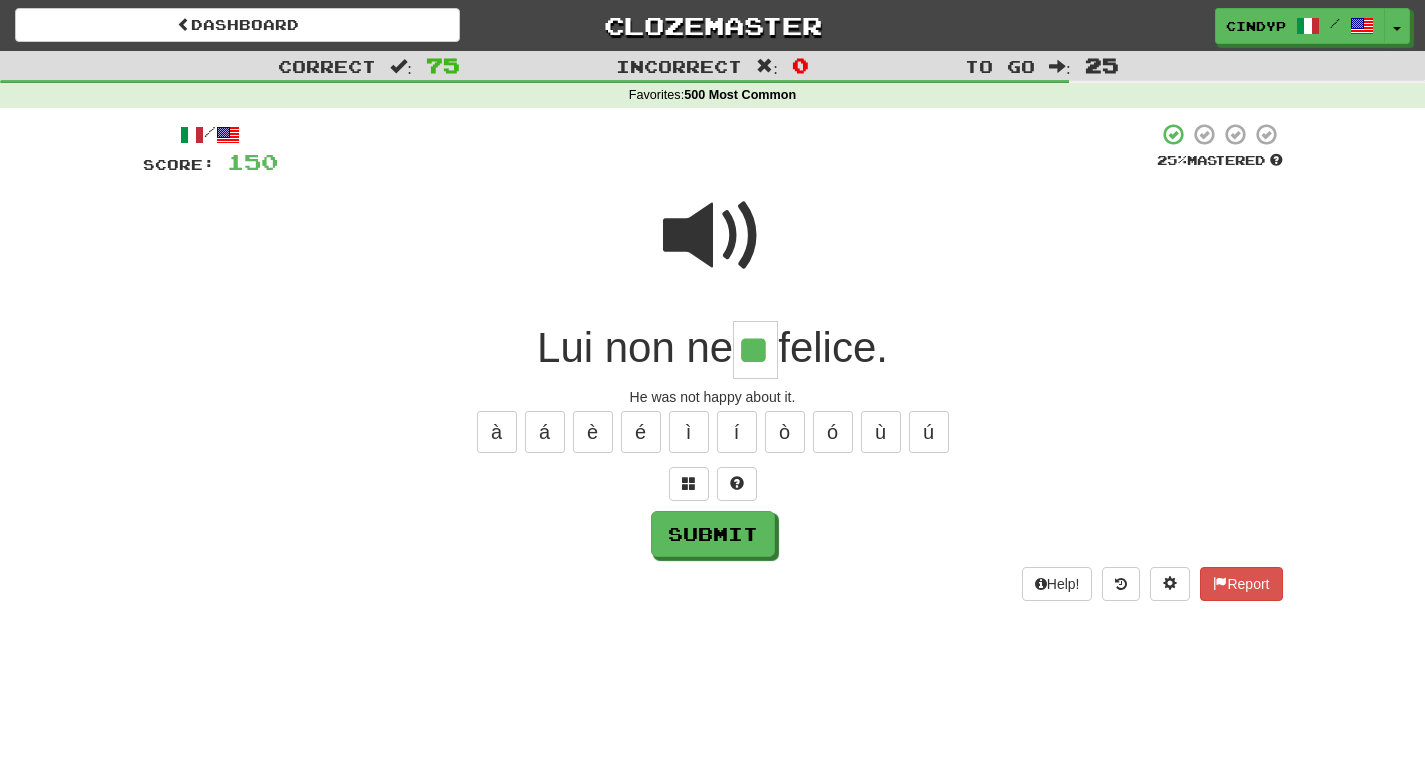 type on "**" 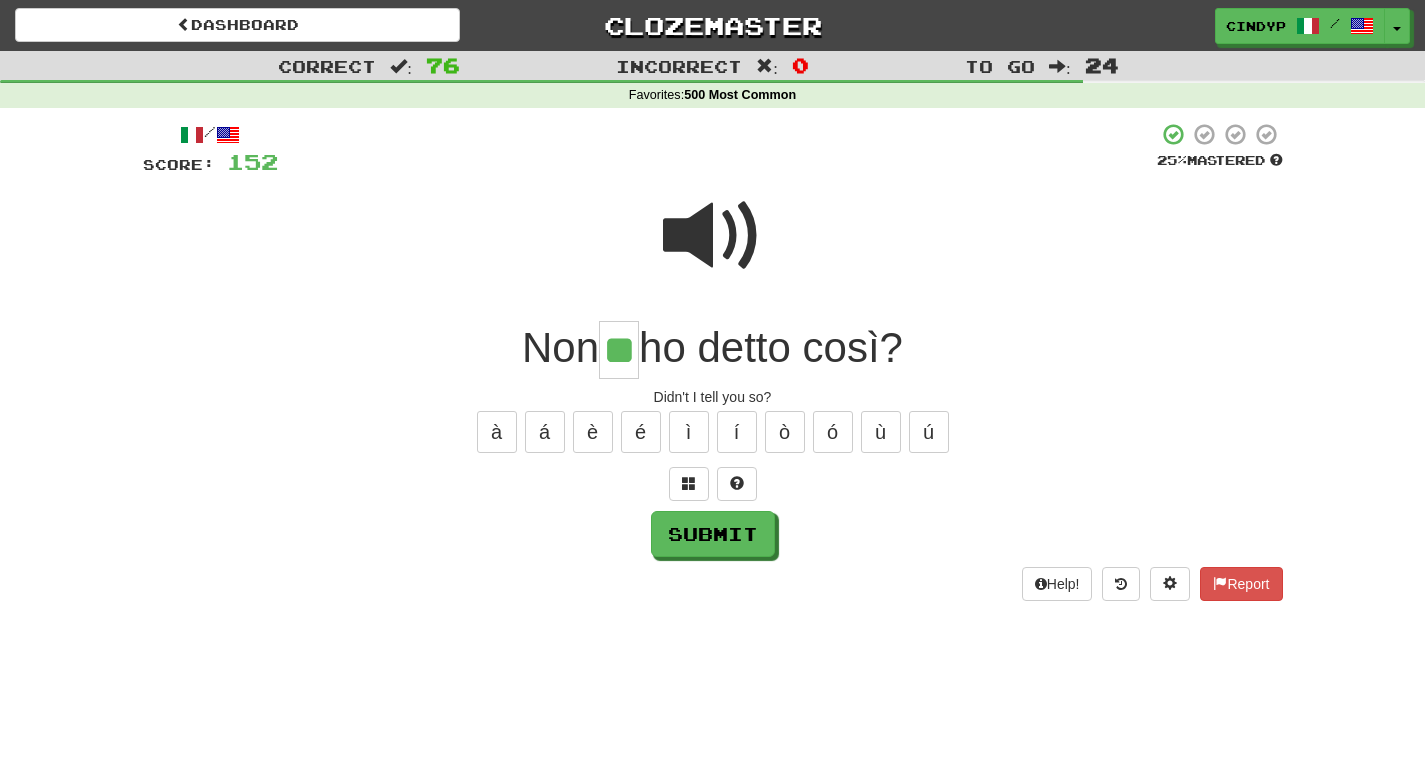 type on "**" 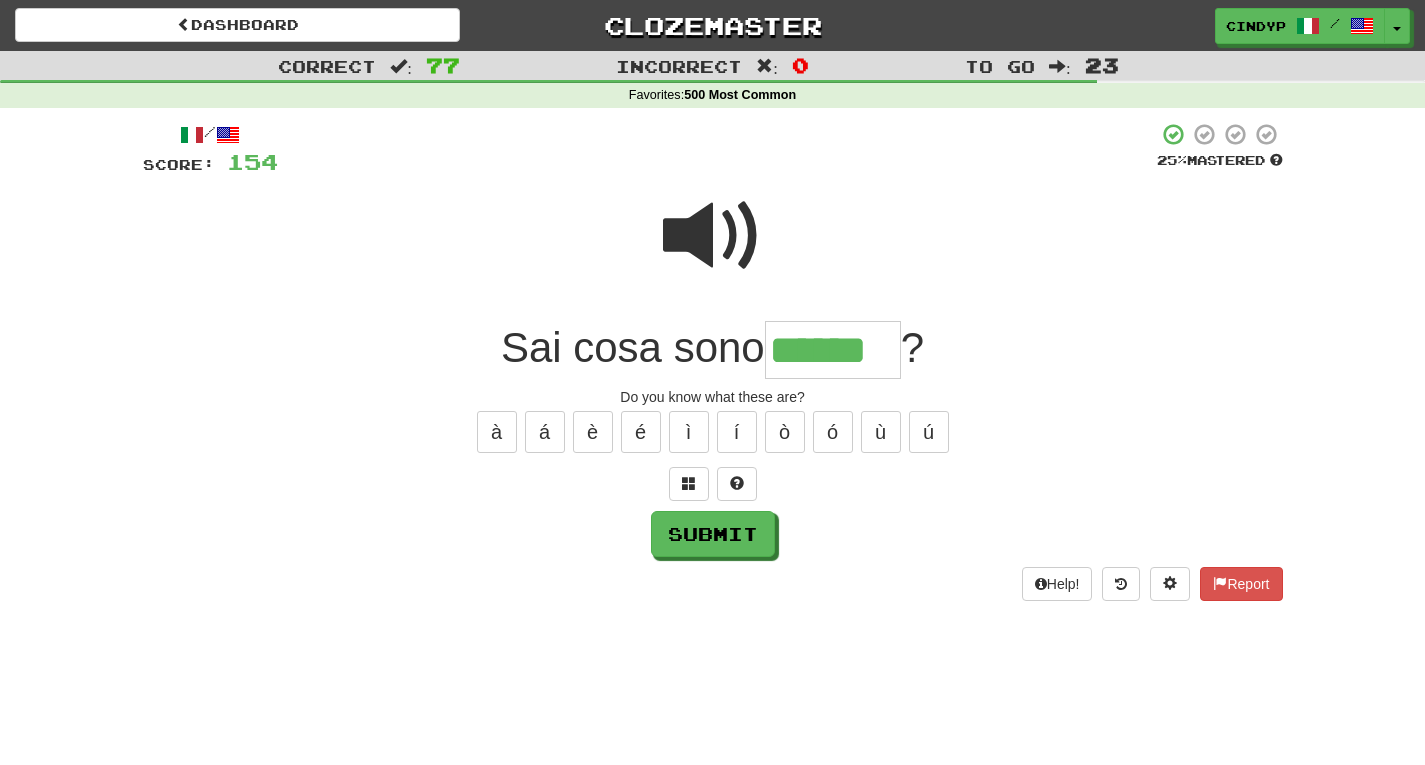 type on "******" 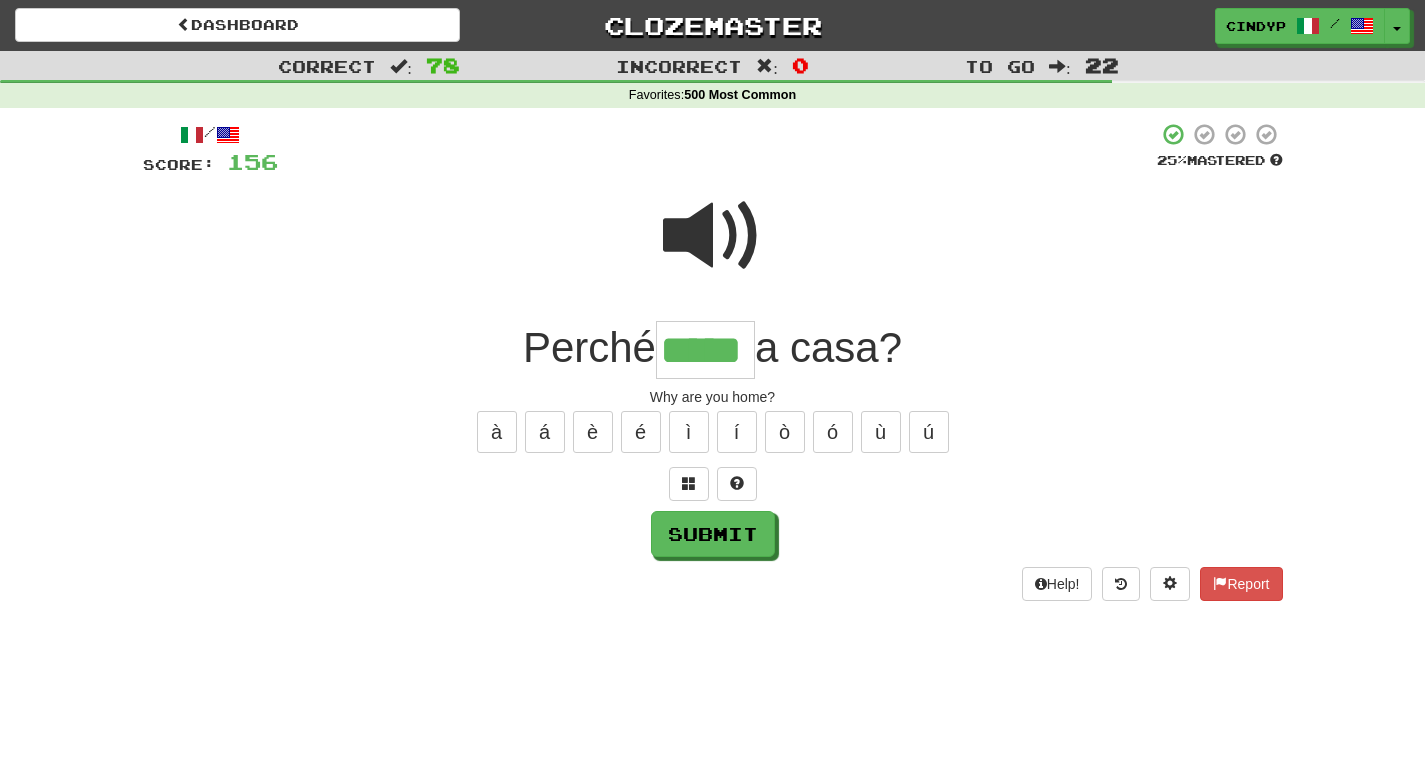 type on "*****" 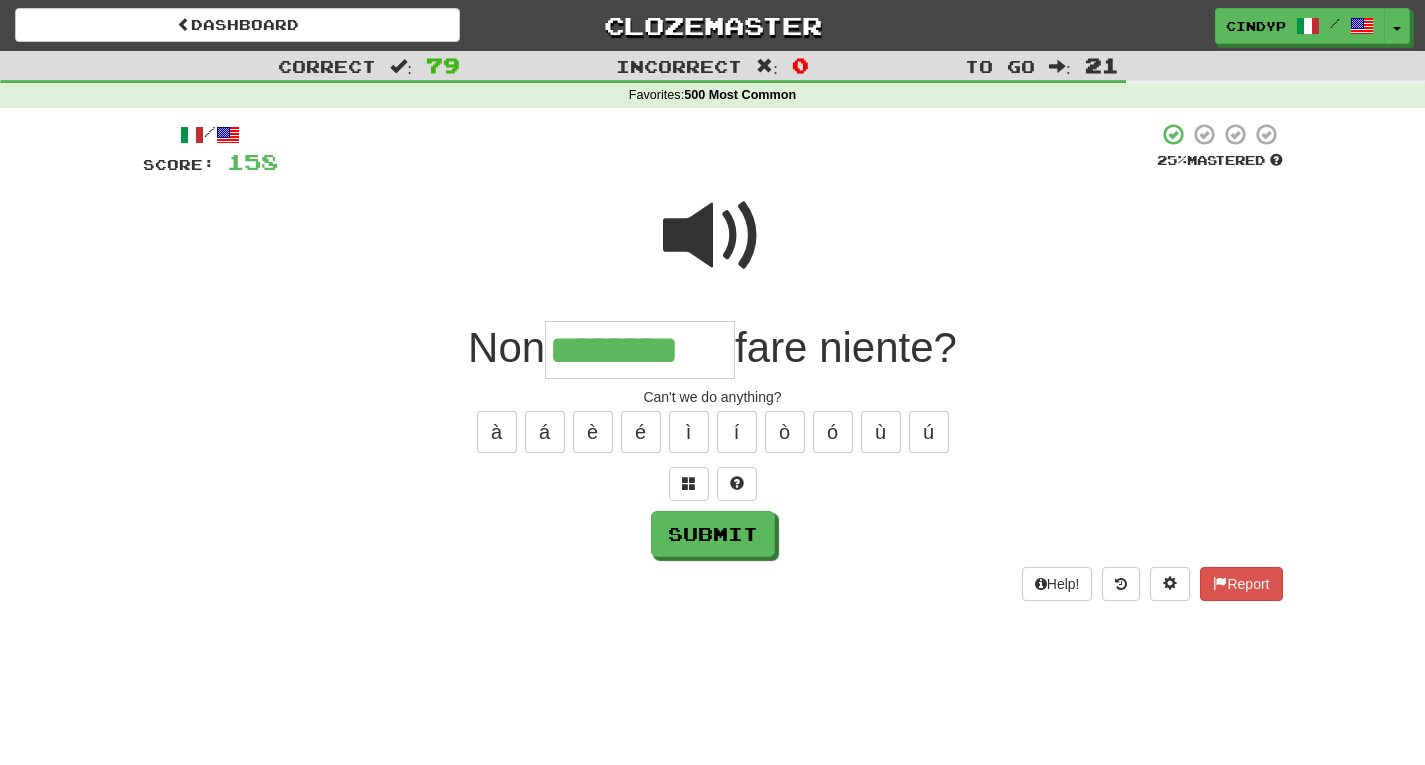 type on "********" 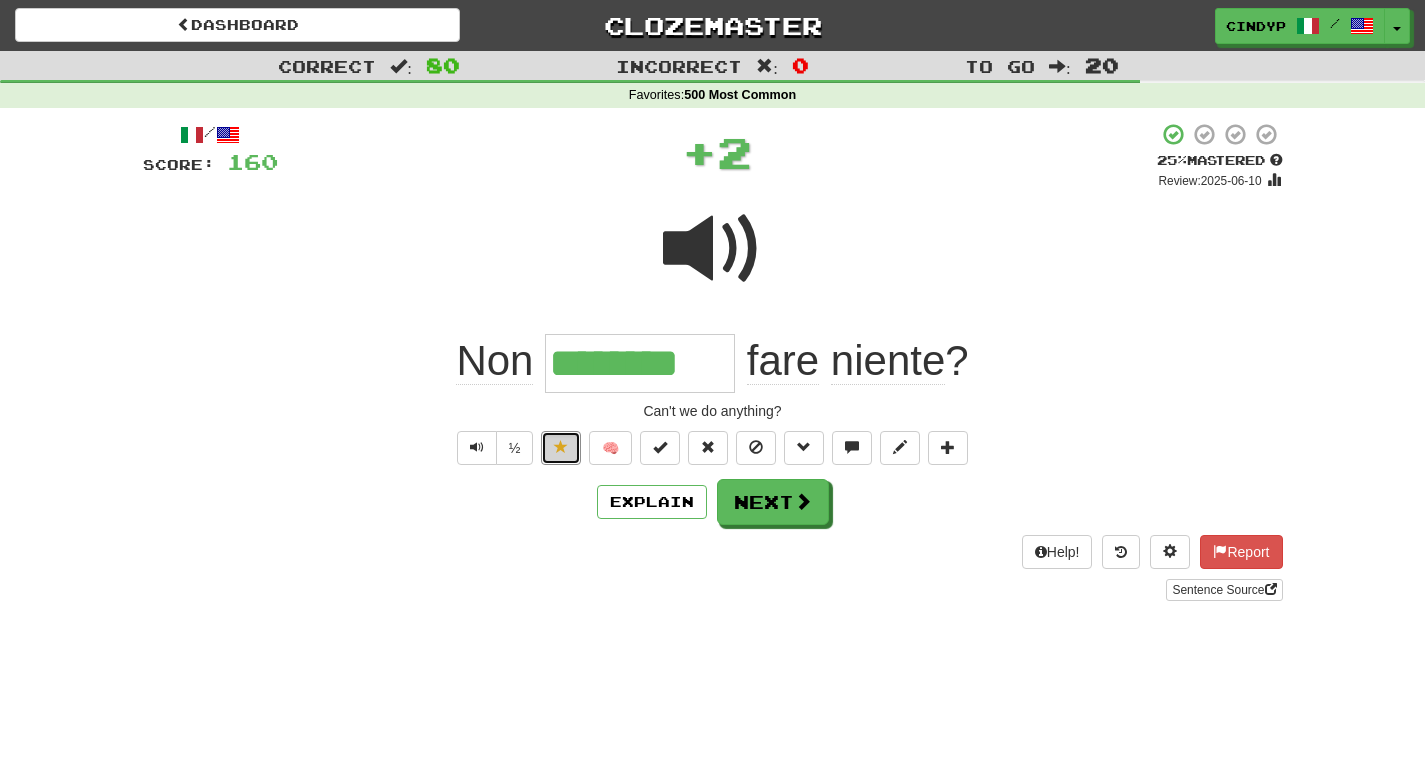 click at bounding box center [561, 448] 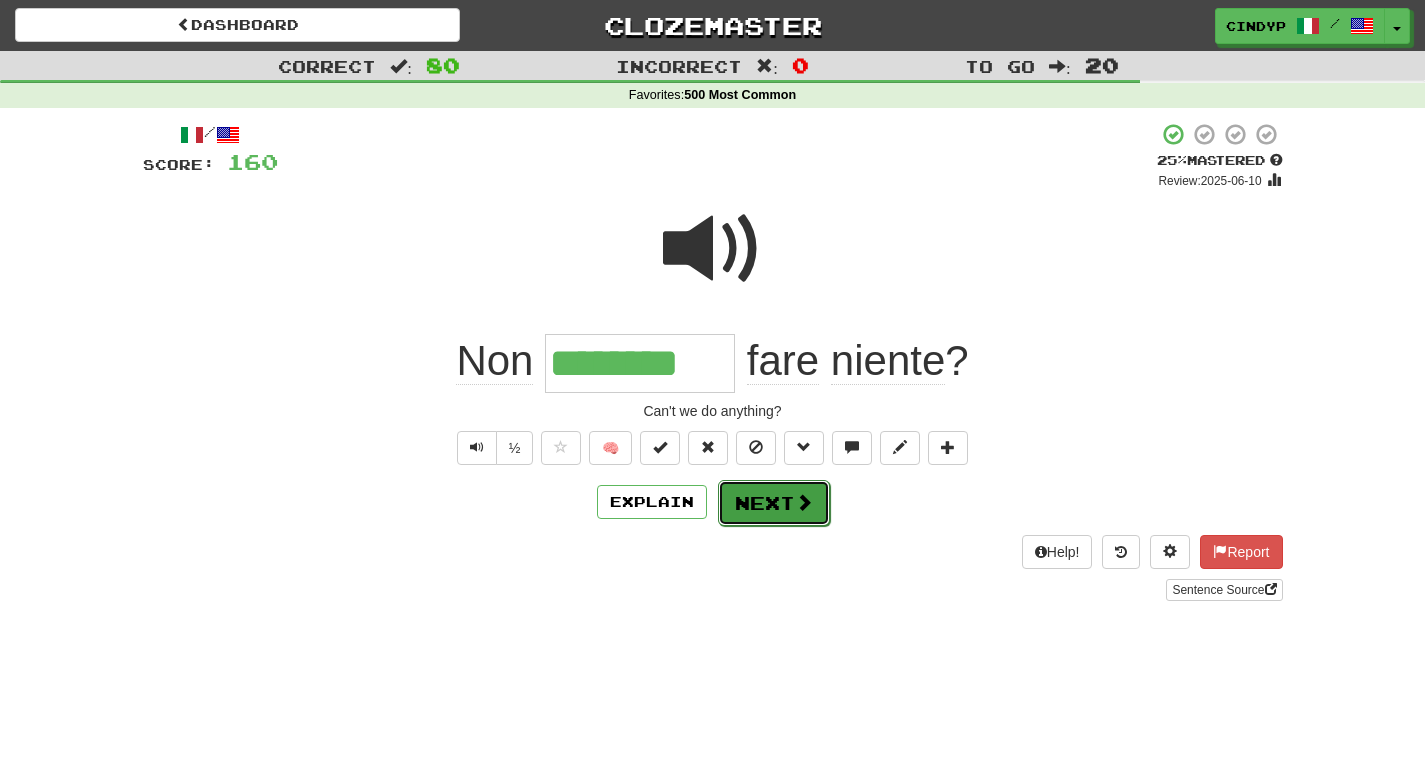 click on "Next" at bounding box center [774, 503] 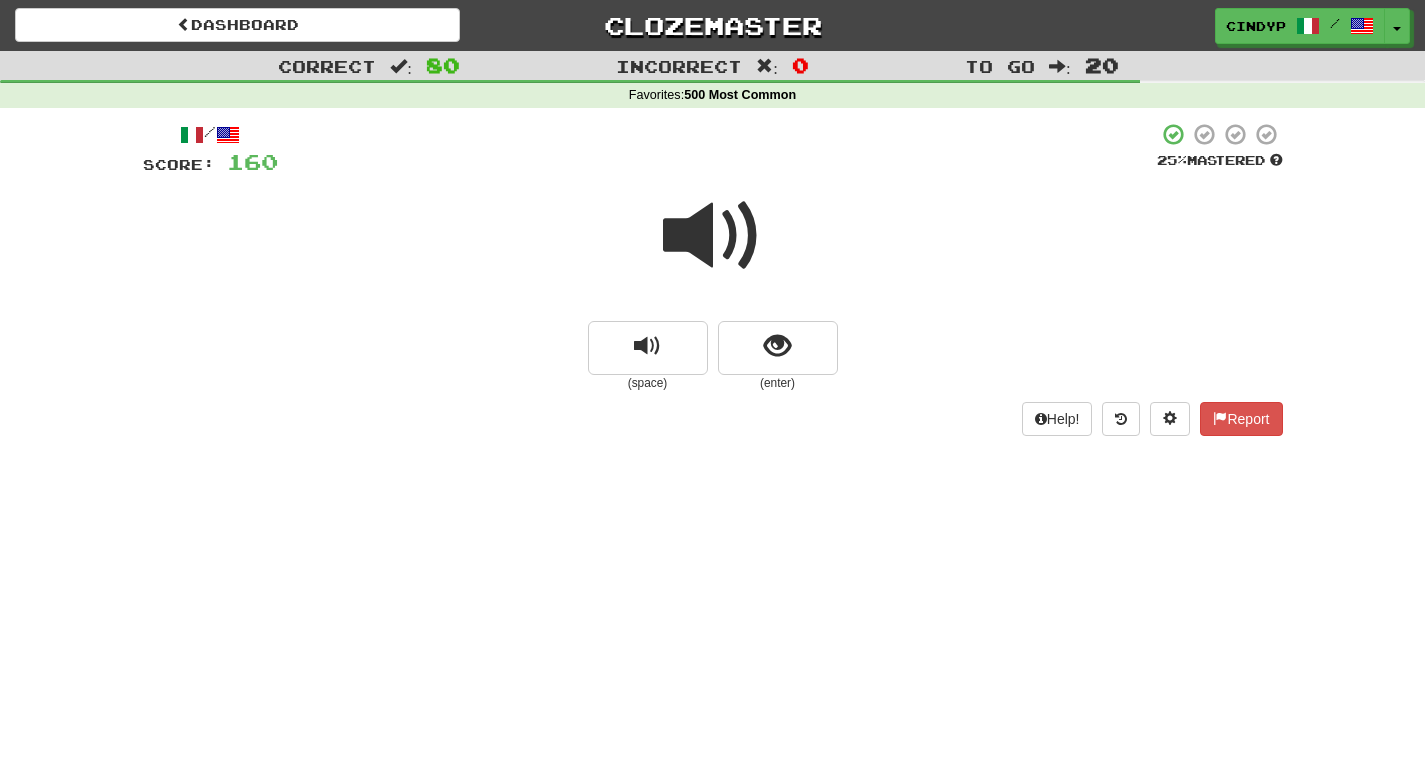 click at bounding box center (713, 236) 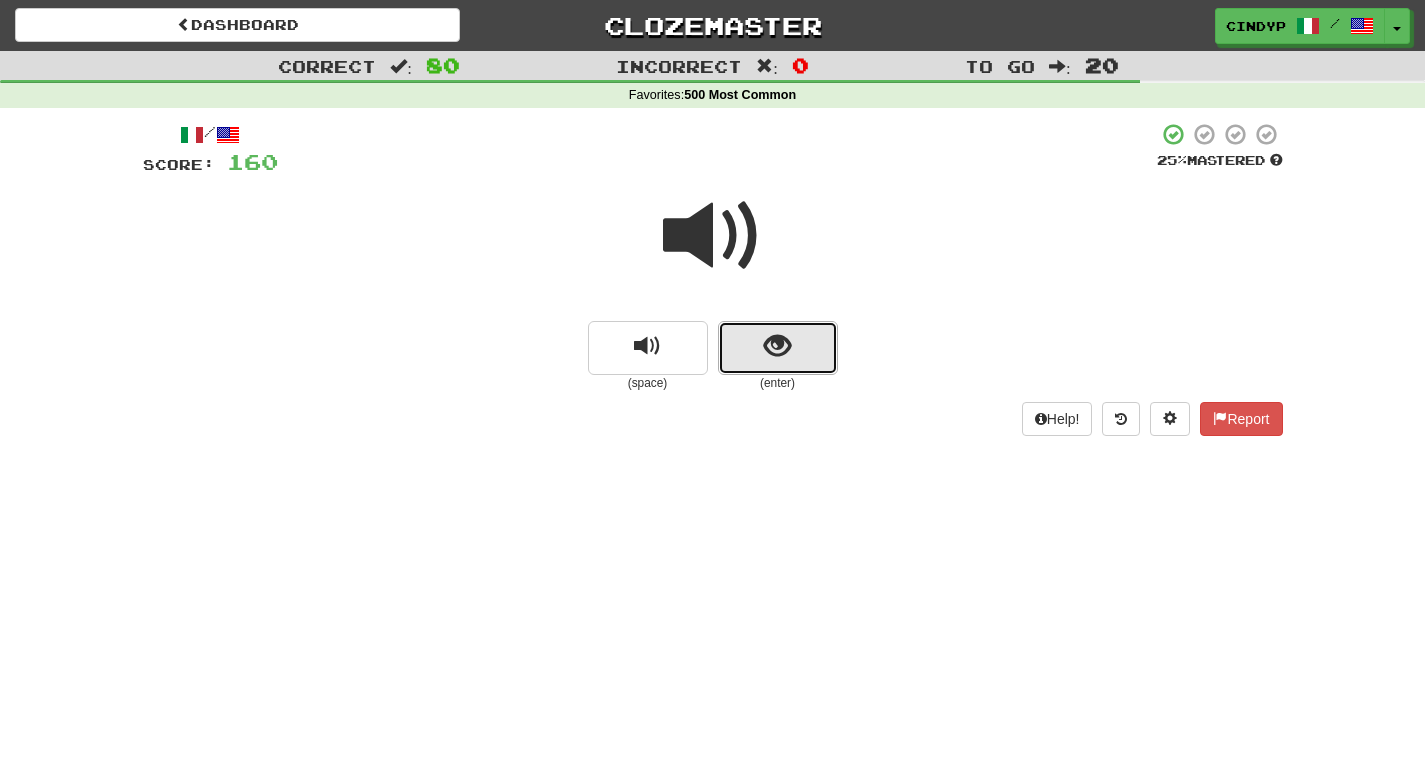 click at bounding box center [777, 346] 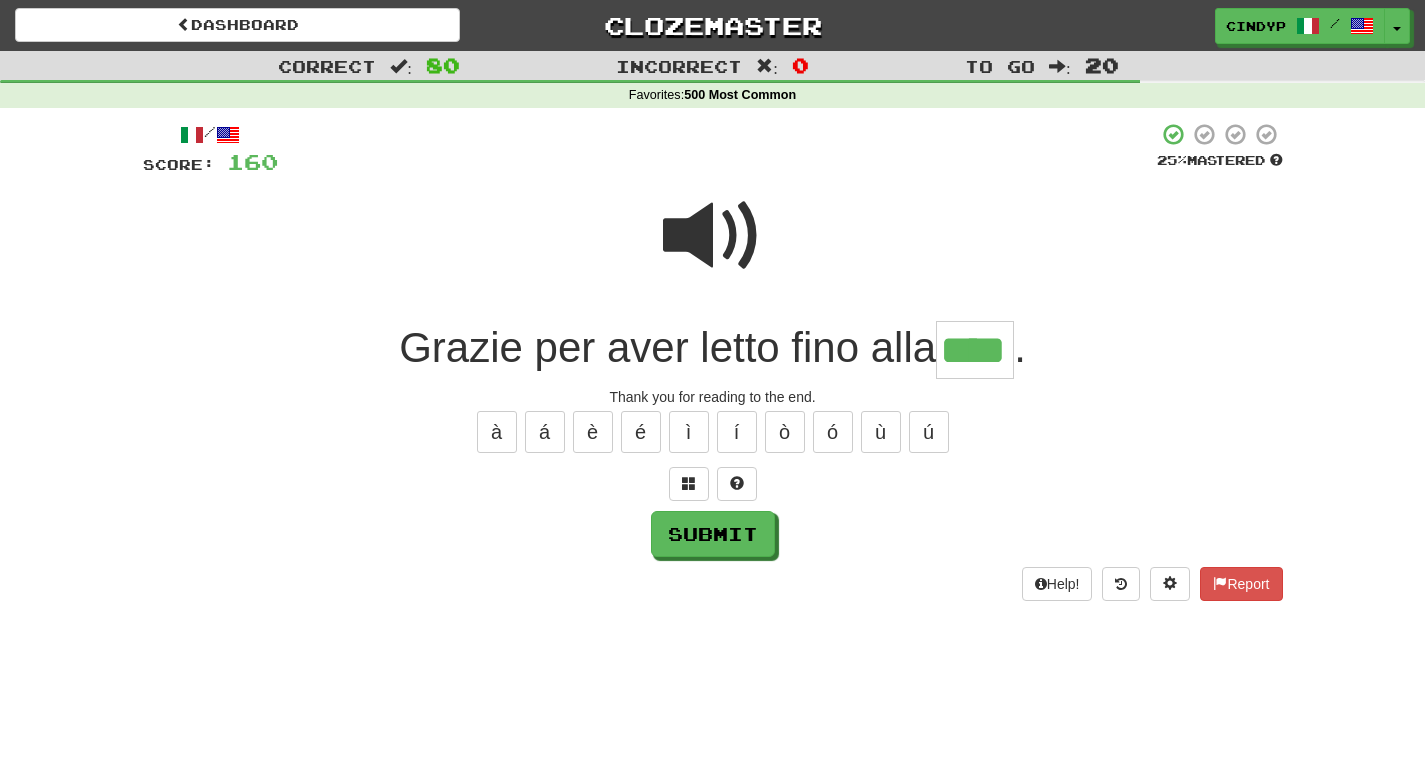 type on "****" 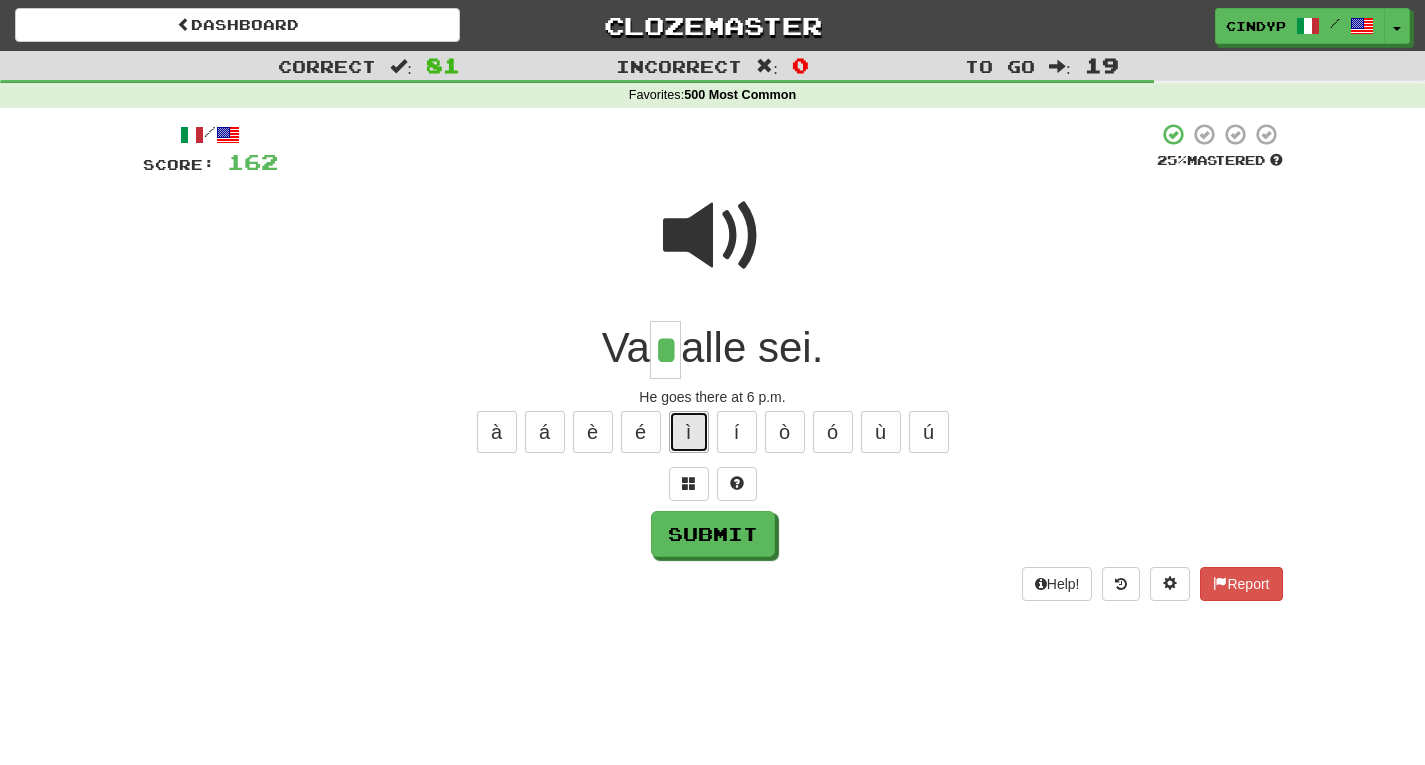 click on "ì" at bounding box center (689, 432) 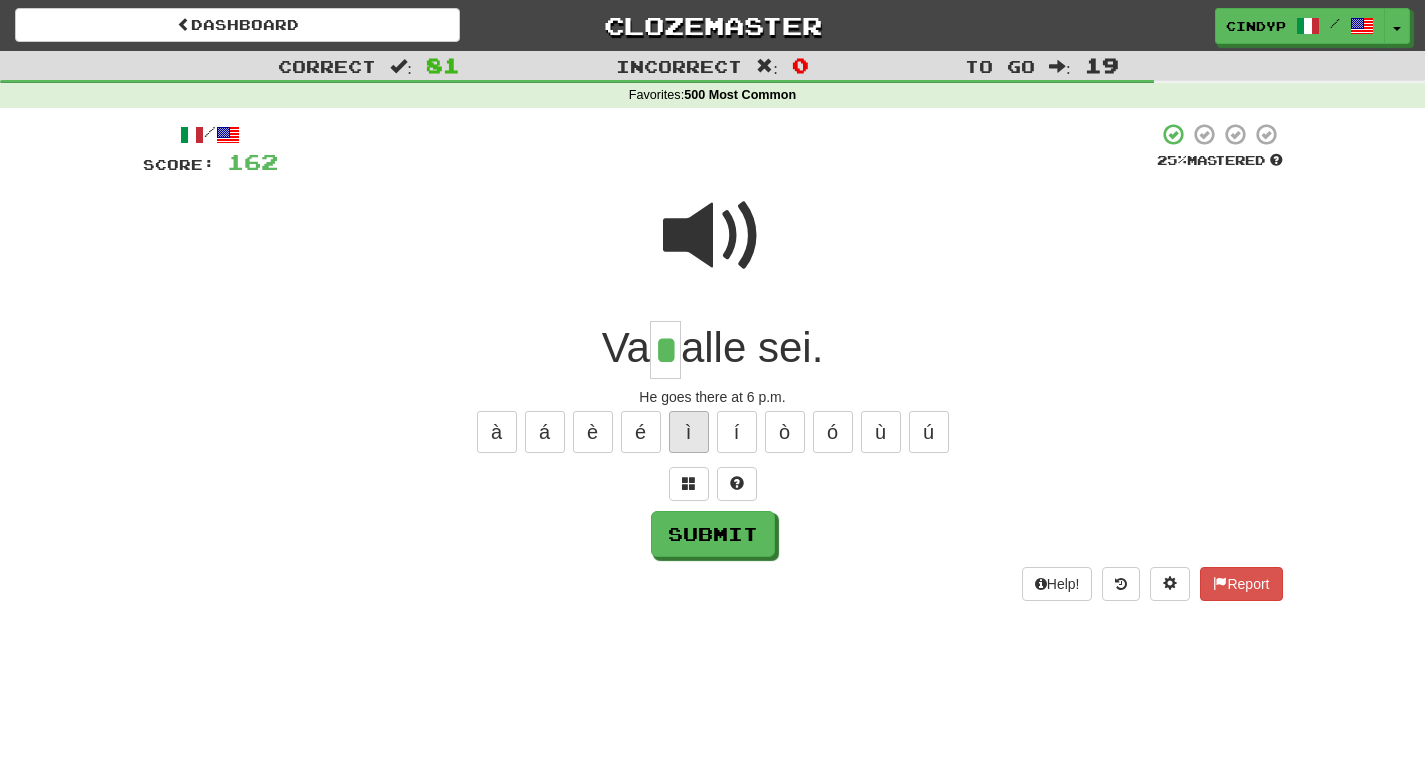 type on "**" 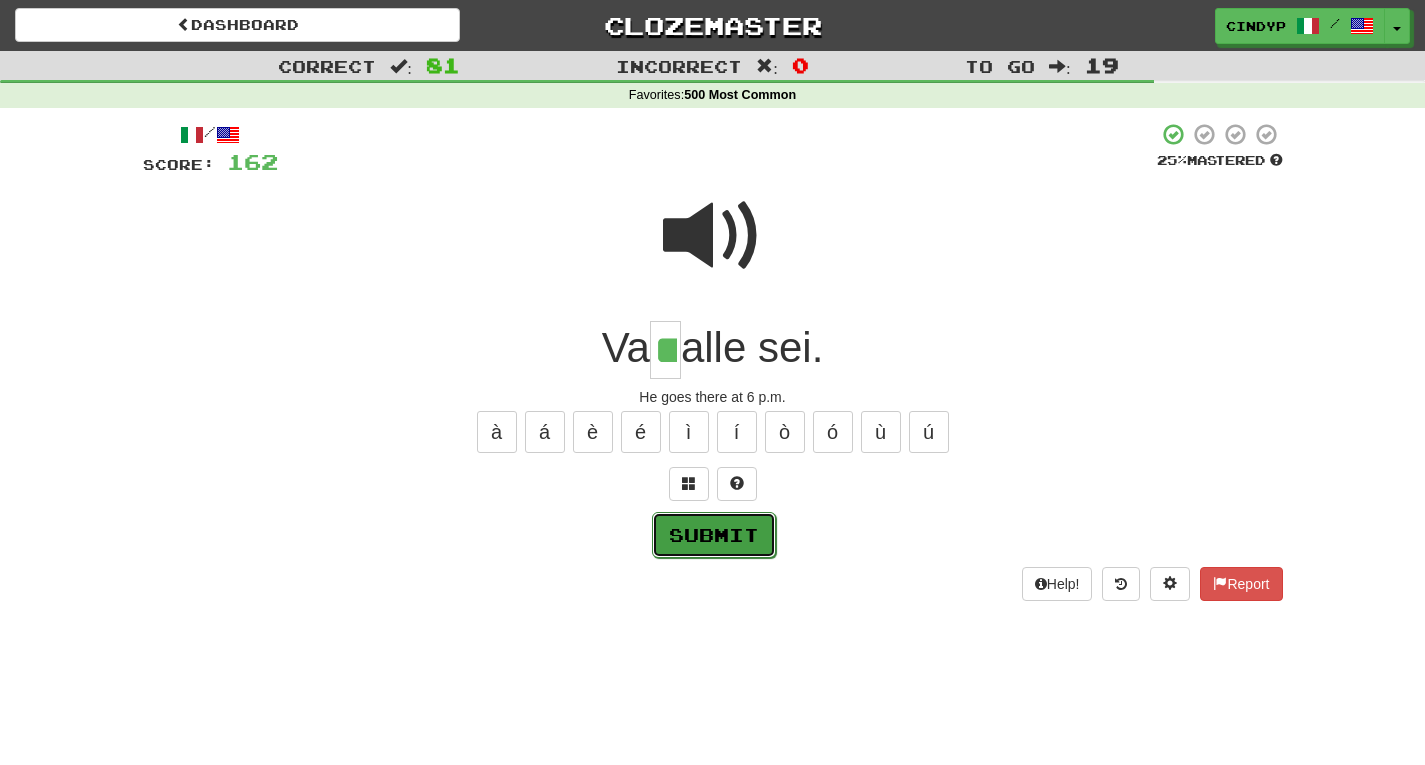 click on "Submit" at bounding box center [714, 535] 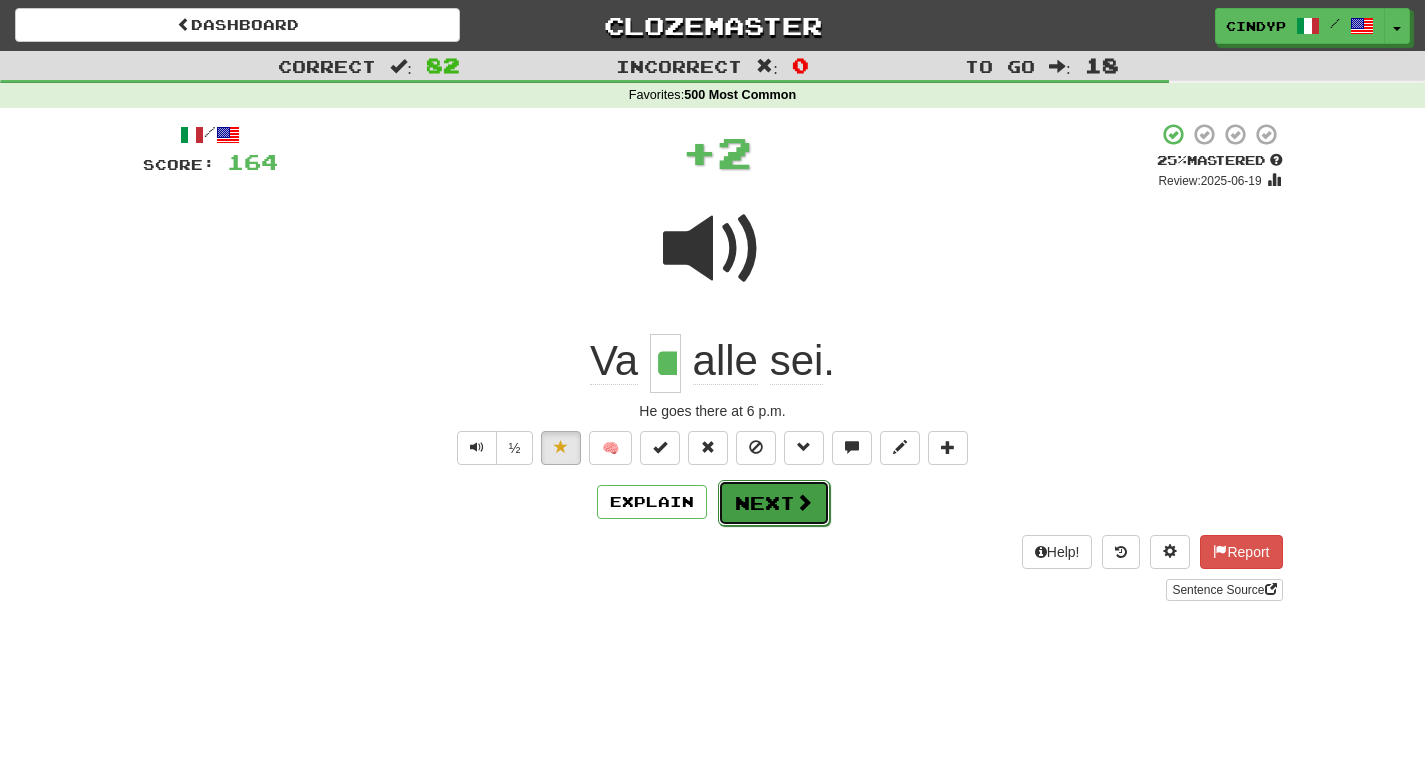 click on "Next" at bounding box center (774, 503) 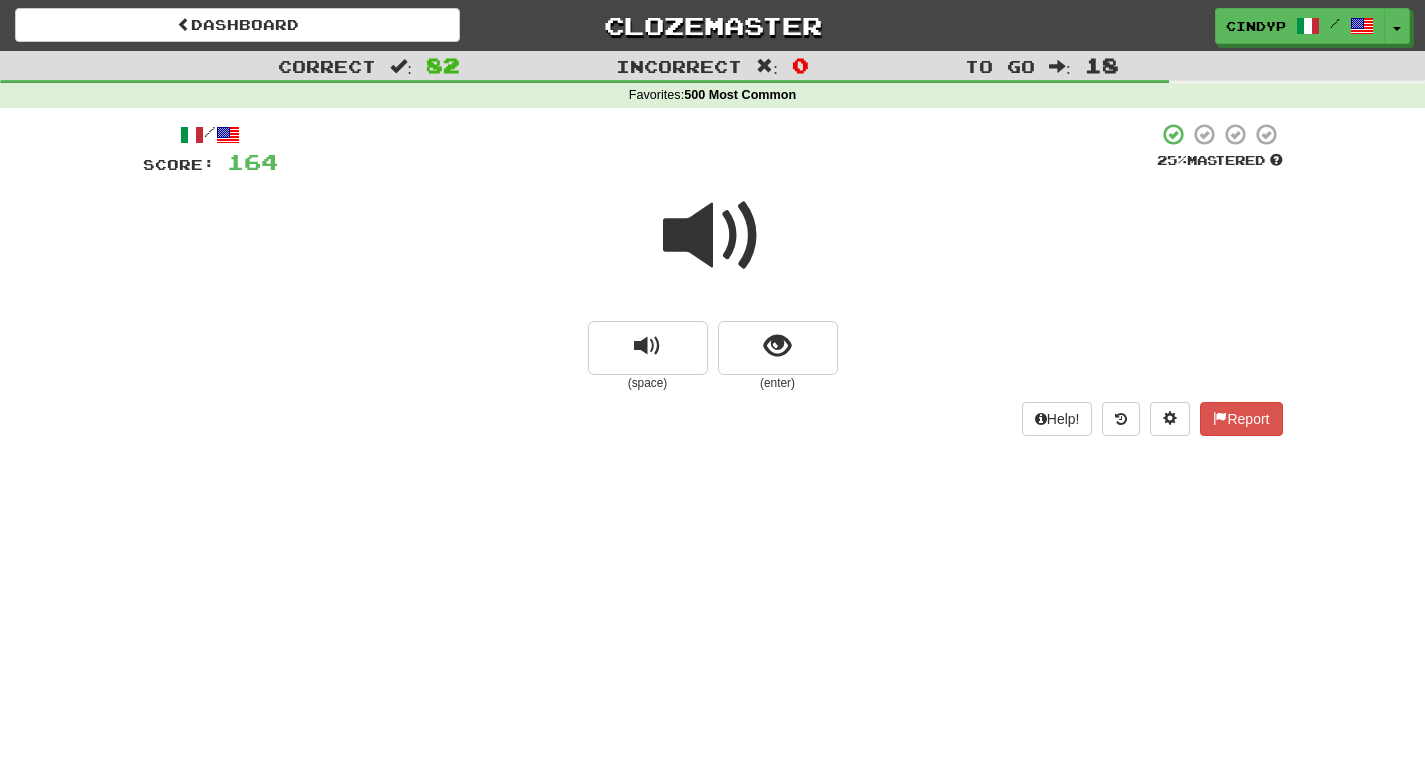 click at bounding box center [713, 249] 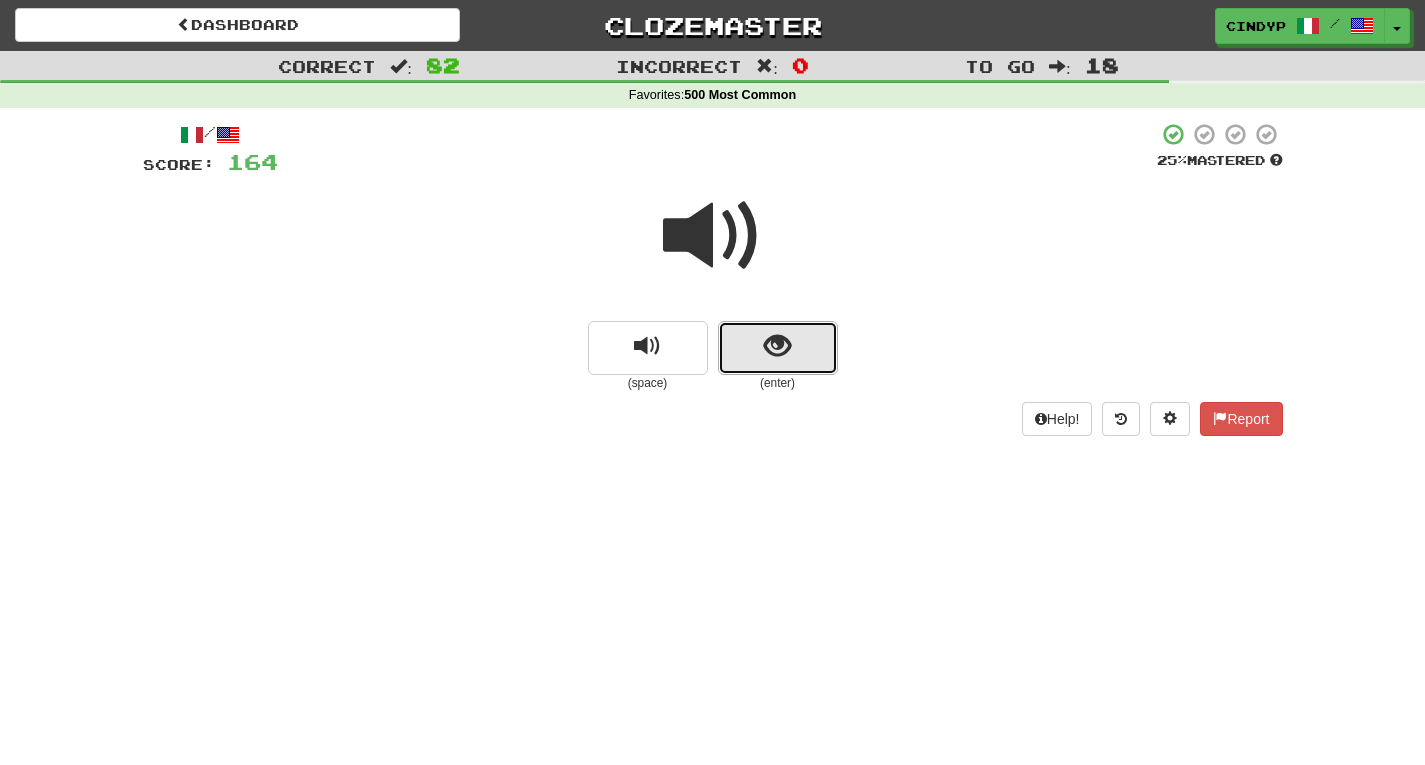 click at bounding box center [777, 346] 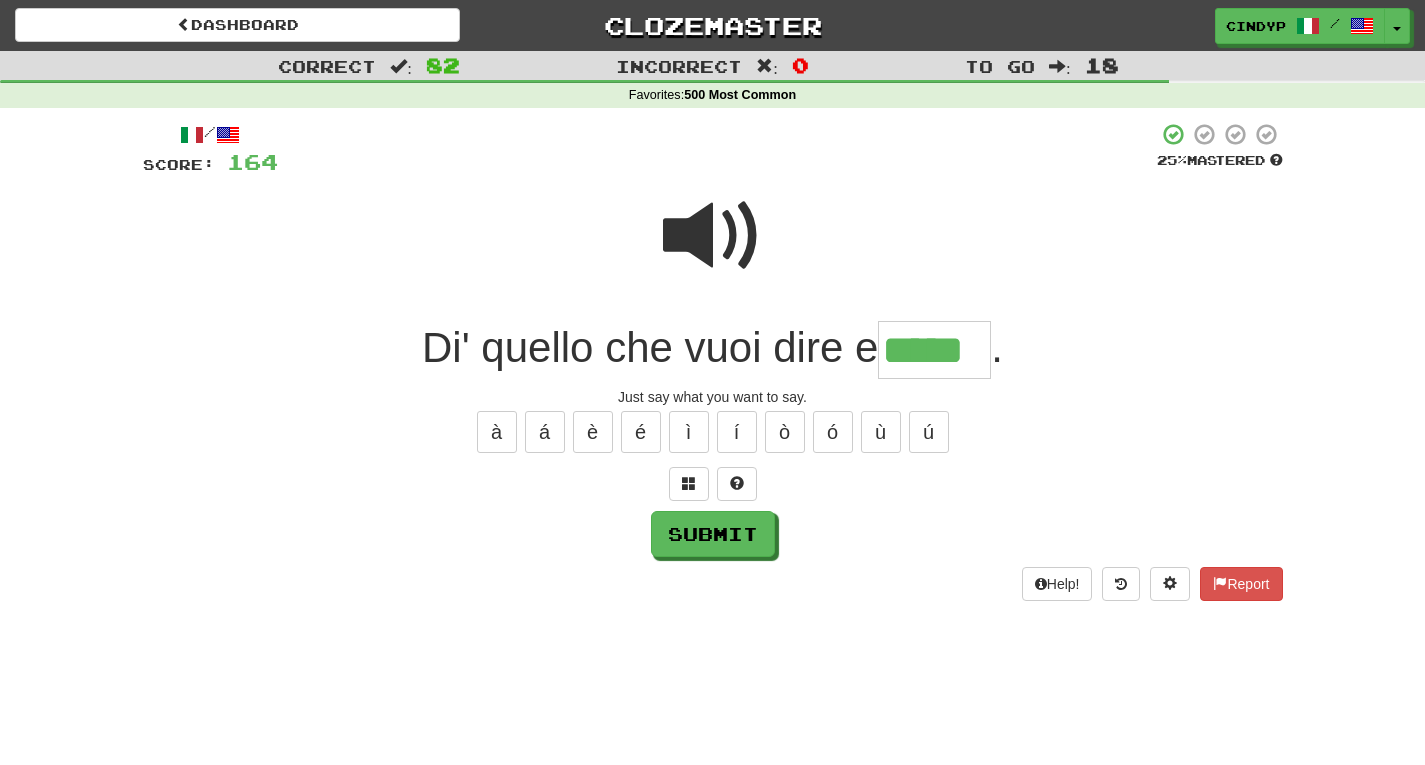 type on "*****" 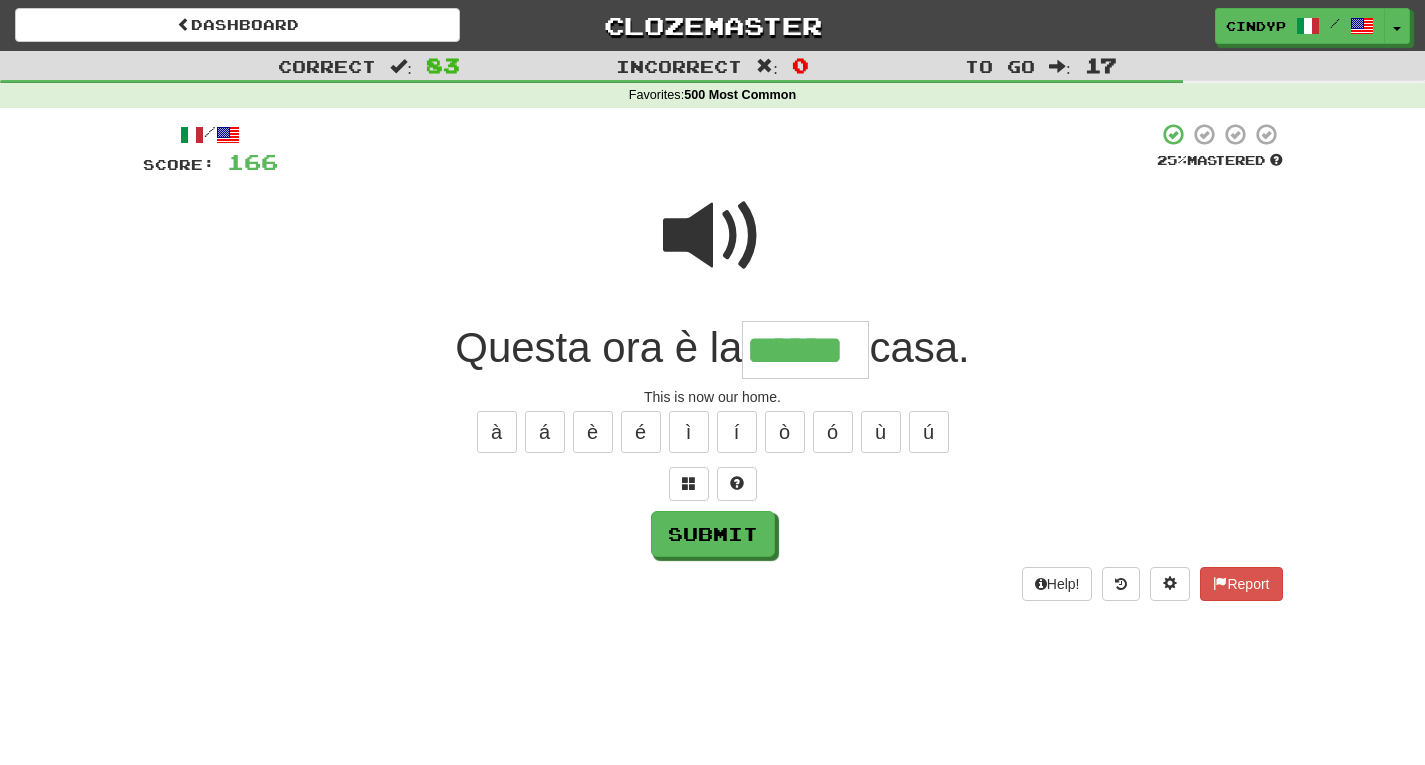type on "******" 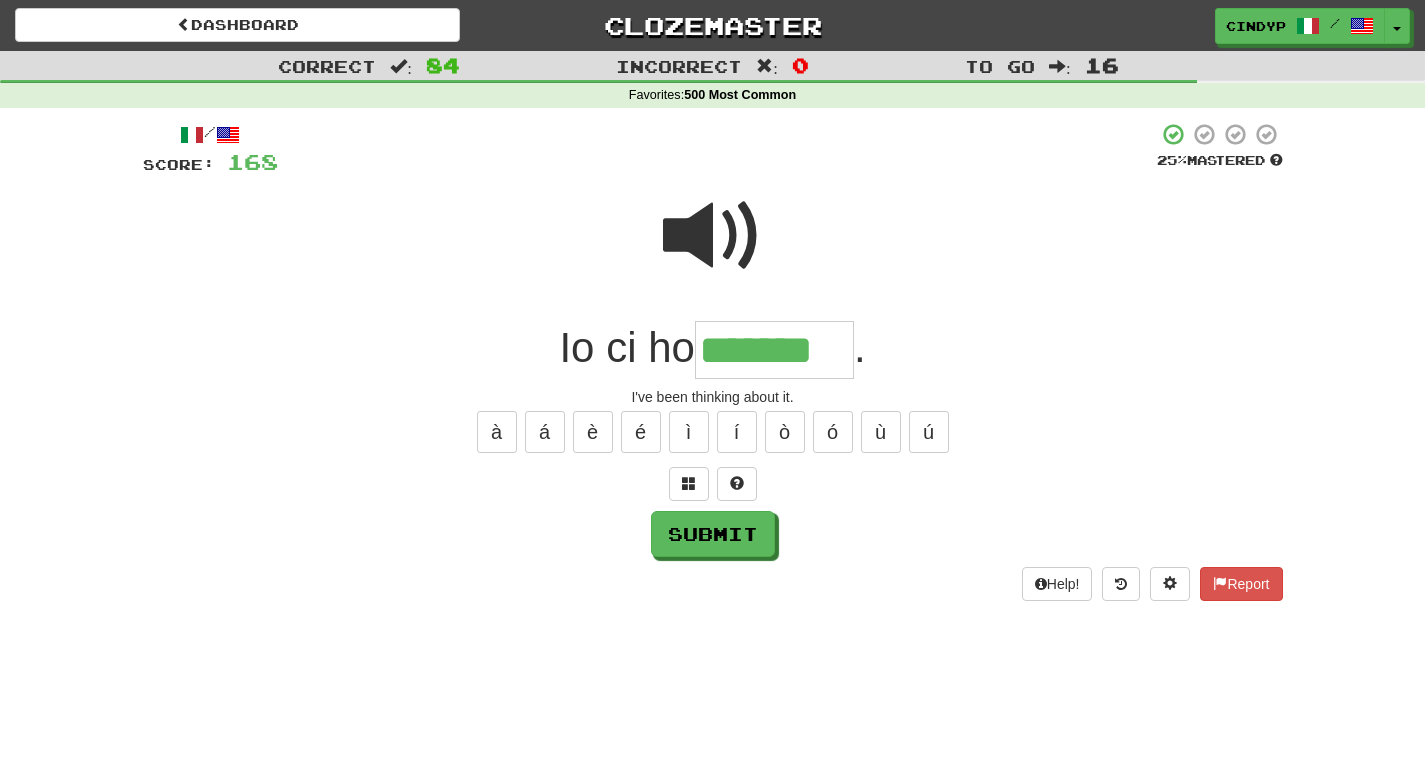 type on "*******" 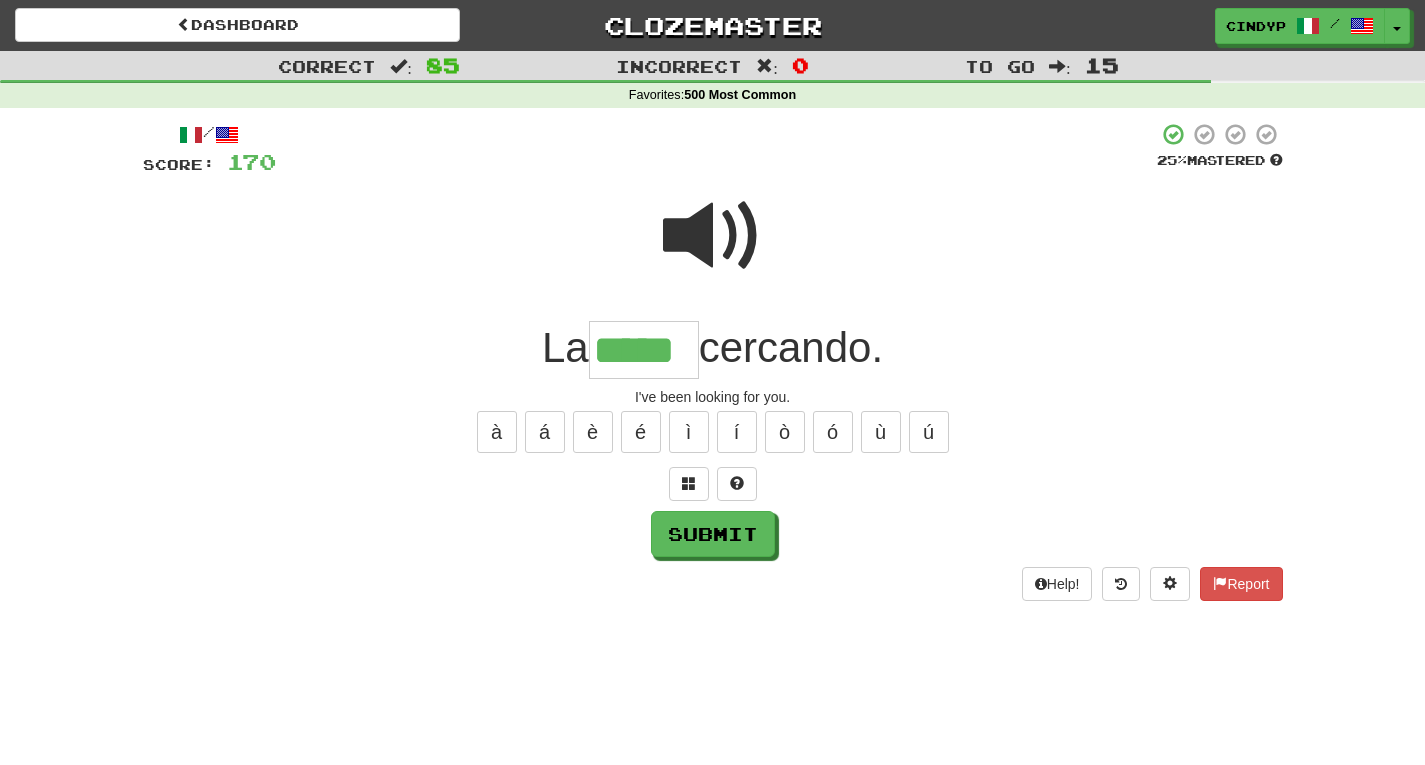 type on "*****" 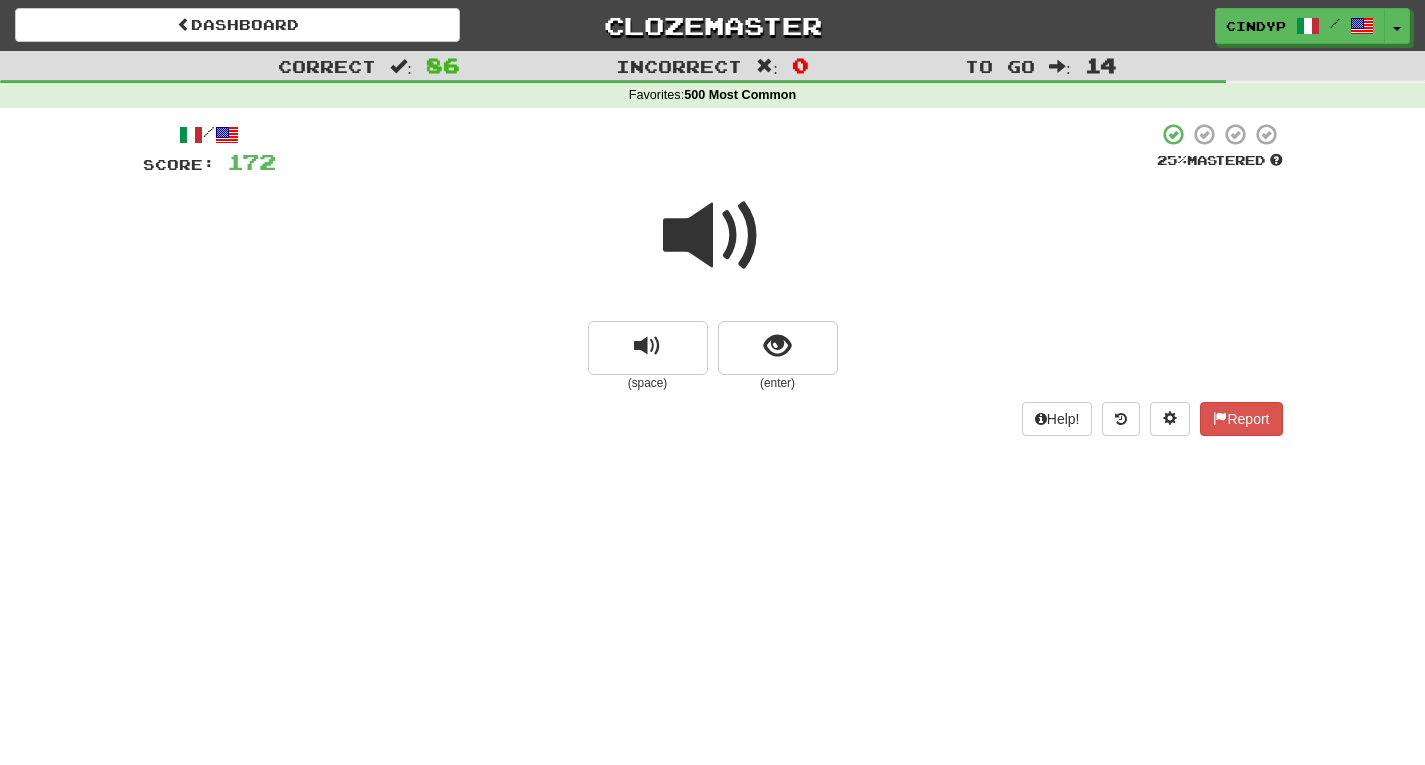 click at bounding box center [713, 236] 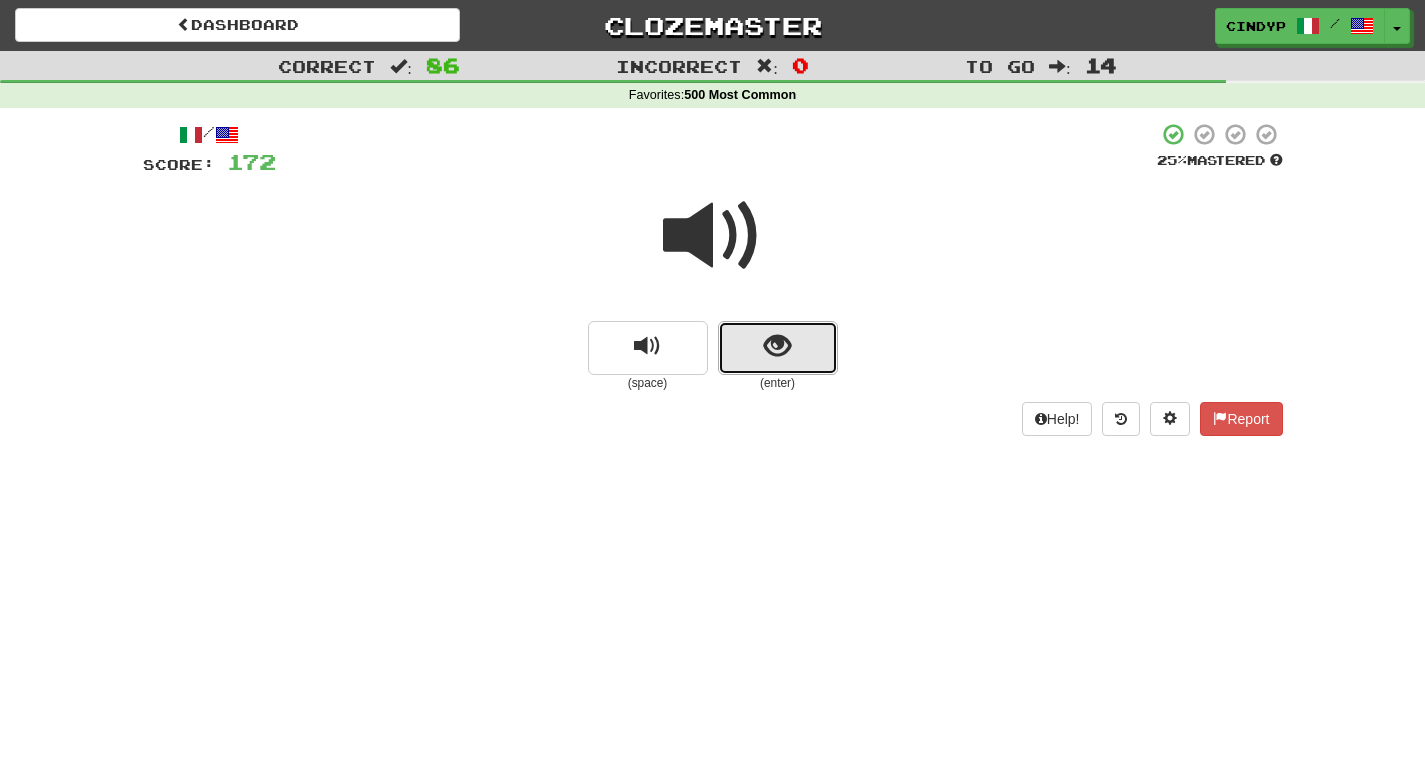 click at bounding box center (778, 348) 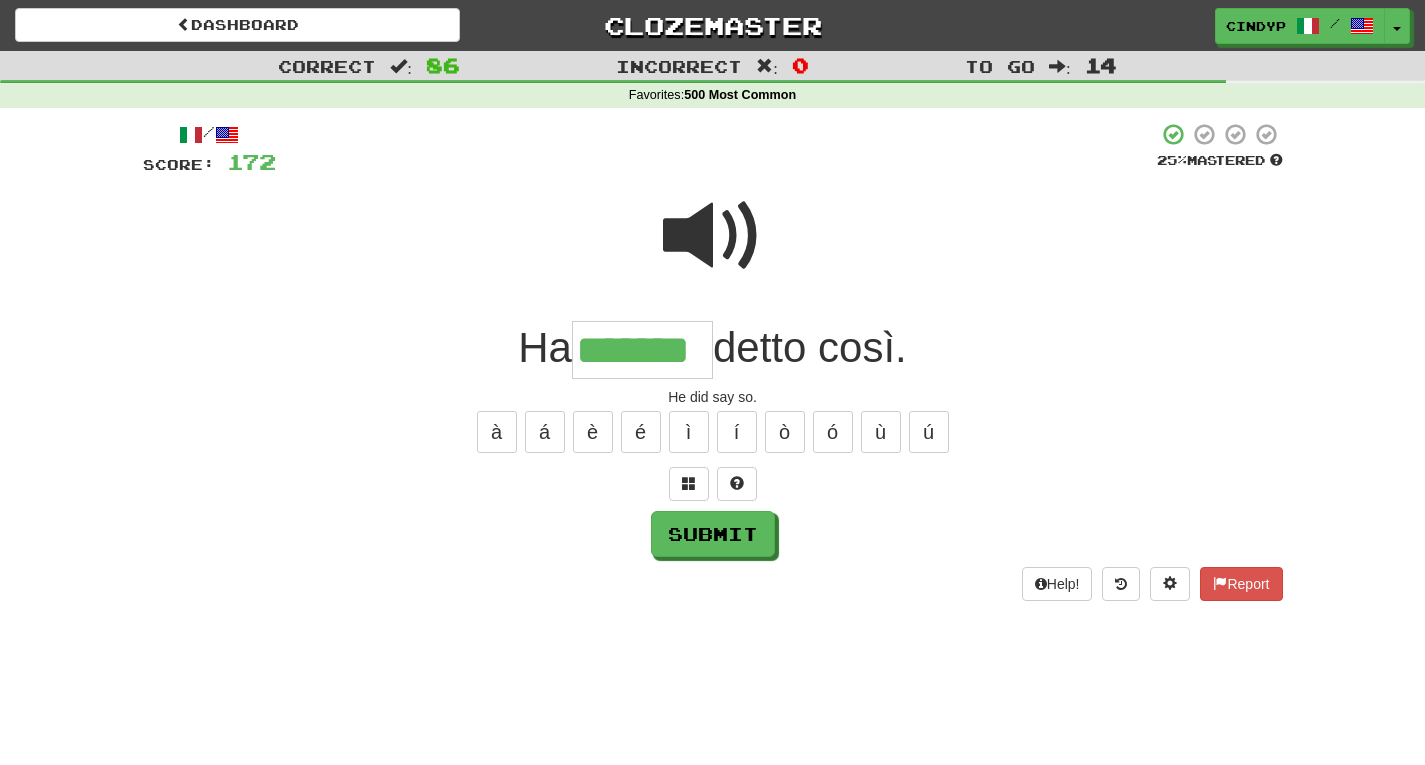 type on "*******" 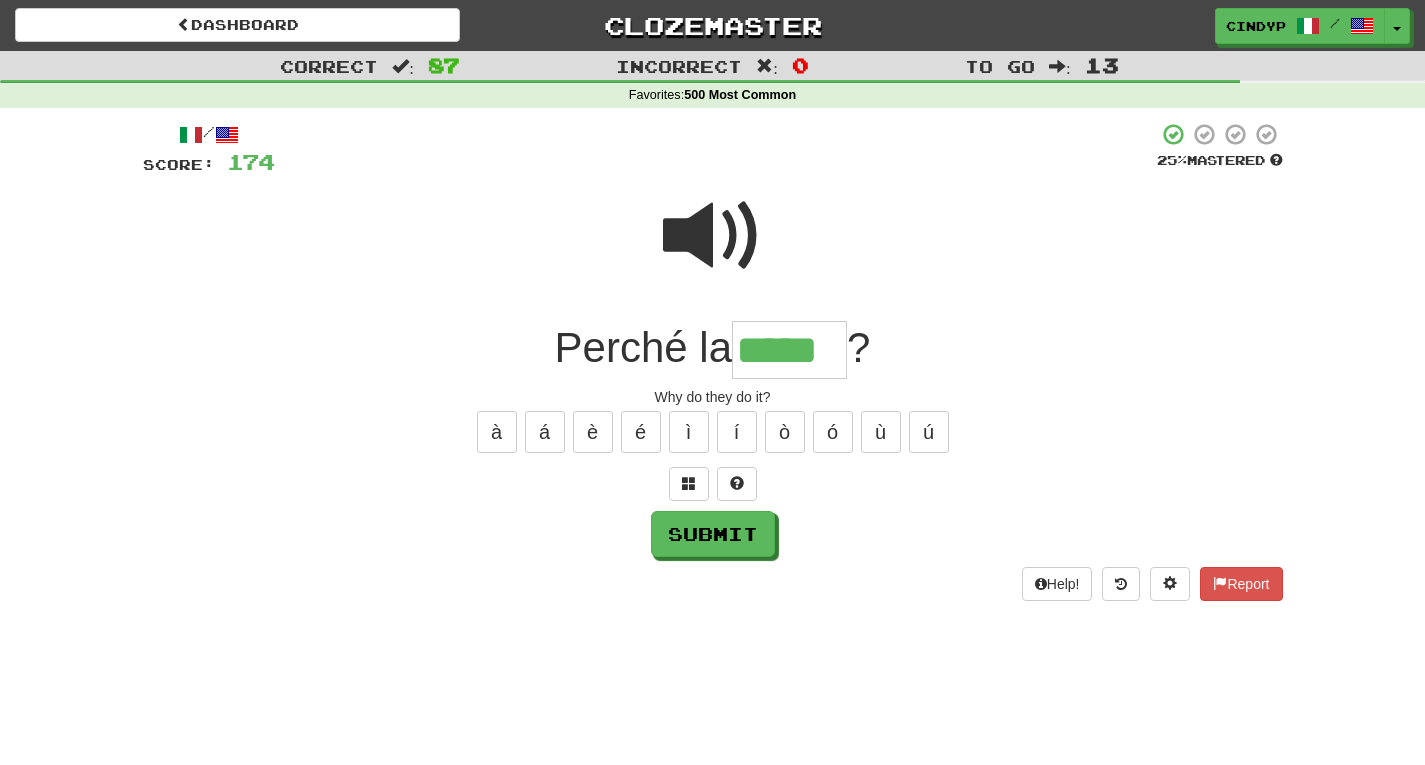 type on "*****" 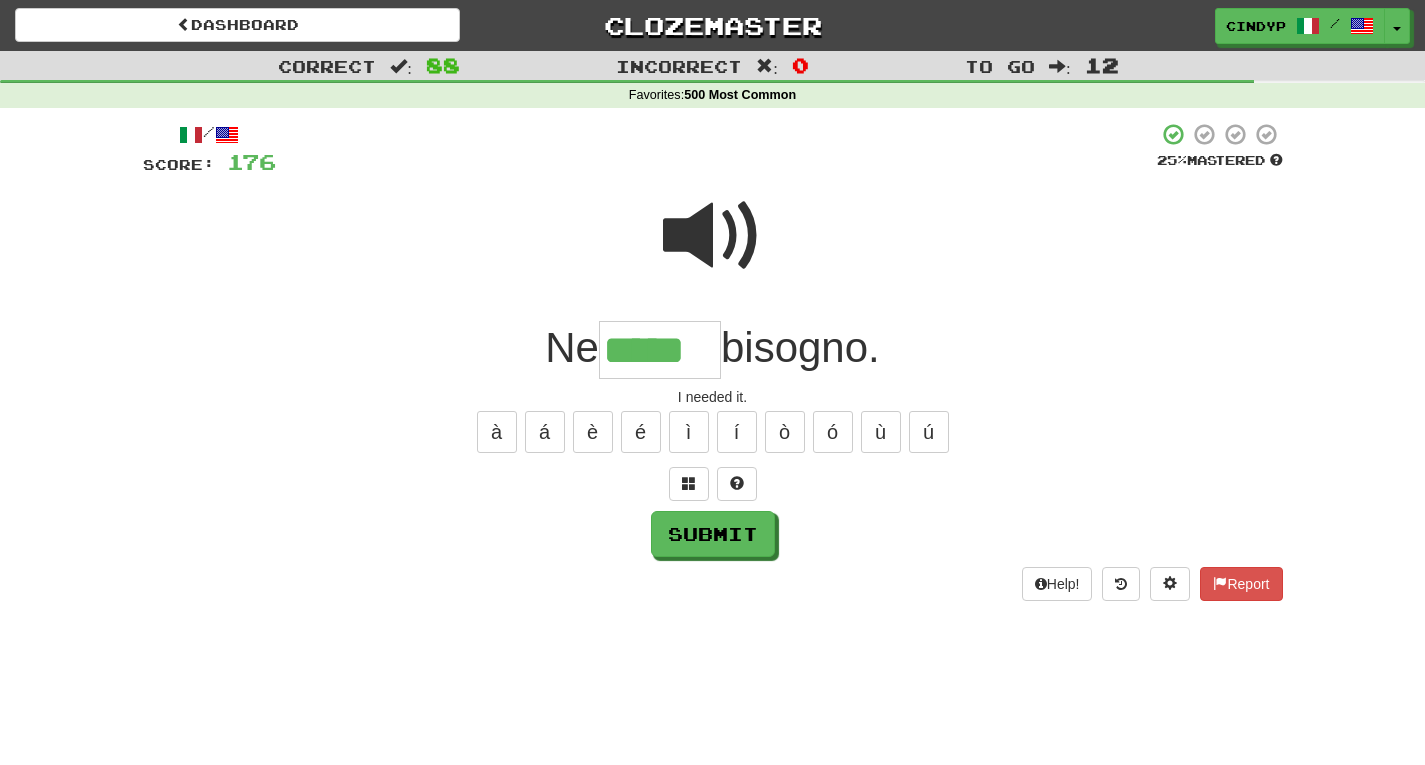 type on "*****" 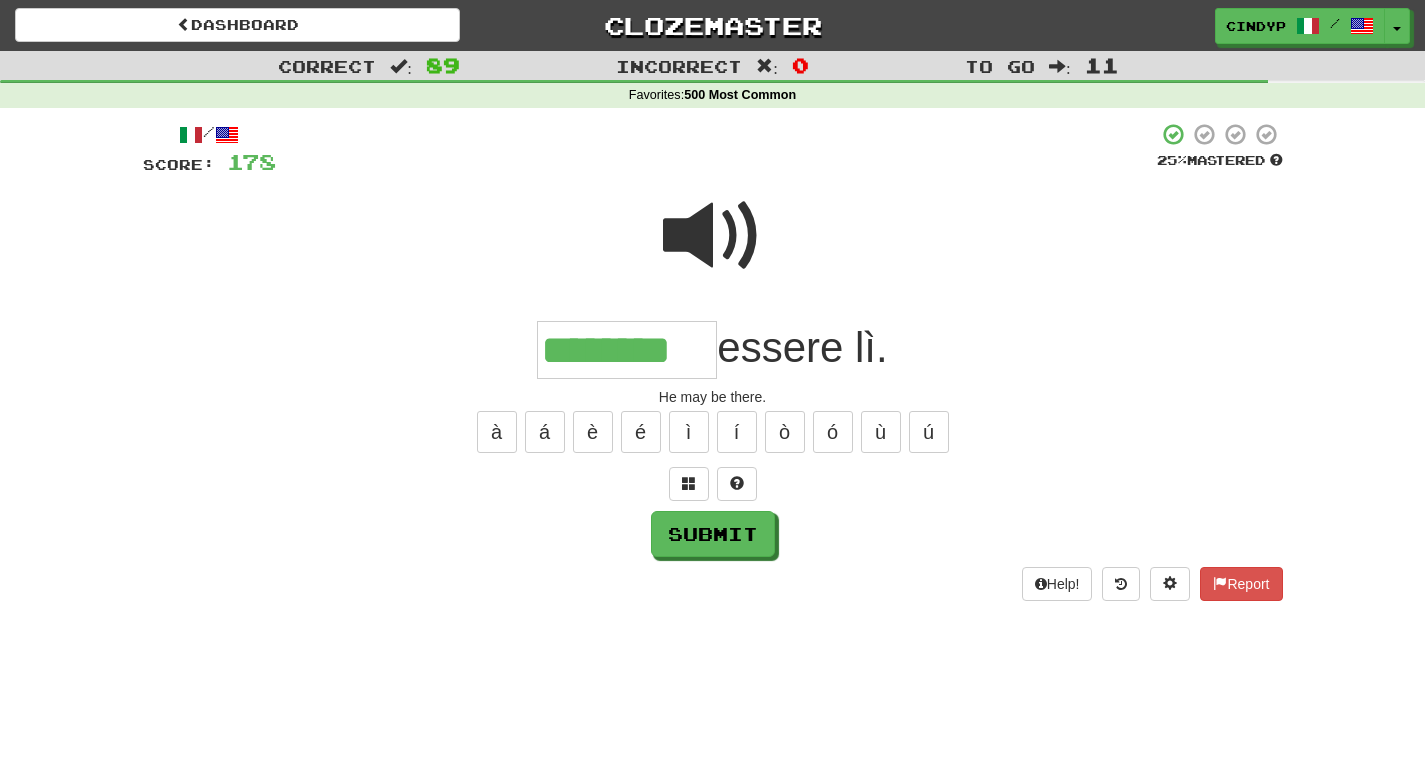type on "********" 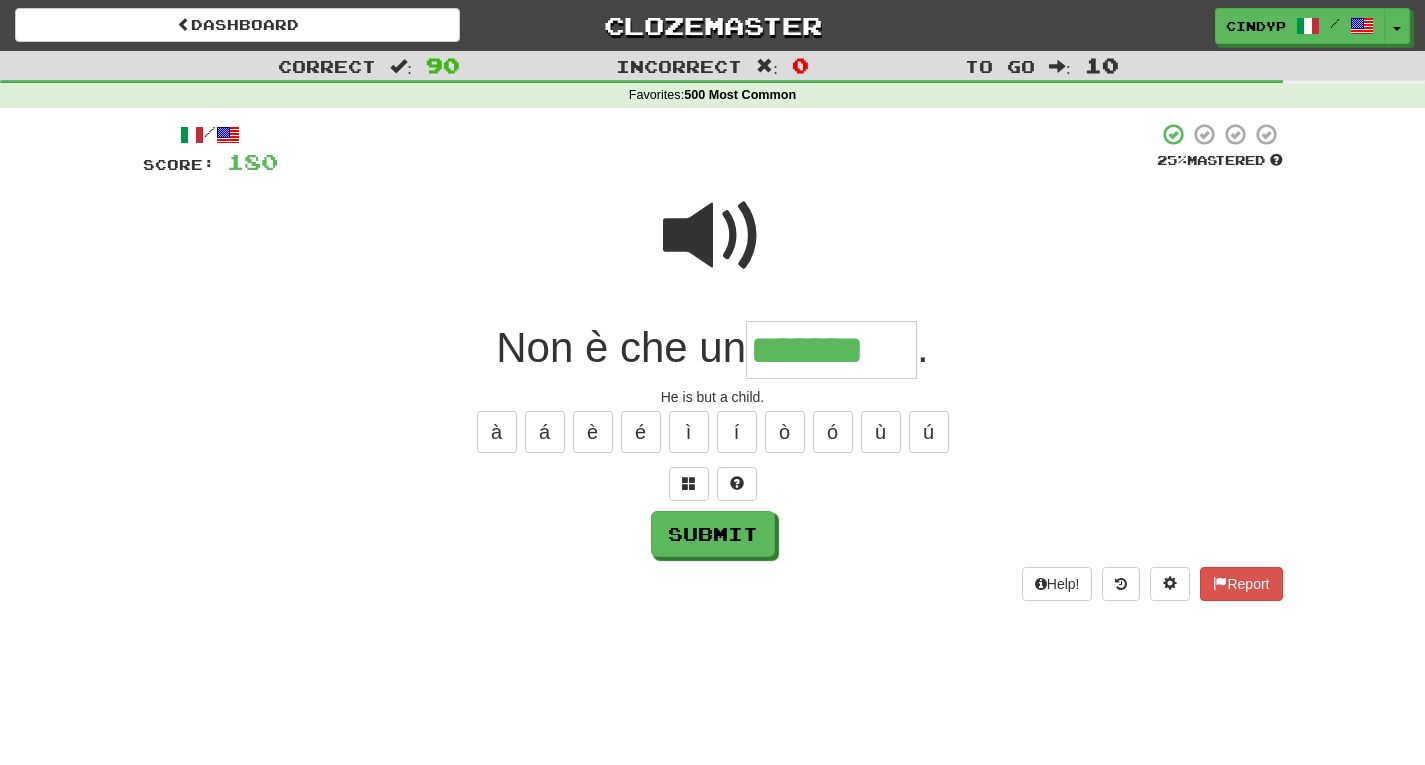 type on "*******" 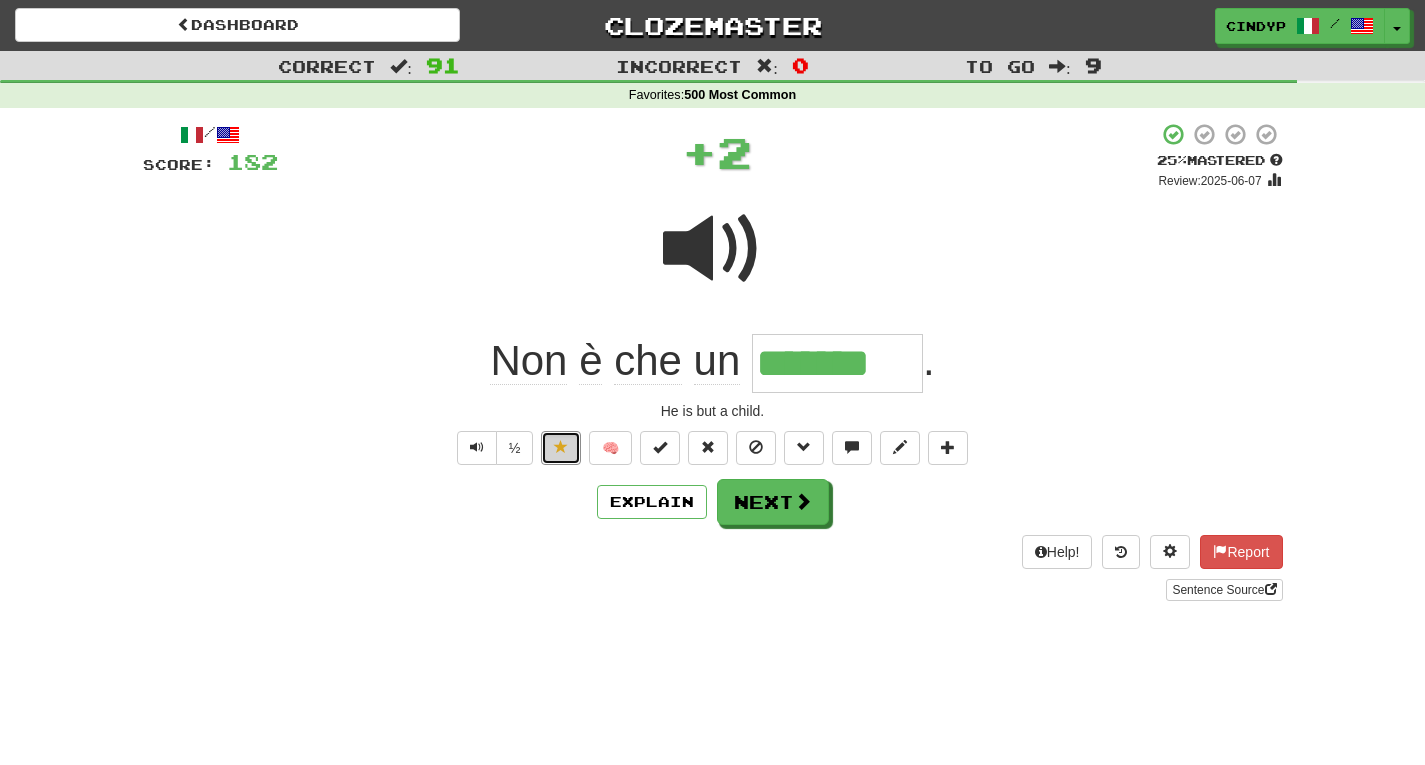 click at bounding box center [561, 447] 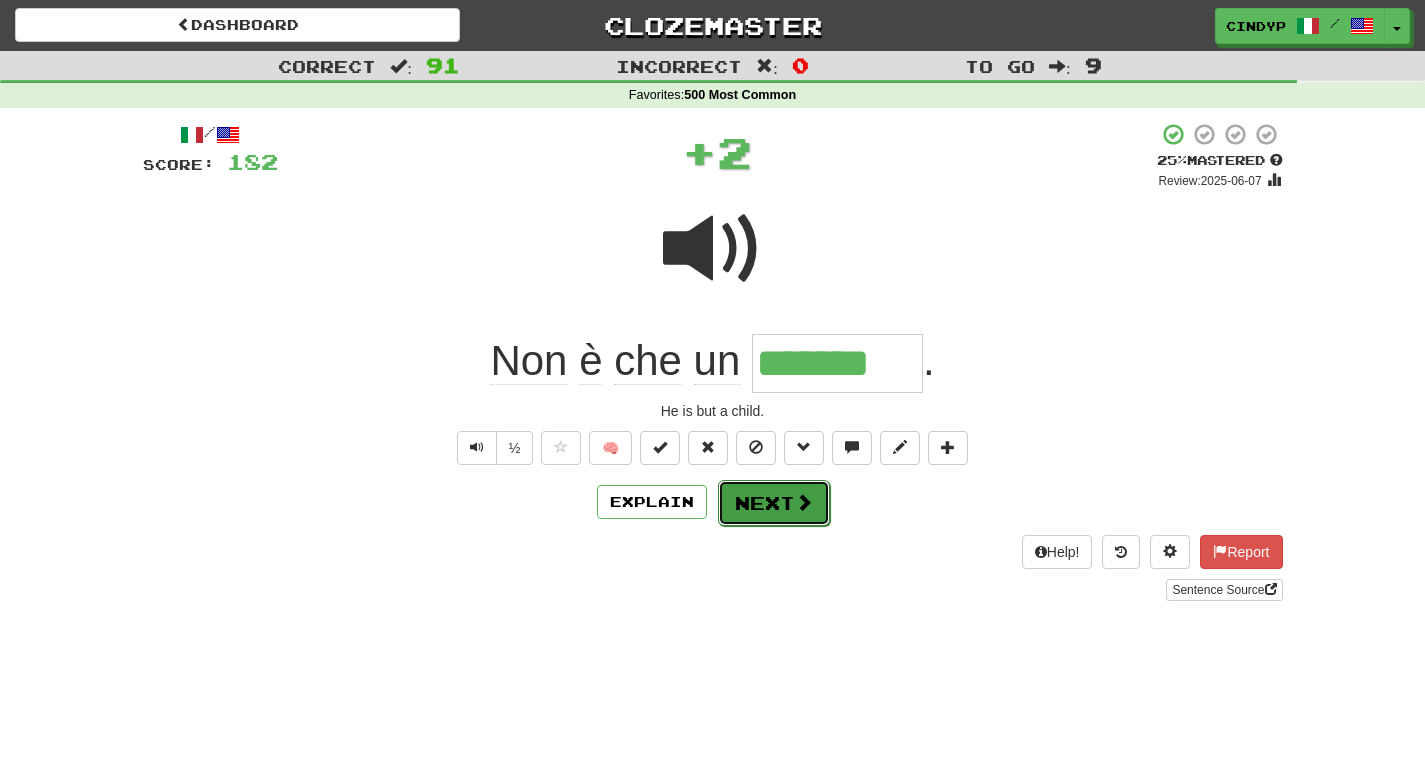 click on "Next" at bounding box center (774, 503) 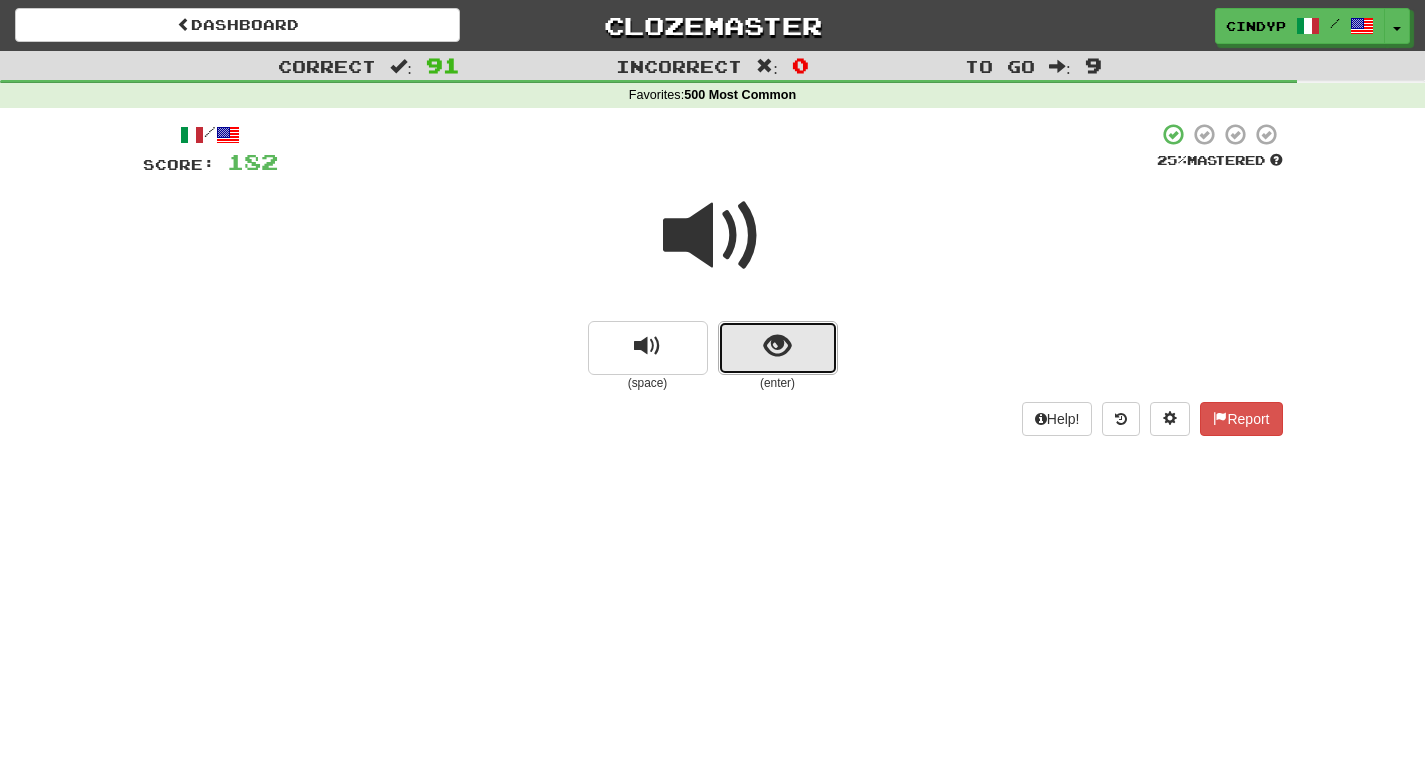 click at bounding box center (778, 348) 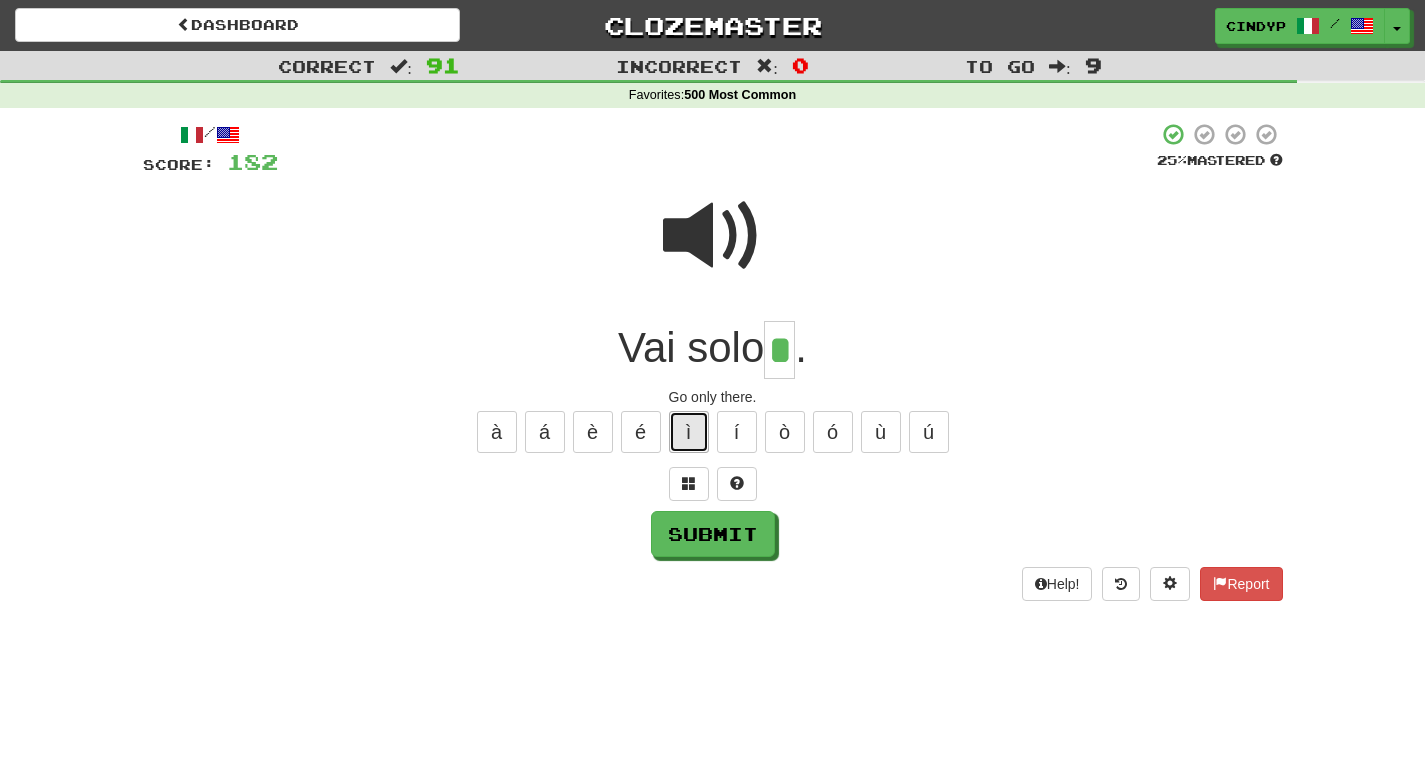 click on "ì" at bounding box center [689, 432] 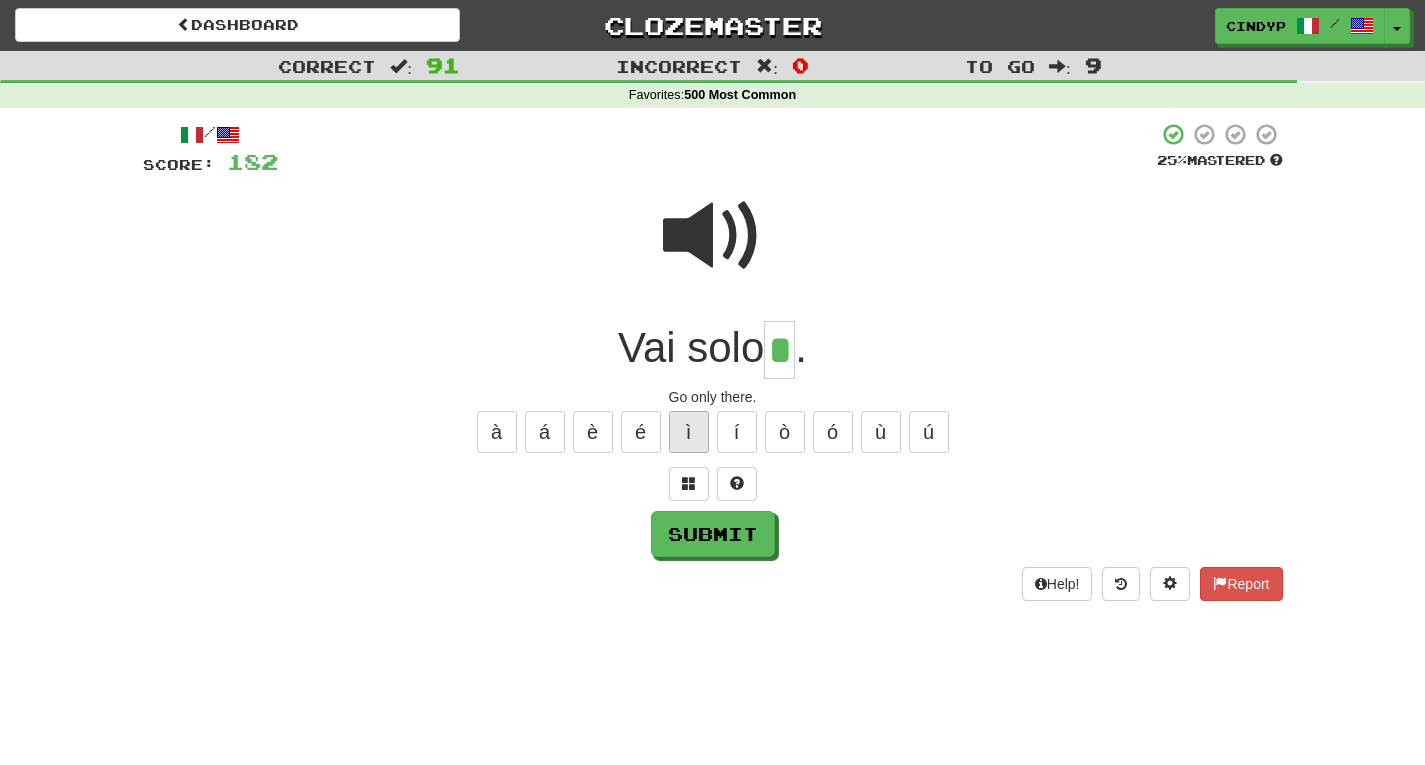 type on "**" 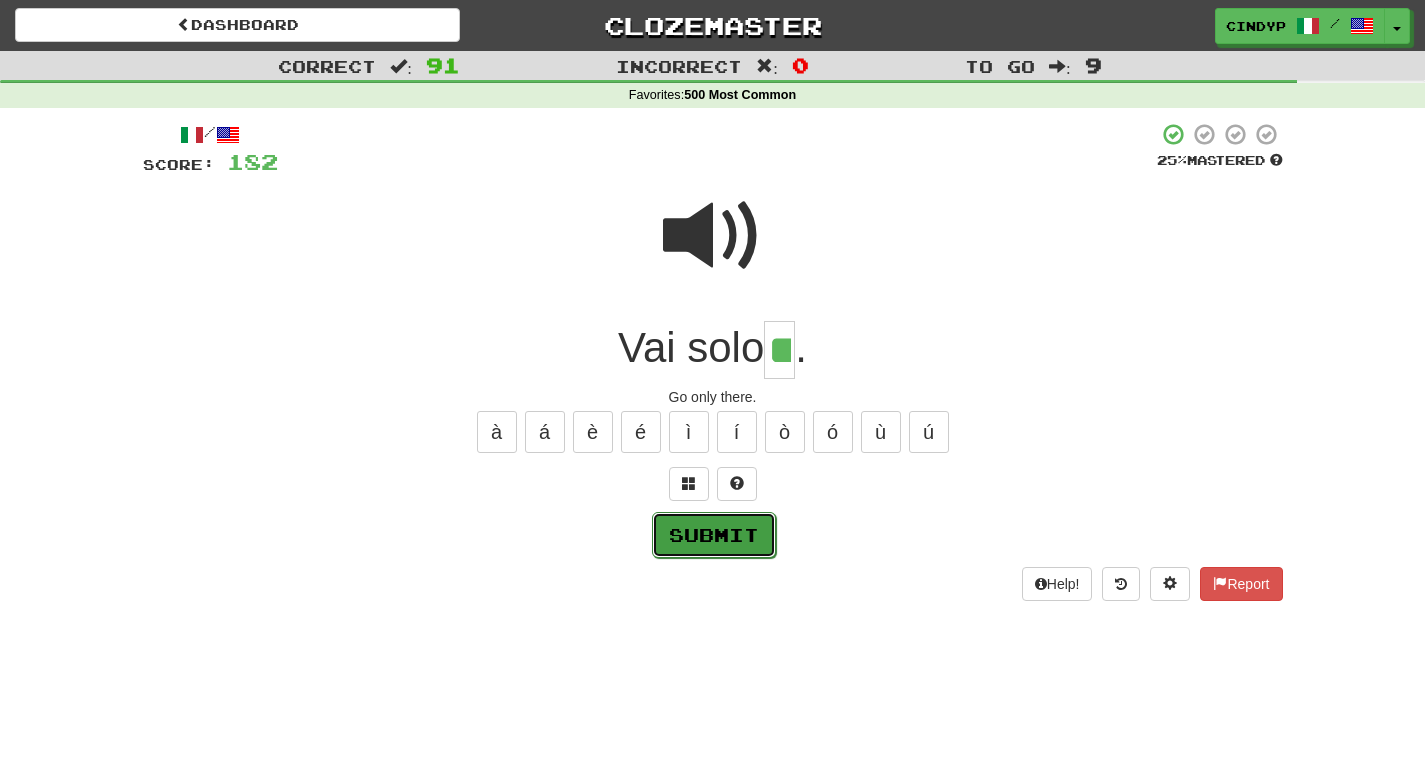 click on "Submit" at bounding box center (714, 535) 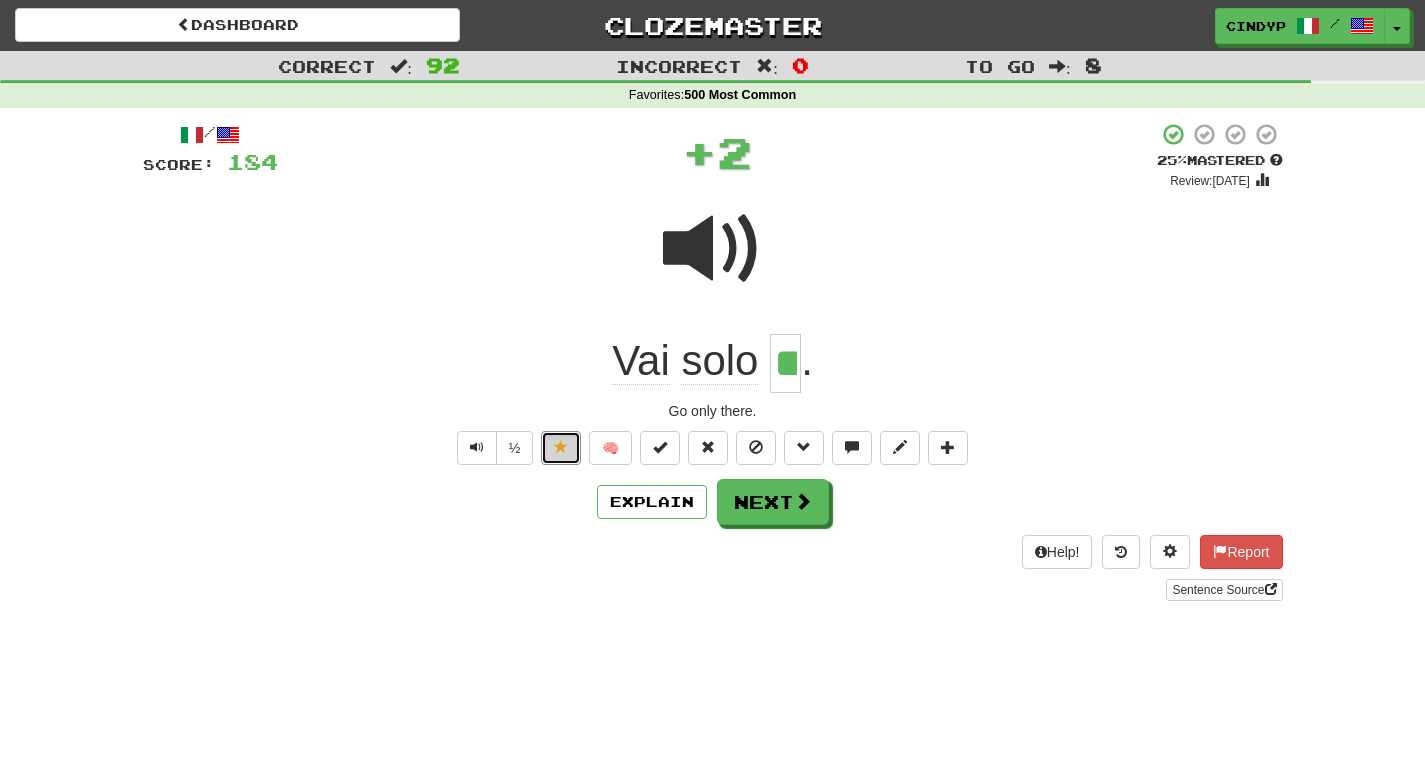 click at bounding box center [561, 447] 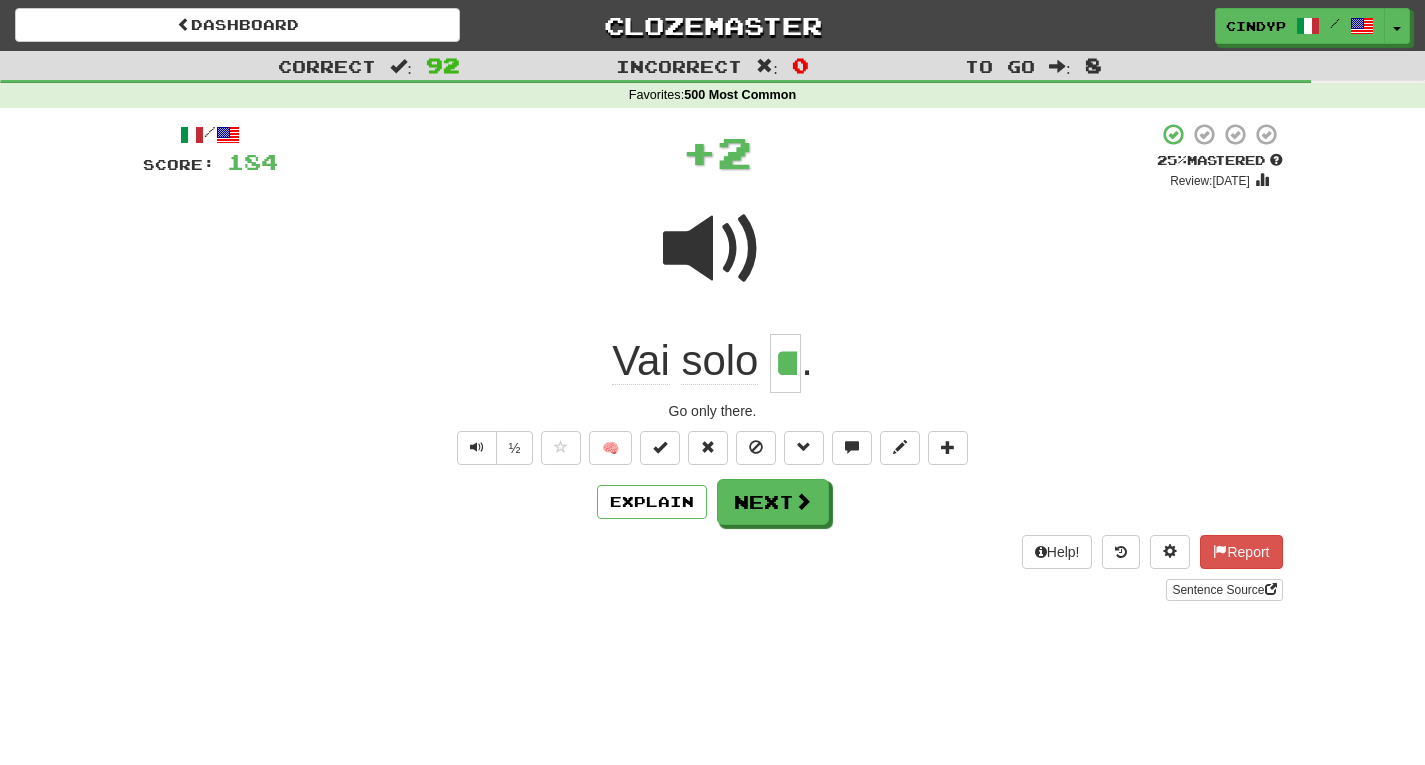 click on "/  Score:   184 + 2 25 %  Mastered Review:  2025-06-04 Vai   solo   ** . Go only there. ½ 🧠 Explain Next  Help!  Report Sentence Source" at bounding box center (713, 361) 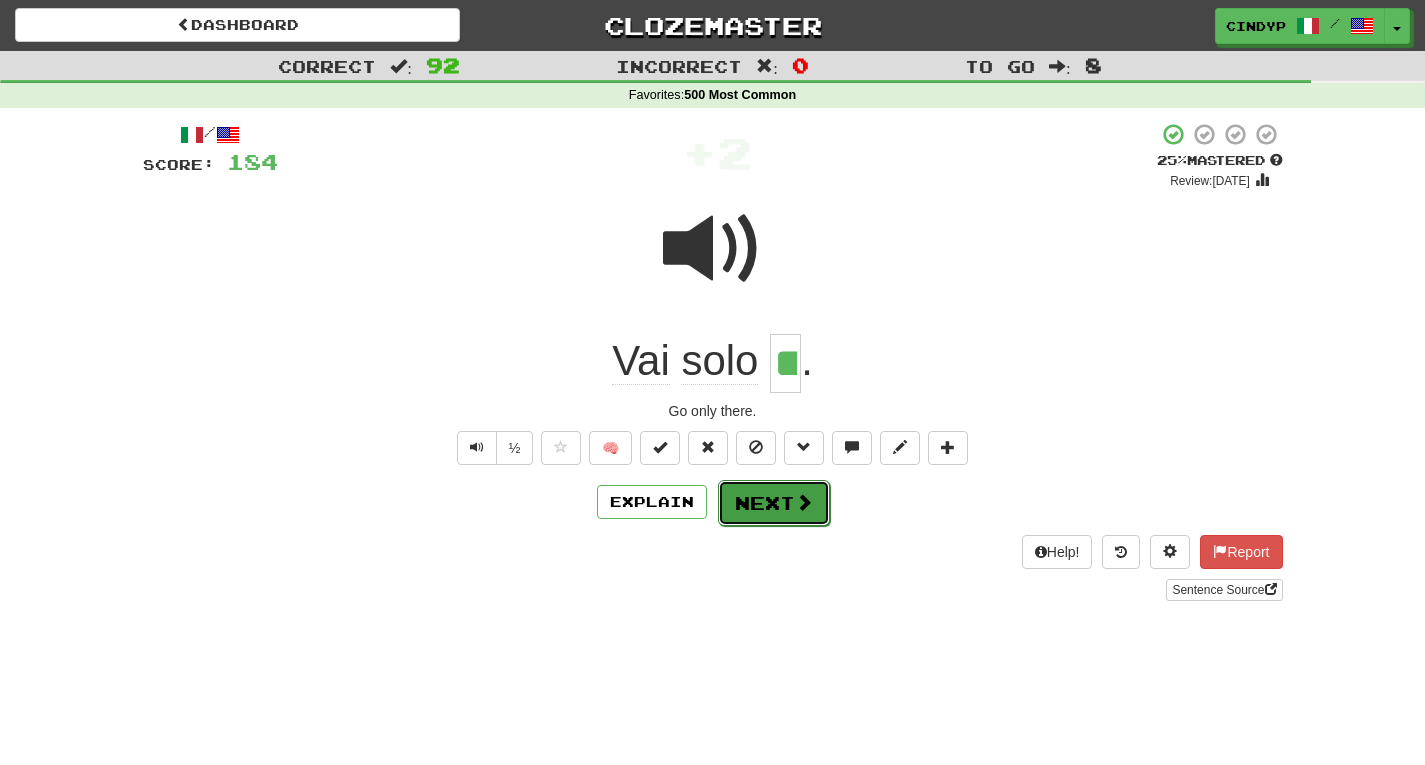 click on "Next" at bounding box center [774, 503] 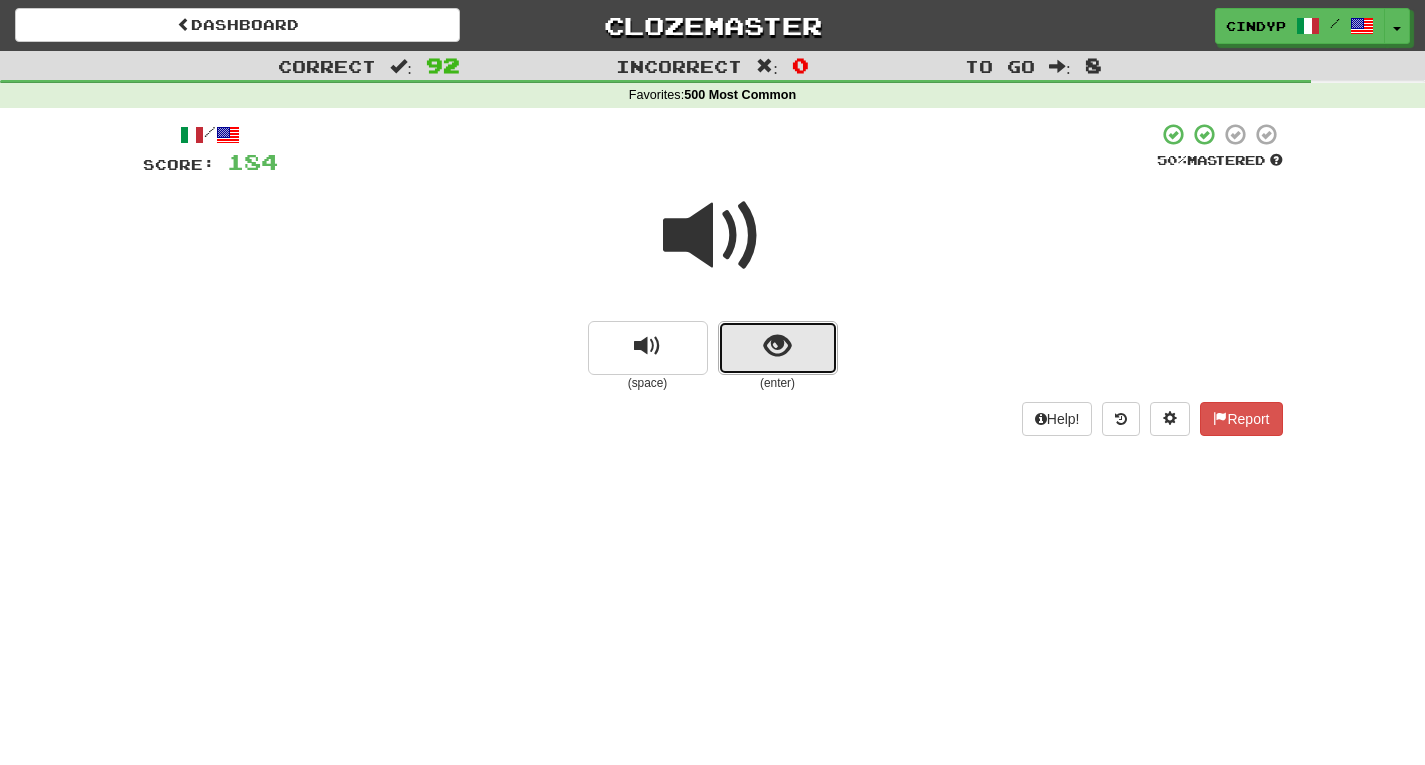 click at bounding box center [778, 348] 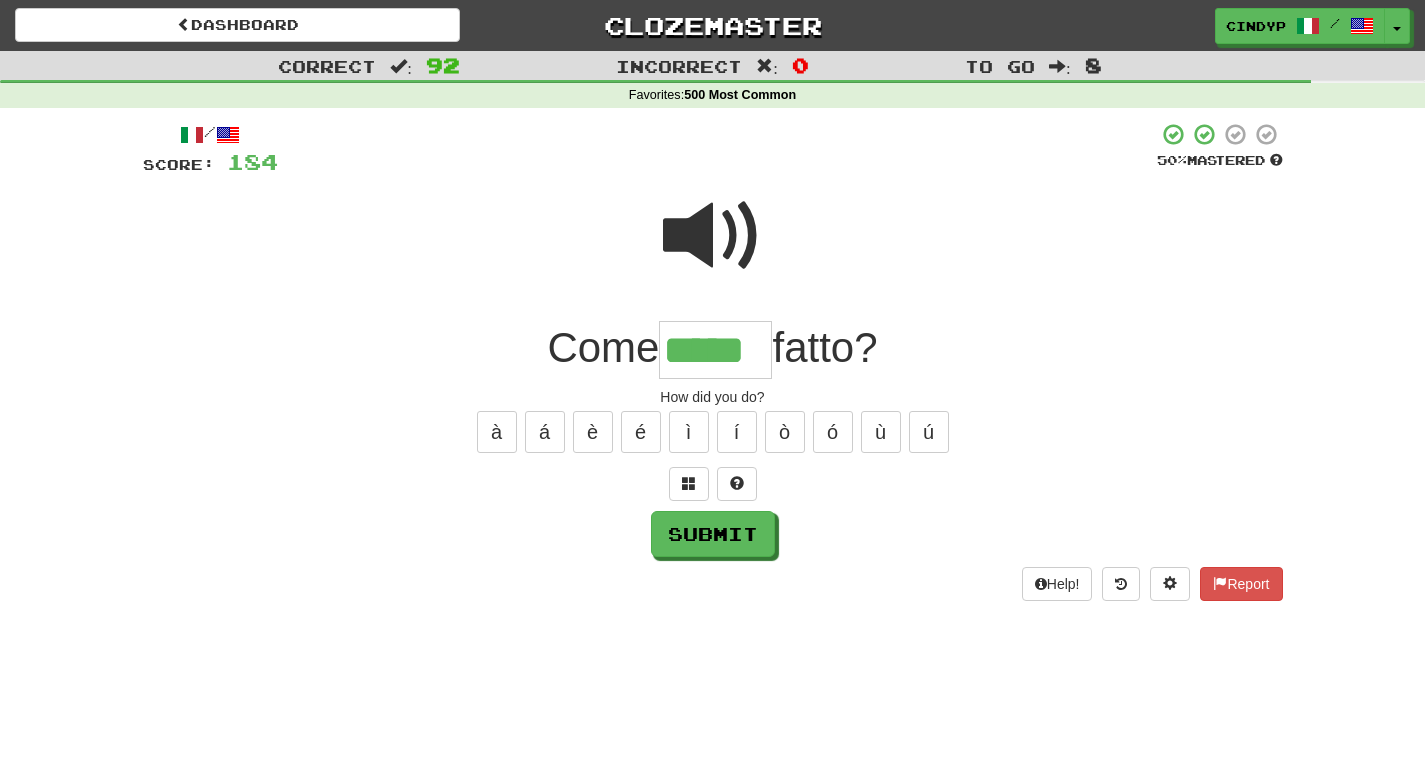 type on "*****" 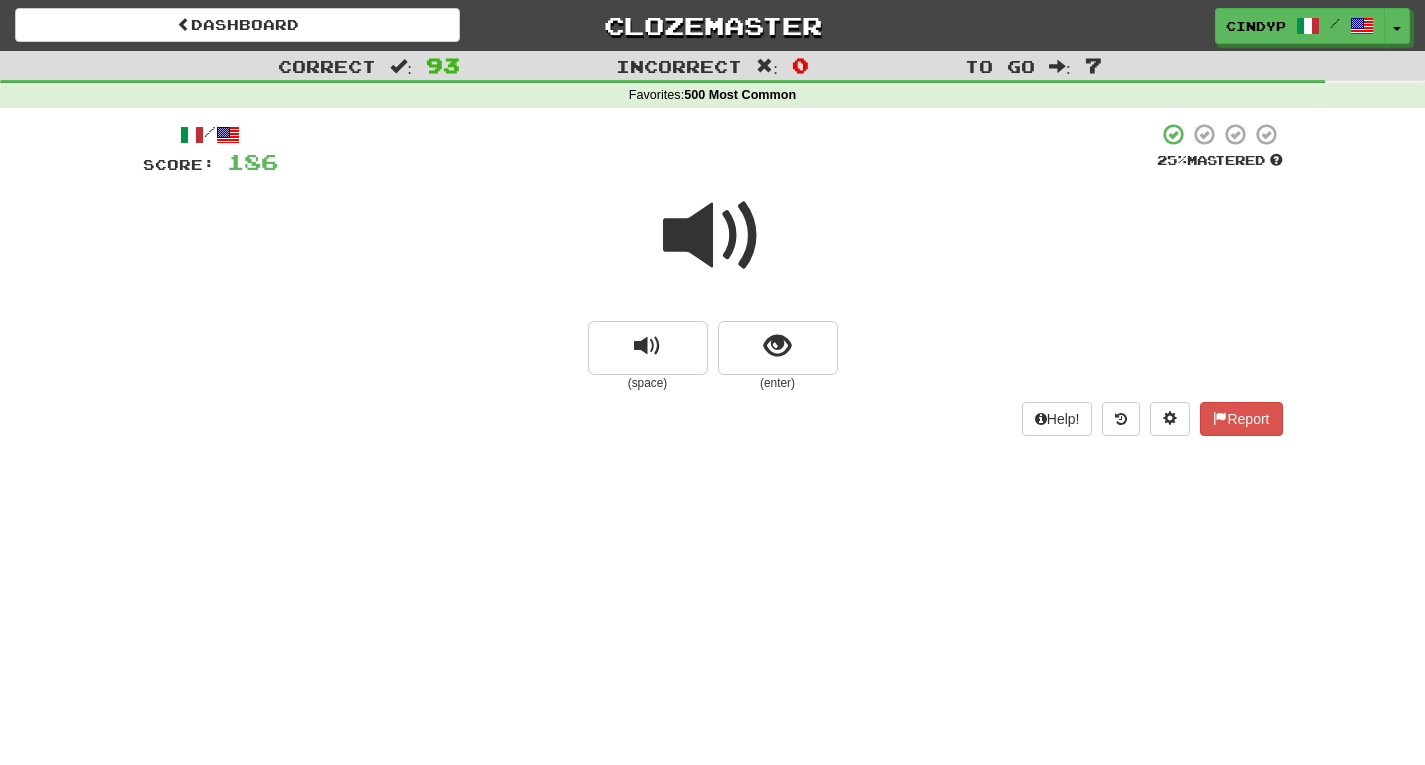 click at bounding box center (713, 236) 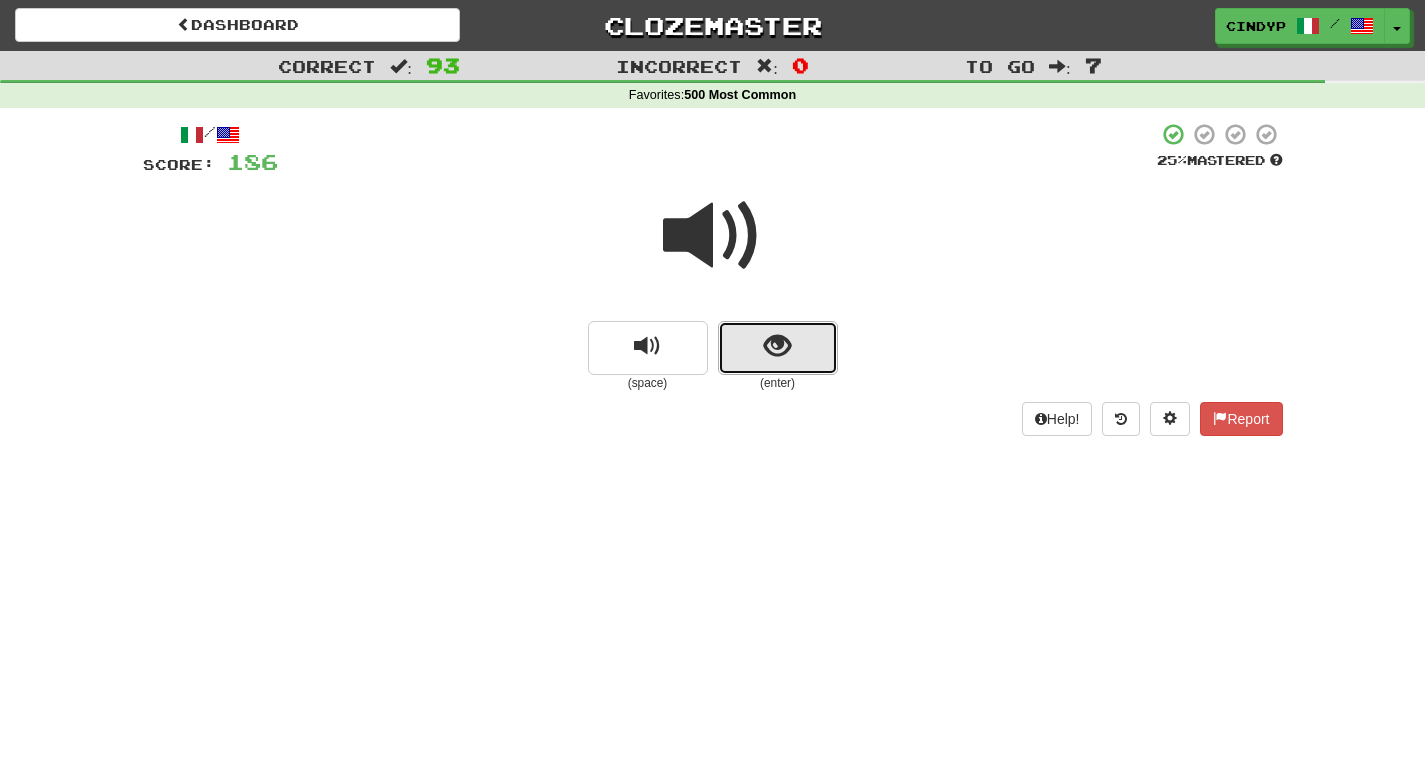 click at bounding box center [777, 346] 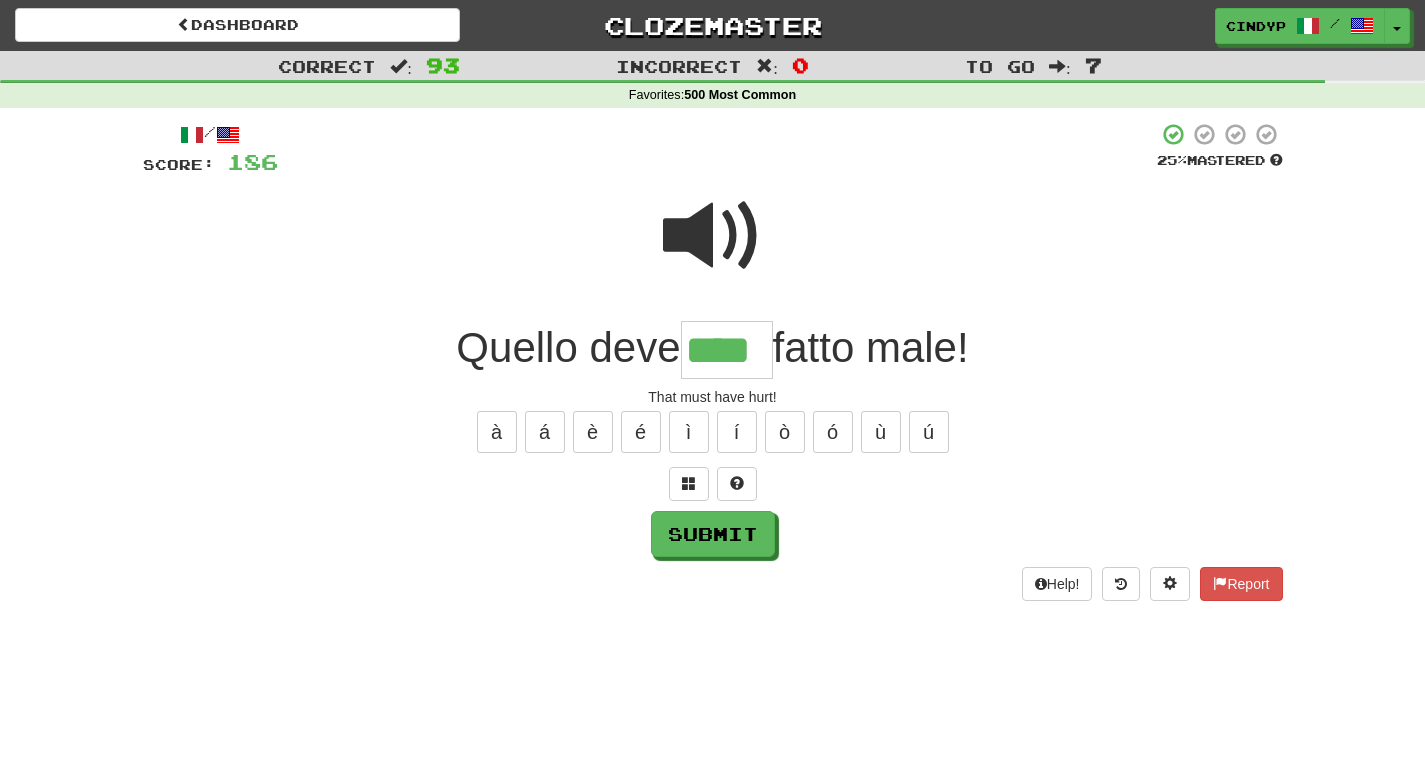 type on "****" 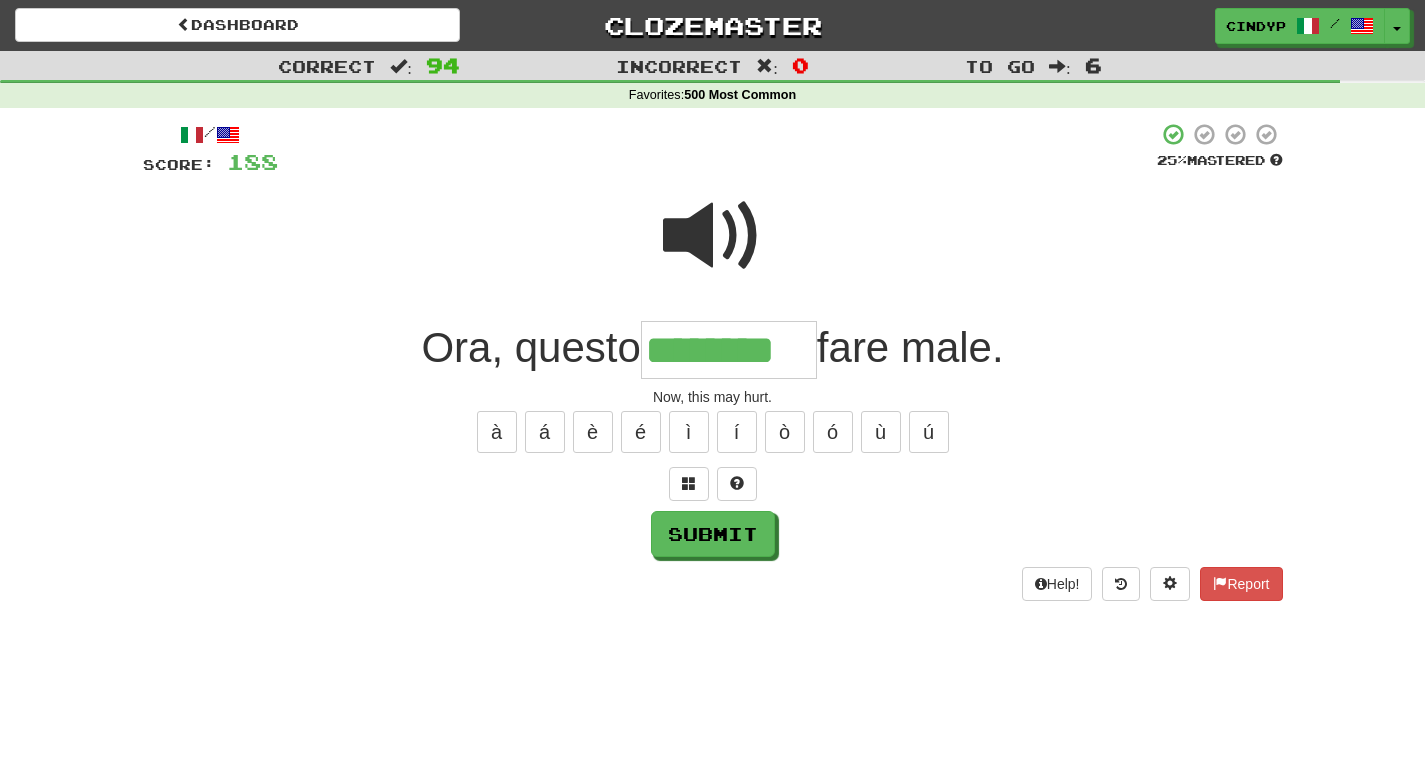 type on "********" 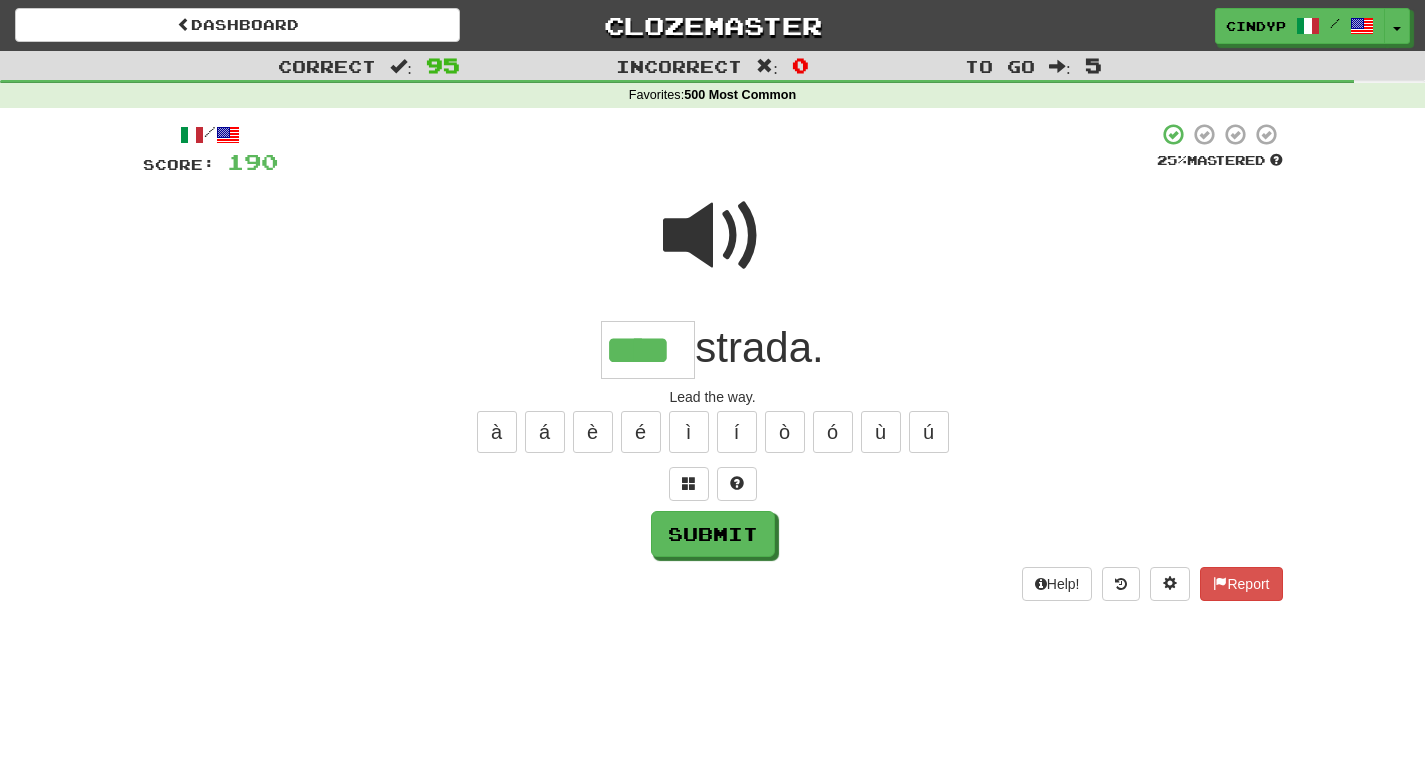 type on "****" 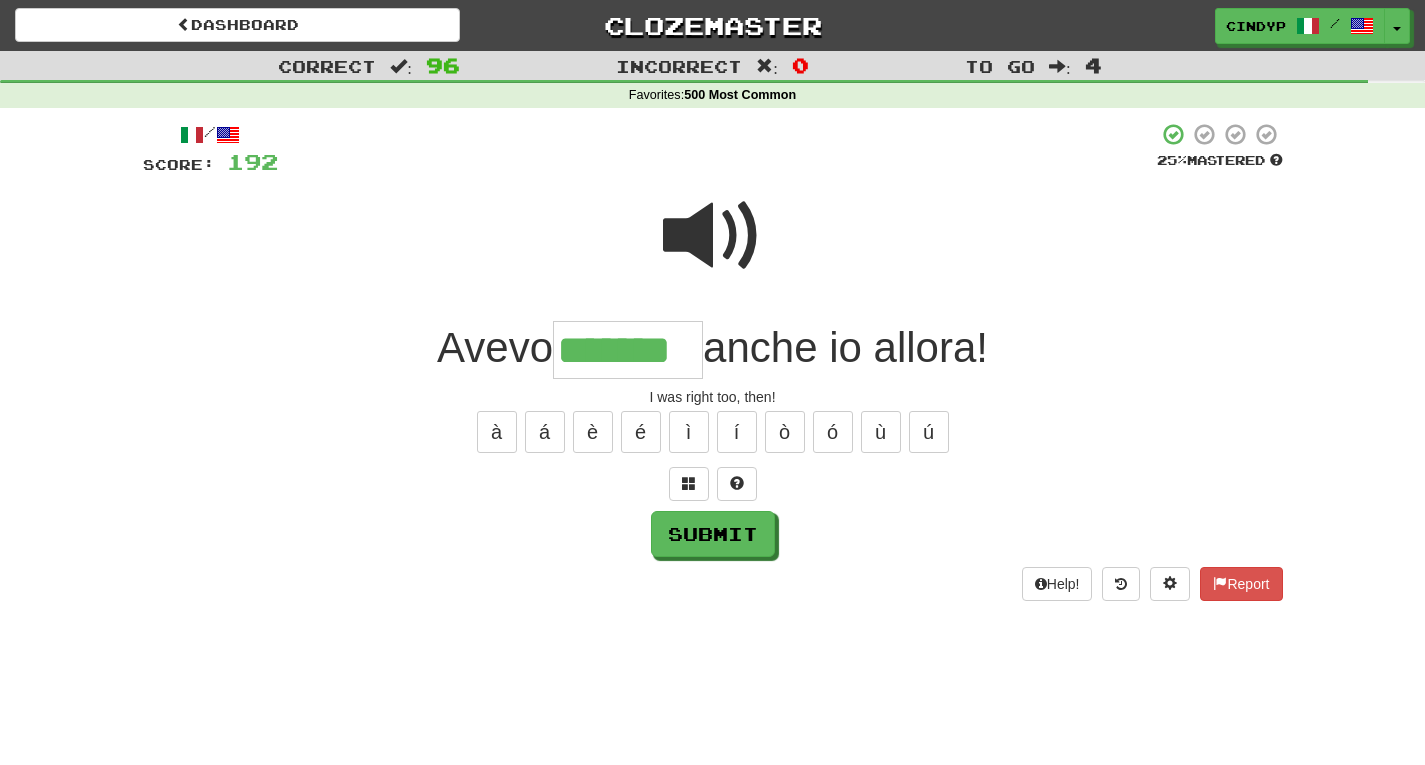 type on "*******" 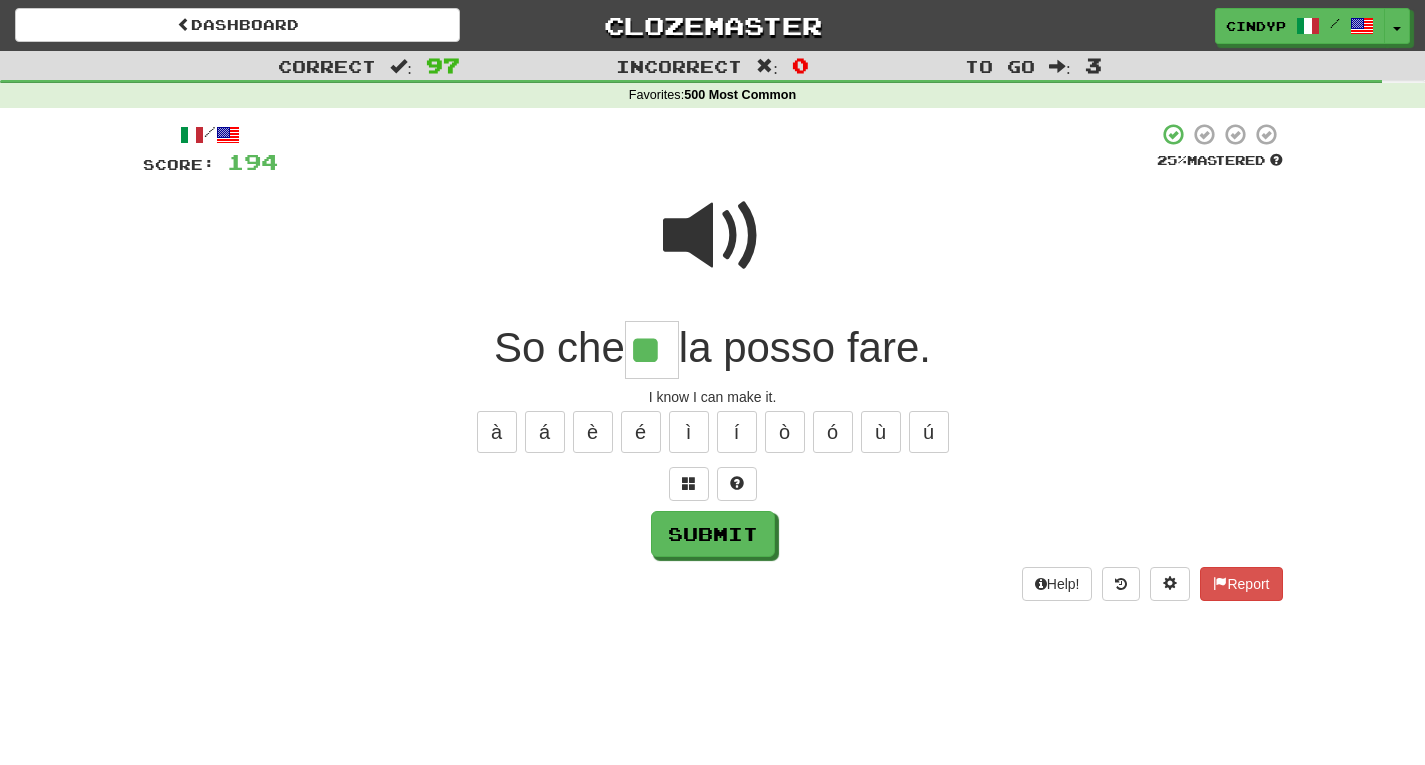 type on "**" 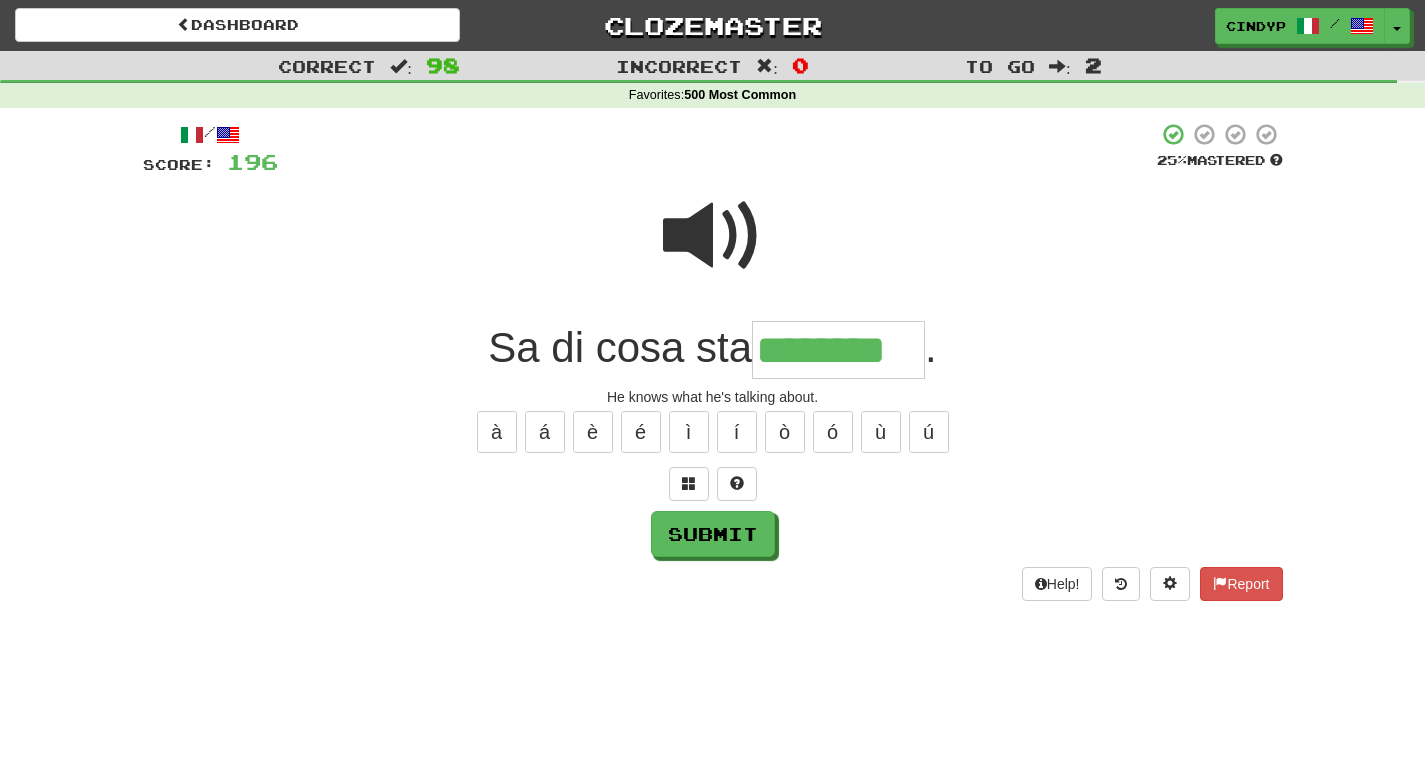 type on "********" 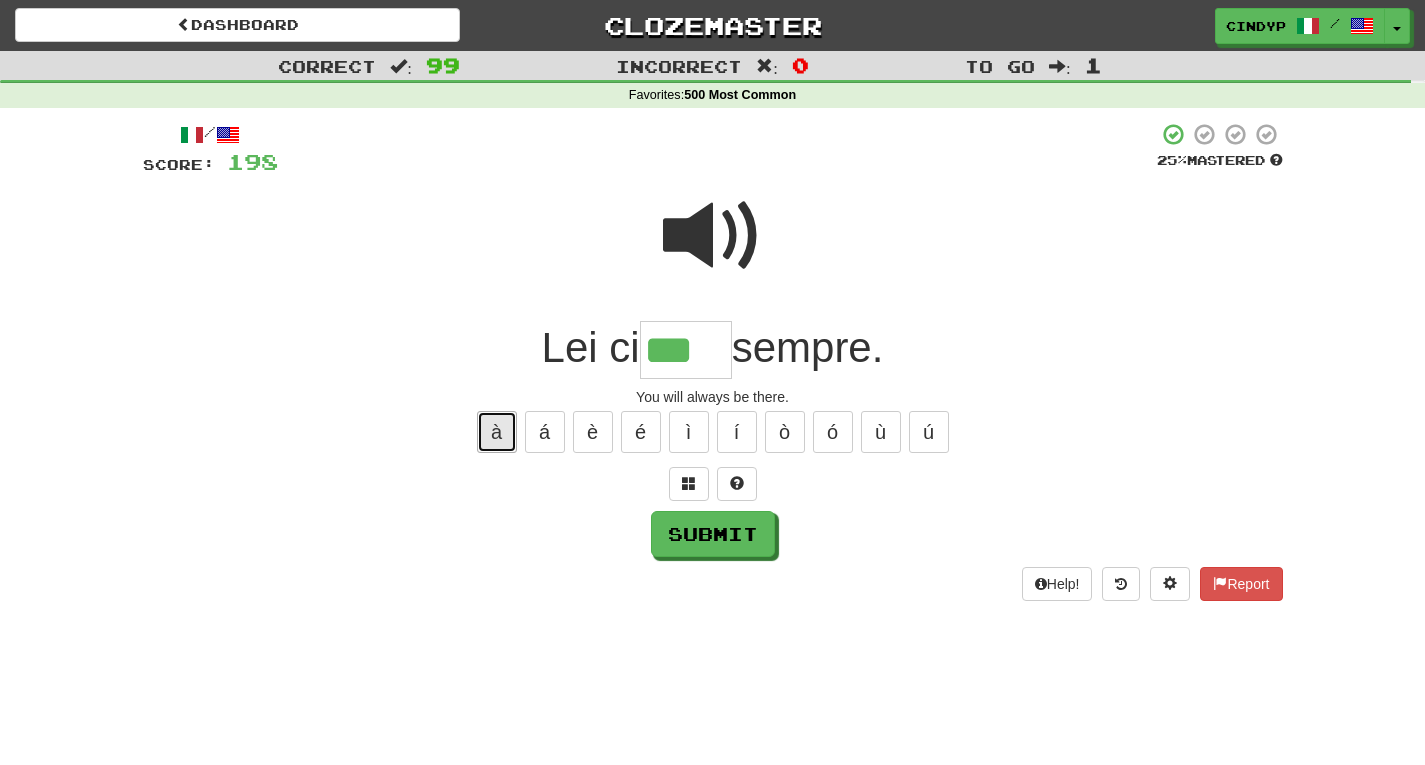 click on "à" at bounding box center (497, 432) 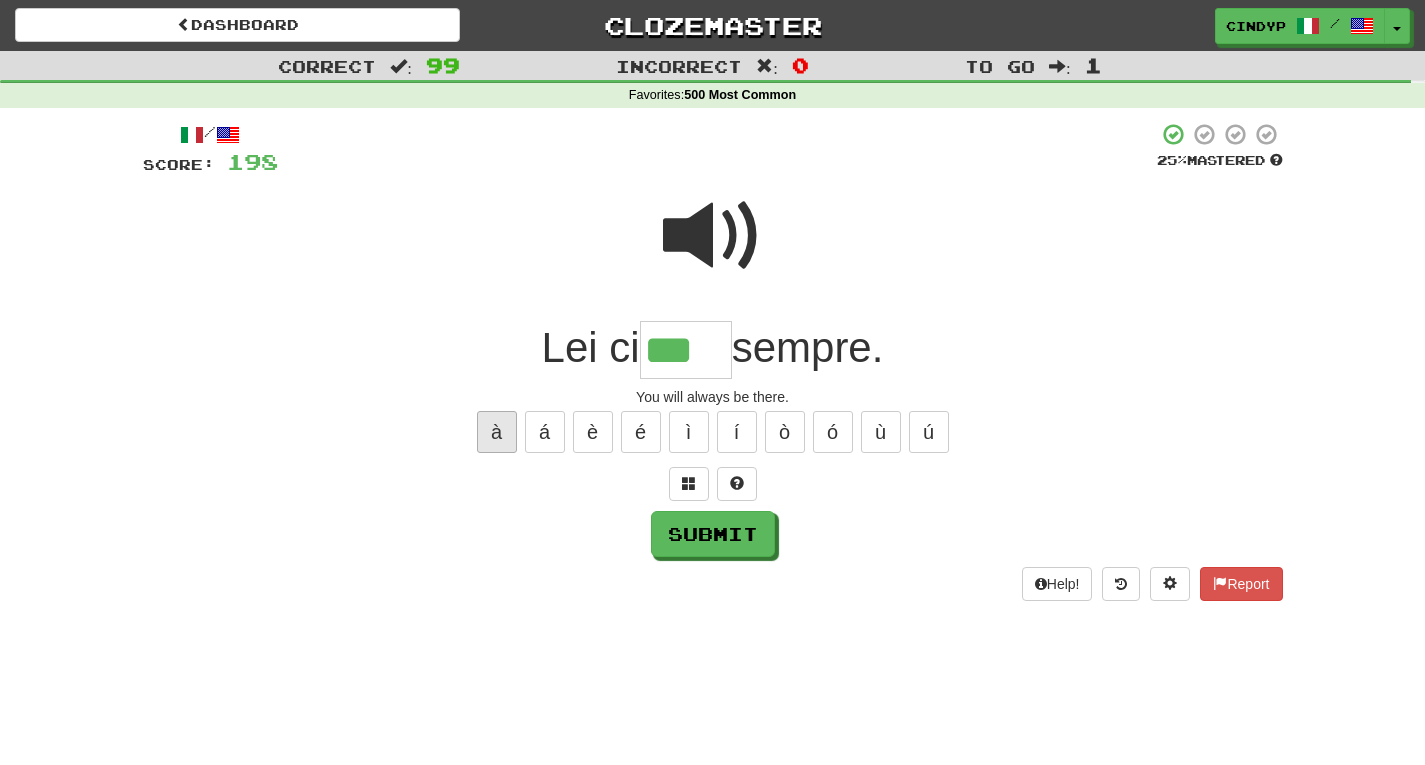 type on "****" 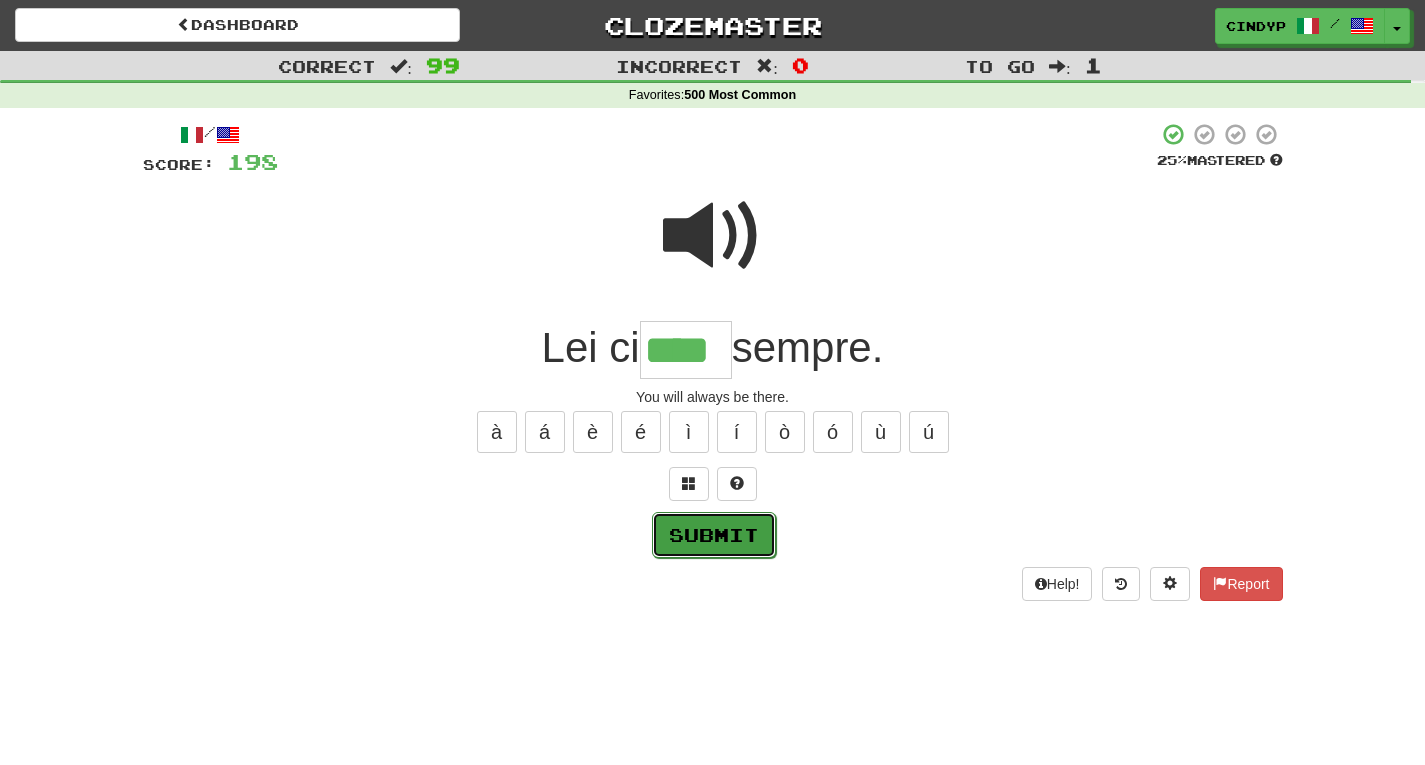 click on "Submit" at bounding box center (714, 535) 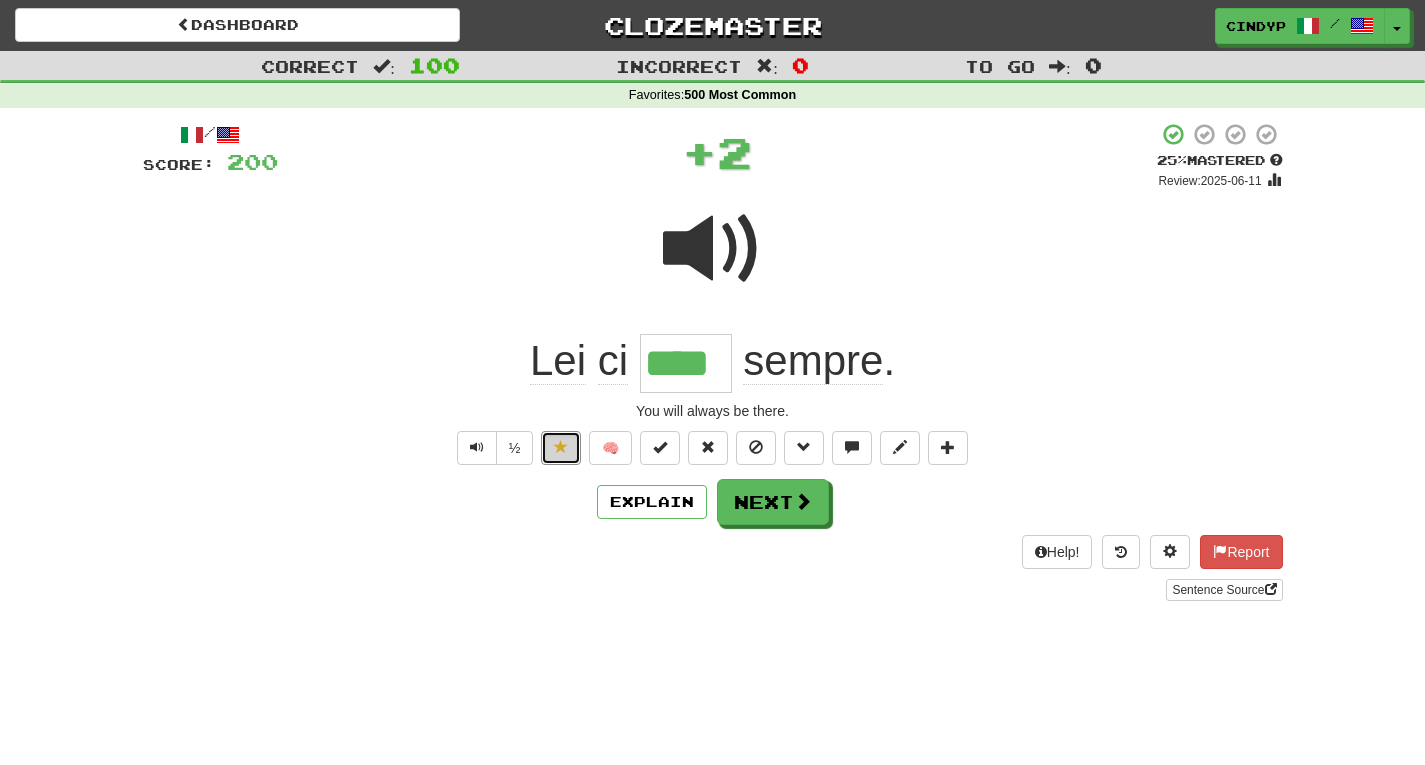 click at bounding box center [561, 447] 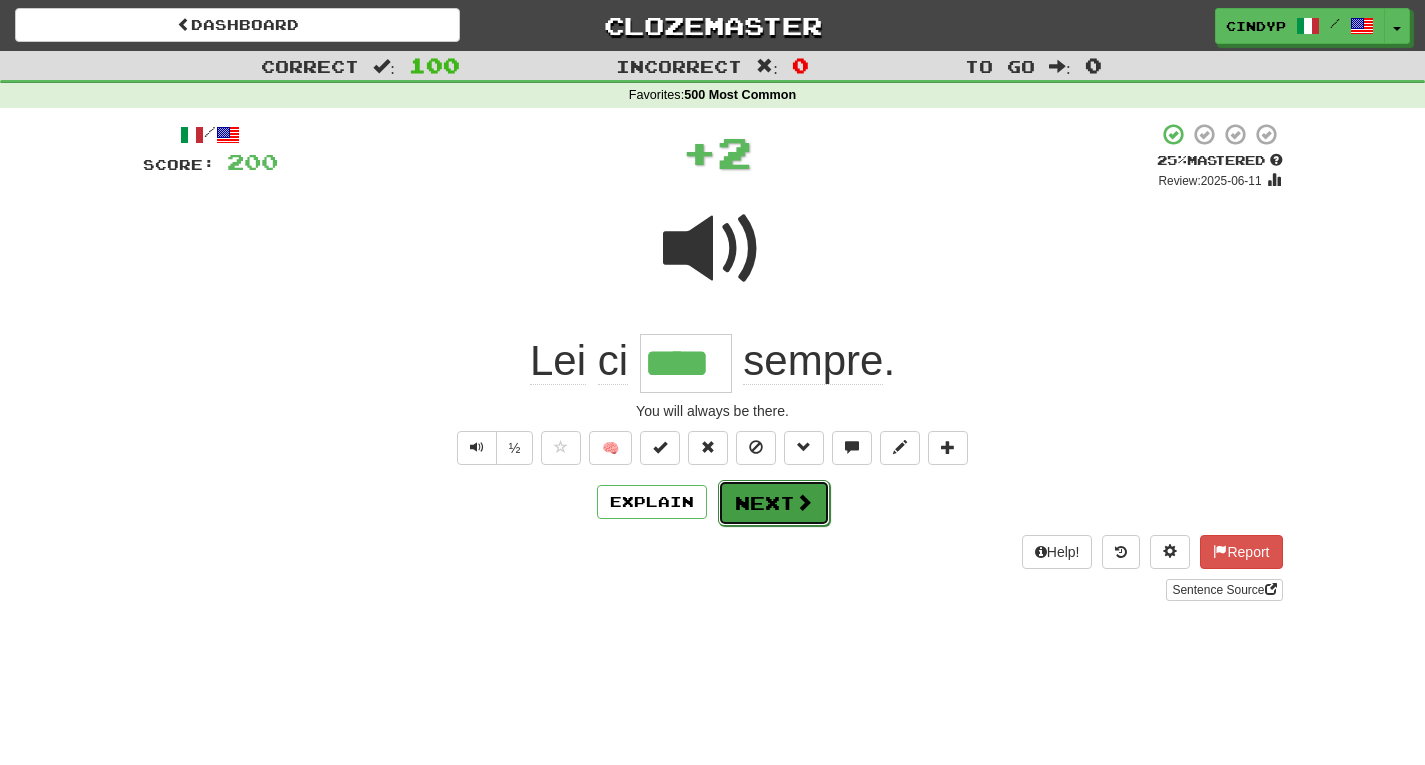 click on "Next" at bounding box center (774, 503) 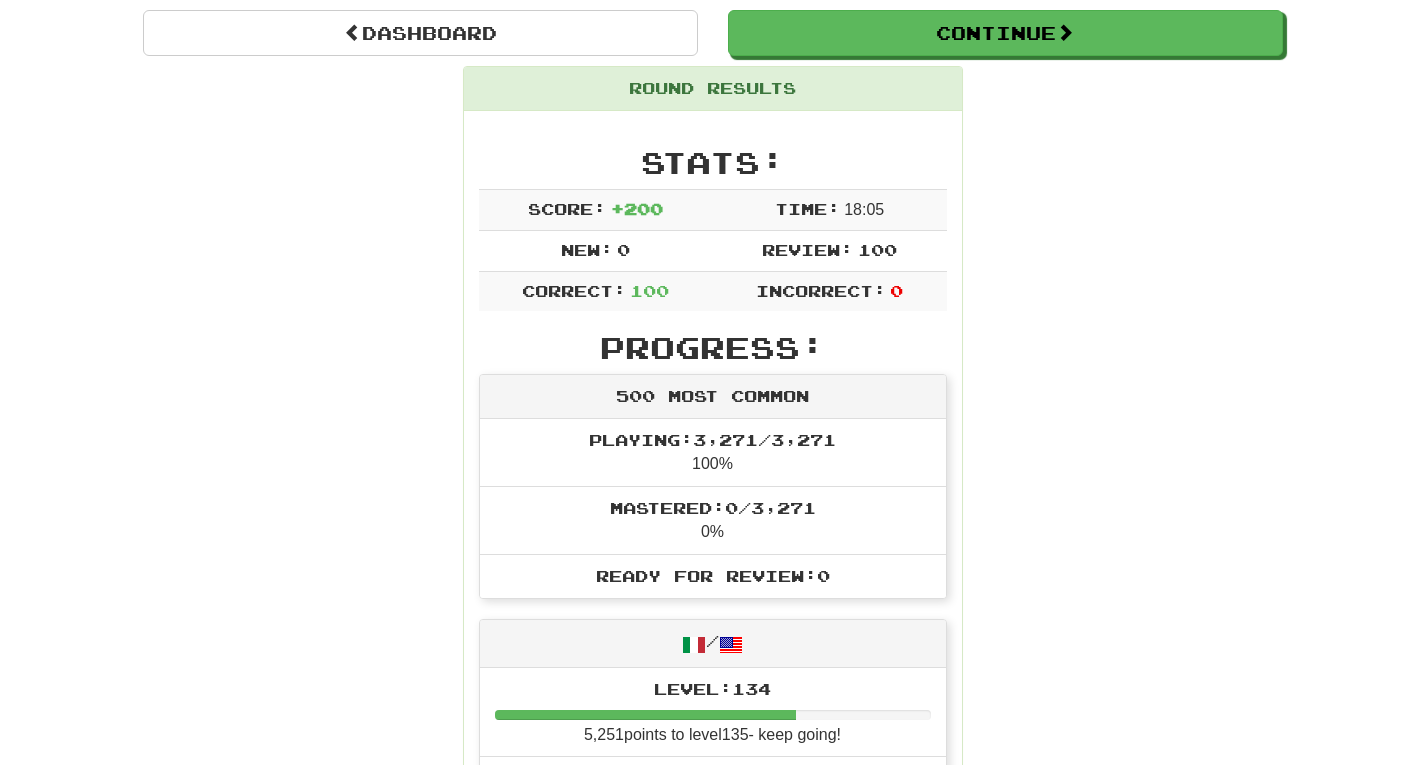 scroll, scrollTop: 0, scrollLeft: 0, axis: both 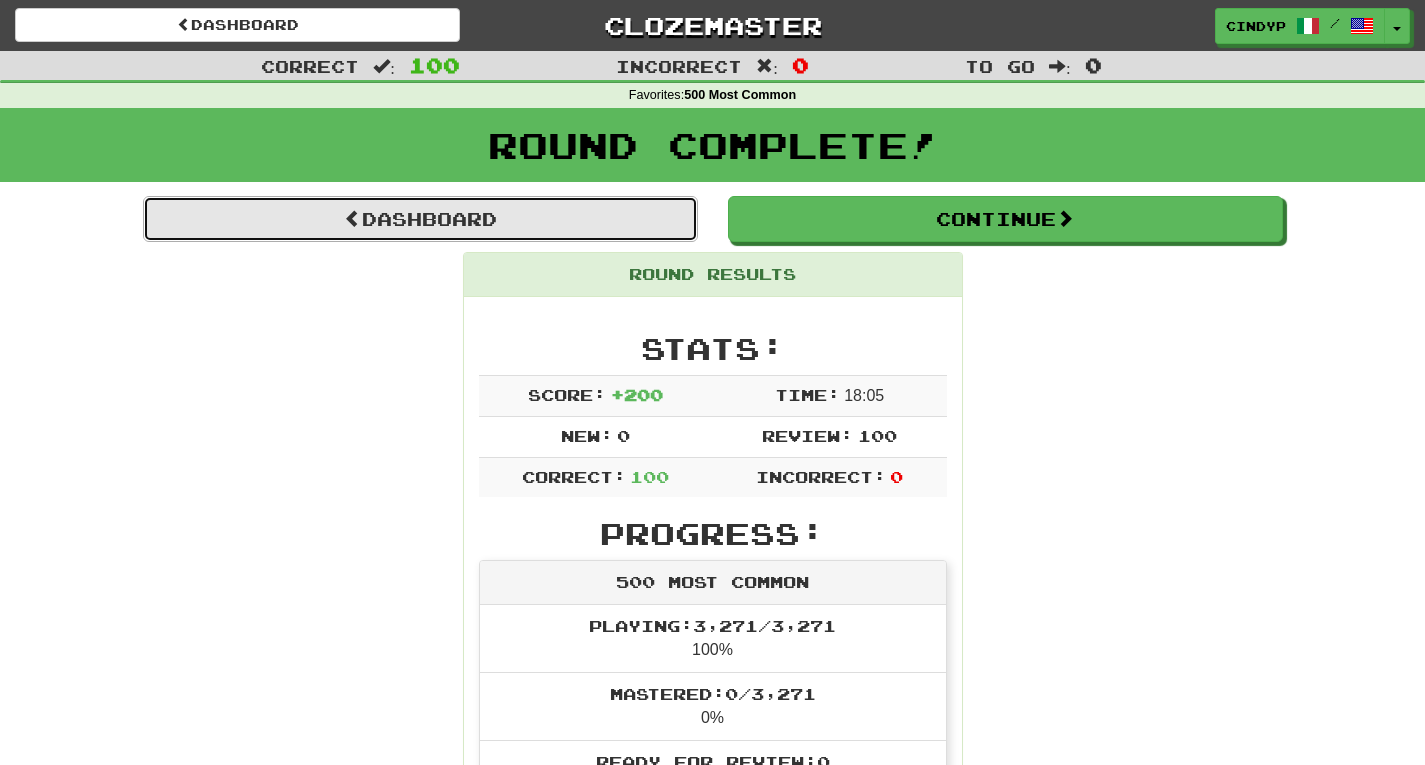 click on "Dashboard" at bounding box center (420, 219) 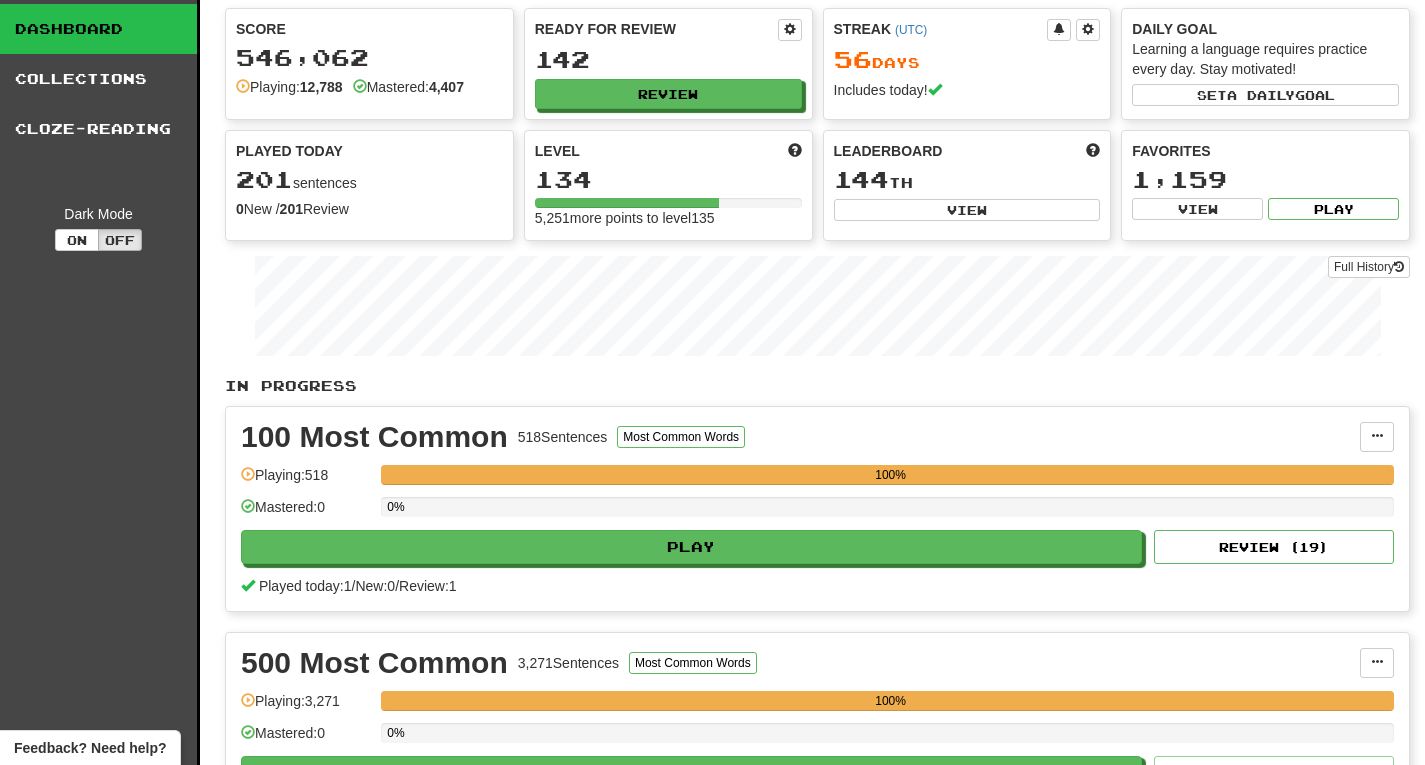 scroll, scrollTop: 58, scrollLeft: 0, axis: vertical 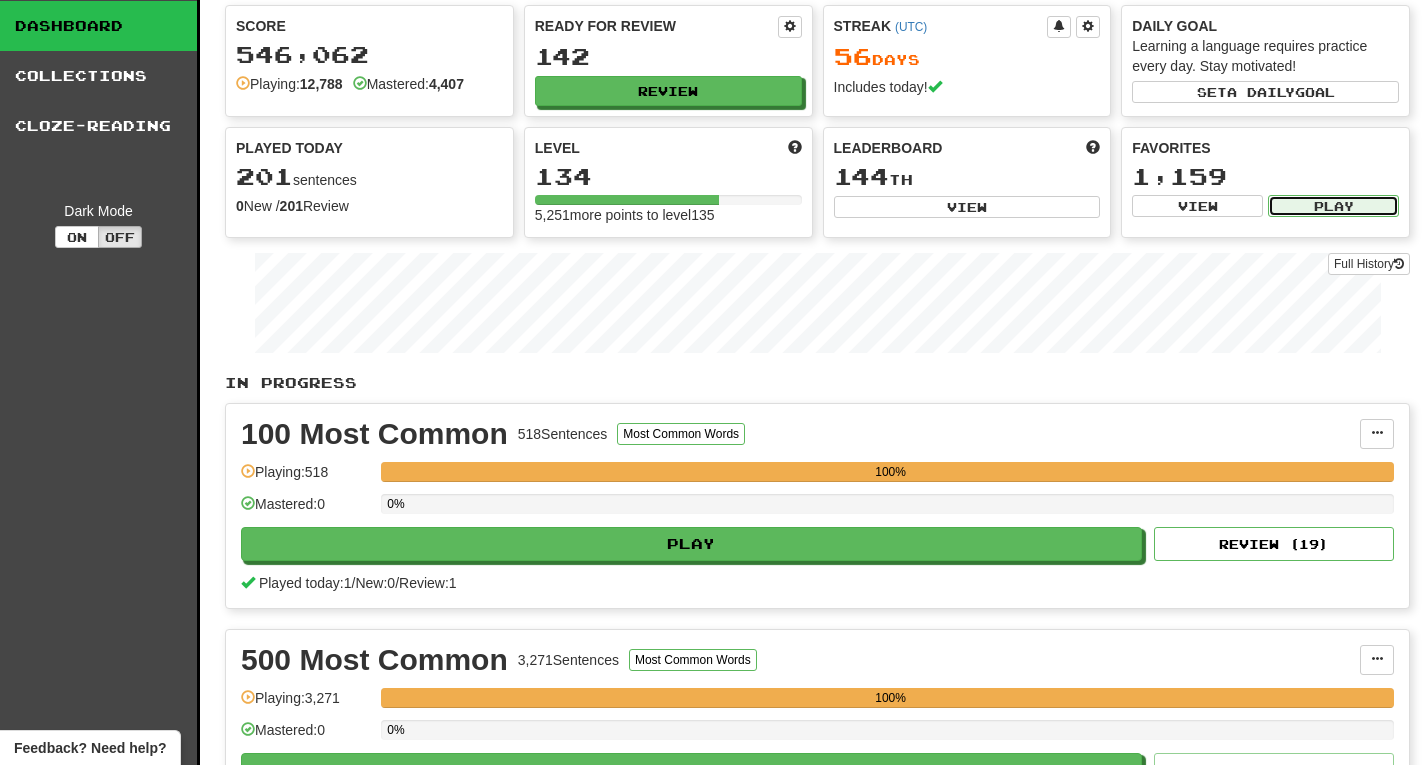 click on "Play" at bounding box center (1333, 206) 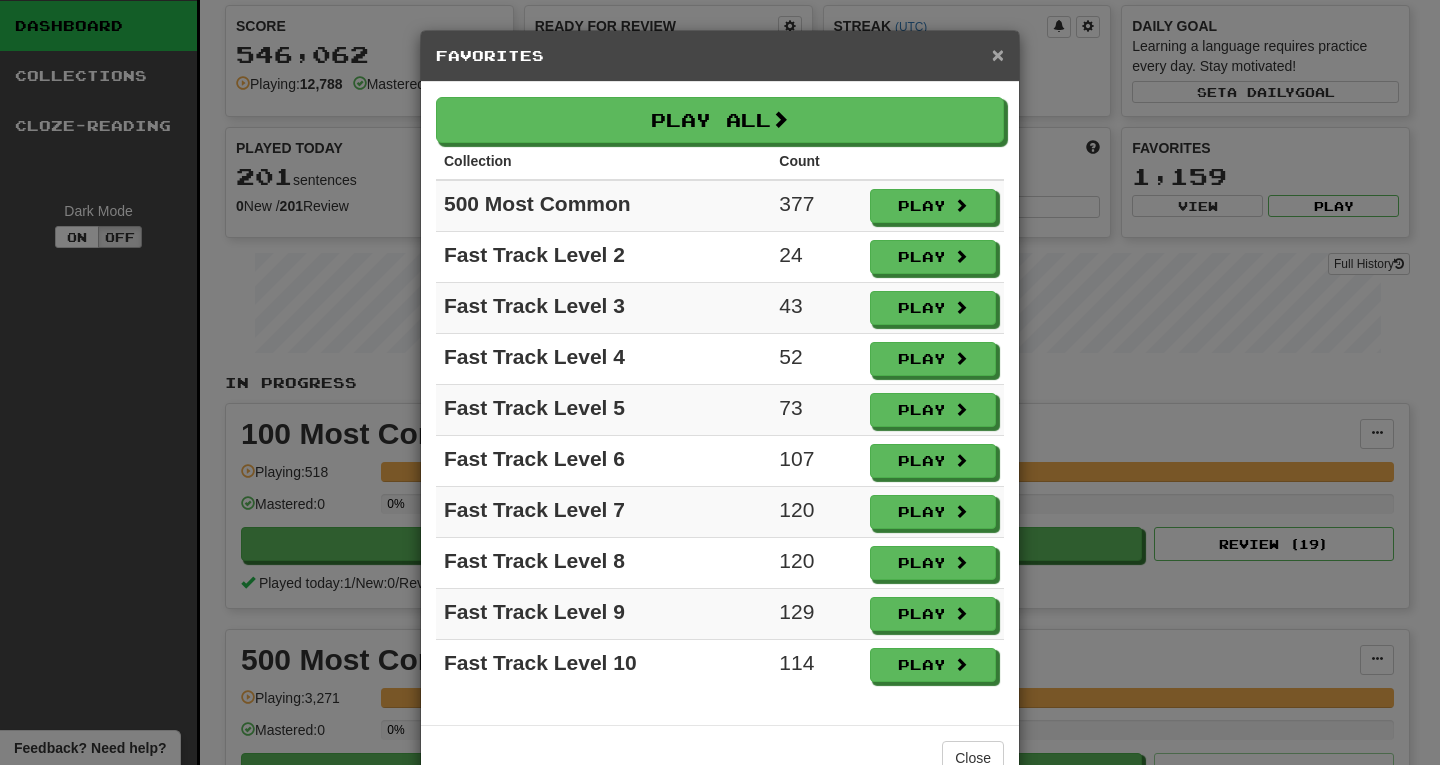 click on "×" at bounding box center [998, 54] 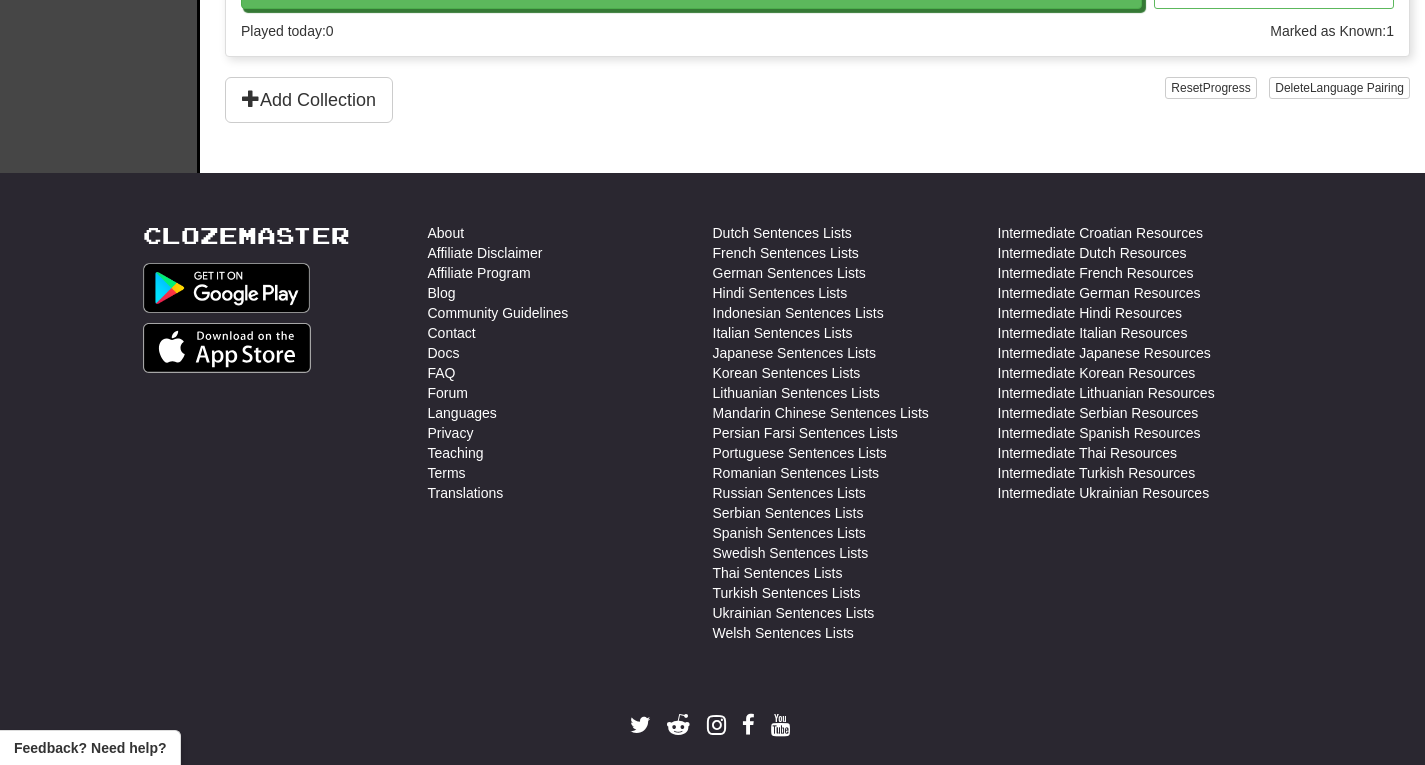scroll, scrollTop: 3144, scrollLeft: 0, axis: vertical 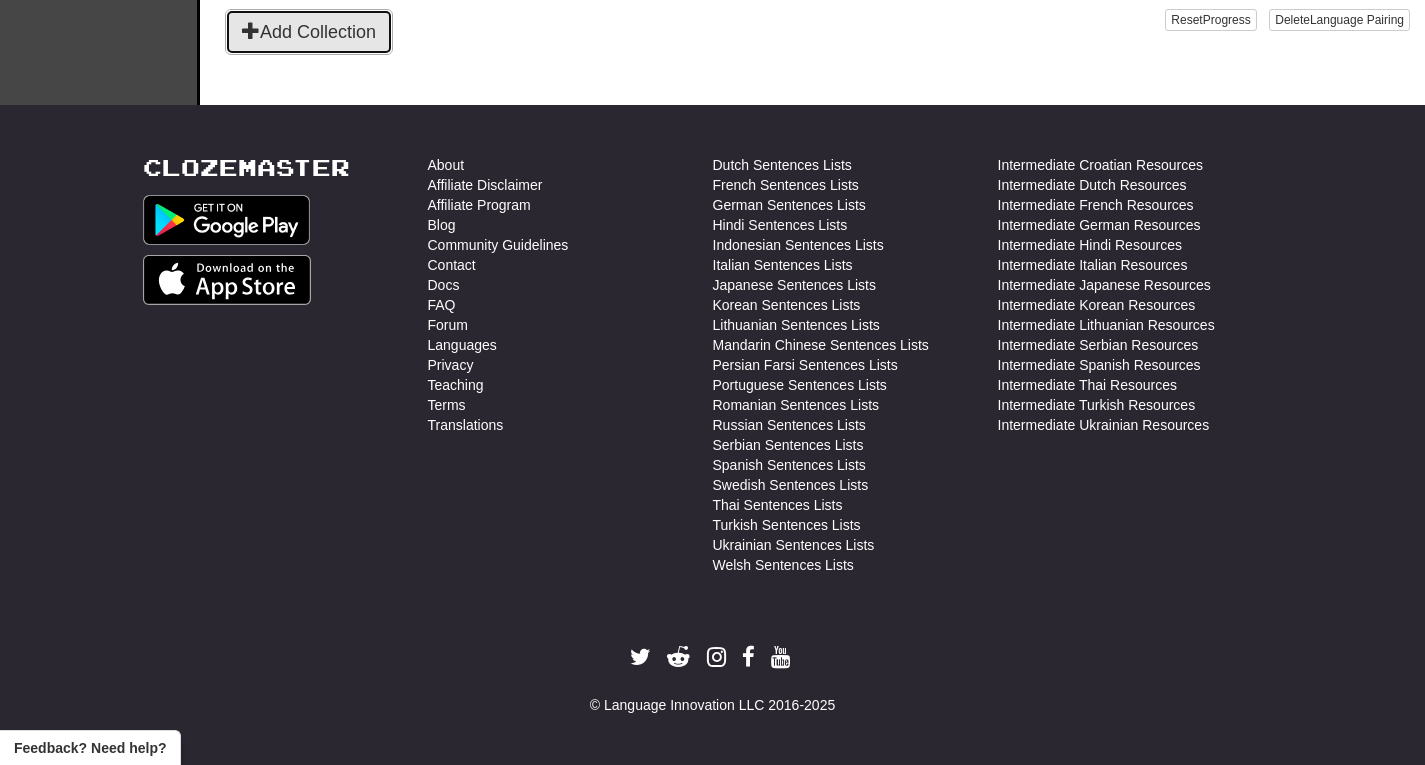 click on "Add Collection" at bounding box center [309, 32] 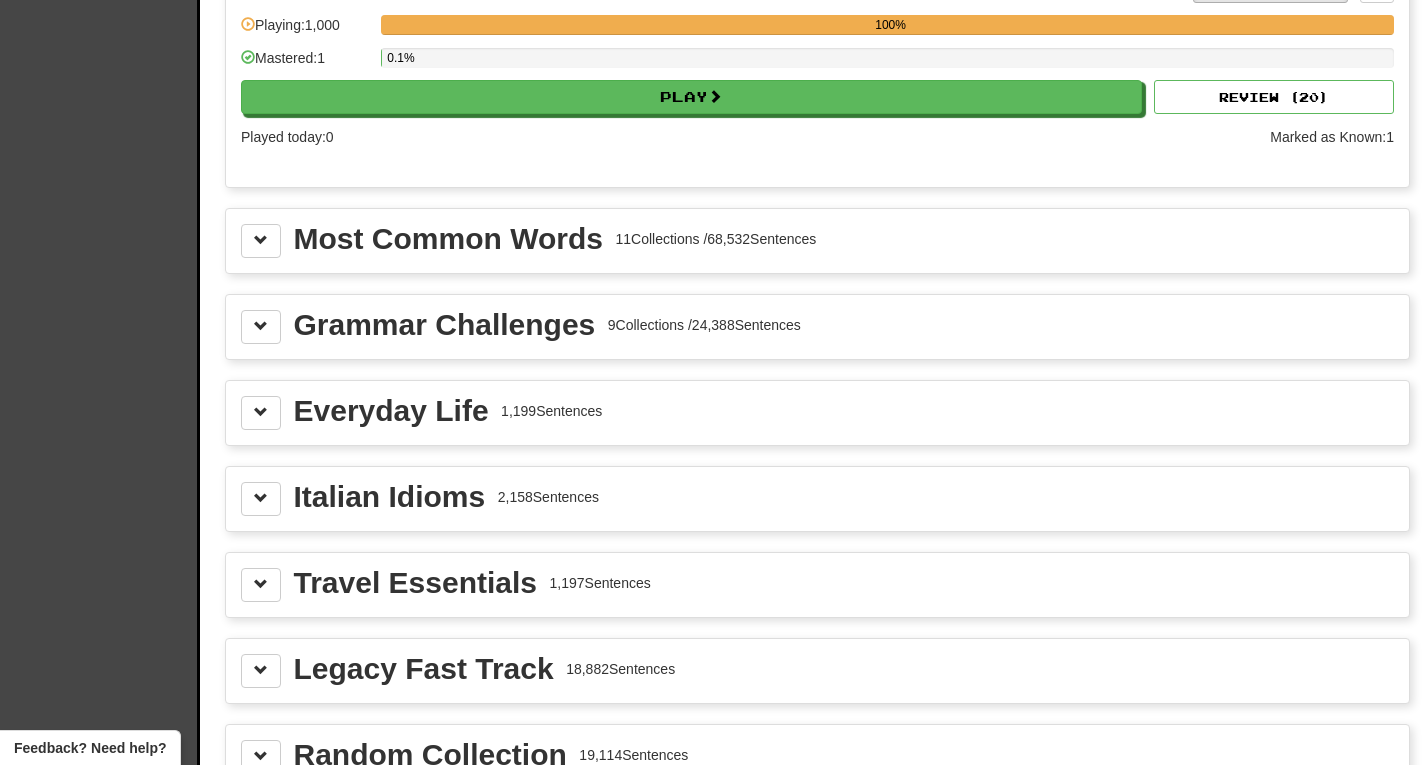 scroll, scrollTop: 2231, scrollLeft: 0, axis: vertical 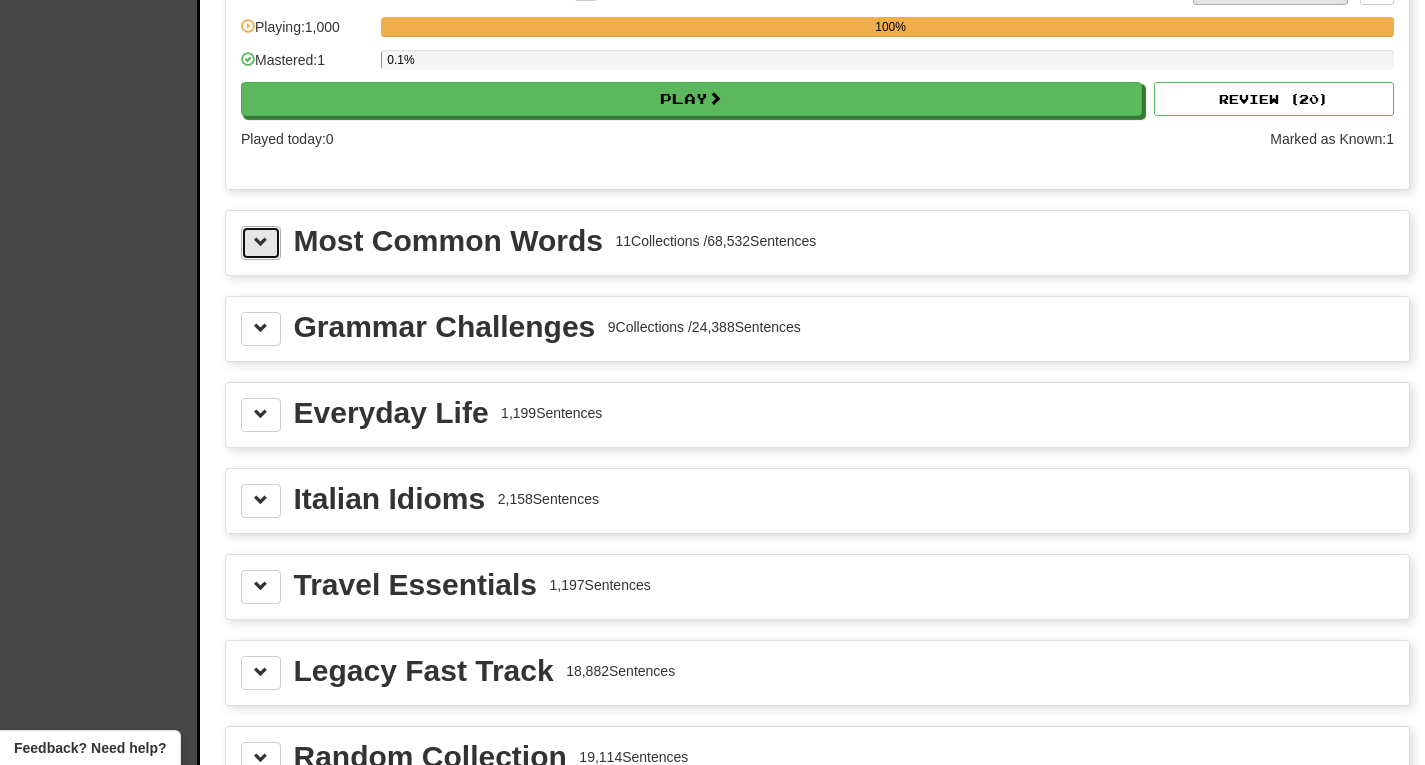 click at bounding box center (261, 243) 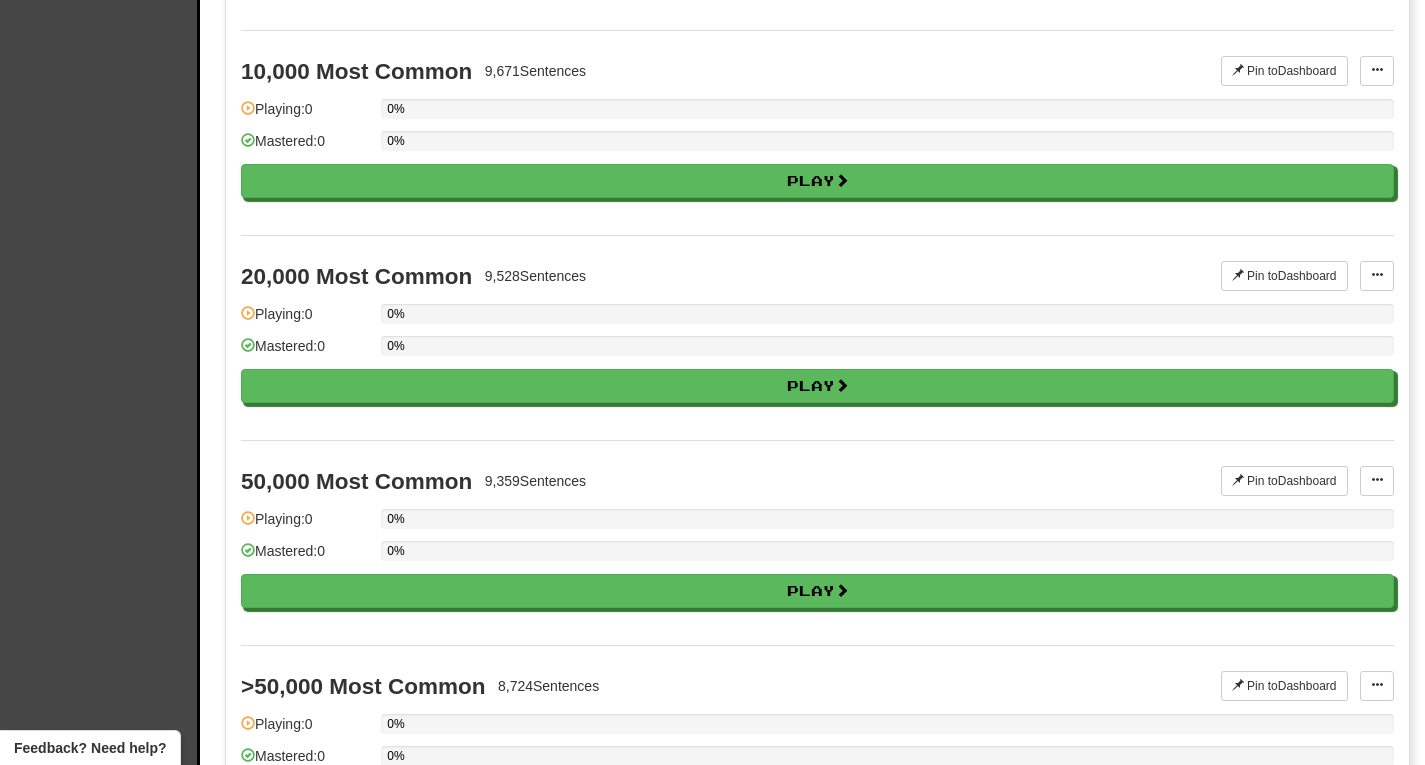 scroll, scrollTop: 3946, scrollLeft: 0, axis: vertical 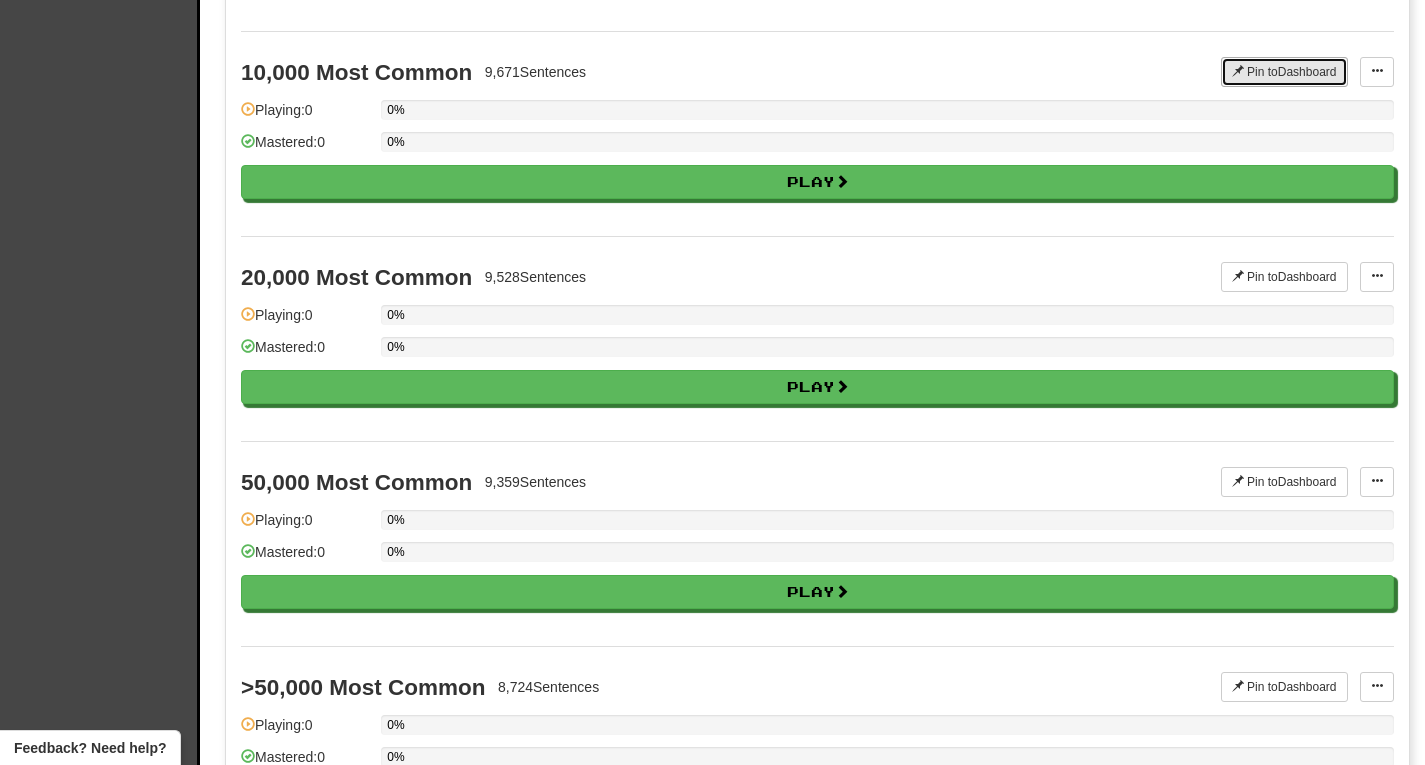 click on "Pin to  Dashboard" at bounding box center (1284, 72) 